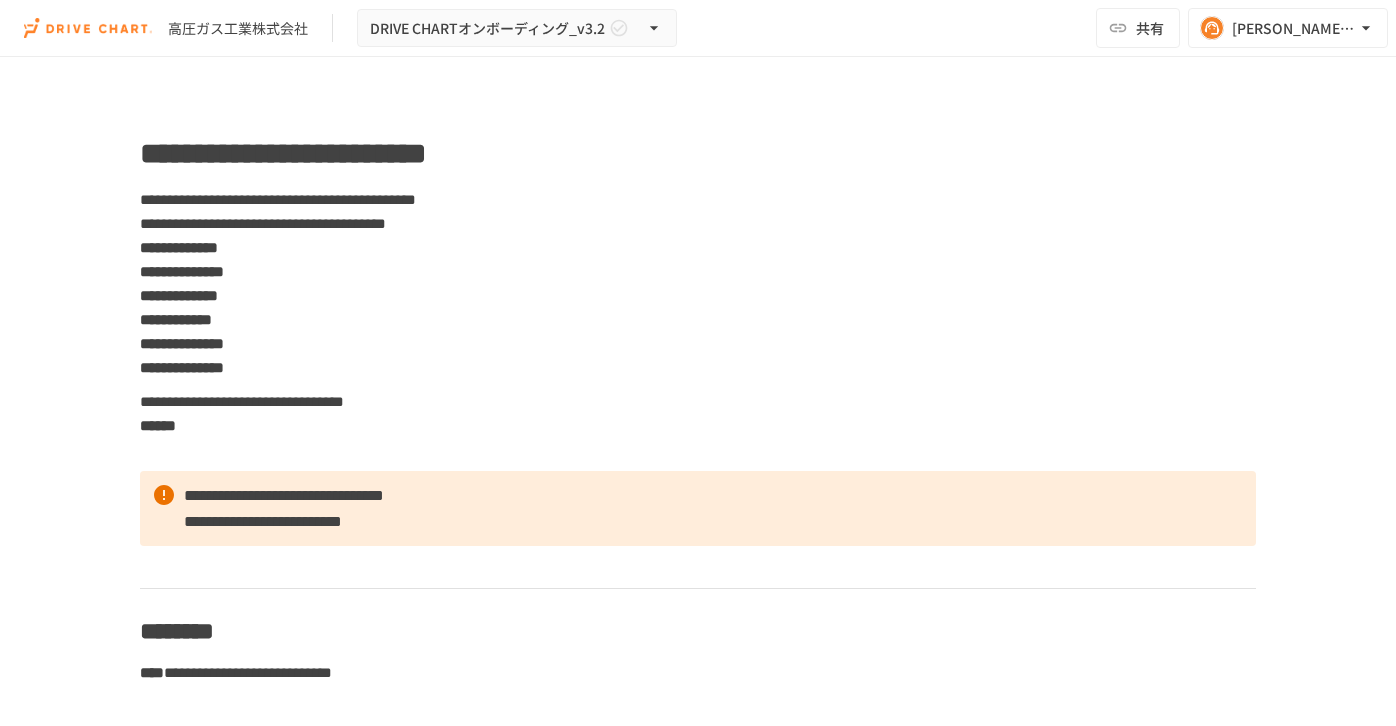 scroll, scrollTop: 0, scrollLeft: 0, axis: both 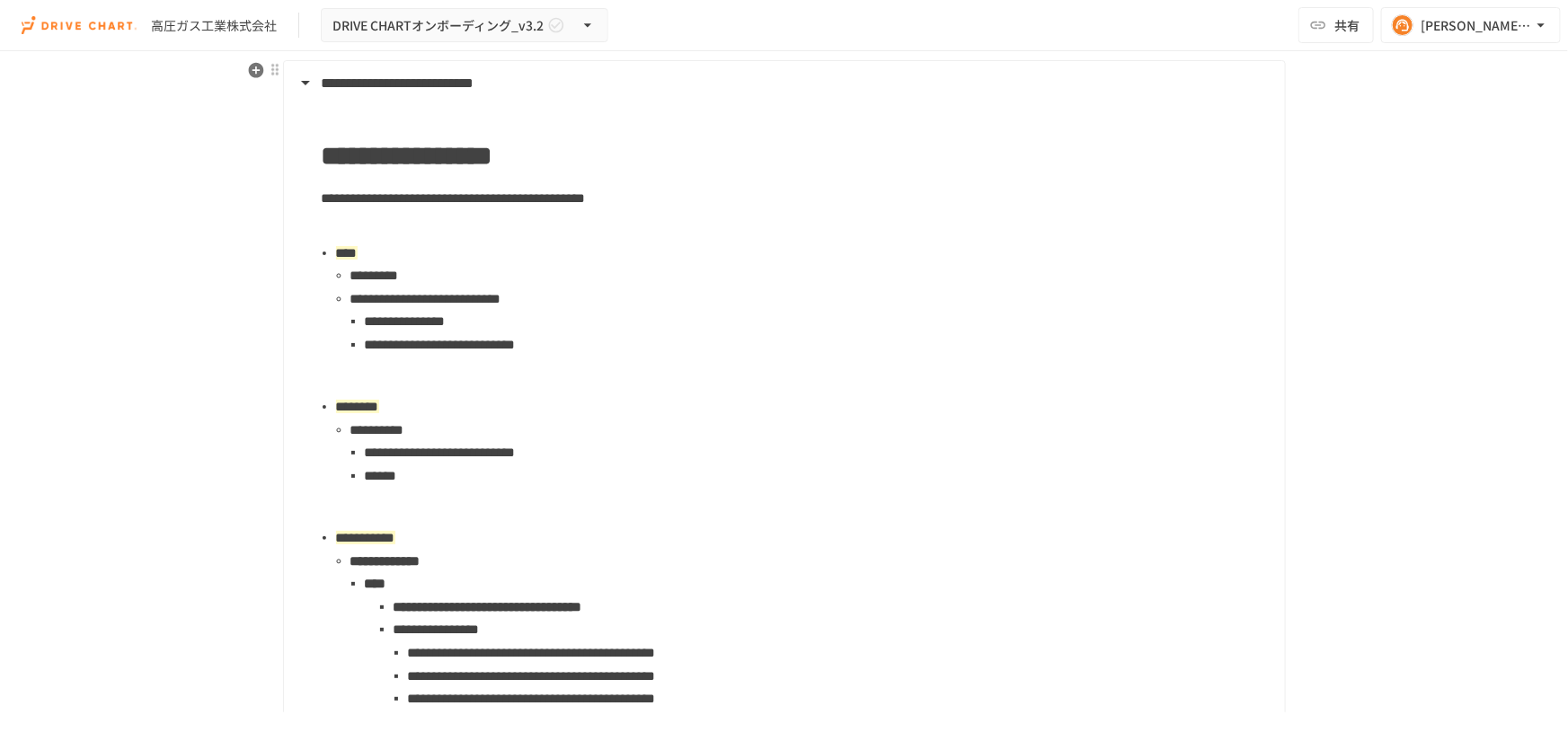 click on "**********" at bounding box center (426, 298) 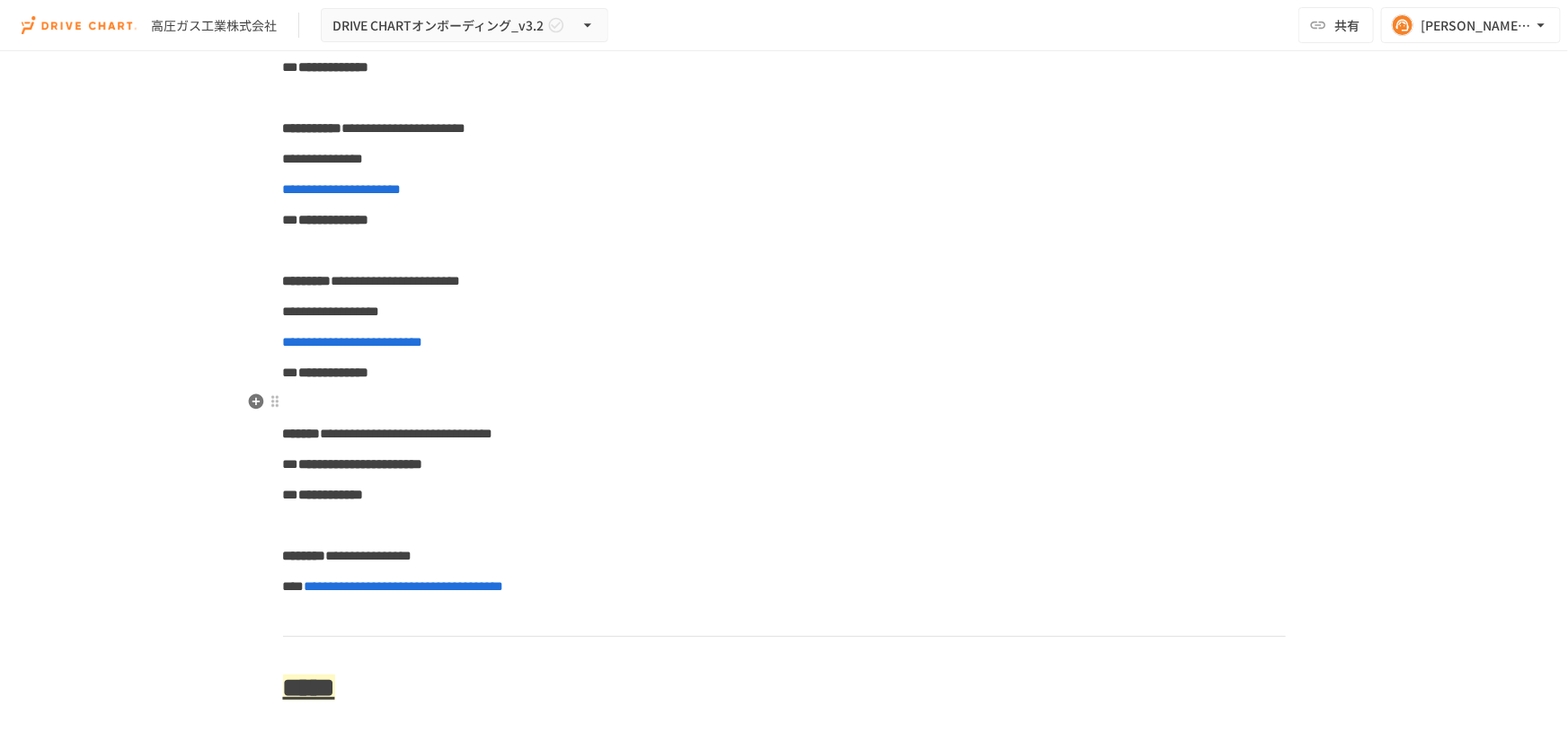scroll, scrollTop: 653, scrollLeft: 0, axis: vertical 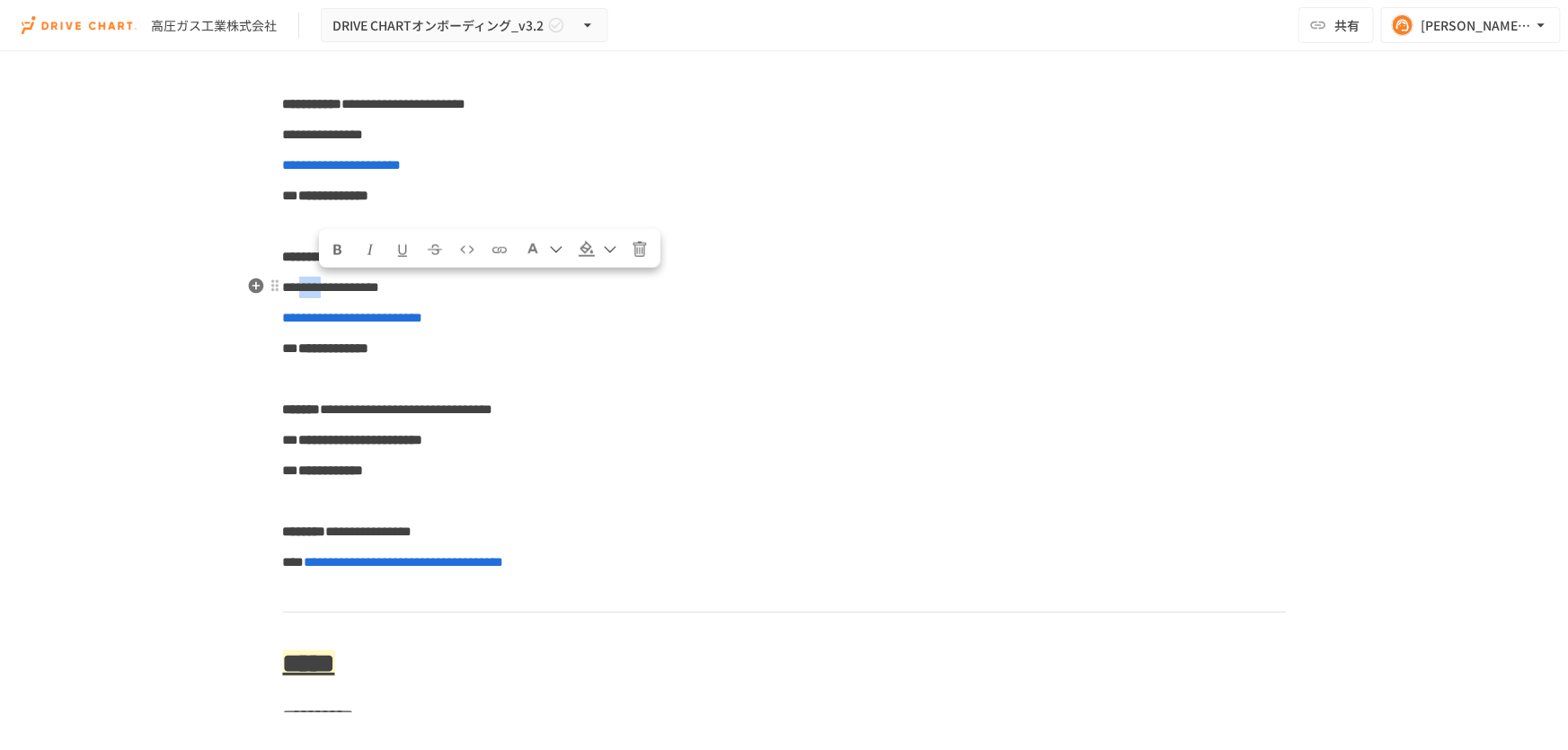 drag, startPoint x: 317, startPoint y: 288, endPoint x: 356, endPoint y: 285, distance: 39.115214 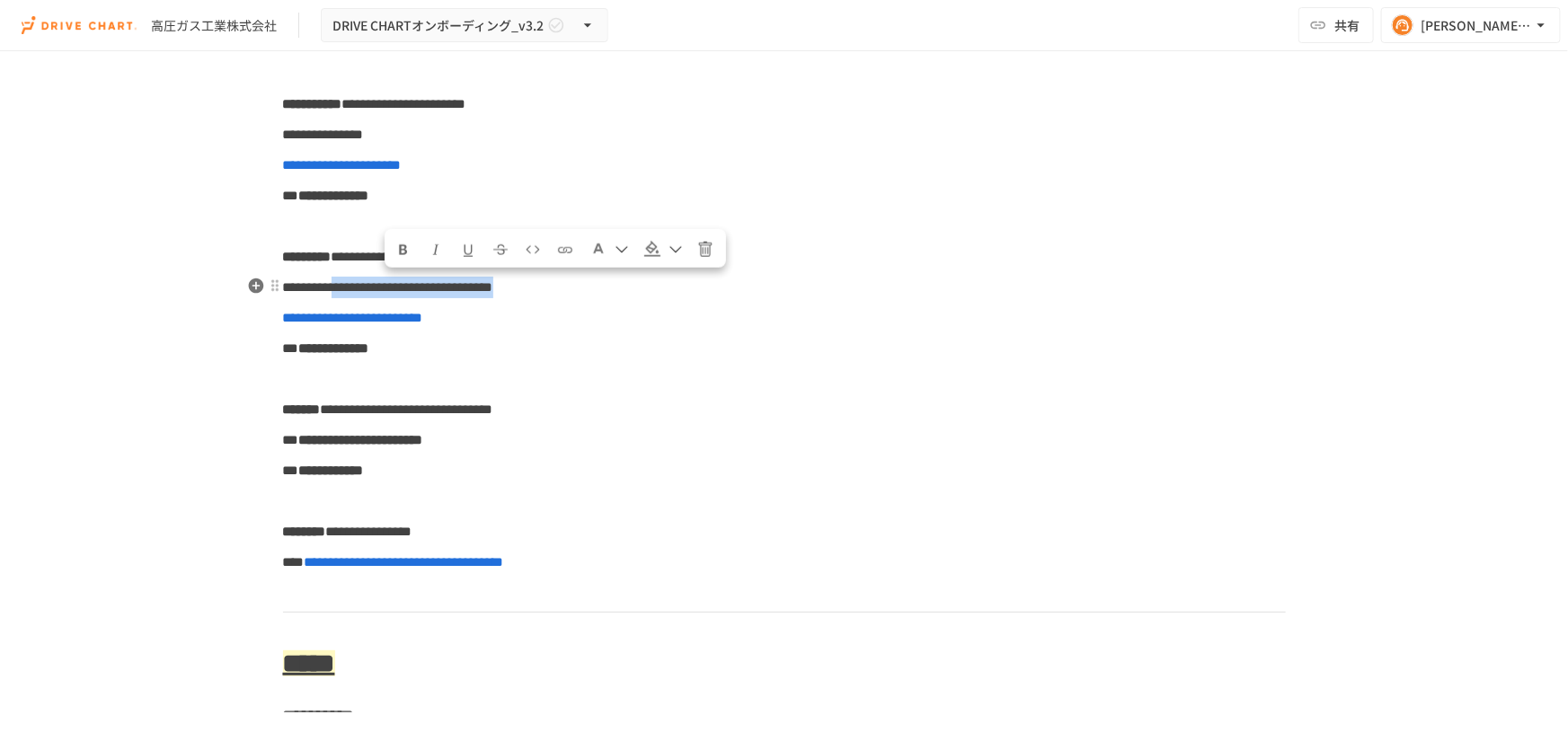 drag, startPoint x: 378, startPoint y: 287, endPoint x: 658, endPoint y: 294, distance: 280.08749 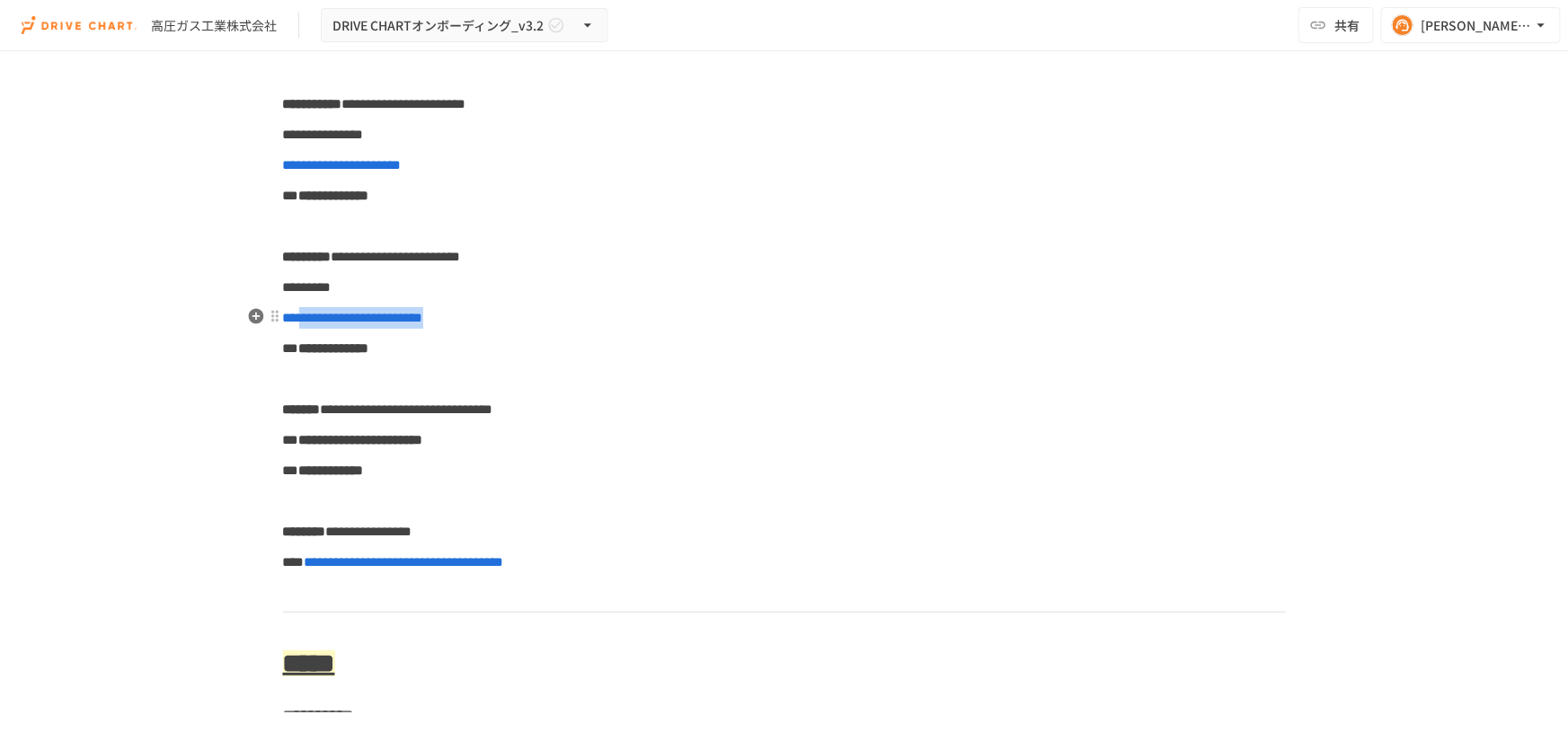 drag, startPoint x: 527, startPoint y: 320, endPoint x: 308, endPoint y: 306, distance: 219.44703 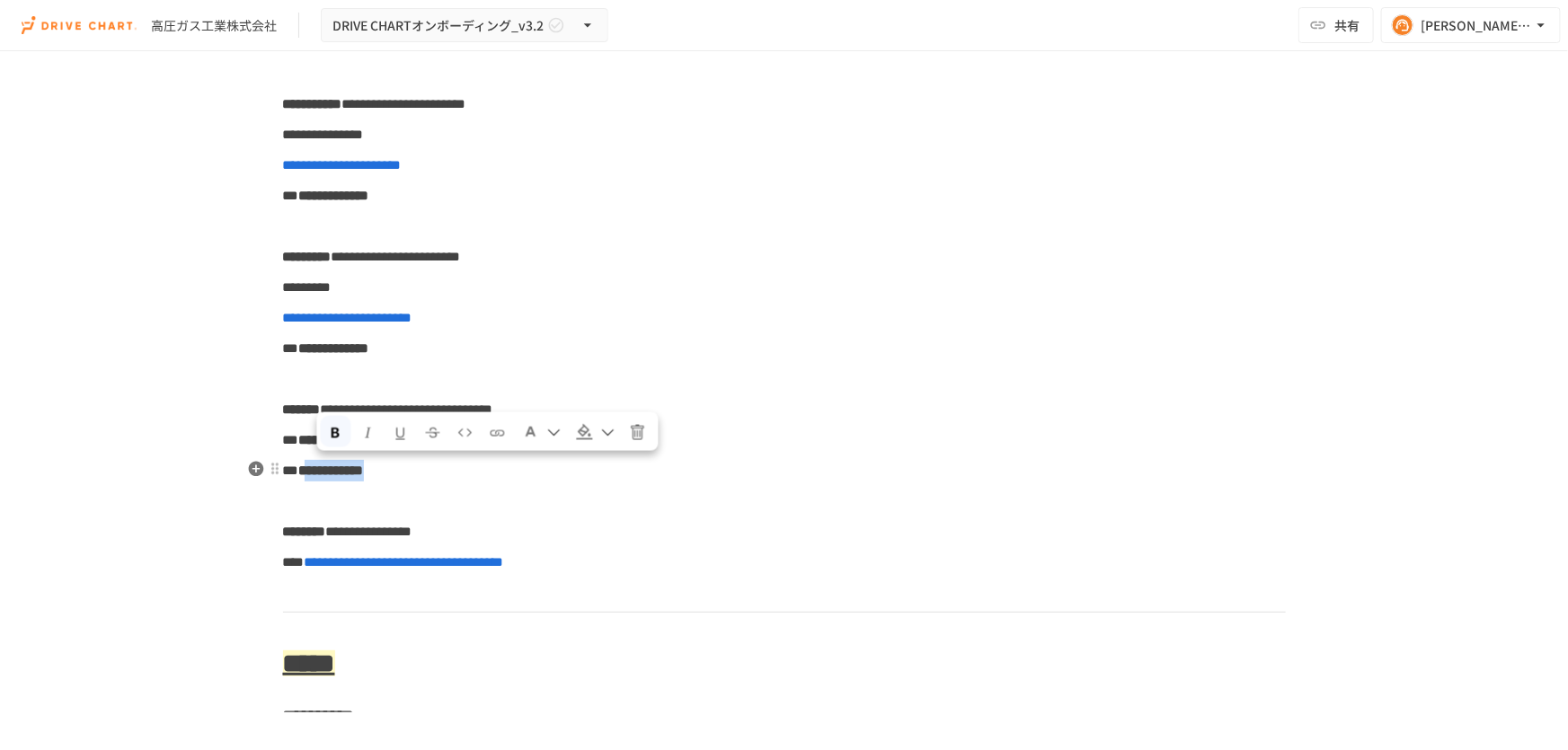 drag, startPoint x: 408, startPoint y: 472, endPoint x: 318, endPoint y: 469, distance: 90.04999 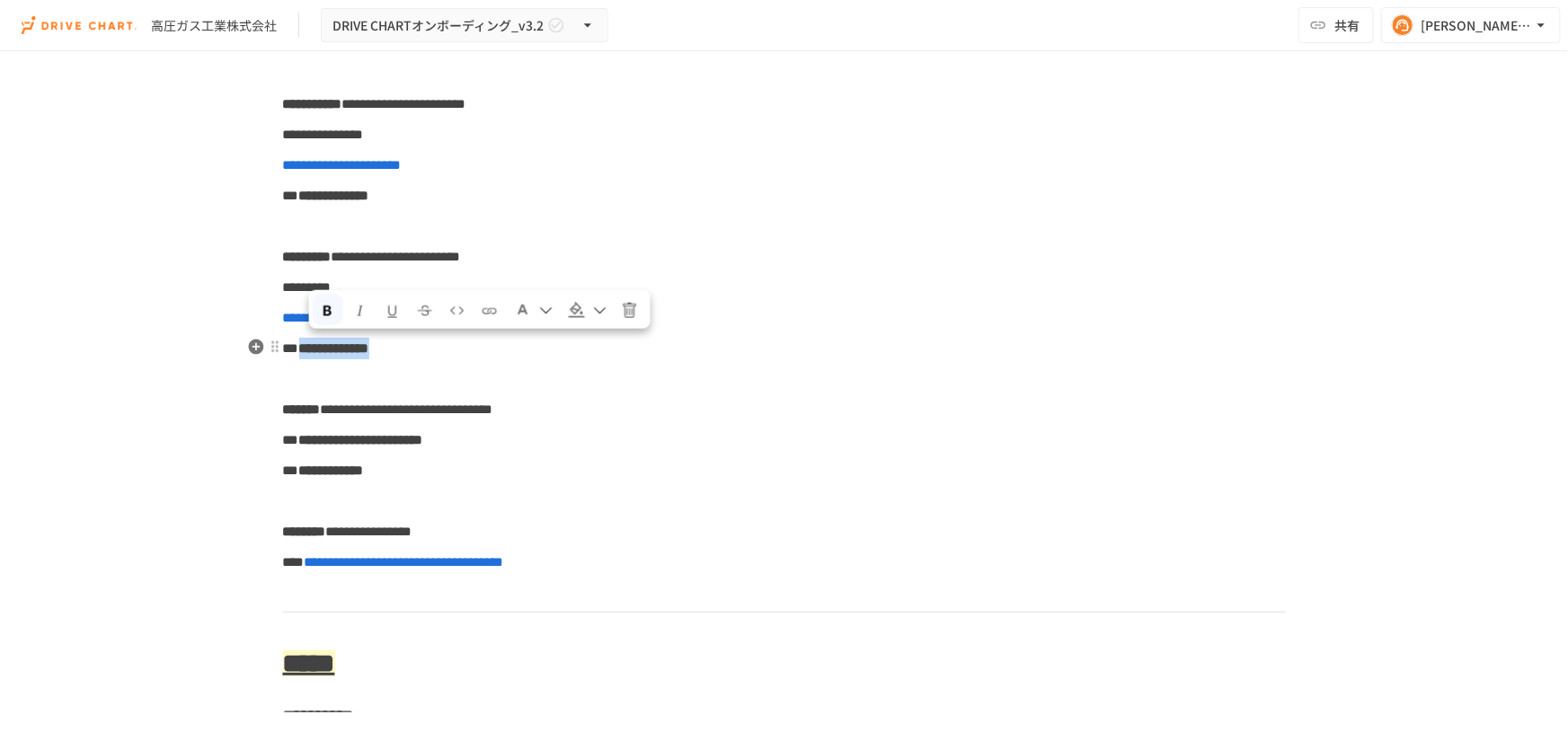 drag, startPoint x: 413, startPoint y: 351, endPoint x: 302, endPoint y: 354, distance: 111.040533 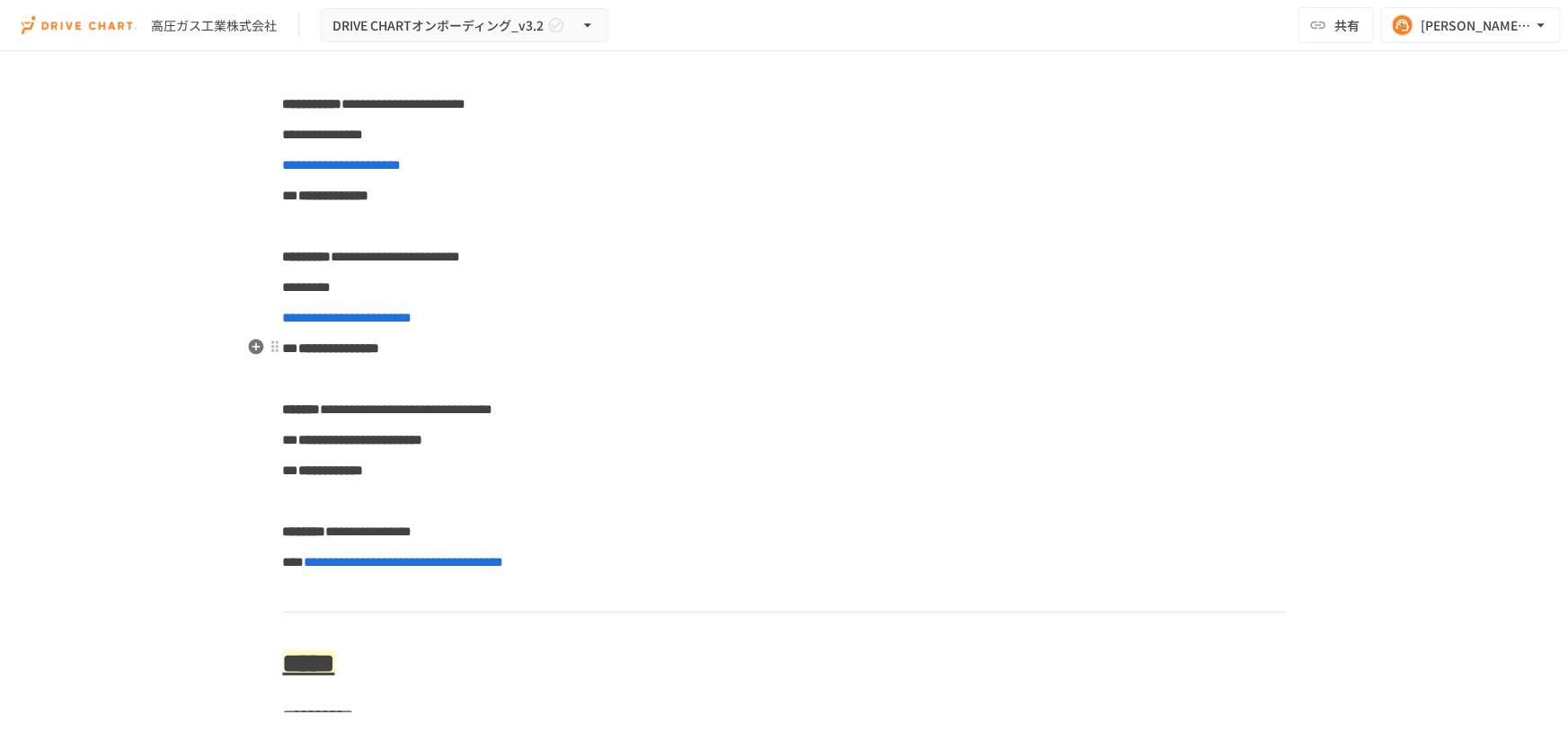 click on "**********" at bounding box center (340, 348) 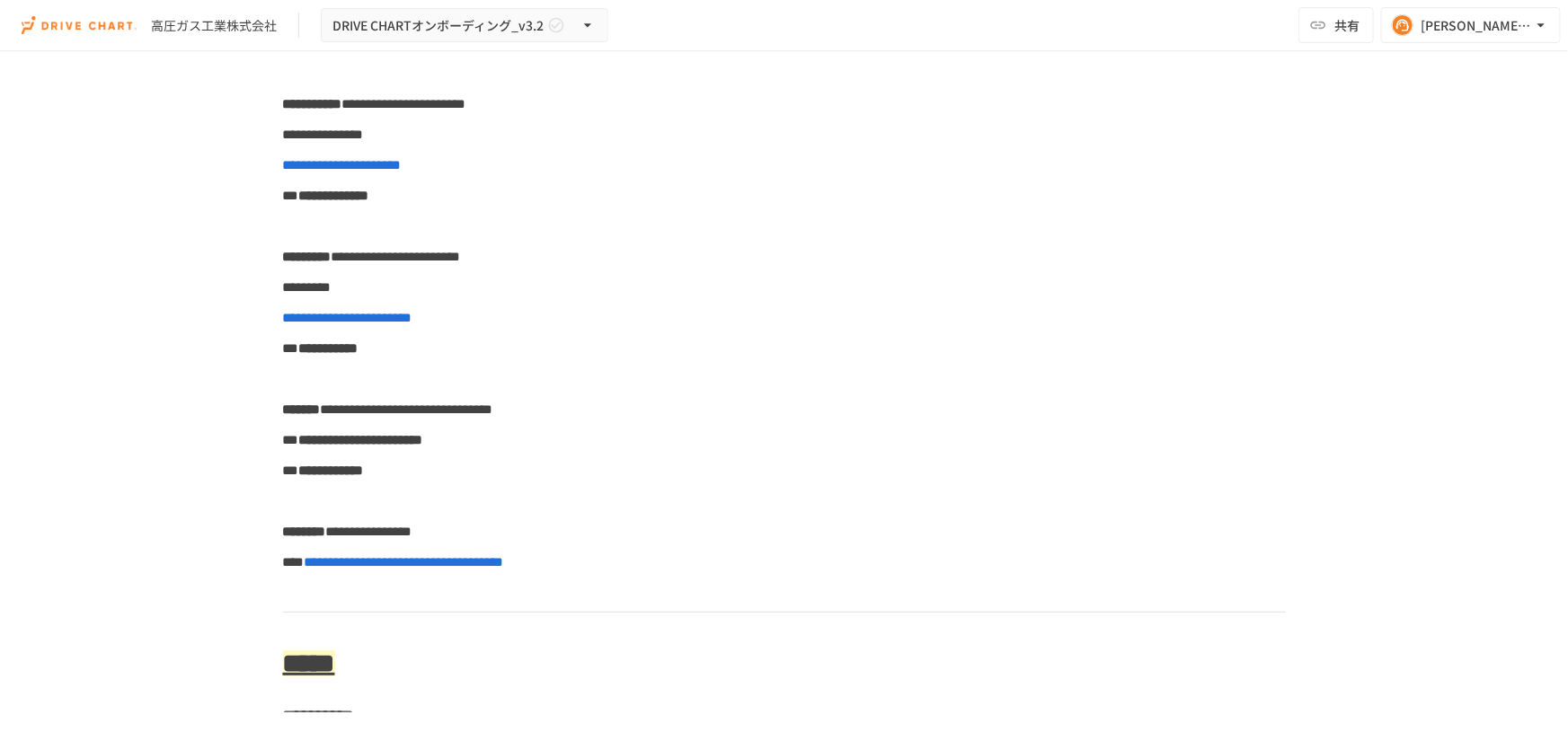 click on "**********" at bounding box center [329, 348] 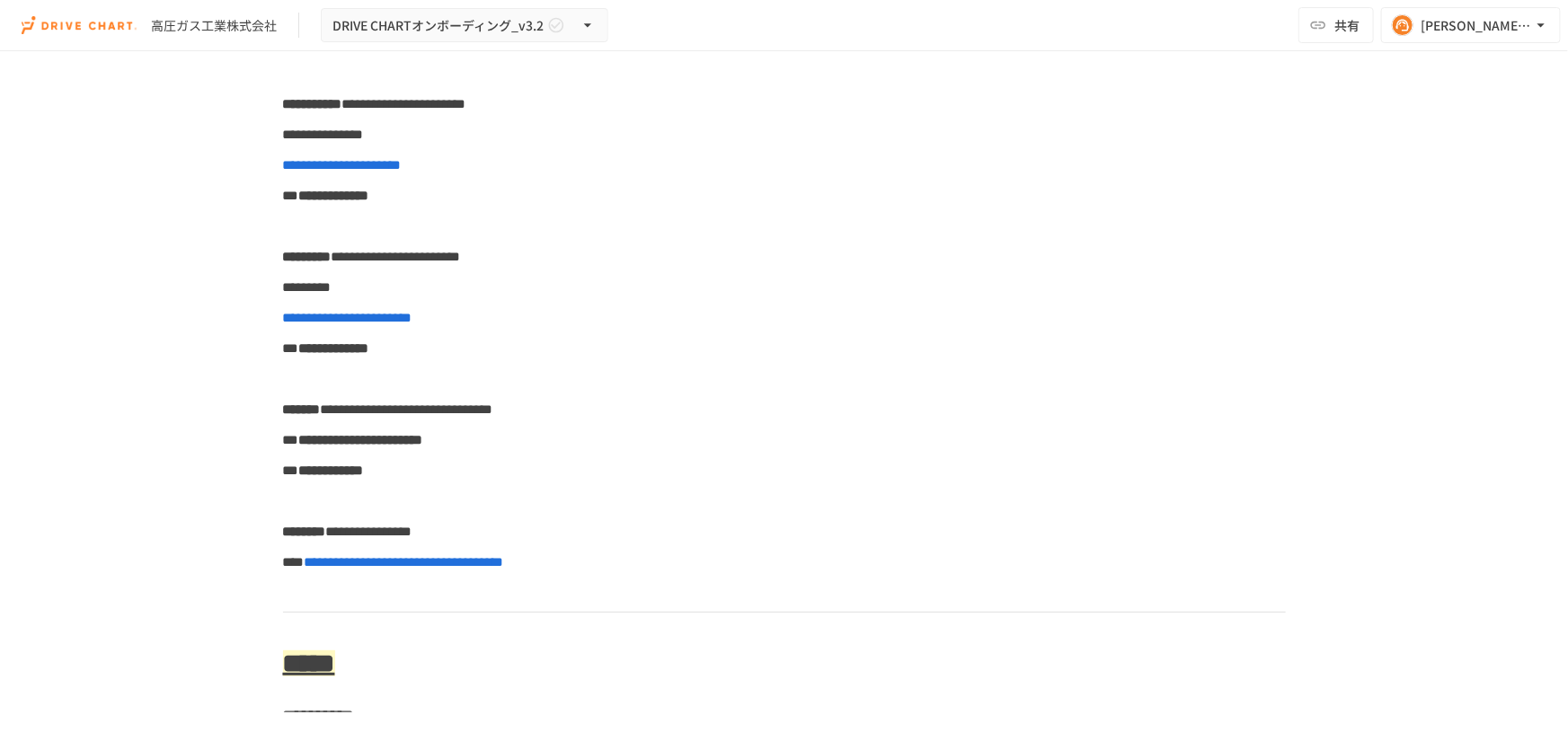 scroll, scrollTop: 571, scrollLeft: 0, axis: vertical 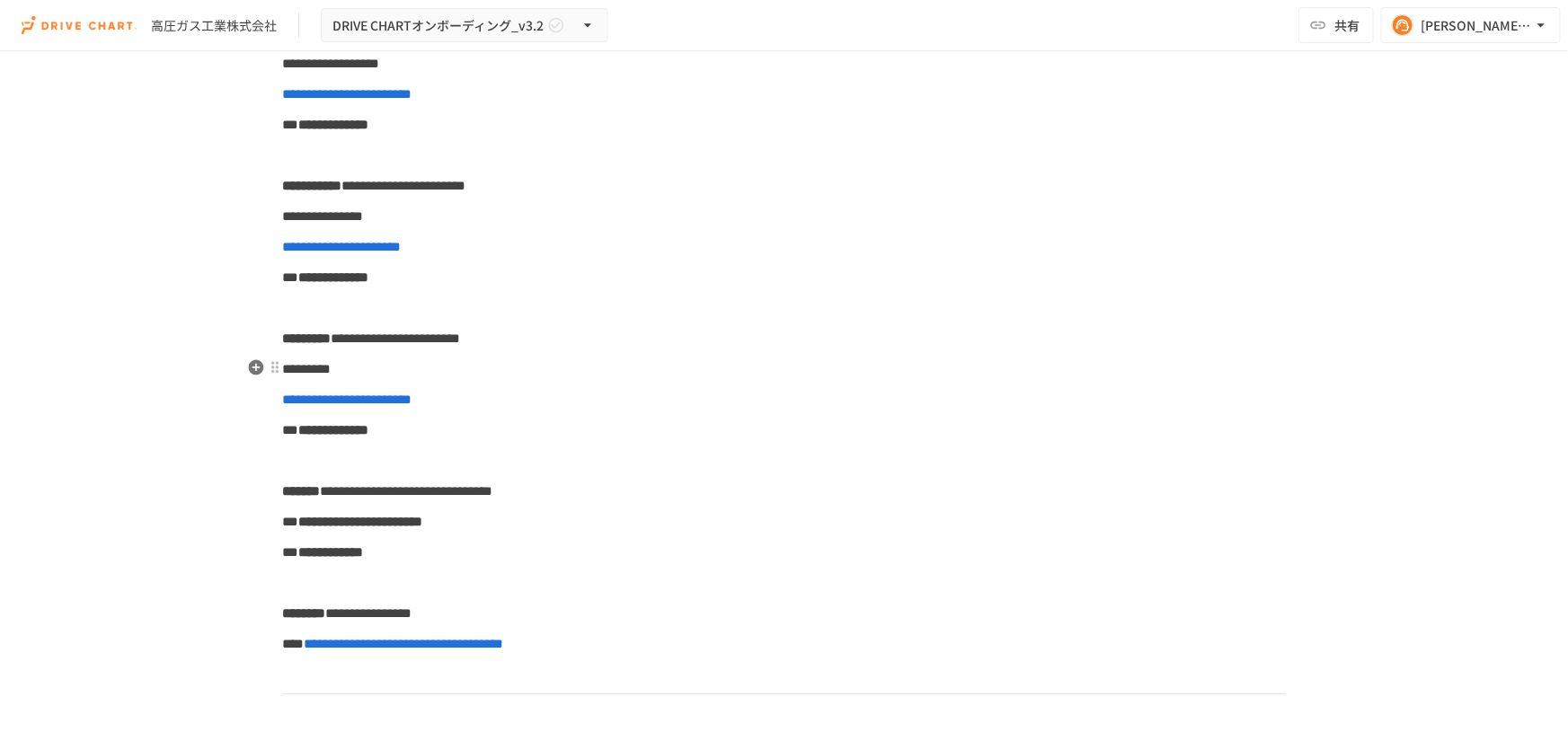 click on "*********" at bounding box center (784, 369) 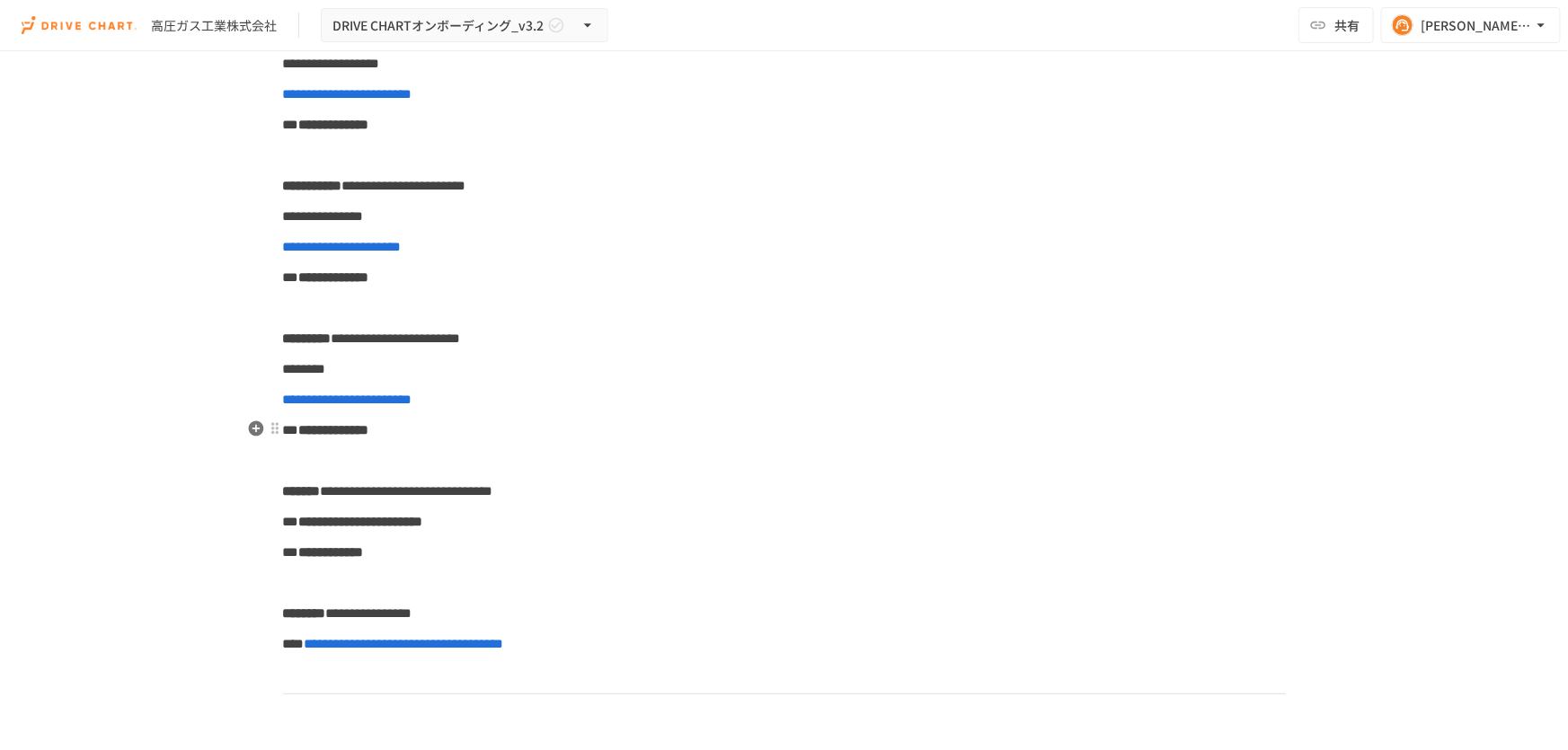 click on "**********" at bounding box center (784, 430) 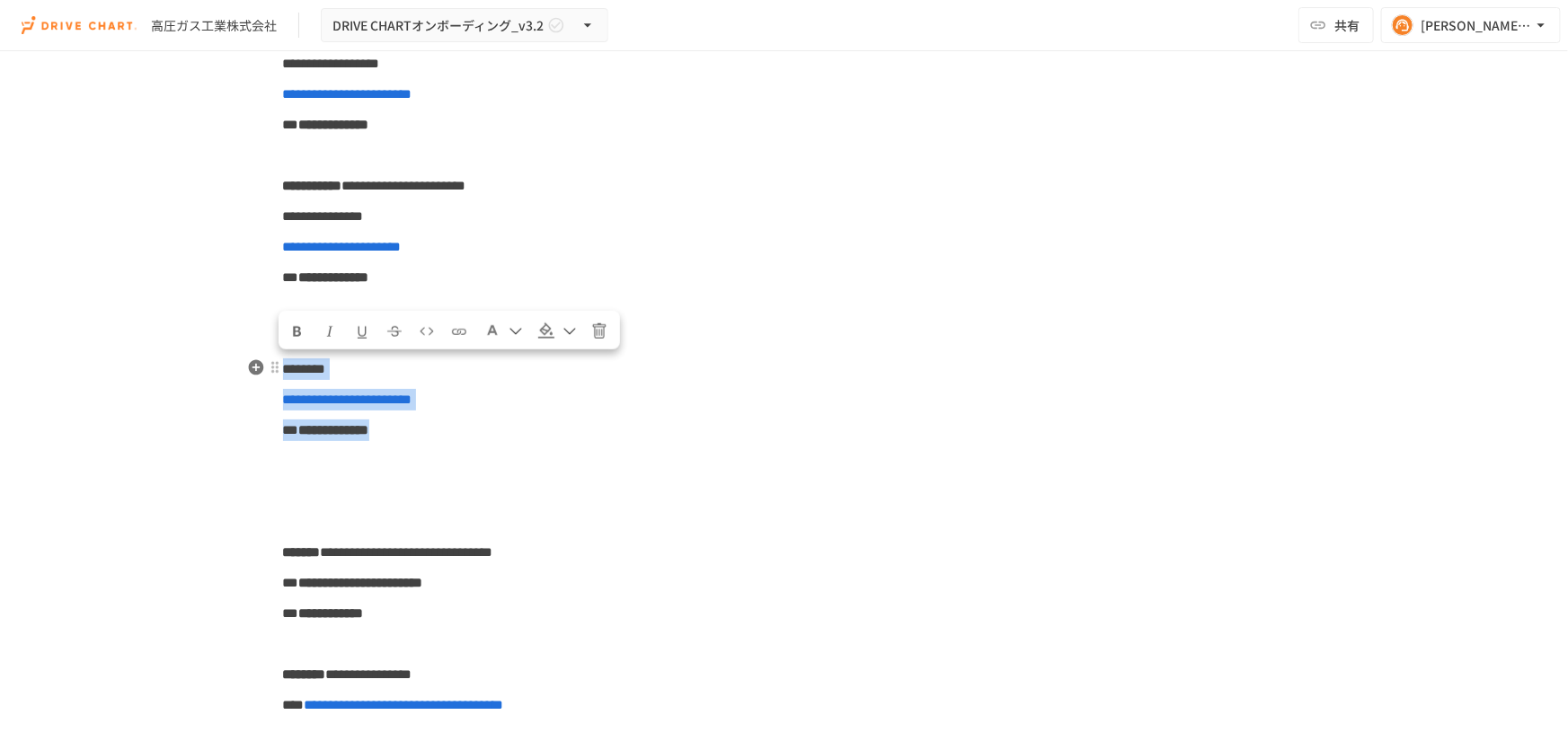 drag, startPoint x: 424, startPoint y: 430, endPoint x: 279, endPoint y: 375, distance: 155.08062 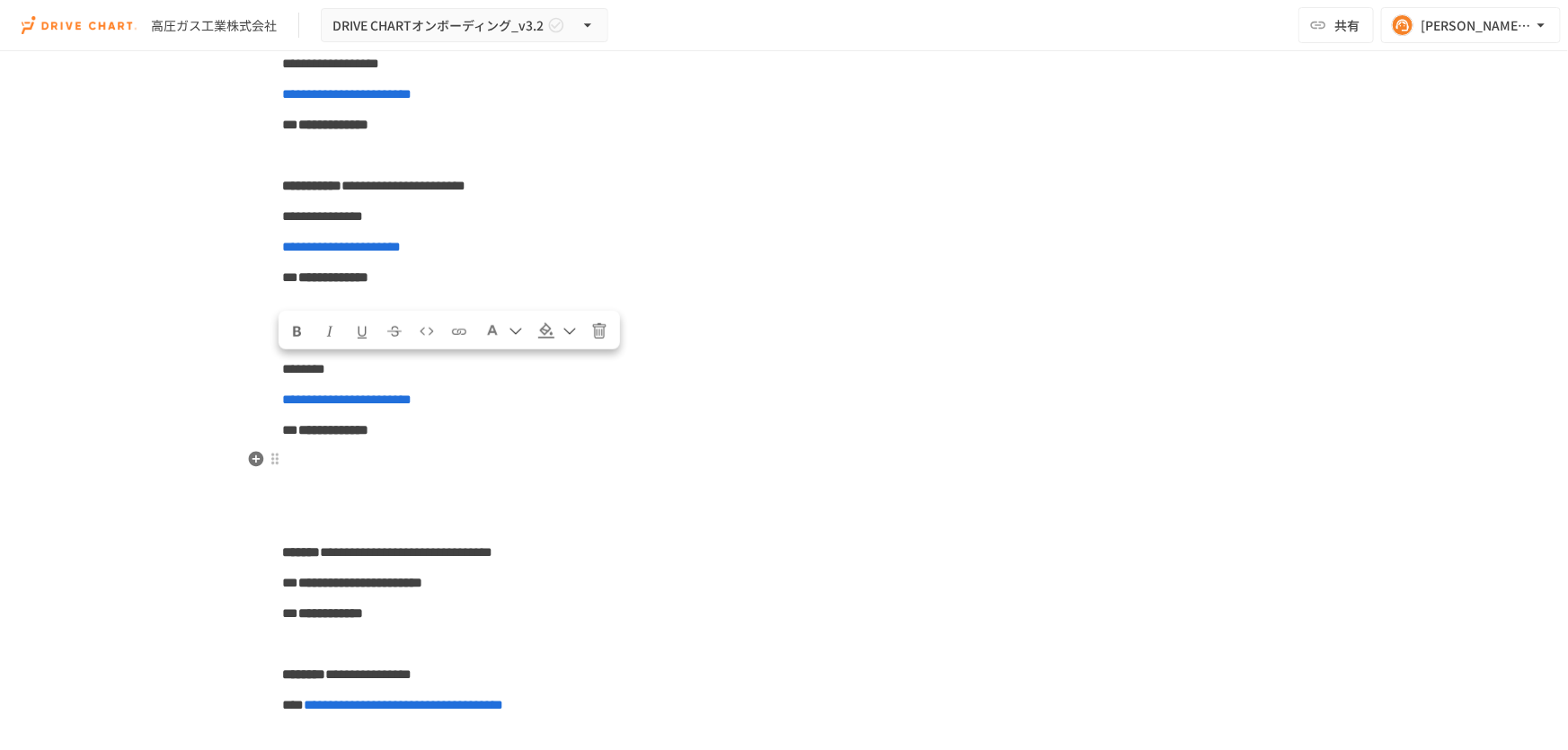 click at bounding box center [784, 461] 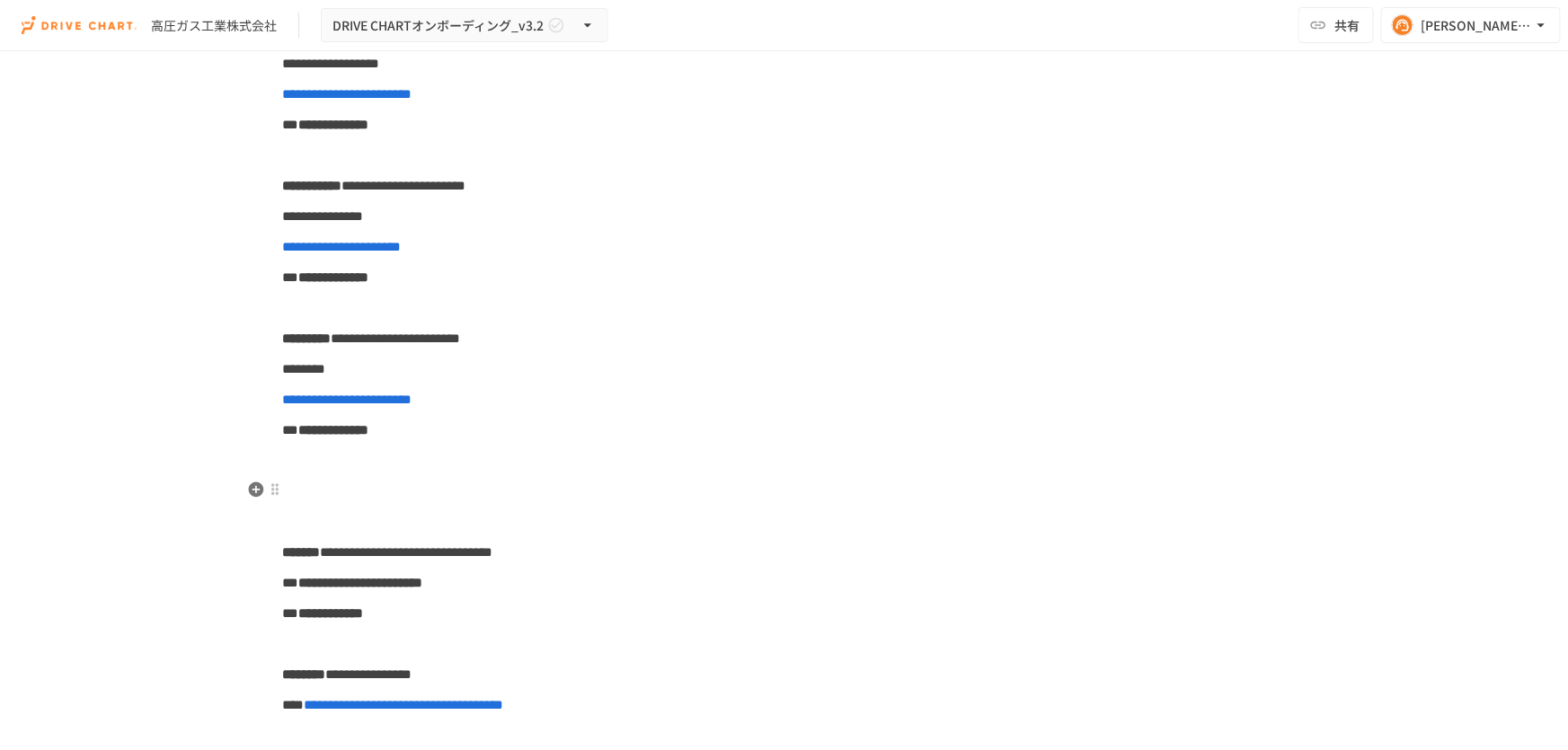 click at bounding box center [784, 491] 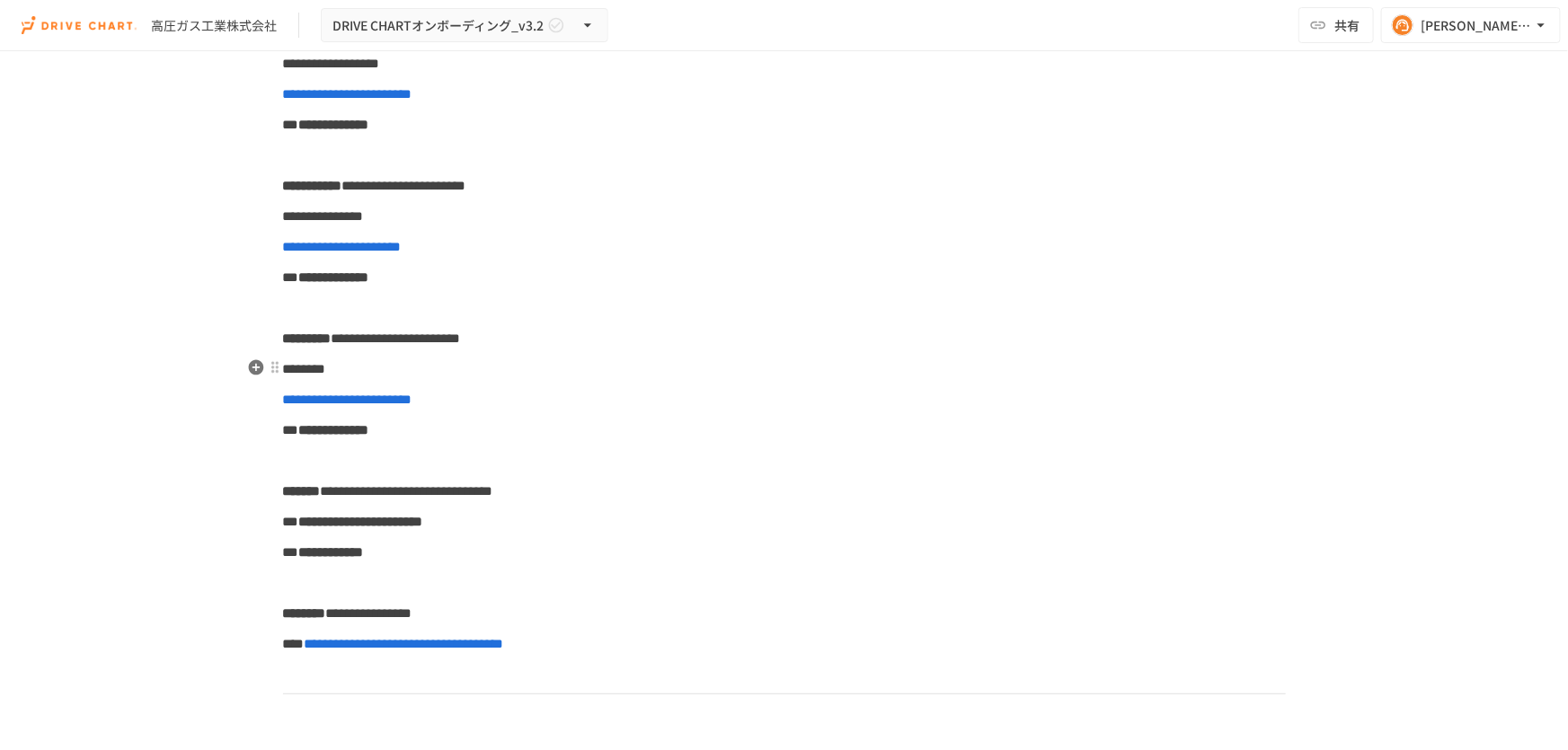 click on "********" at bounding box center [784, 369] 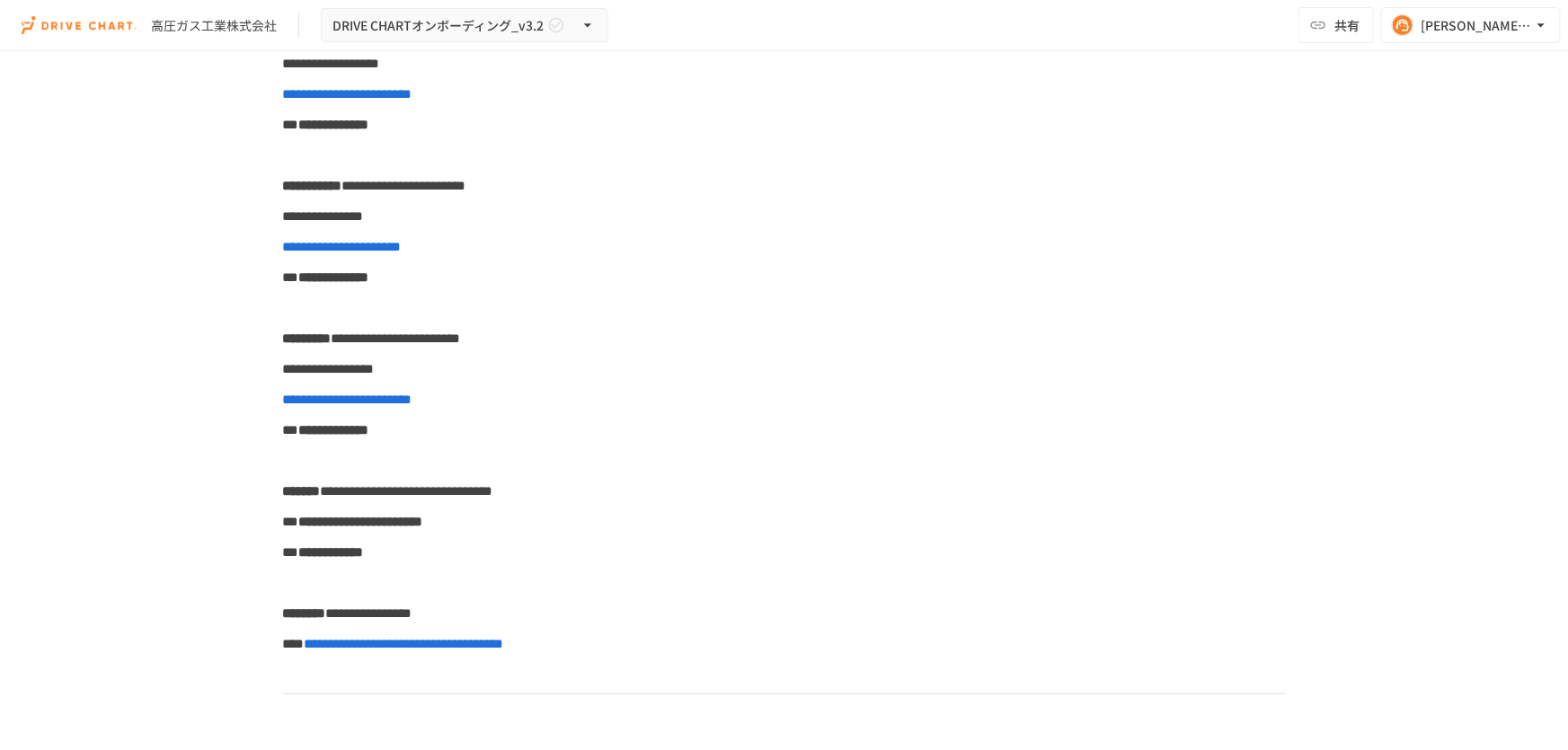 click on "**********" at bounding box center [784, 382] 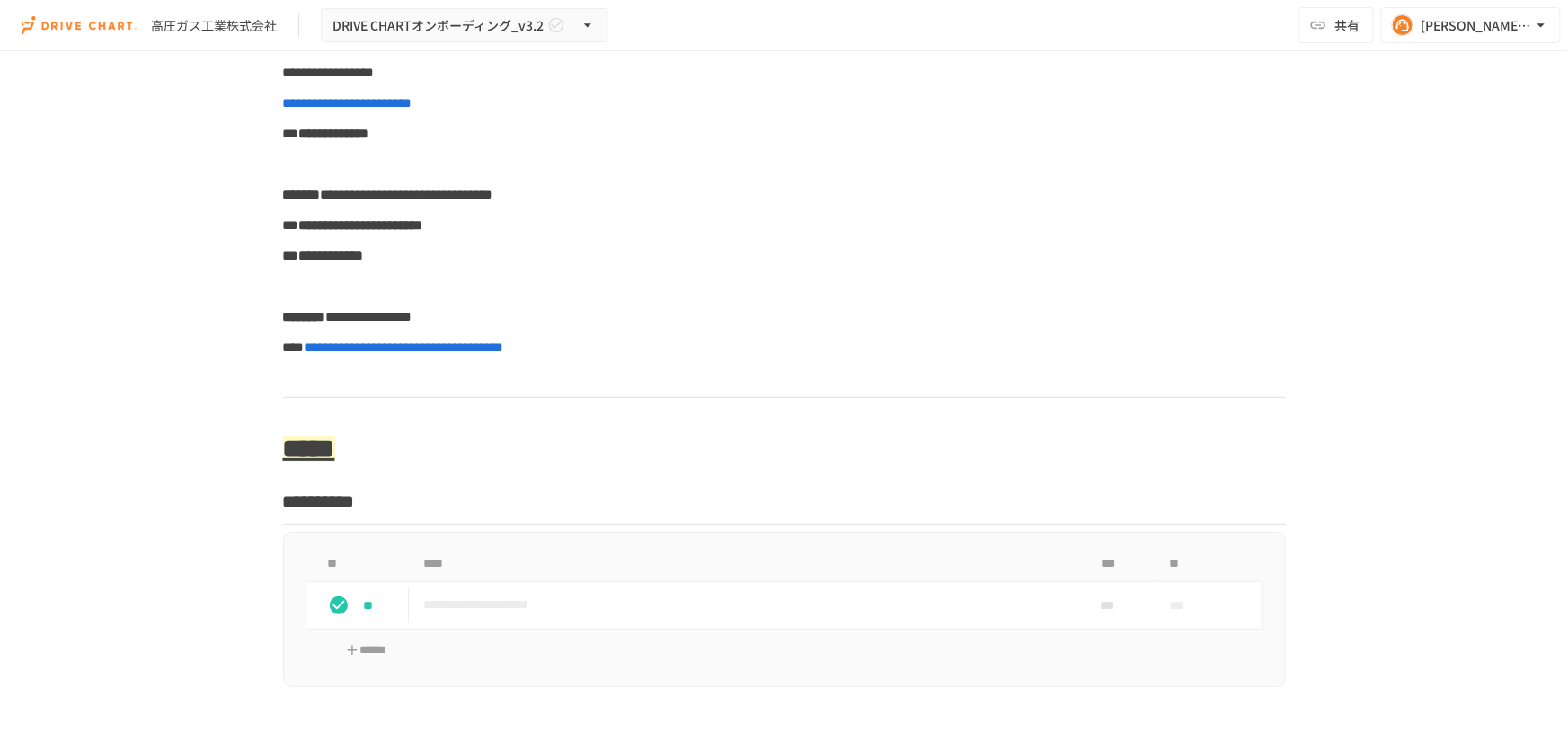 scroll, scrollTop: 653, scrollLeft: 0, axis: vertical 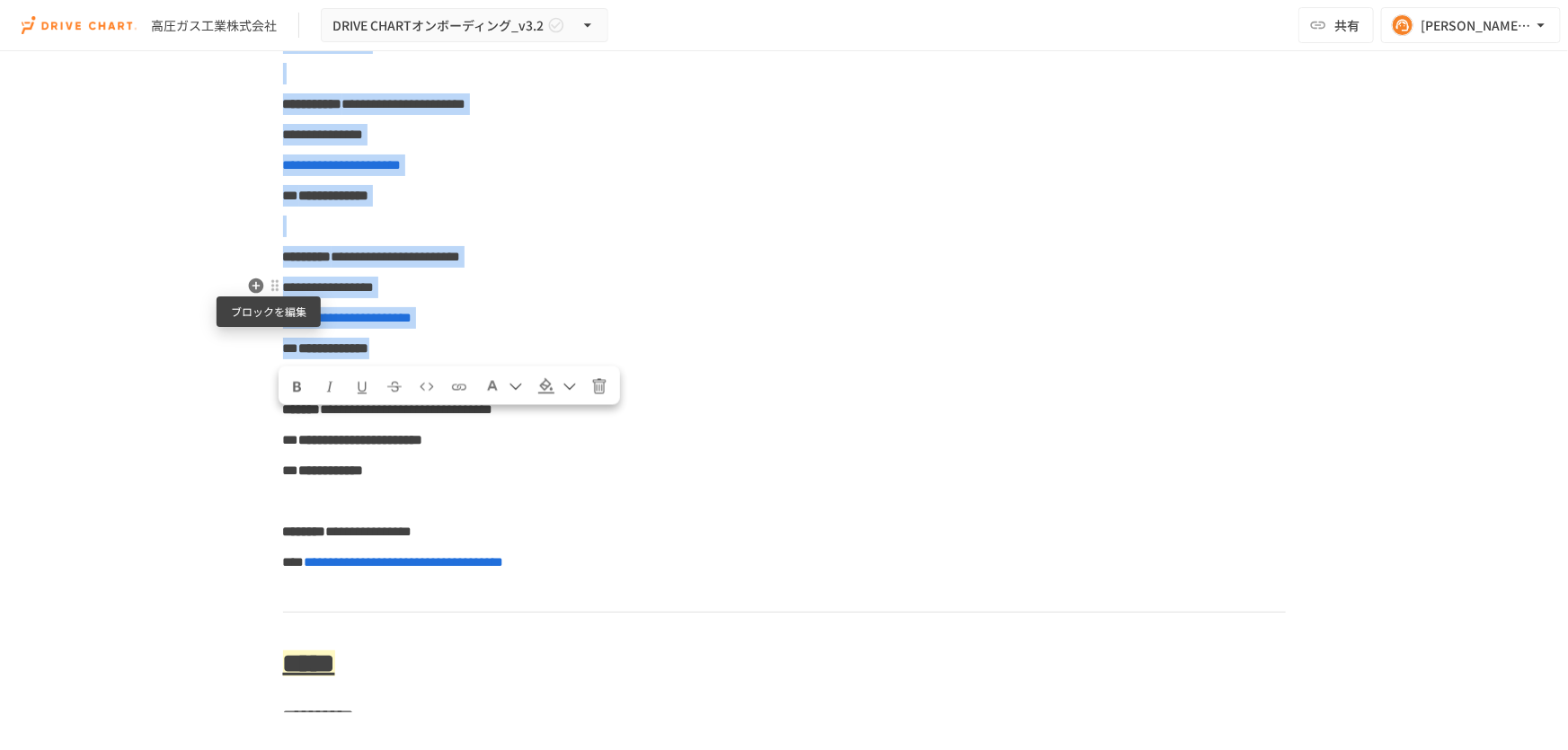 drag, startPoint x: 423, startPoint y: 350, endPoint x: 266, endPoint y: 283, distance: 170.69856 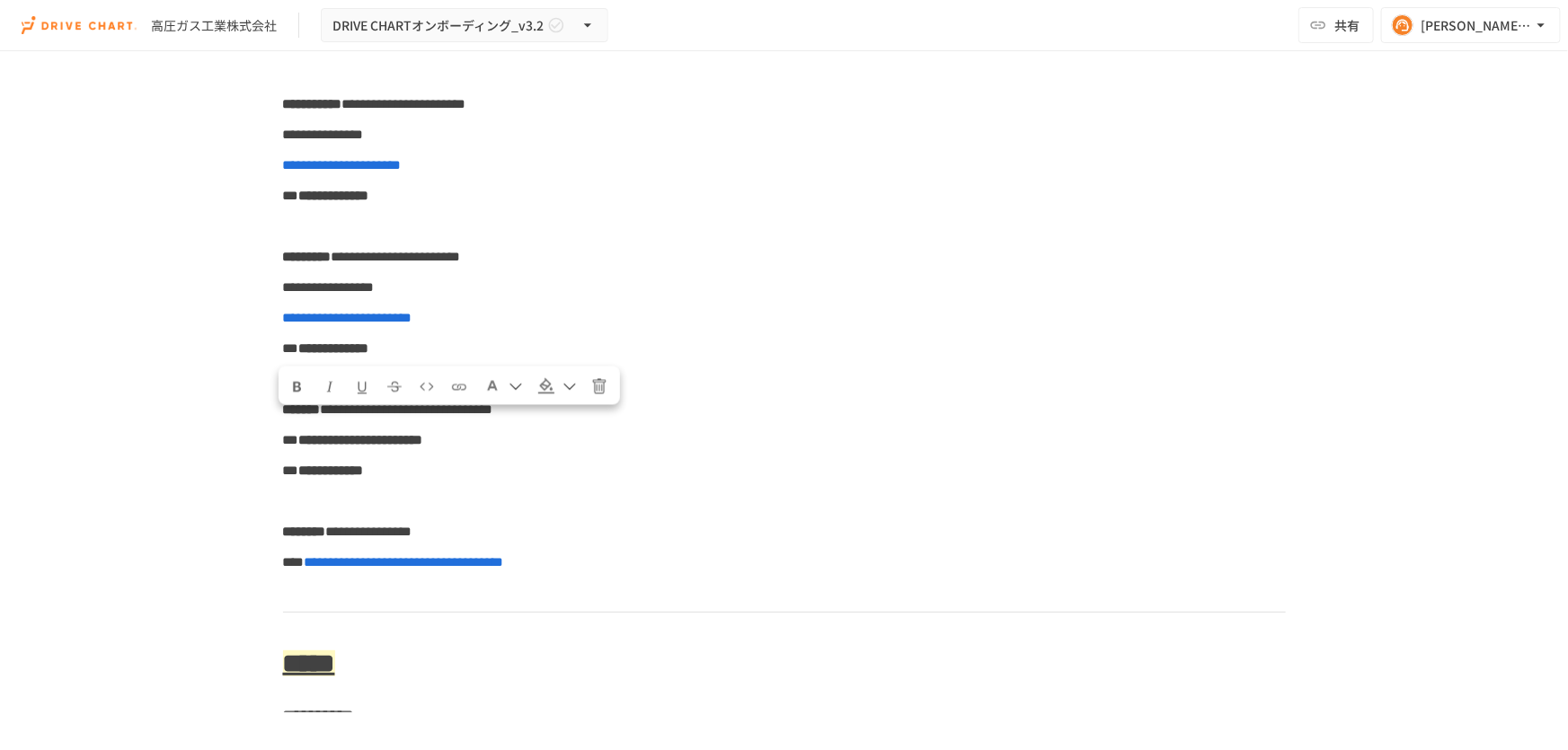click on "**********" at bounding box center (784, 382) 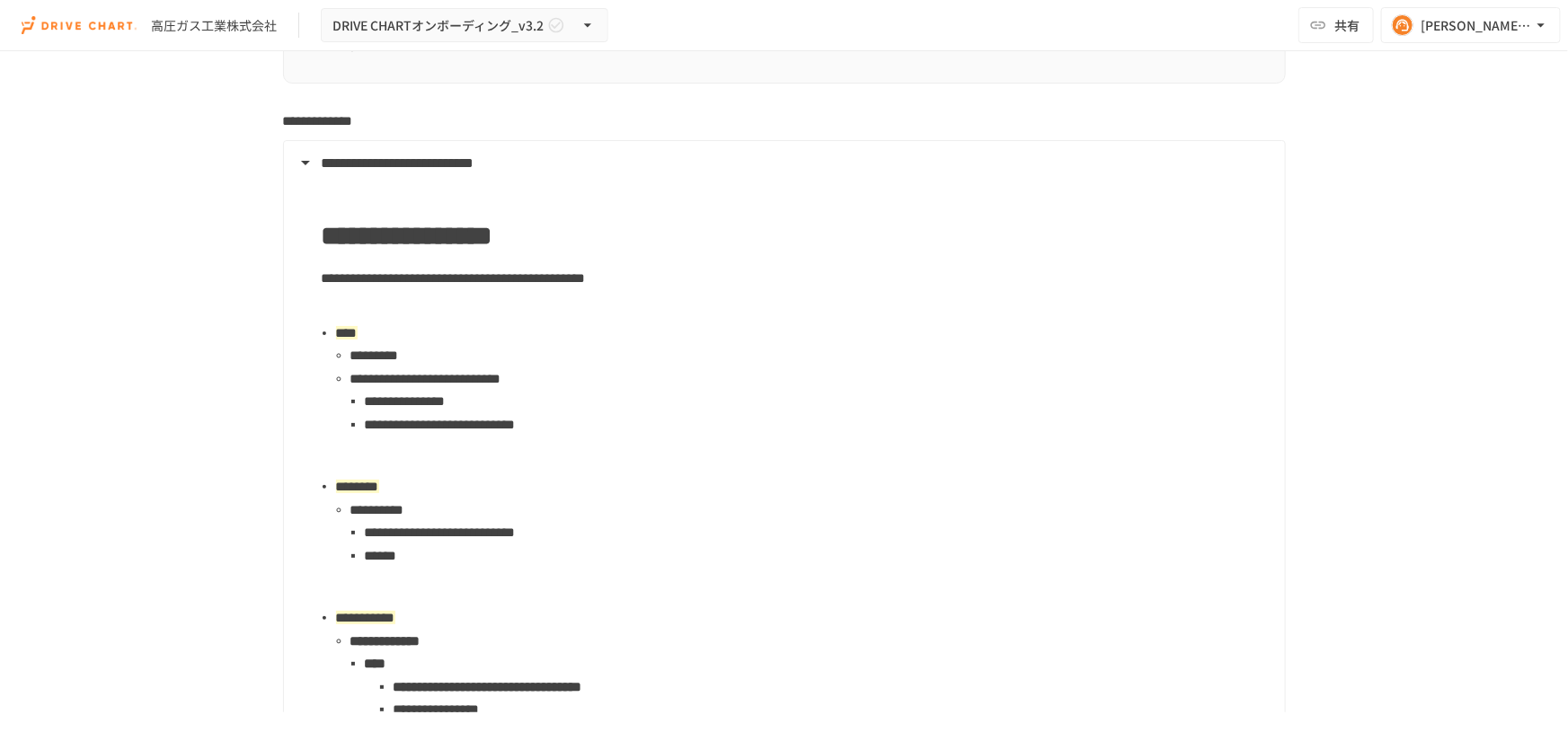 scroll, scrollTop: 1469, scrollLeft: 0, axis: vertical 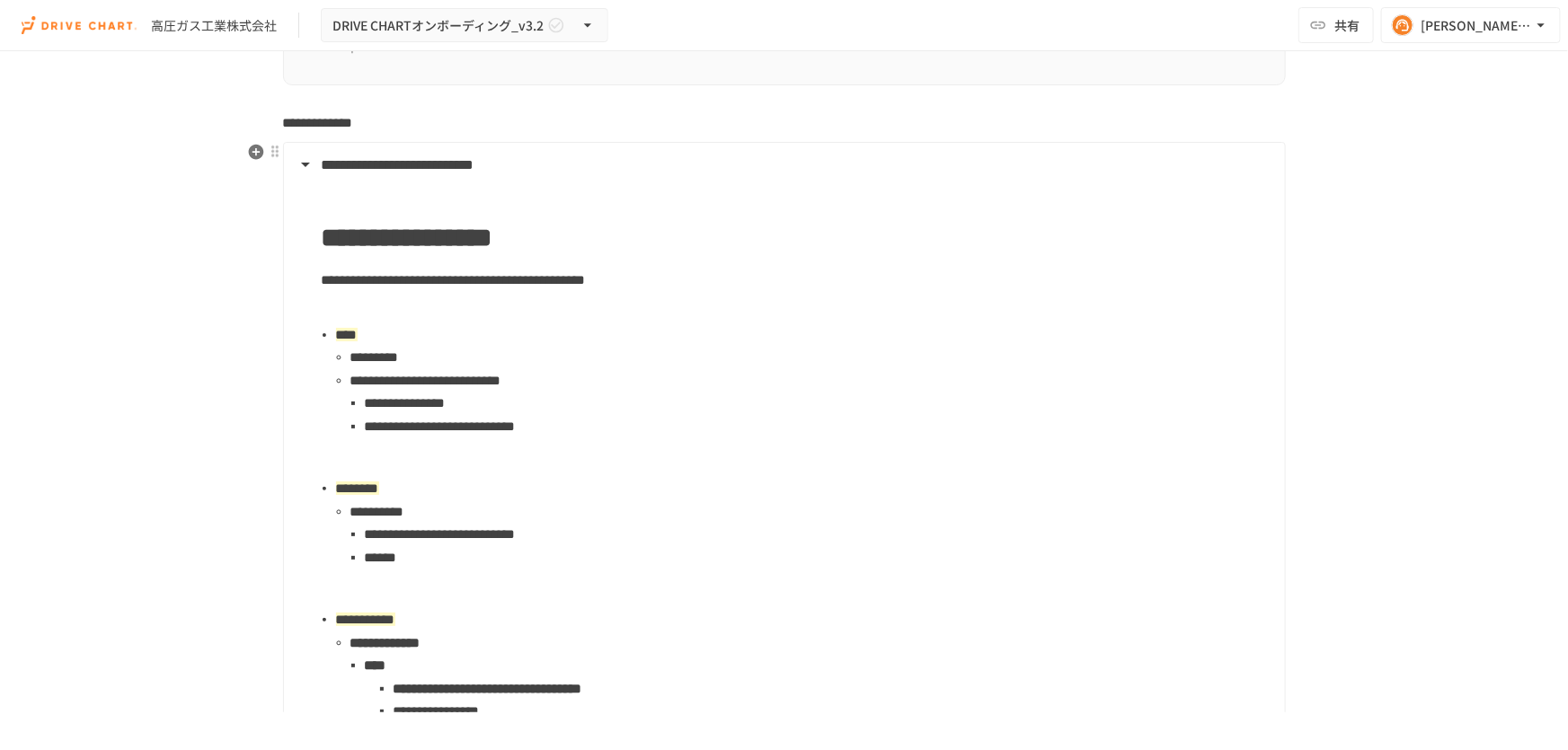 click on "**********" at bounding box center (818, 427) 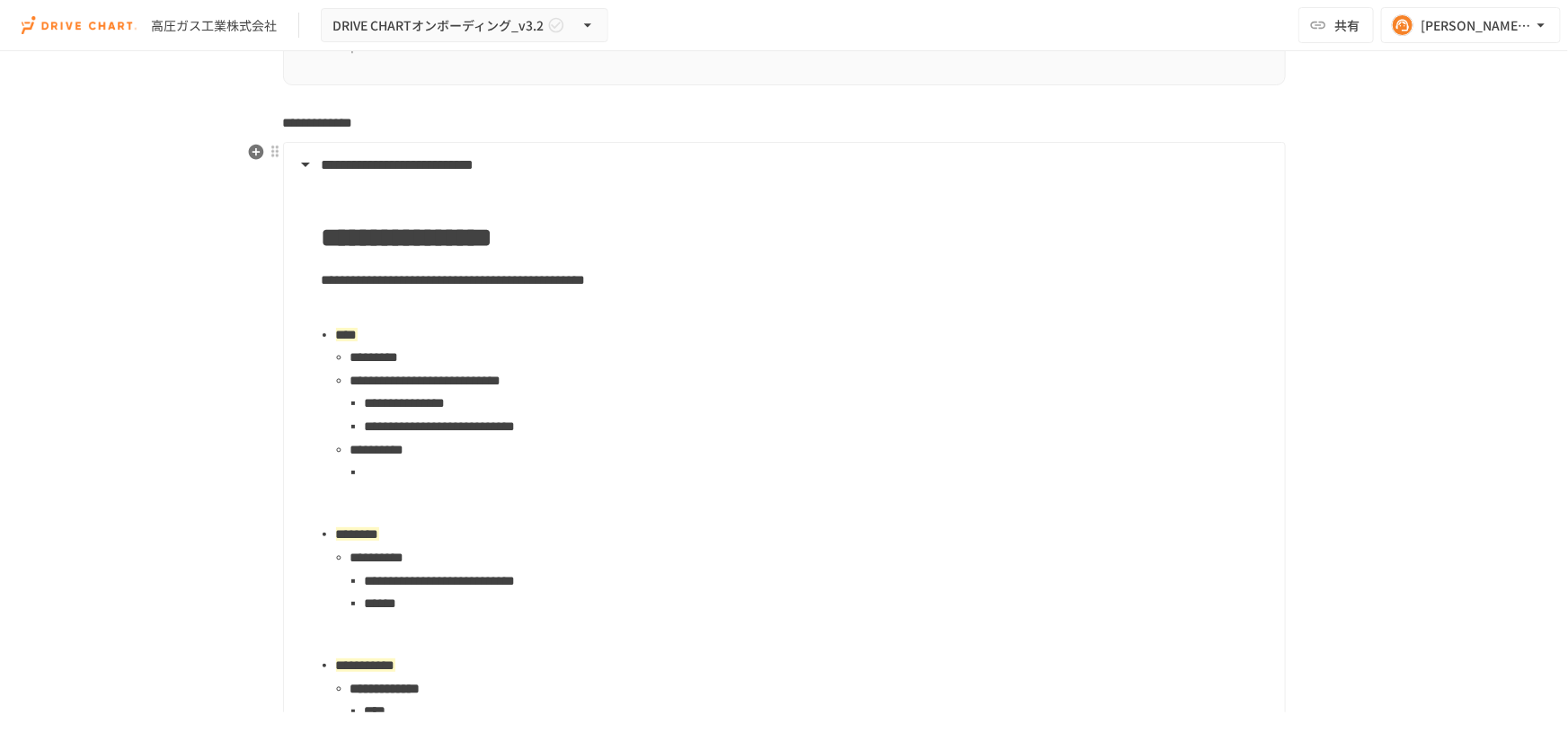 click at bounding box center (818, 472) 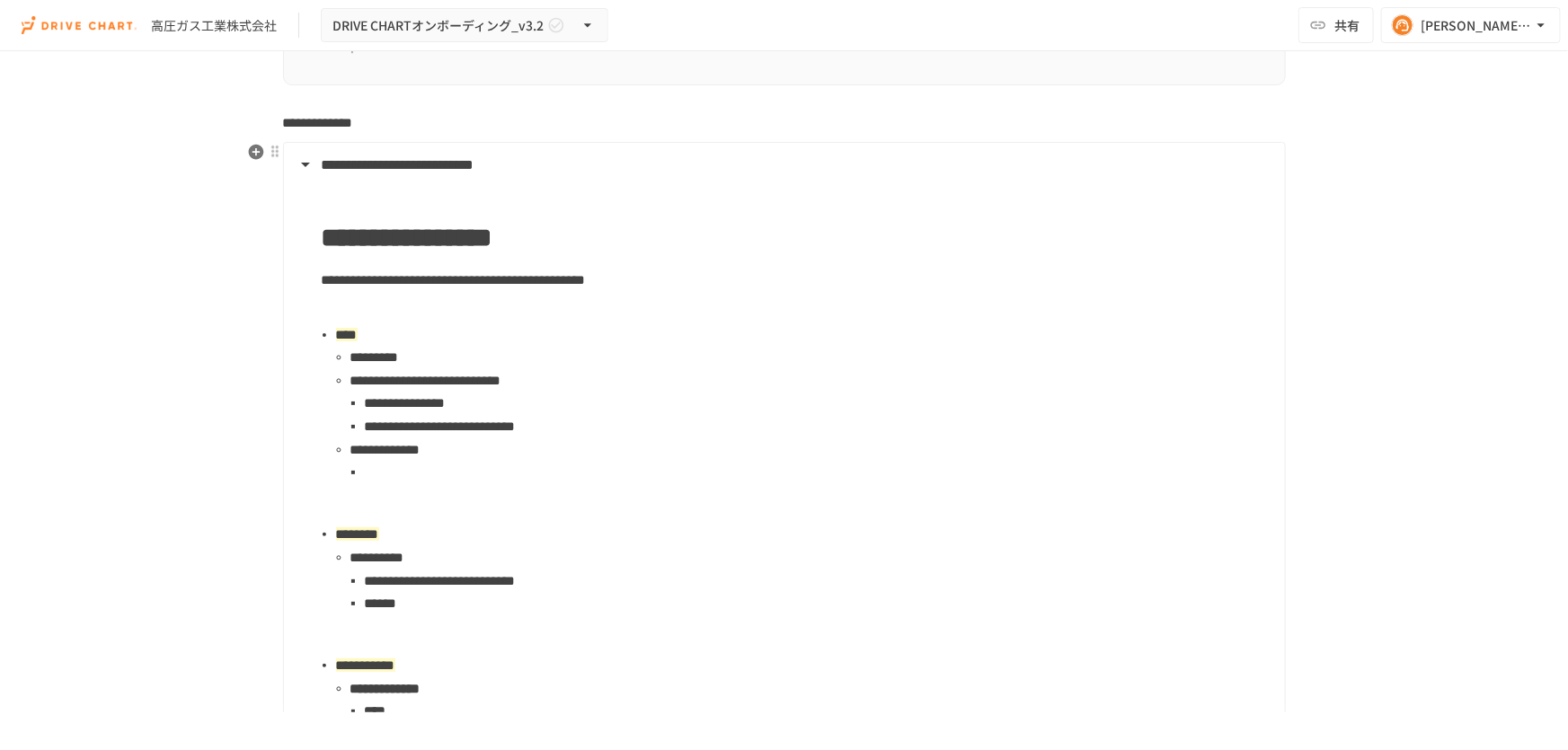 click at bounding box center (818, 472) 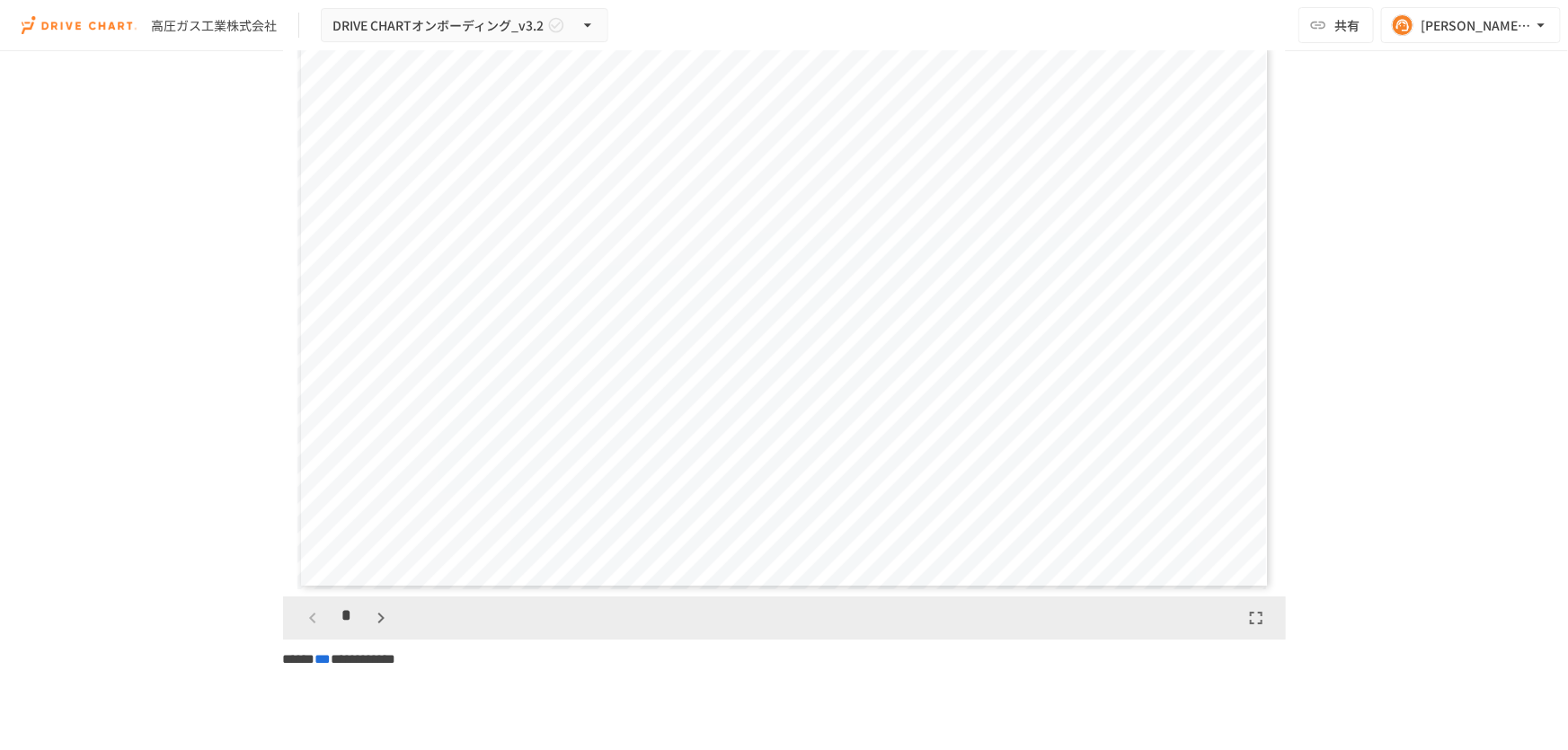 scroll, scrollTop: 3184, scrollLeft: 0, axis: vertical 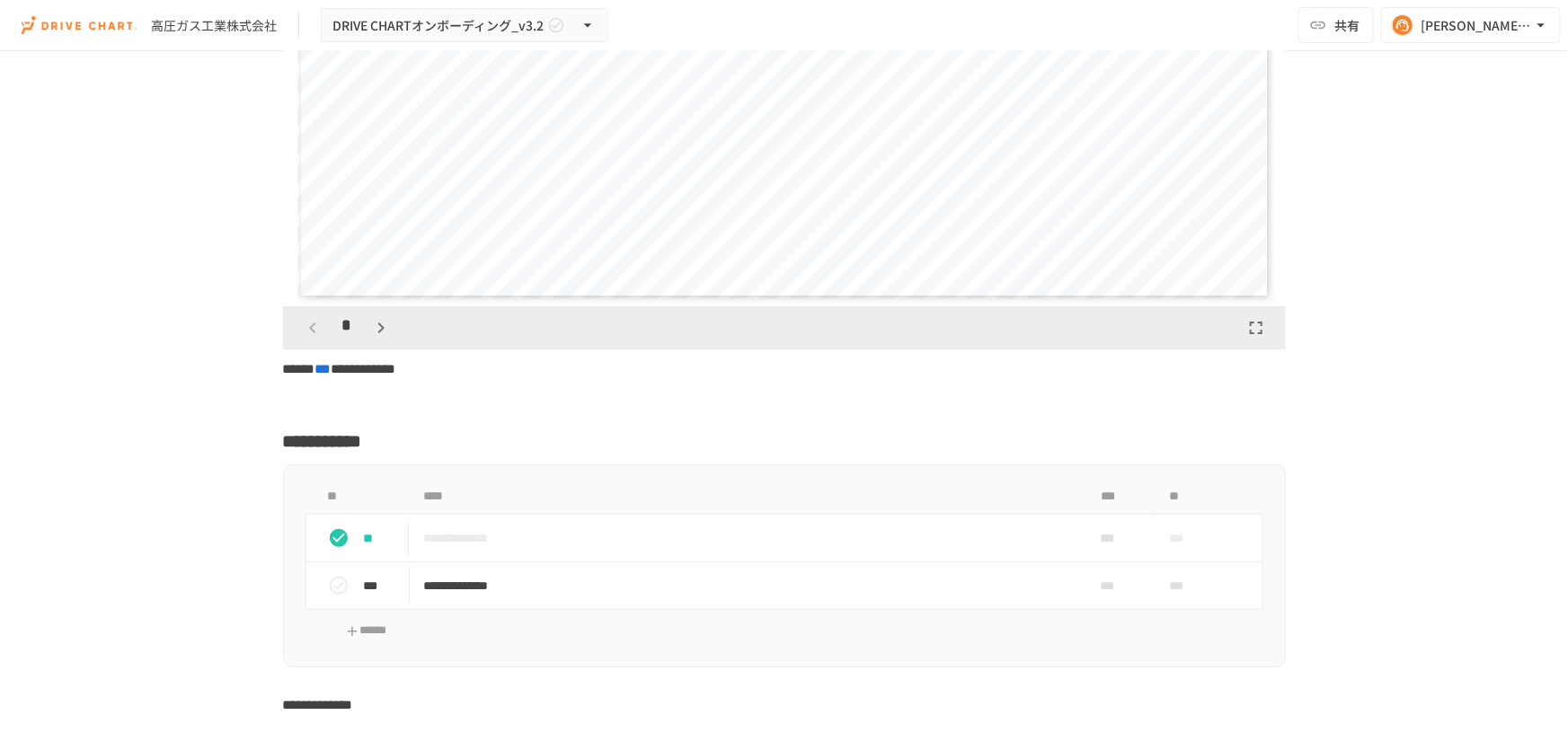 click 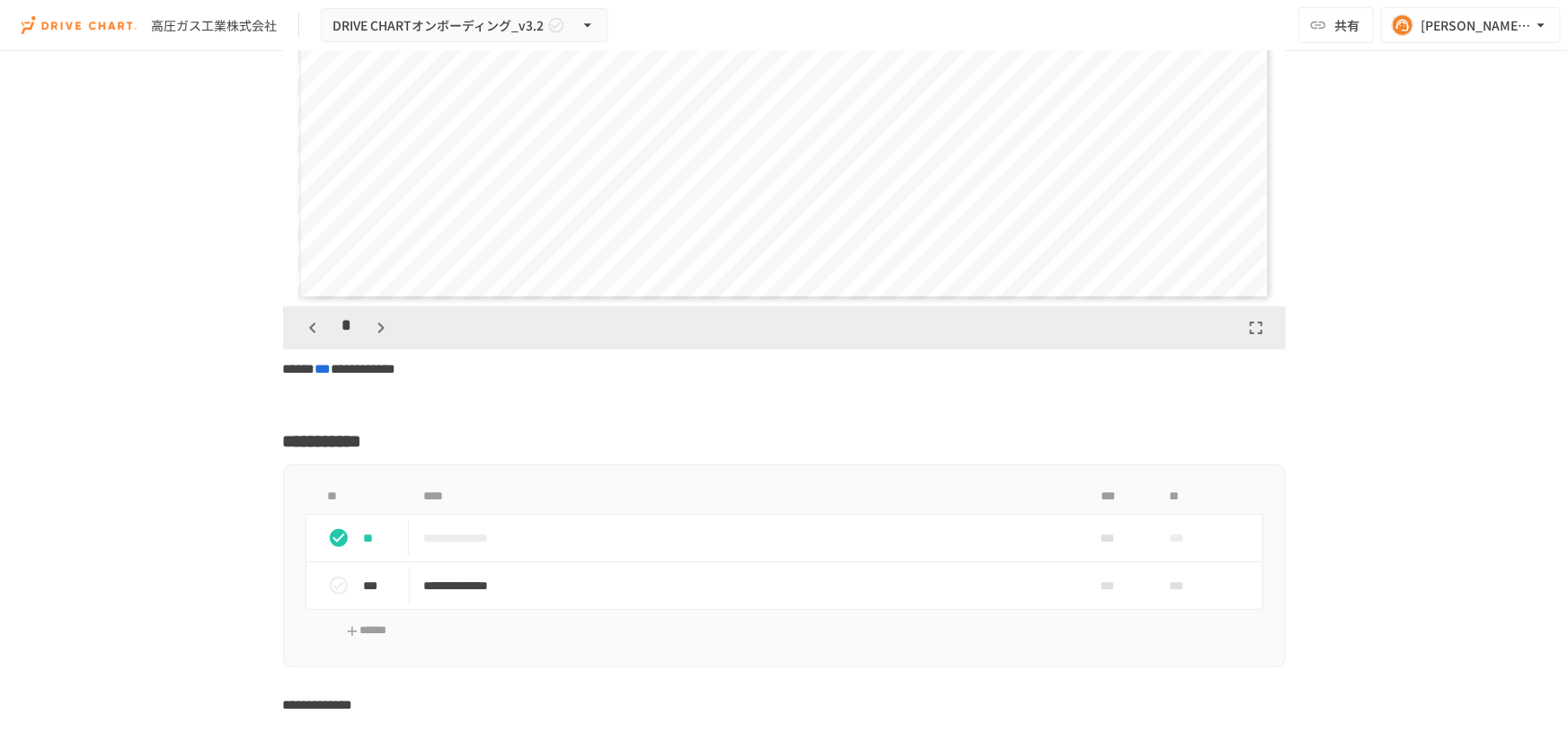 click 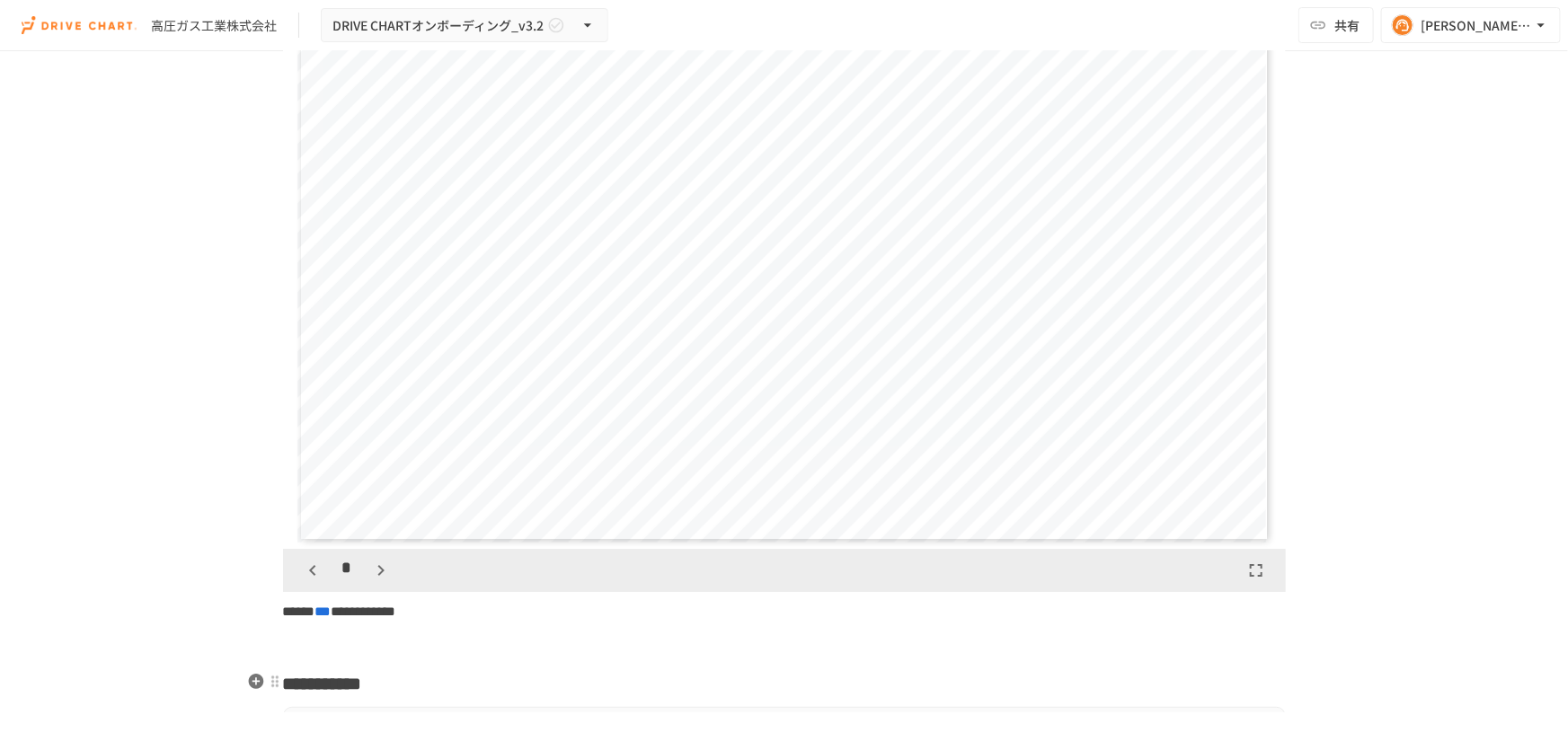 scroll, scrollTop: 3102, scrollLeft: 0, axis: vertical 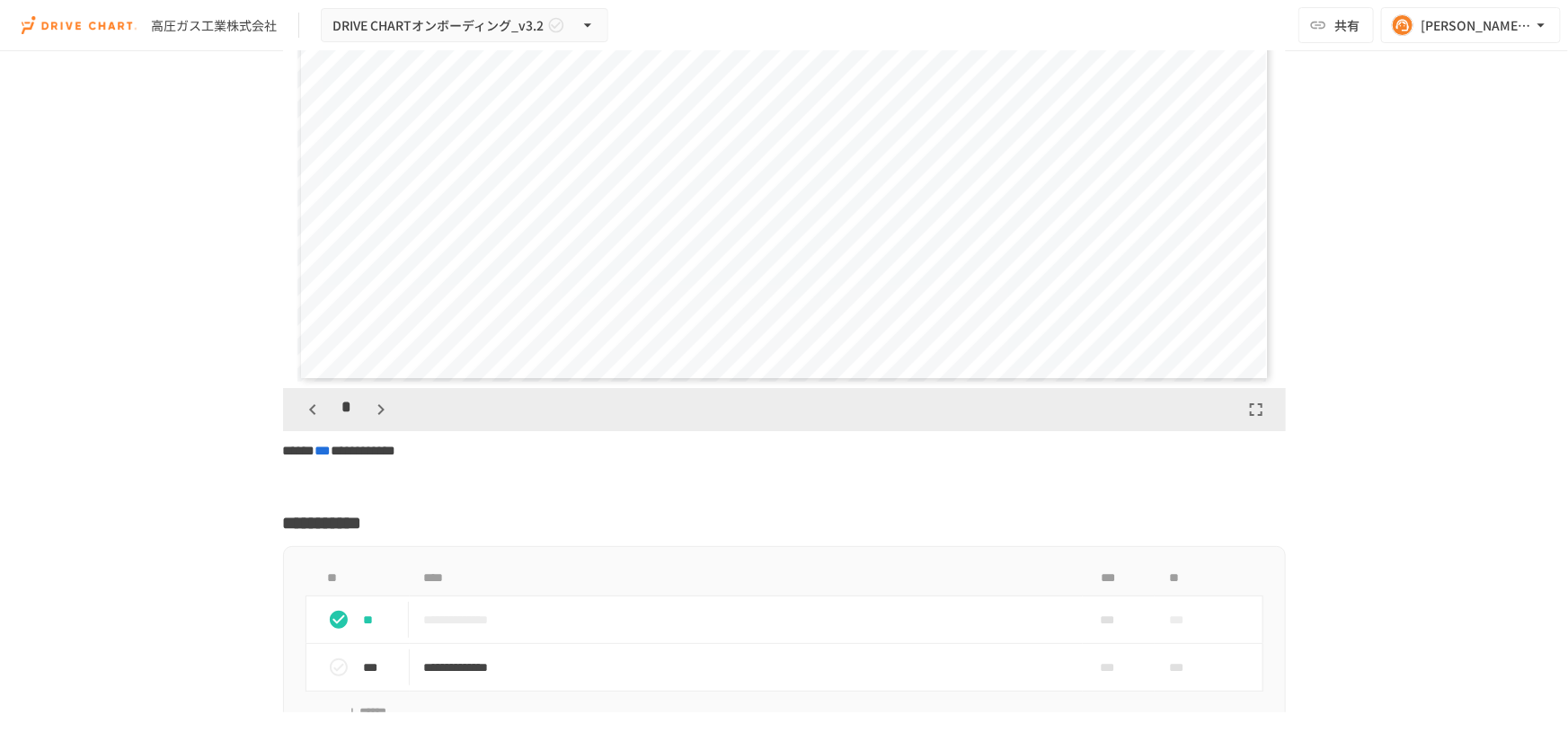 click 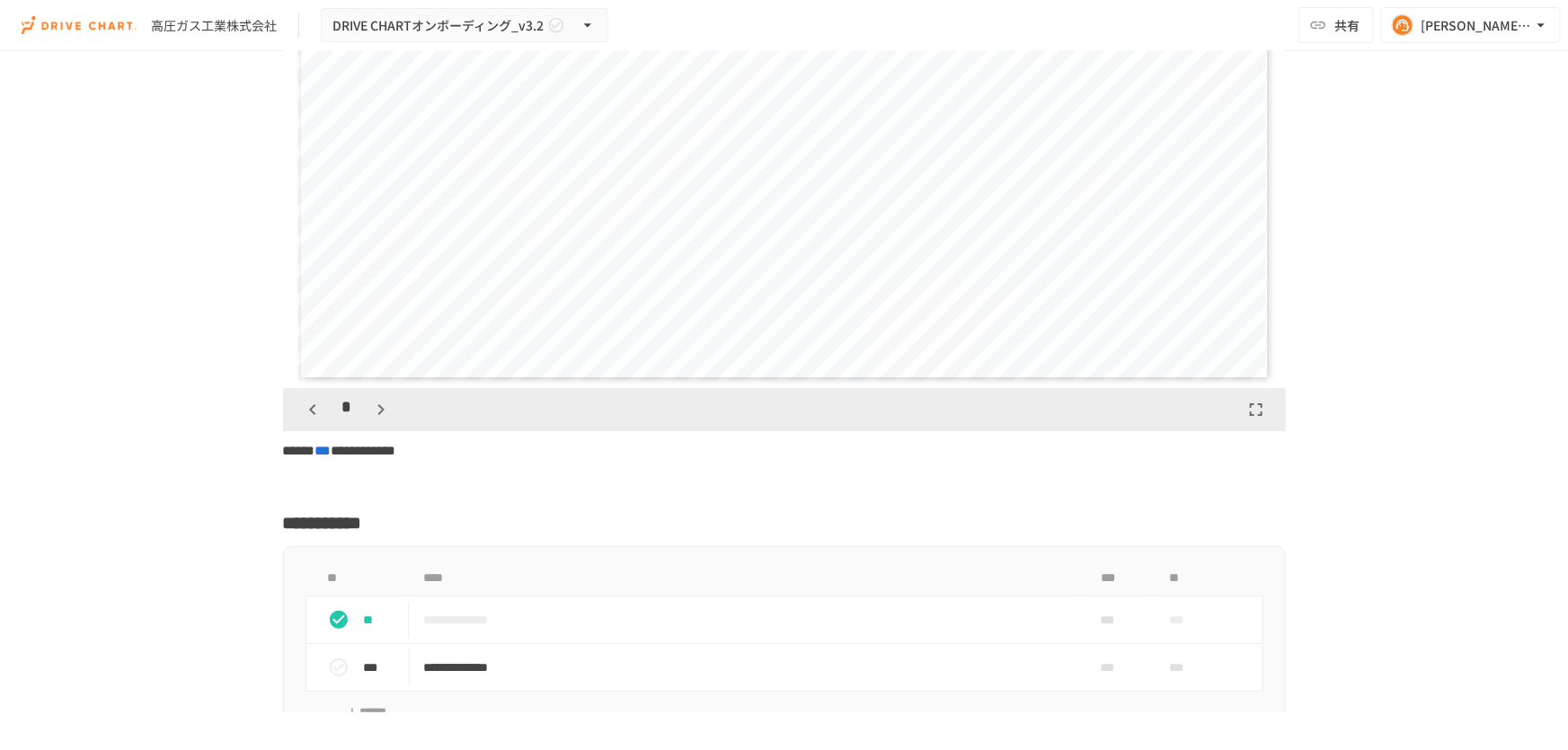 click 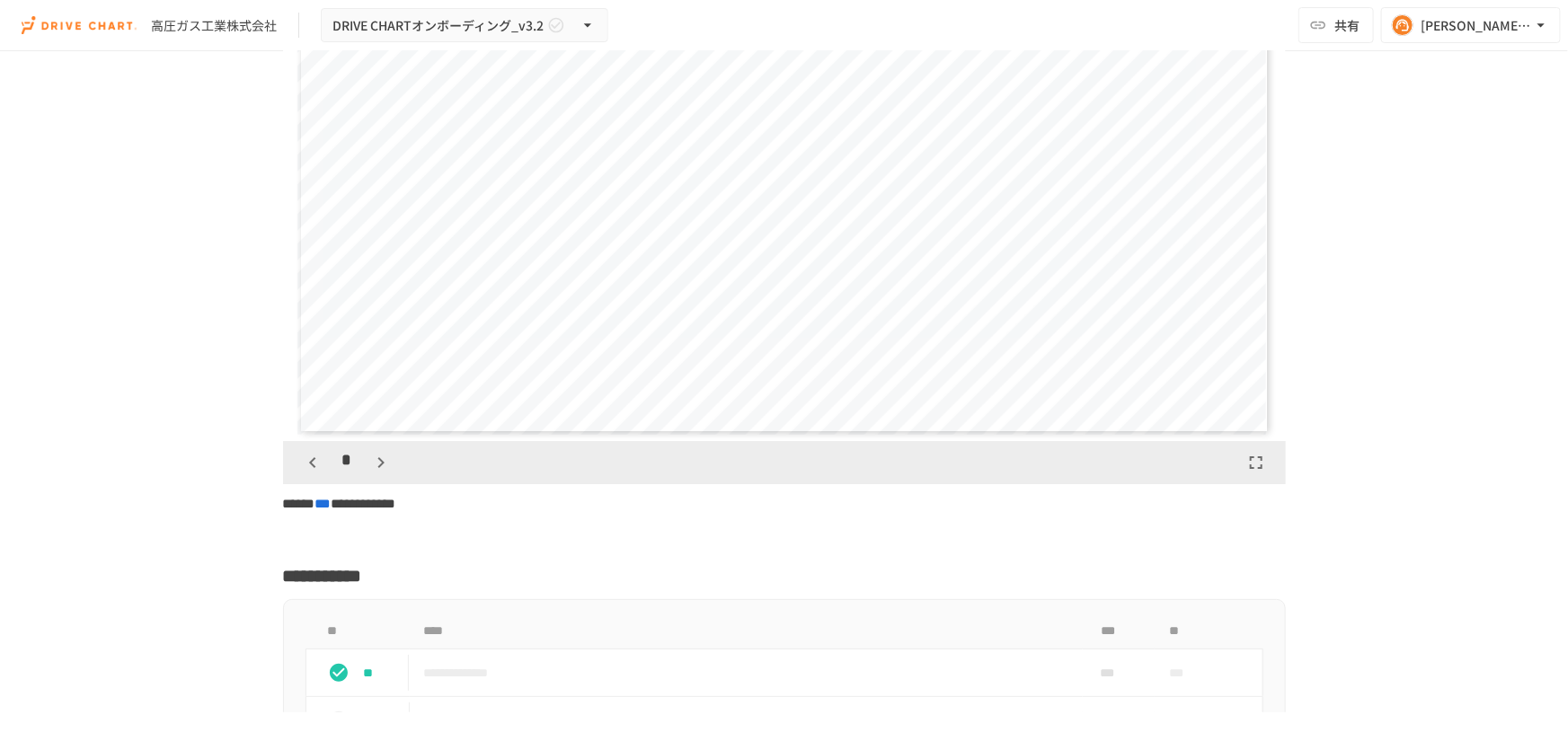 scroll, scrollTop: 3021, scrollLeft: 0, axis: vertical 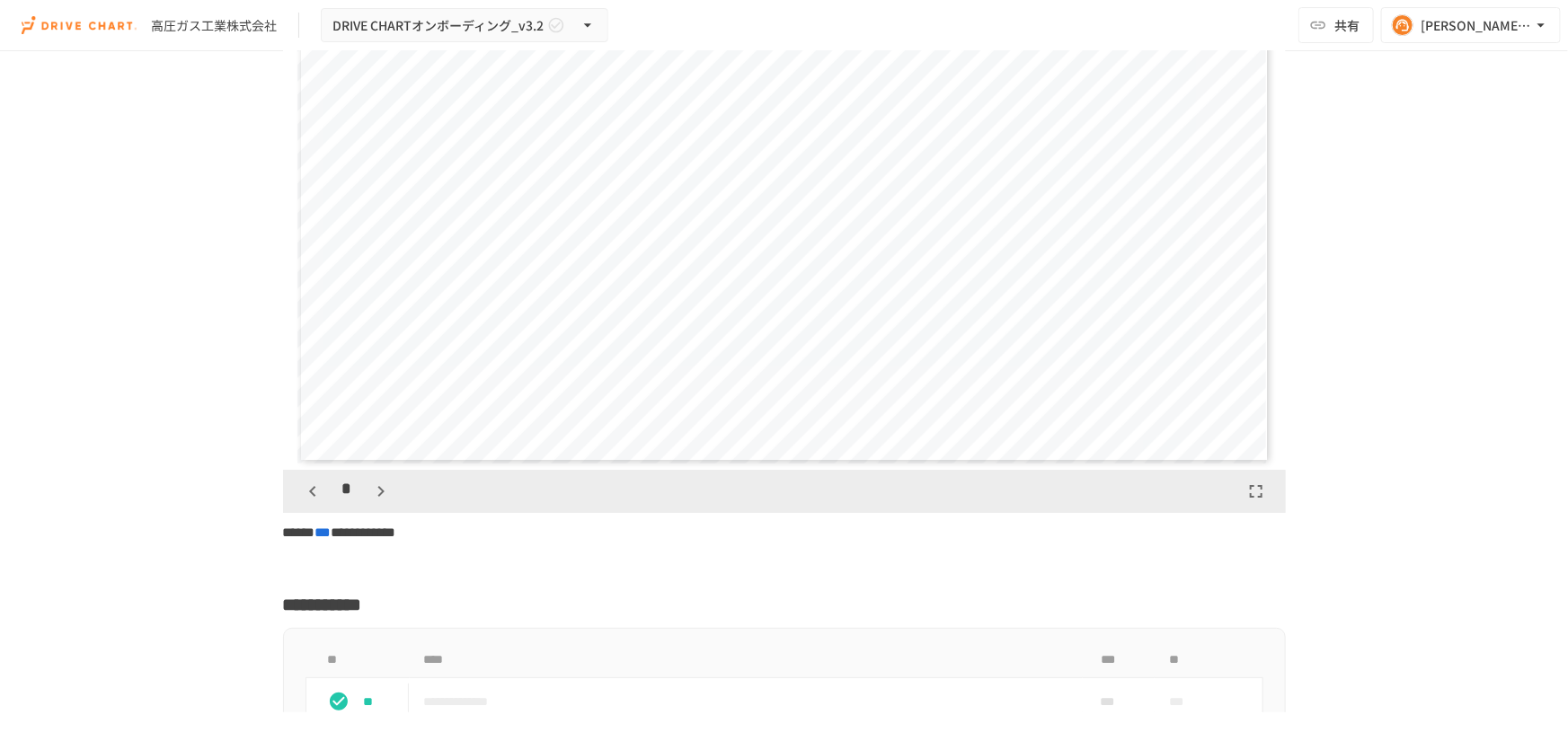 click 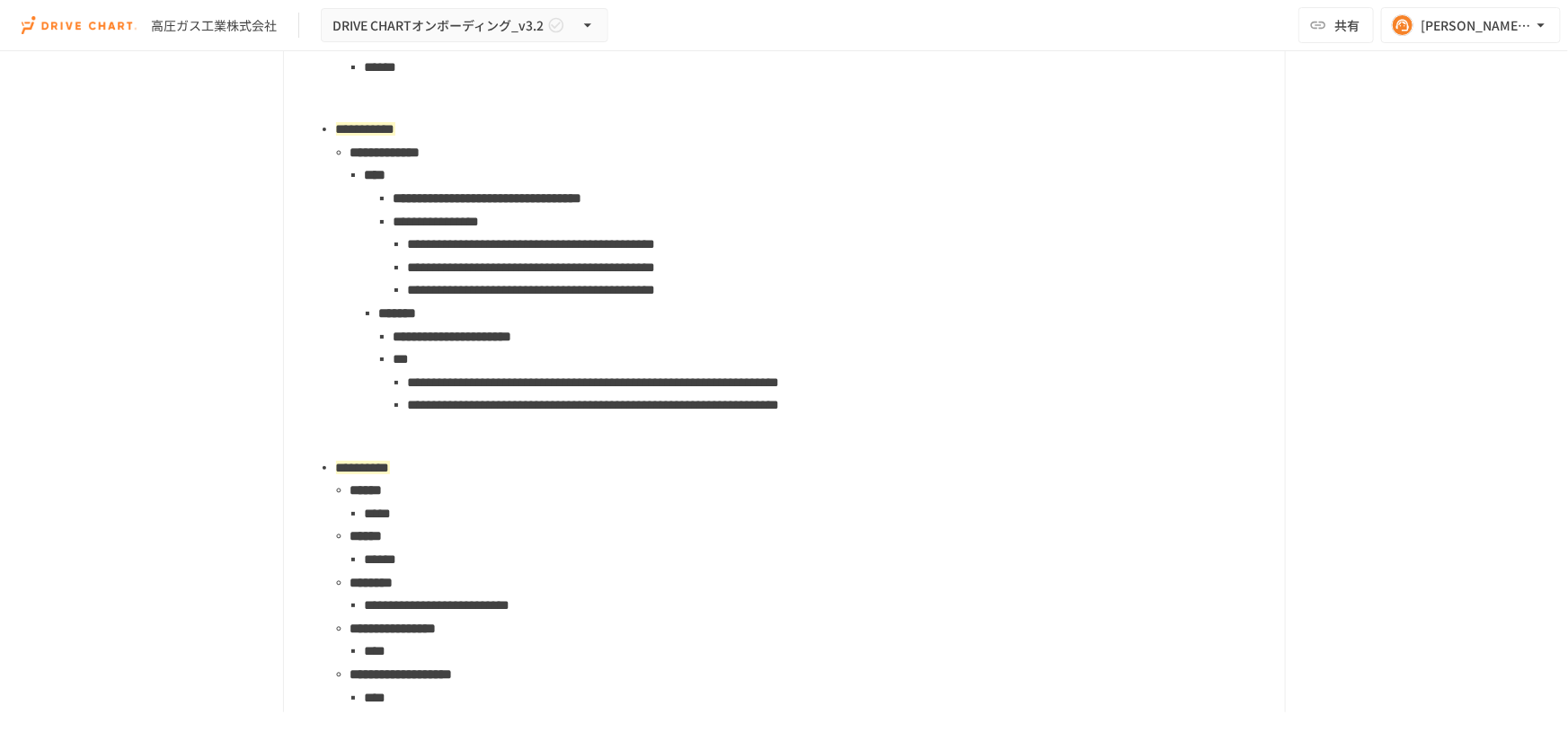 scroll, scrollTop: 1959, scrollLeft: 0, axis: vertical 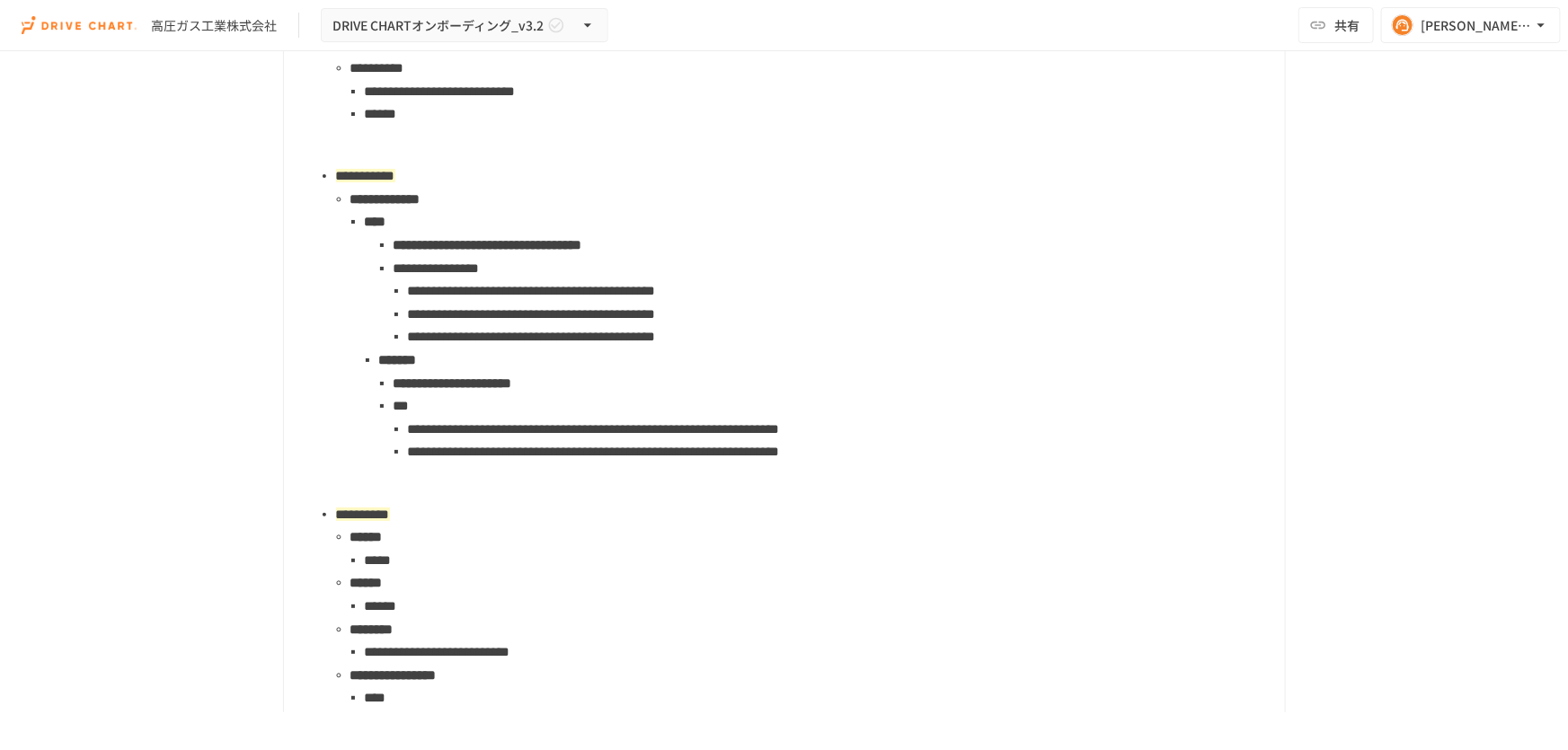 click on "******" at bounding box center (818, 114) 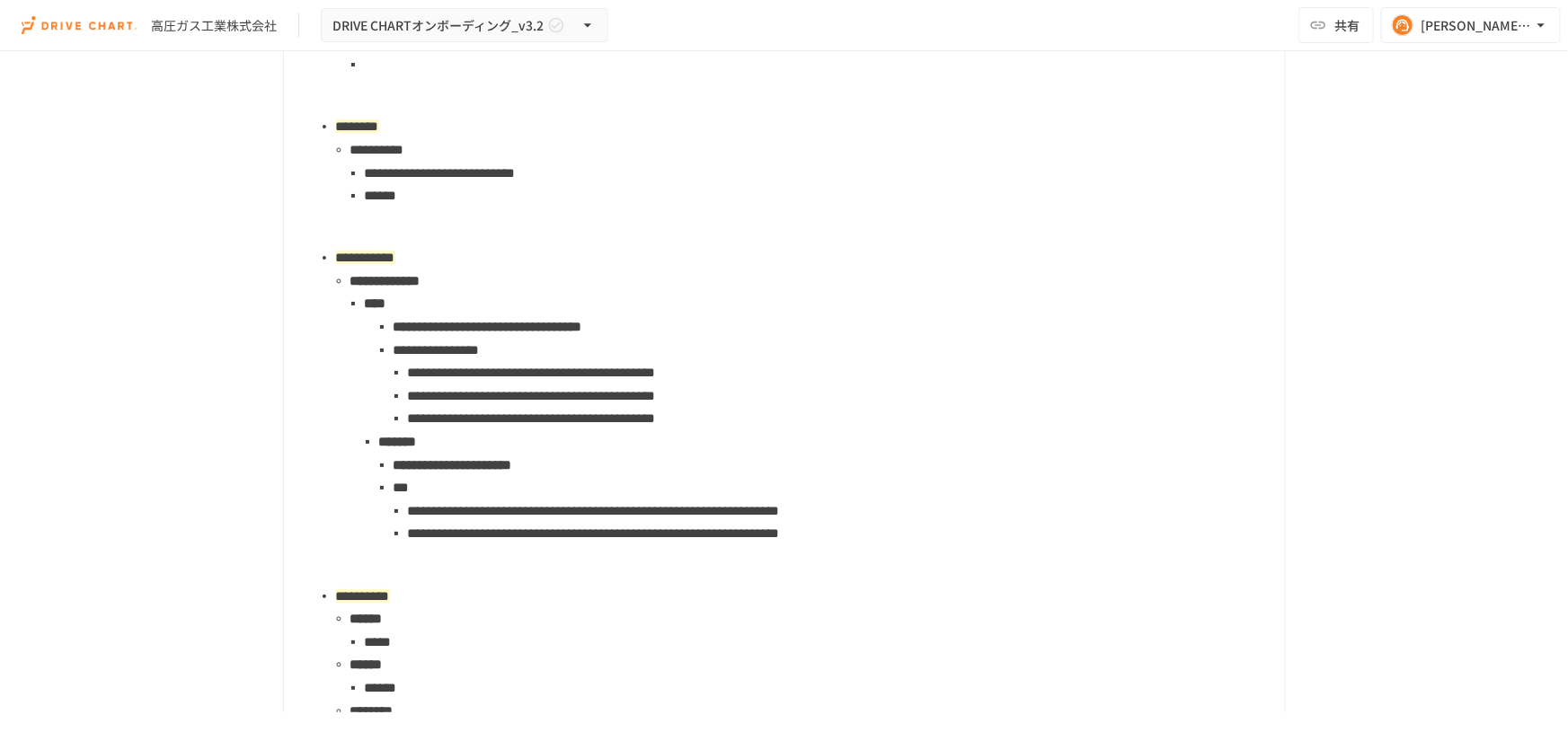 scroll, scrollTop: 1796, scrollLeft: 0, axis: vertical 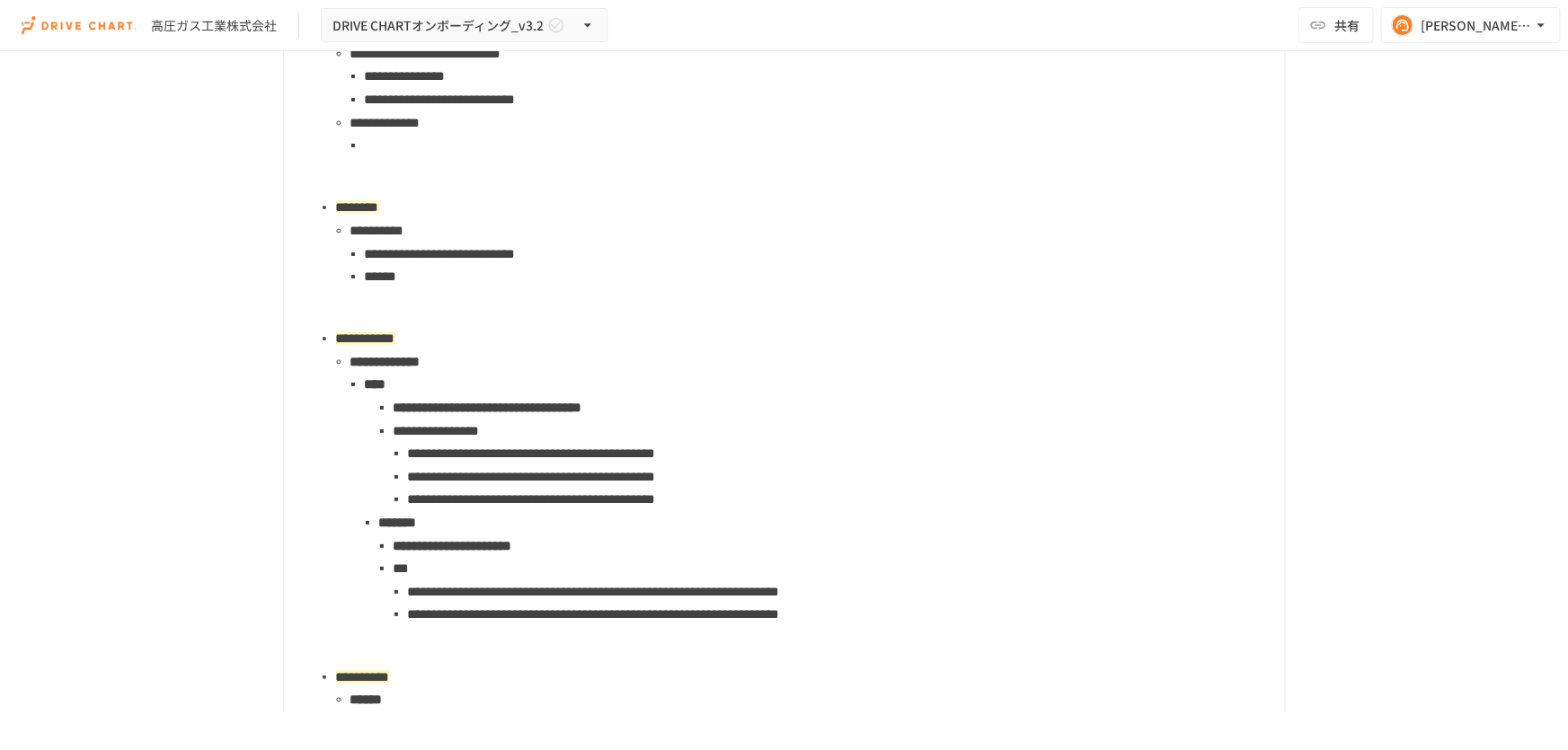 click at bounding box center (818, 146) 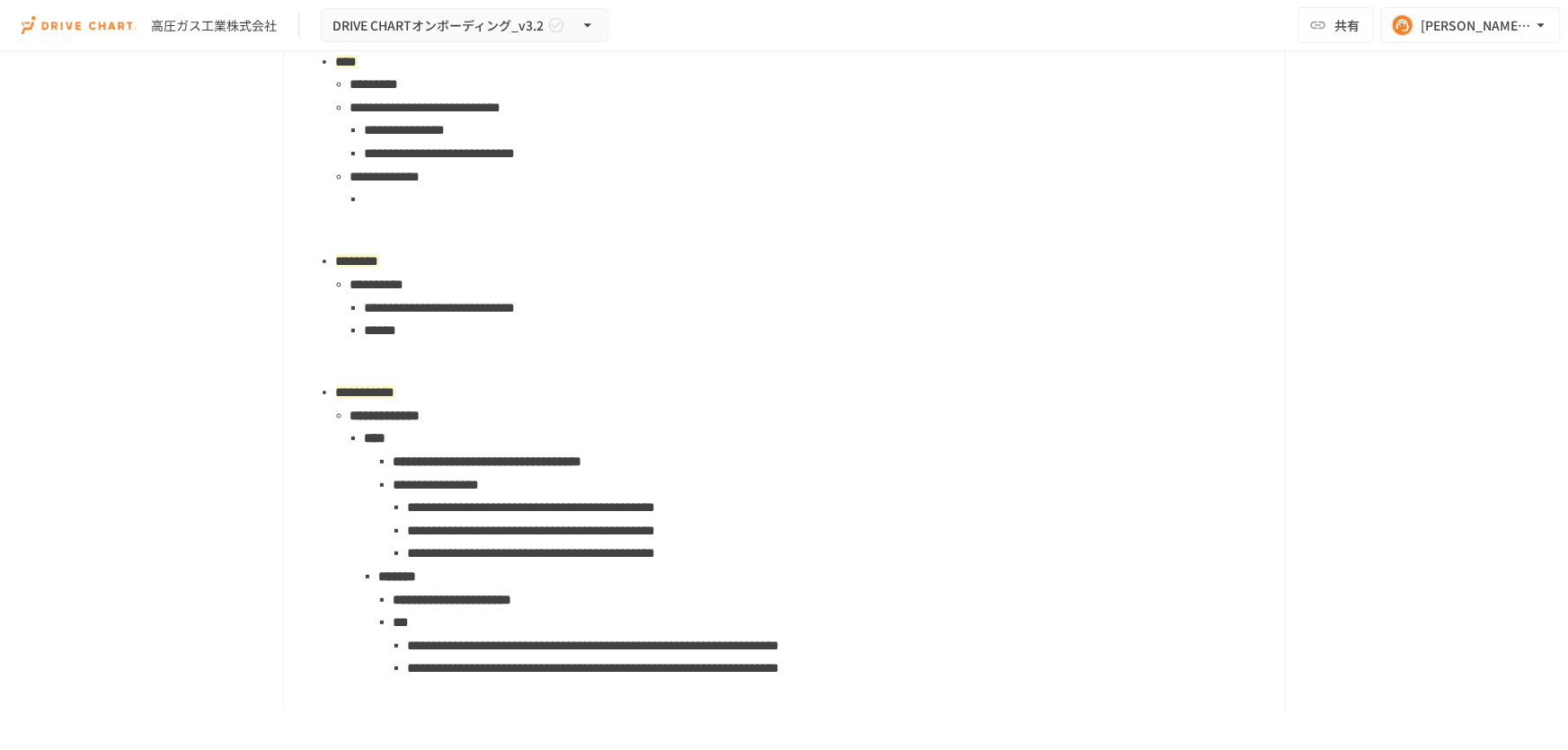 scroll, scrollTop: 1715, scrollLeft: 0, axis: vertical 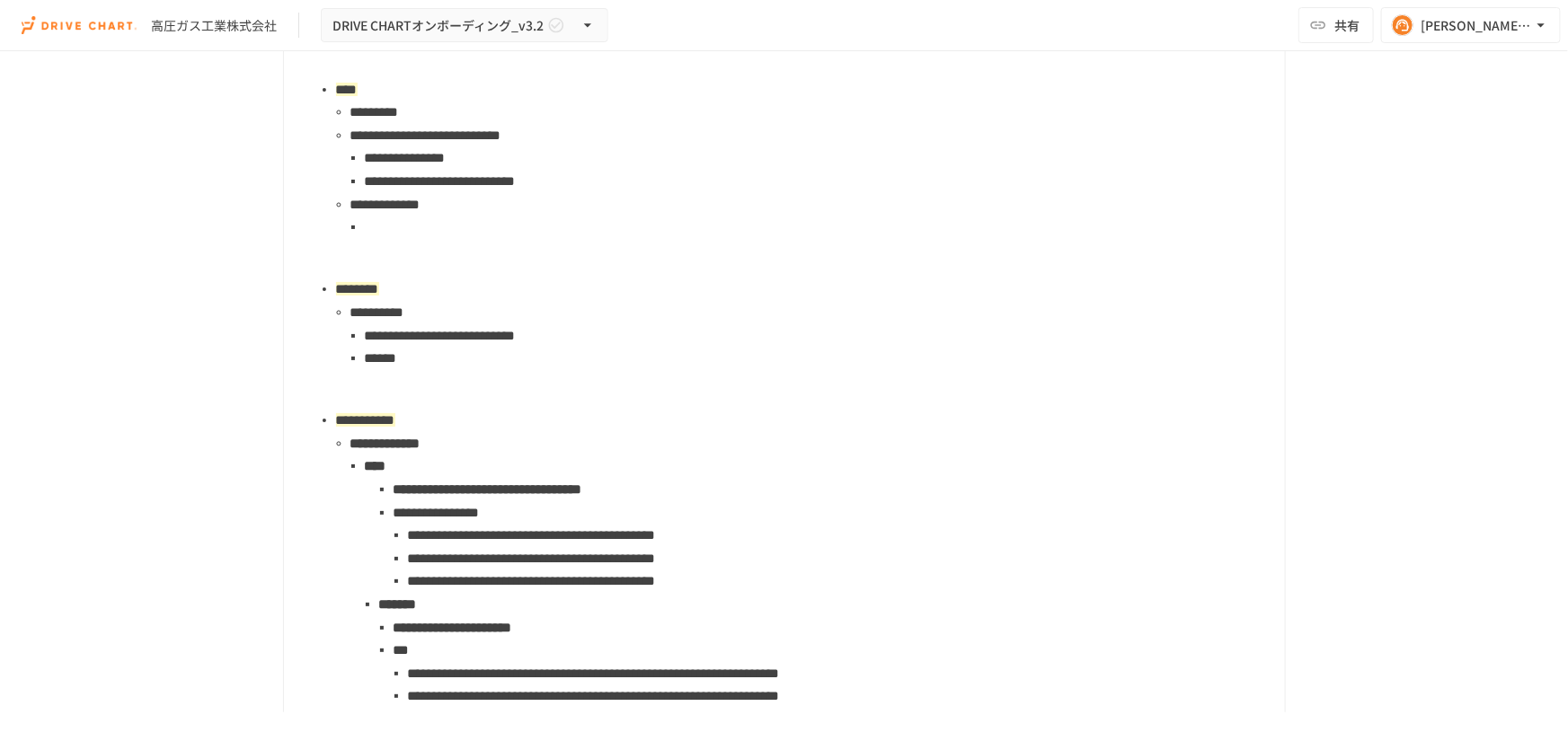 click on "**********" at bounding box center [426, 135] 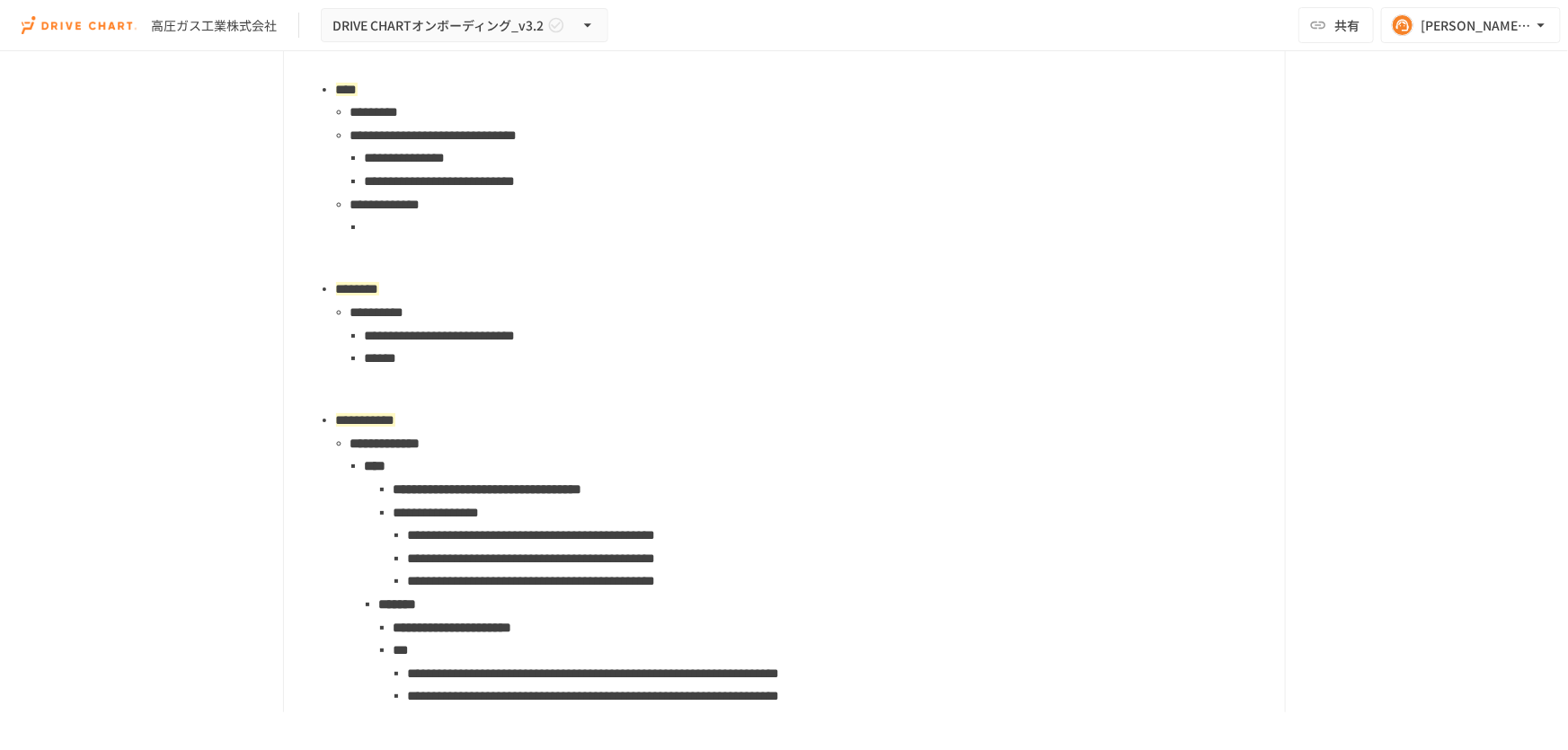 click on "**********" at bounding box center (811, 205) 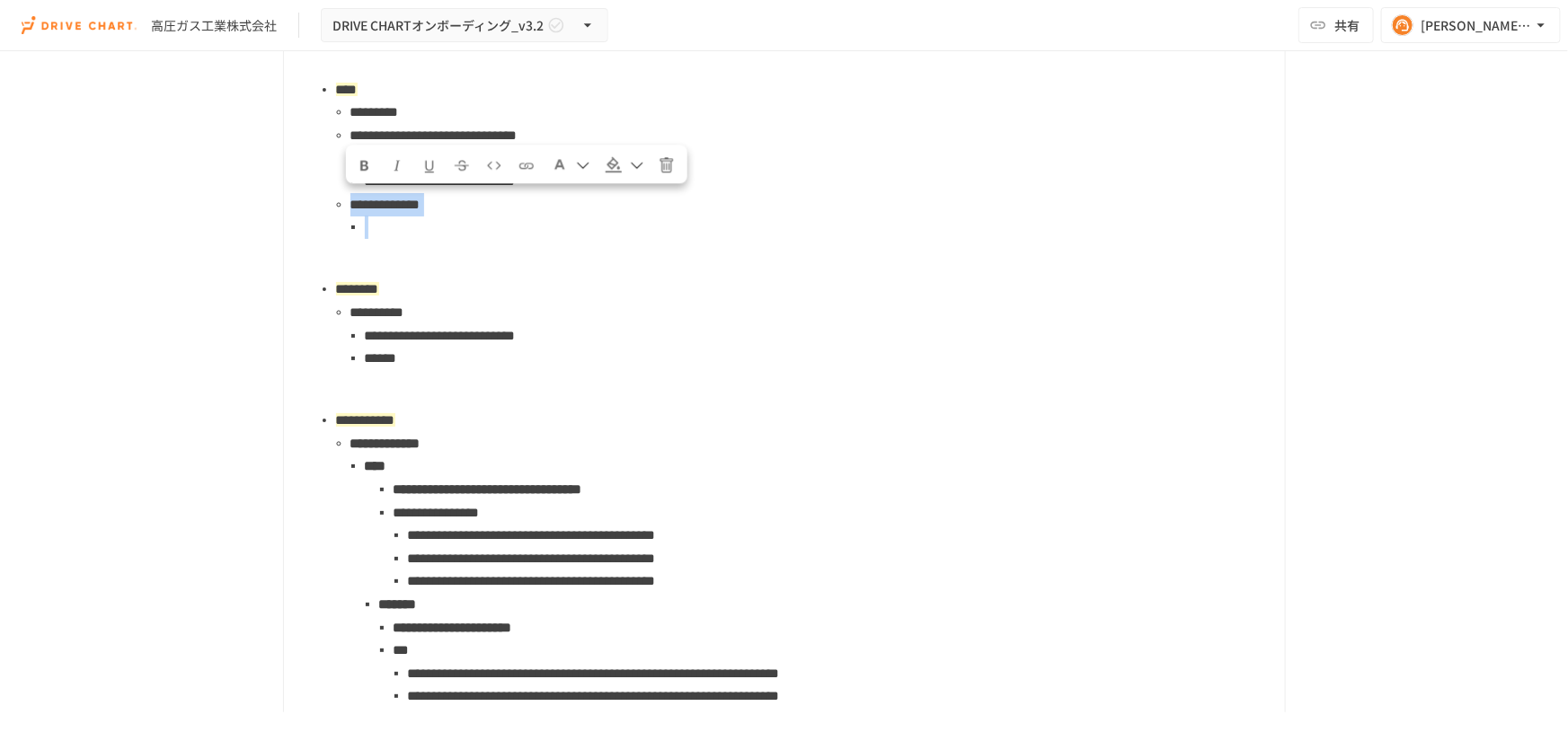 drag, startPoint x: 535, startPoint y: 224, endPoint x: 332, endPoint y: 212, distance: 203.35437 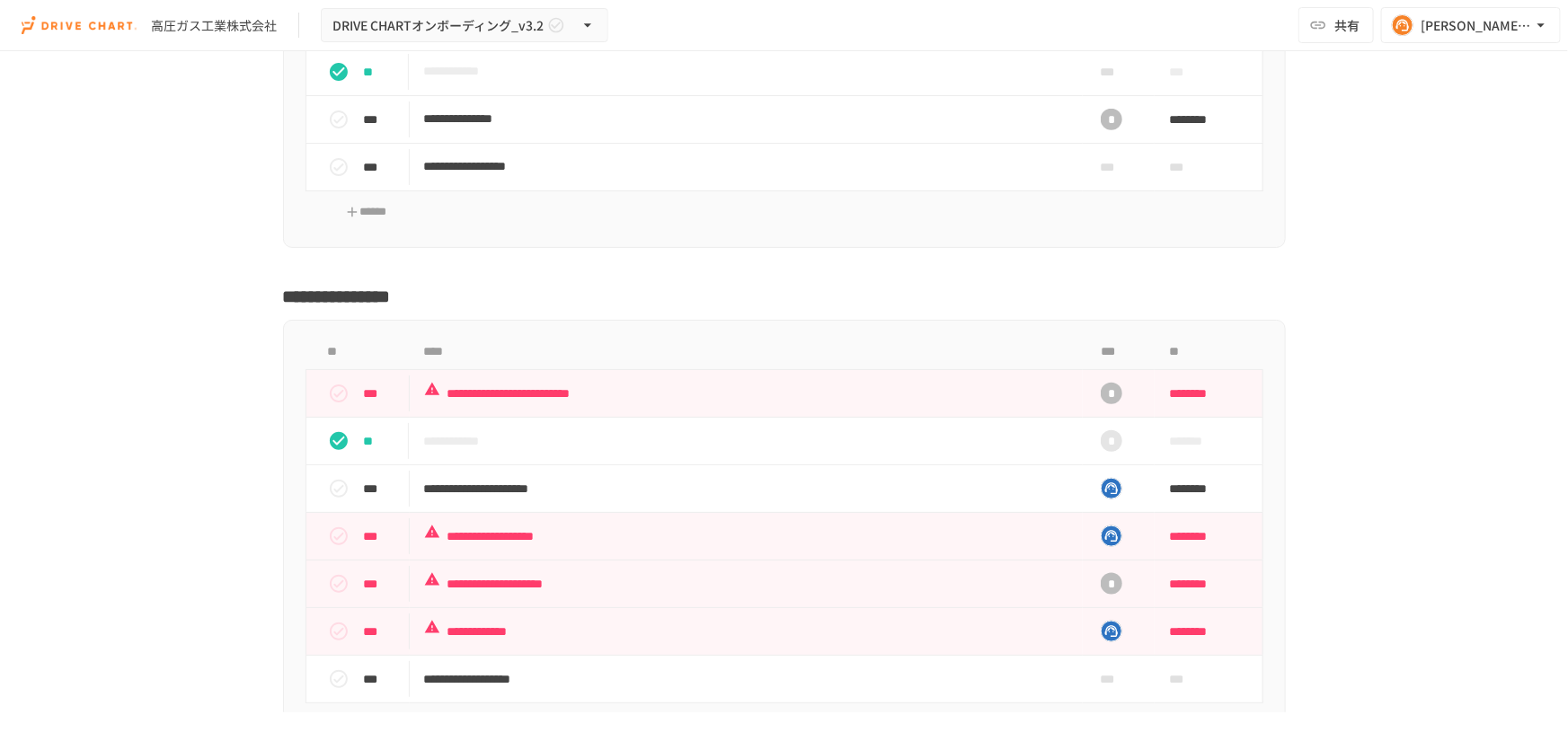 scroll, scrollTop: 4409, scrollLeft: 0, axis: vertical 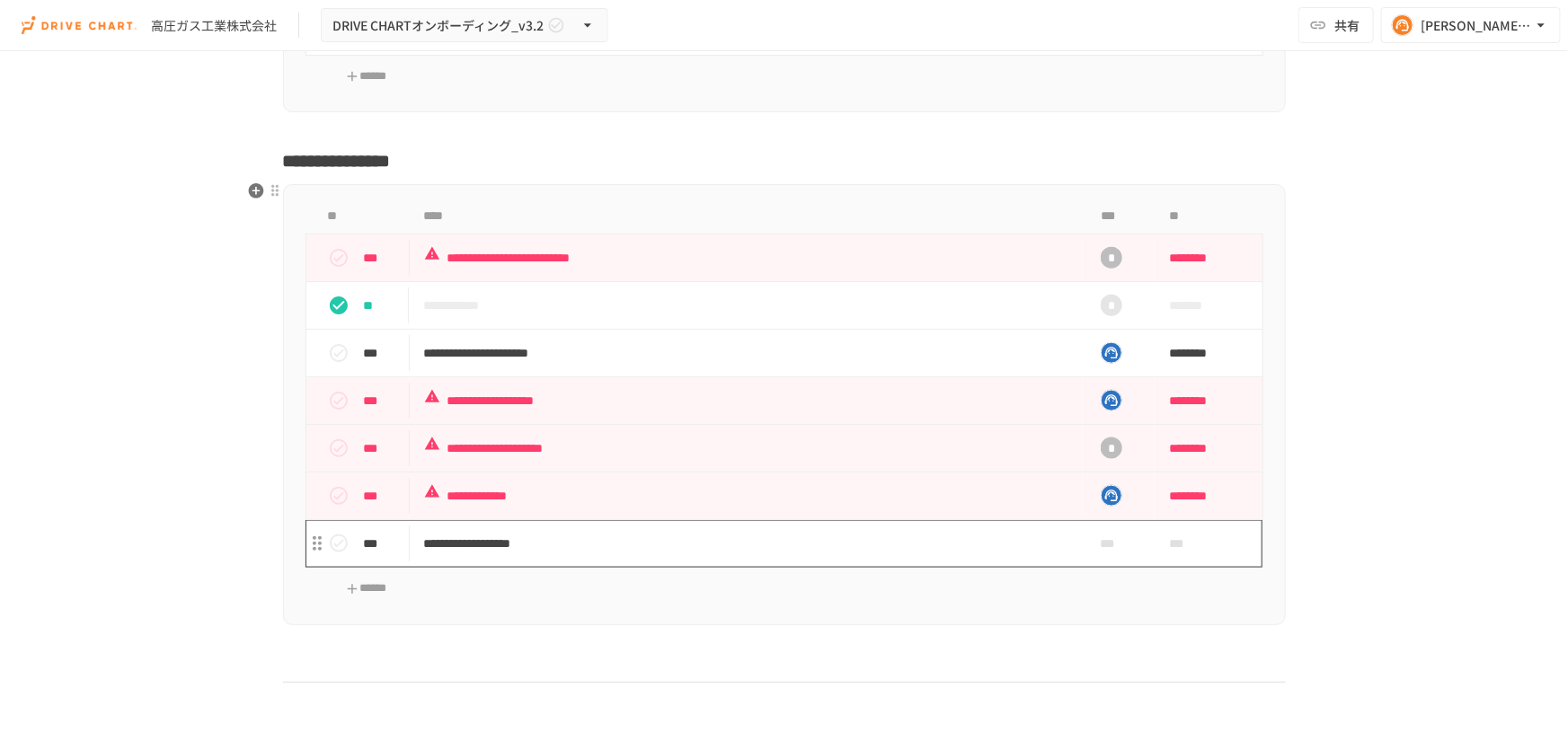 click on "**********" at bounding box center [747, 543] 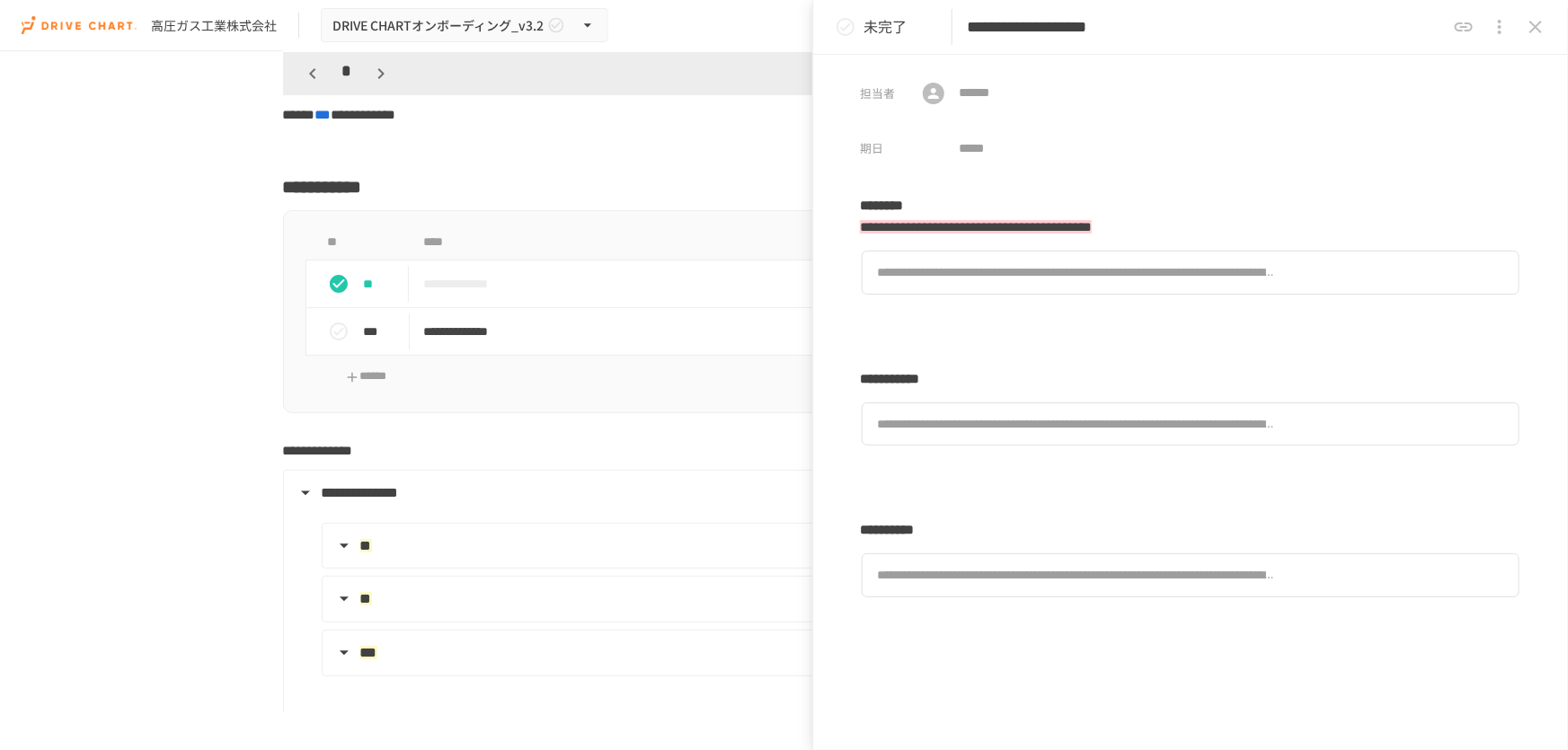 scroll, scrollTop: 3266, scrollLeft: 0, axis: vertical 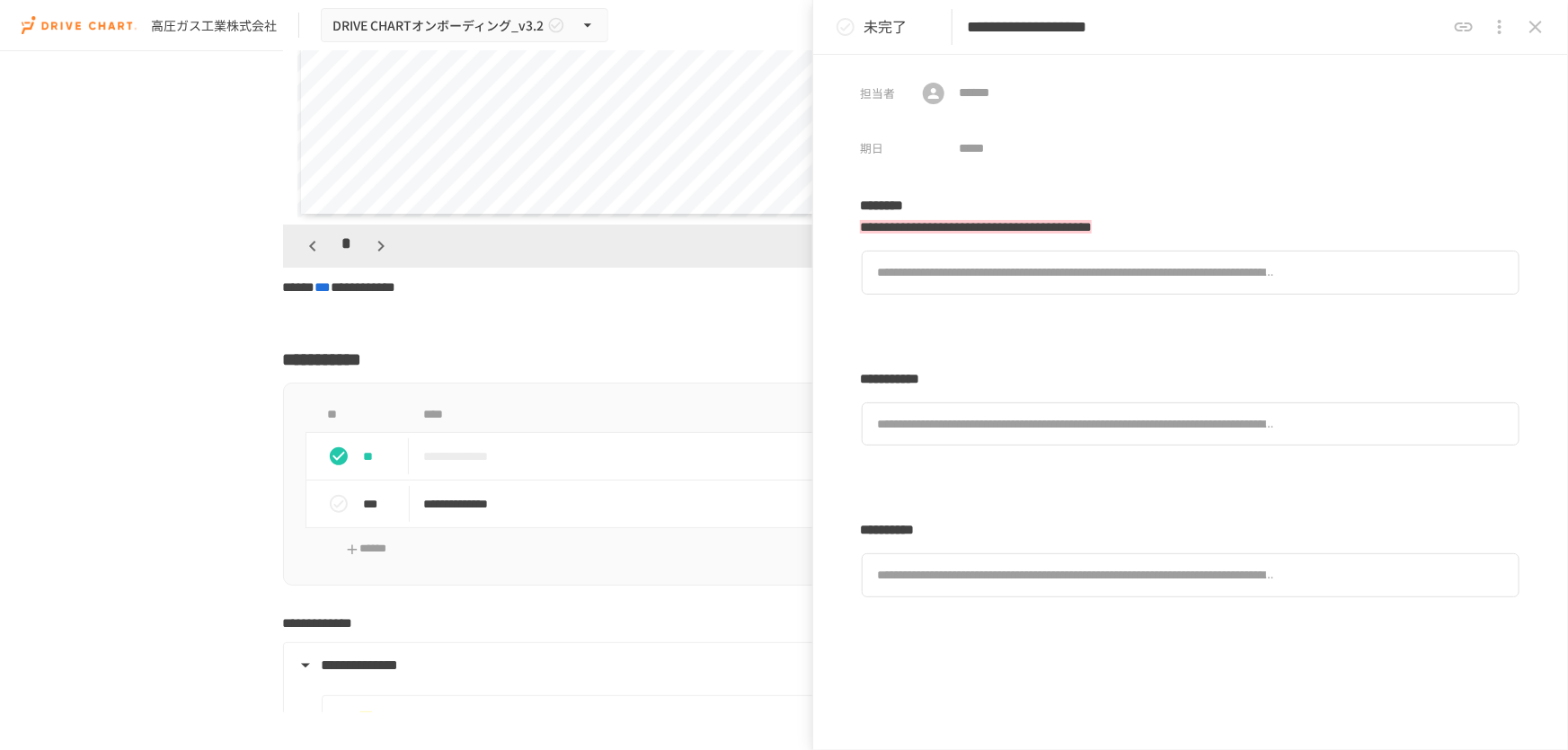 click on "**********" at bounding box center (784, 382) 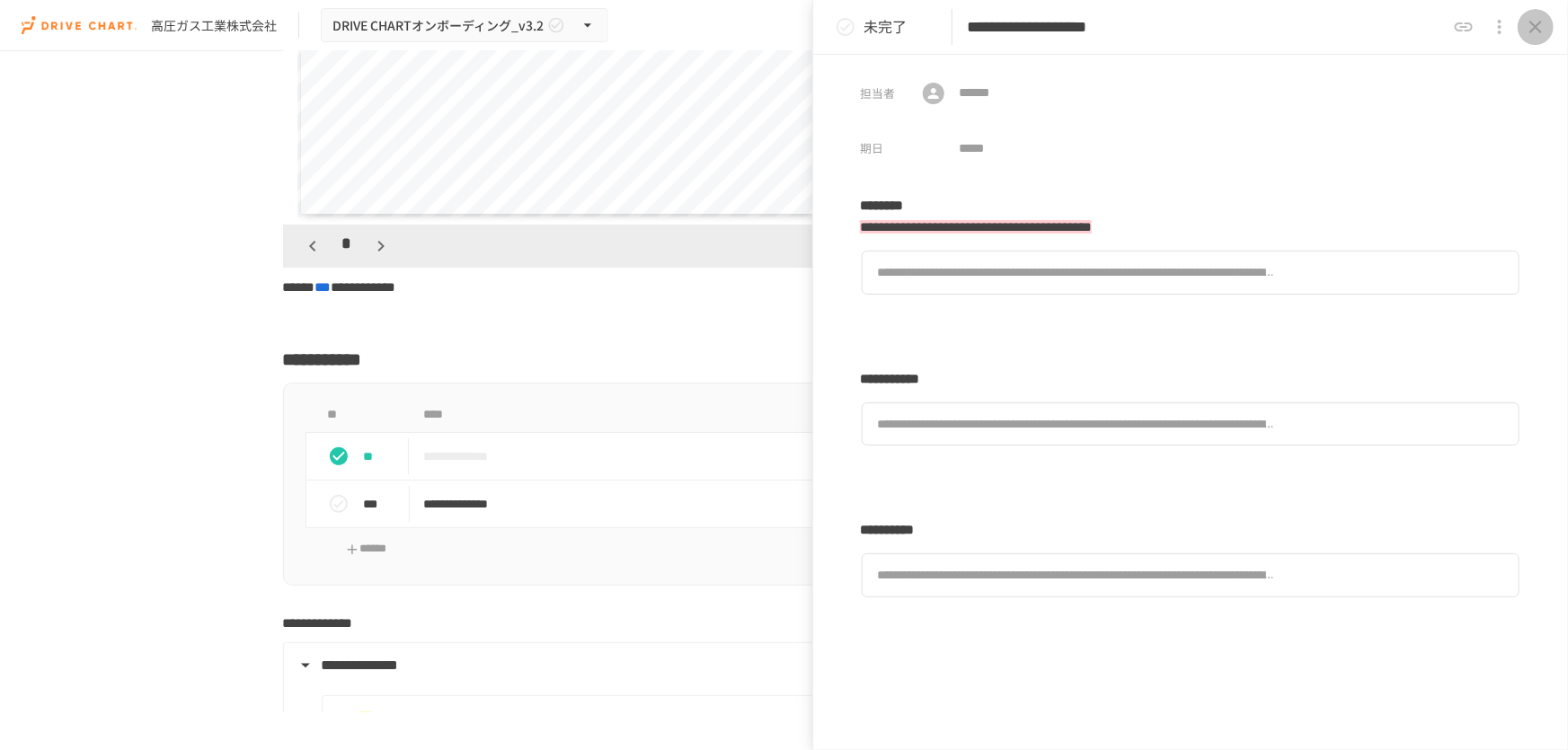 click 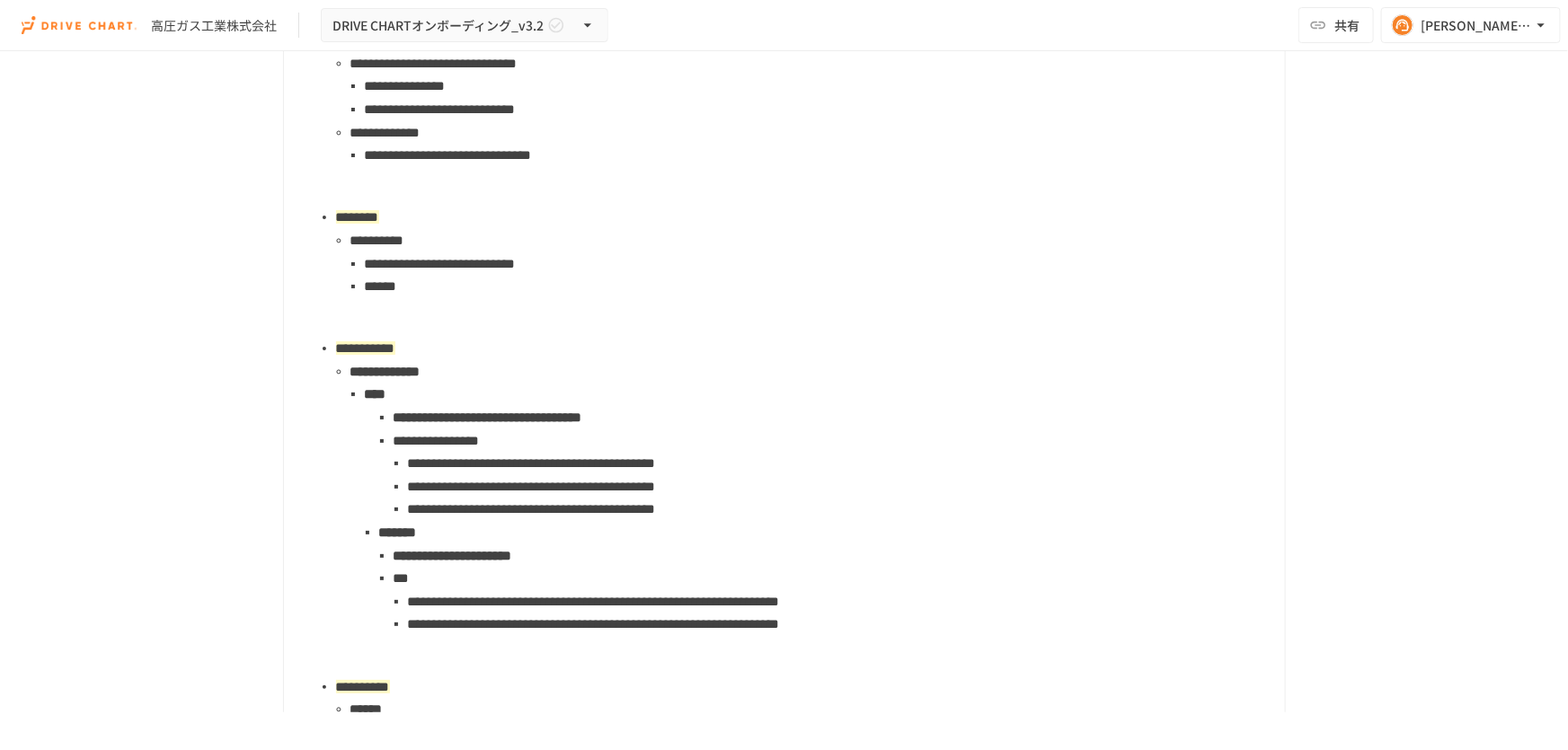 scroll, scrollTop: 1635, scrollLeft: 0, axis: vertical 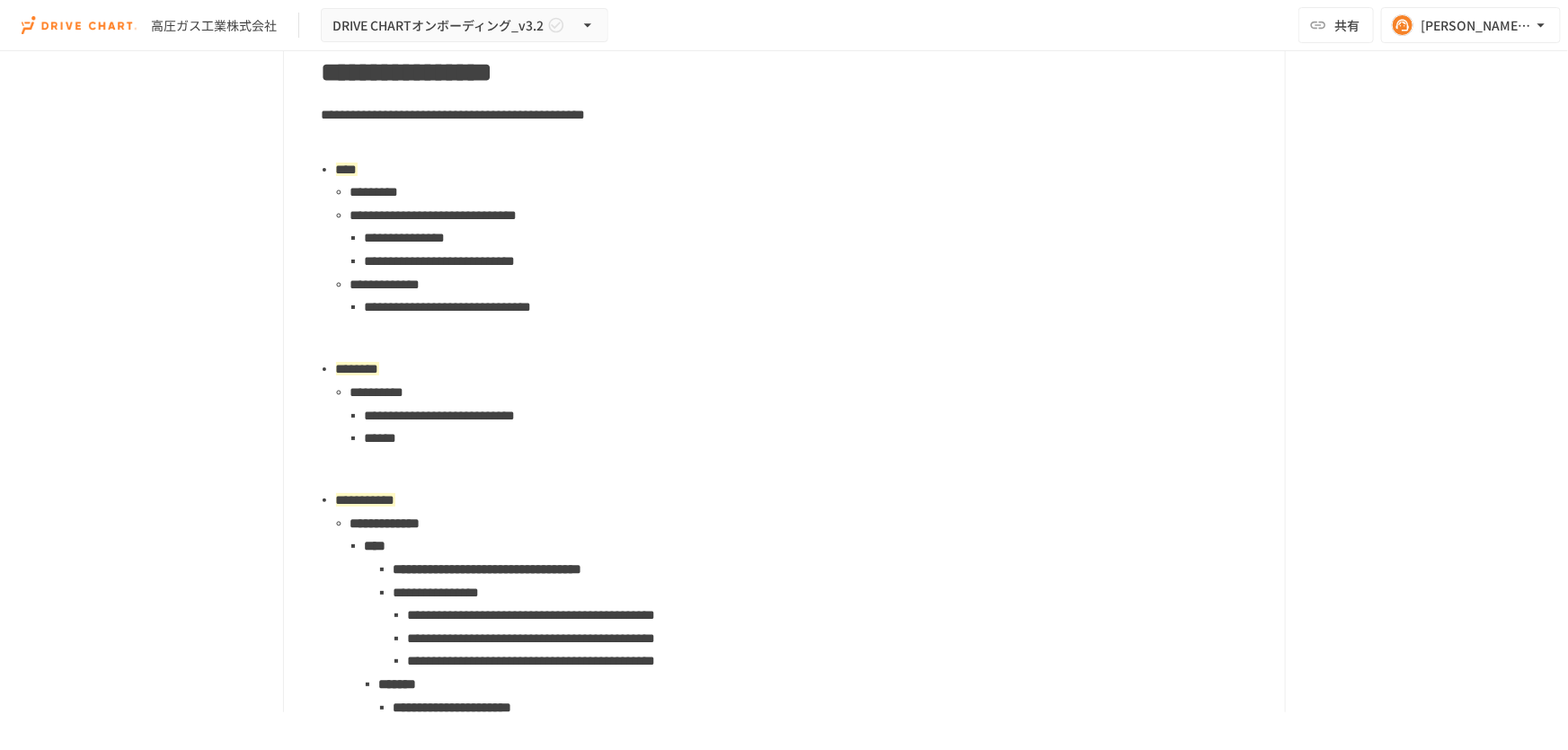 click on "**********" at bounding box center (783, 604) 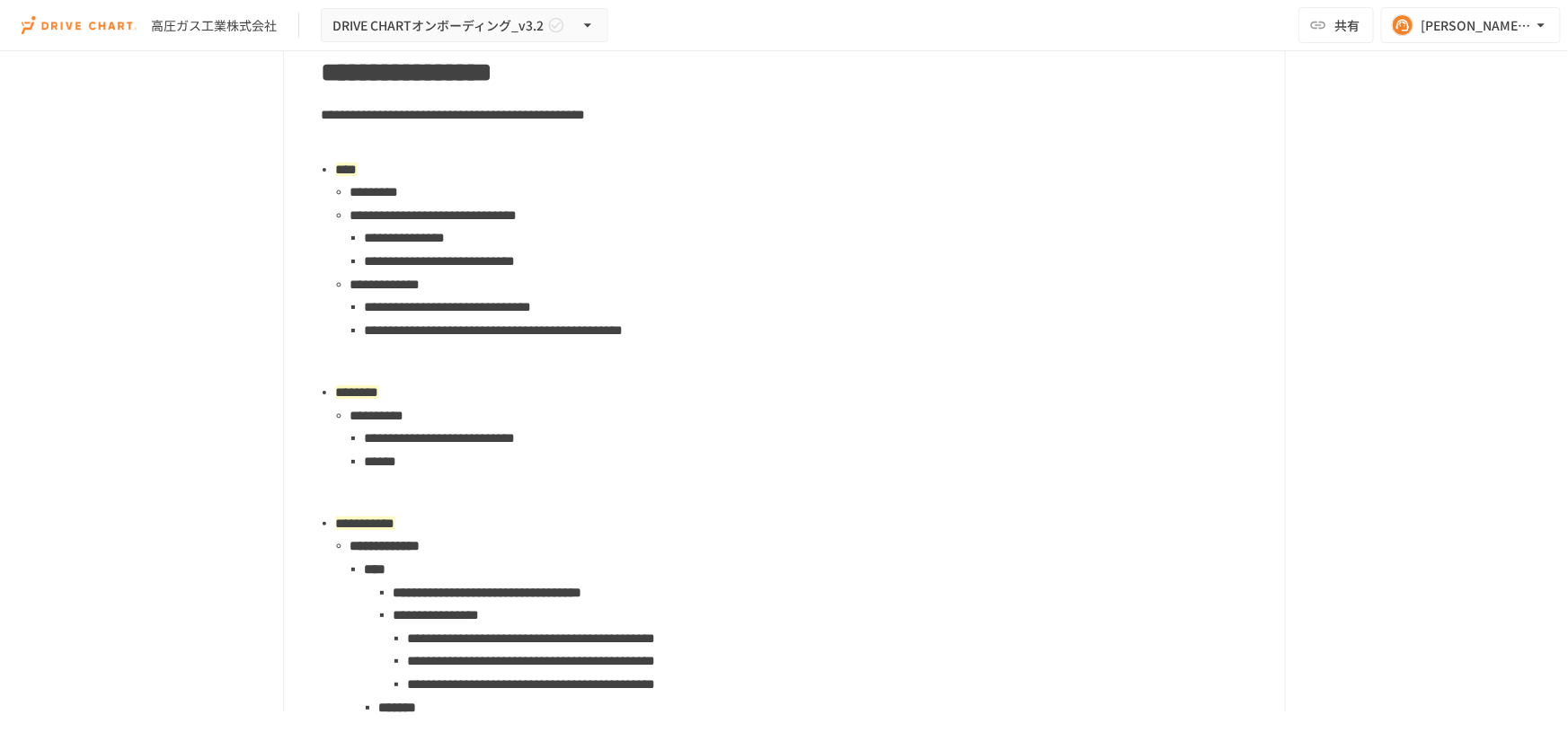 click on "**********" at bounding box center (448, 306) 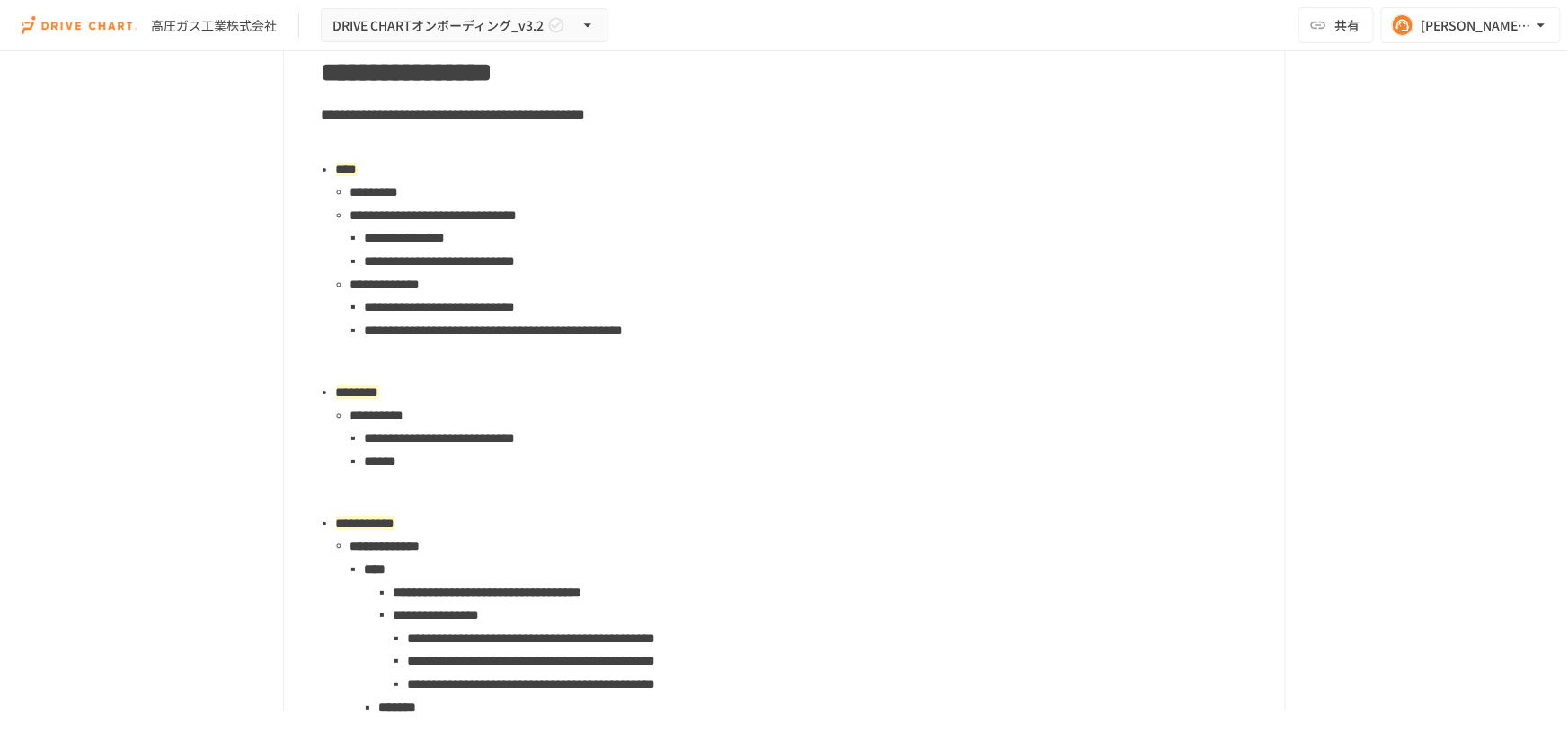 click on "**********" at bounding box center (783, 616) 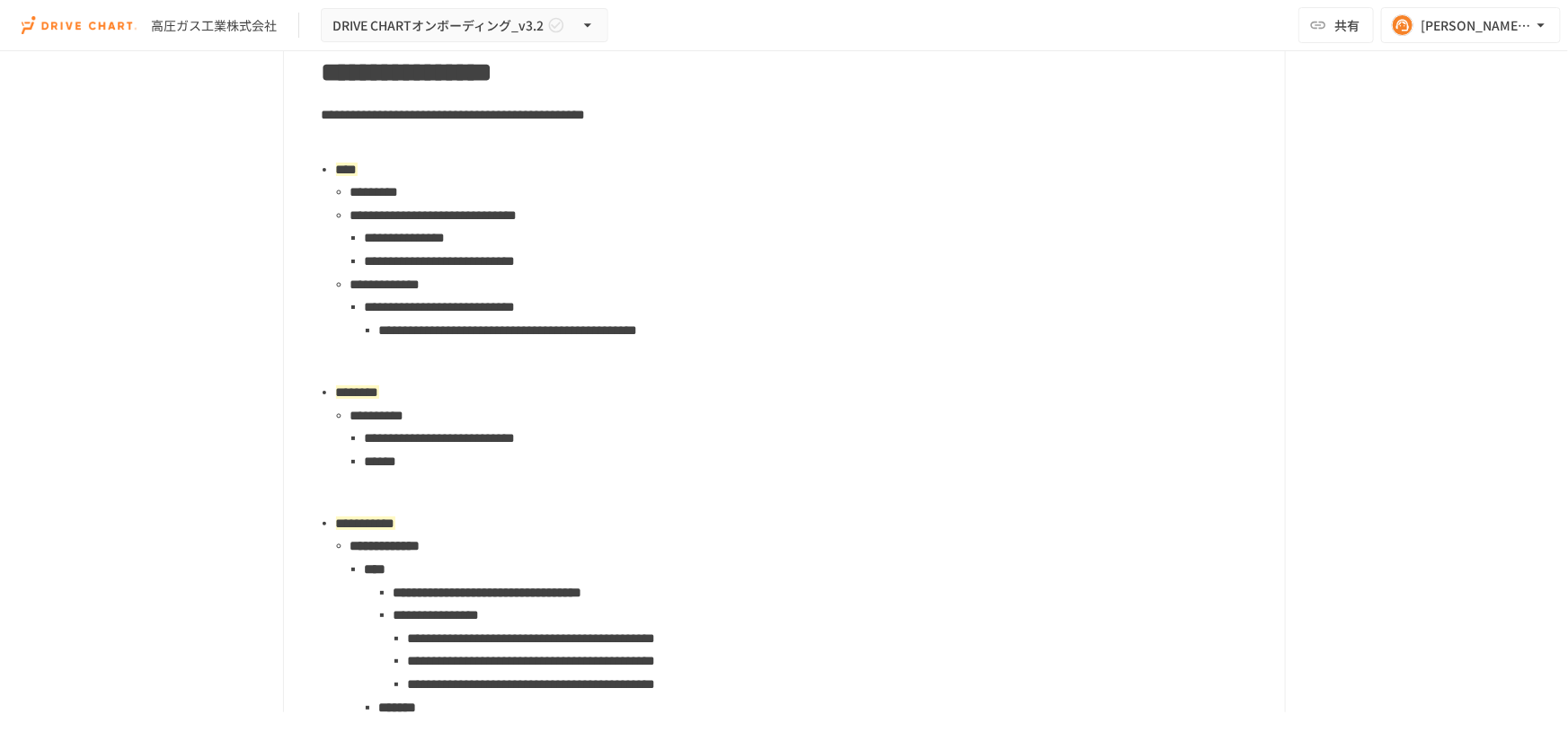 click on "**********" at bounding box center [783, 616] 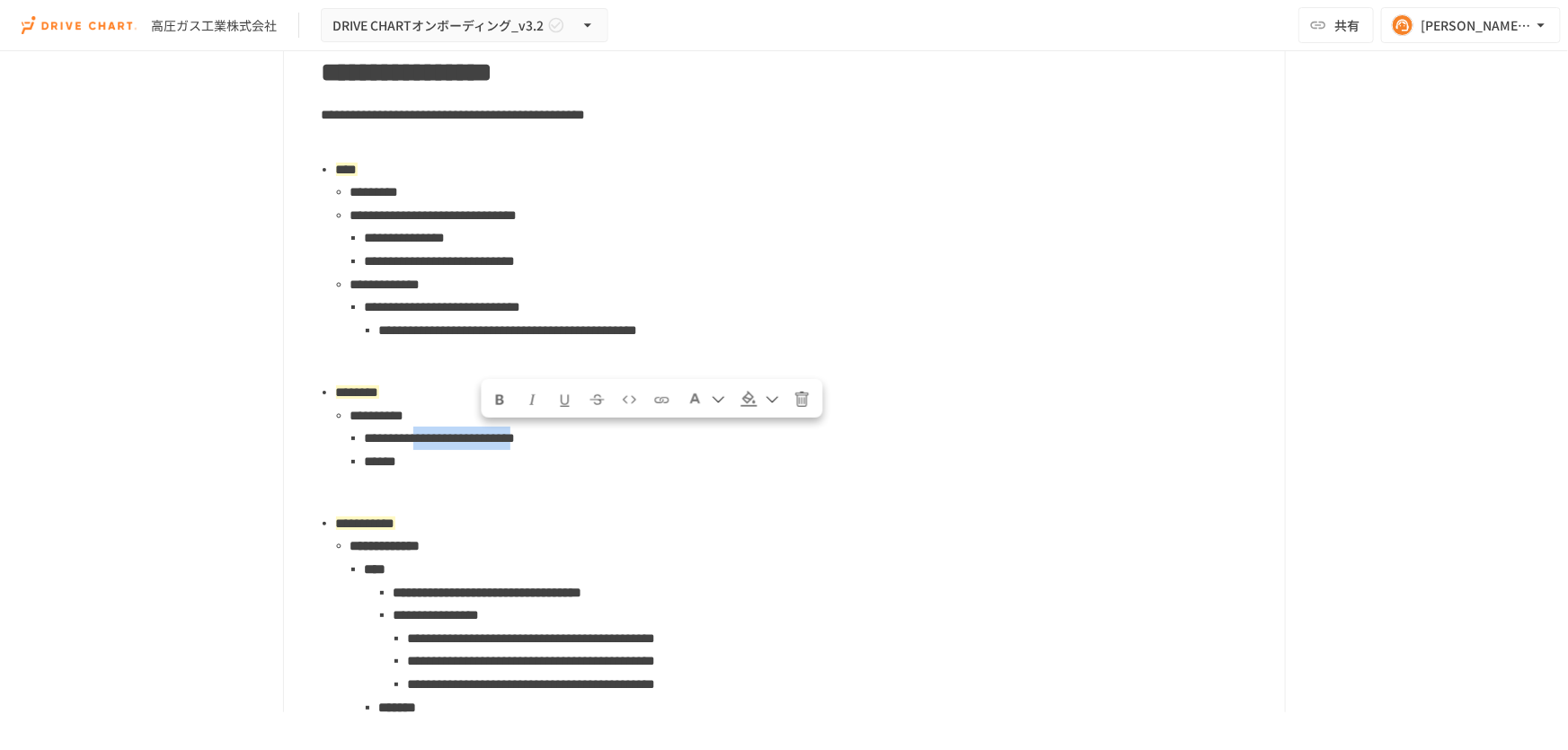 drag, startPoint x: 482, startPoint y: 434, endPoint x: 725, endPoint y: 434, distance: 243 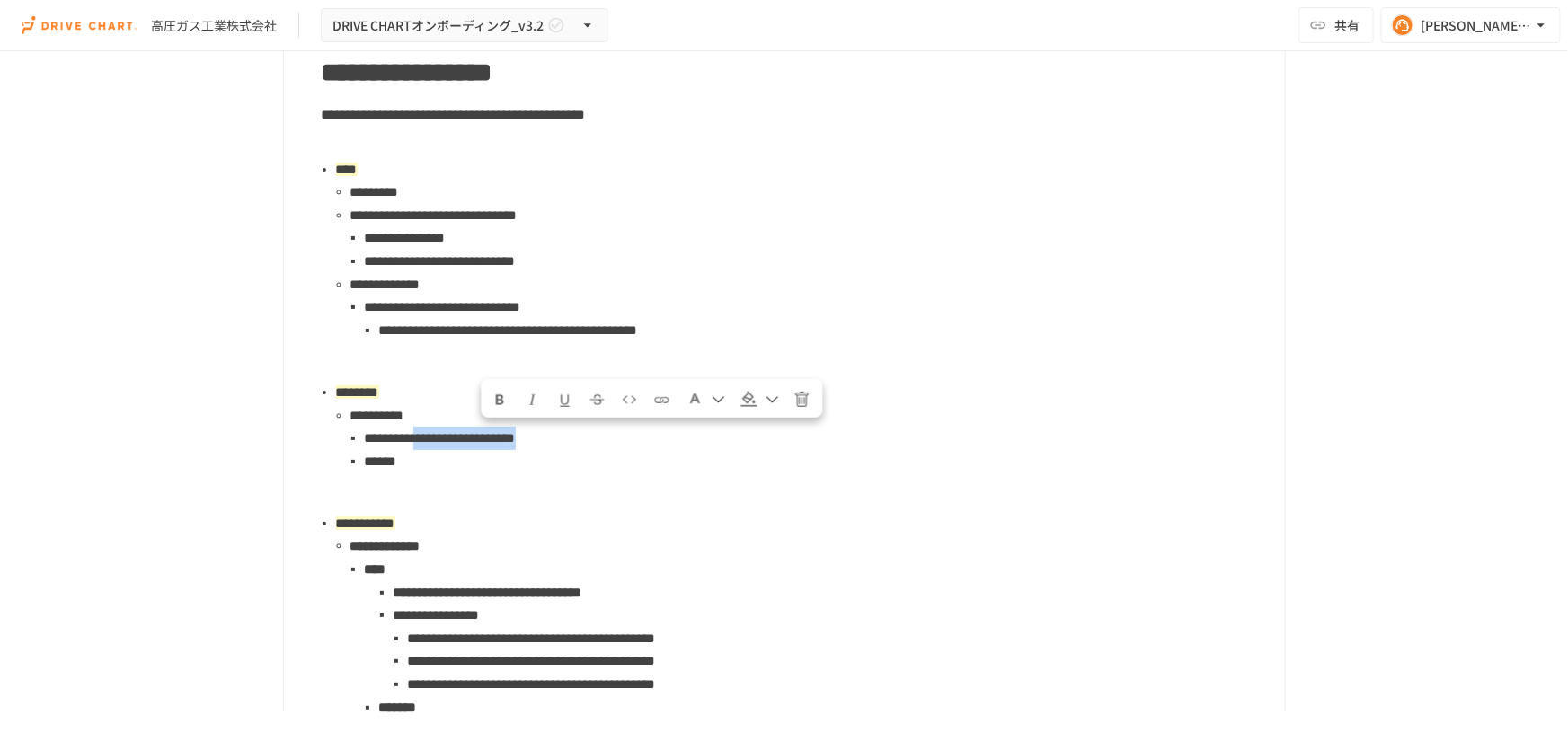 drag, startPoint x: 734, startPoint y: 442, endPoint x: 485, endPoint y: 431, distance: 249.2429 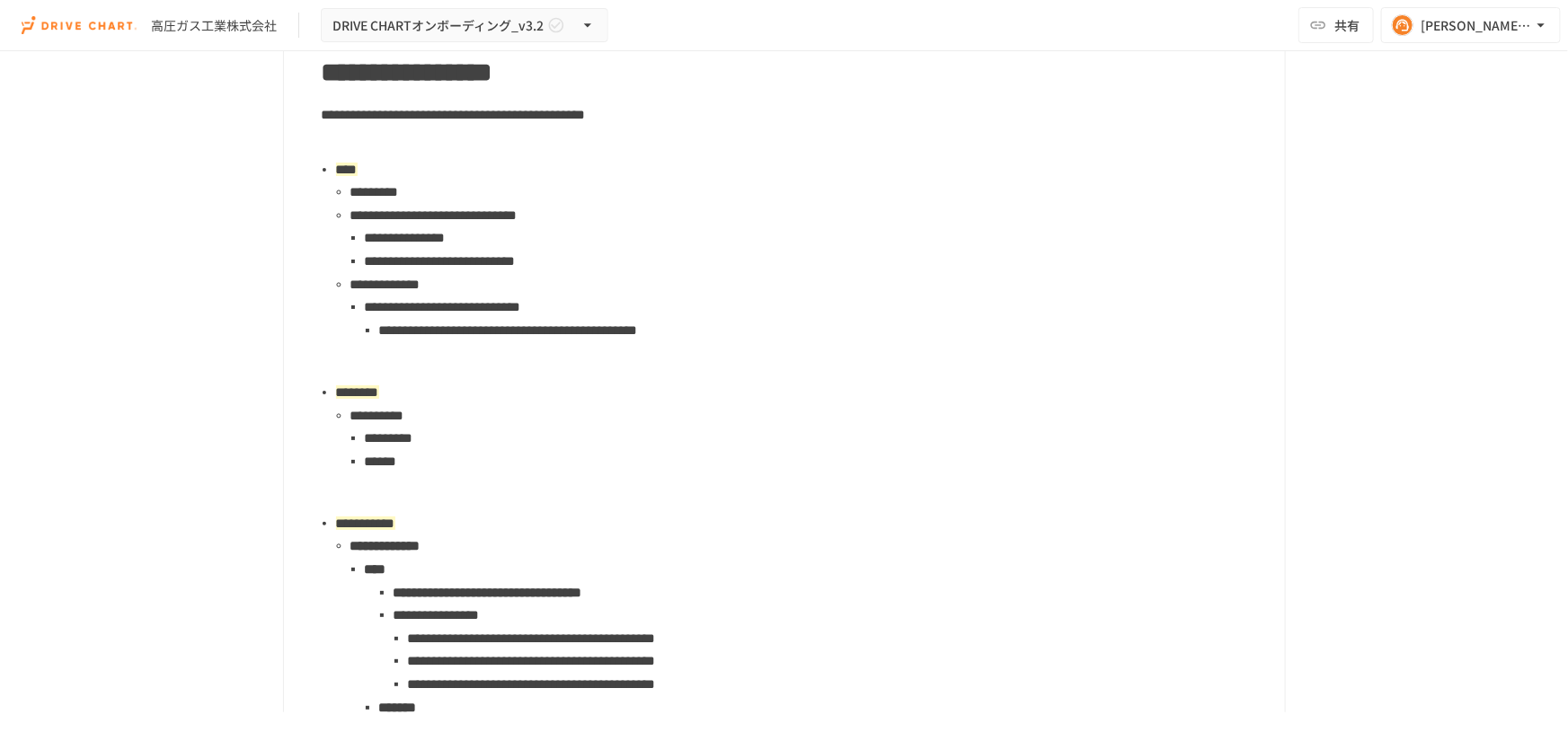 click on "**********" at bounding box center [818, 307] 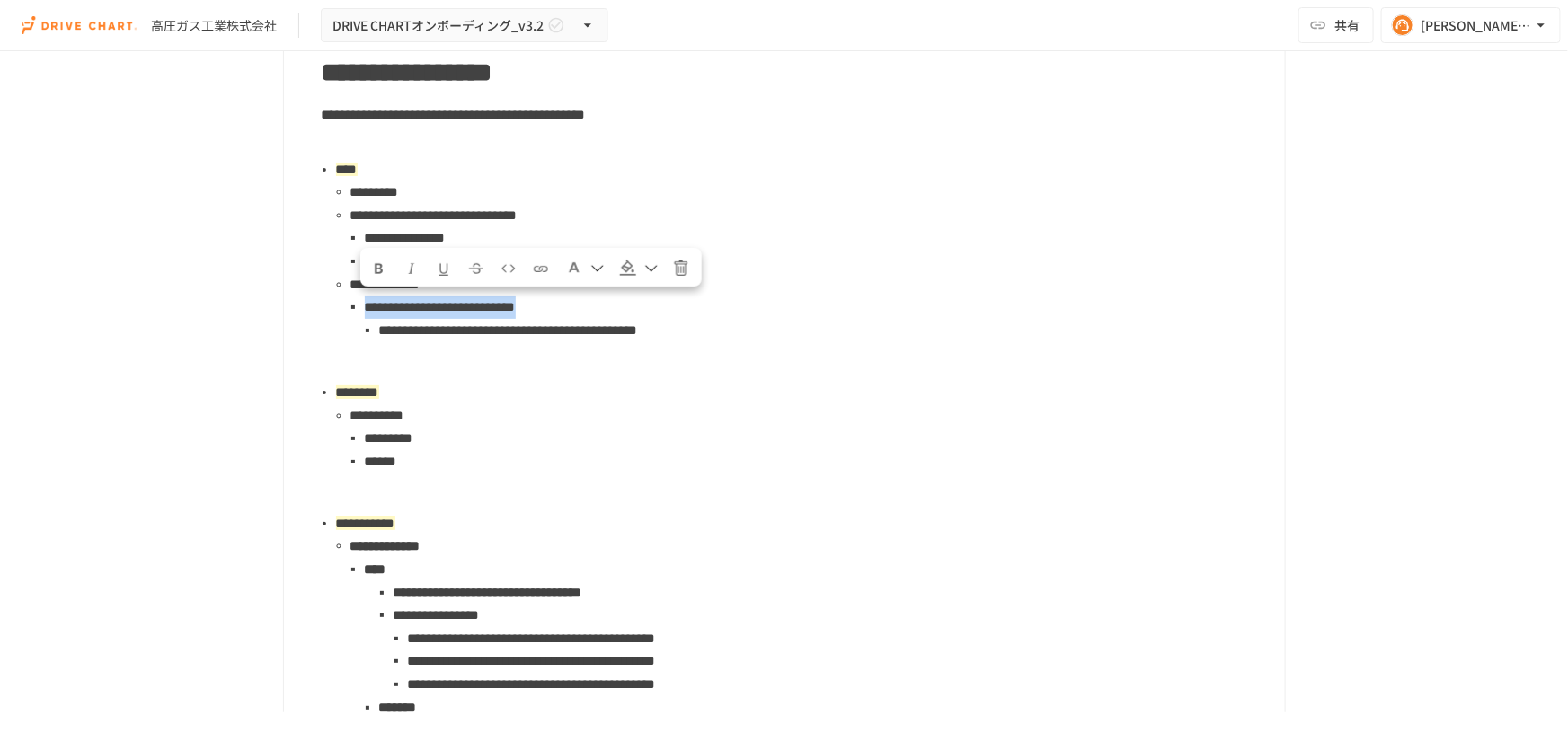 drag, startPoint x: 789, startPoint y: 304, endPoint x: 348, endPoint y: 302, distance: 441.00454 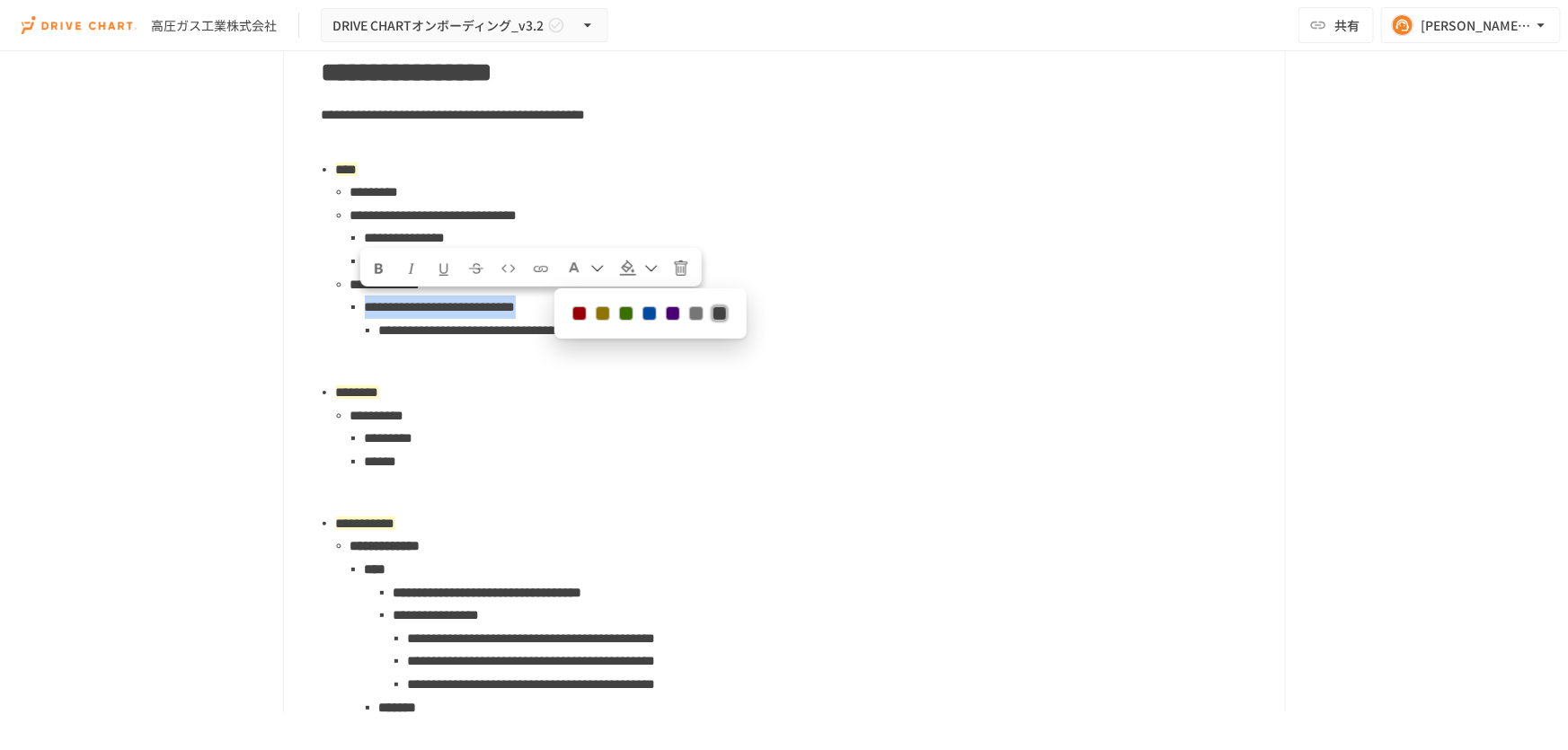 click at bounding box center (579, 313) 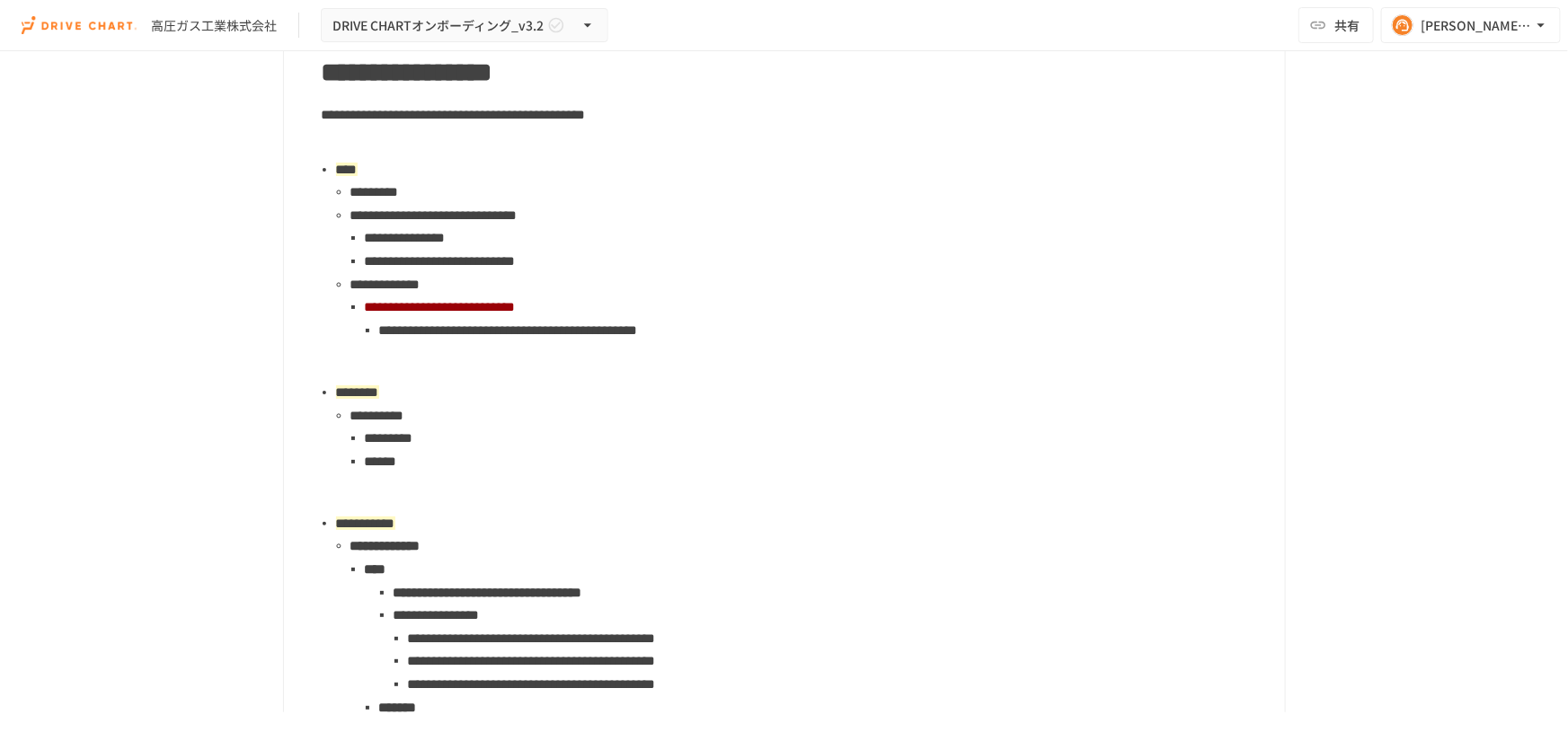click on "********" at bounding box center [803, 393] 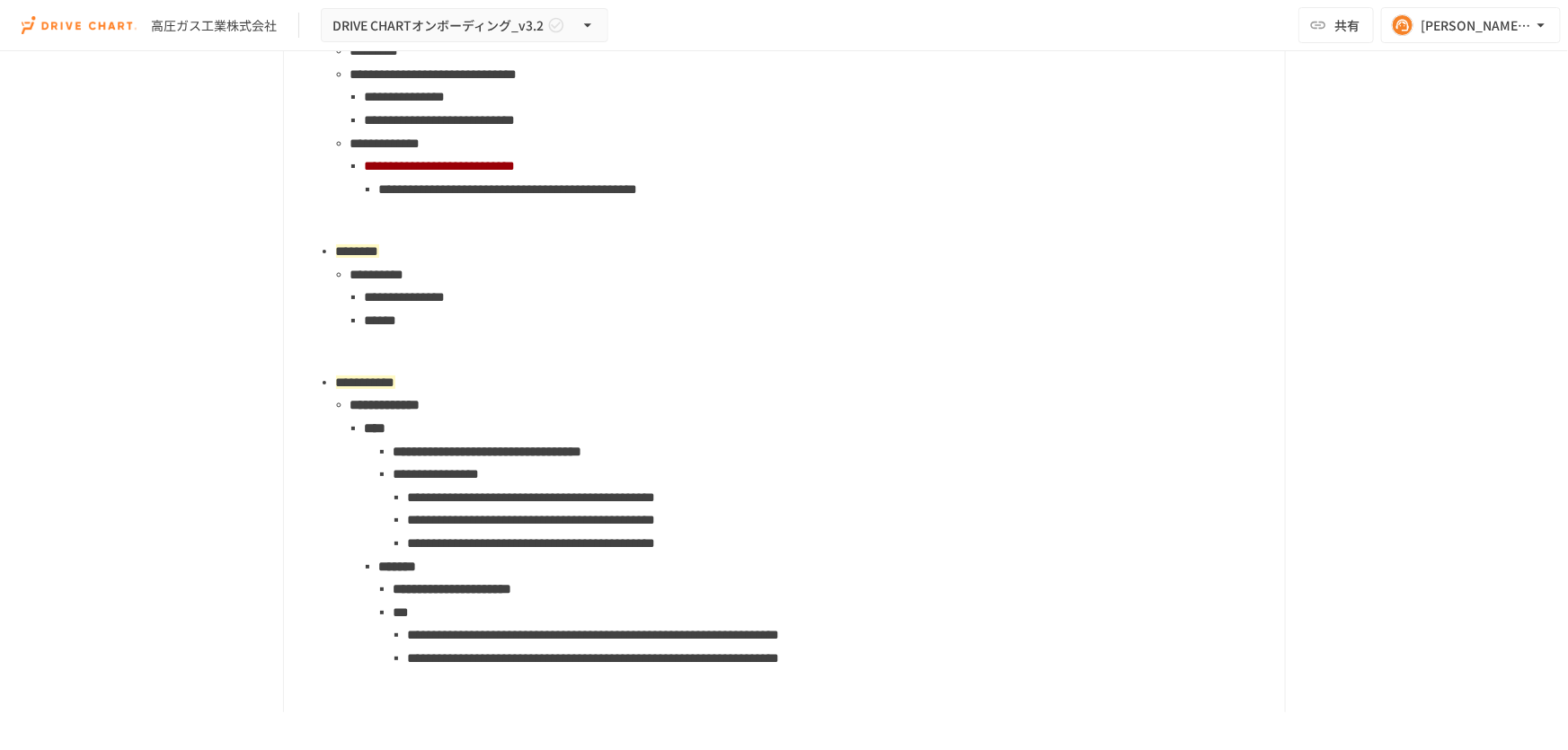 scroll, scrollTop: 1635, scrollLeft: 0, axis: vertical 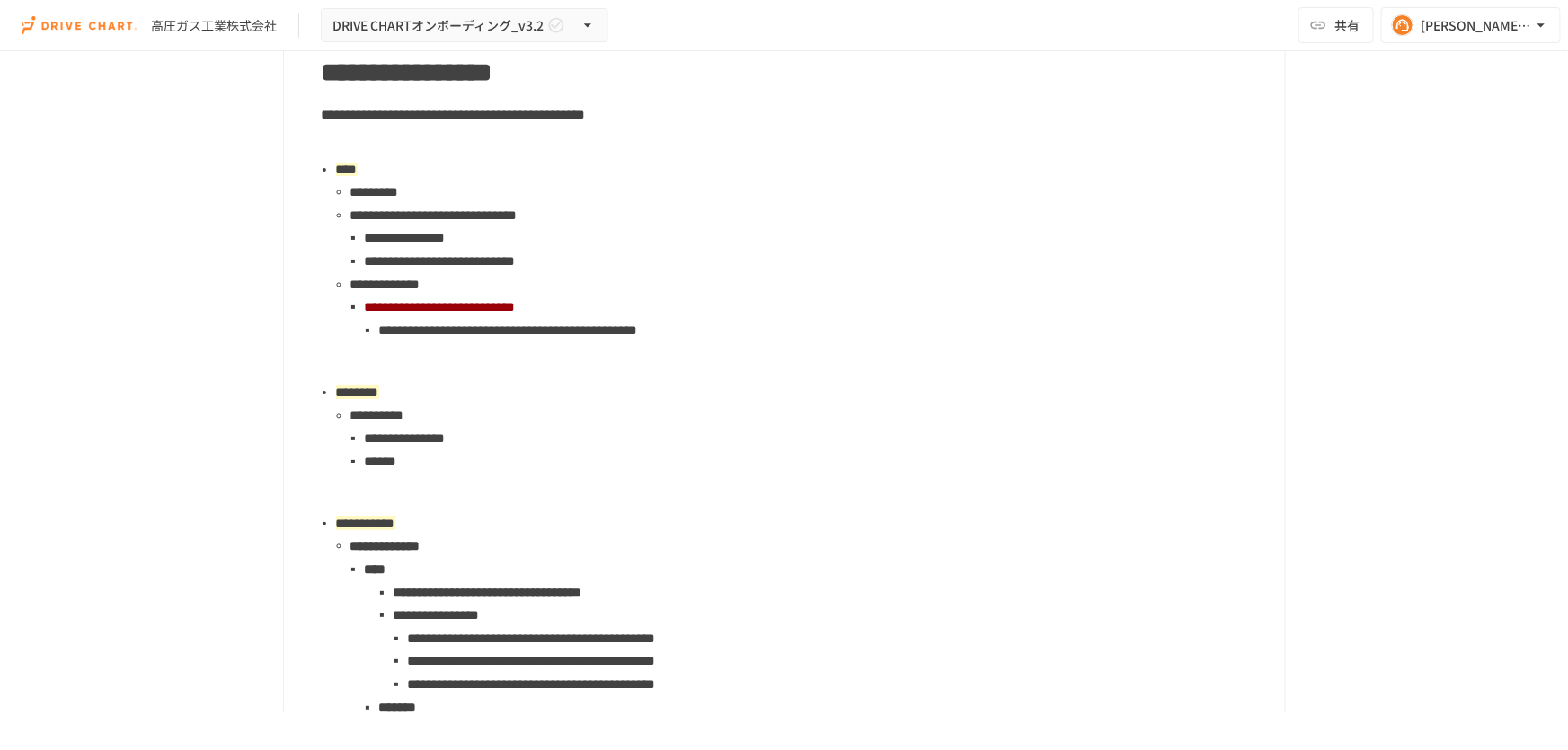 click on "**********" at bounding box center [811, 285] 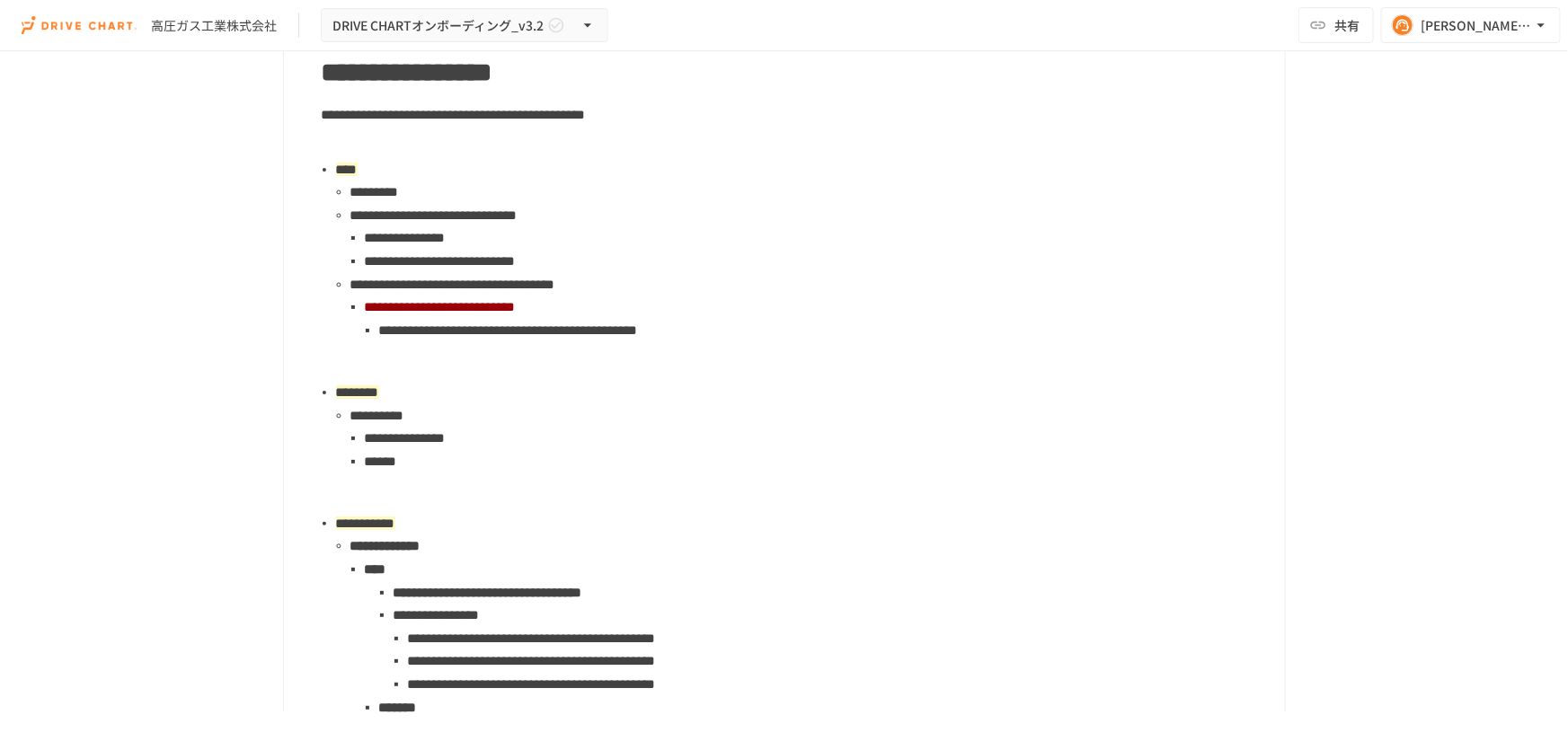 click on "**********" at bounding box center (453, 284) 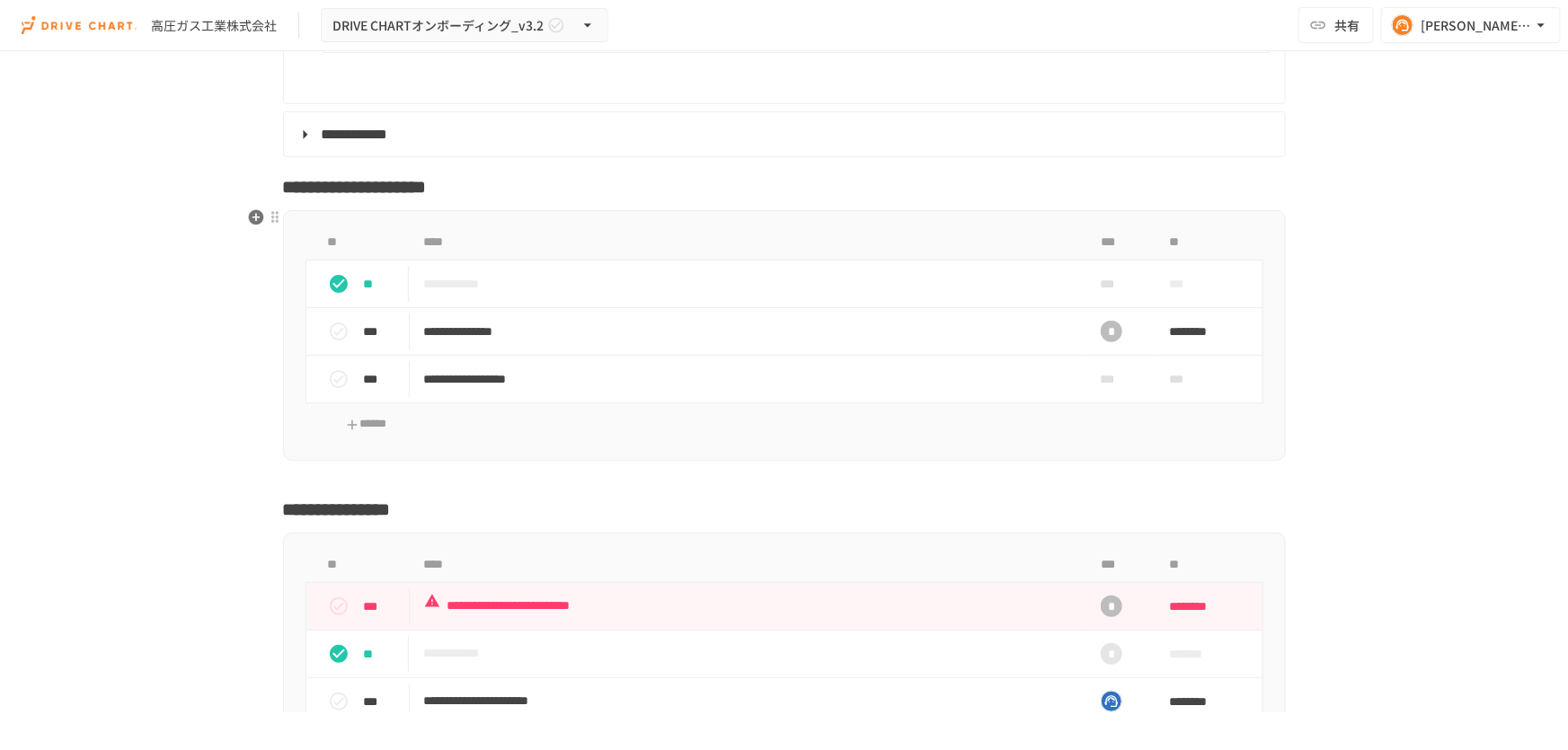 scroll, scrollTop: 3675, scrollLeft: 0, axis: vertical 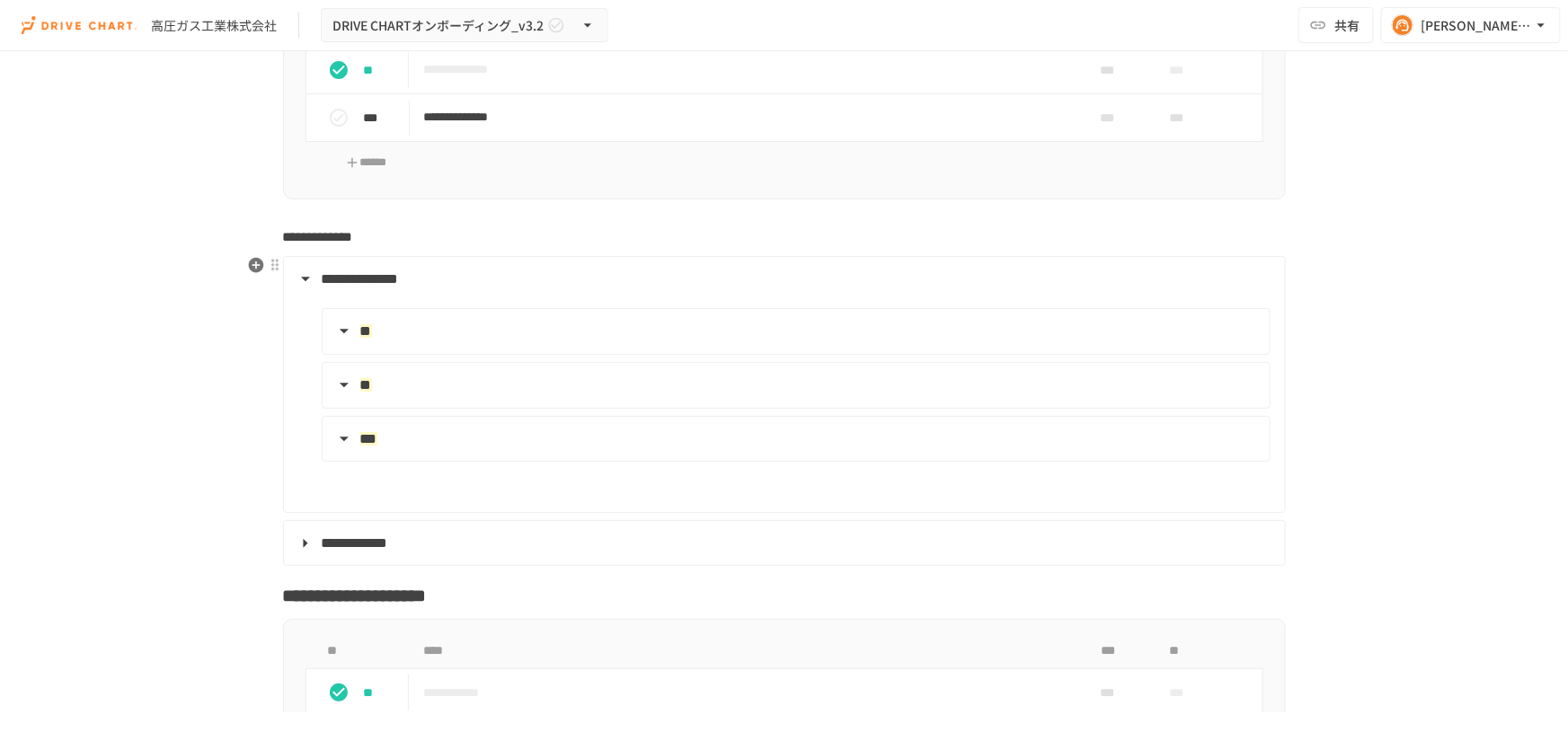 drag, startPoint x: 429, startPoint y: 313, endPoint x: 437, endPoint y: 323, distance: 12.80625 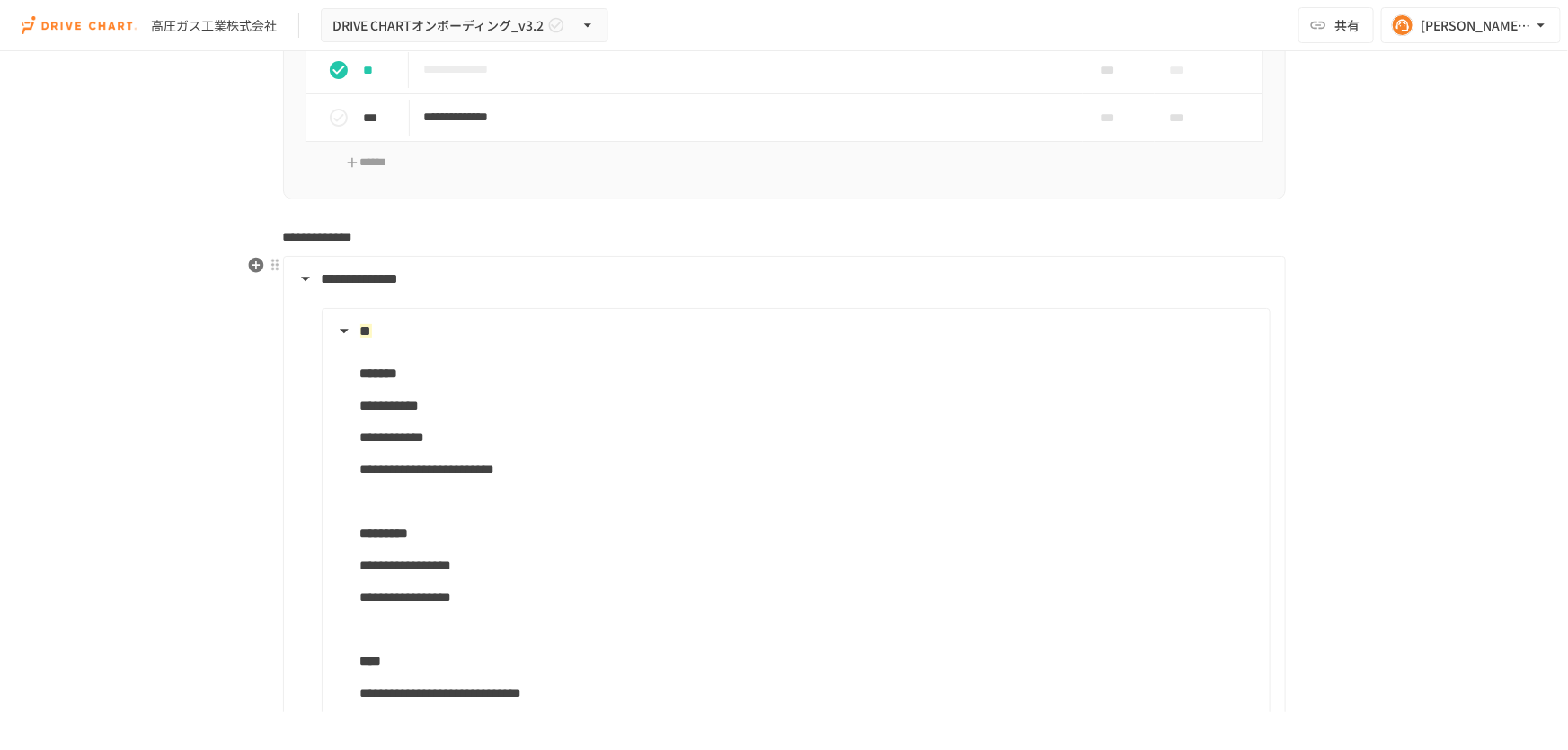 click on "**" at bounding box center (794, 331) 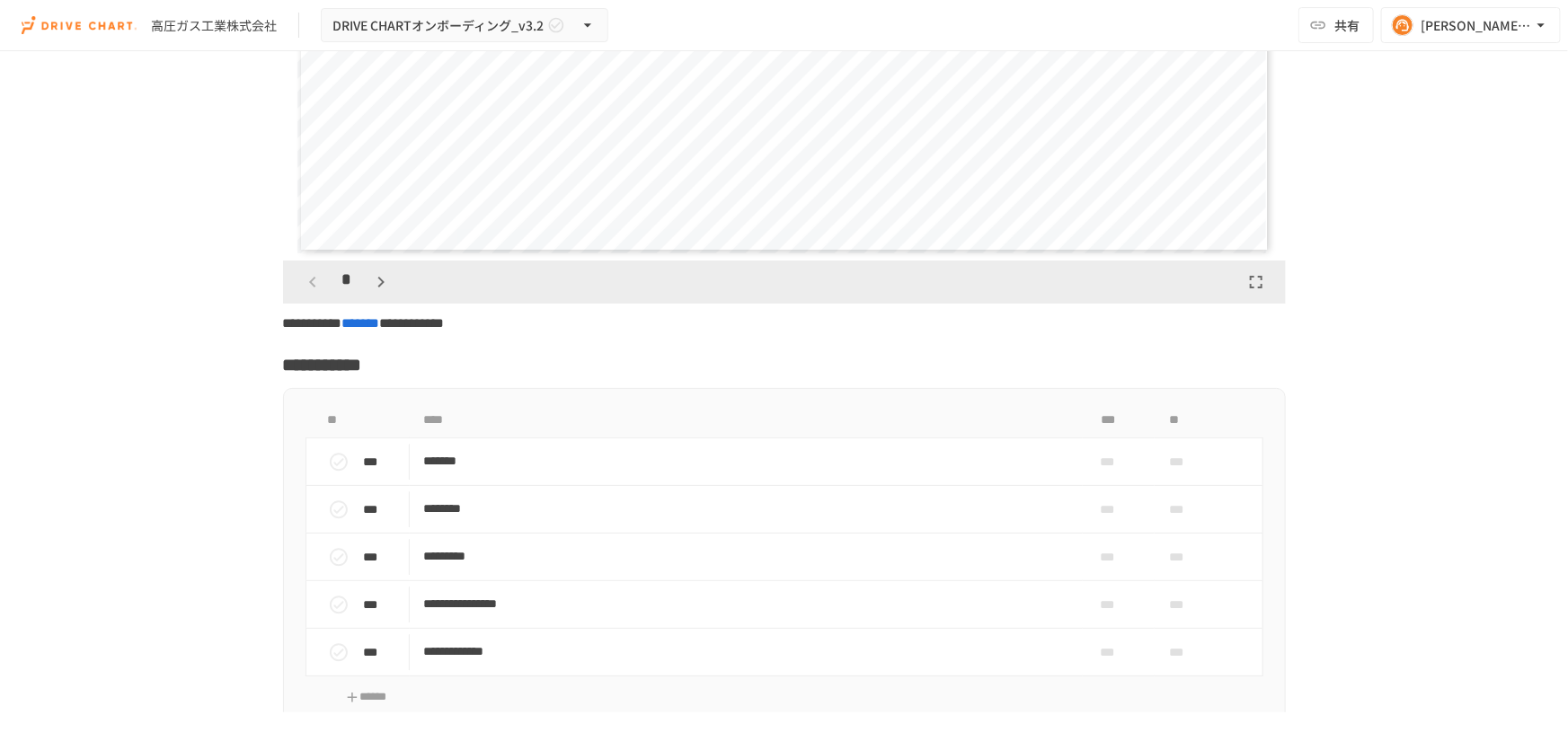 scroll, scrollTop: 5717, scrollLeft: 0, axis: vertical 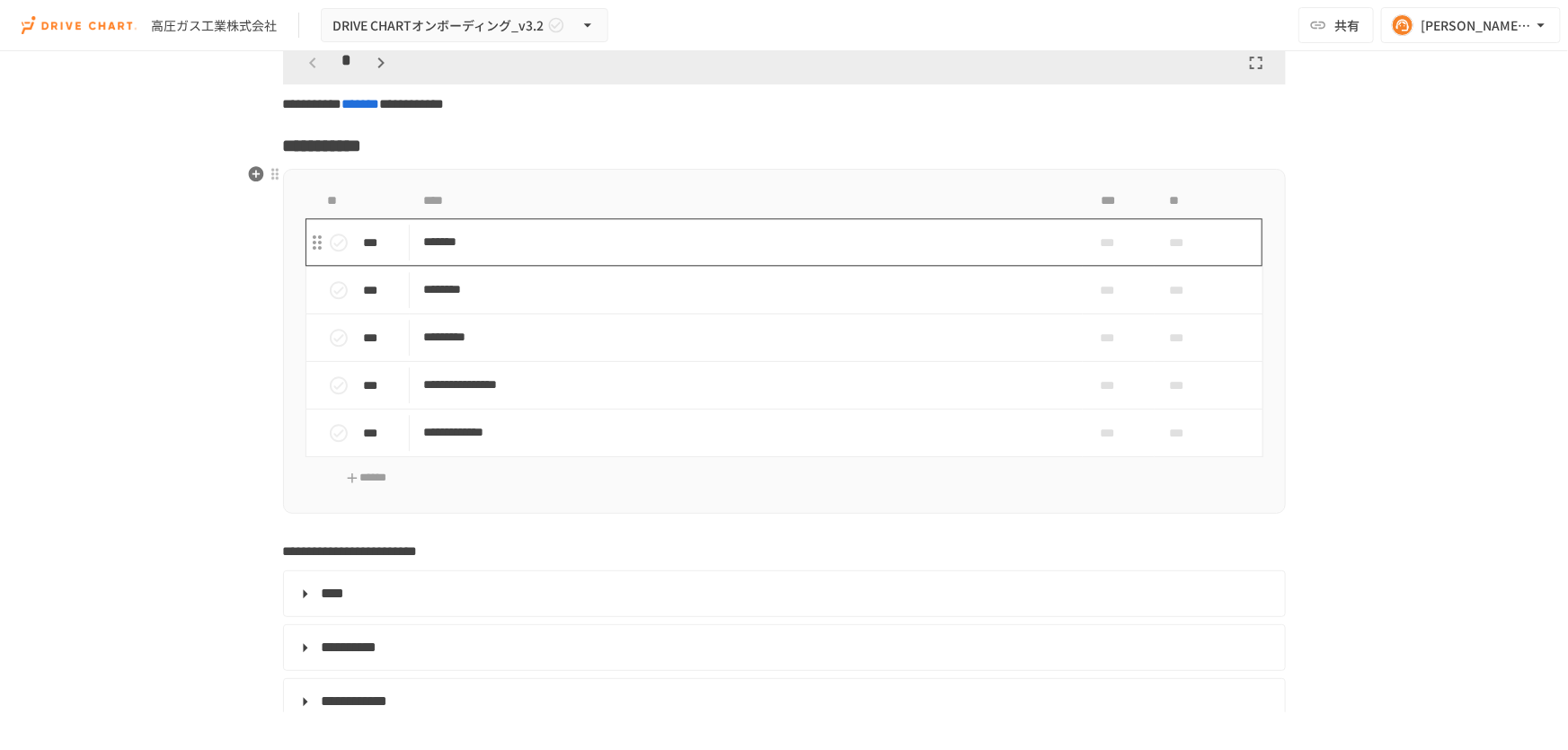 click on "*******" at bounding box center [747, 242] 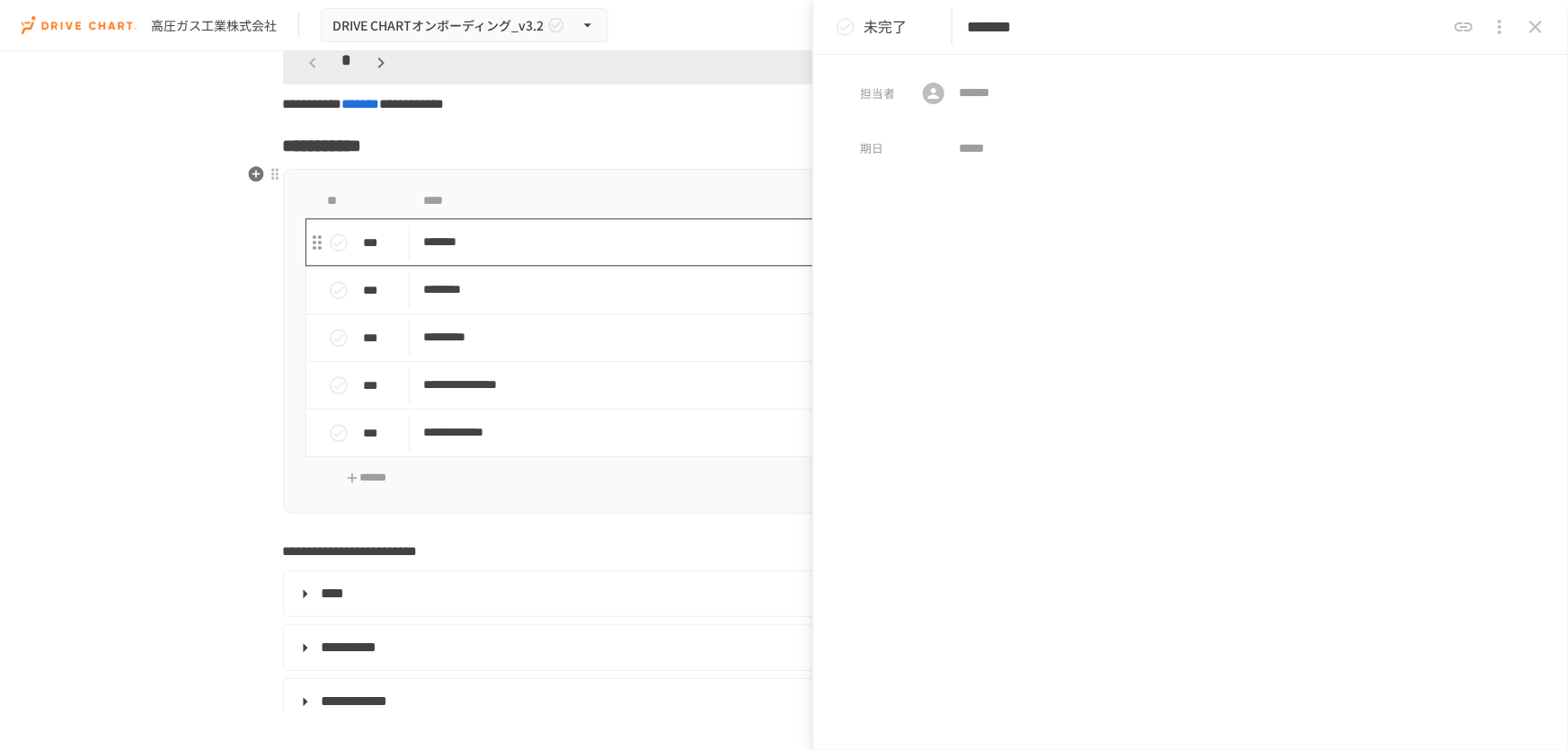 click on "*******" at bounding box center [747, 242] 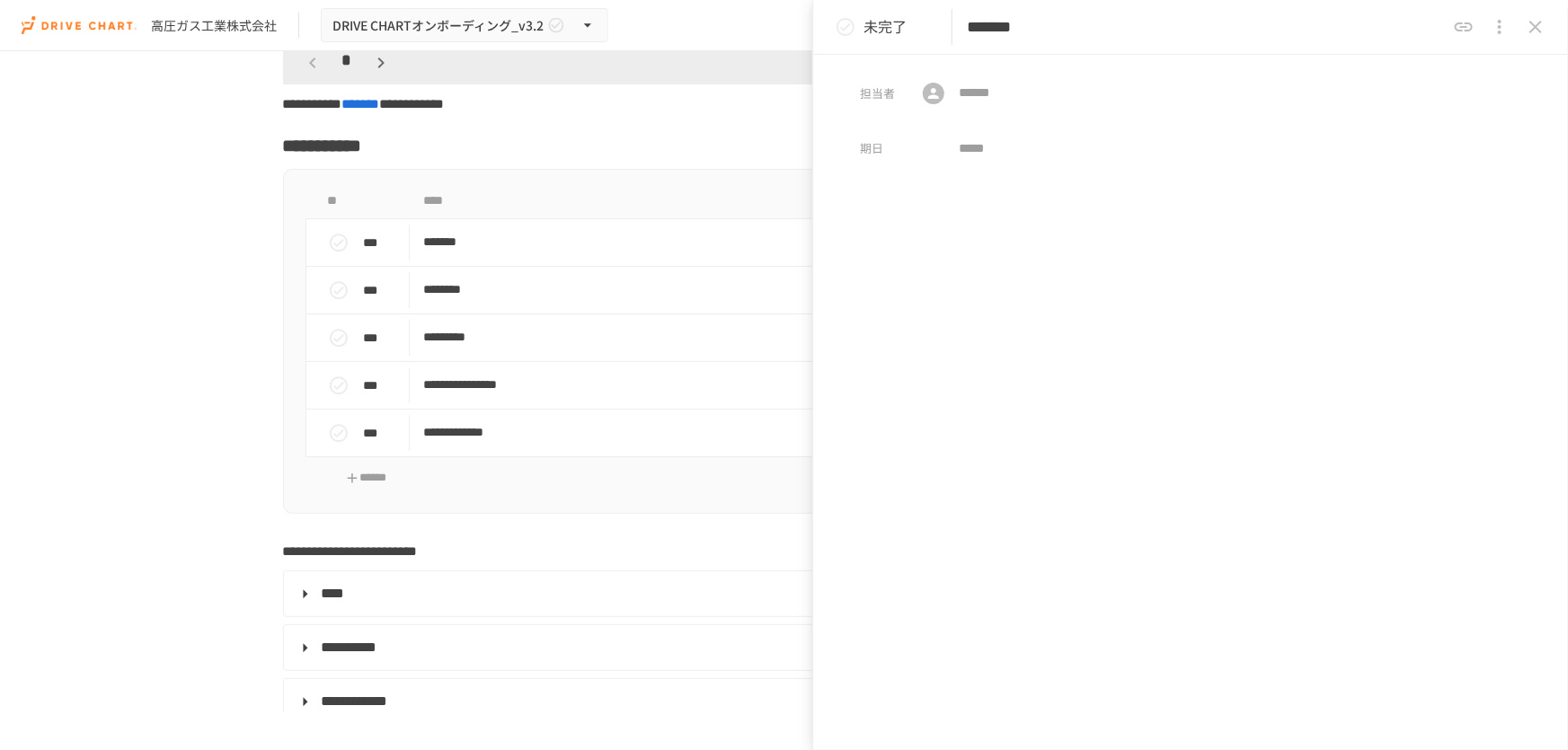 click 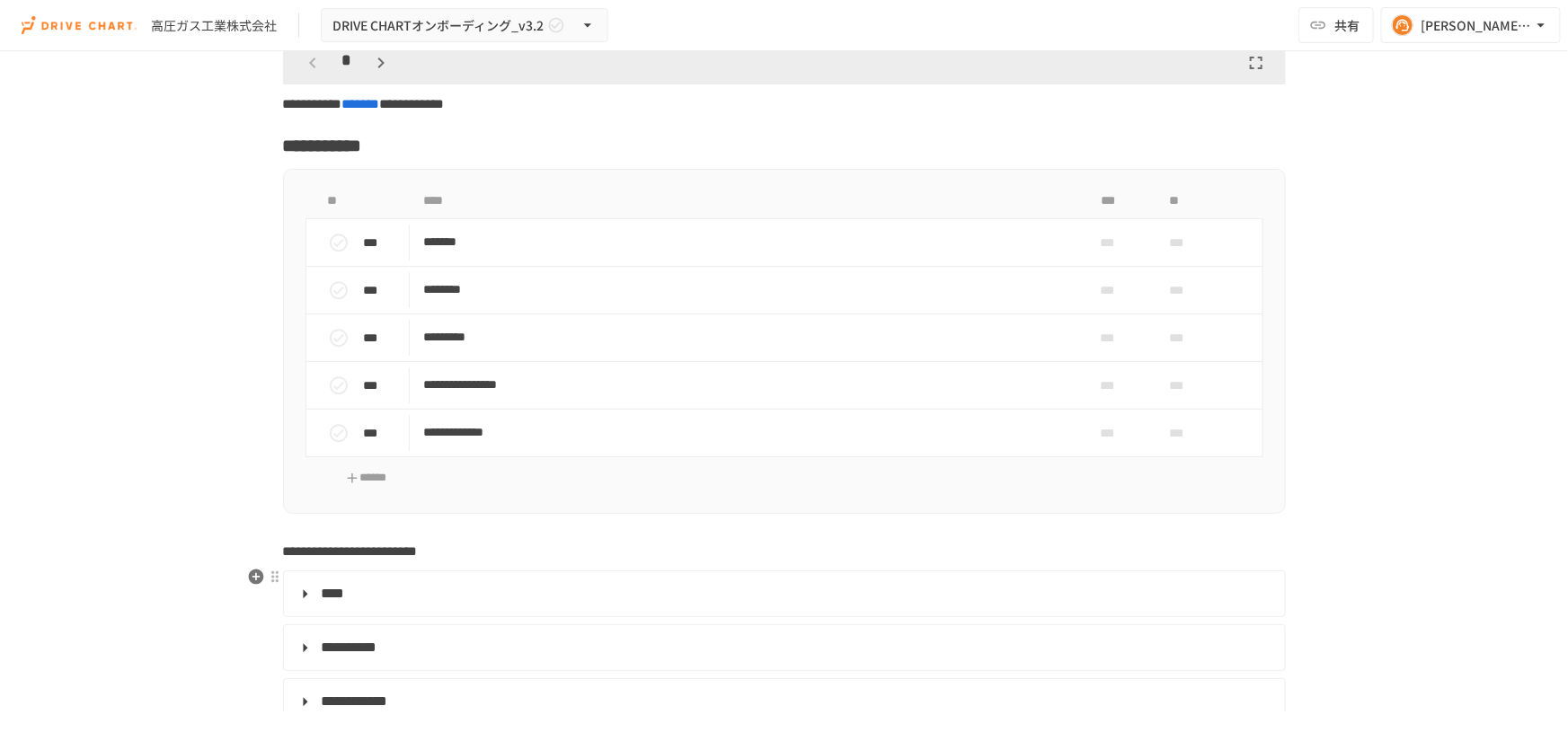click on "****" at bounding box center [783, 594] 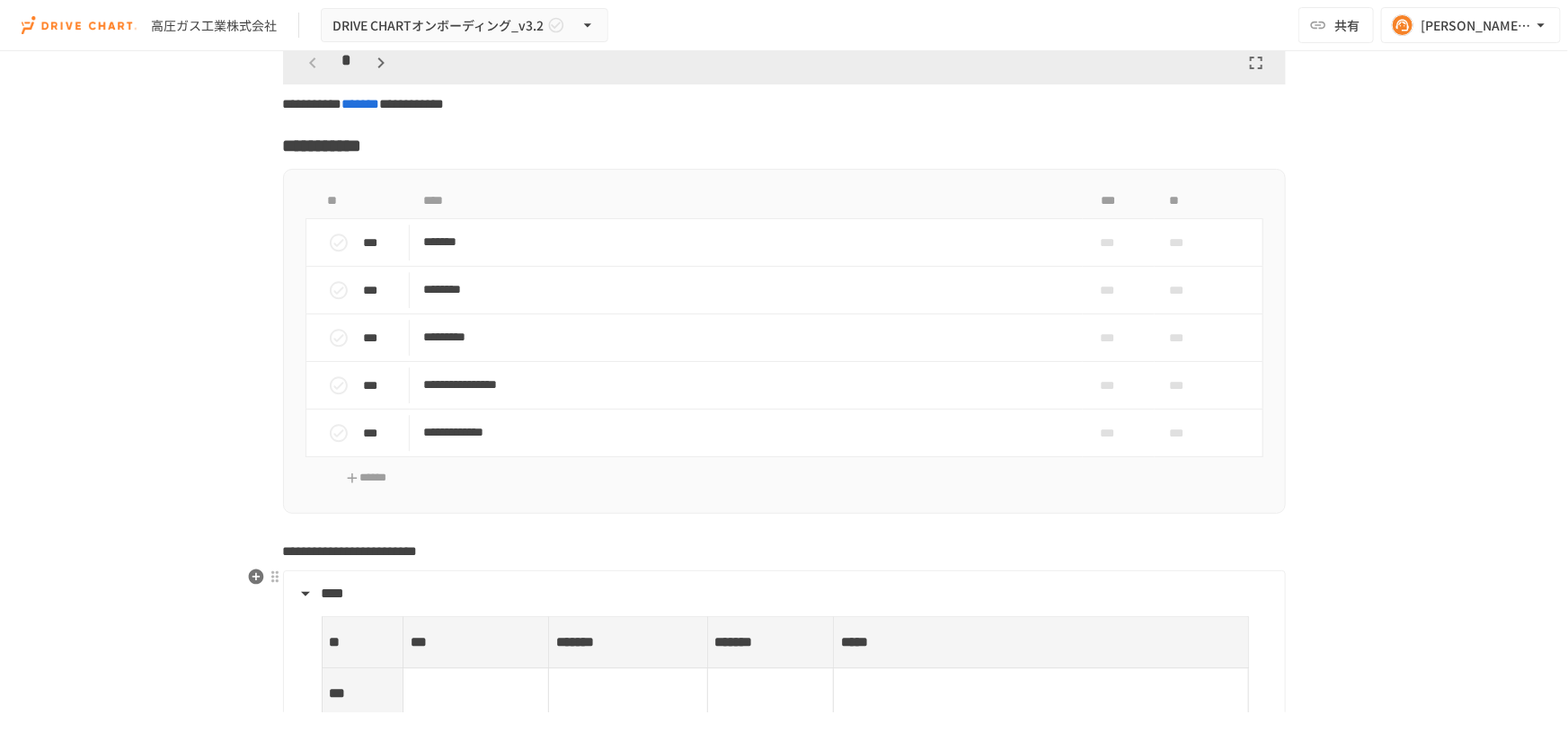click on "****" at bounding box center (783, 594) 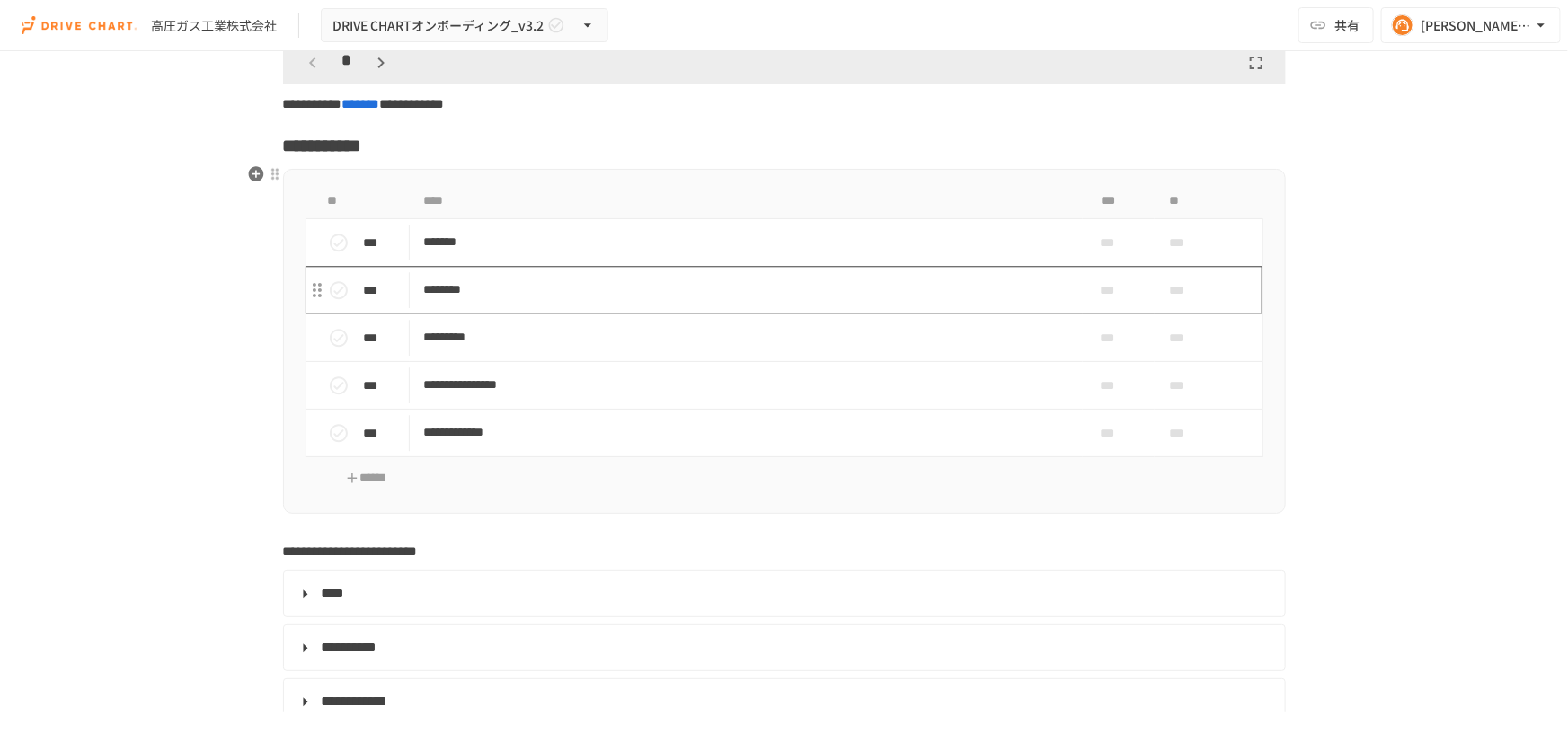 click on "********" at bounding box center (747, 289) 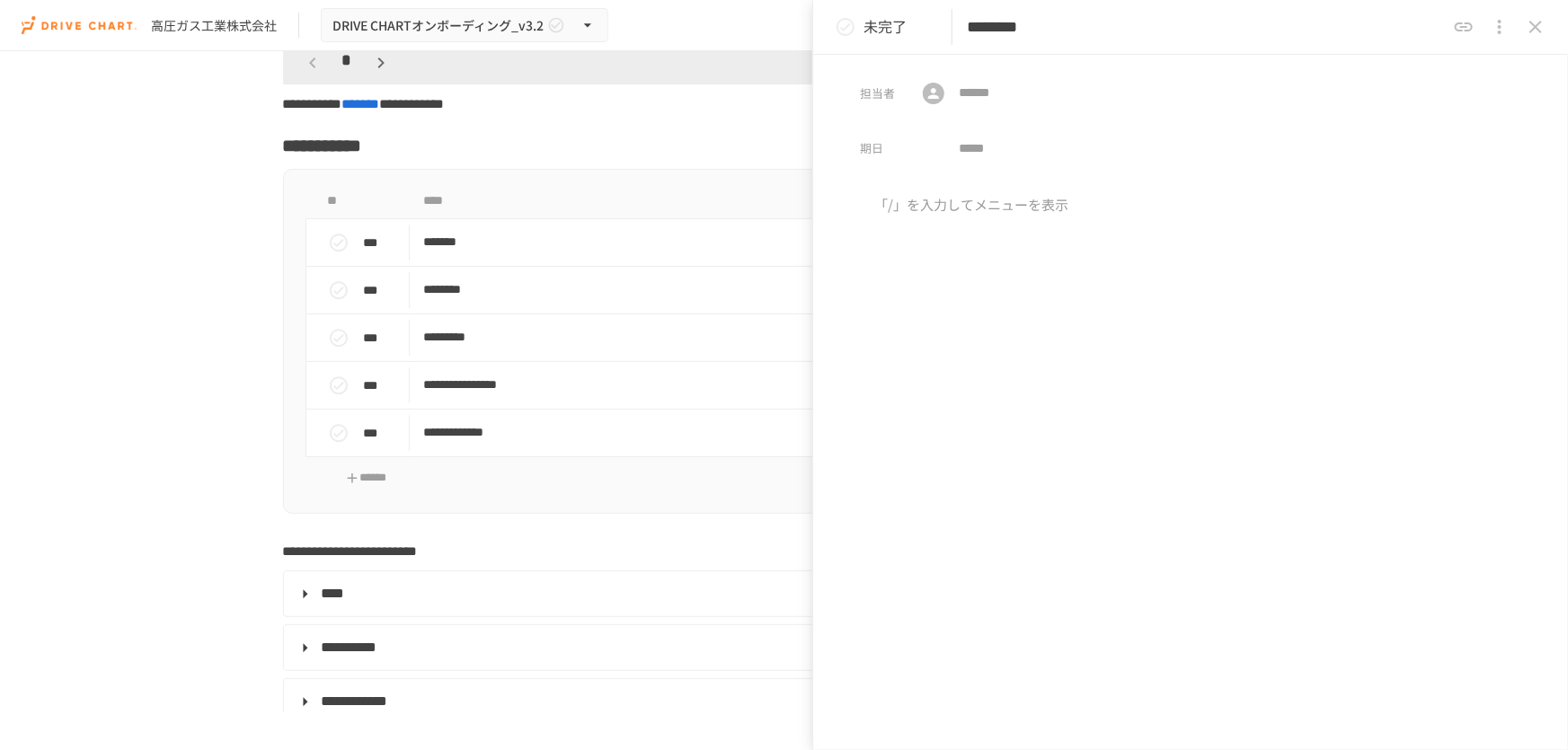 click 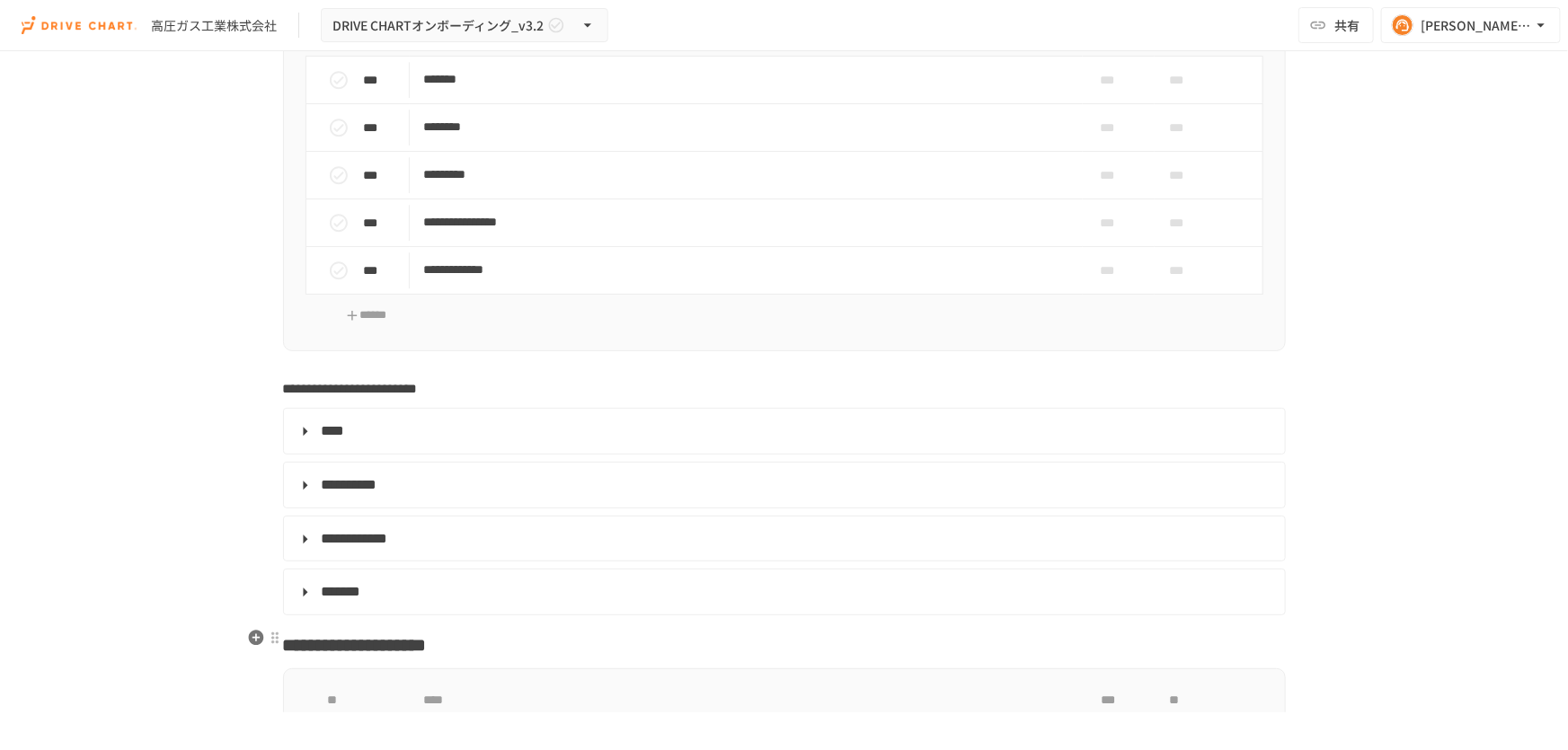 scroll, scrollTop: 5881, scrollLeft: 0, axis: vertical 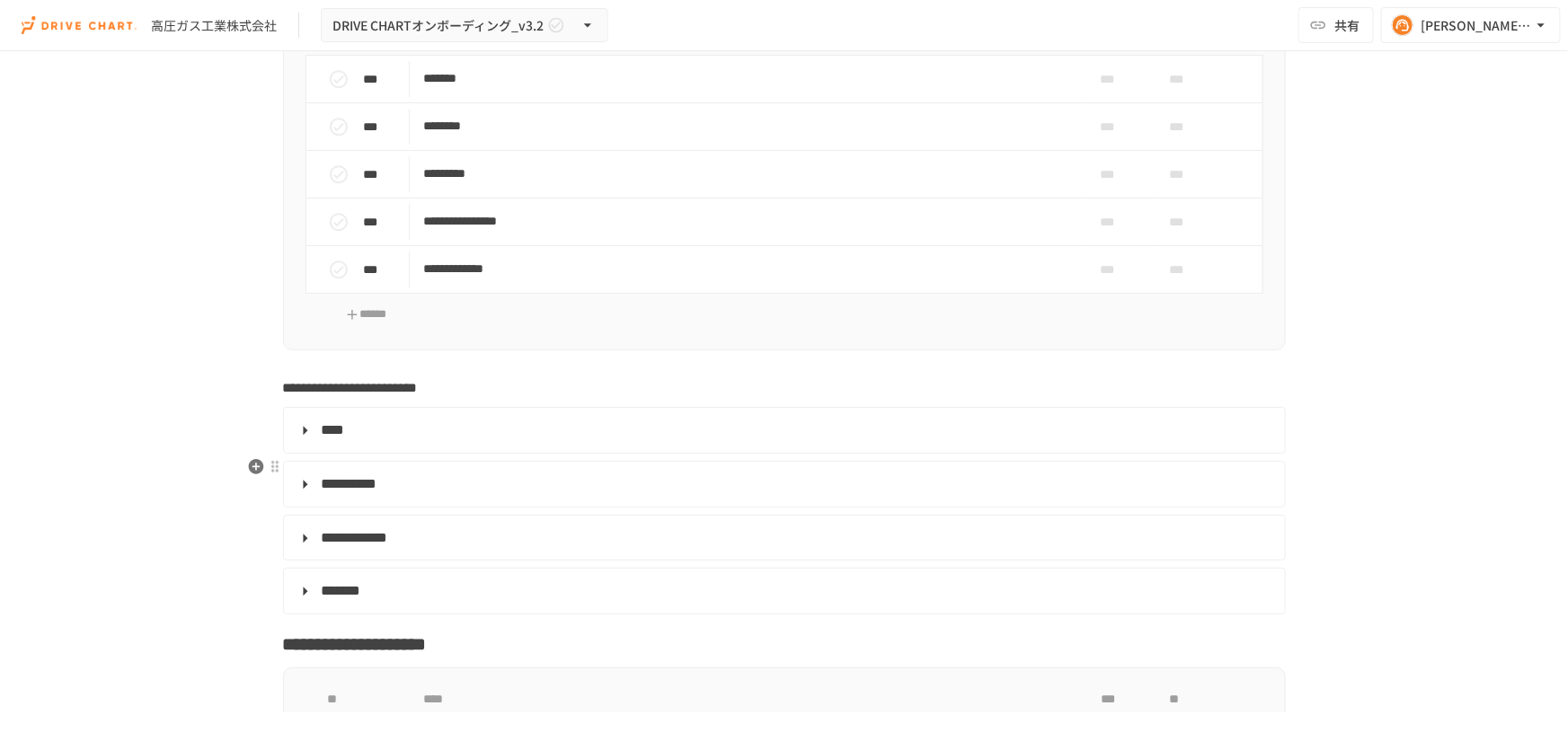 click on "**********" at bounding box center (783, 484) 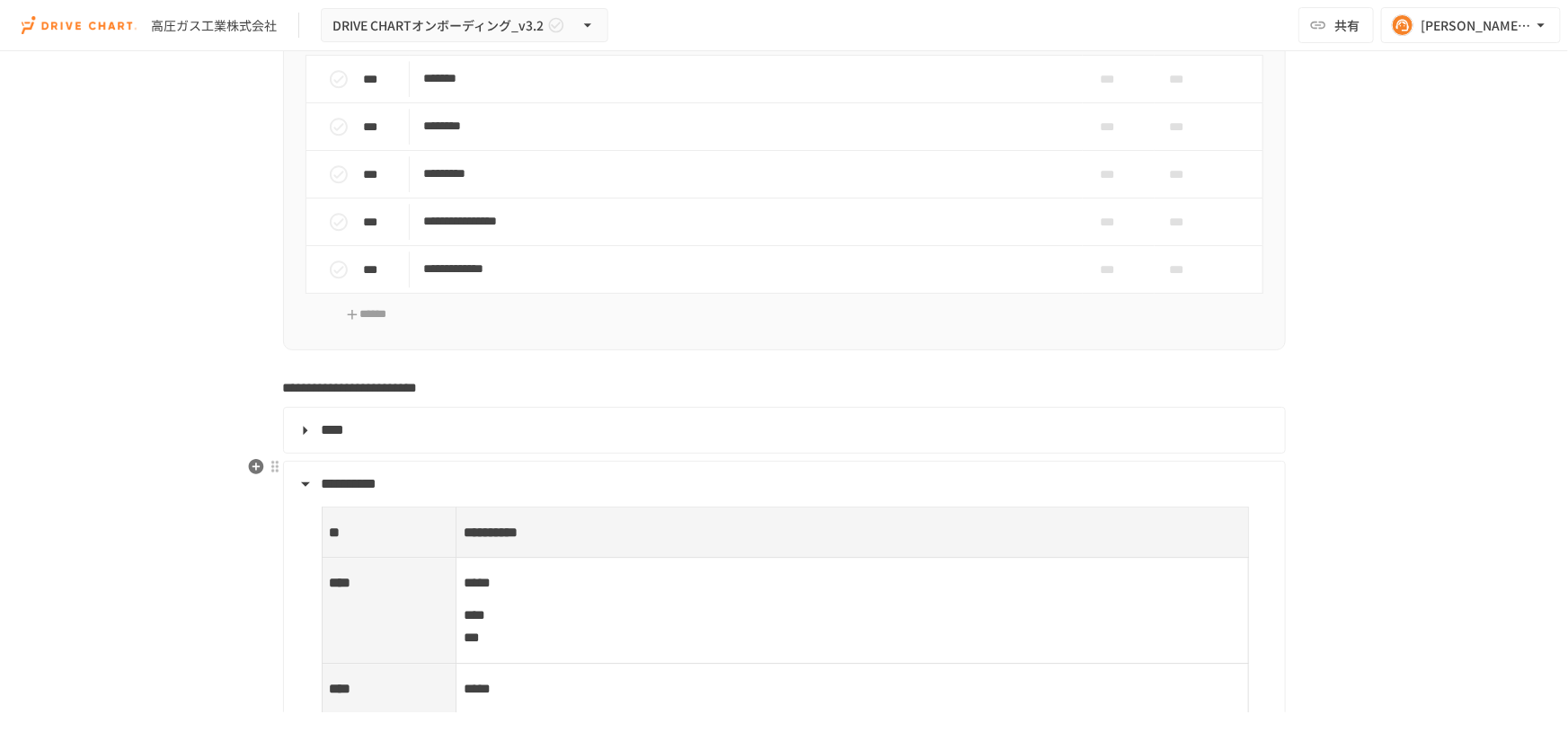 click on "**********" at bounding box center [783, 484] 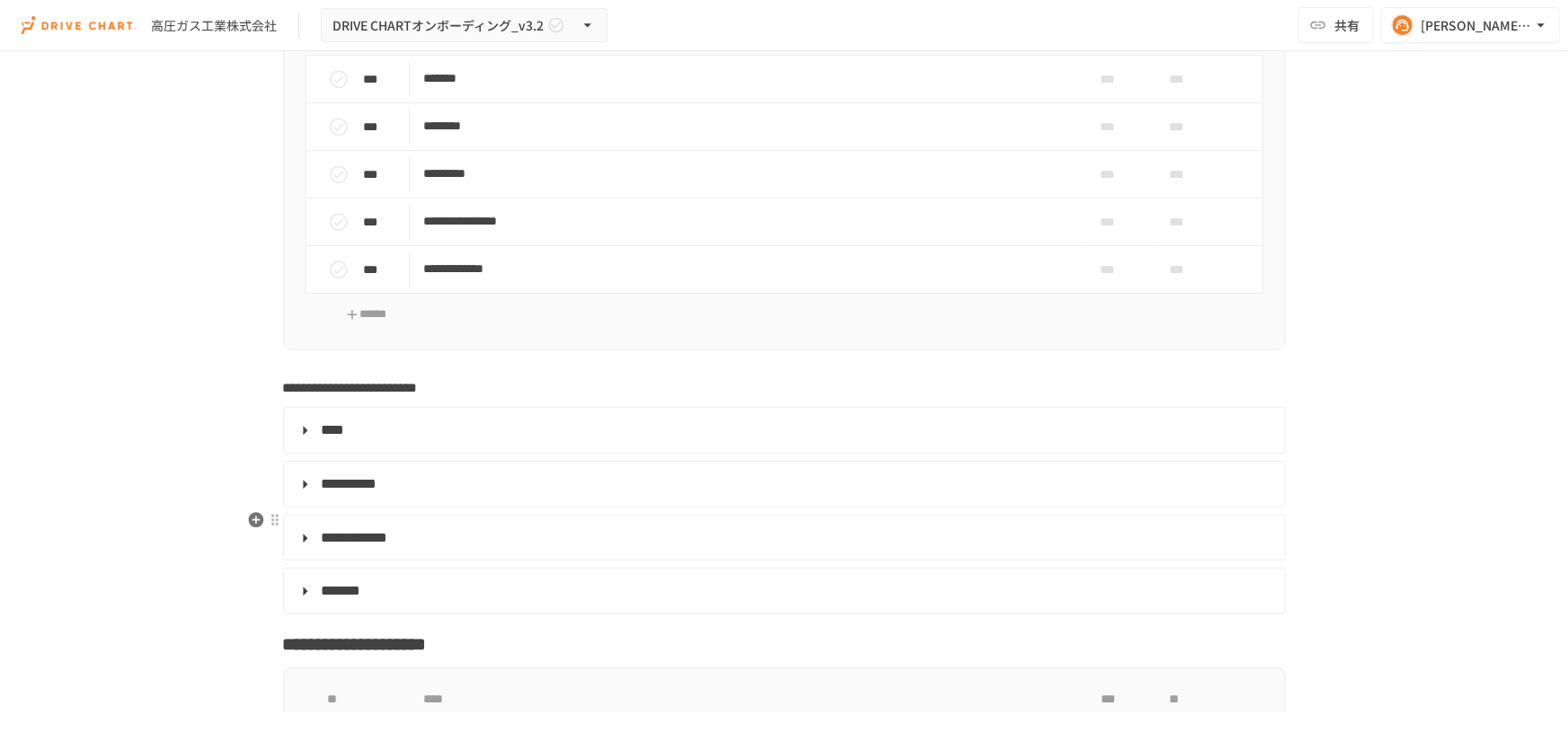 click on "**********" at bounding box center (355, 537) 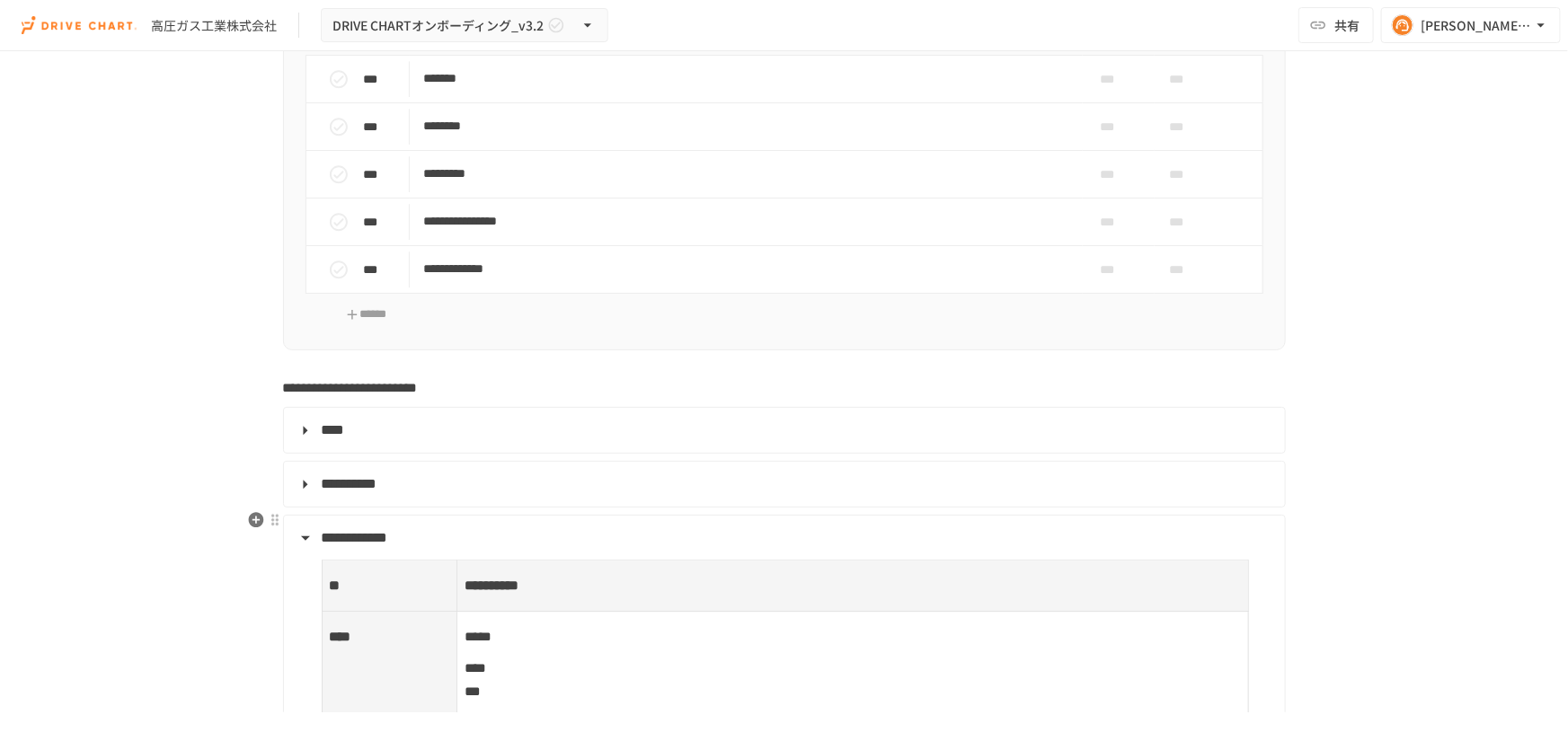 click on "**********" at bounding box center [783, 538] 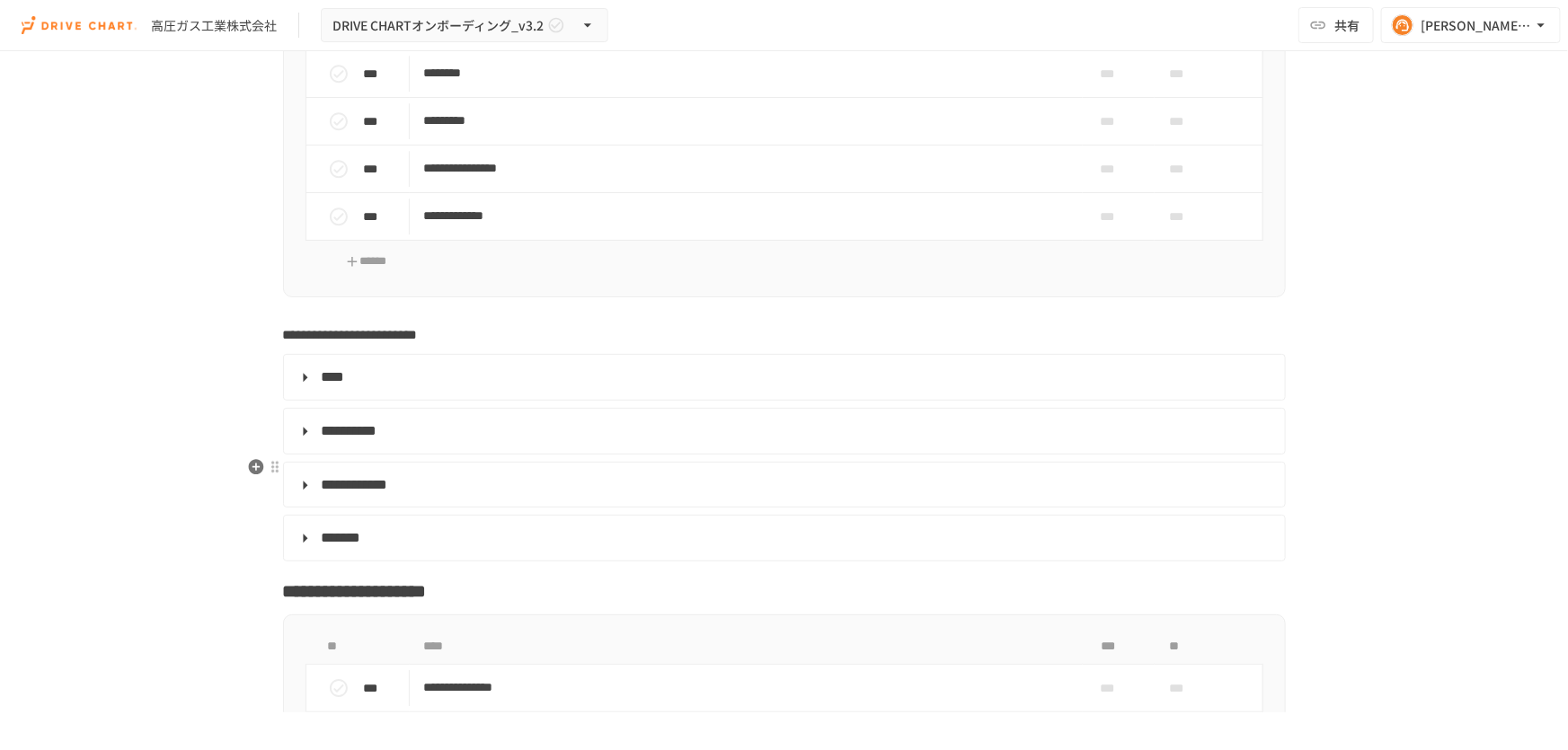 scroll, scrollTop: 5962, scrollLeft: 0, axis: vertical 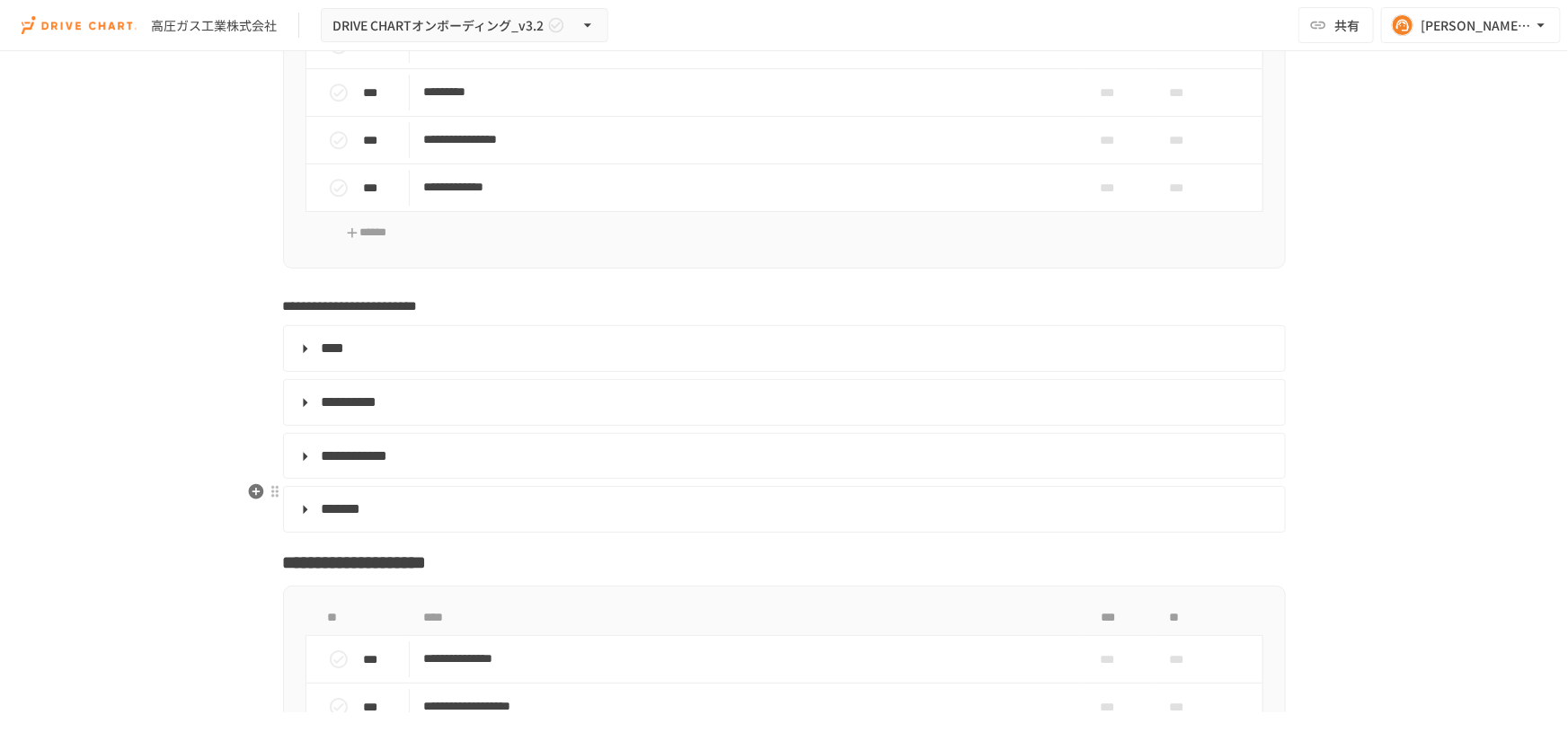 click on "**********" at bounding box center [784, 509] 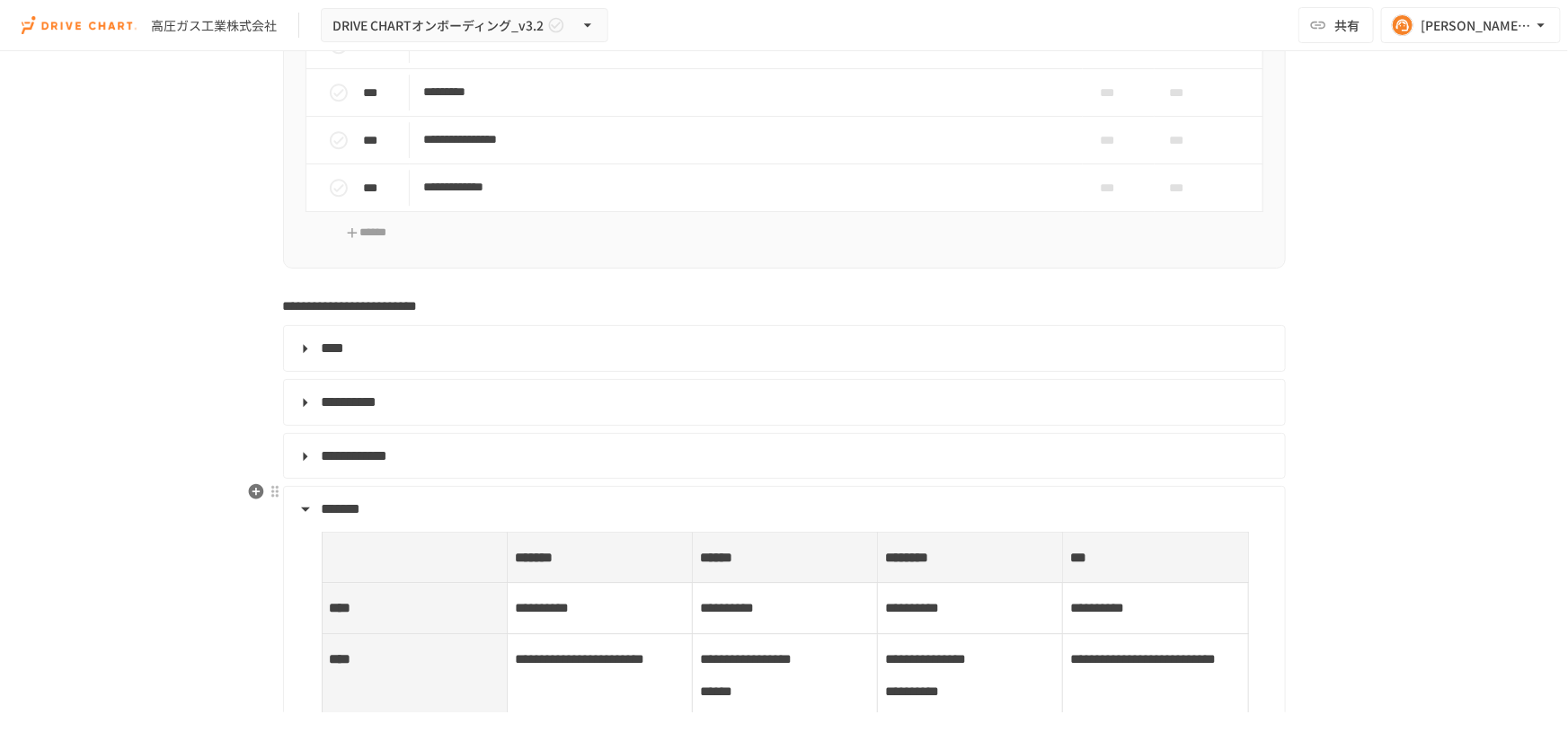 click on "*******" at bounding box center (341, 508) 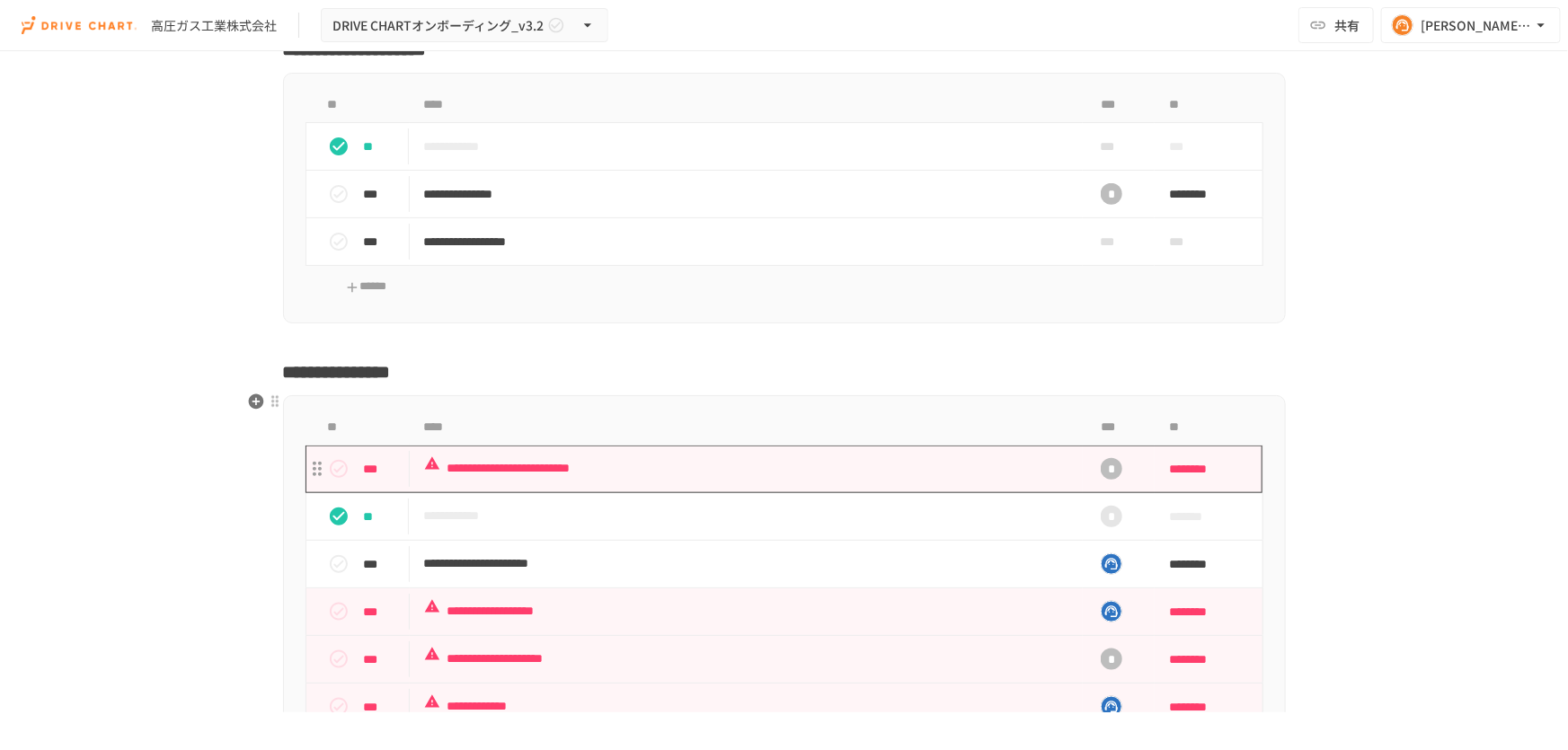 scroll, scrollTop: 4329, scrollLeft: 0, axis: vertical 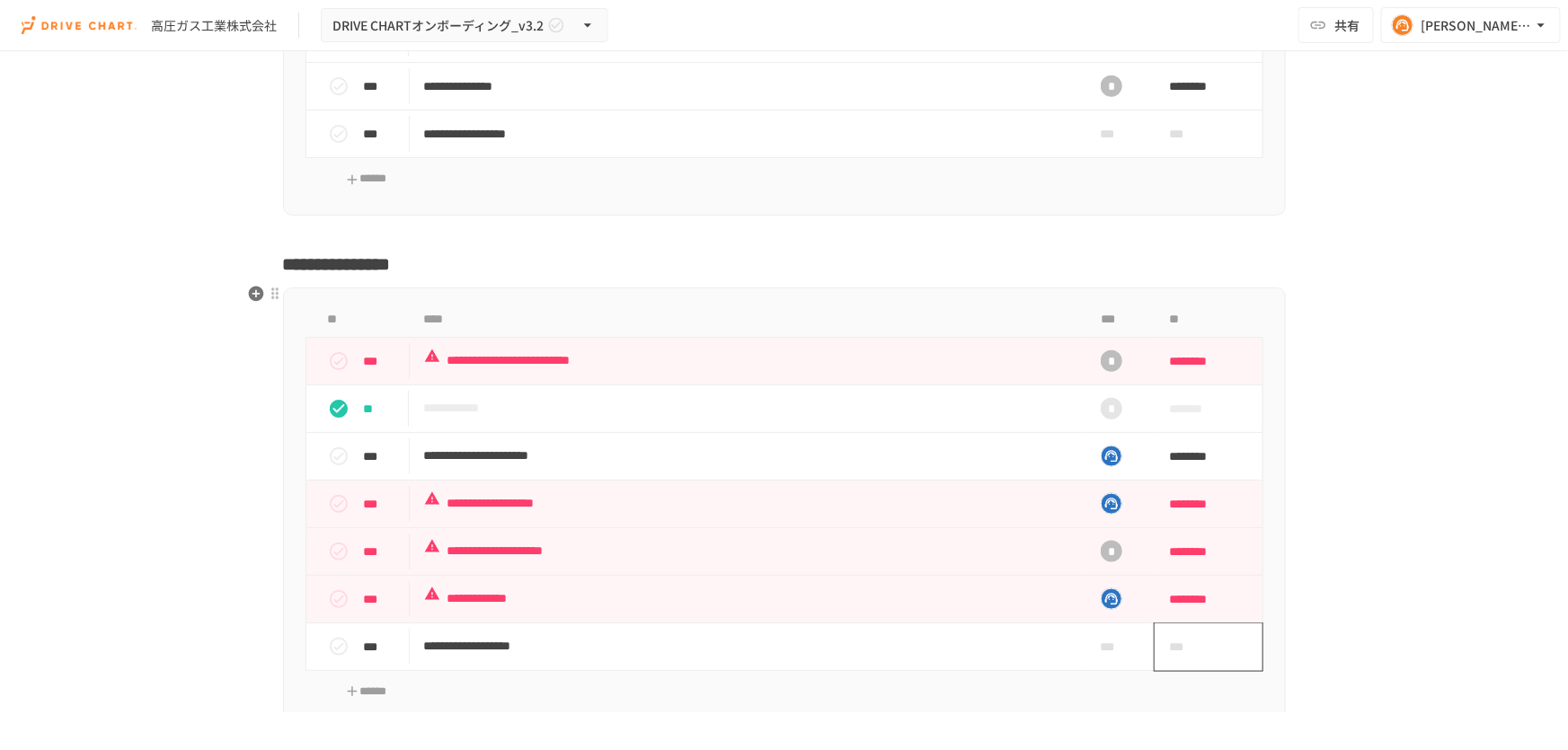 click on "***" at bounding box center (1188, 647) 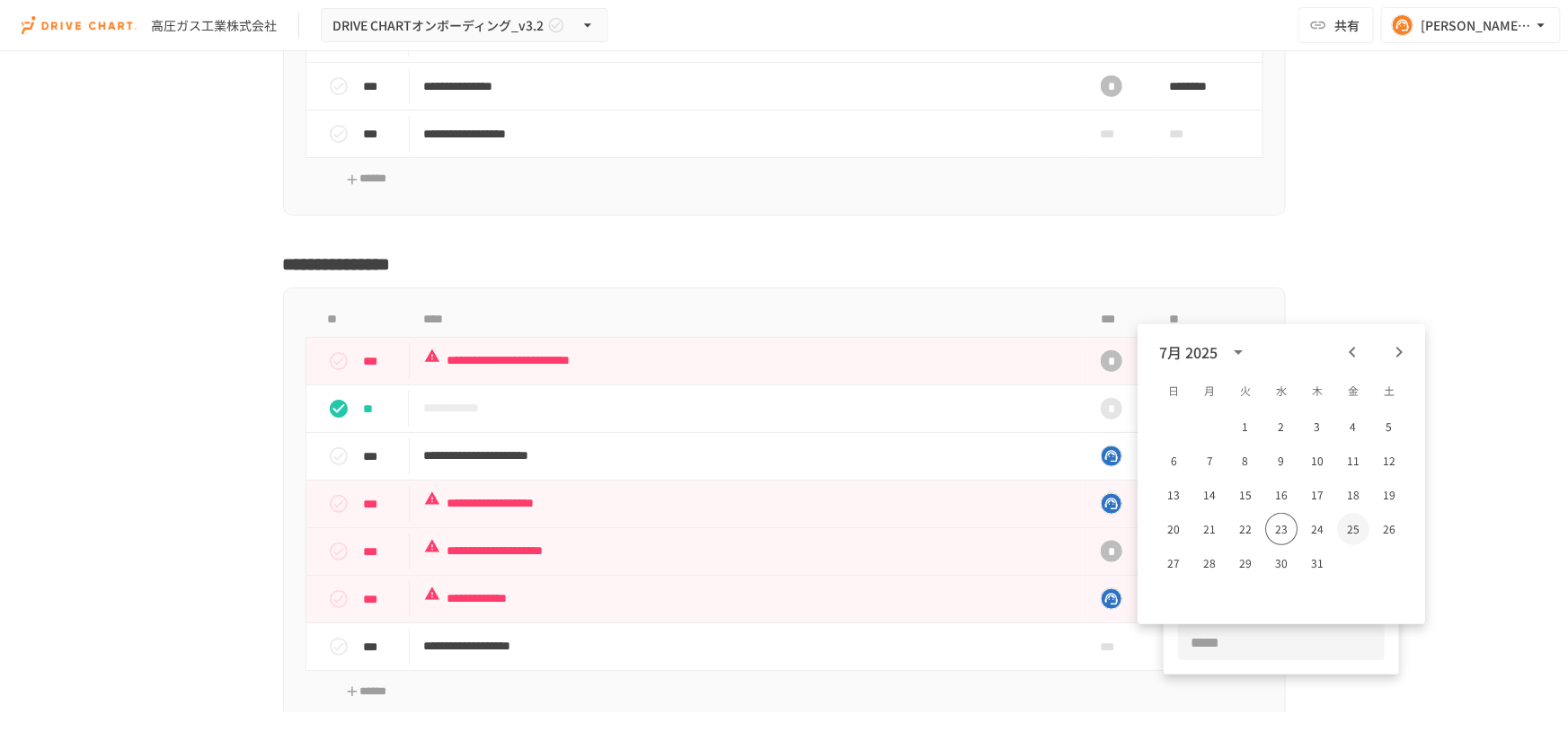 click on "25" at bounding box center (1353, 529) 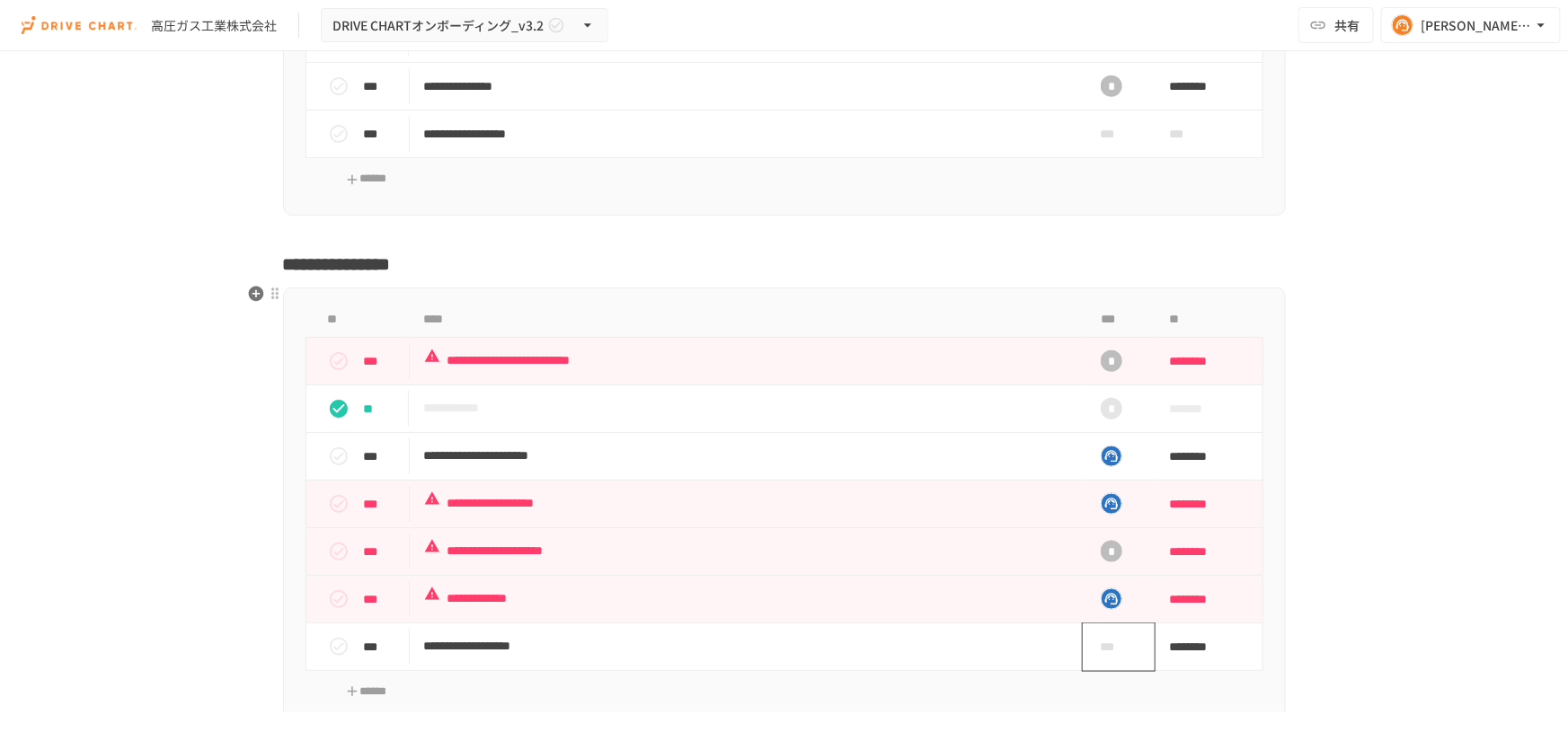 click on "***" at bounding box center (1112, 647) 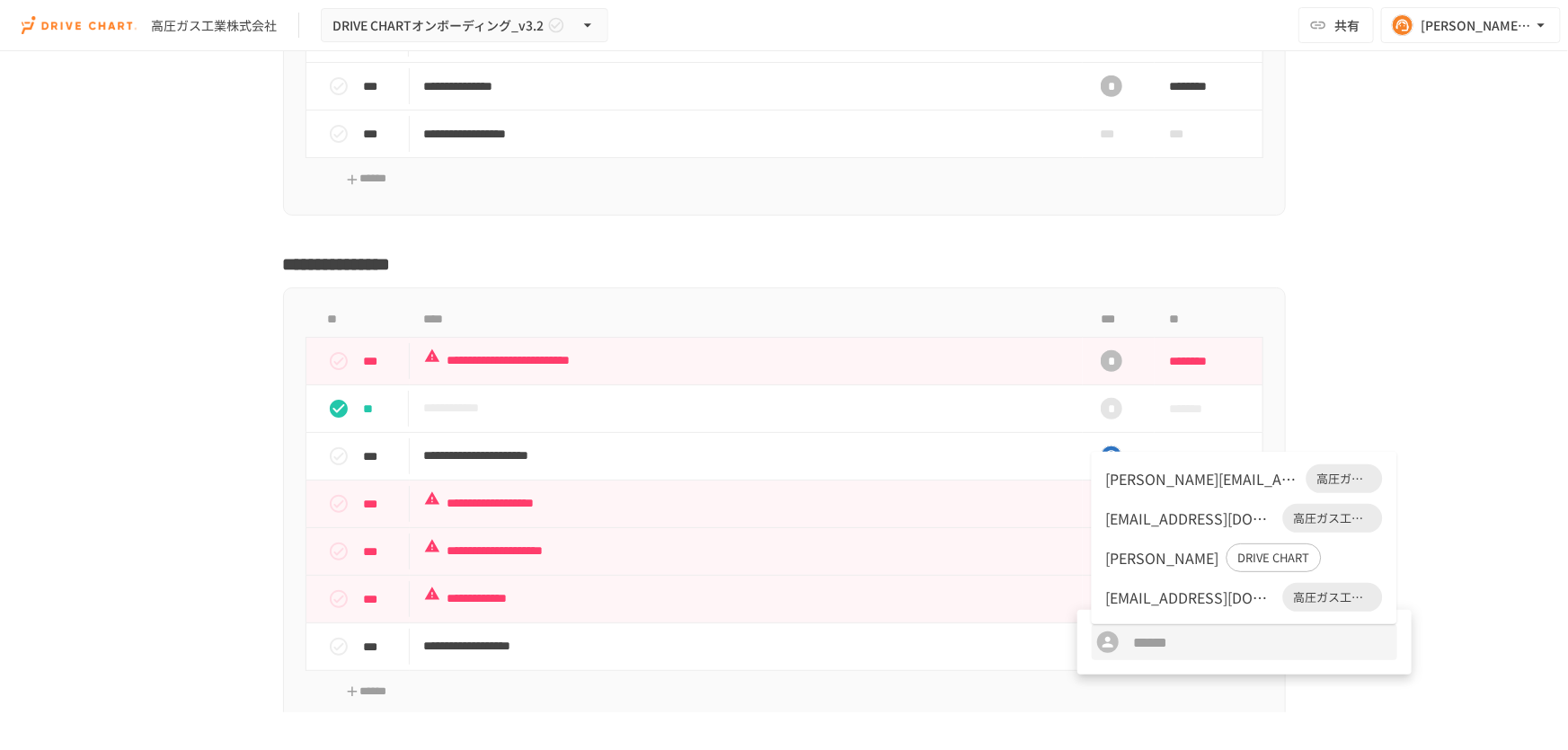 click on "[PERSON_NAME][EMAIL_ADDRESS][DOMAIN_NAME]" at bounding box center [1202, 479] 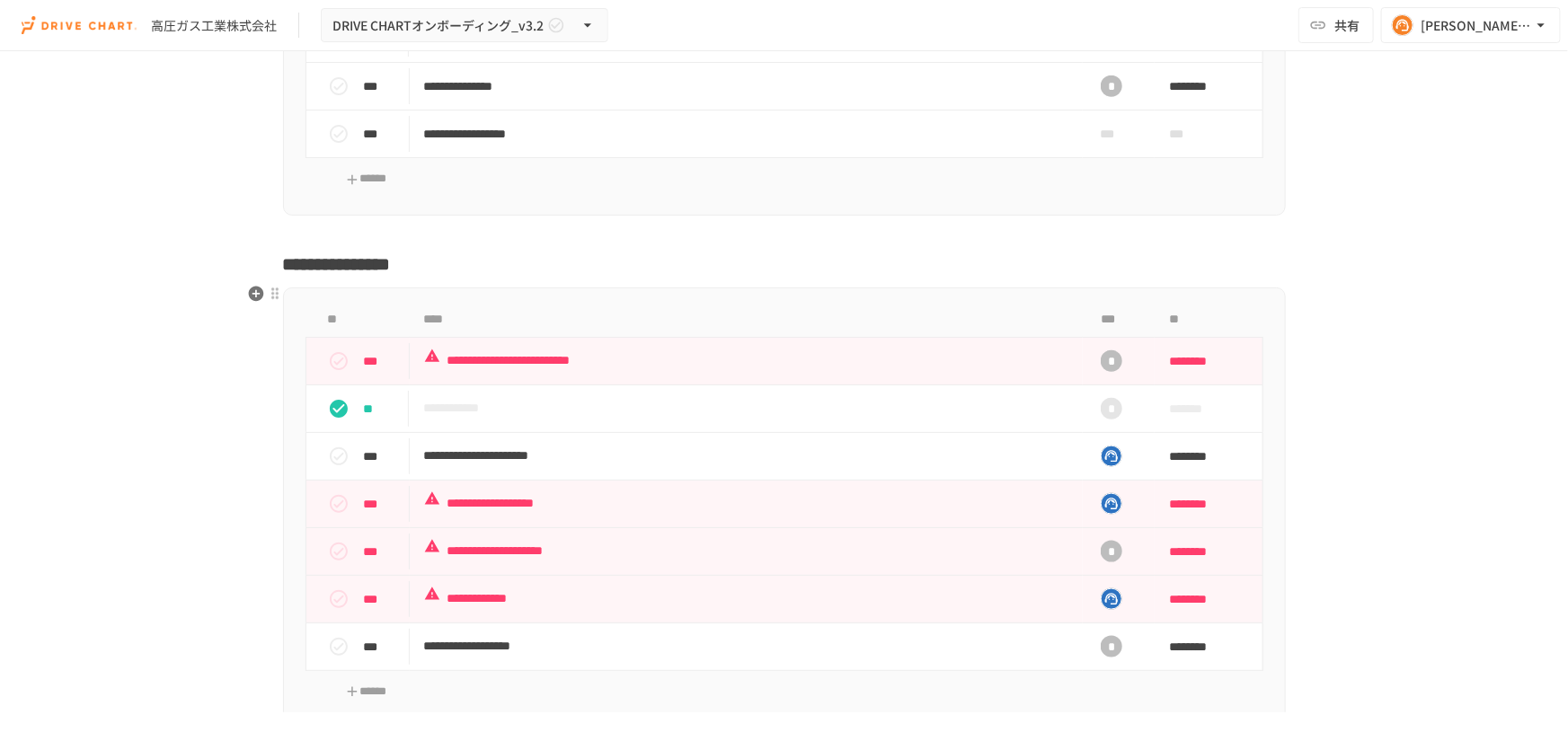 click on "**********" at bounding box center [784, 507] 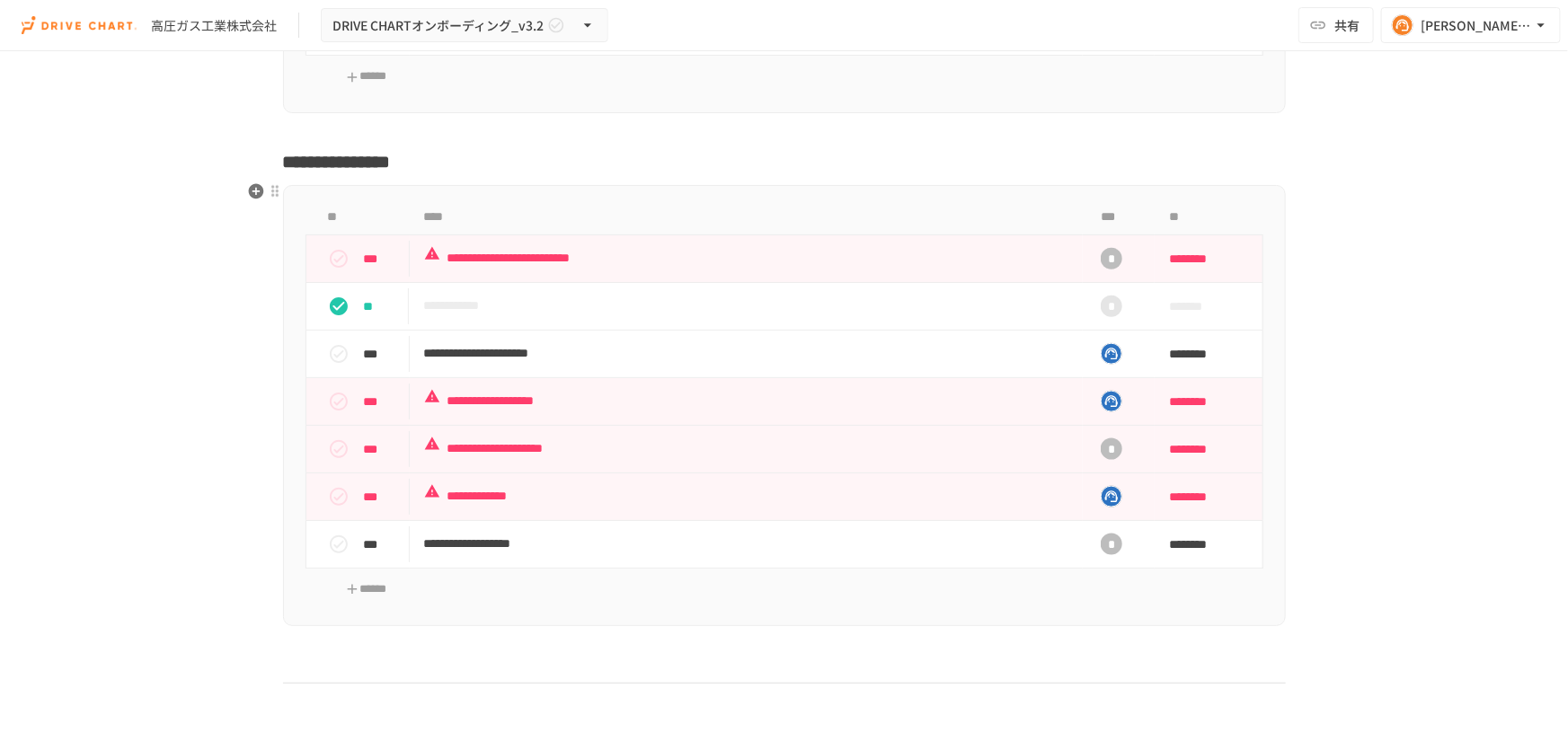 scroll, scrollTop: 4469, scrollLeft: 0, axis: vertical 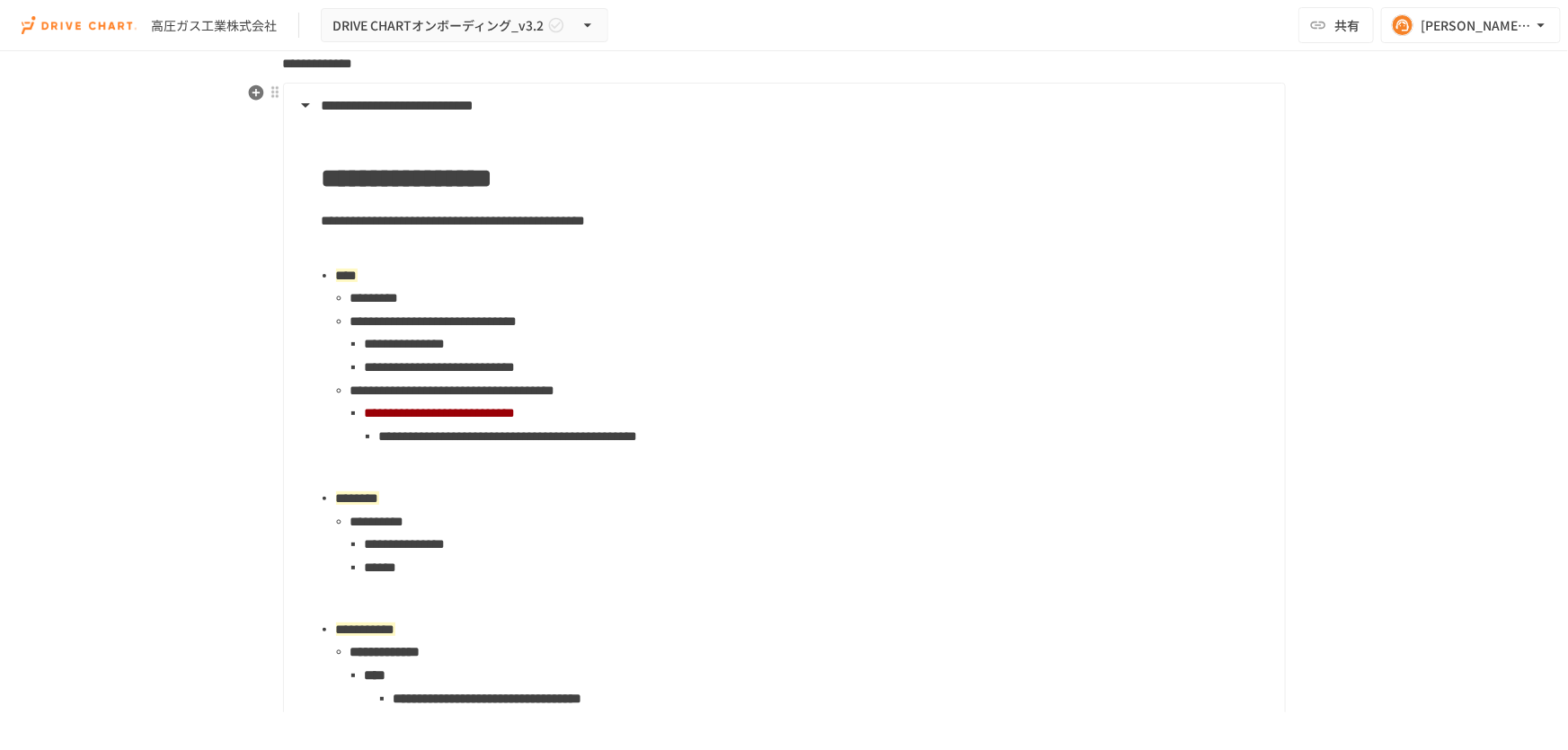 drag, startPoint x: 324, startPoint y: 289, endPoint x: 332, endPoint y: 305, distance: 17.888544 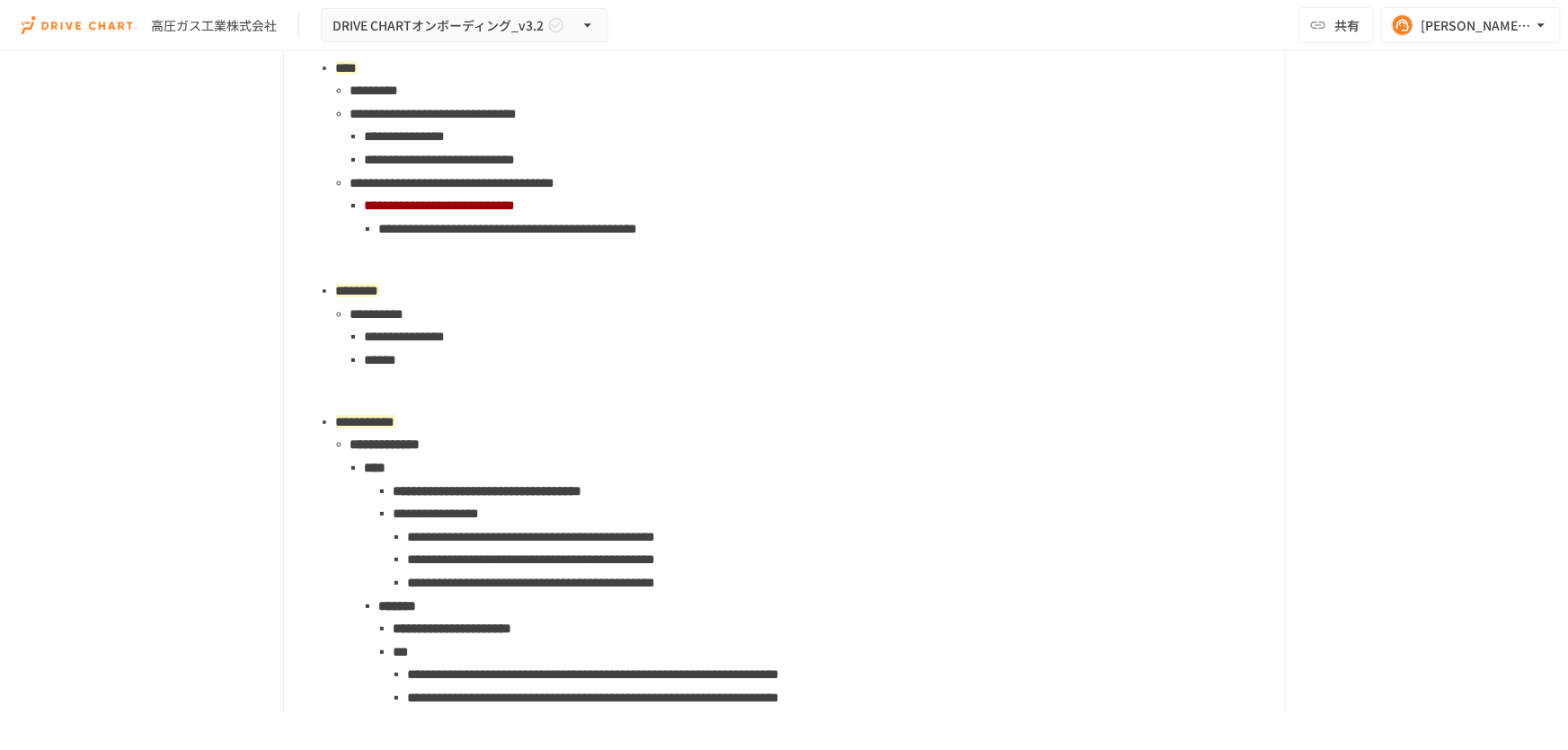 scroll, scrollTop: 1774, scrollLeft: 0, axis: vertical 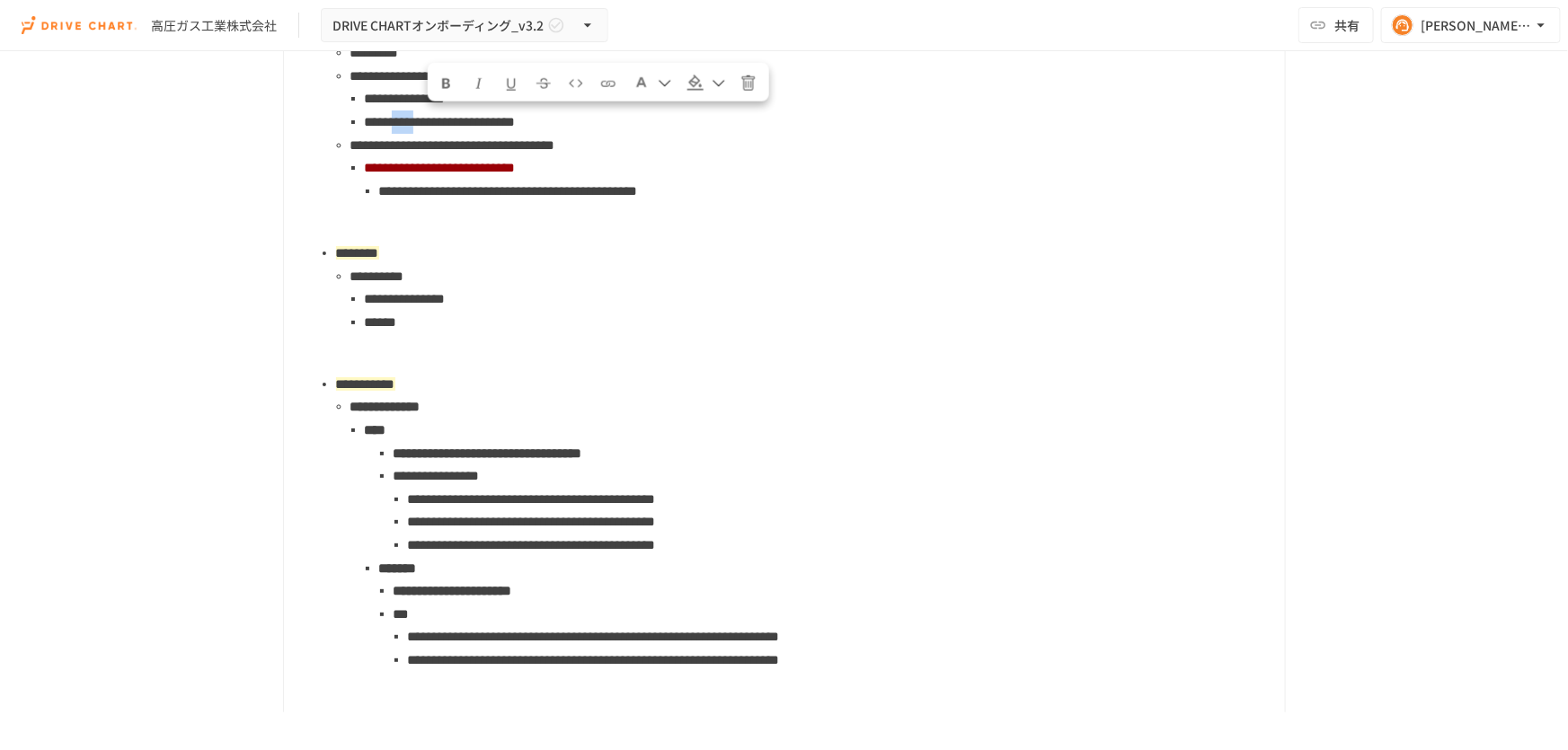 drag, startPoint x: 423, startPoint y: 123, endPoint x: 463, endPoint y: 124, distance: 40.012498 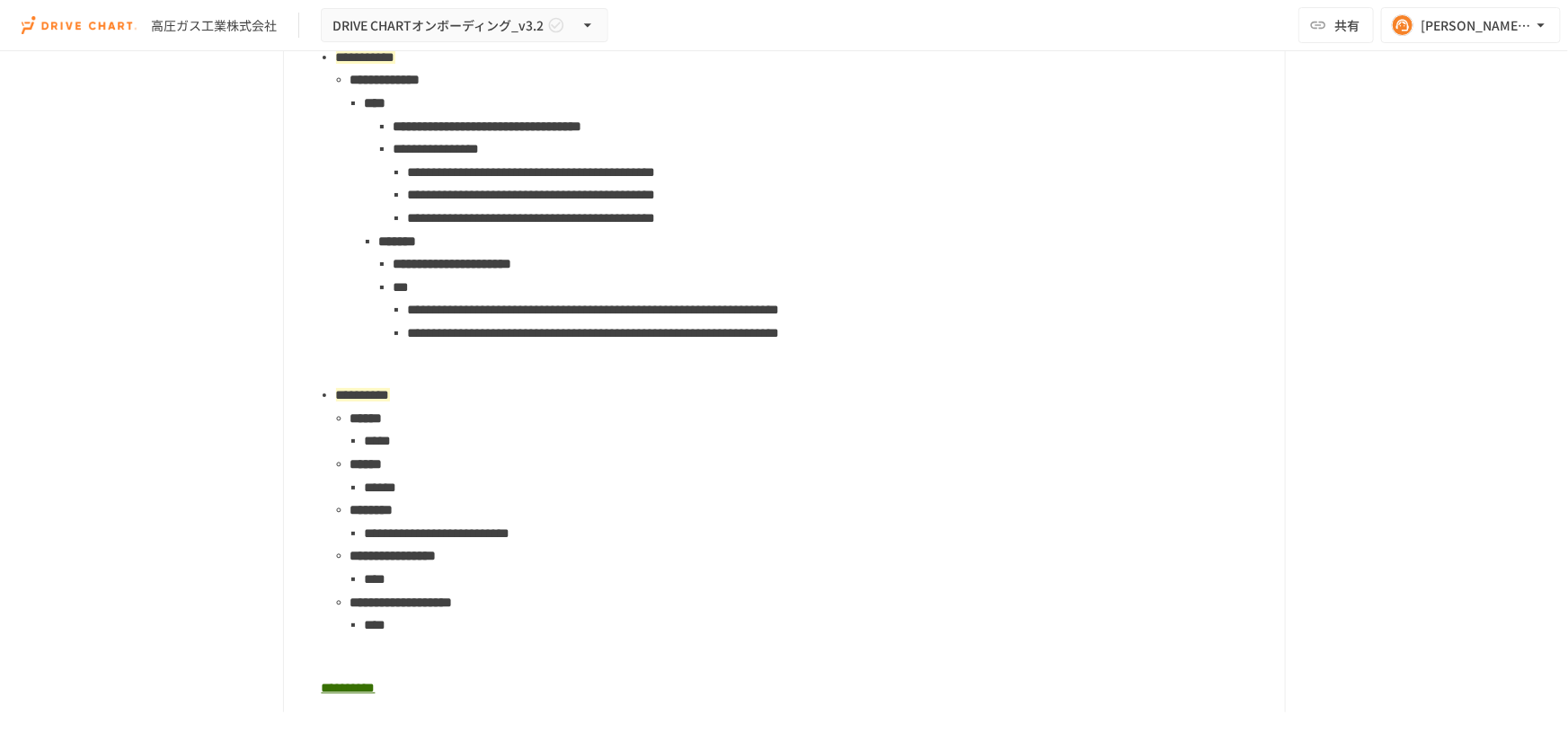 scroll, scrollTop: 2183, scrollLeft: 0, axis: vertical 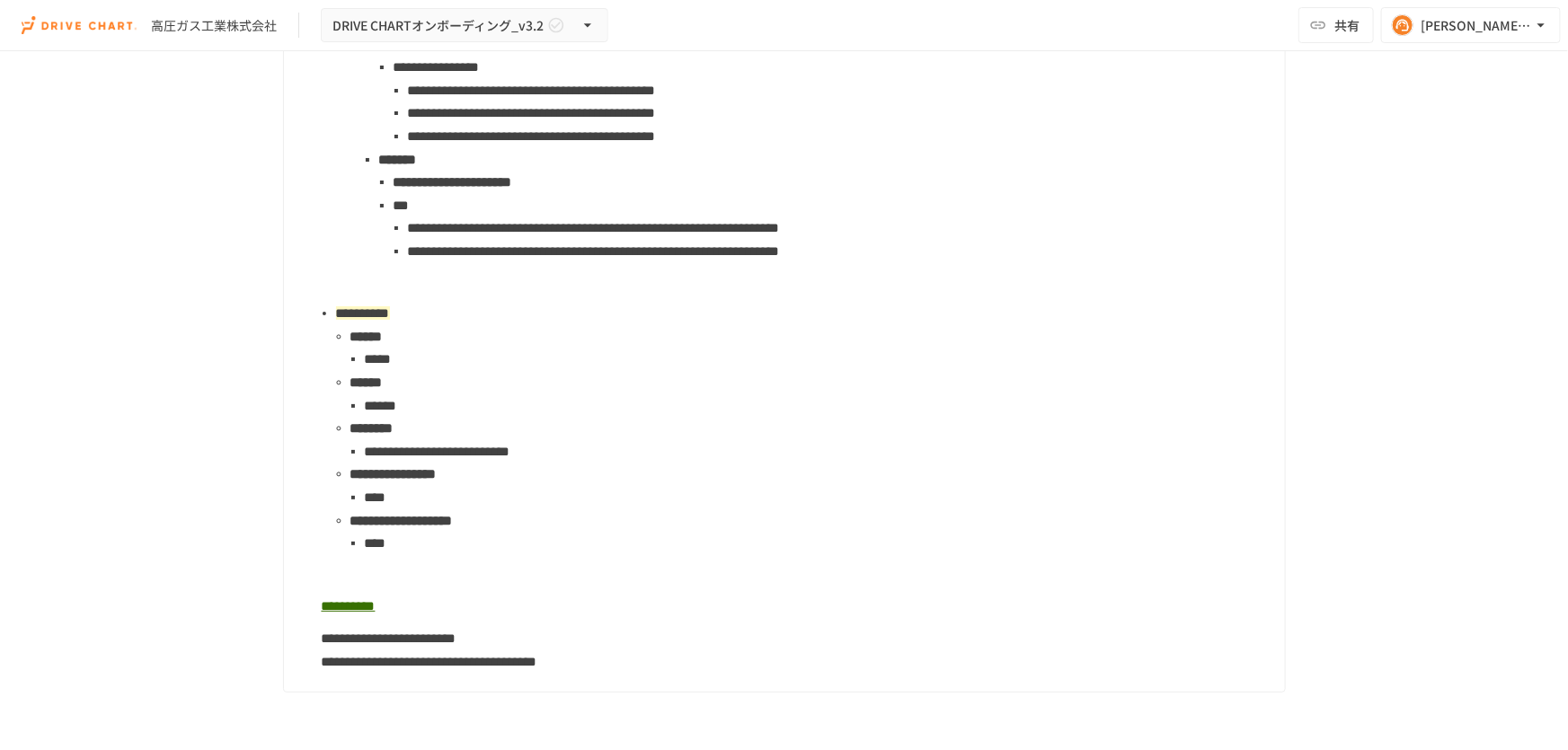 click on "*****" at bounding box center (818, 359) 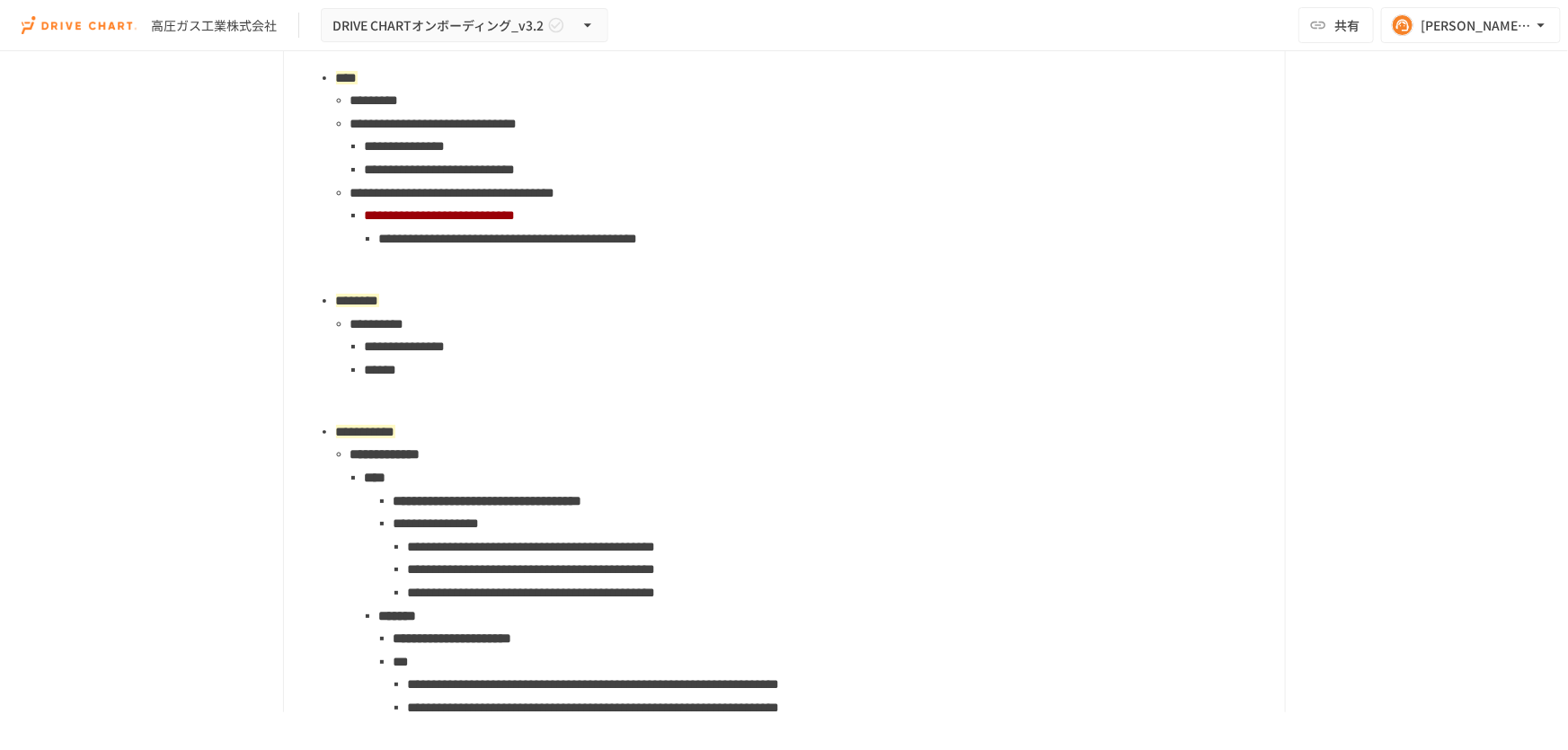 scroll, scrollTop: 1610, scrollLeft: 0, axis: vertical 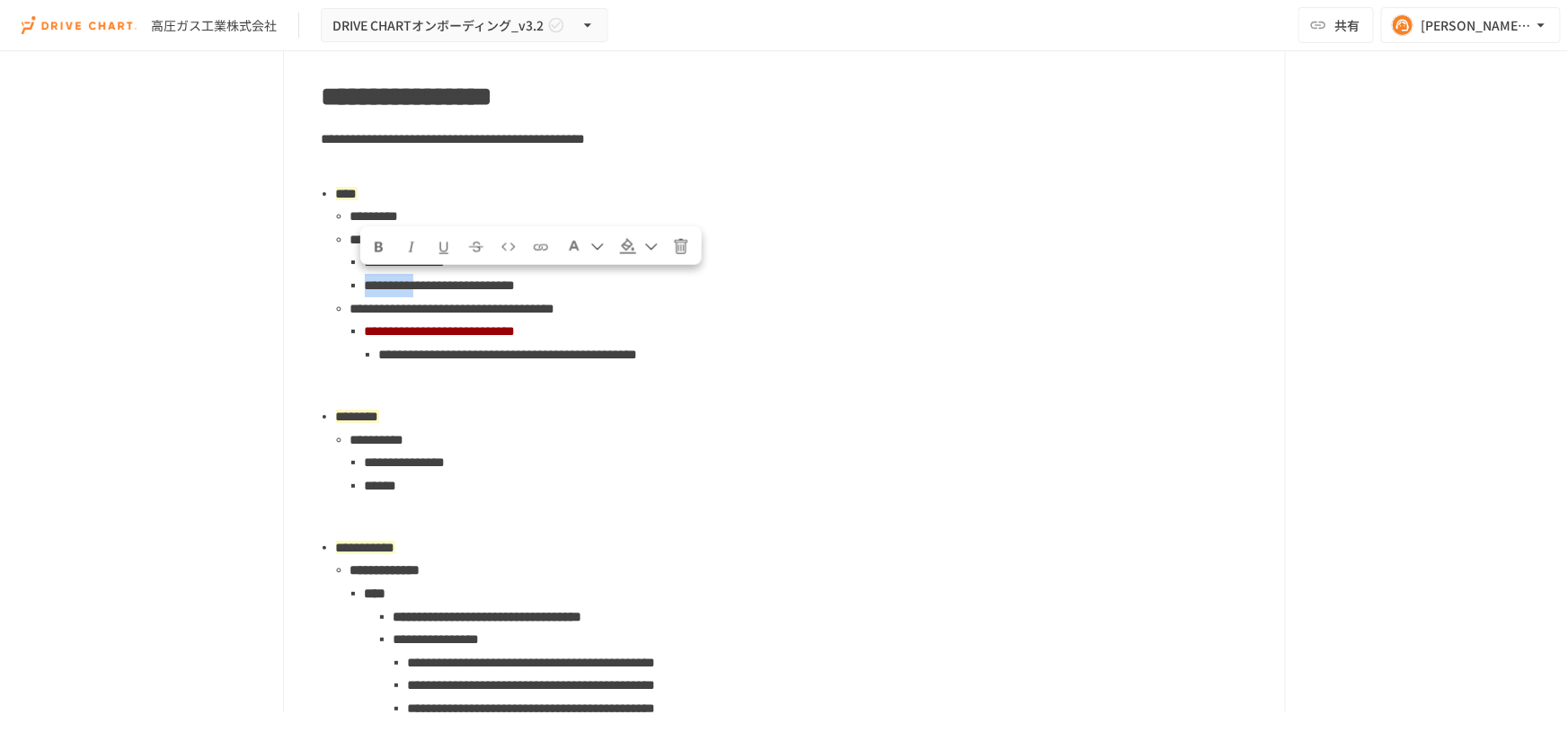 drag, startPoint x: 359, startPoint y: 284, endPoint x: 460, endPoint y: 294, distance: 101.493842 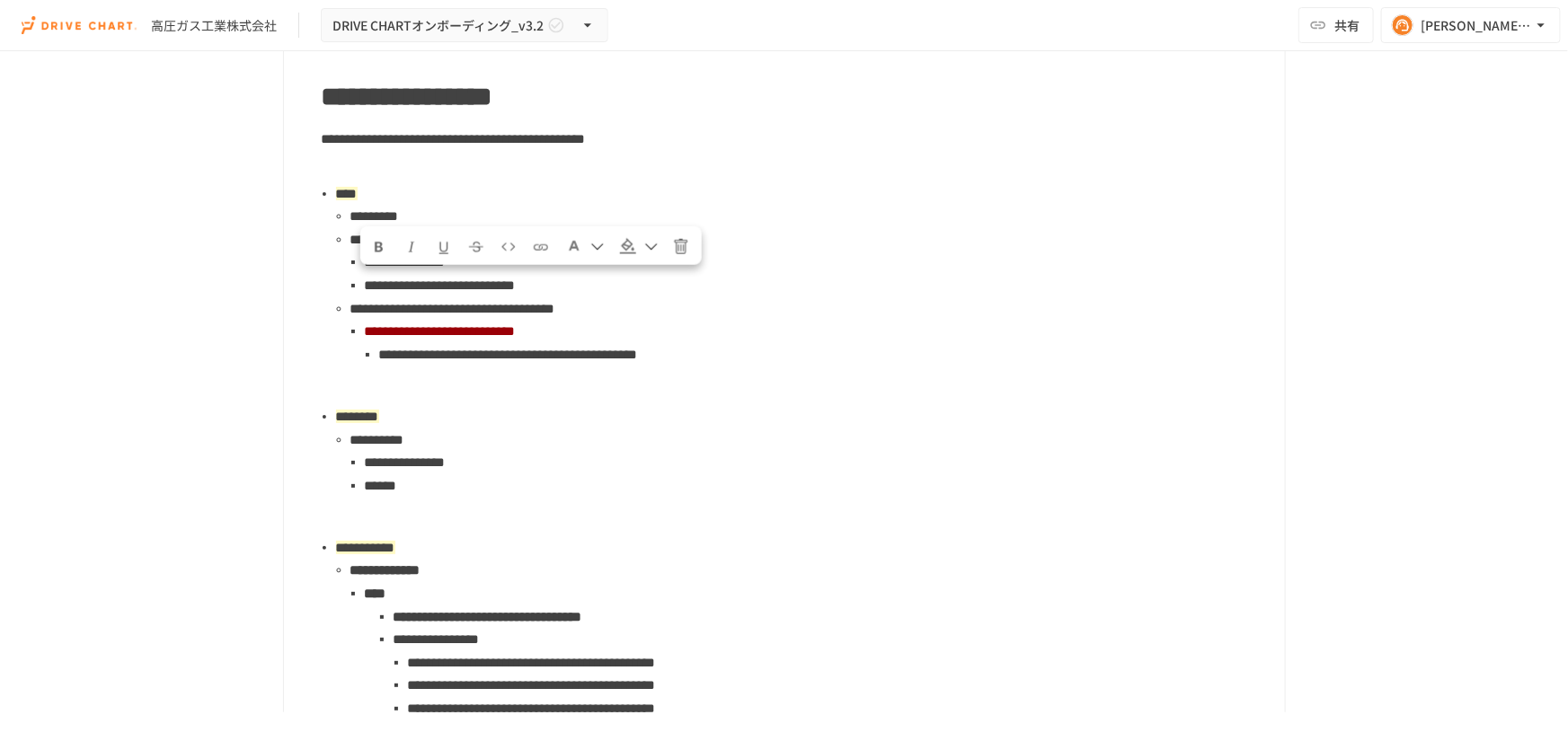 click on "**********" at bounding box center [818, 286] 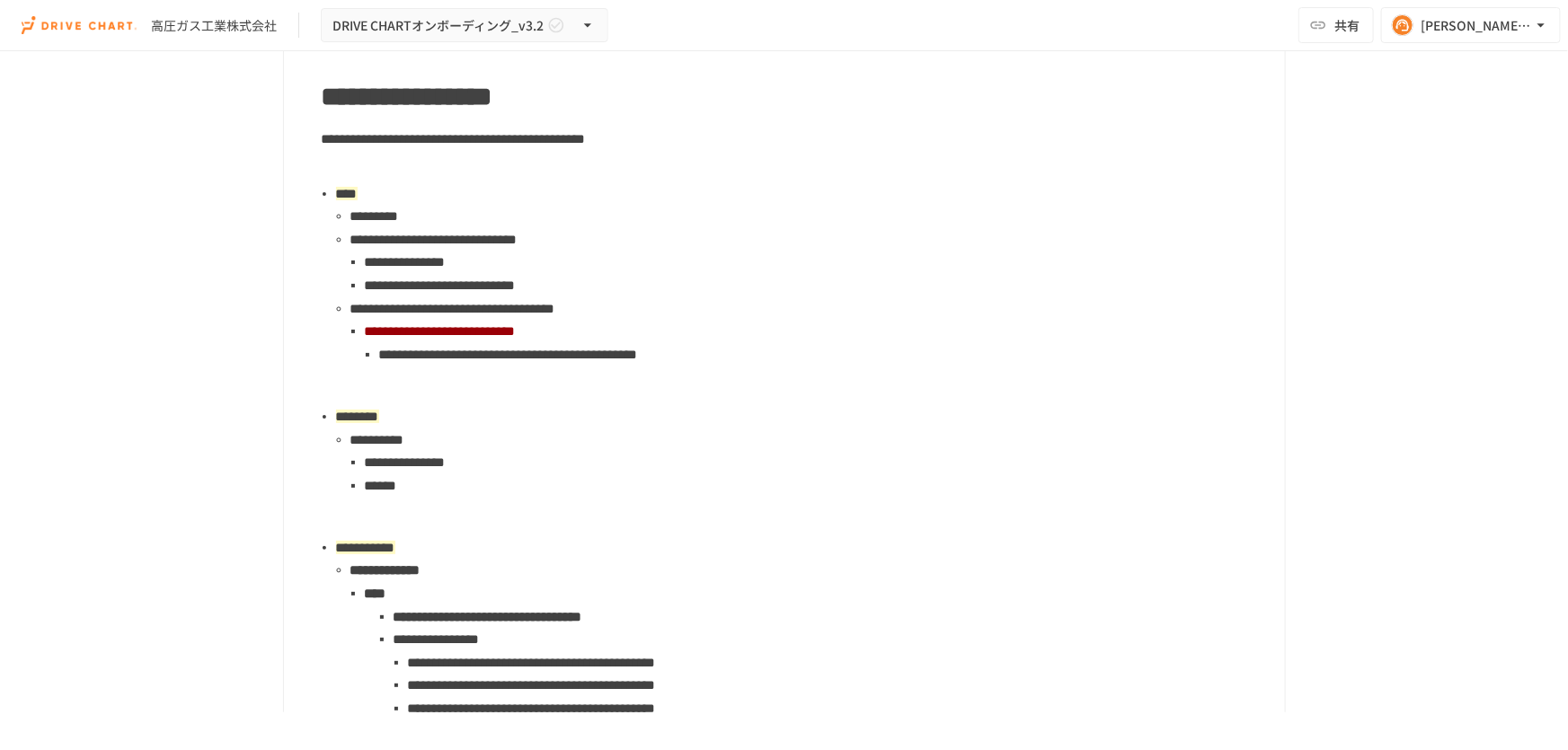 click on "**********" at bounding box center [818, 262] 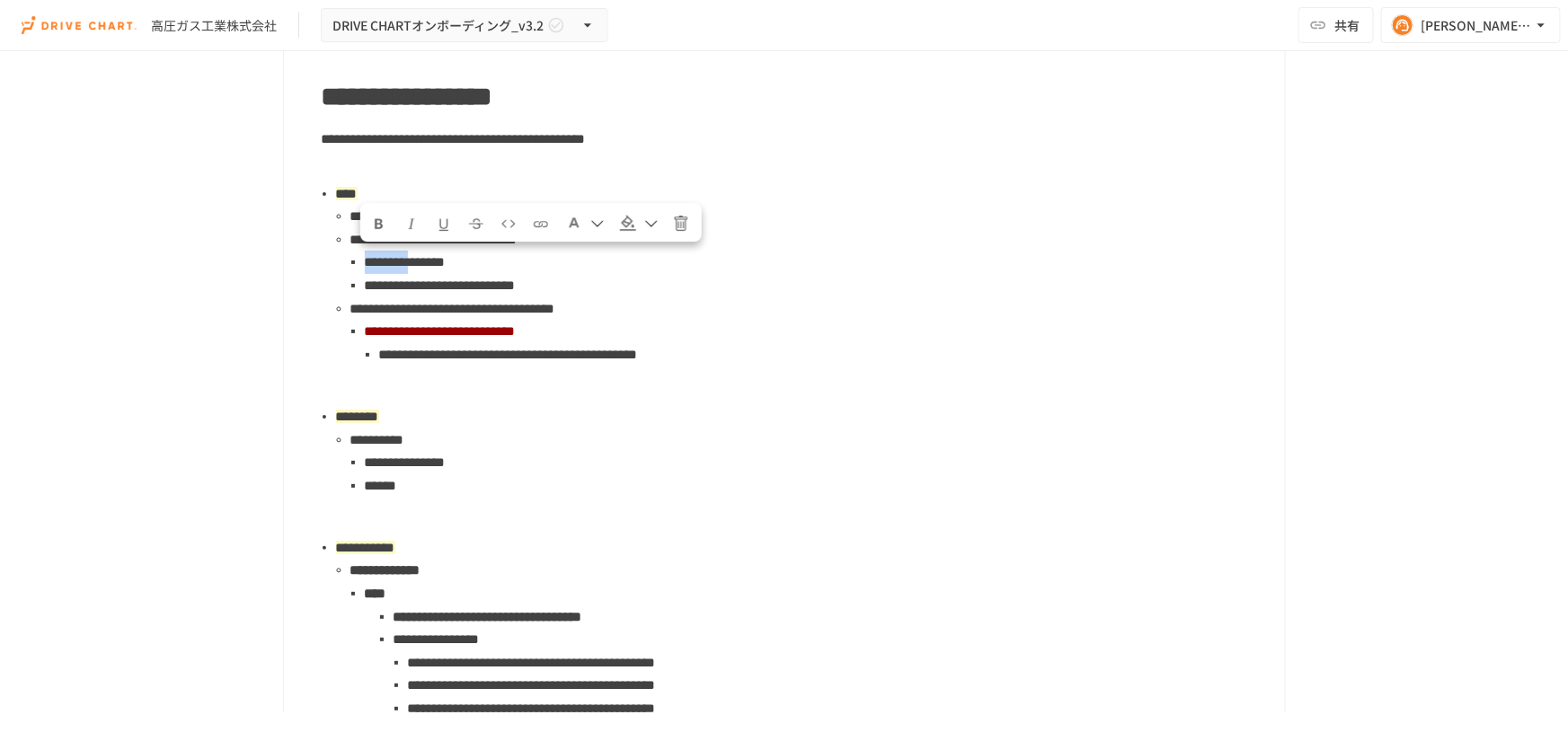 drag, startPoint x: 355, startPoint y: 260, endPoint x: 458, endPoint y: 264, distance: 103.07764 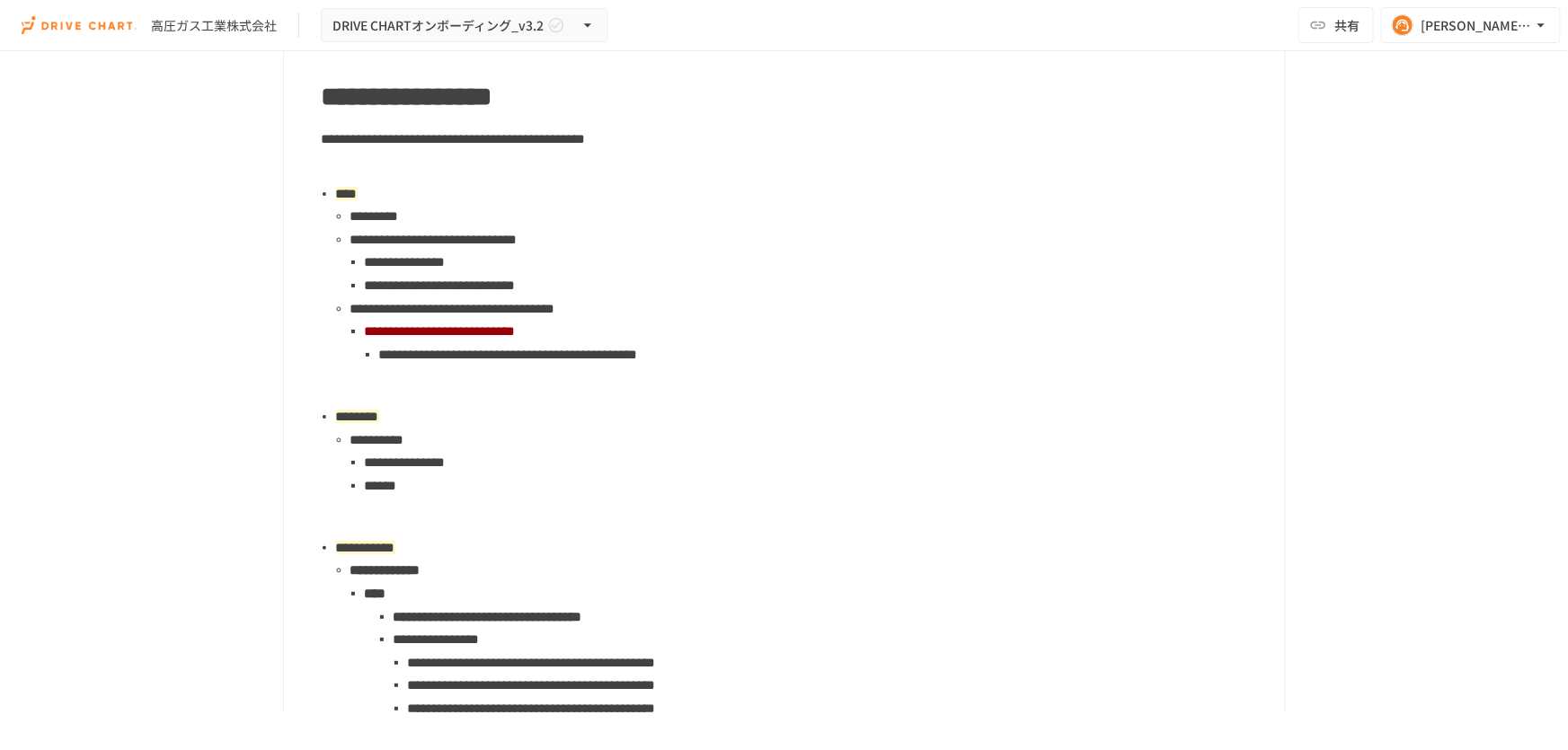 click on "**********" at bounding box center (818, 262) 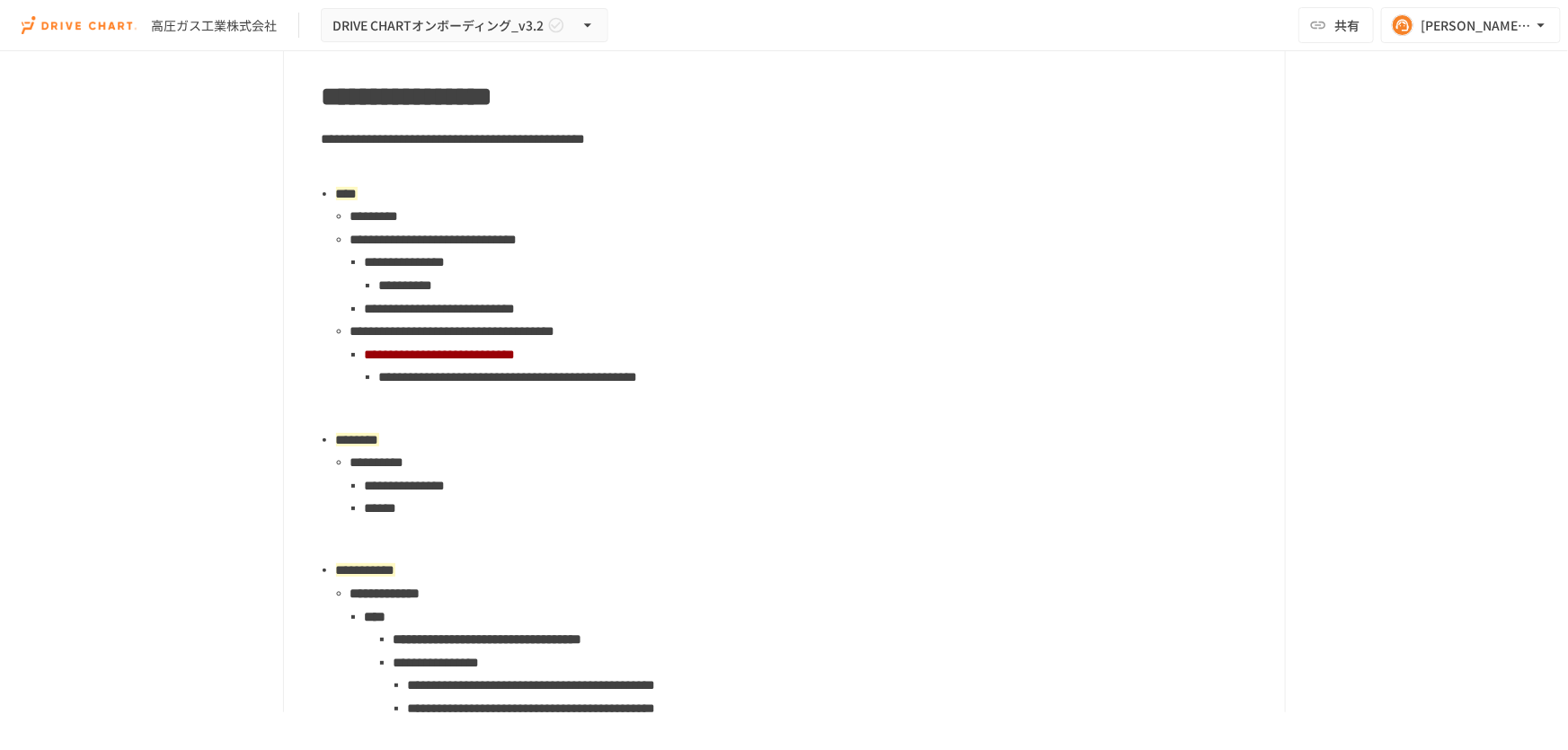 click on "**********" at bounding box center (406, 285) 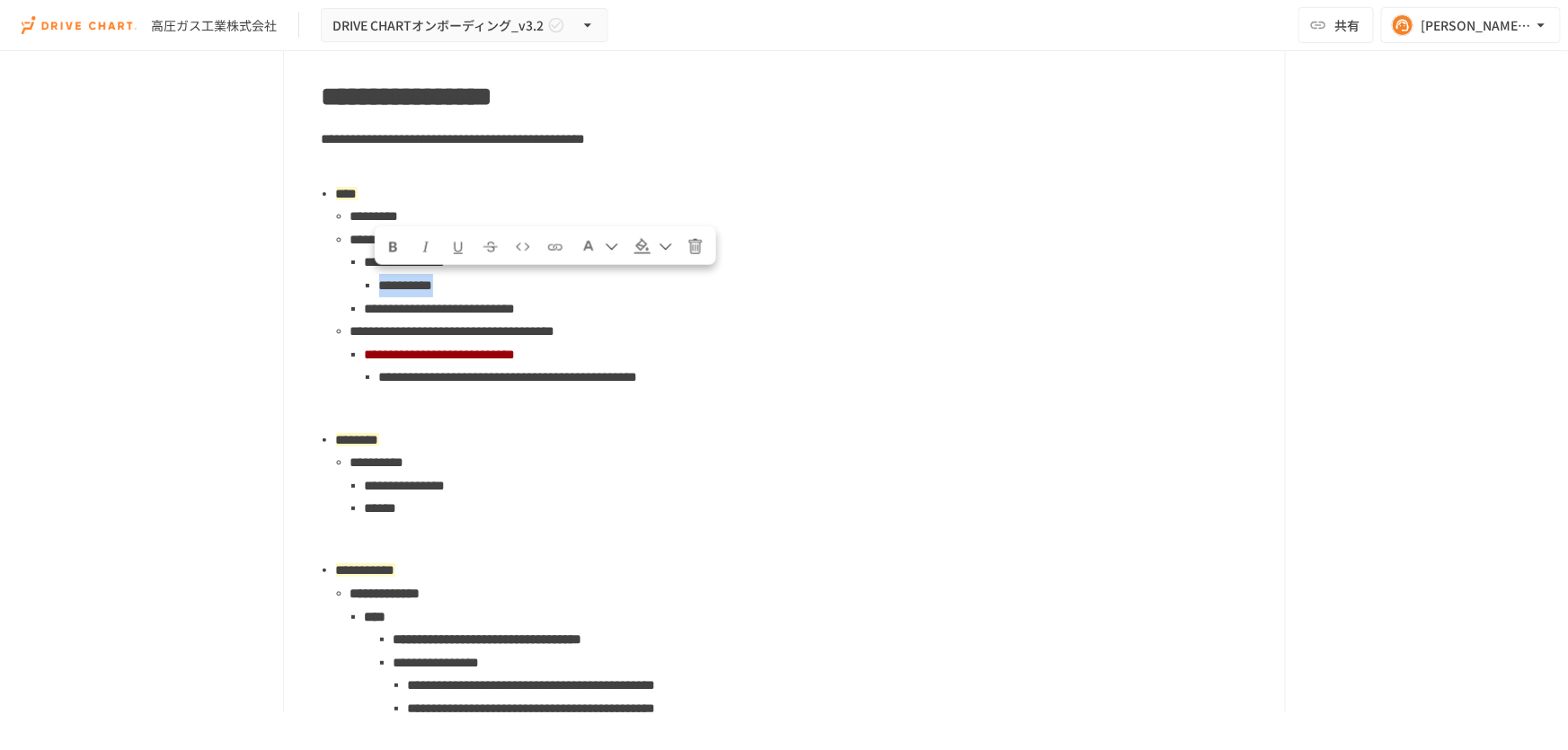 drag, startPoint x: 347, startPoint y: 282, endPoint x: 515, endPoint y: 293, distance: 168.35973 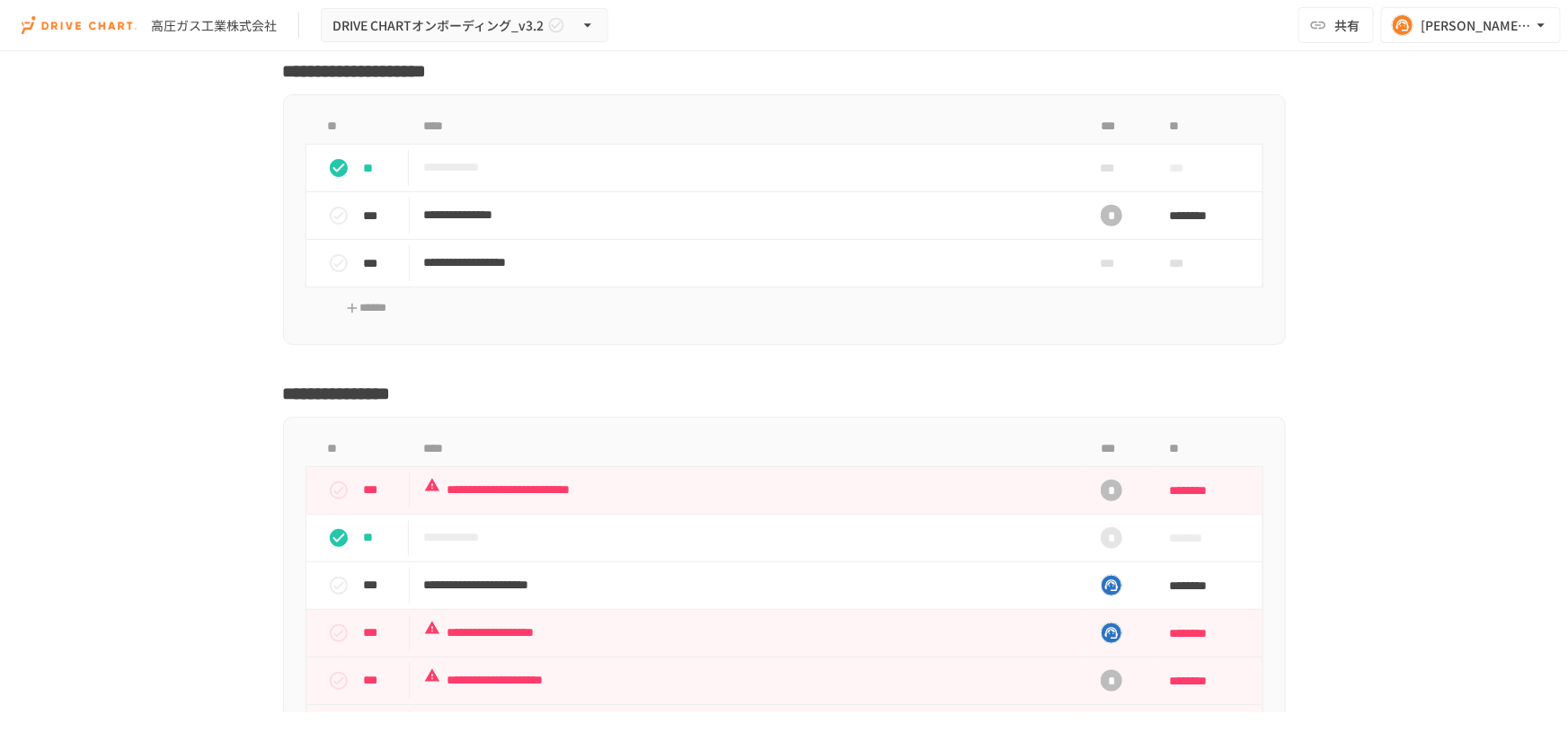 scroll, scrollTop: 4387, scrollLeft: 0, axis: vertical 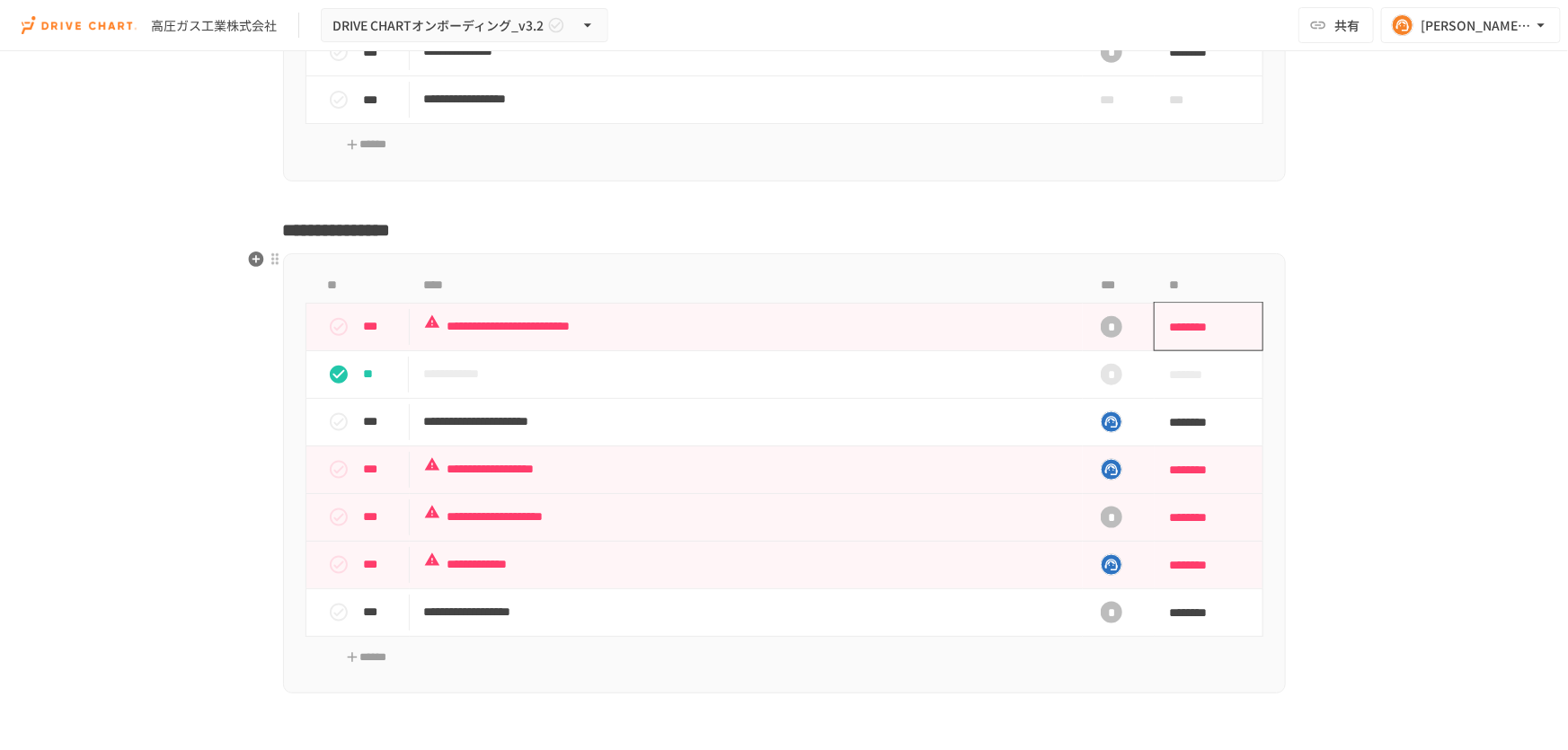 click on "********" at bounding box center [1202, 327] 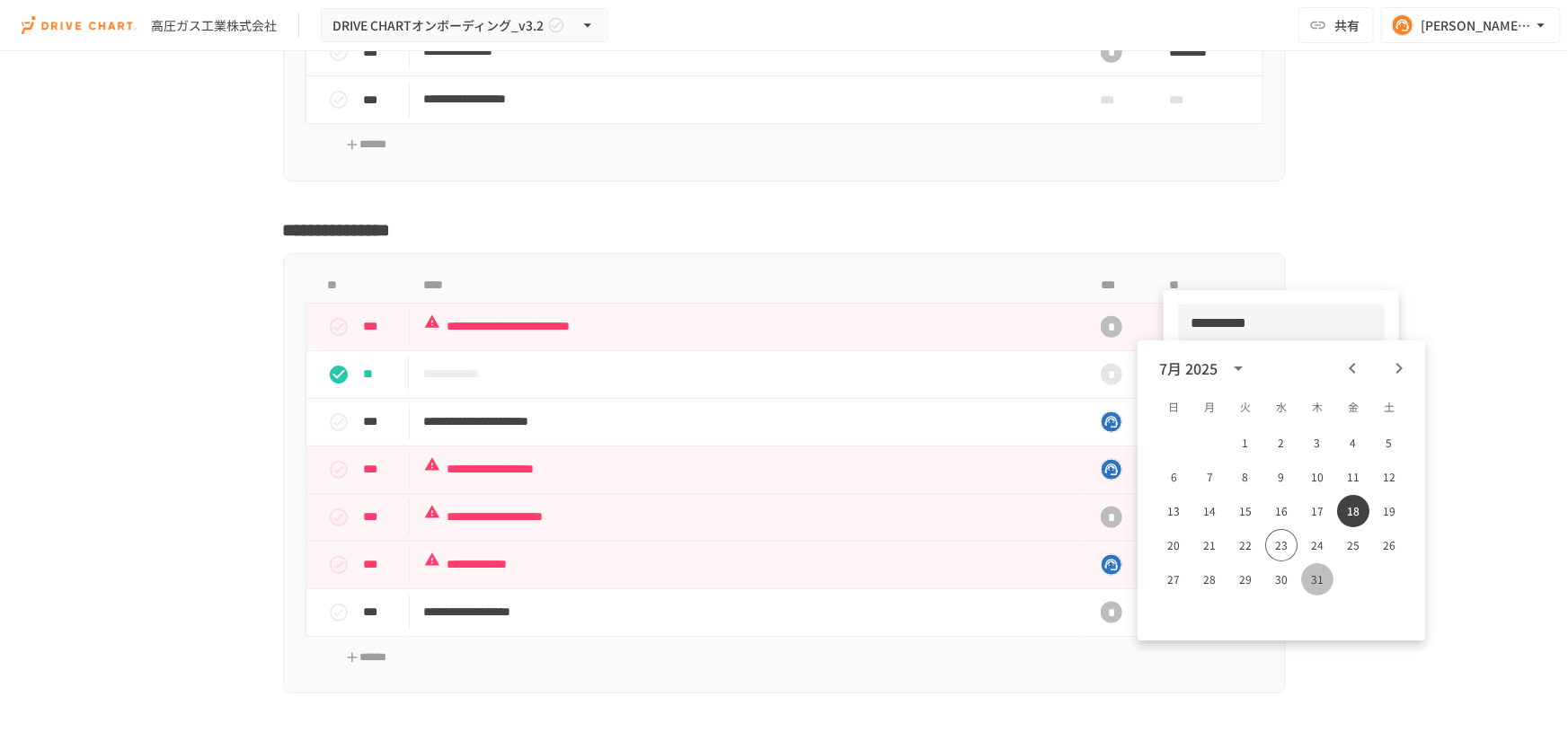 click on "31" at bounding box center [1317, 579] 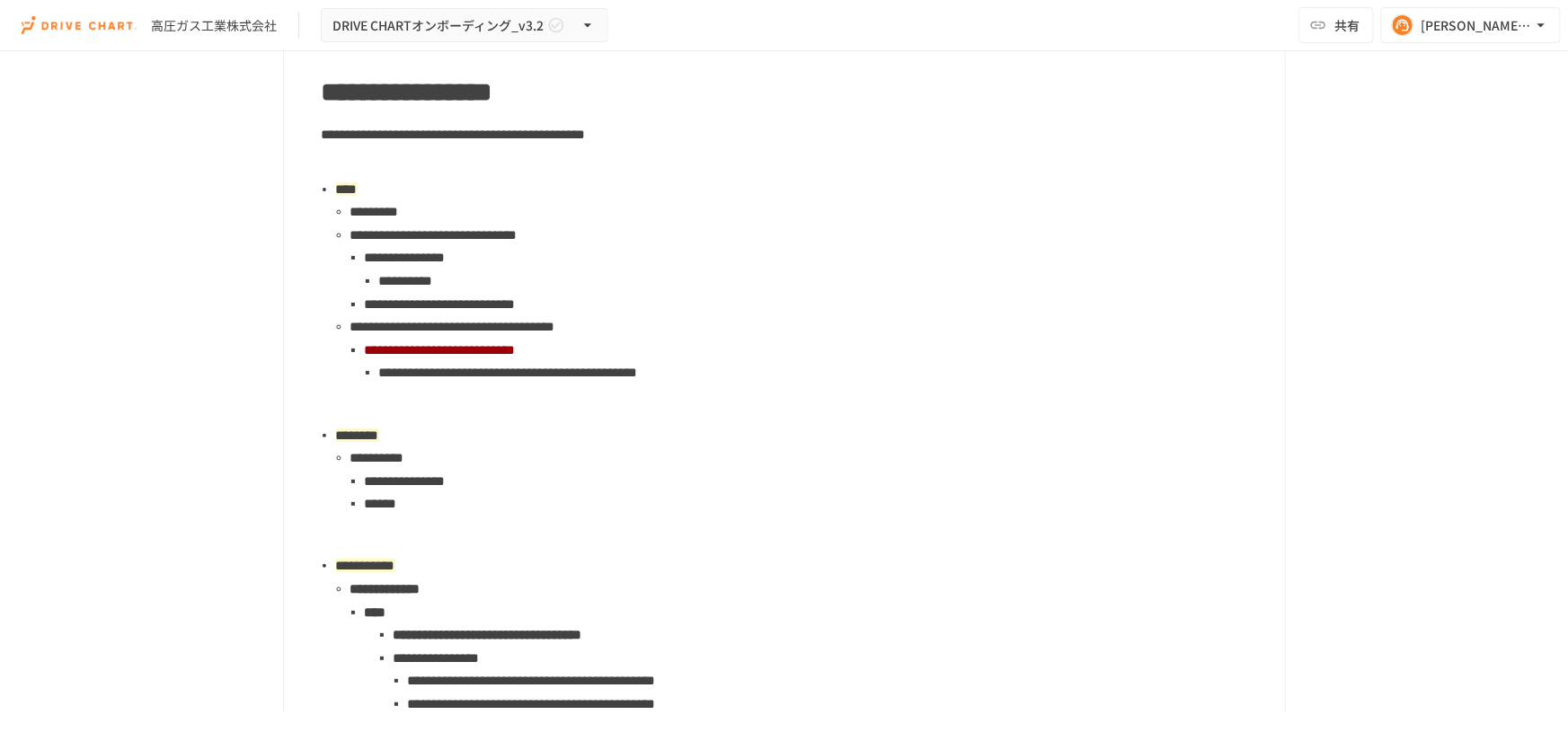 scroll, scrollTop: 1529, scrollLeft: 0, axis: vertical 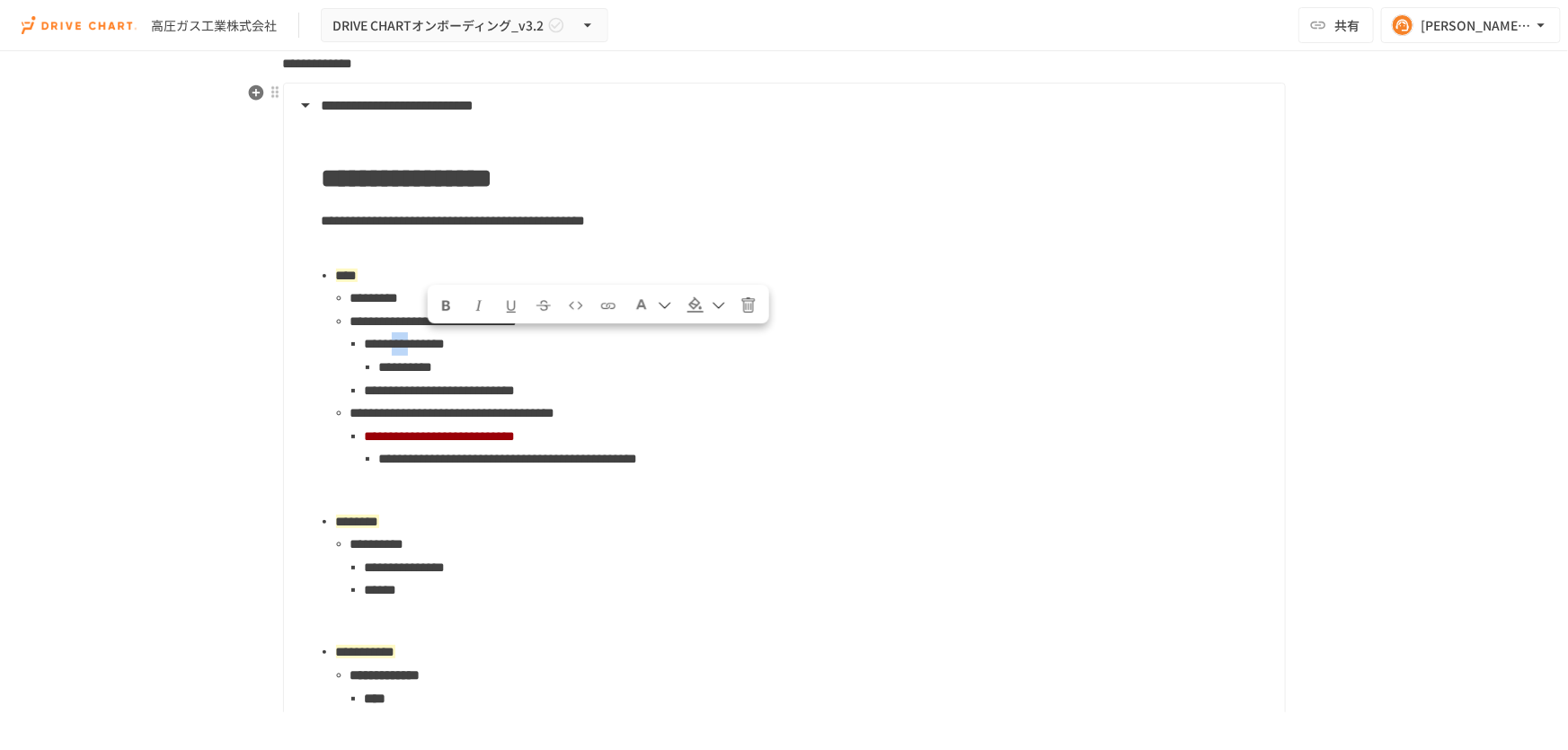 drag, startPoint x: 419, startPoint y: 341, endPoint x: 450, endPoint y: 341, distance: 31 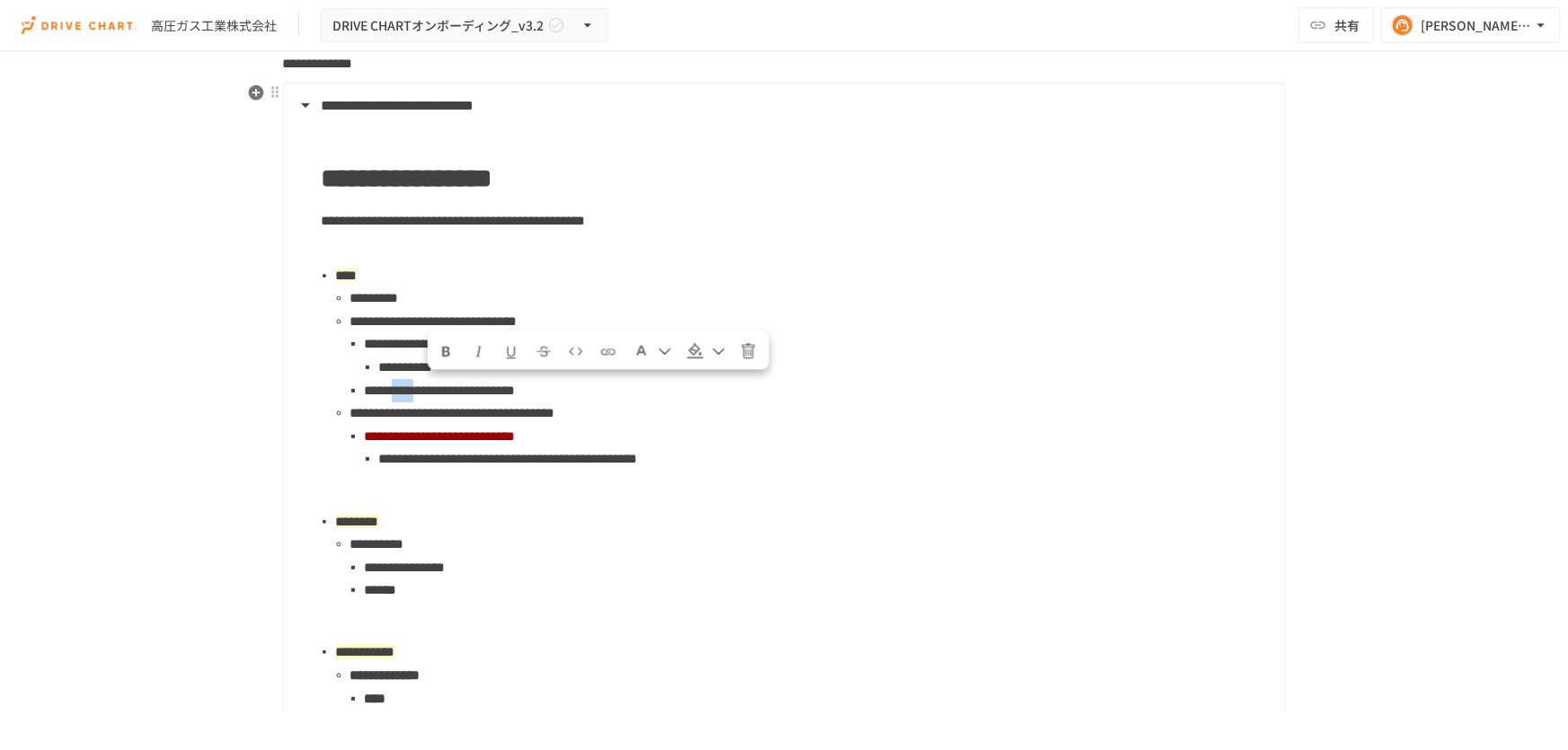 drag, startPoint x: 420, startPoint y: 387, endPoint x: 461, endPoint y: 392, distance: 41.303753 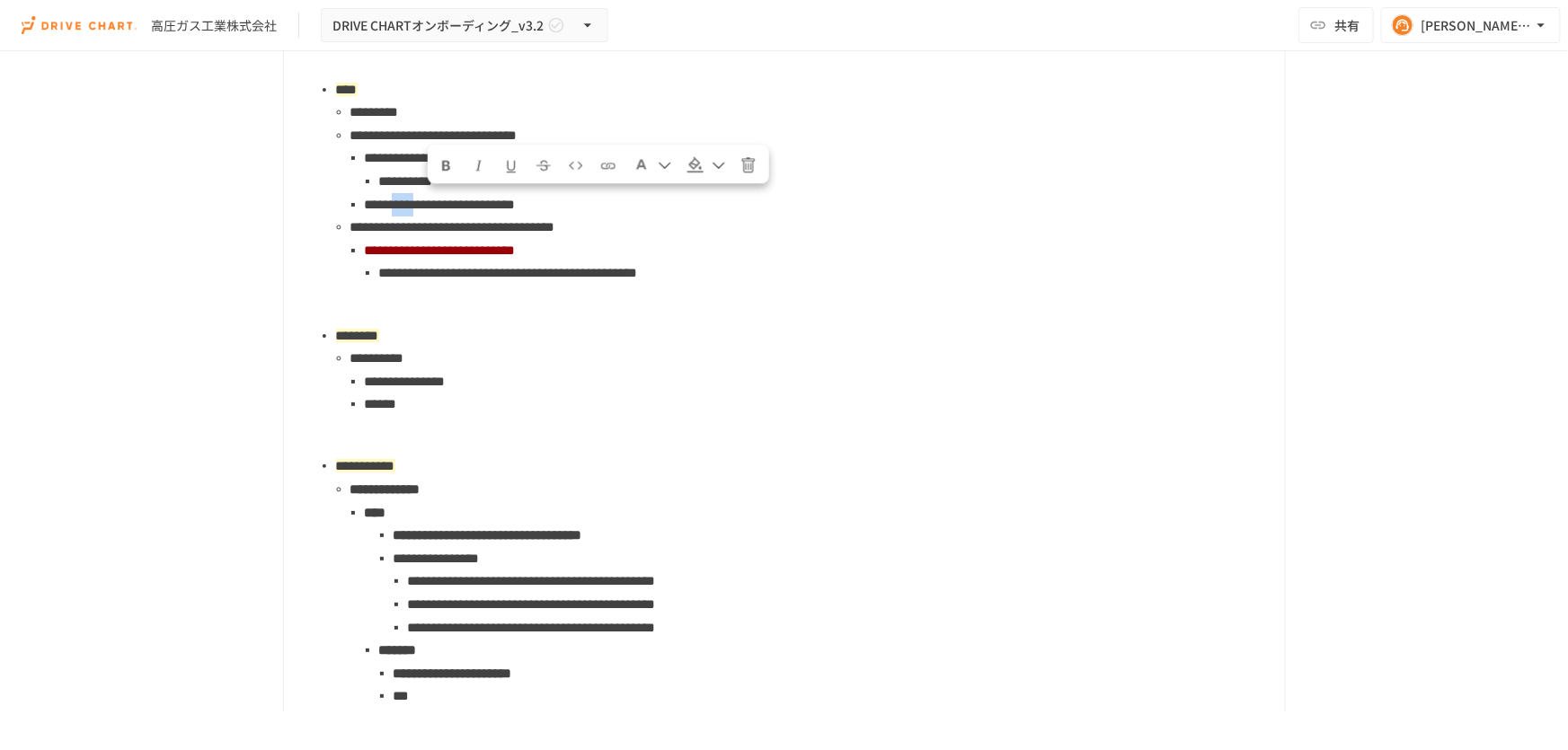 scroll, scrollTop: 1774, scrollLeft: 0, axis: vertical 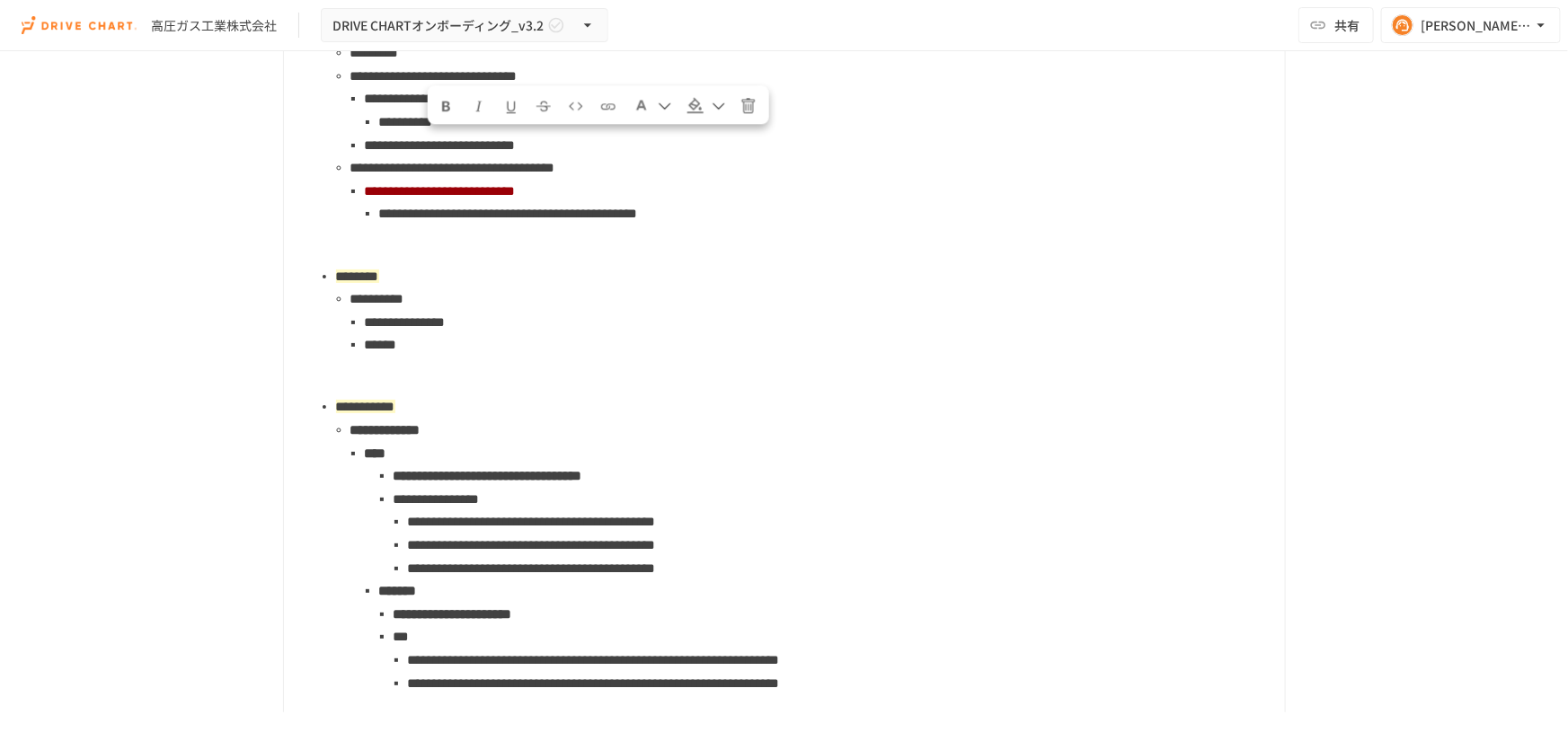 click on "**********" at bounding box center [811, 430] 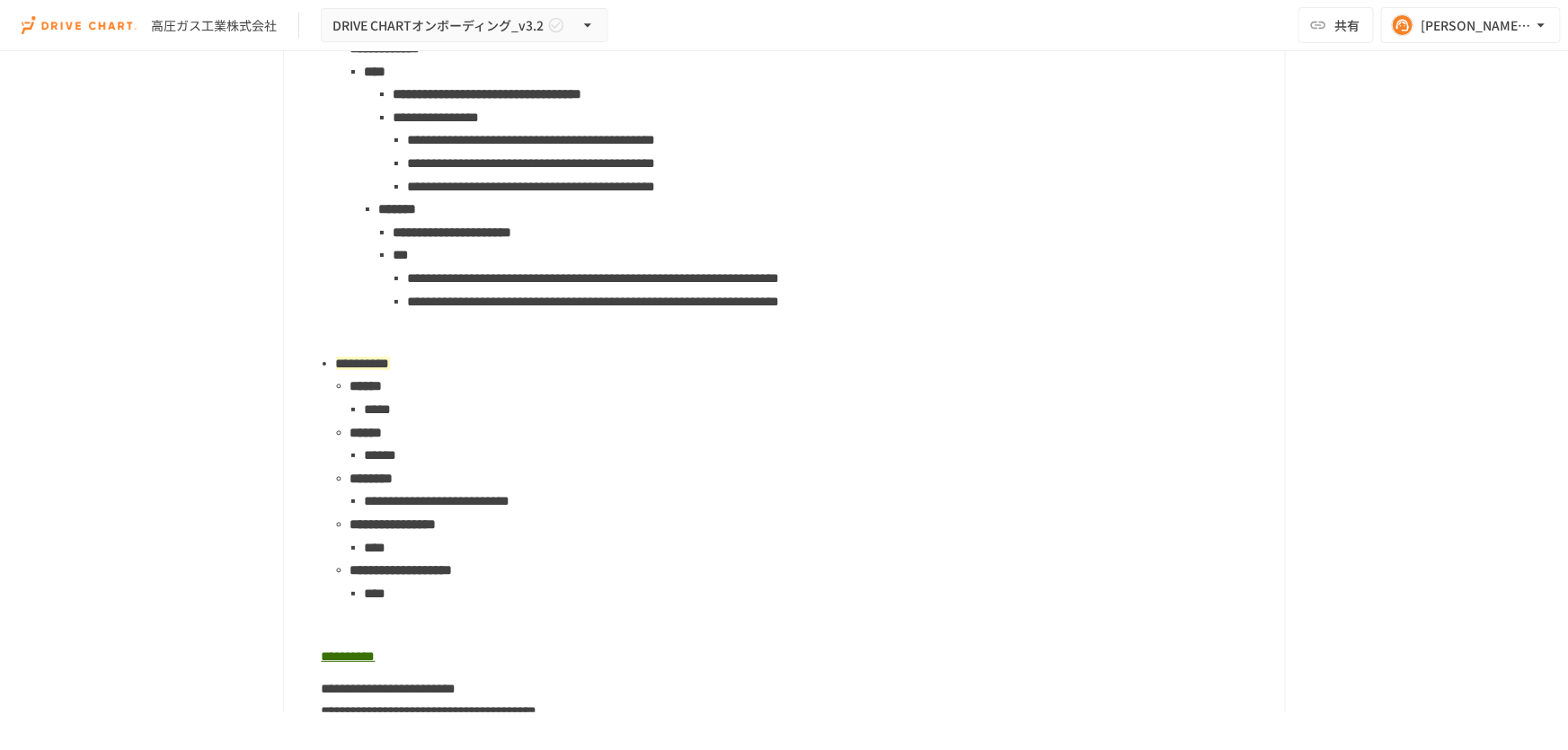 scroll, scrollTop: 2183, scrollLeft: 0, axis: vertical 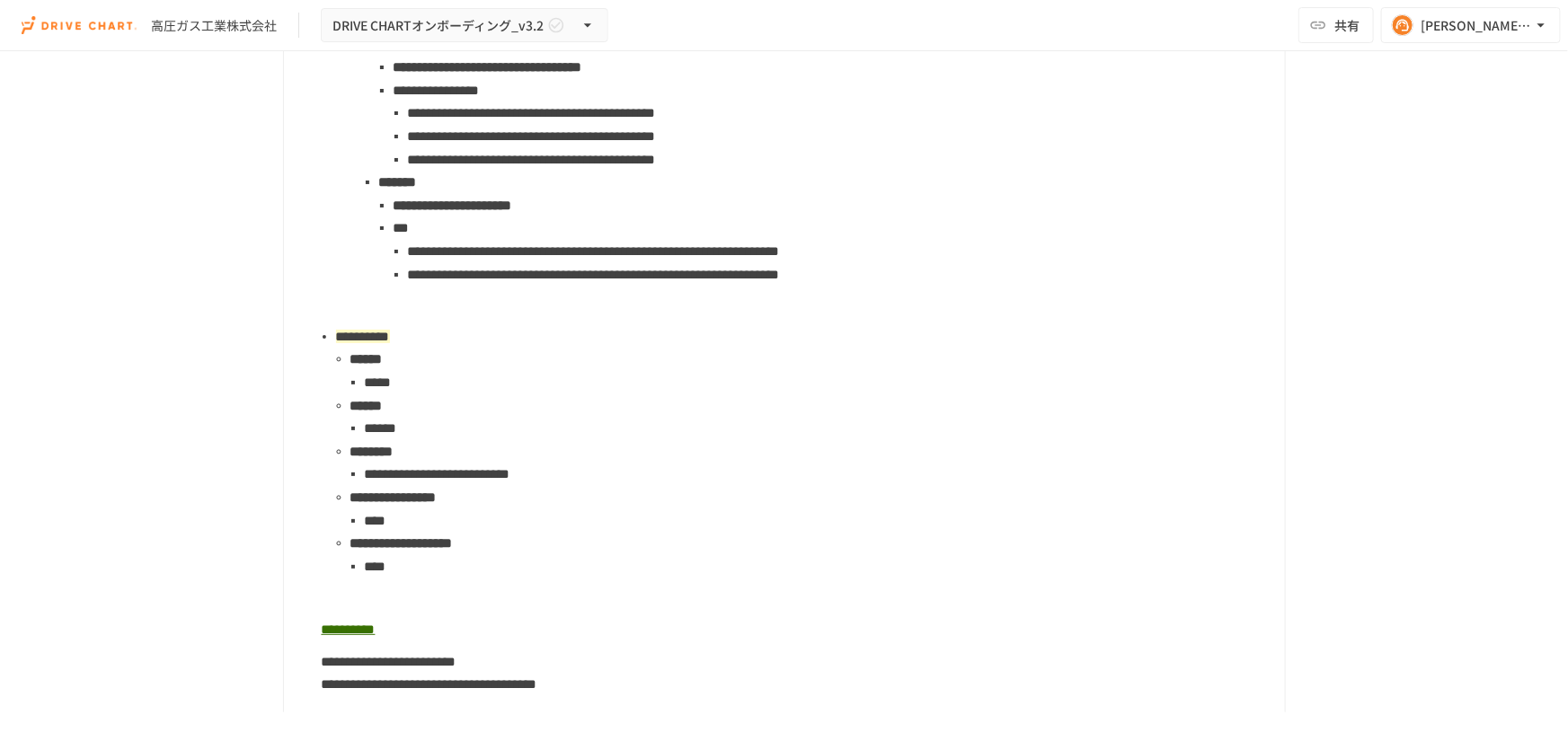 click on "****" at bounding box center [818, 521] 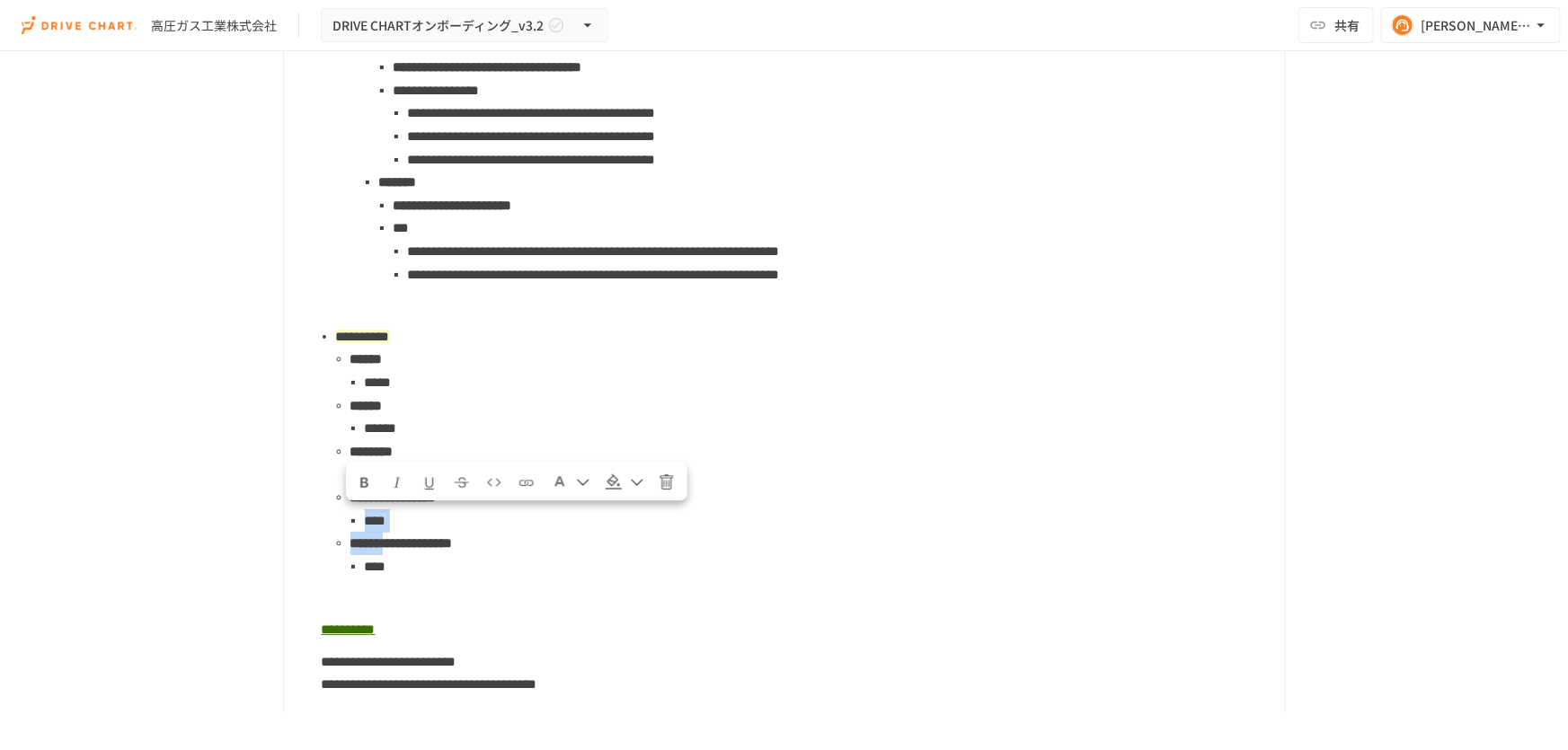 drag, startPoint x: 357, startPoint y: 521, endPoint x: 429, endPoint y: 530, distance: 72.56032 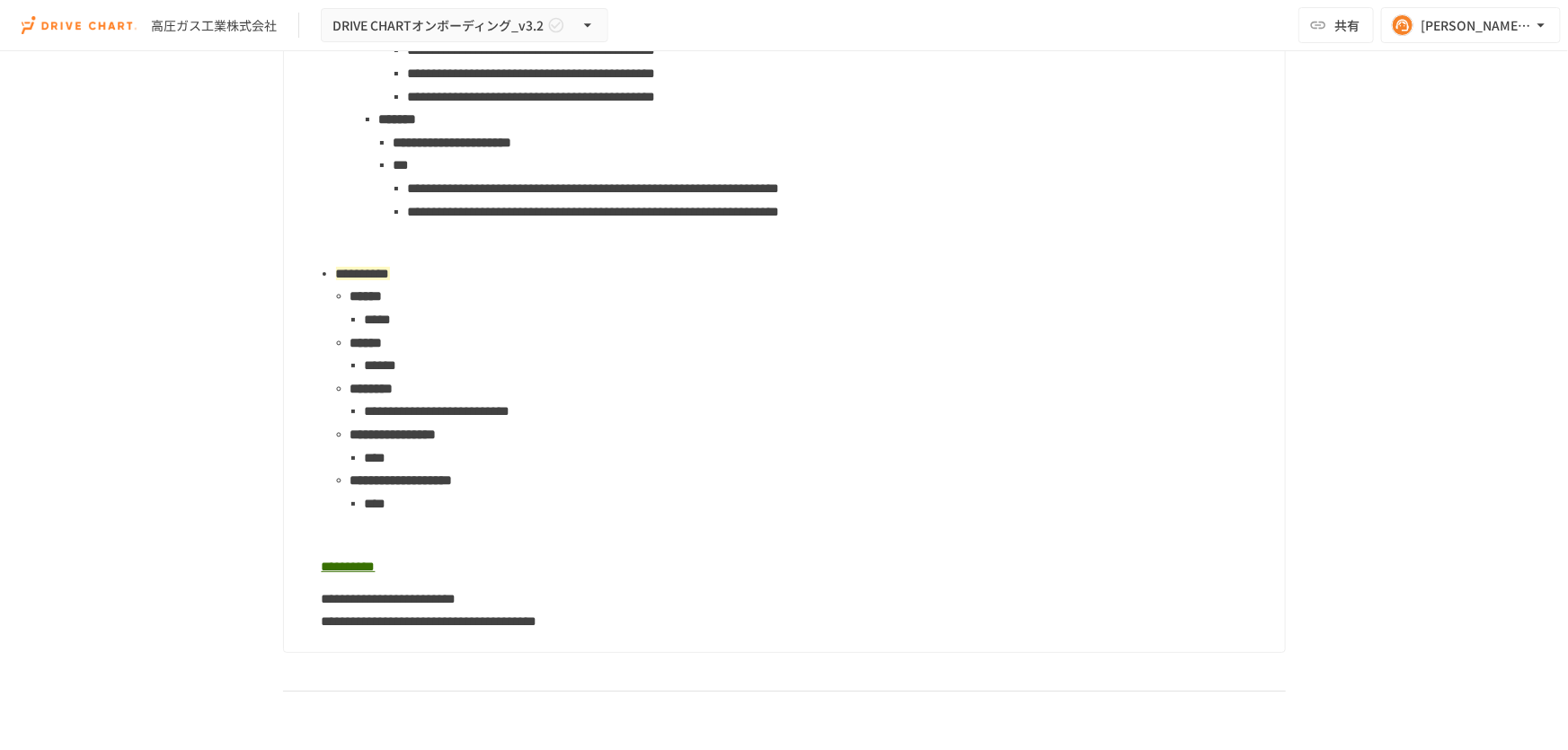 scroll, scrollTop: 2263, scrollLeft: 0, axis: vertical 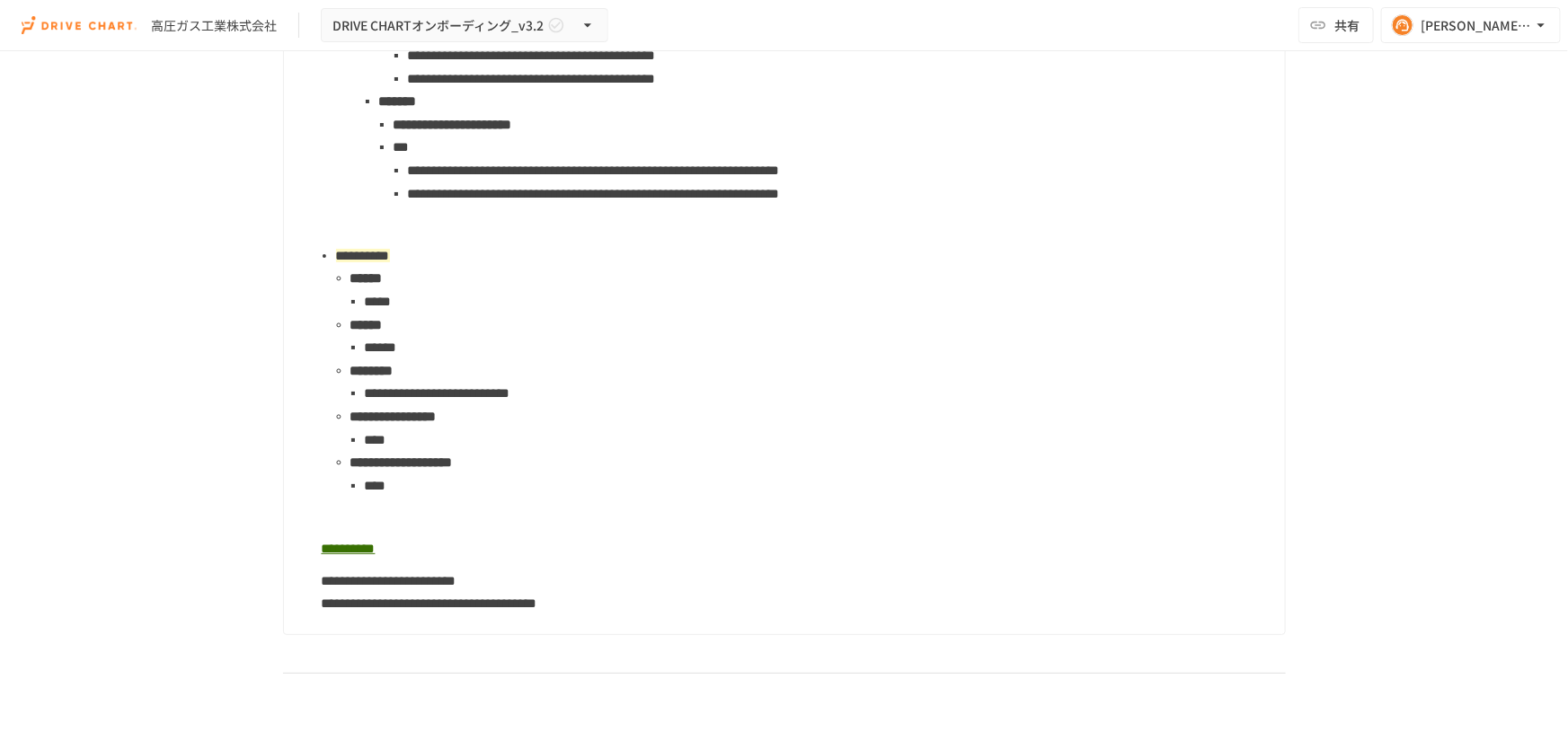 click on "****" at bounding box center (818, 440) 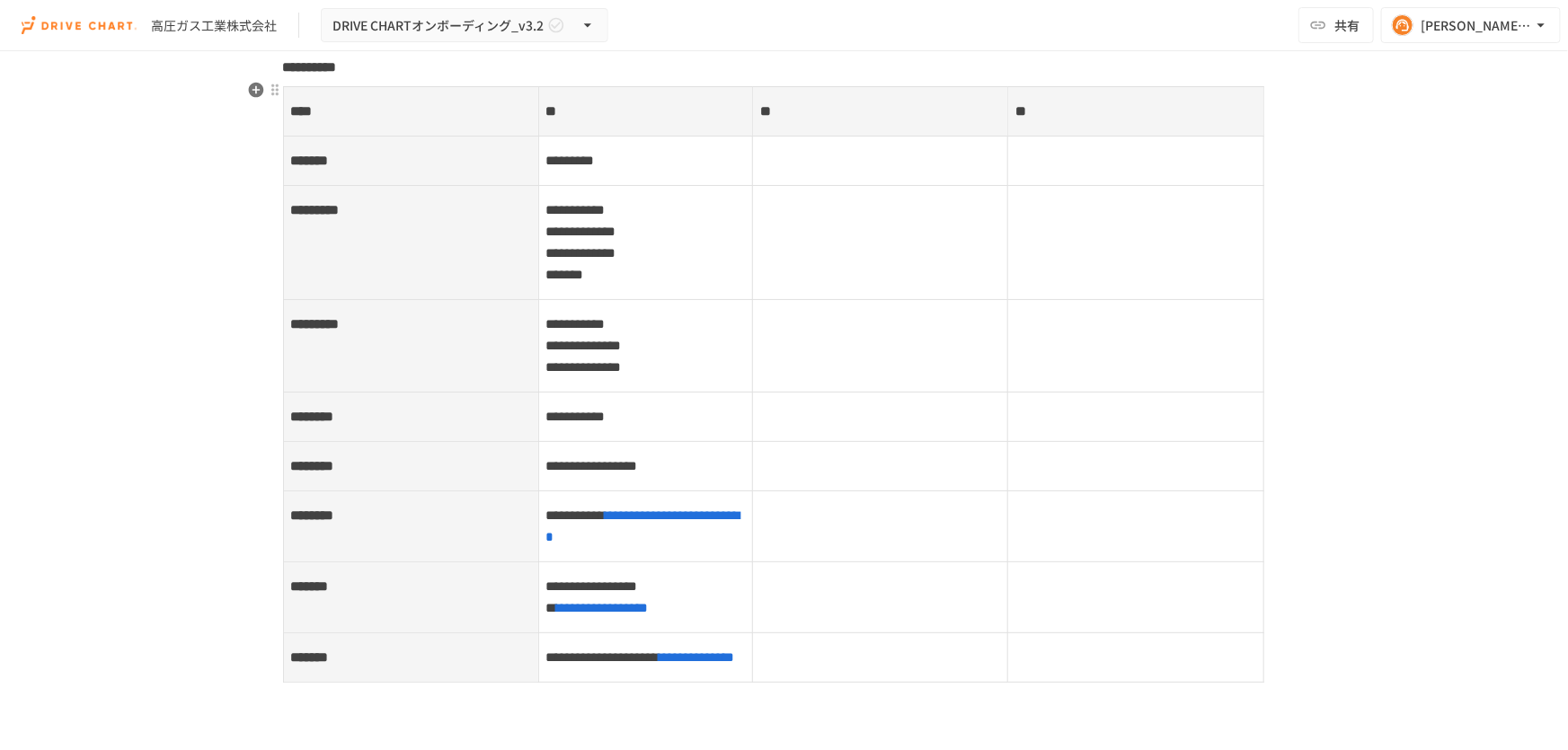 scroll, scrollTop: 7102, scrollLeft: 0, axis: vertical 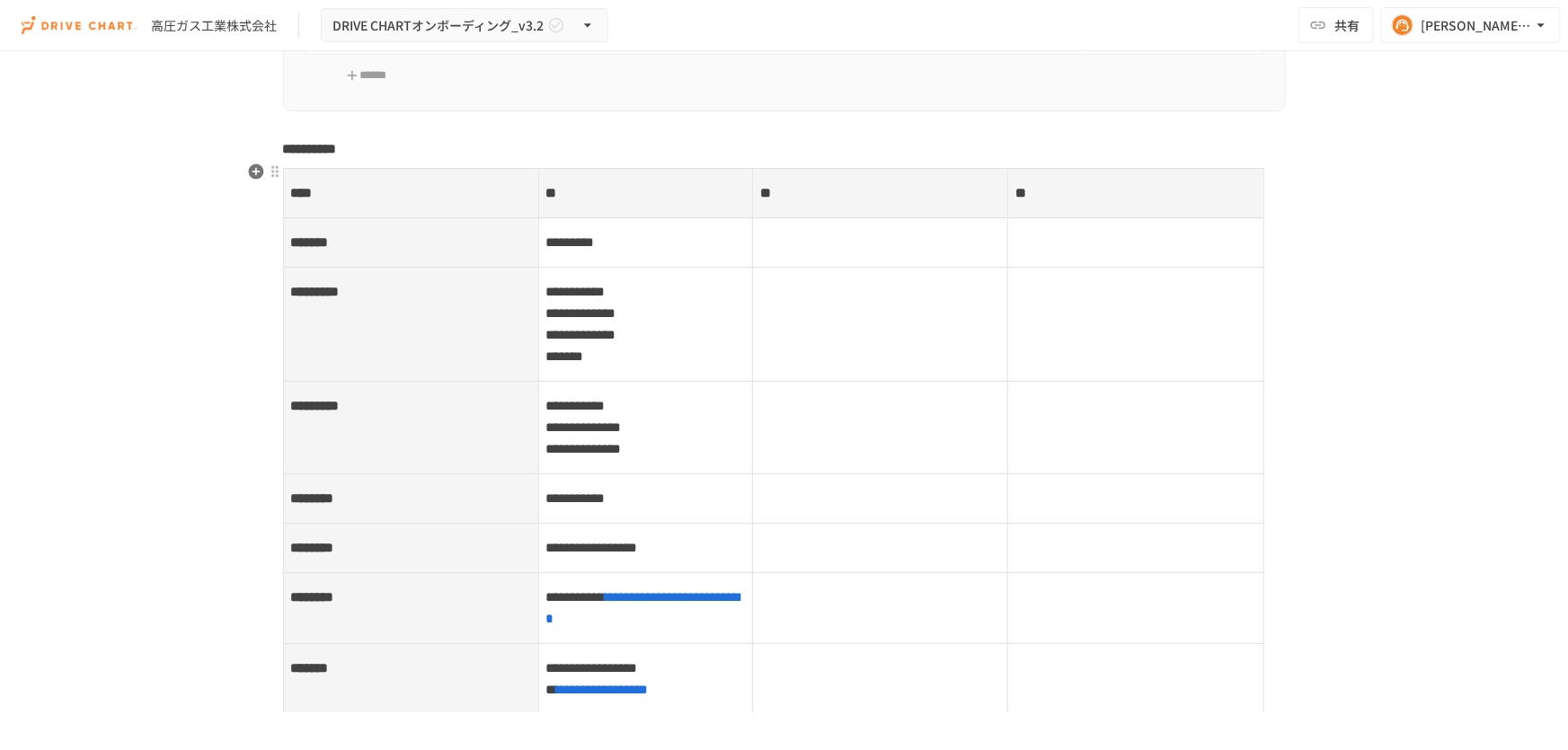 click at bounding box center (881, 548) 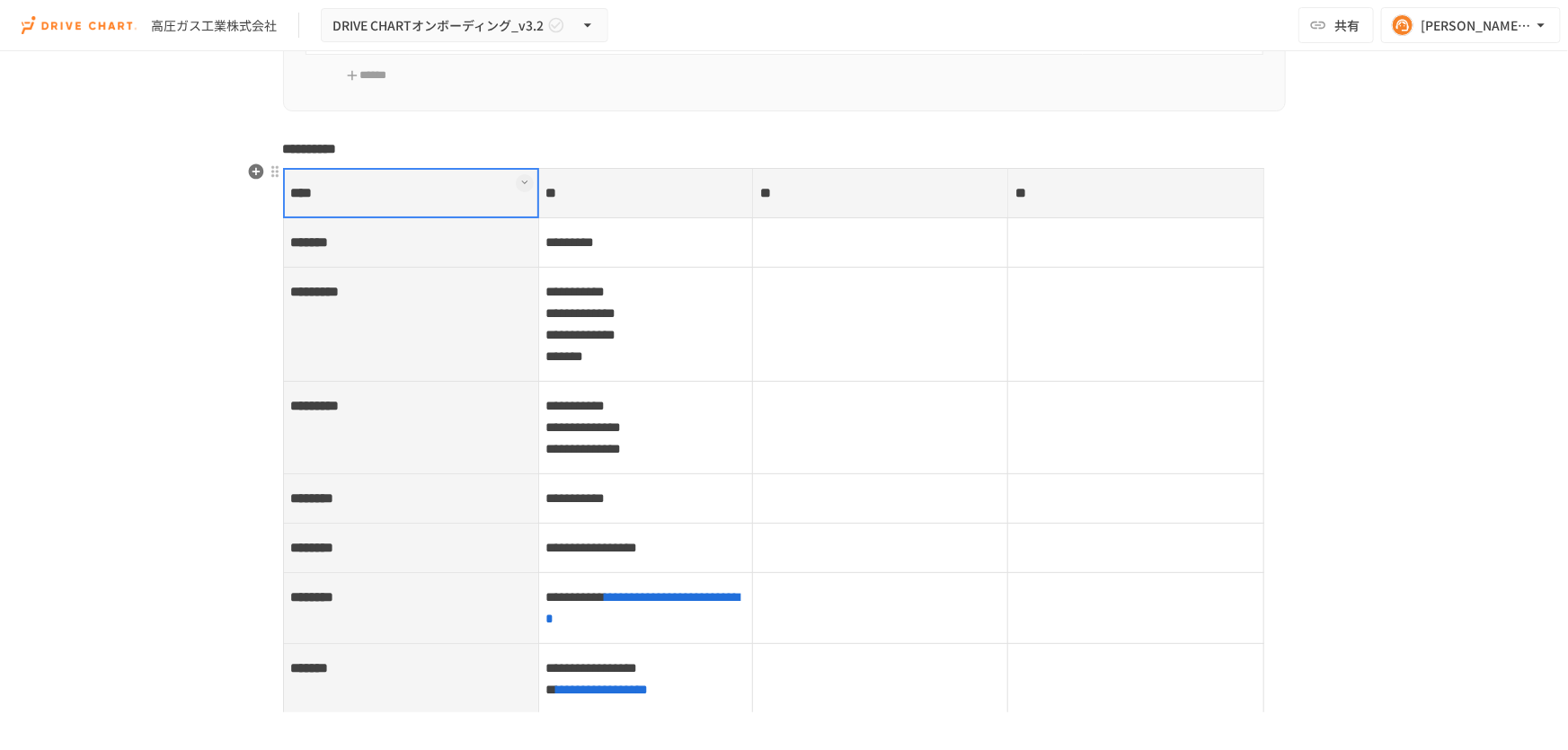 click at bounding box center [881, 548] 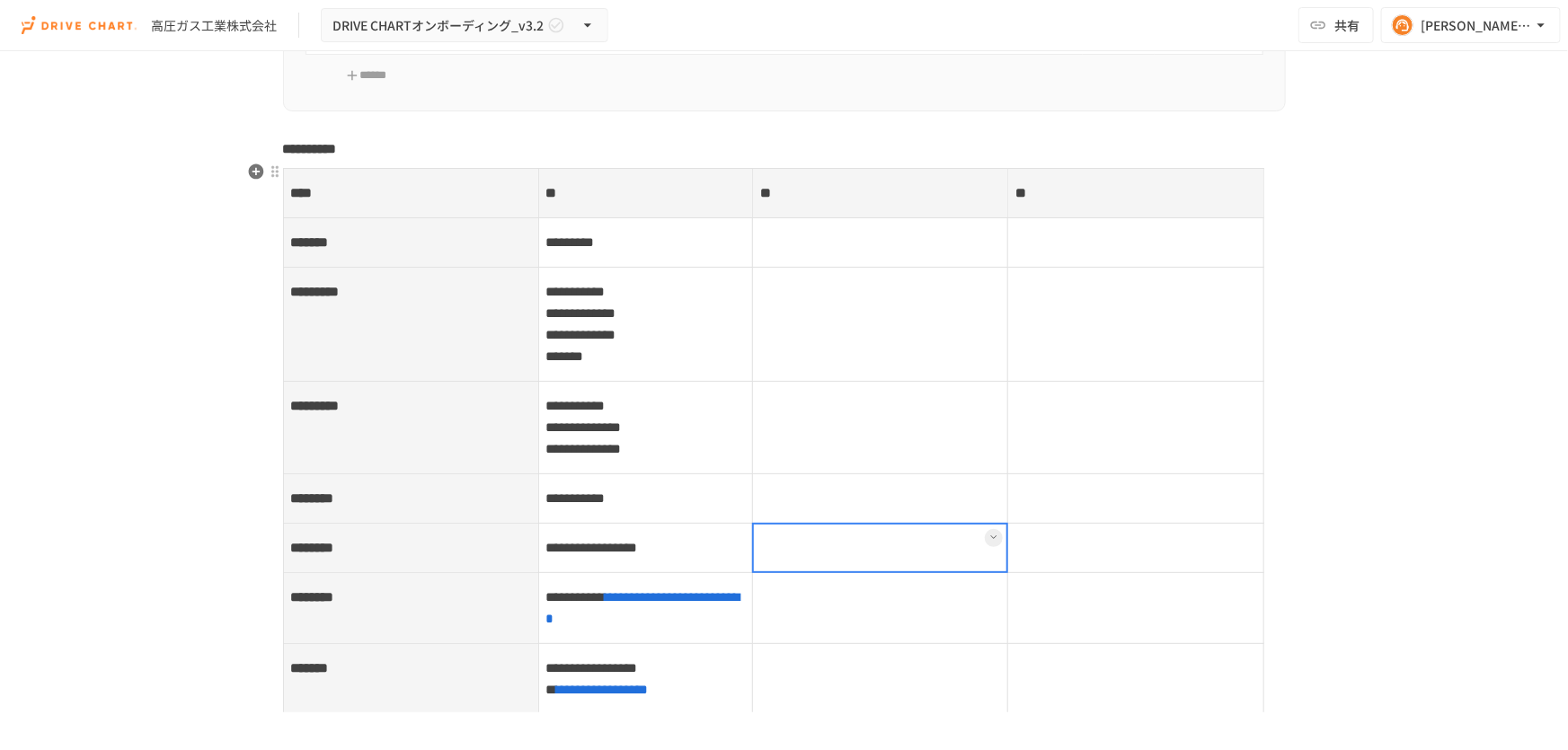 click at bounding box center (880, 548) 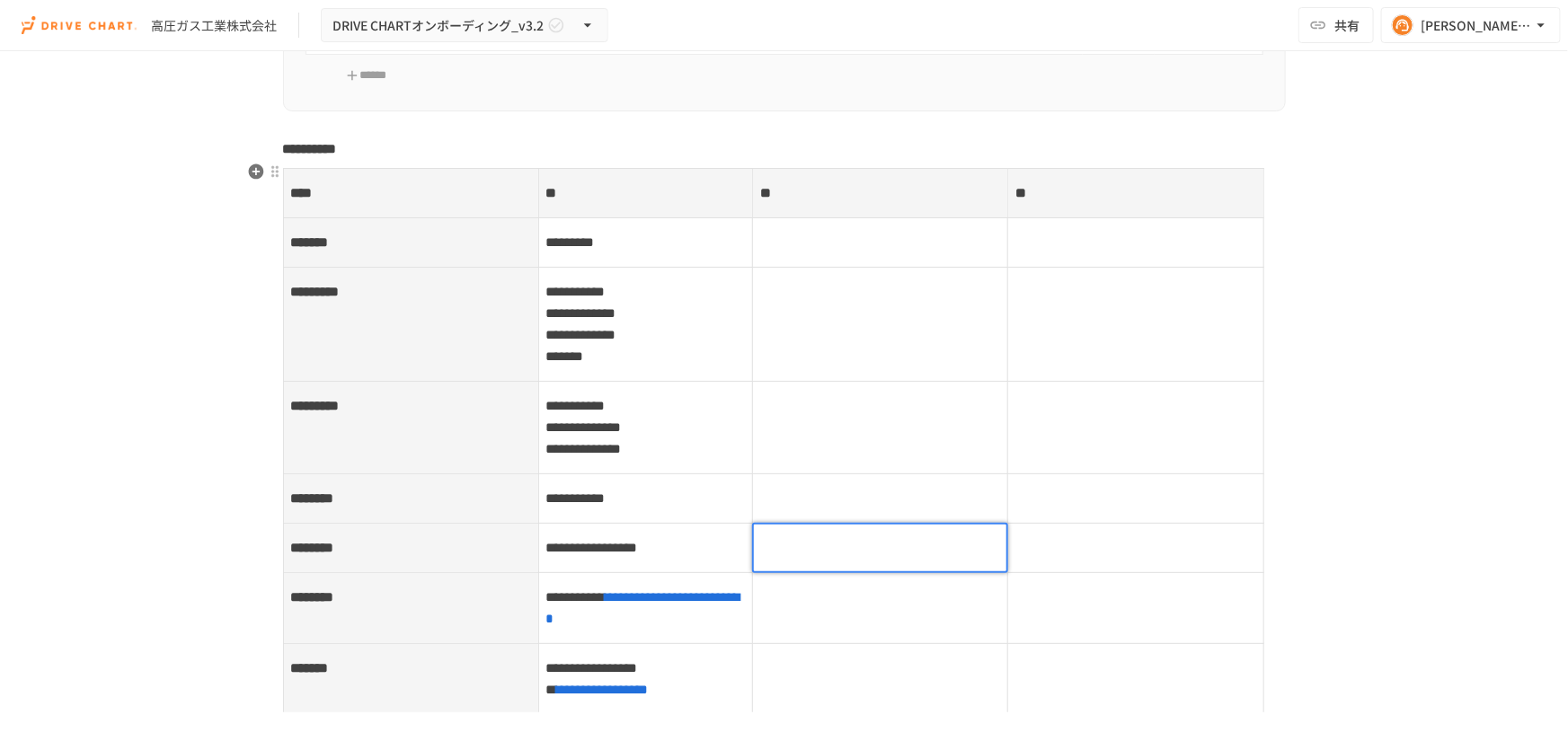 click at bounding box center (880, 548) 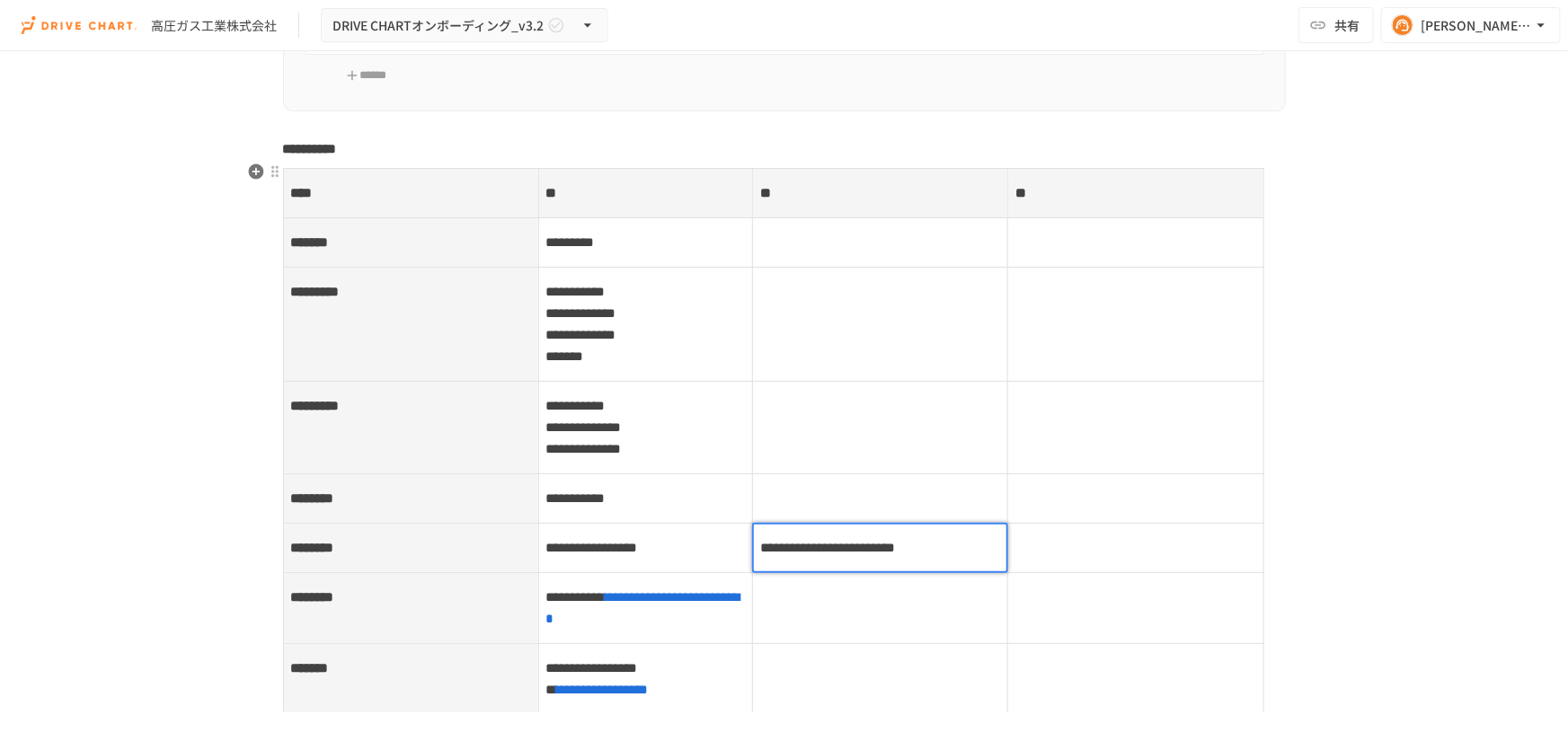 click at bounding box center (880, 548) 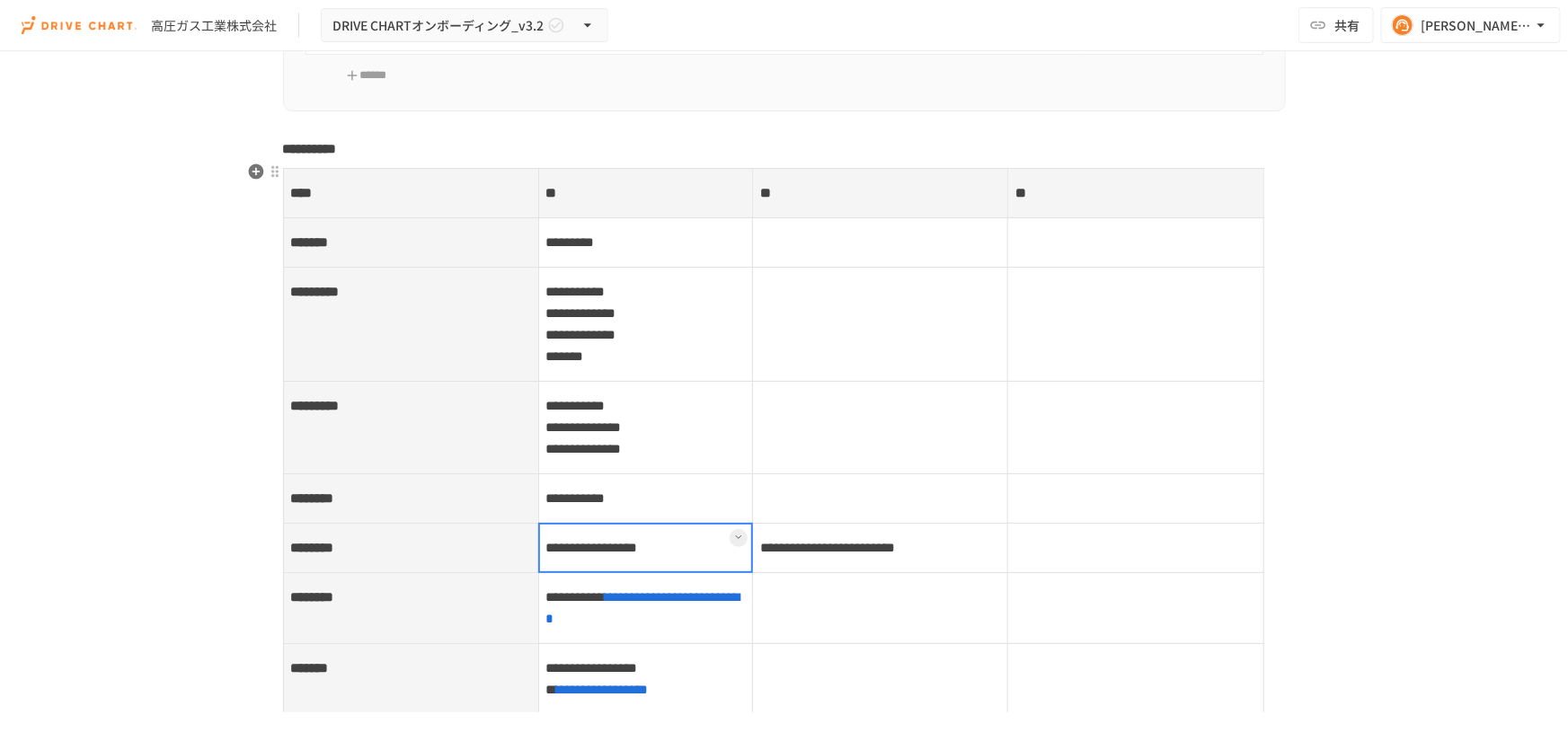 click on "**********" at bounding box center [645, 548] 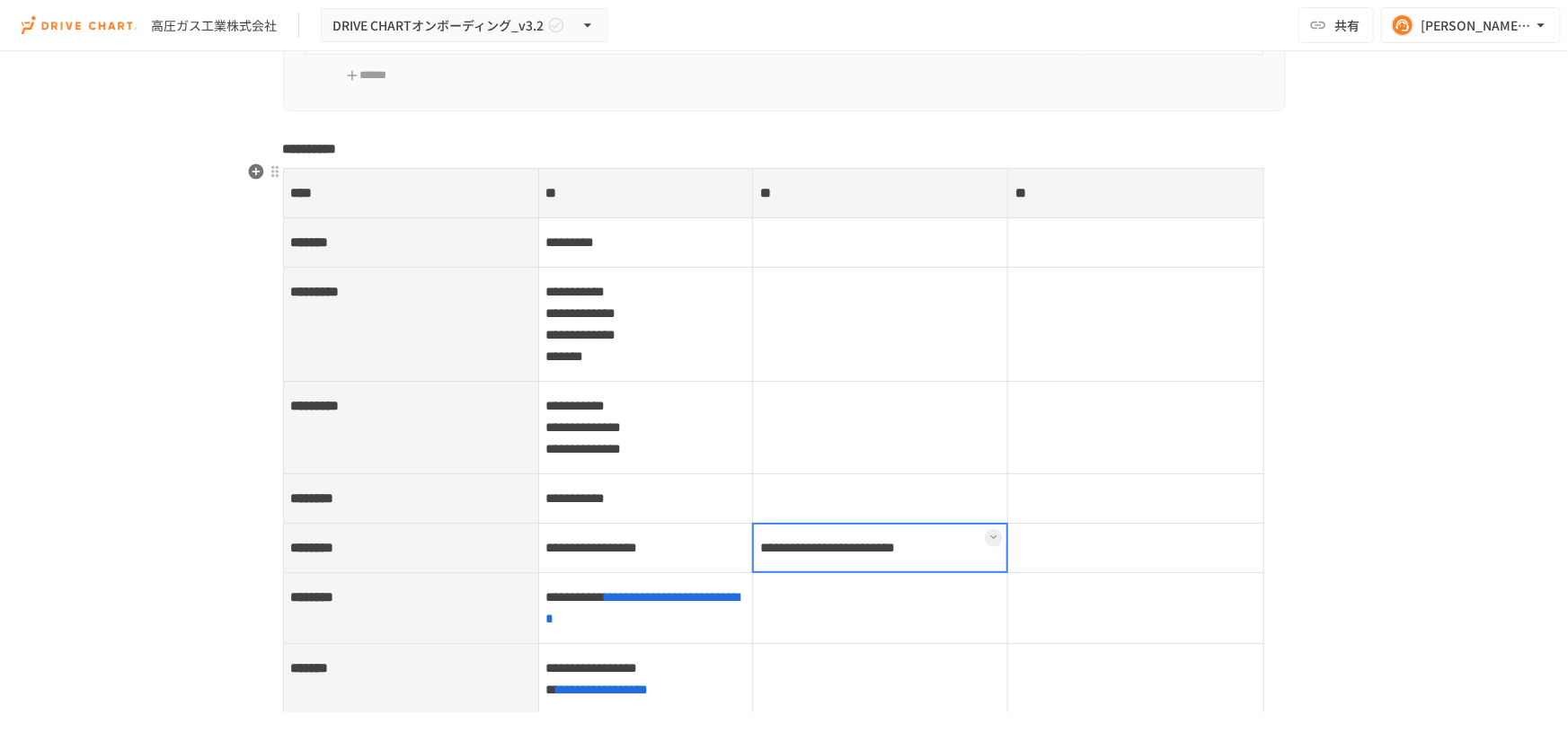 click on "**********" at bounding box center (881, 548) 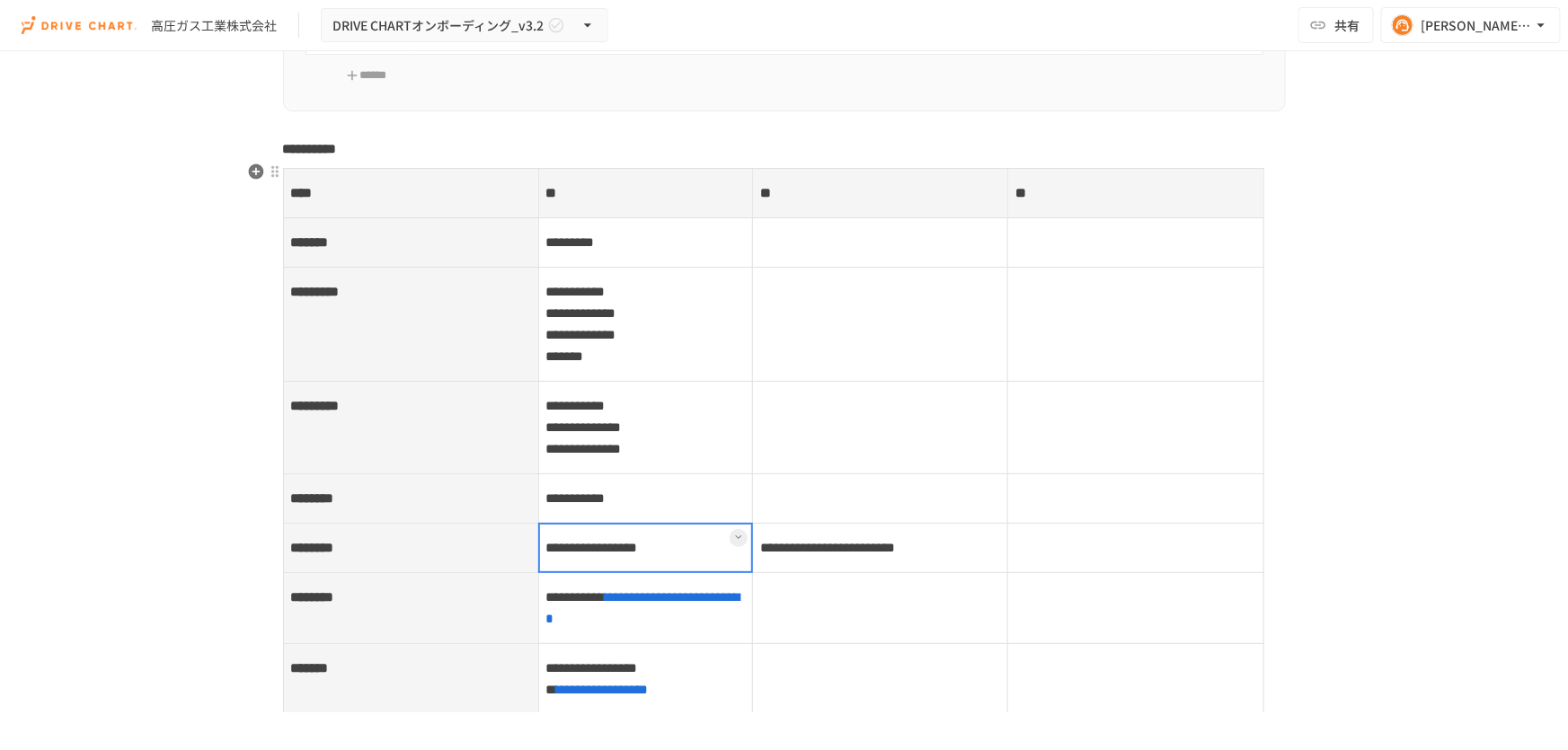 click on "**********" at bounding box center (881, 548) 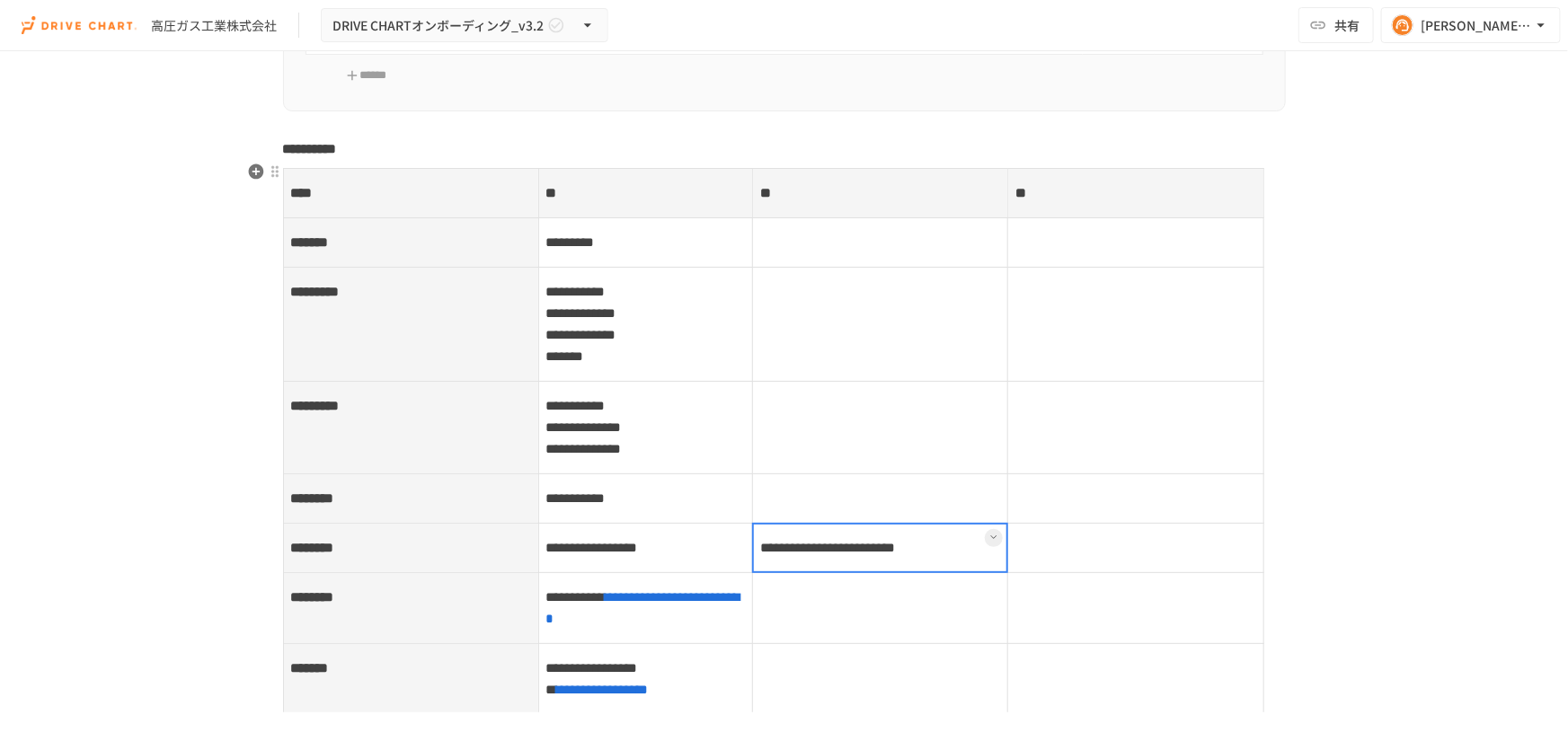 click at bounding box center (880, 548) 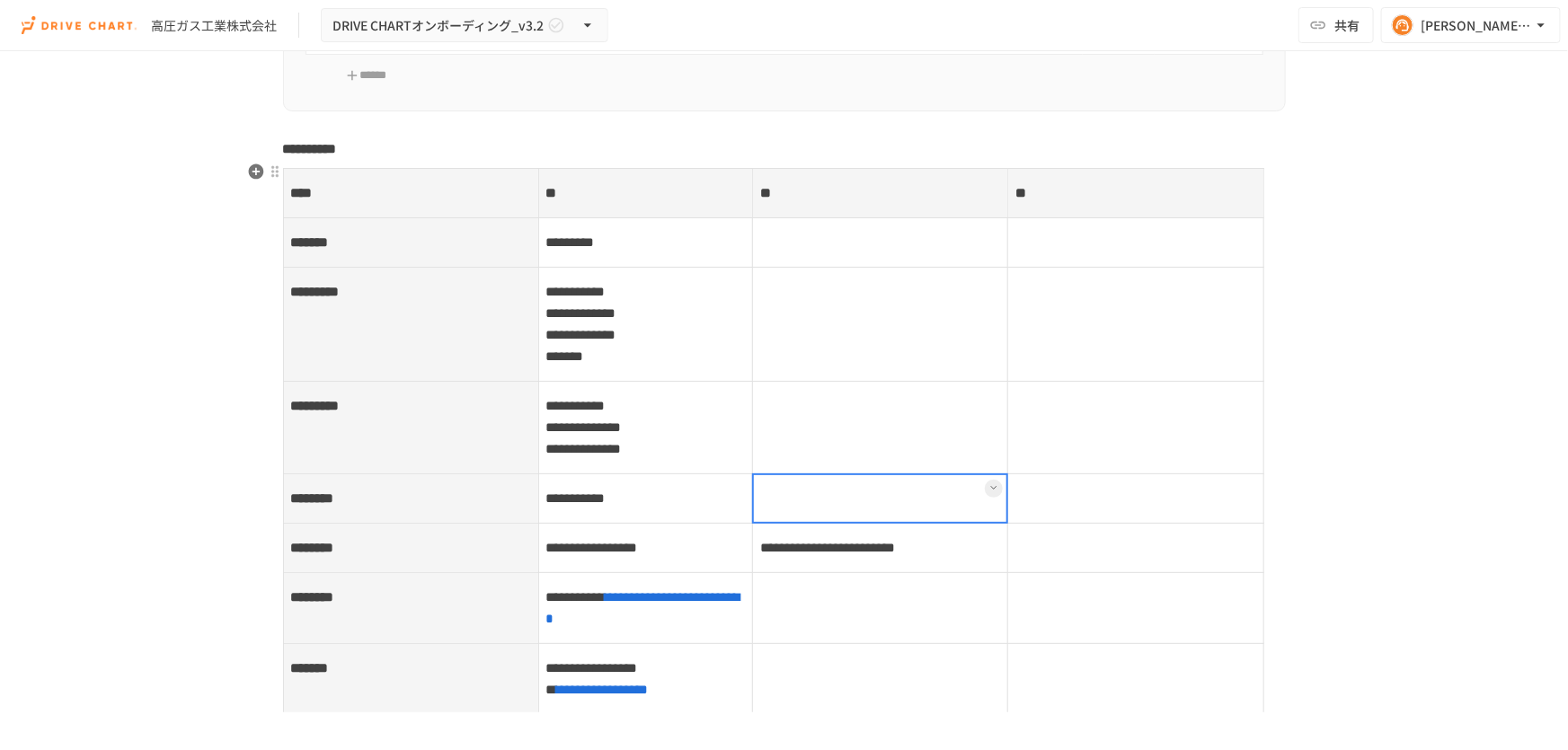 click on "**********" at bounding box center [881, 548] 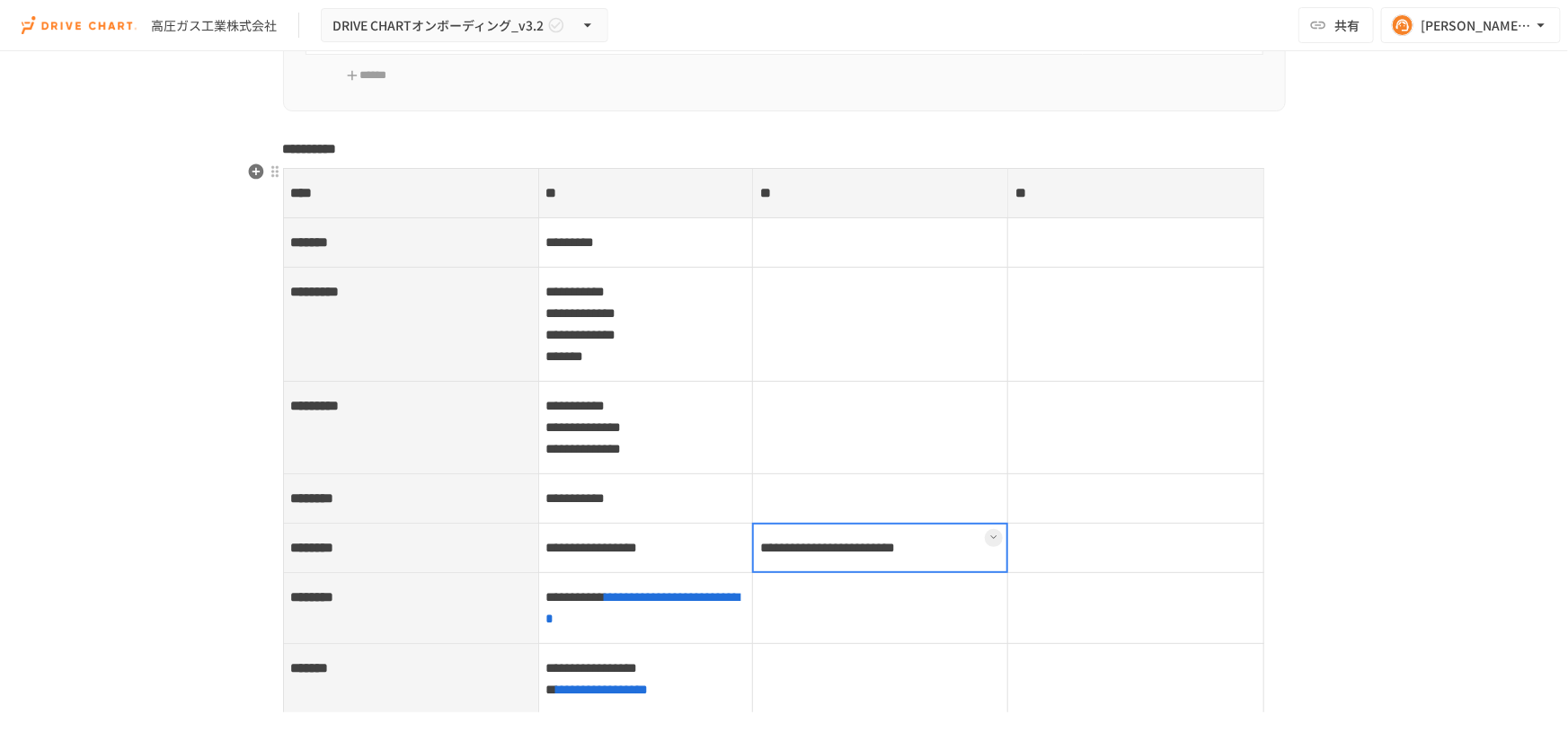 click on "**********" at bounding box center [645, 548] 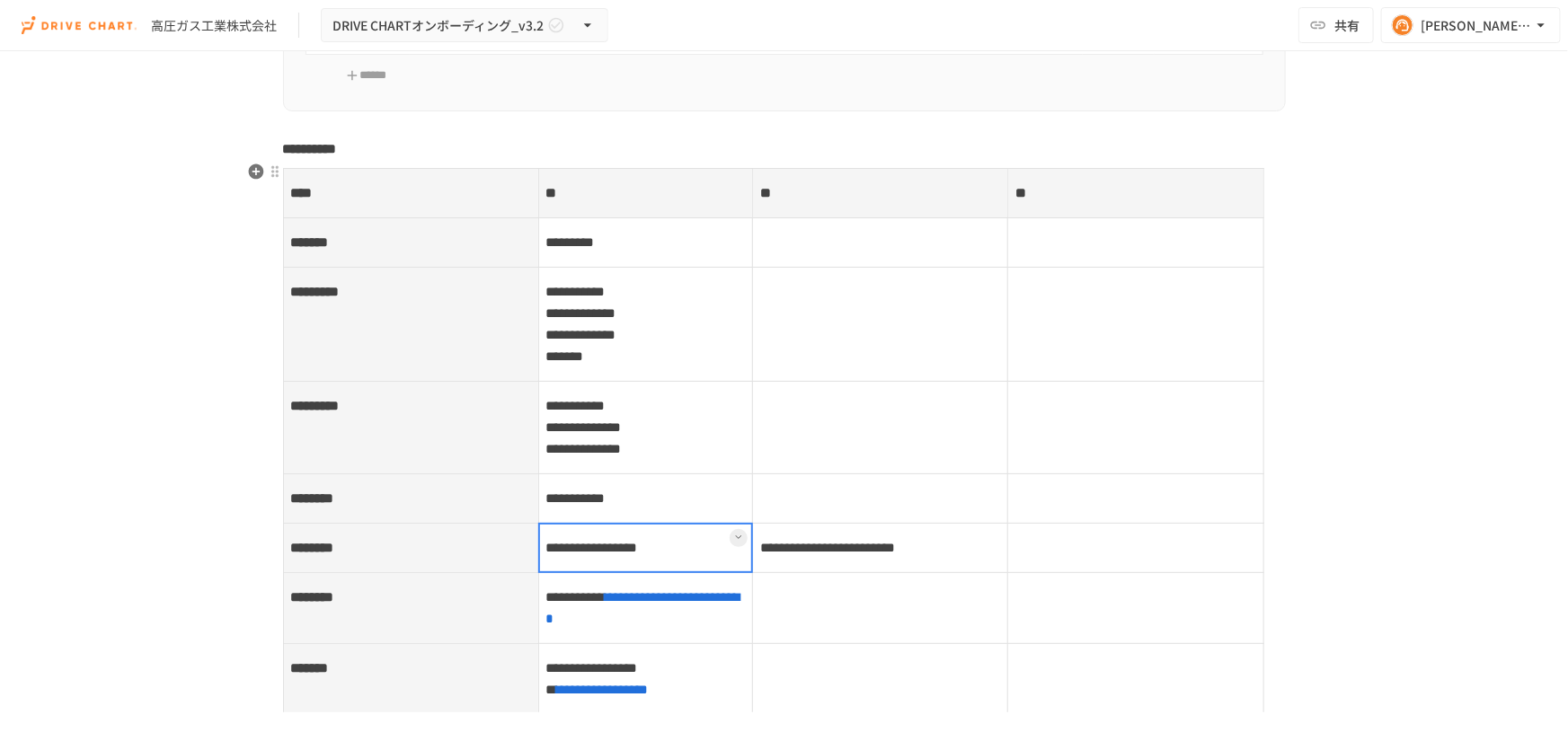 click on "**********" at bounding box center (881, 548) 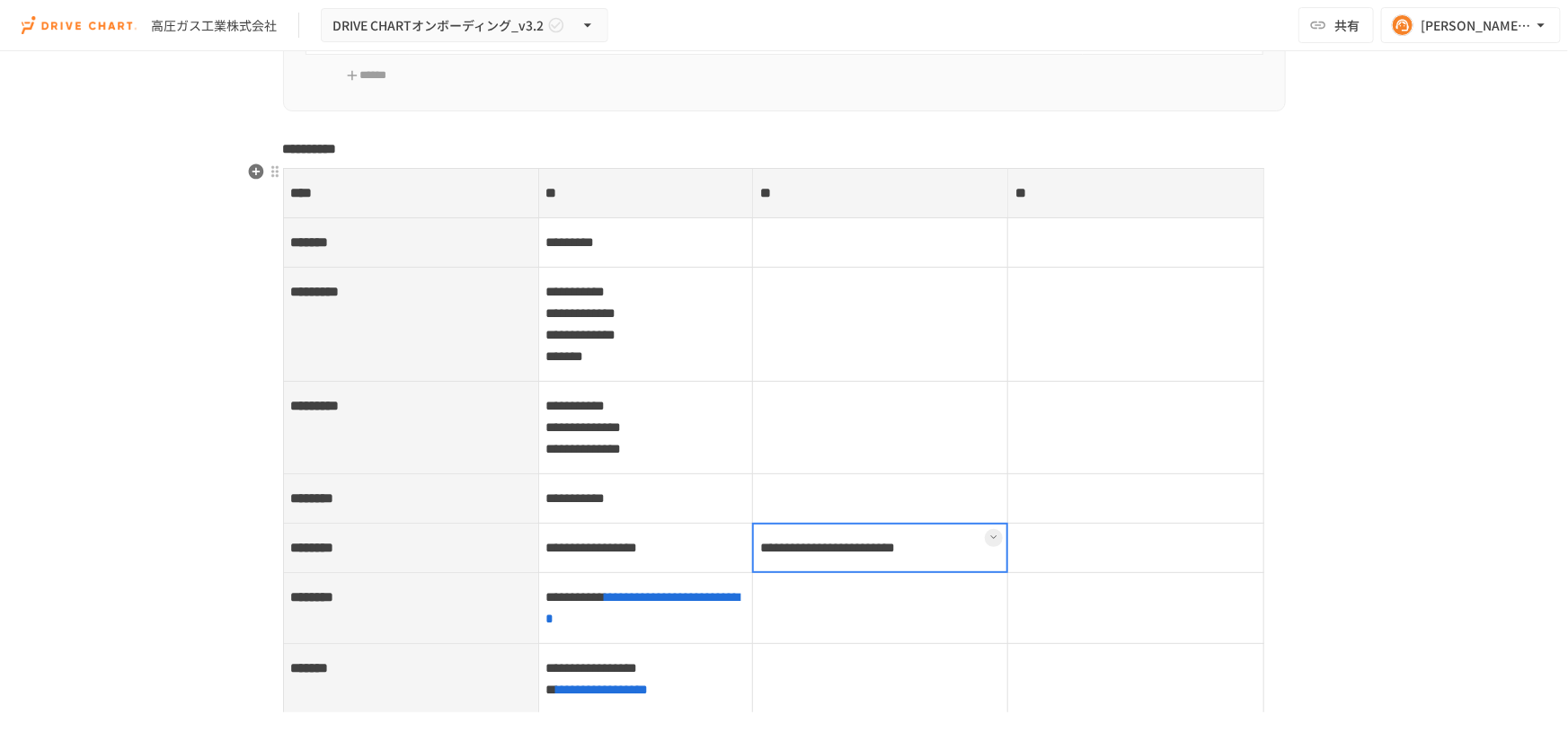 click at bounding box center (881, 499) 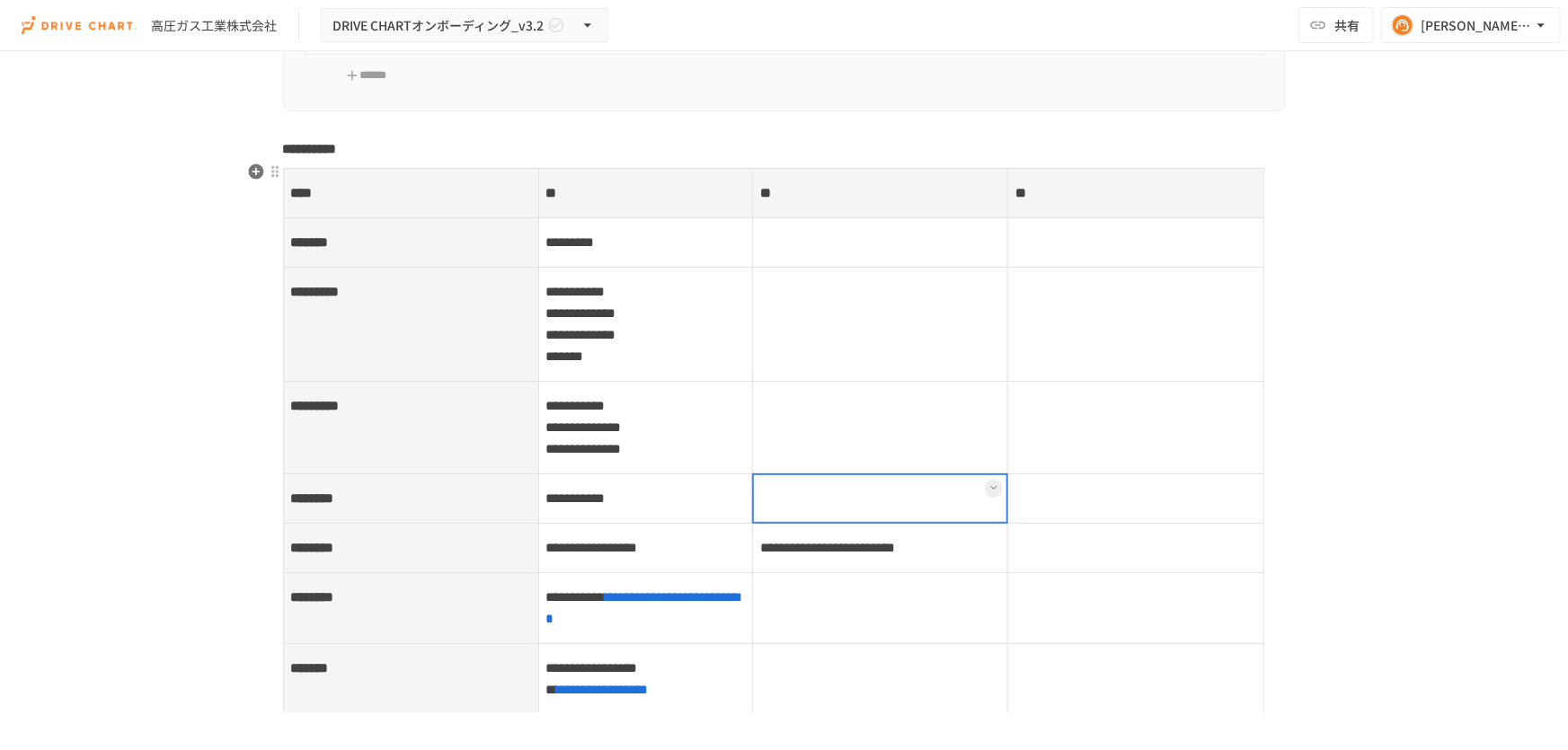 click on "**********" at bounding box center (881, 548) 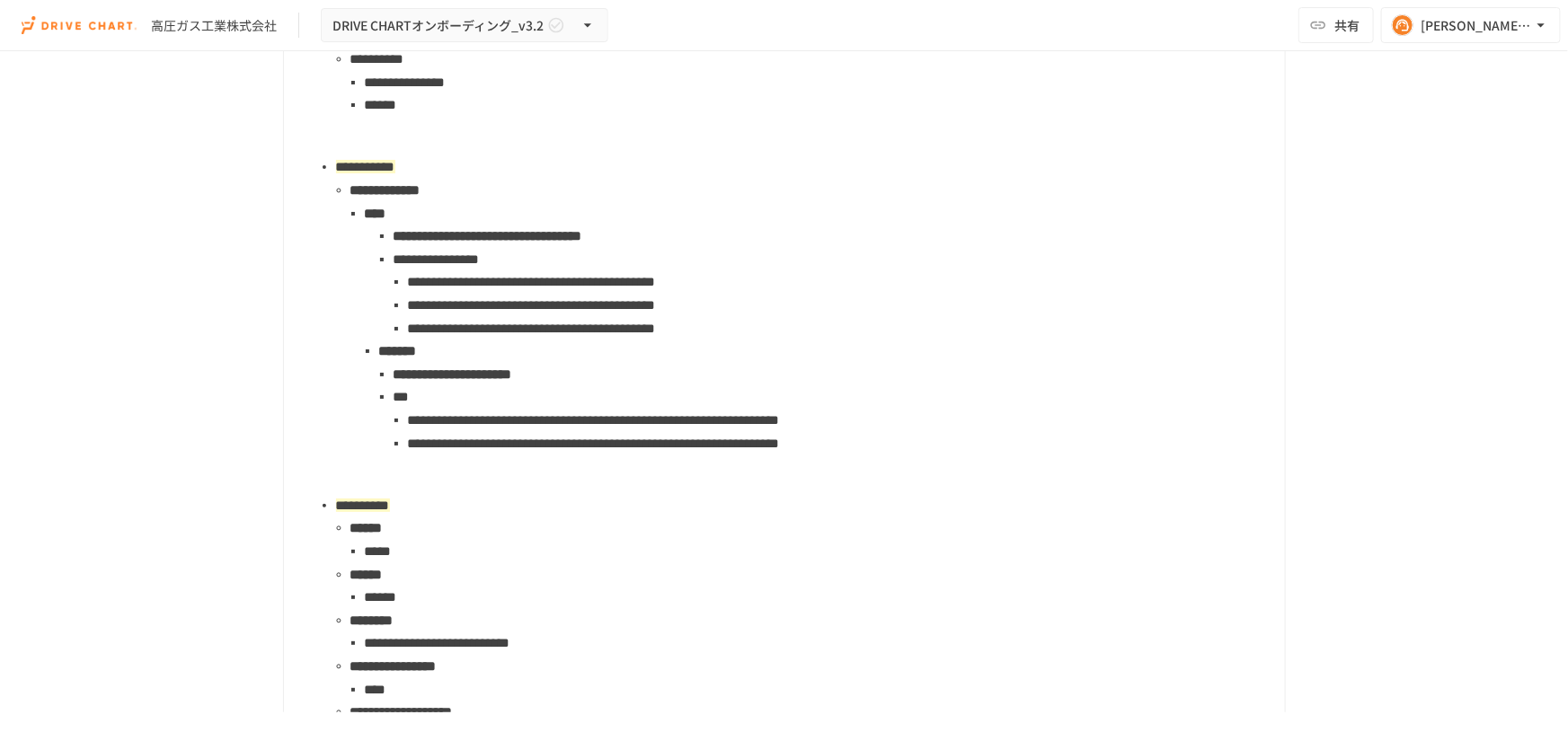 scroll, scrollTop: 2121, scrollLeft: 0, axis: vertical 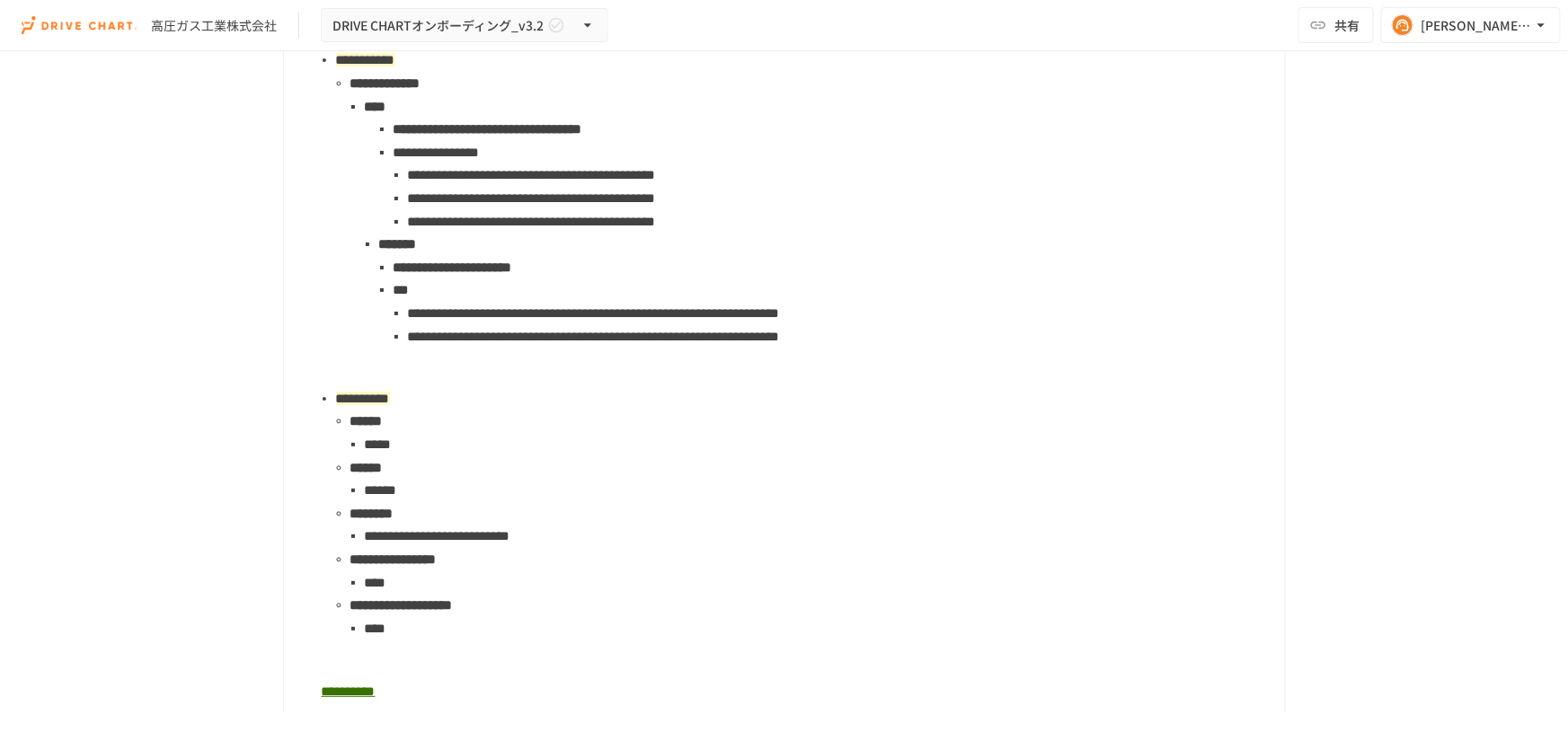 click on "****" at bounding box center (376, 628) 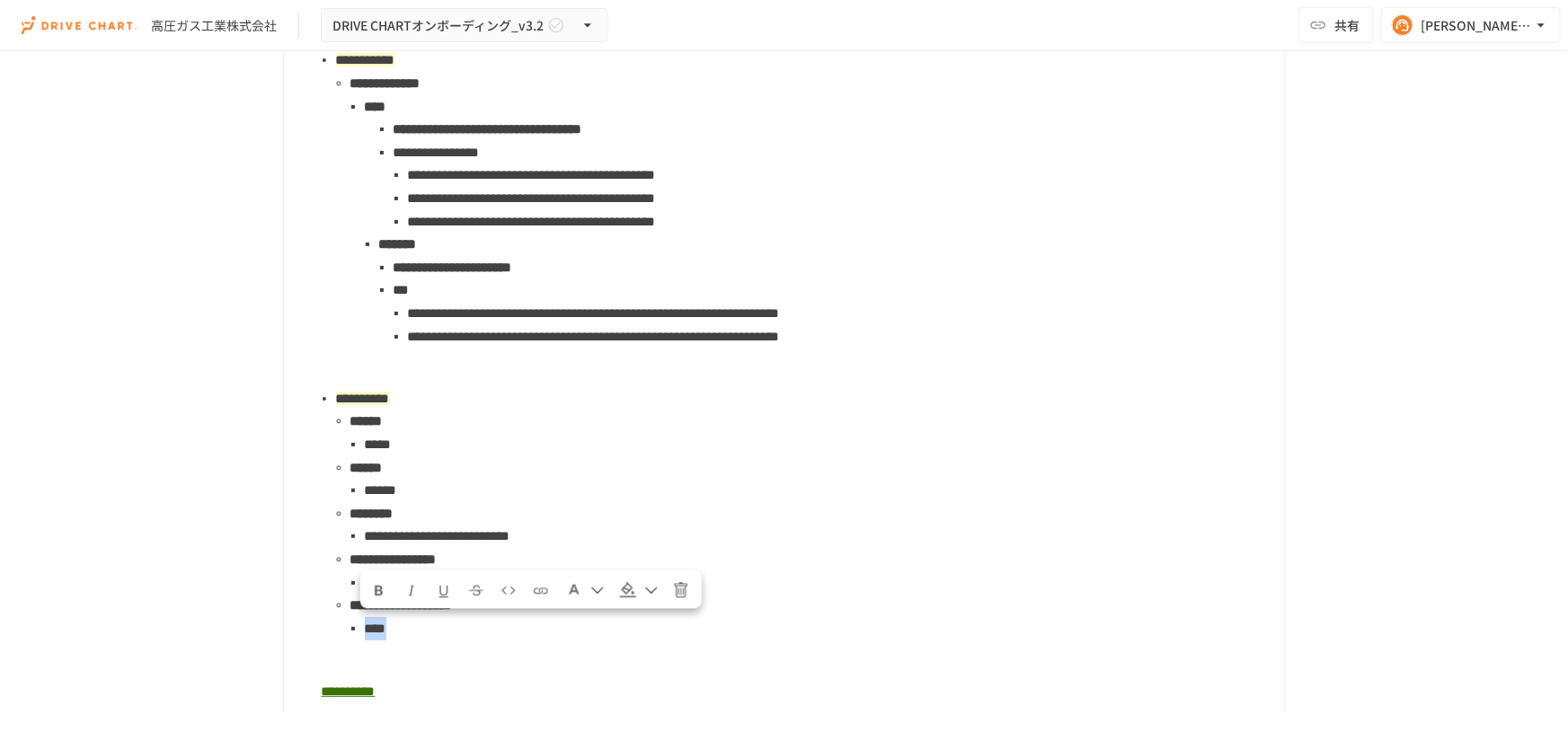 drag, startPoint x: 412, startPoint y: 634, endPoint x: 358, endPoint y: 628, distance: 54.332311 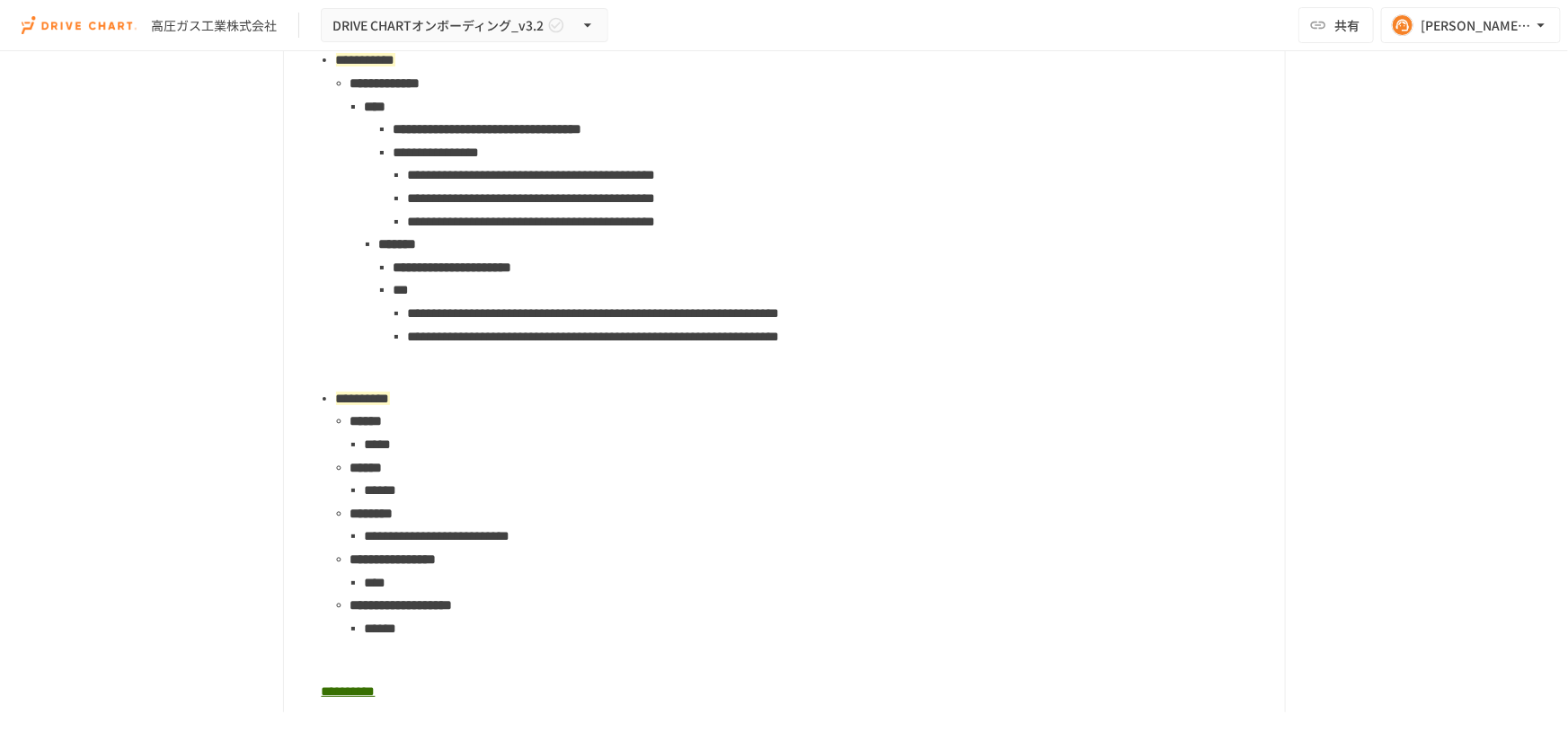 click on "****" at bounding box center (818, 583) 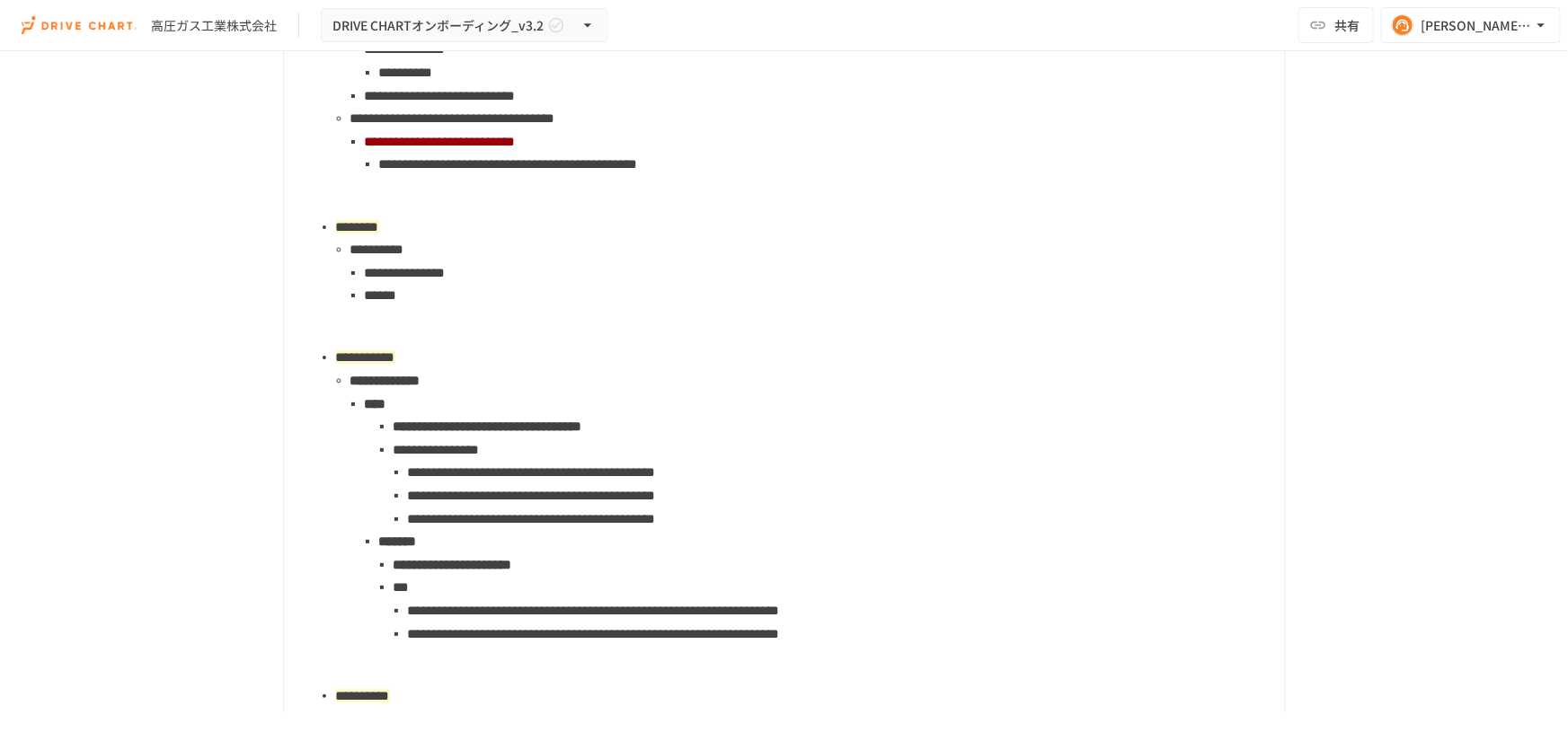 scroll, scrollTop: 1795, scrollLeft: 0, axis: vertical 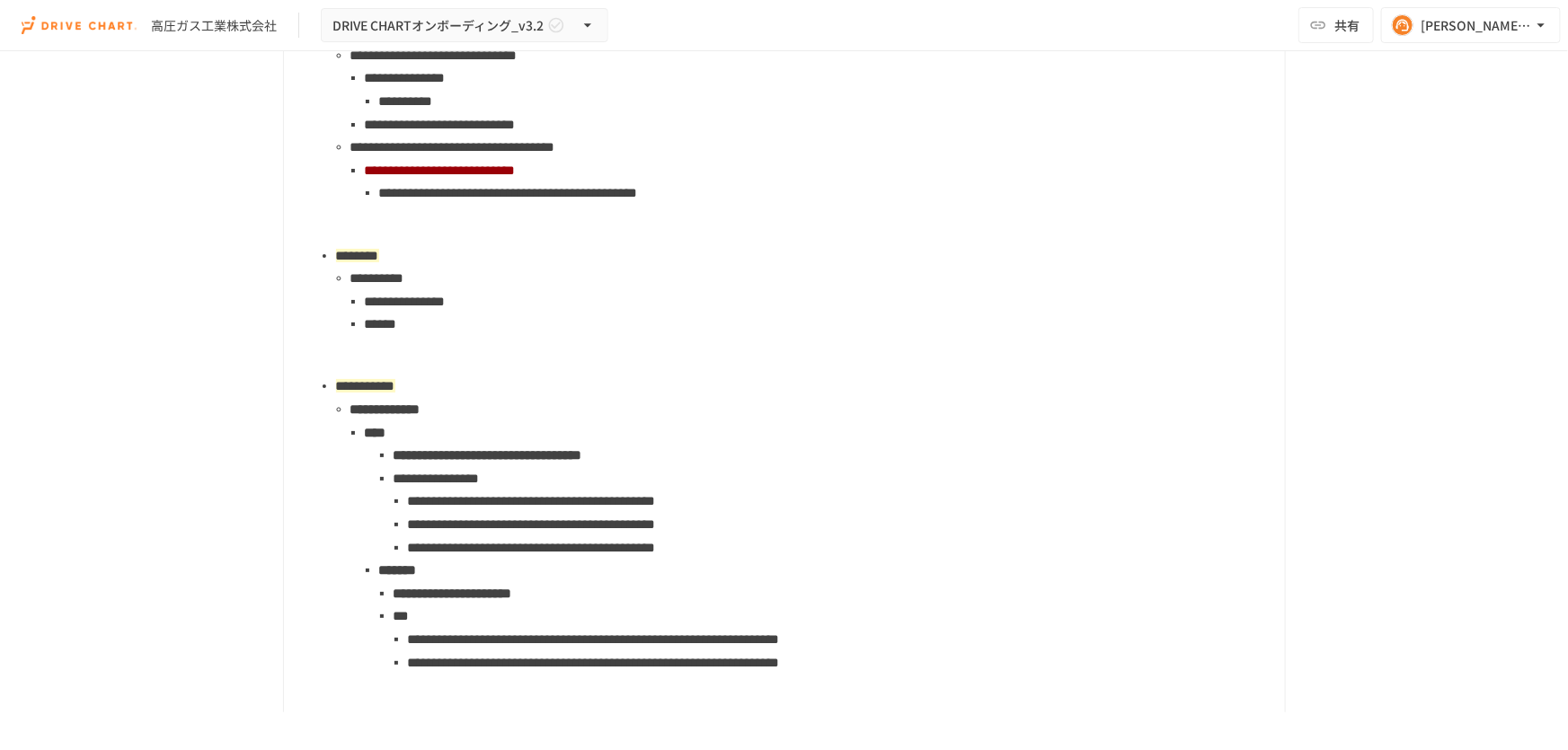 click at bounding box center [796, 225] 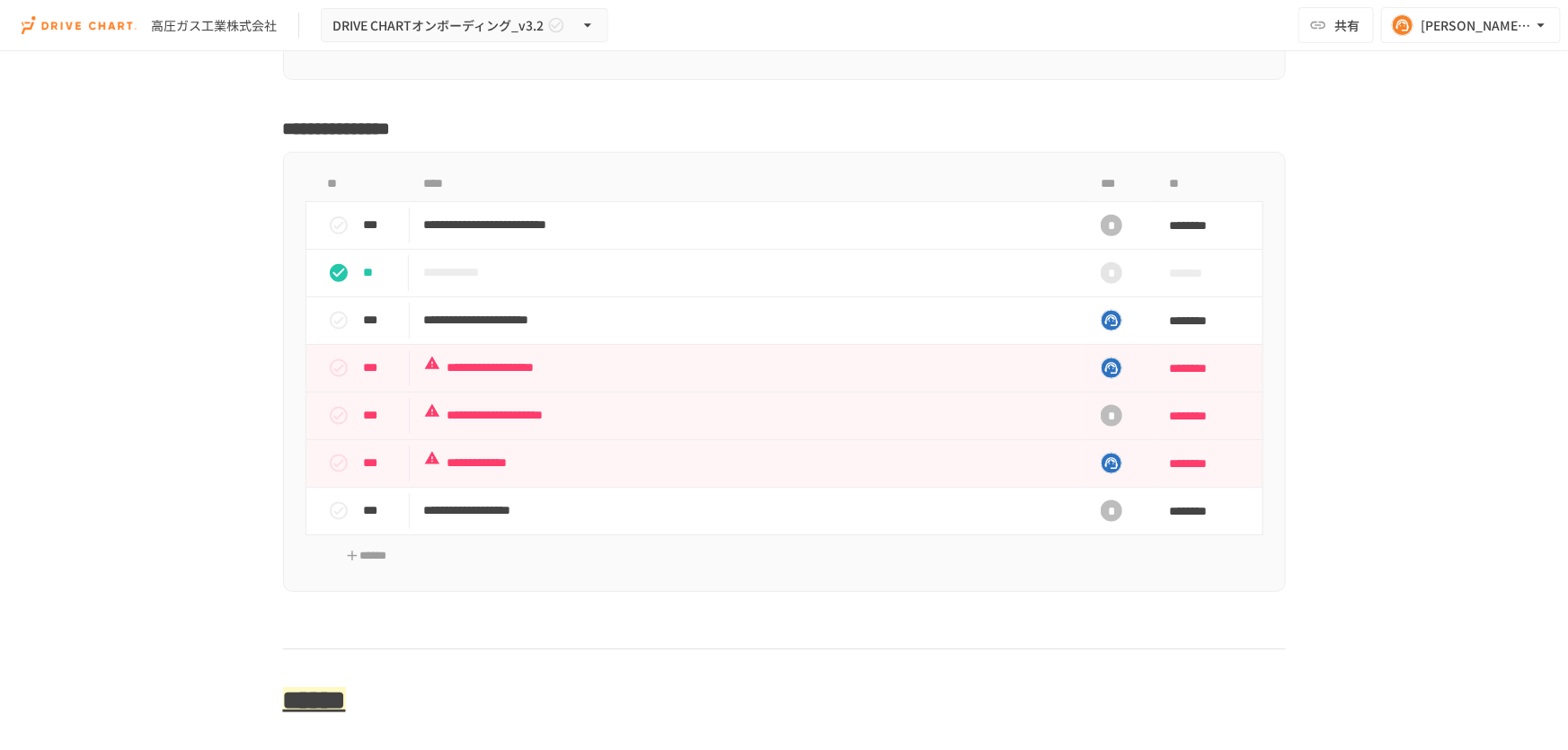 scroll, scrollTop: 4489, scrollLeft: 0, axis: vertical 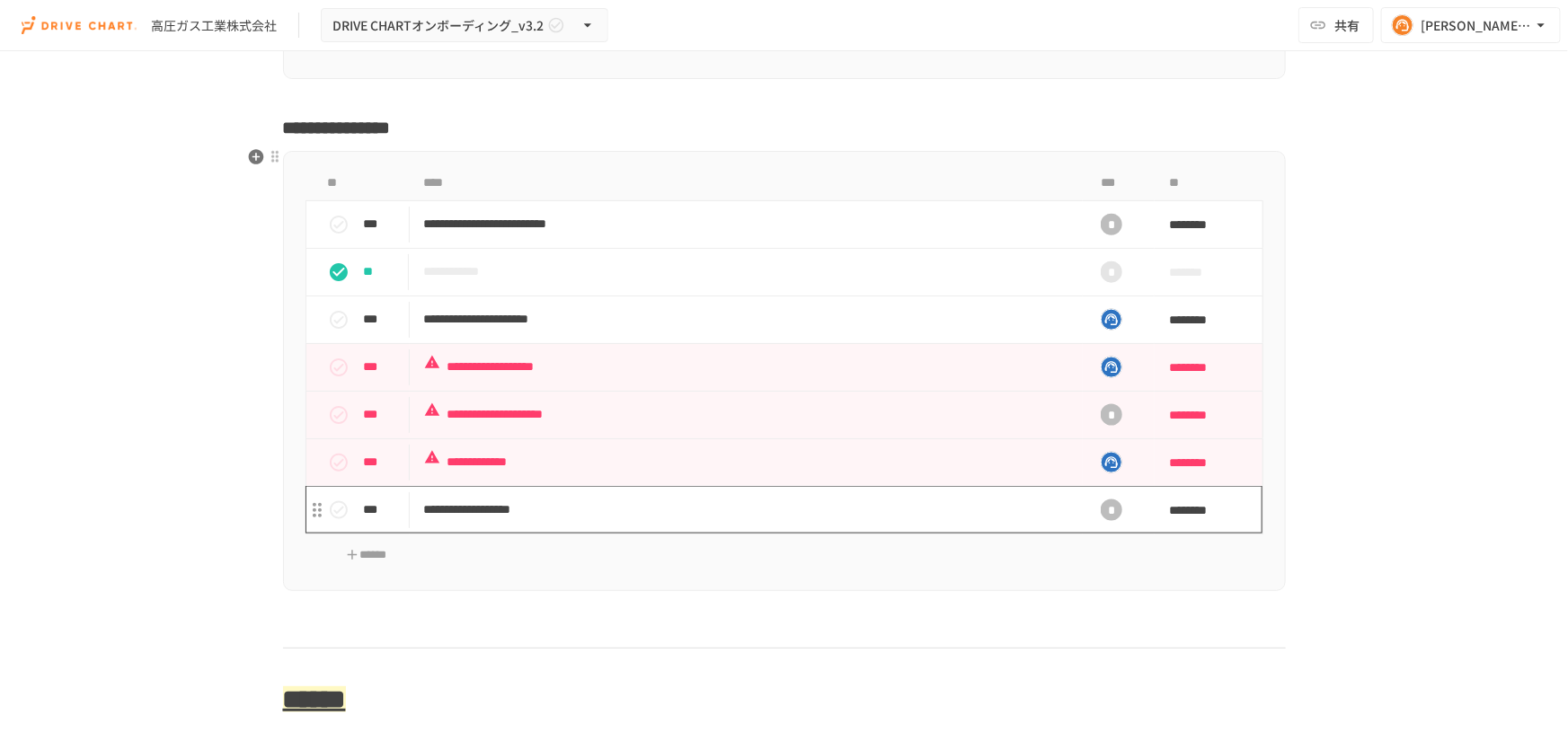 click on "**********" at bounding box center (747, 509) 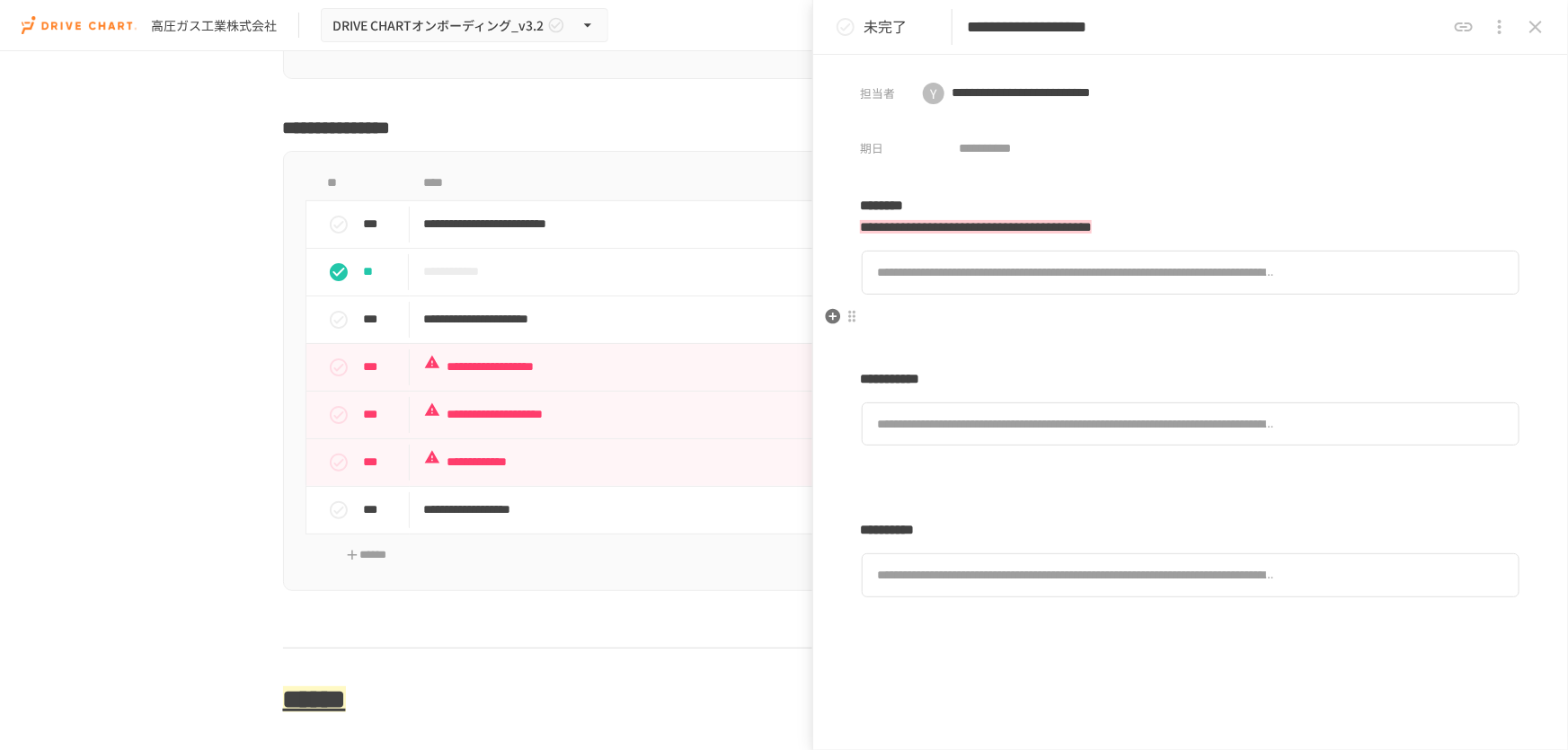 click on "**********" at bounding box center [1191, 412] 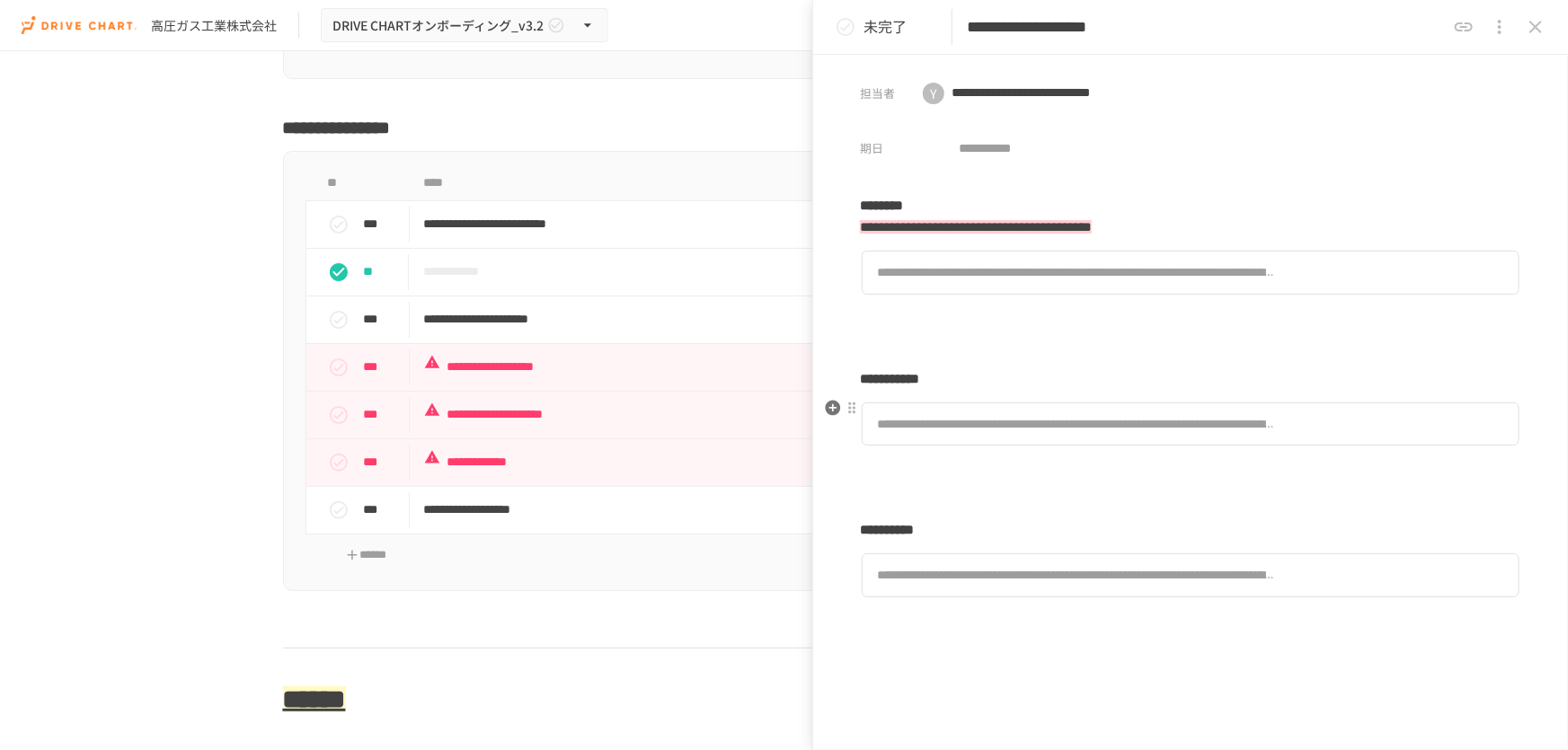 click on "**********" at bounding box center (1076, 424) 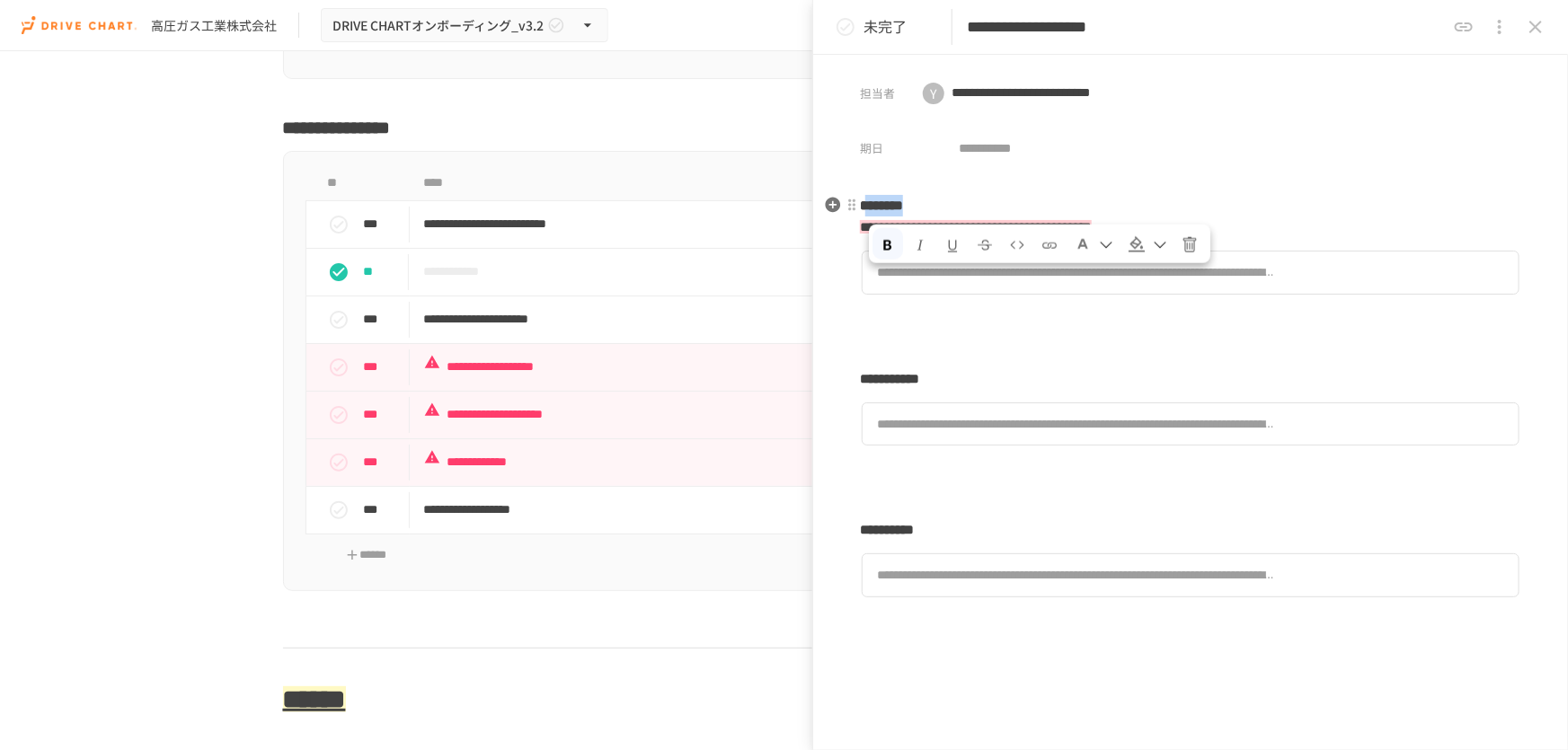 drag, startPoint x: 878, startPoint y: 206, endPoint x: 974, endPoint y: 207, distance: 96.00521 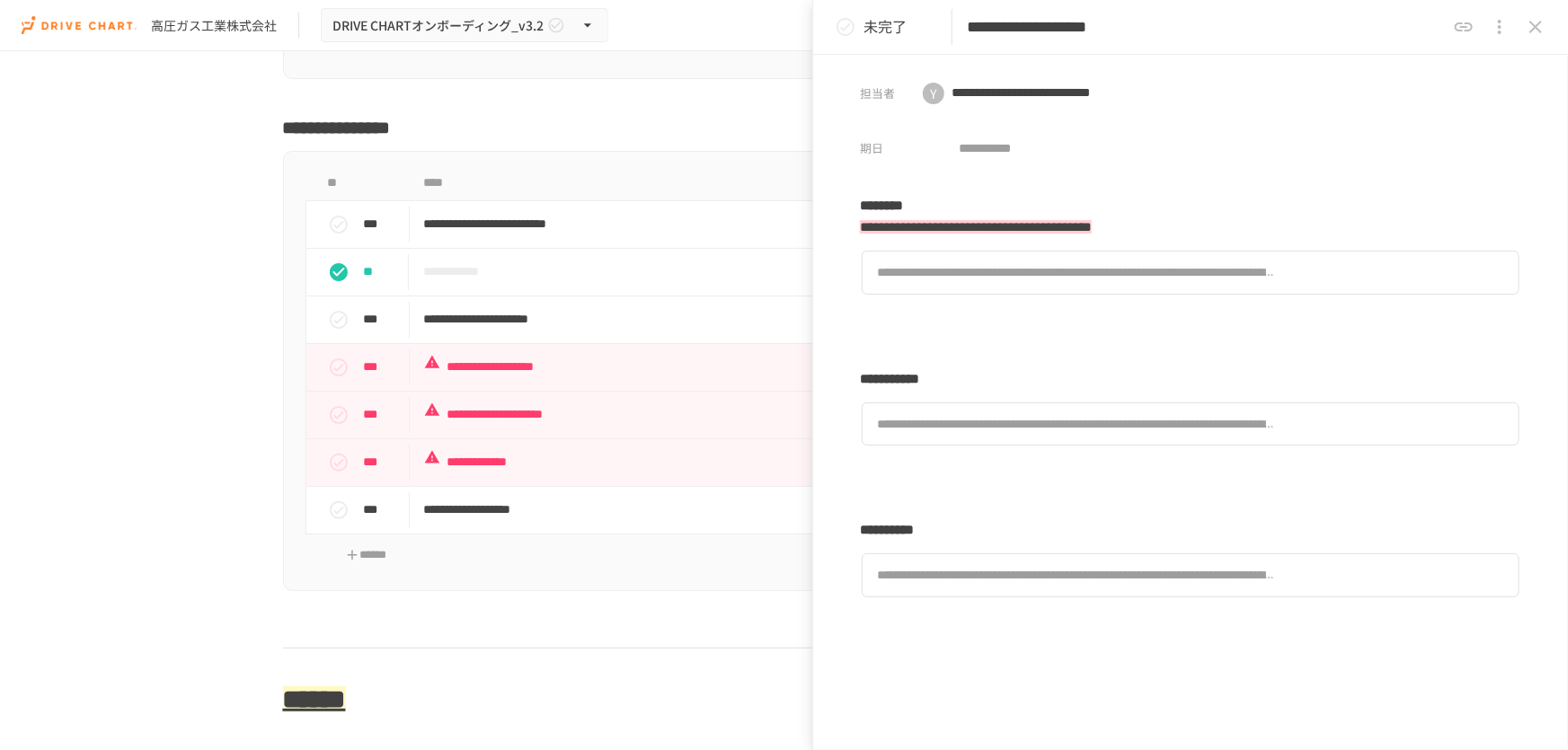 click on "**********" at bounding box center (1191, 547) 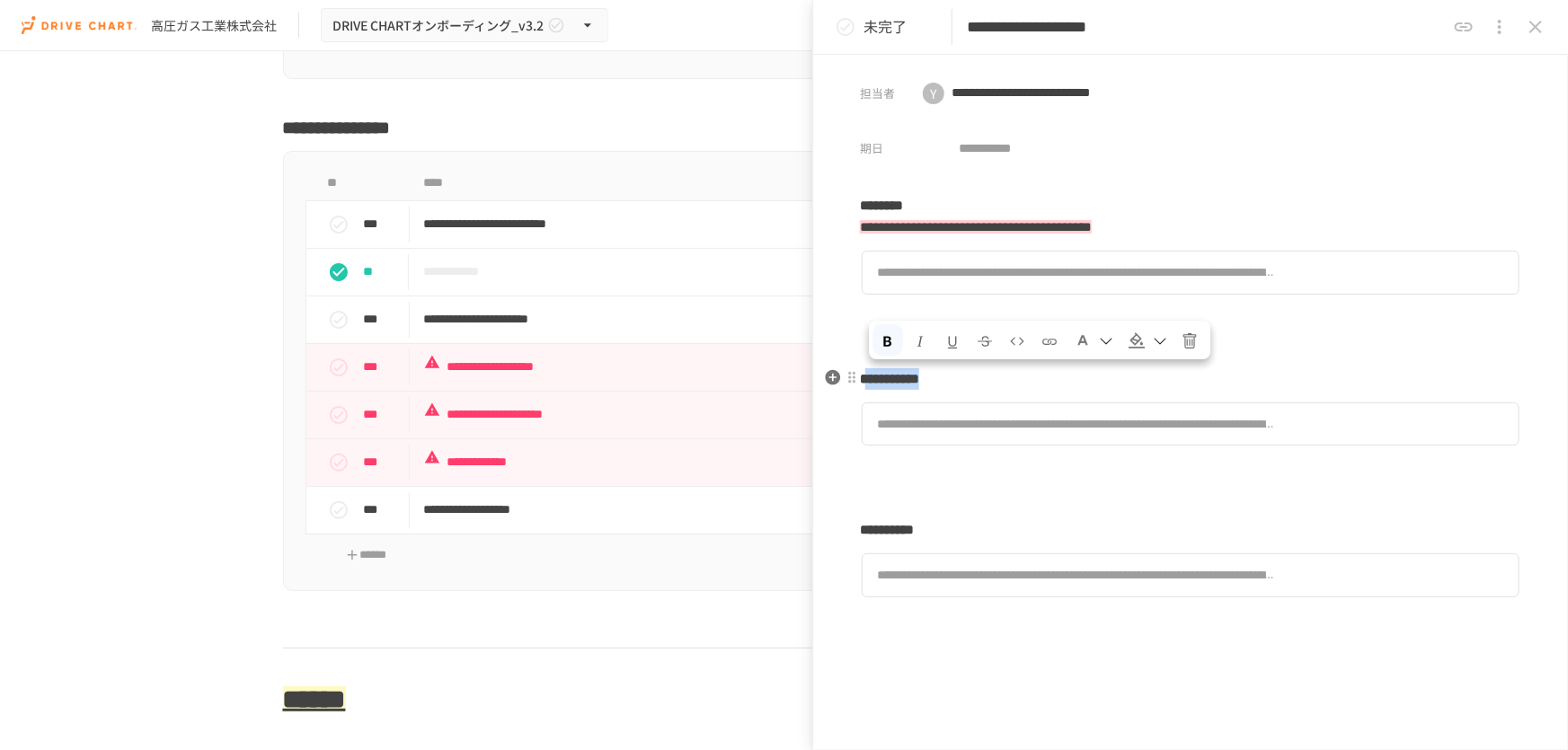 drag, startPoint x: 877, startPoint y: 382, endPoint x: 1031, endPoint y: 381, distance: 154.00325 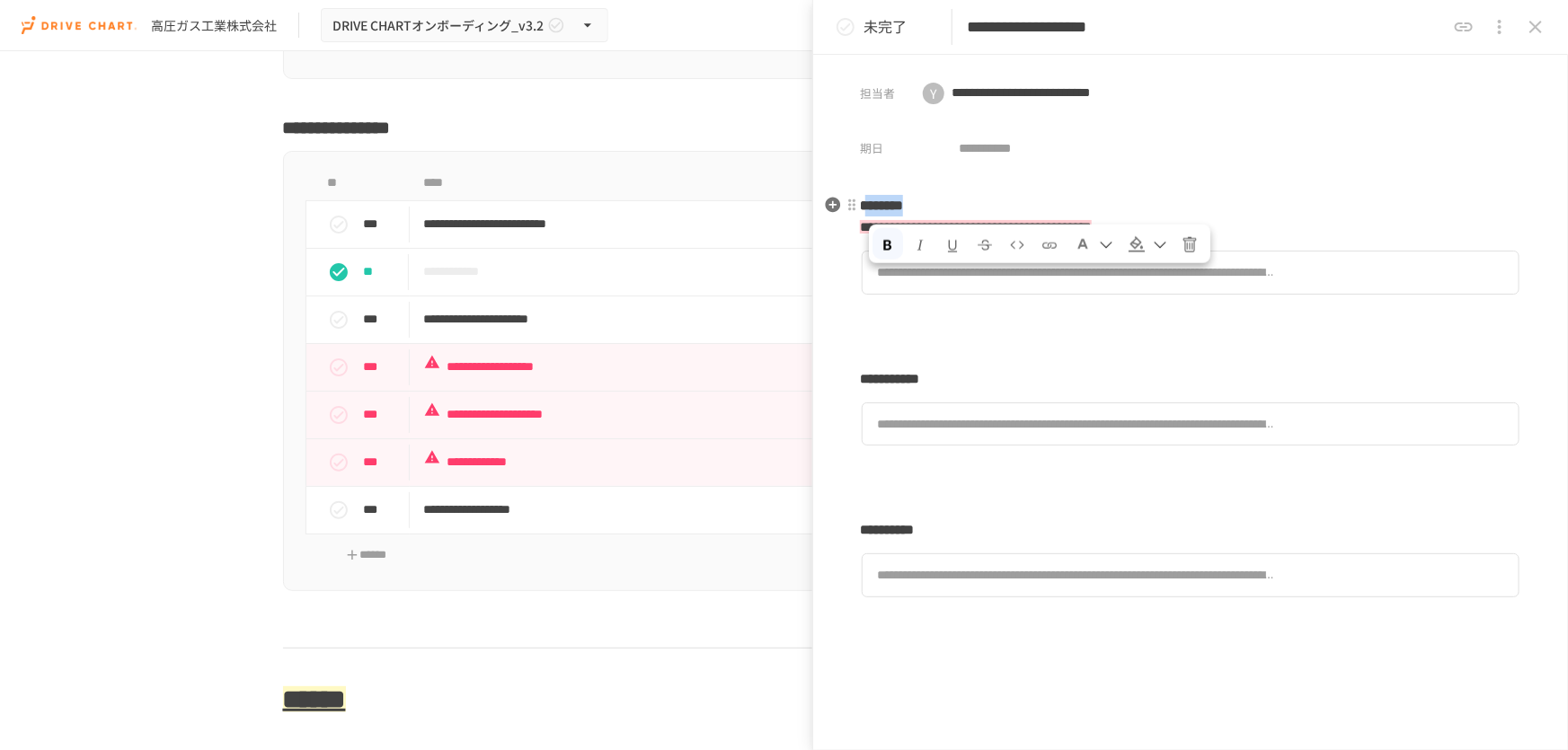 drag, startPoint x: 971, startPoint y: 214, endPoint x: 877, endPoint y: 213, distance: 94.00532 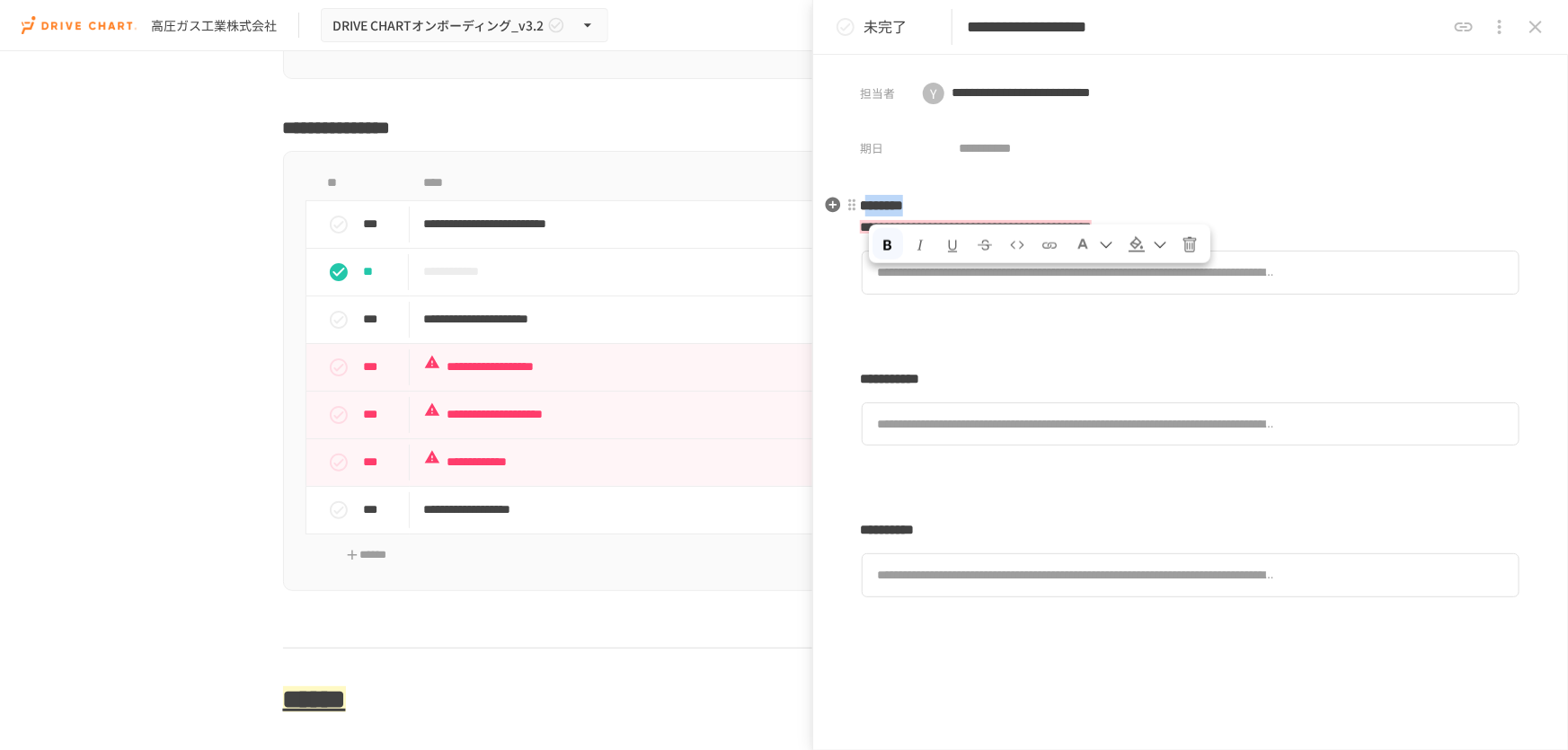 click on "**********" at bounding box center (1191, 216) 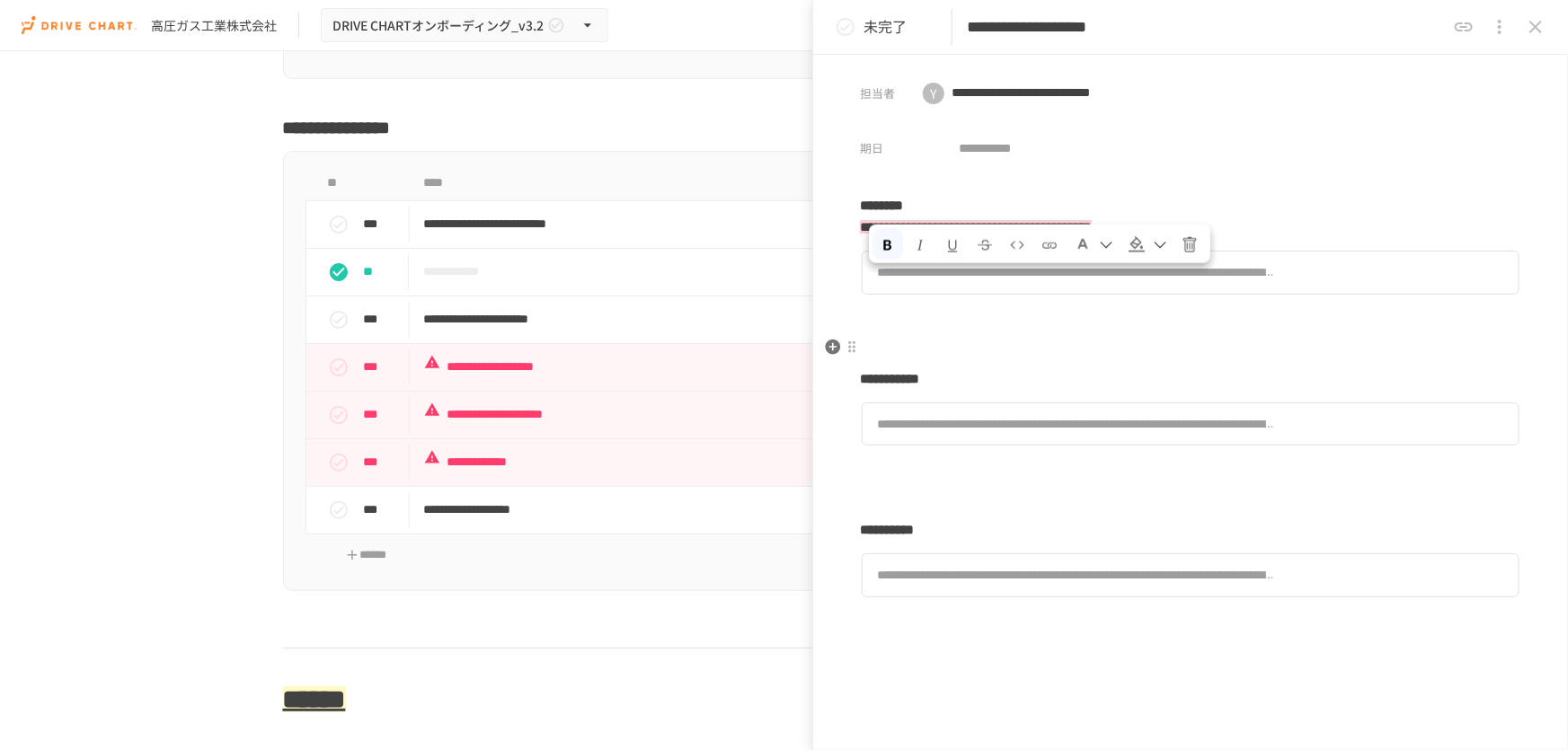 click on "**********" at bounding box center (1191, 412) 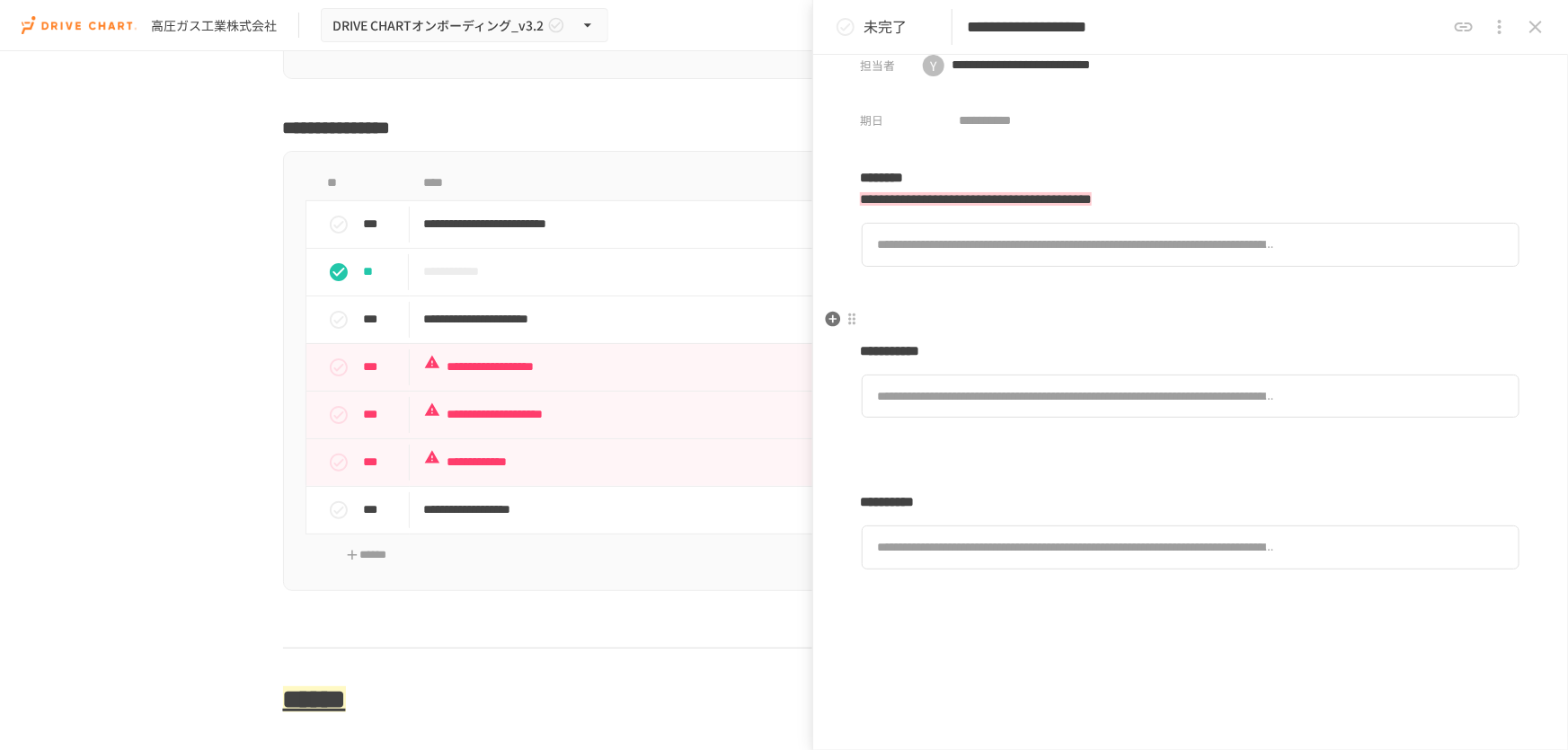 scroll, scrollTop: 0, scrollLeft: 0, axis: both 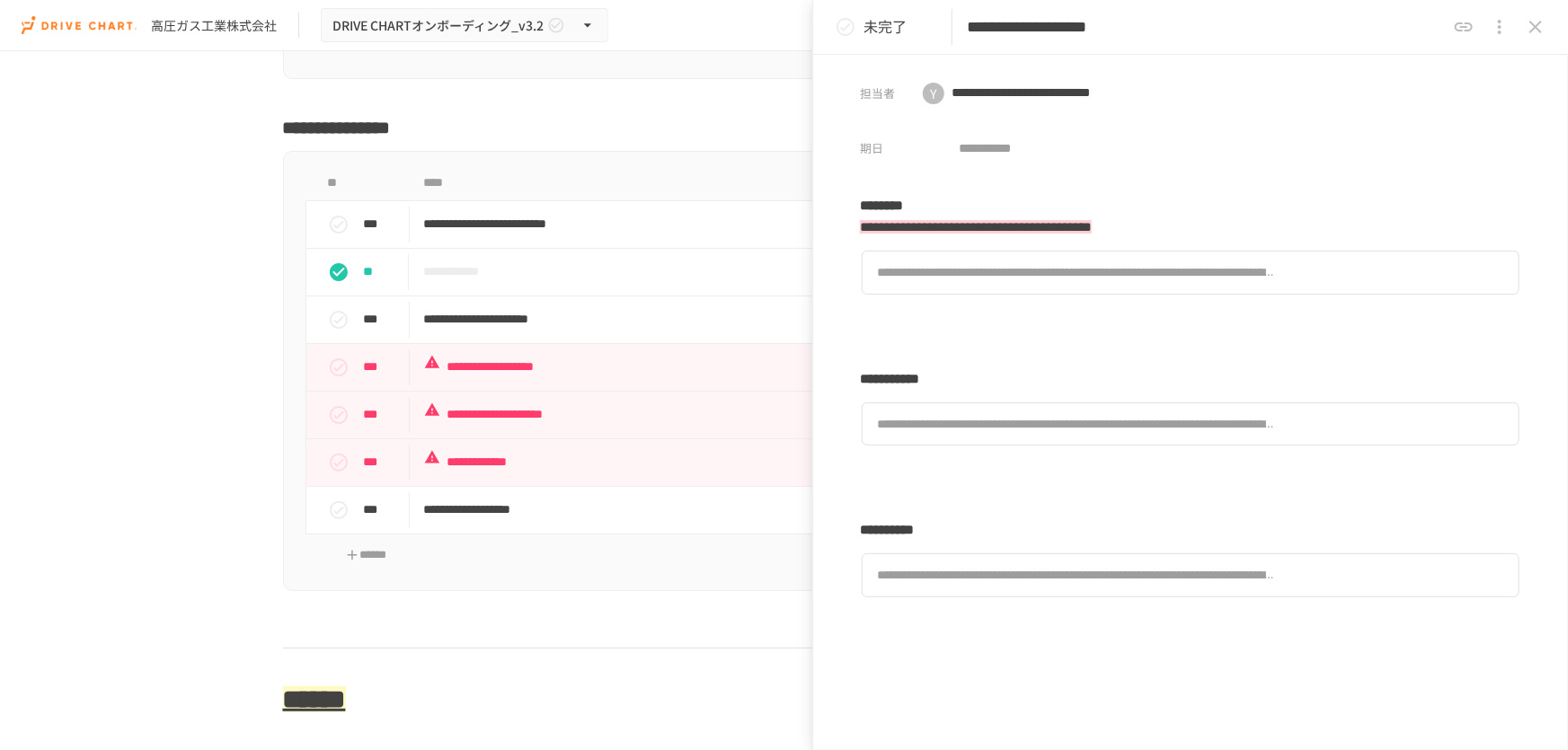 click 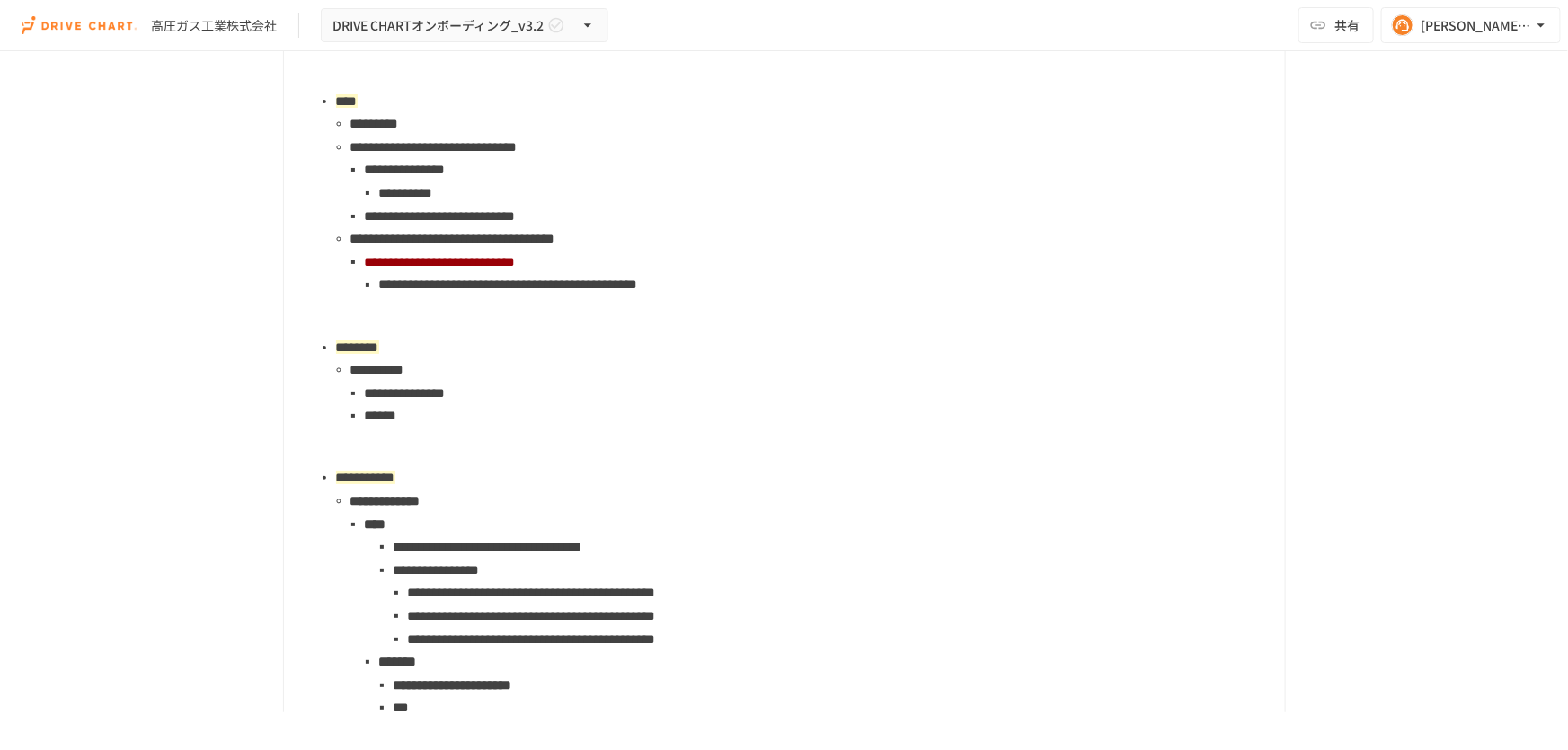 scroll, scrollTop: 1680, scrollLeft: 0, axis: vertical 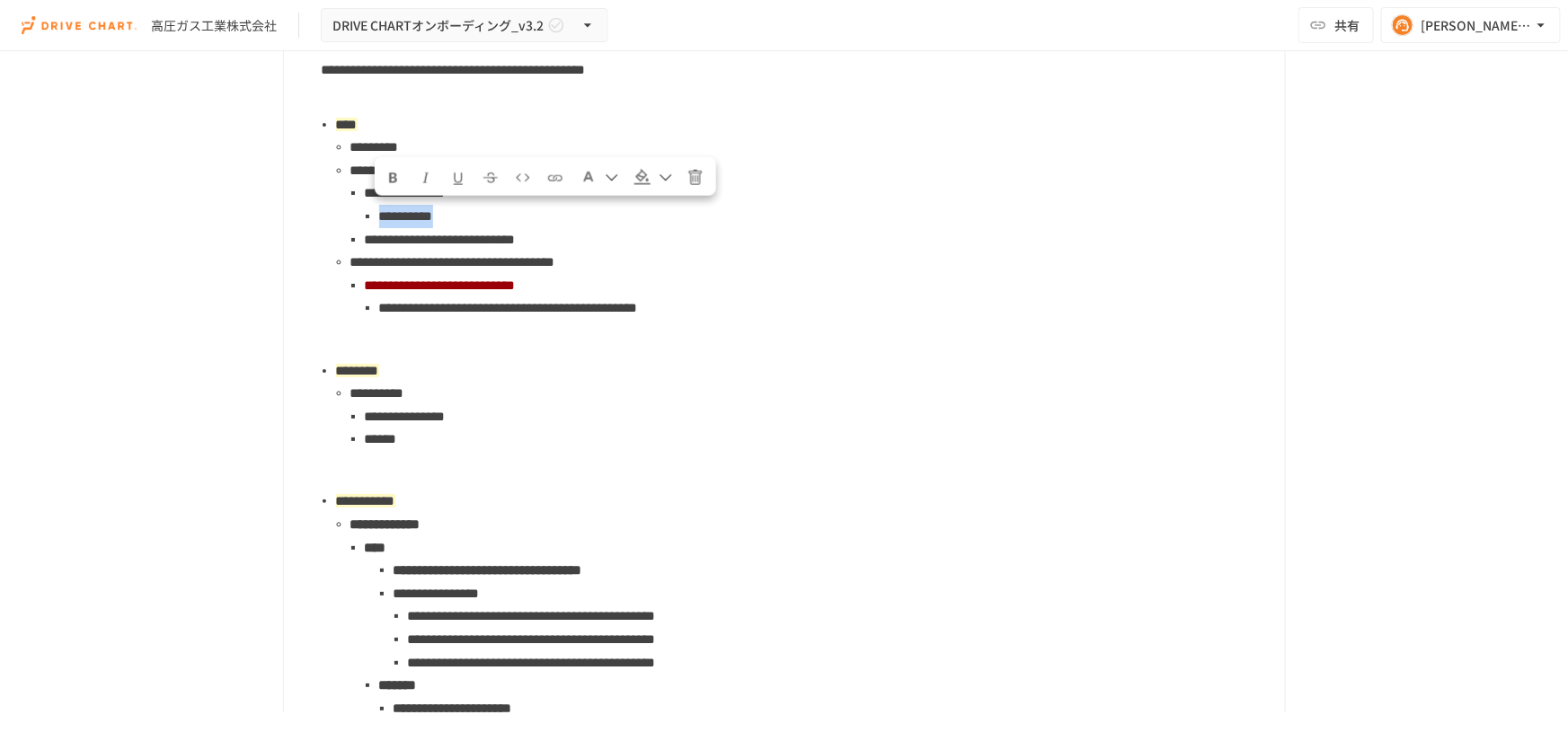 drag, startPoint x: 369, startPoint y: 216, endPoint x: 507, endPoint y: 219, distance: 138.0326 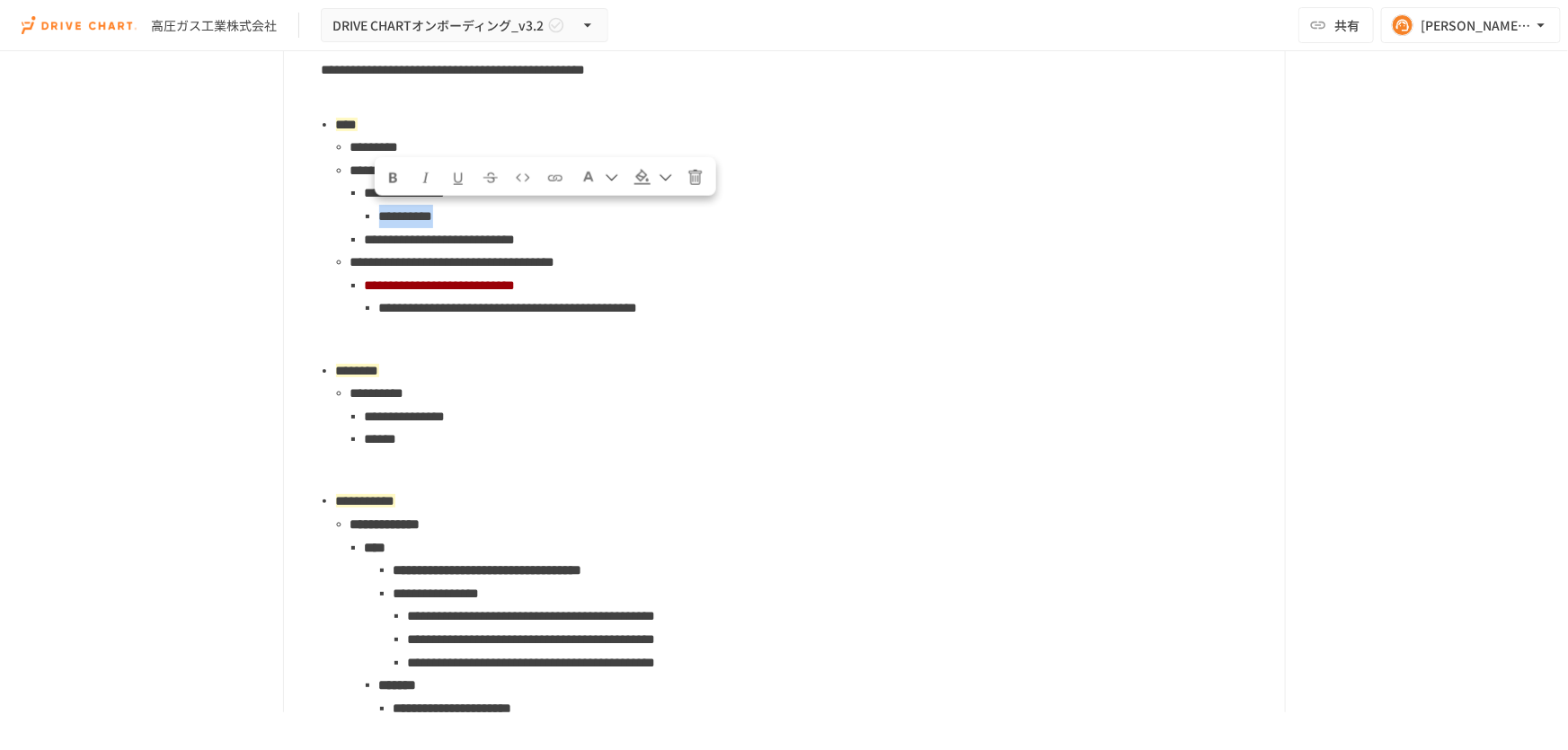 click on "**********" at bounding box center [818, 216] 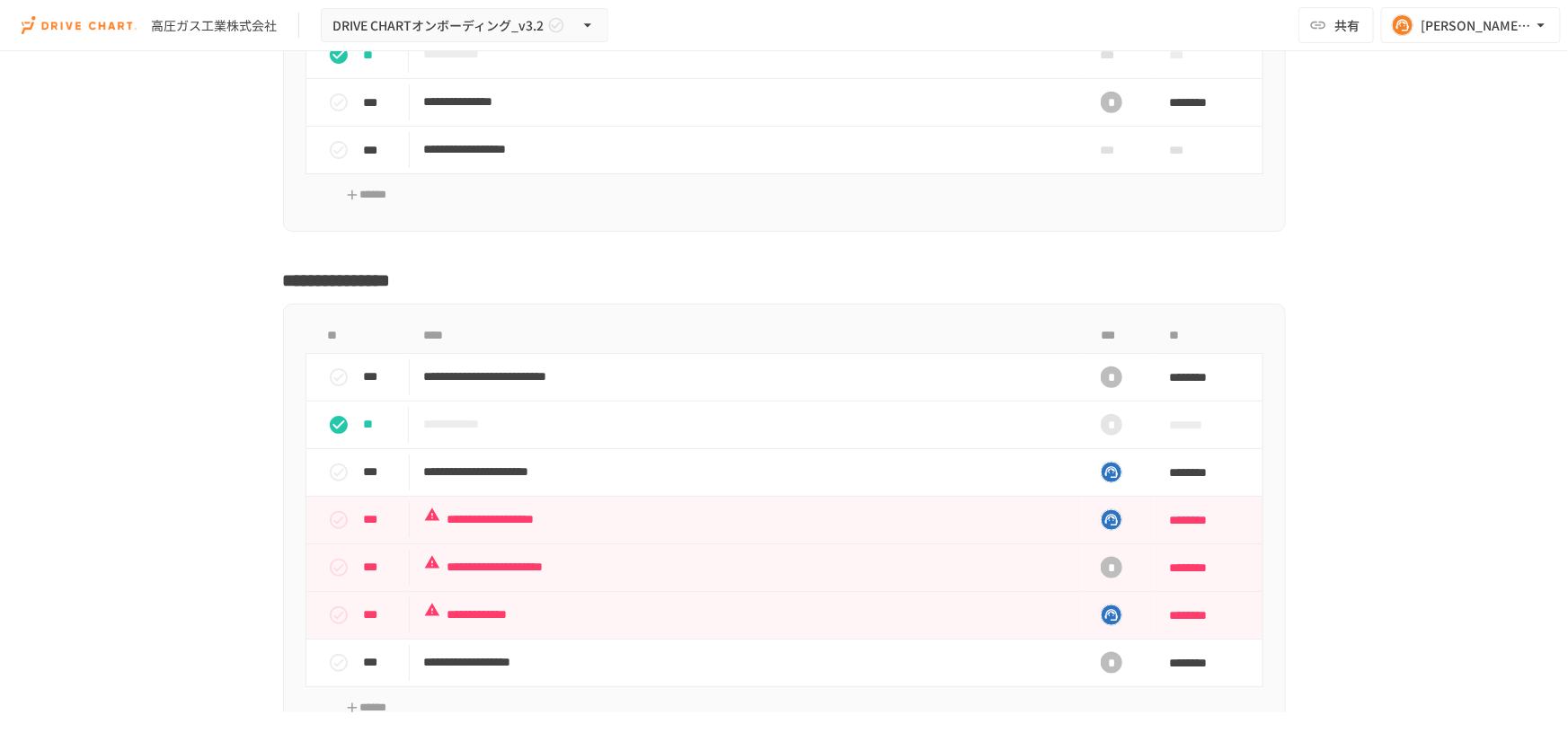 scroll, scrollTop: 4456, scrollLeft: 0, axis: vertical 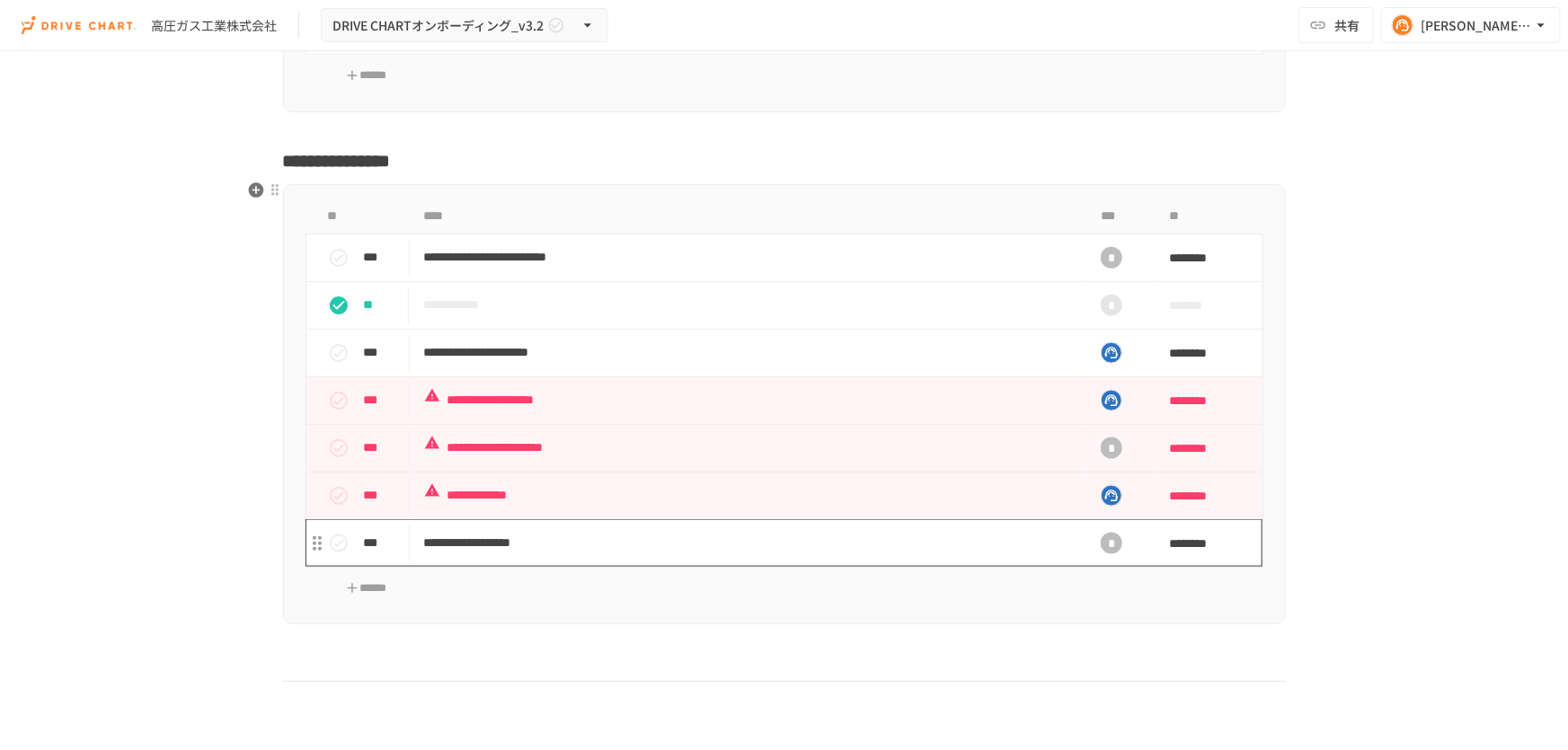 click on "**********" at bounding box center (747, 543) 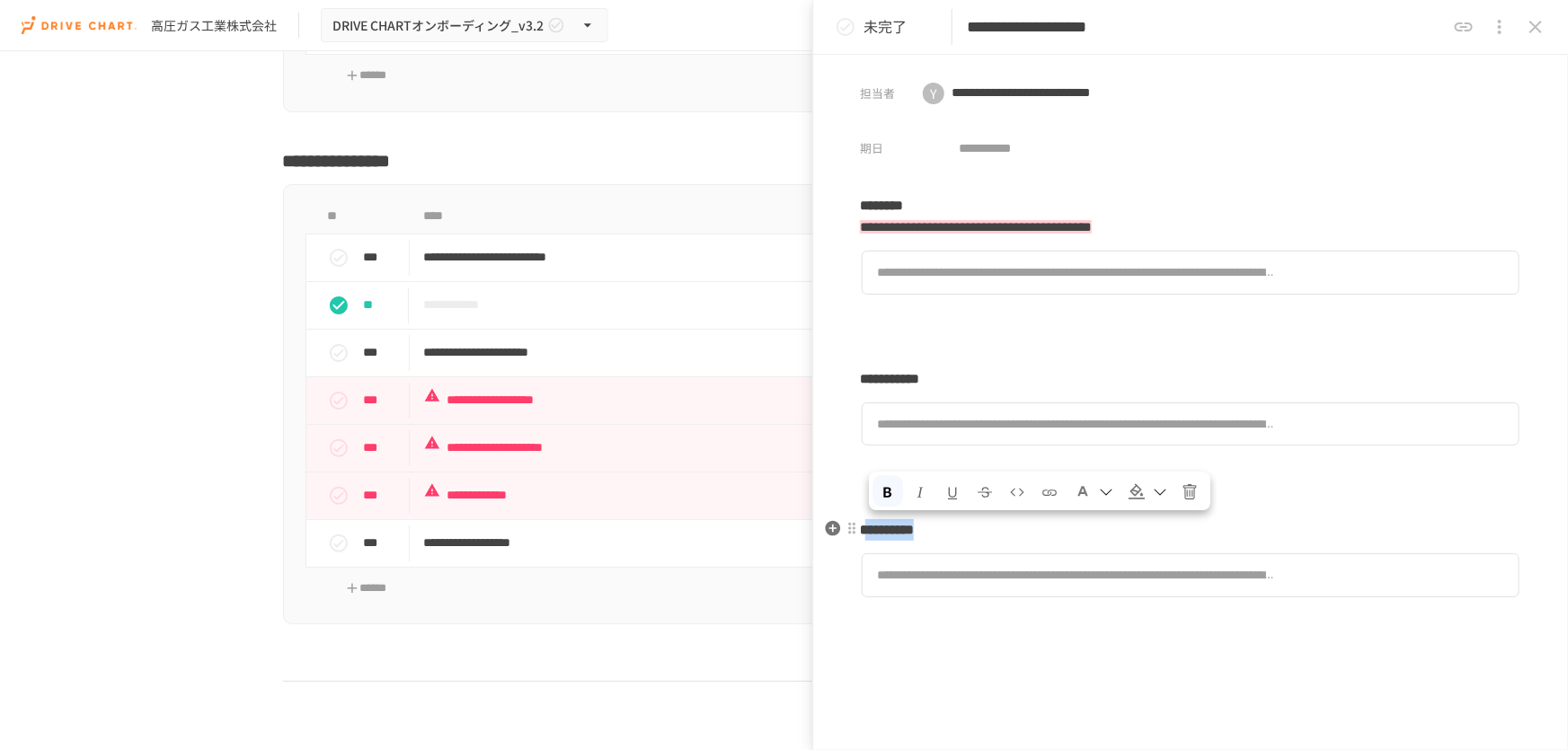 drag, startPoint x: 877, startPoint y: 527, endPoint x: 1001, endPoint y: 536, distance: 124.32618 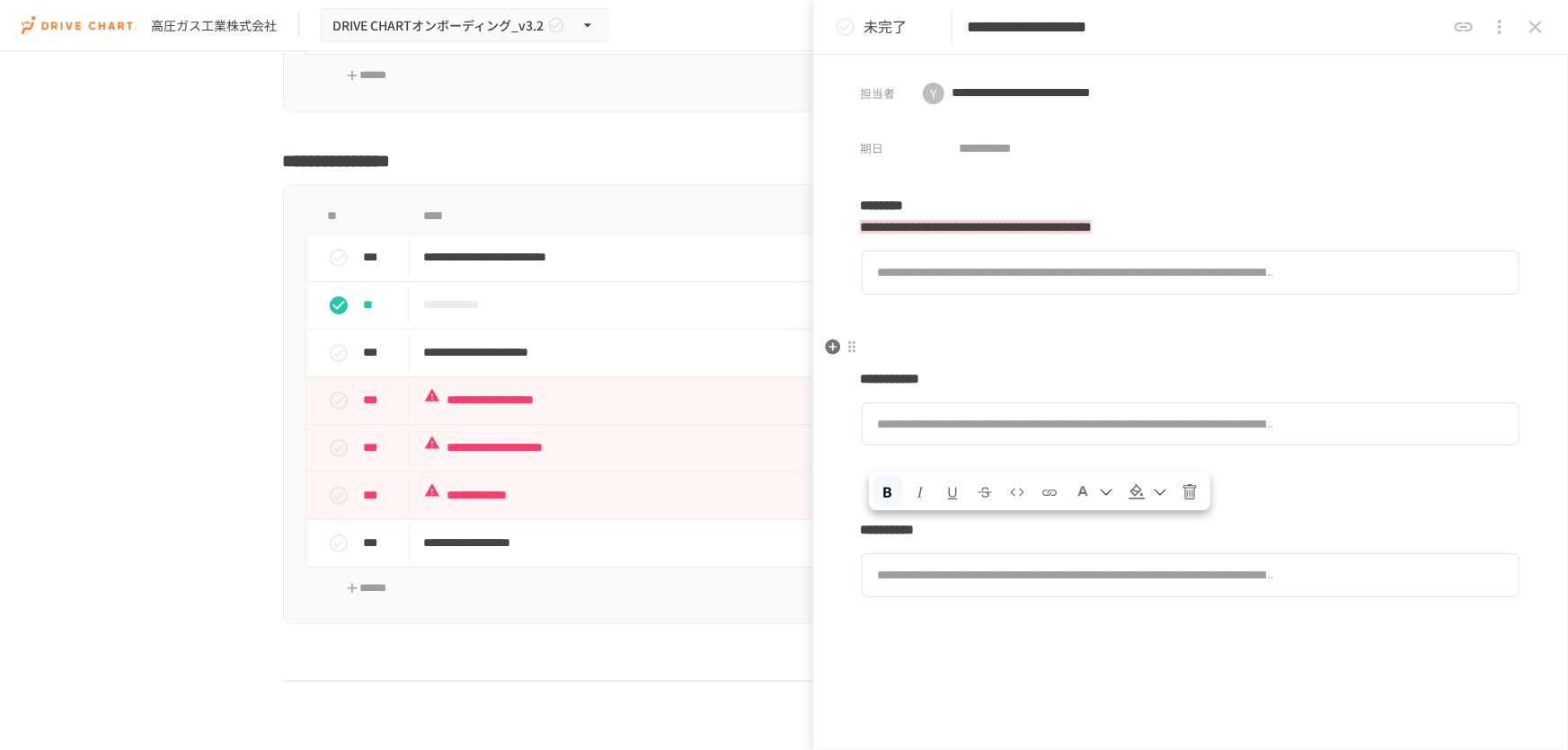click at bounding box center (1191, 349) 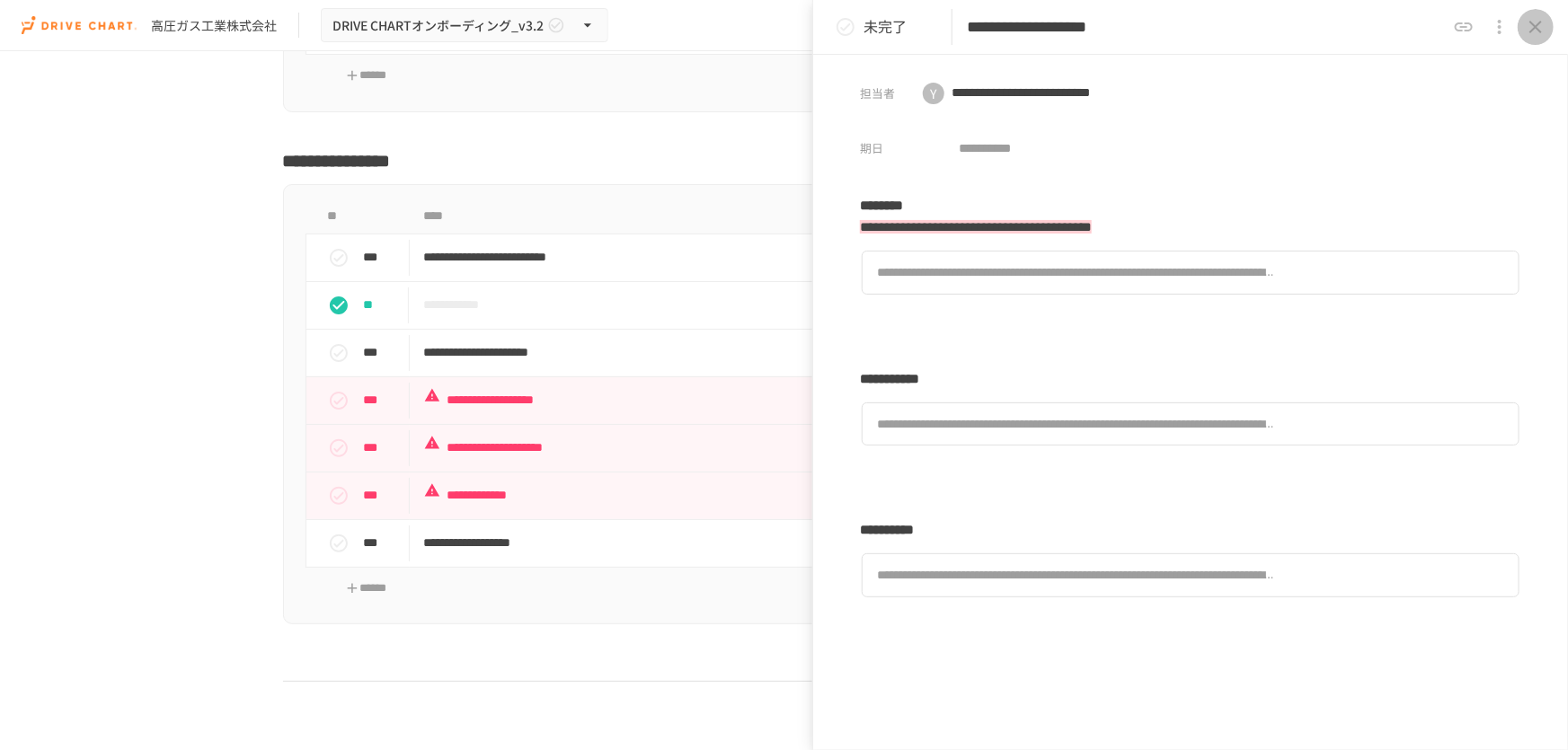 click 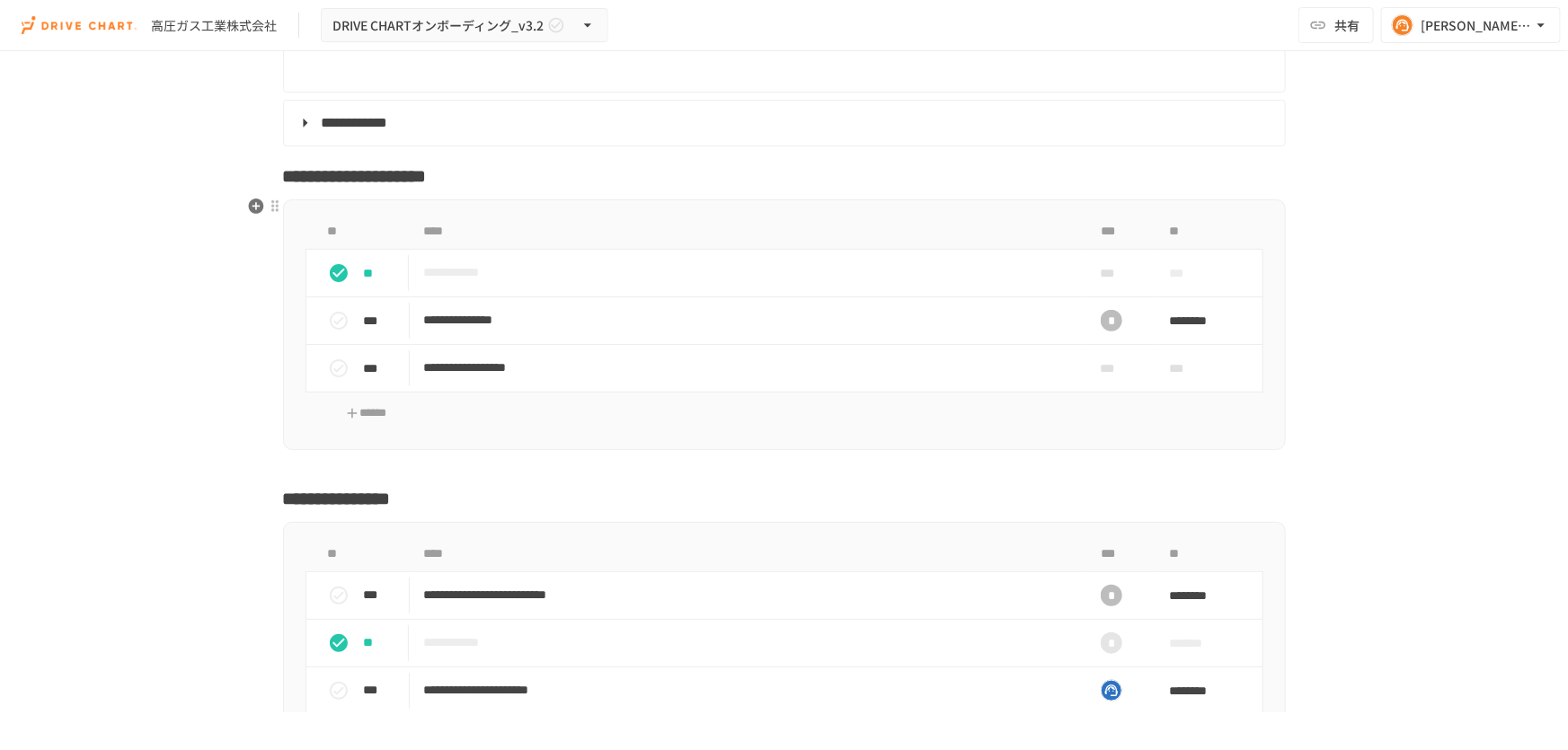 scroll, scrollTop: 4119, scrollLeft: 0, axis: vertical 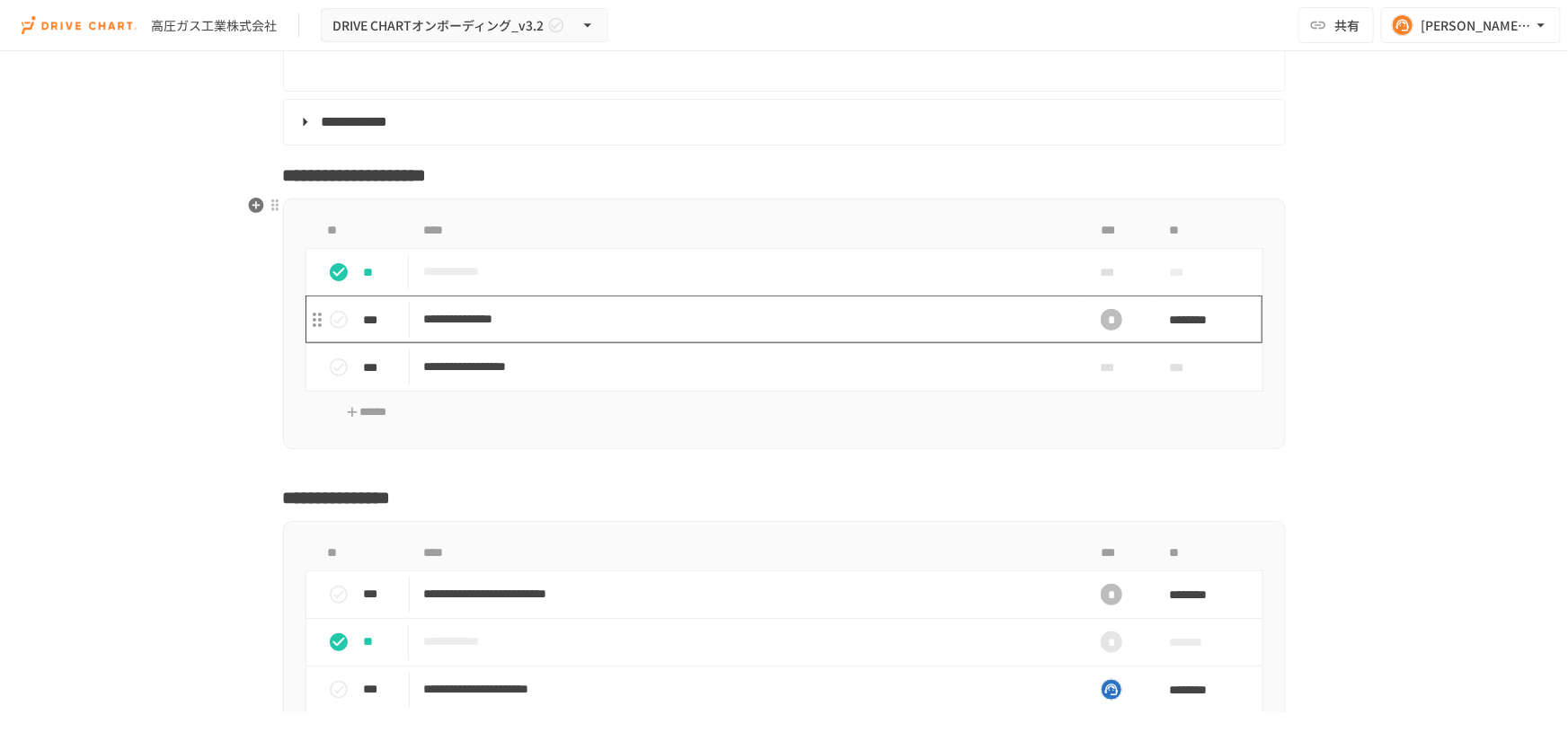click on "**********" at bounding box center (747, 319) 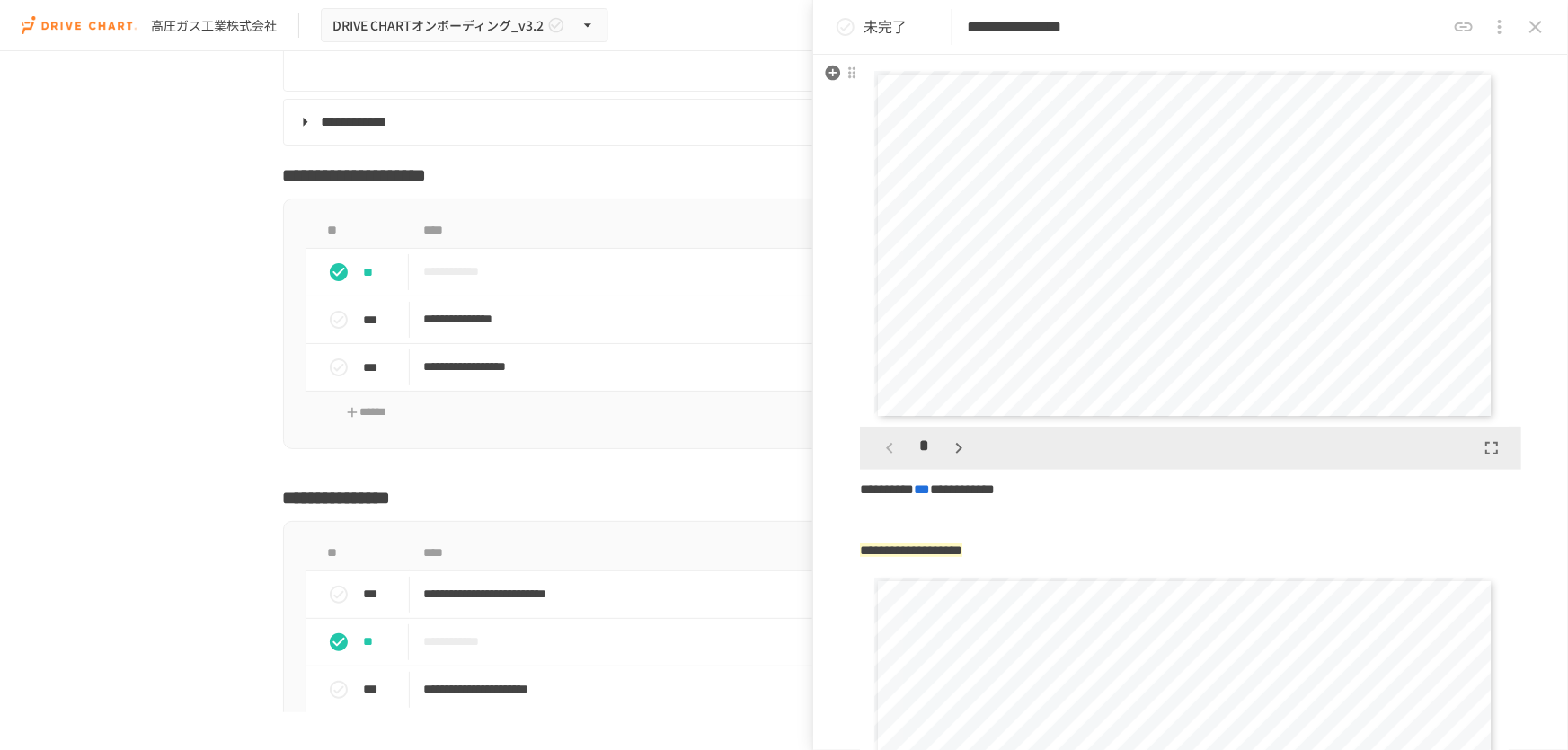 scroll, scrollTop: 81, scrollLeft: 0, axis: vertical 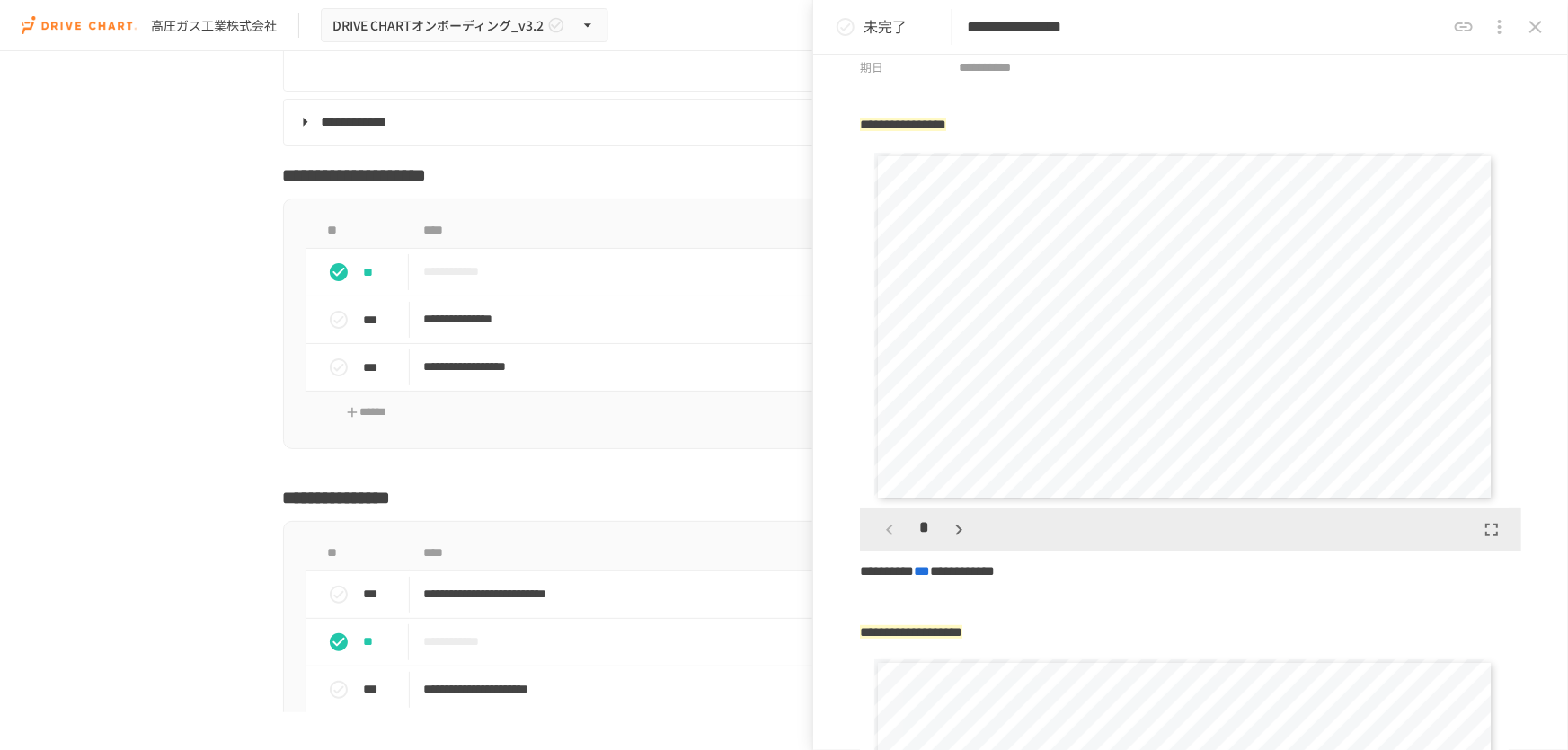 drag, startPoint x: 1502, startPoint y: 461, endPoint x: 872, endPoint y: 150, distance: 702.58167 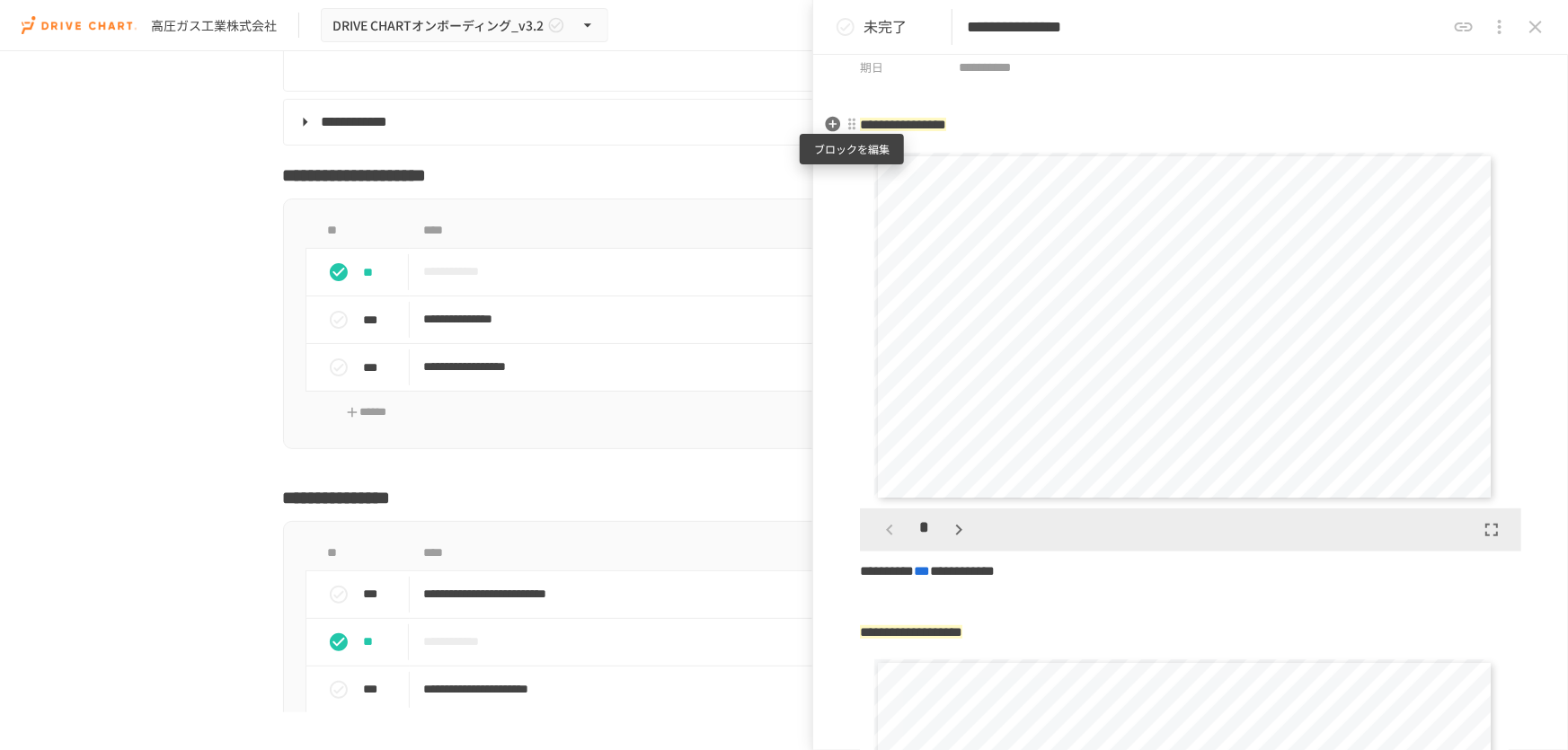 click at bounding box center (852, 124) 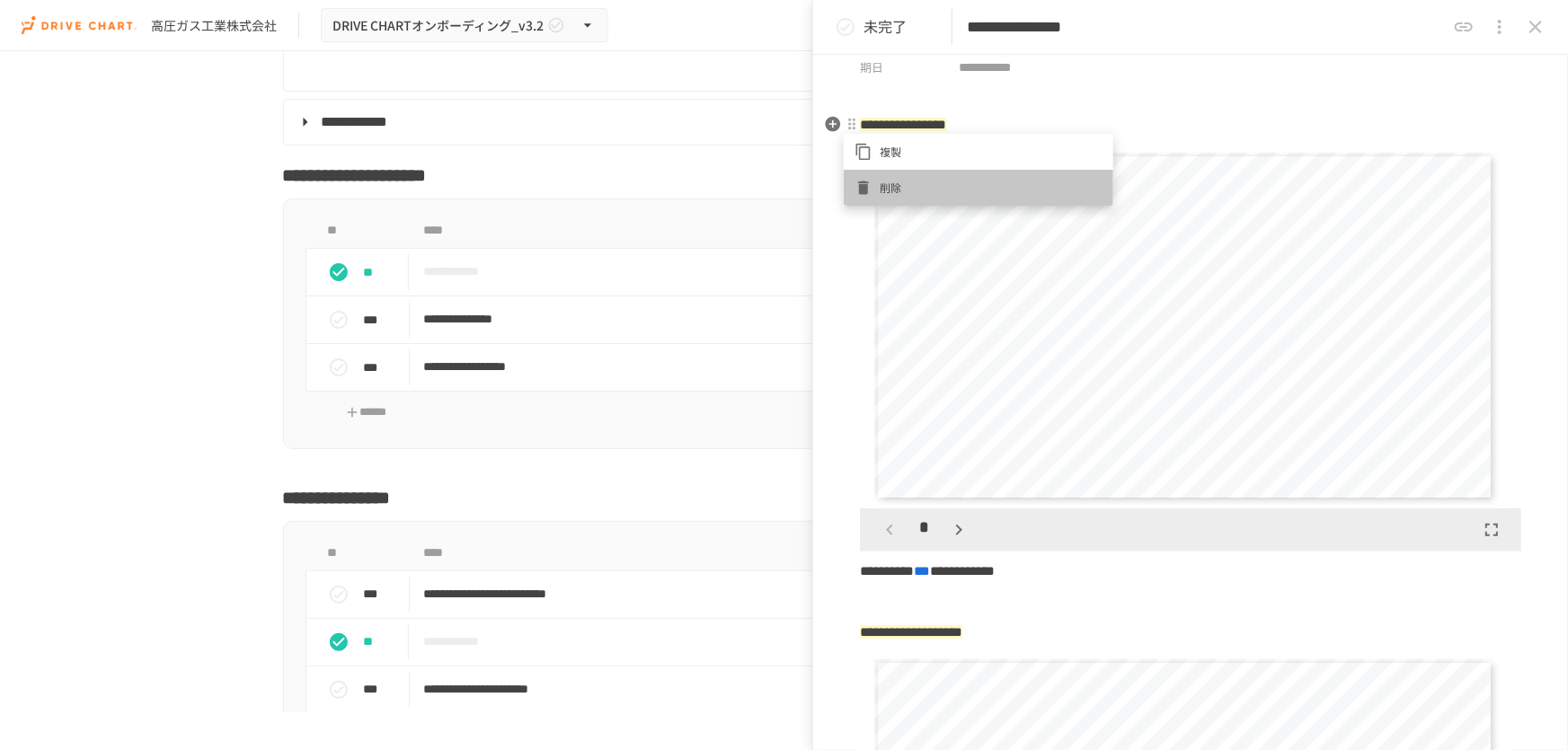 click 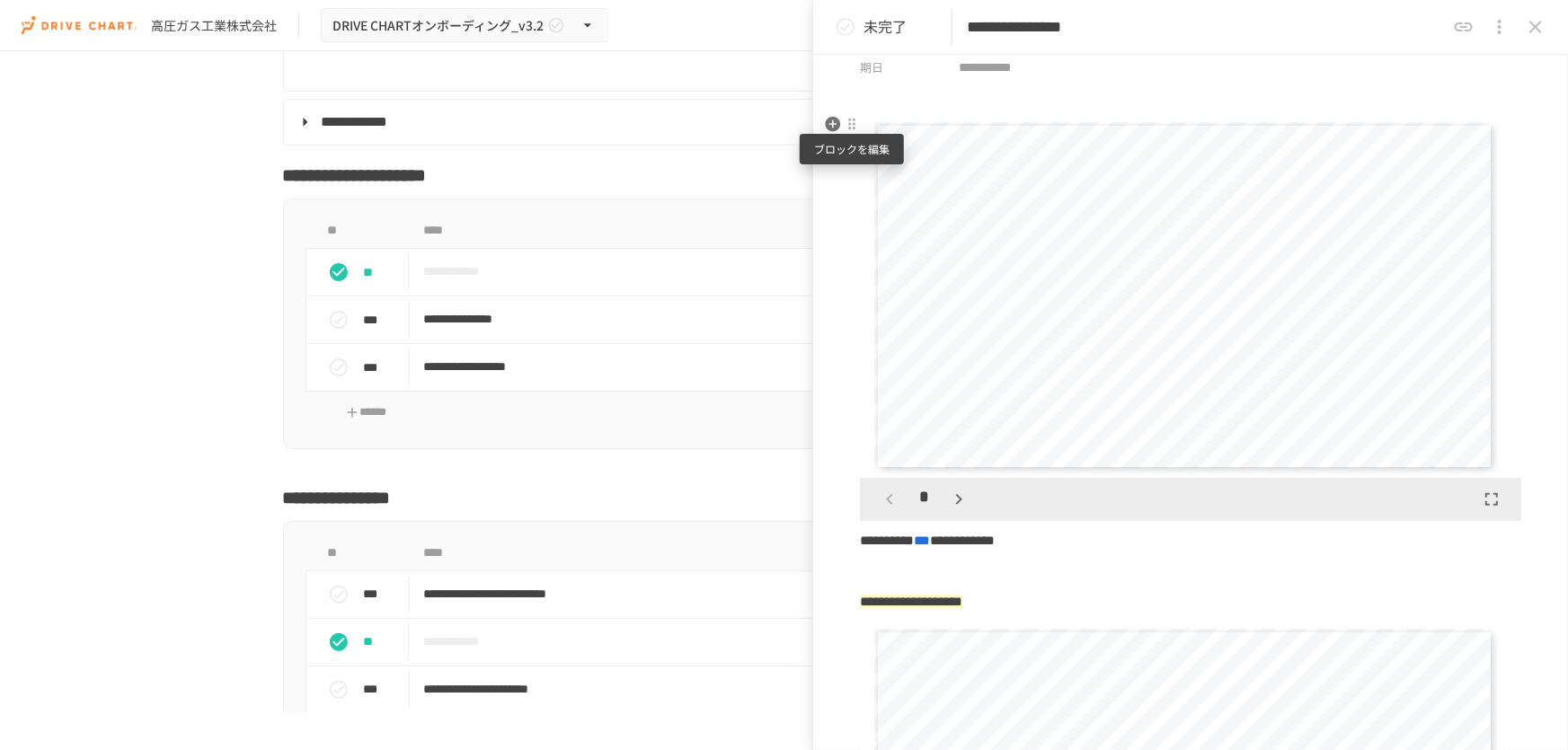 click at bounding box center [852, 124] 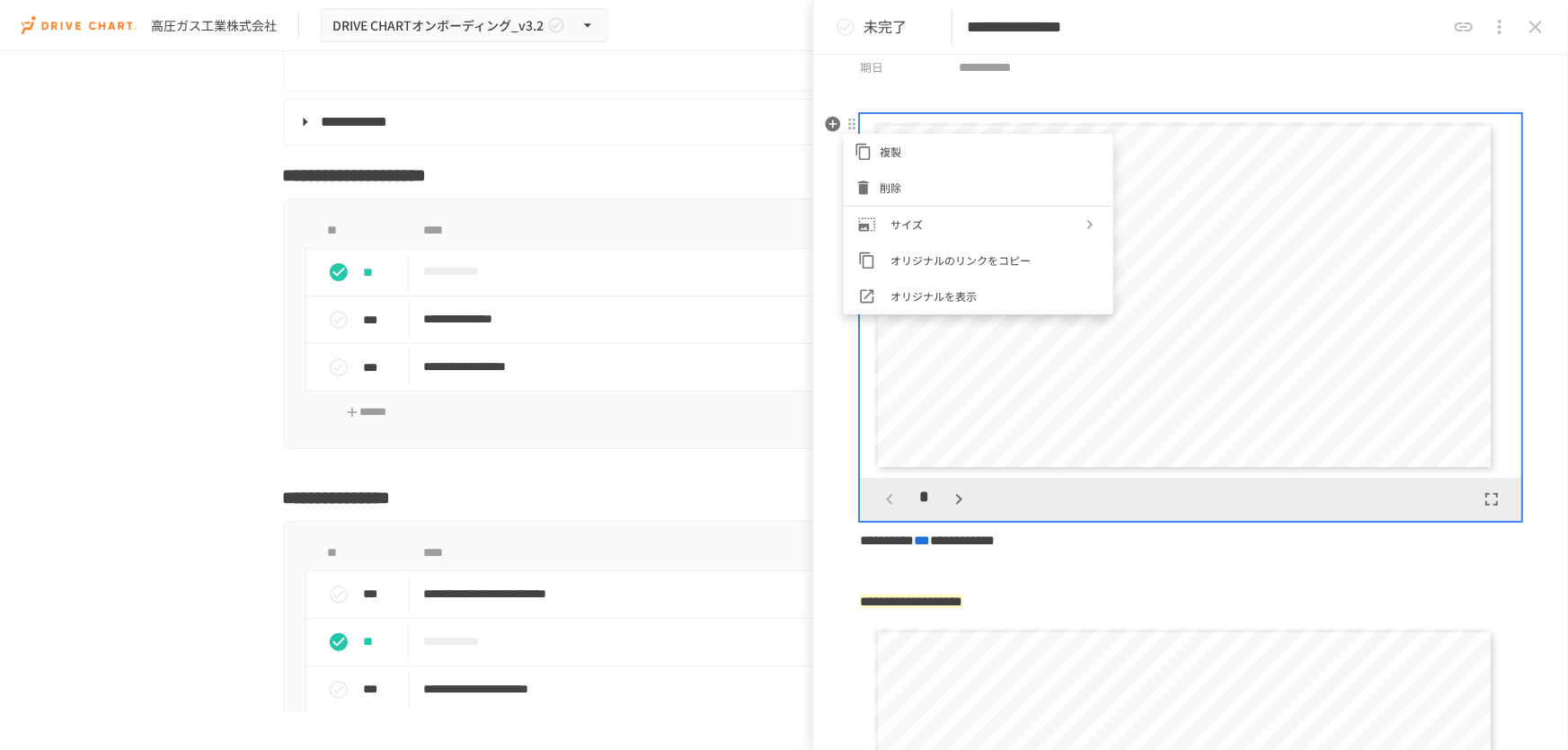 click on "削除" at bounding box center [991, 187] 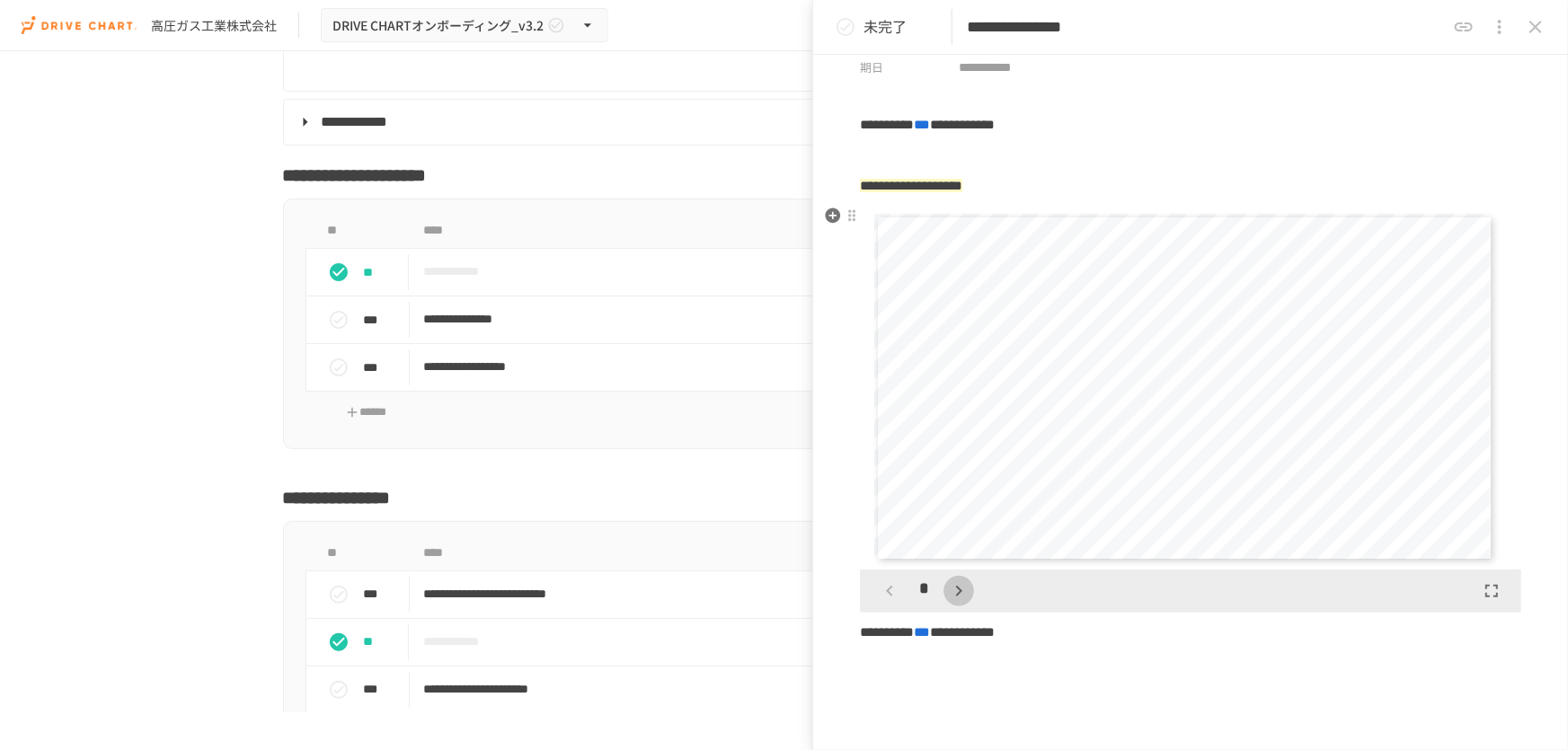 click 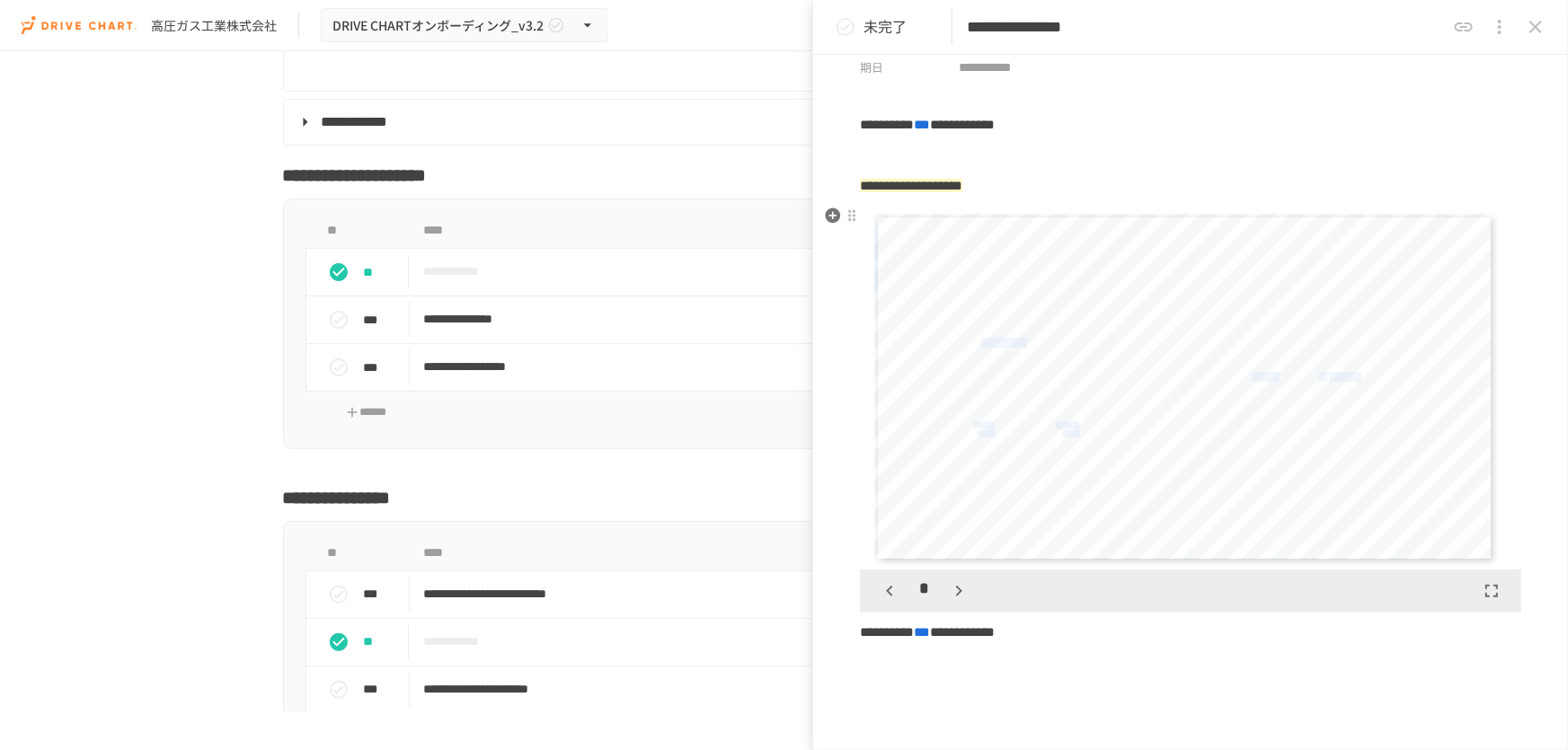 drag, startPoint x: 964, startPoint y: 230, endPoint x: 1420, endPoint y: 296, distance: 460.75156 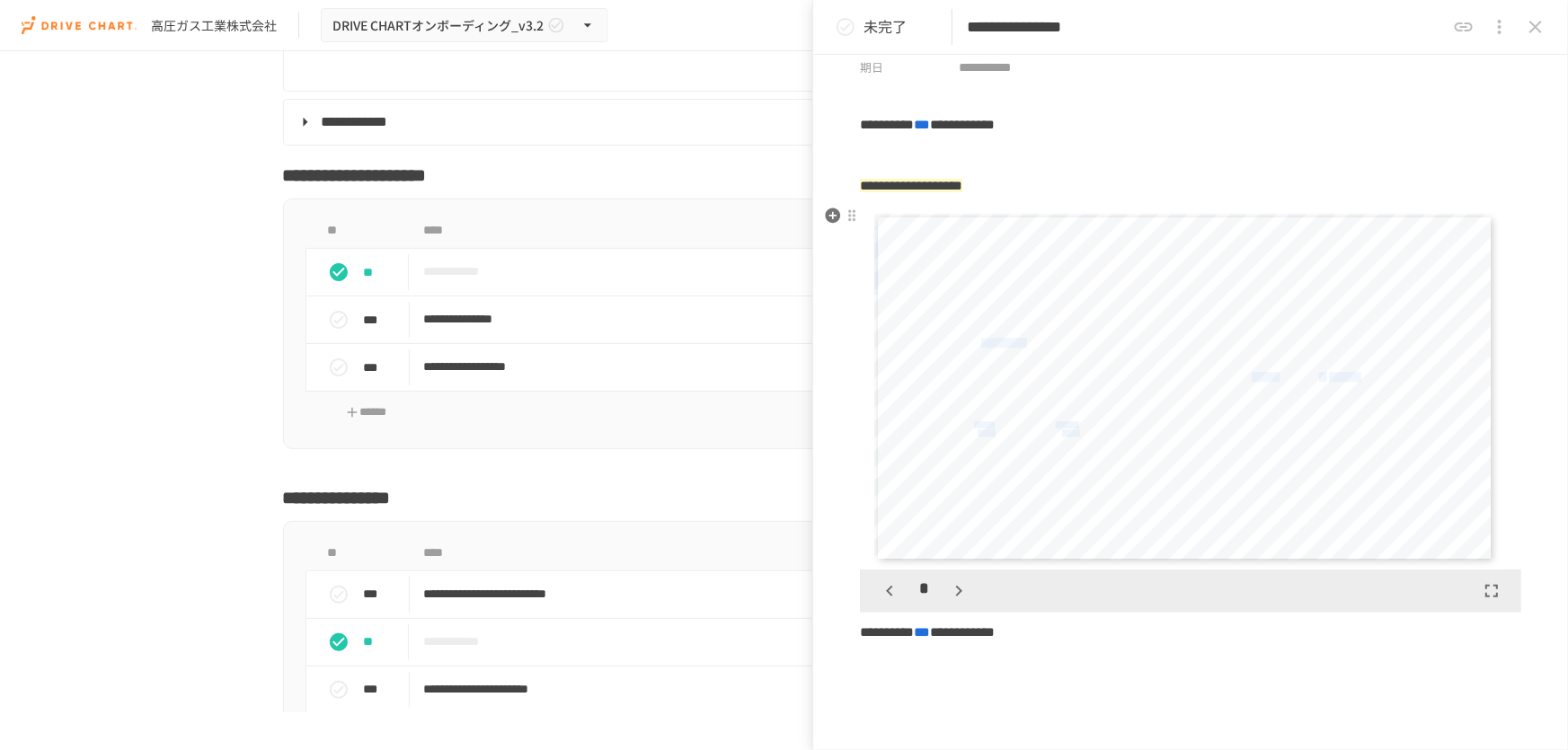 click on "**********" at bounding box center (1184, 388) 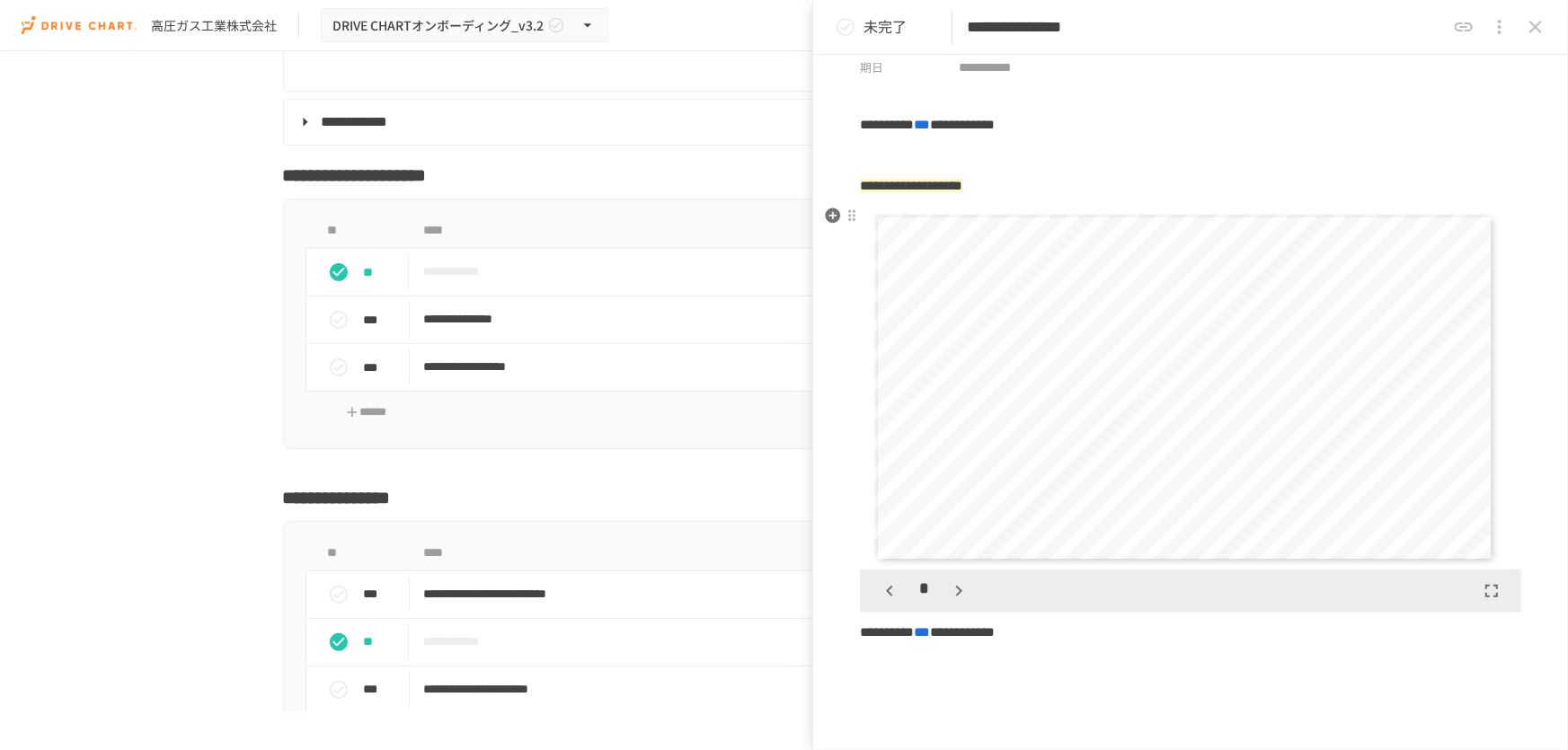 click on "**********" at bounding box center [1184, 388] 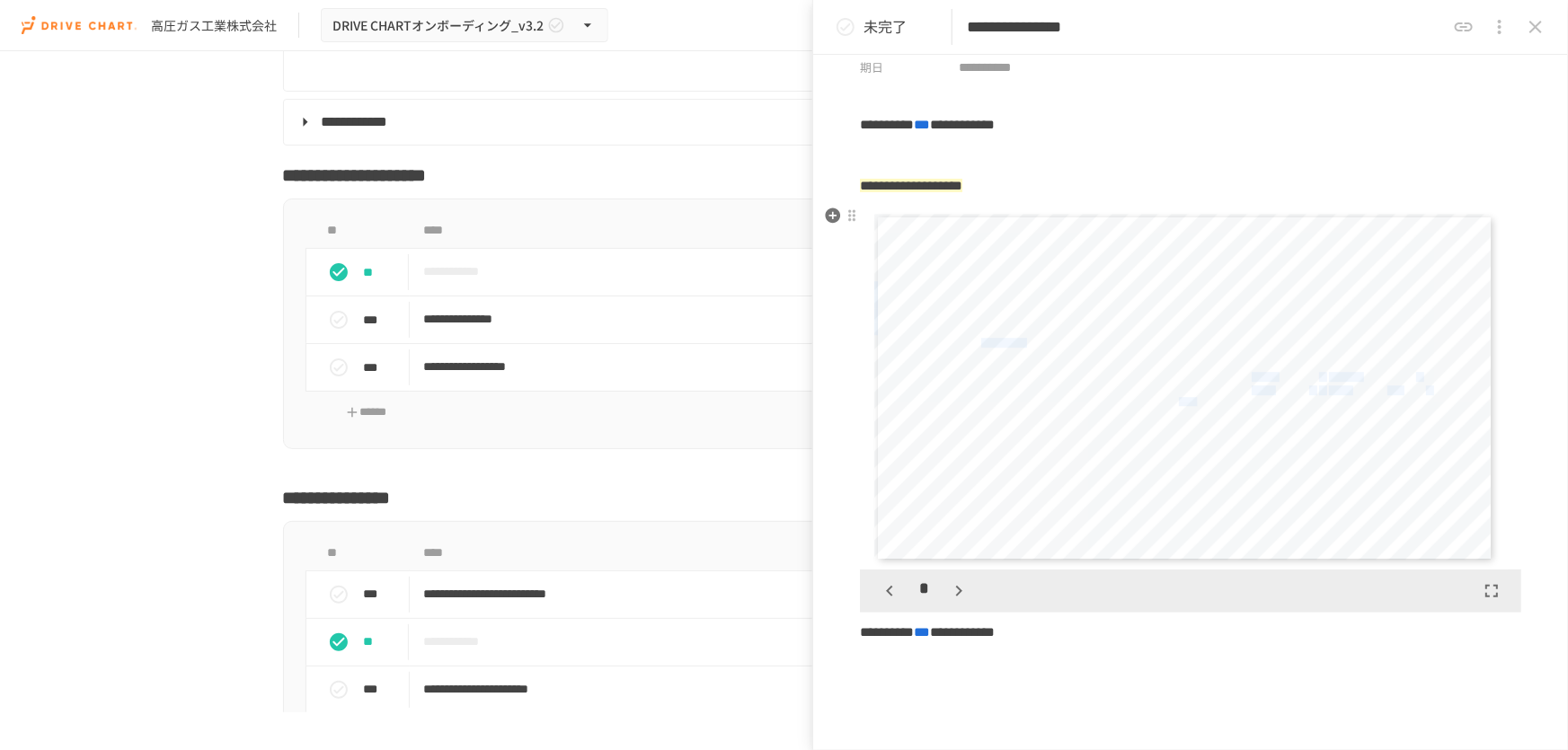 drag, startPoint x: 971, startPoint y: 338, endPoint x: 981, endPoint y: 339, distance: 10.049876 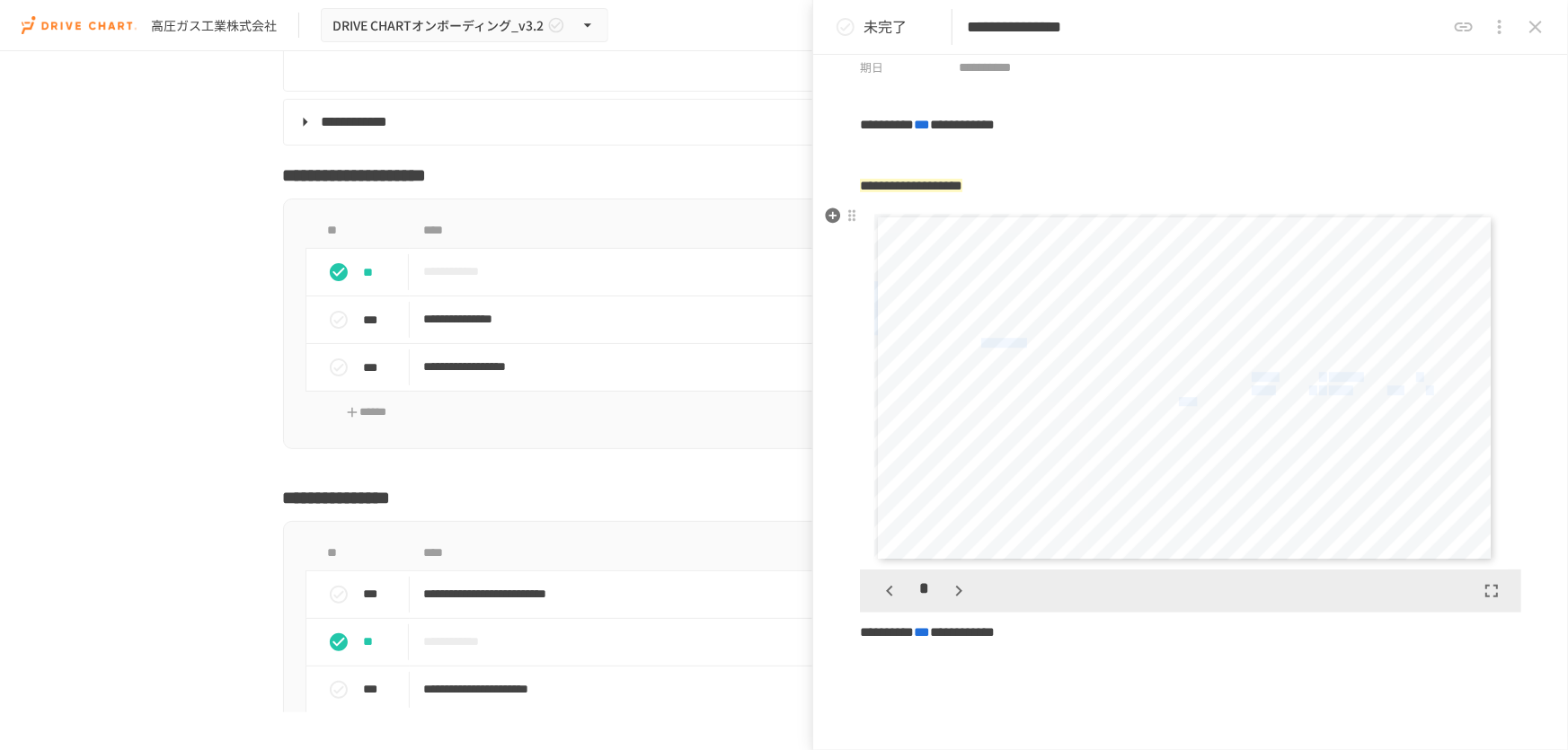 click on "**********" at bounding box center [1184, 388] 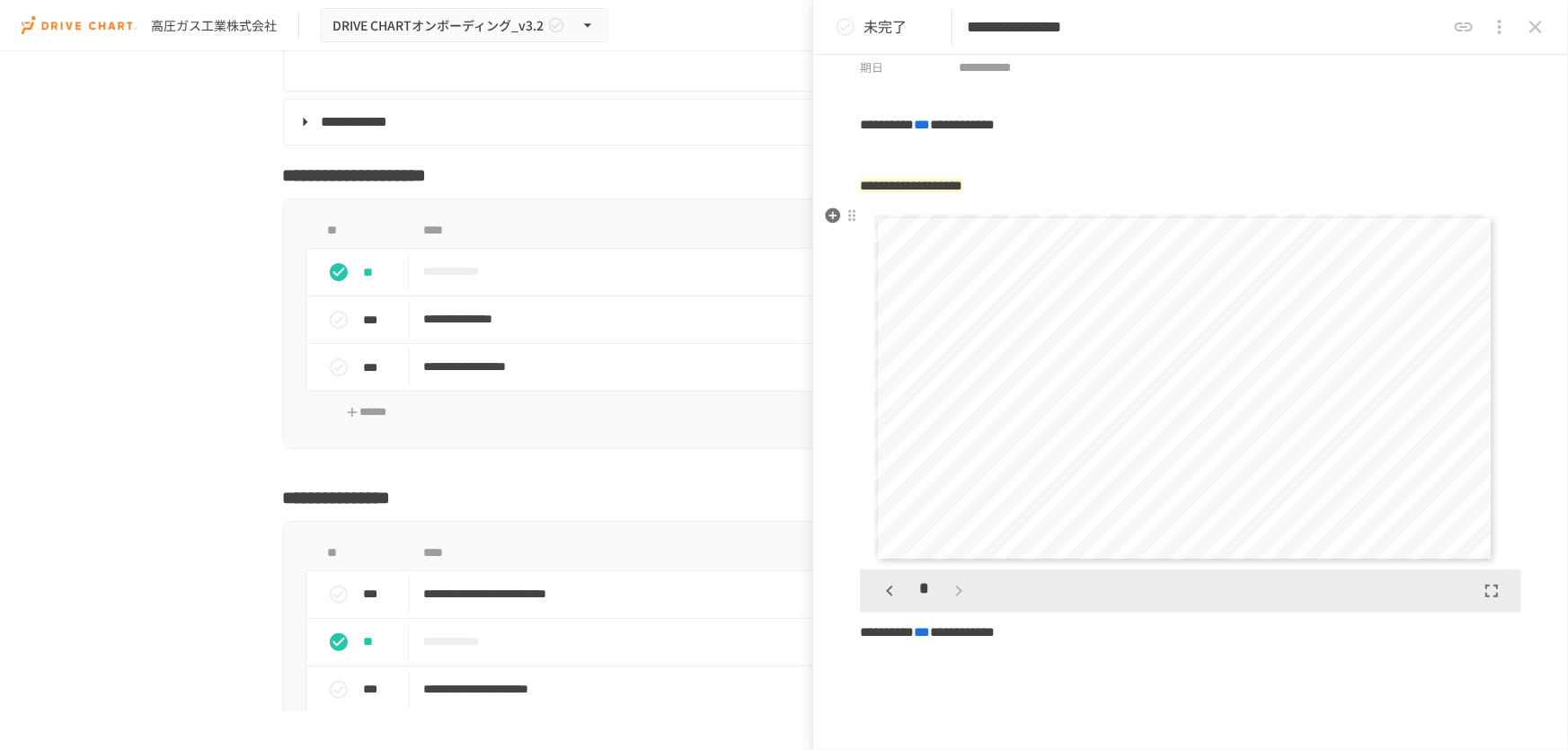 click 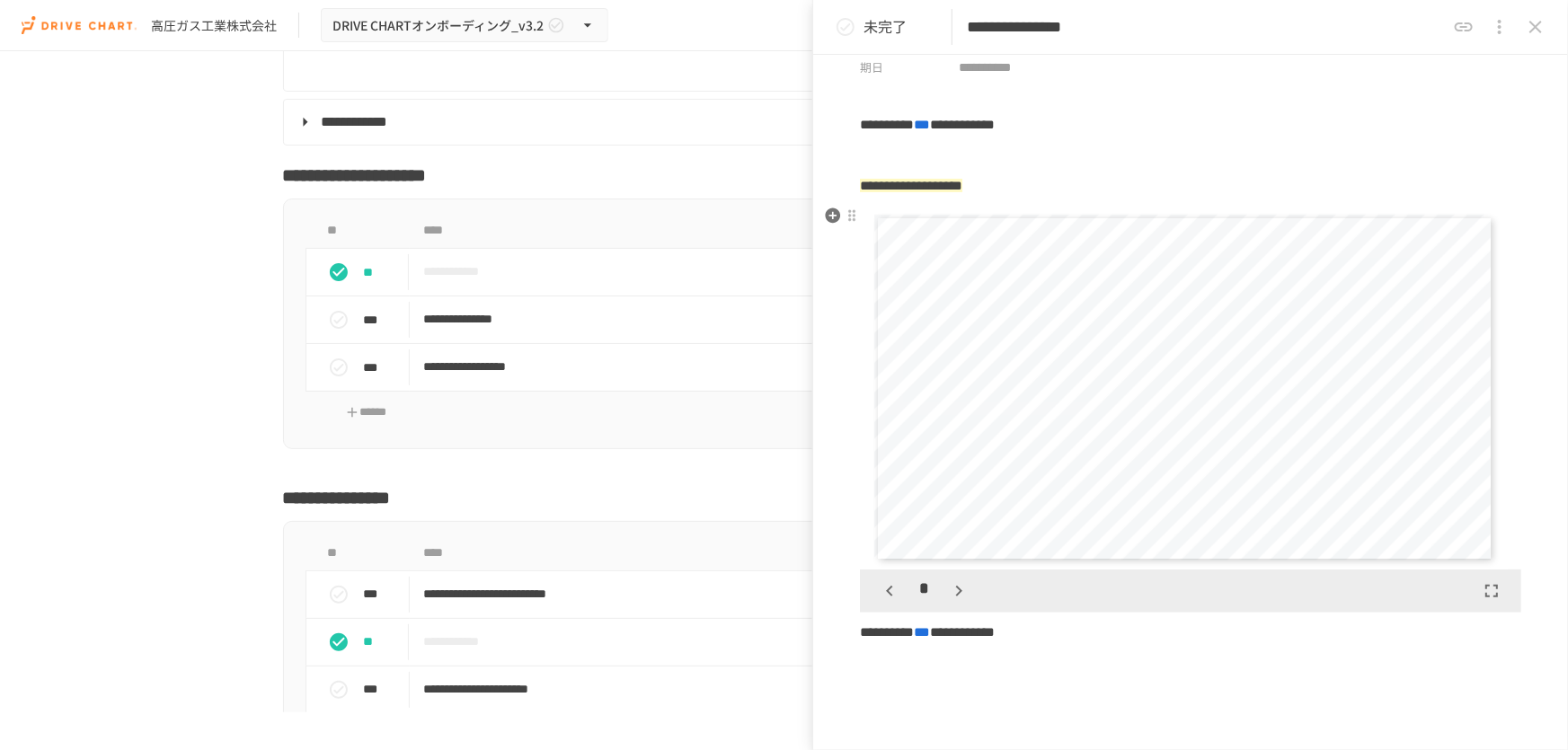 scroll, scrollTop: 363, scrollLeft: 0, axis: vertical 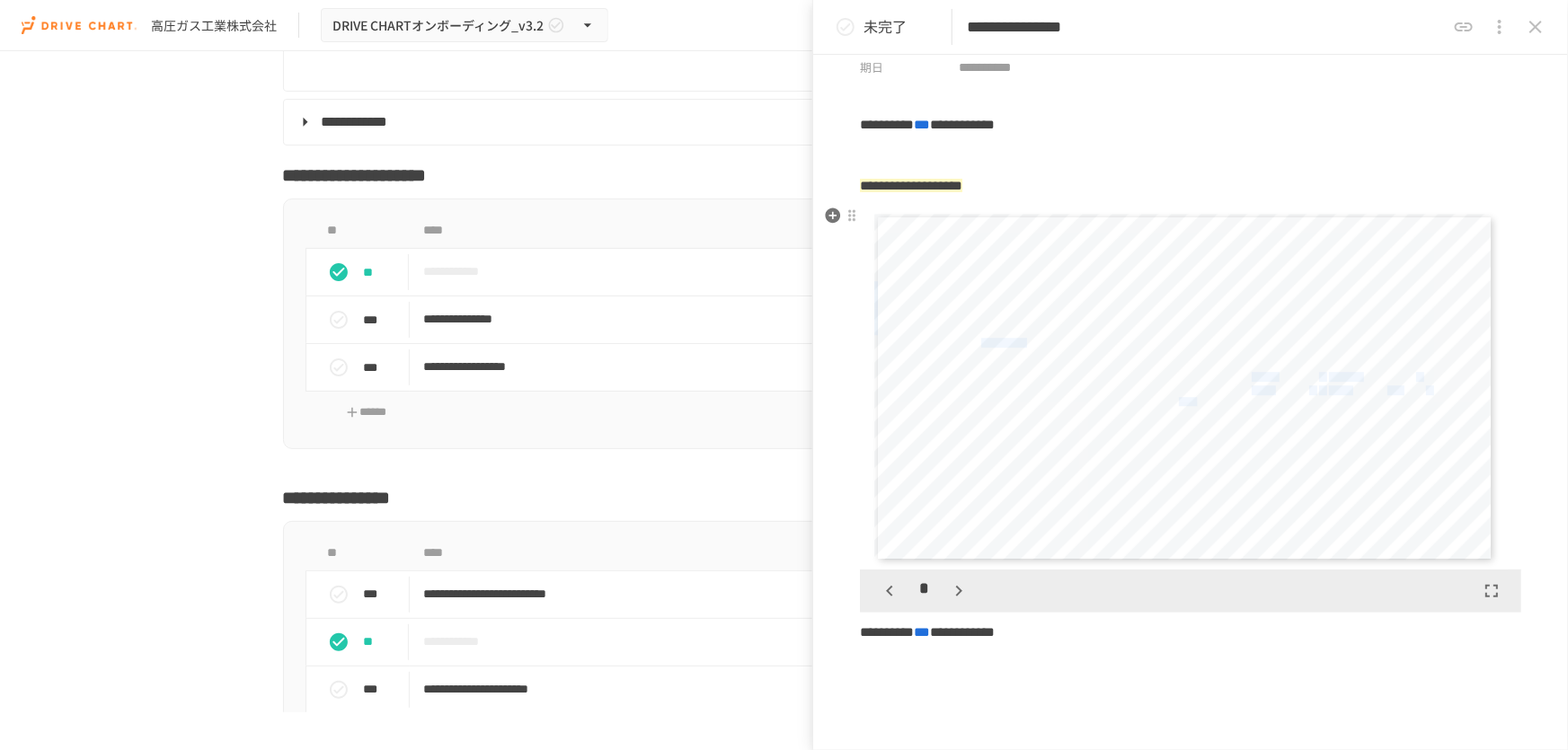 click 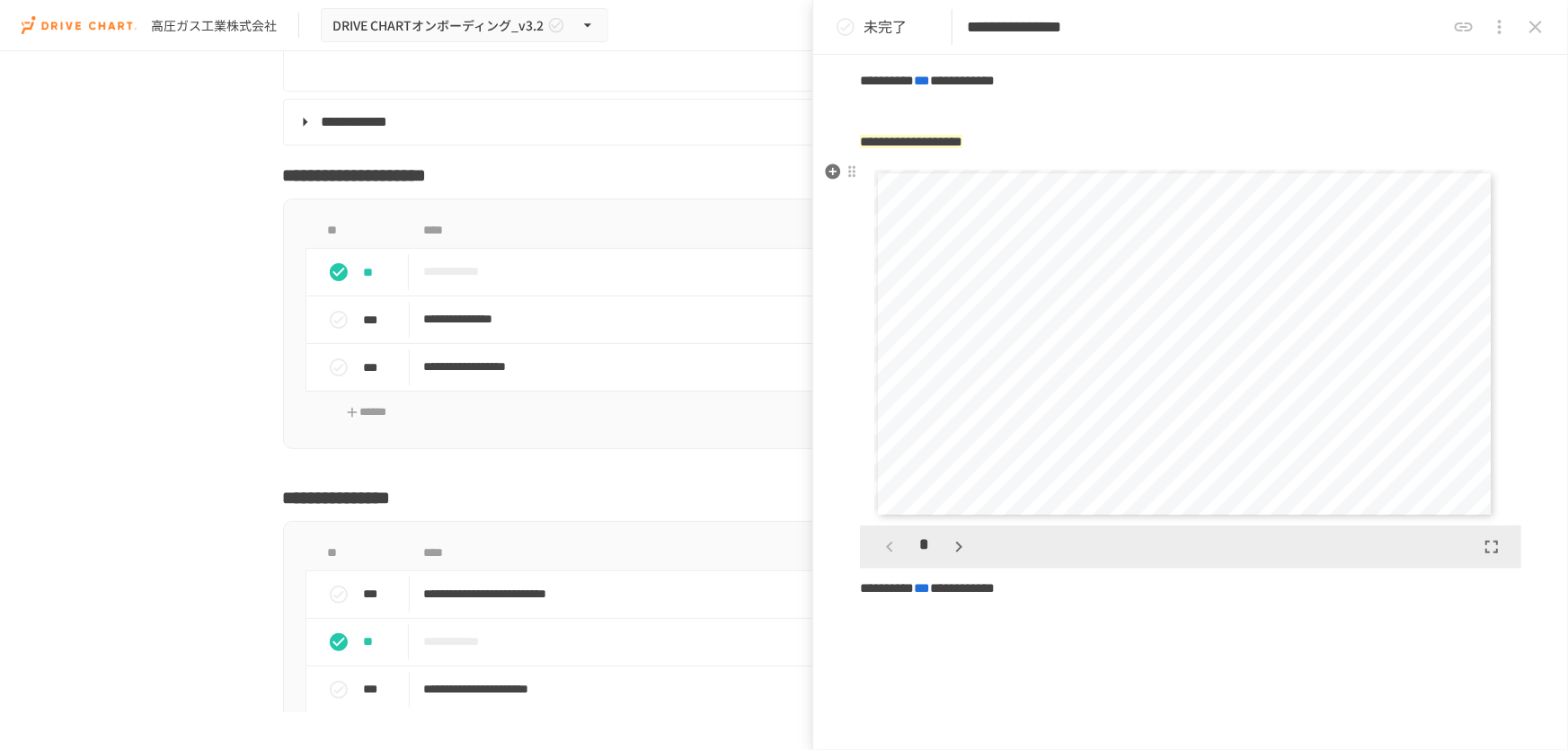 scroll, scrollTop: 163, scrollLeft: 0, axis: vertical 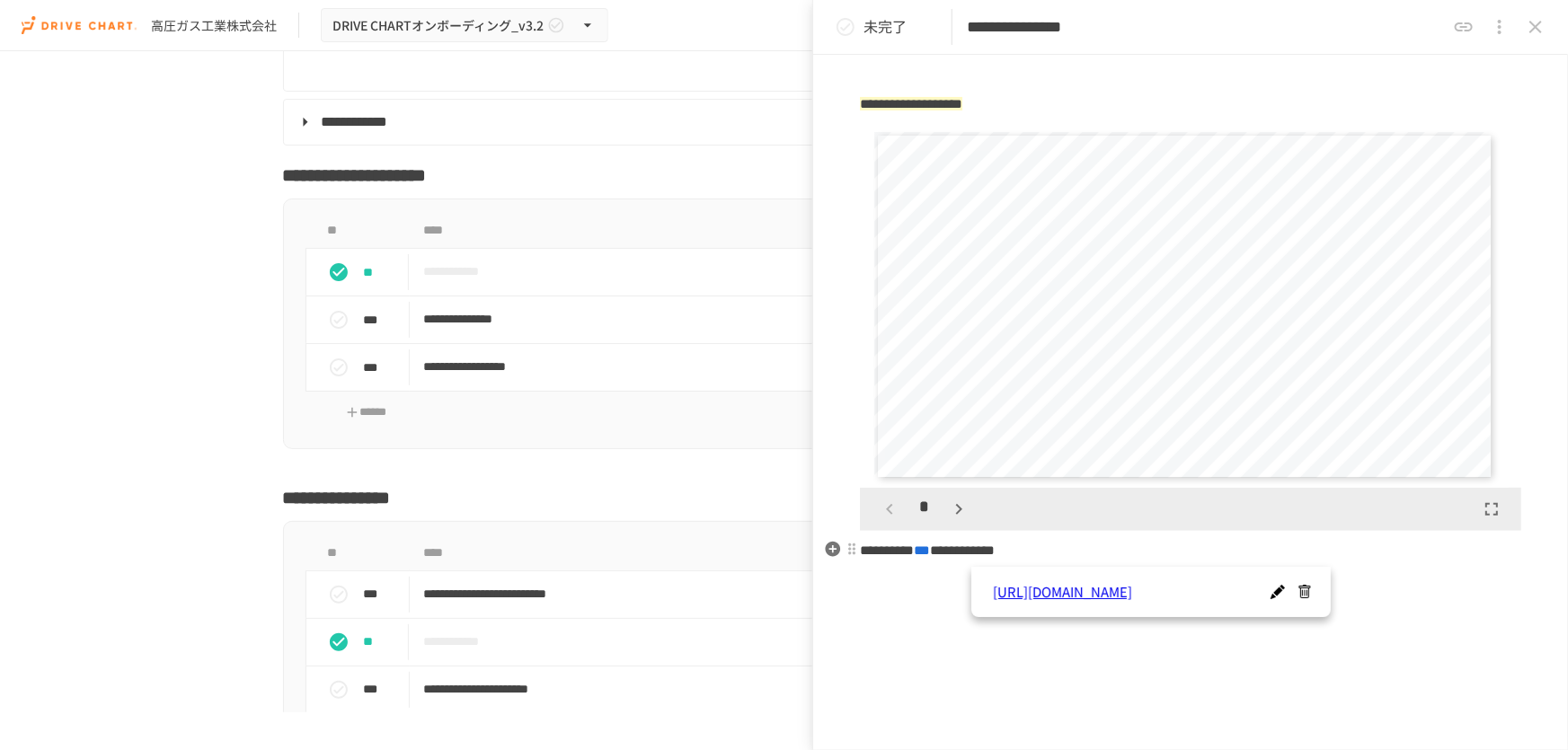 click on "***" at bounding box center [922, 550] 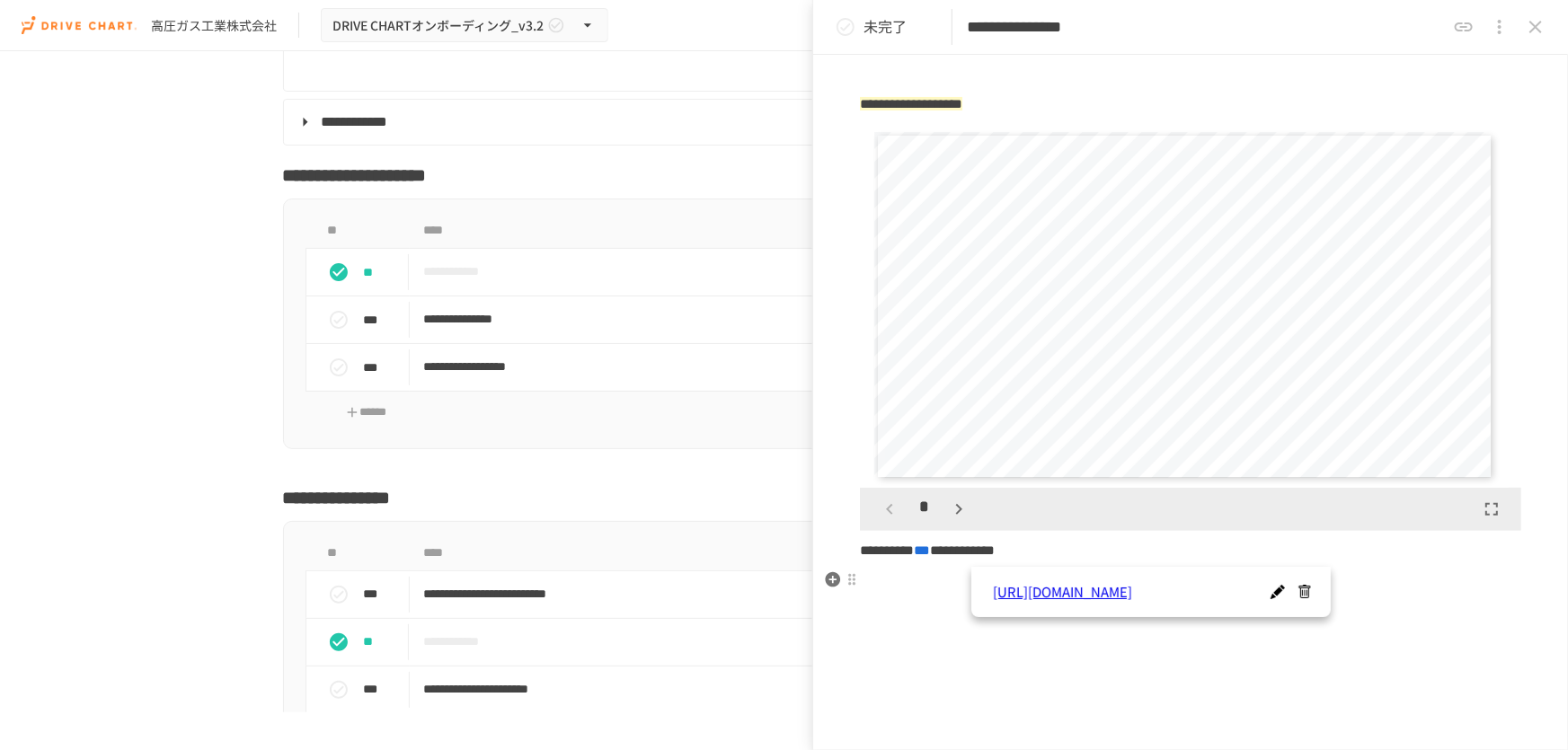 click at bounding box center (1191, 581) 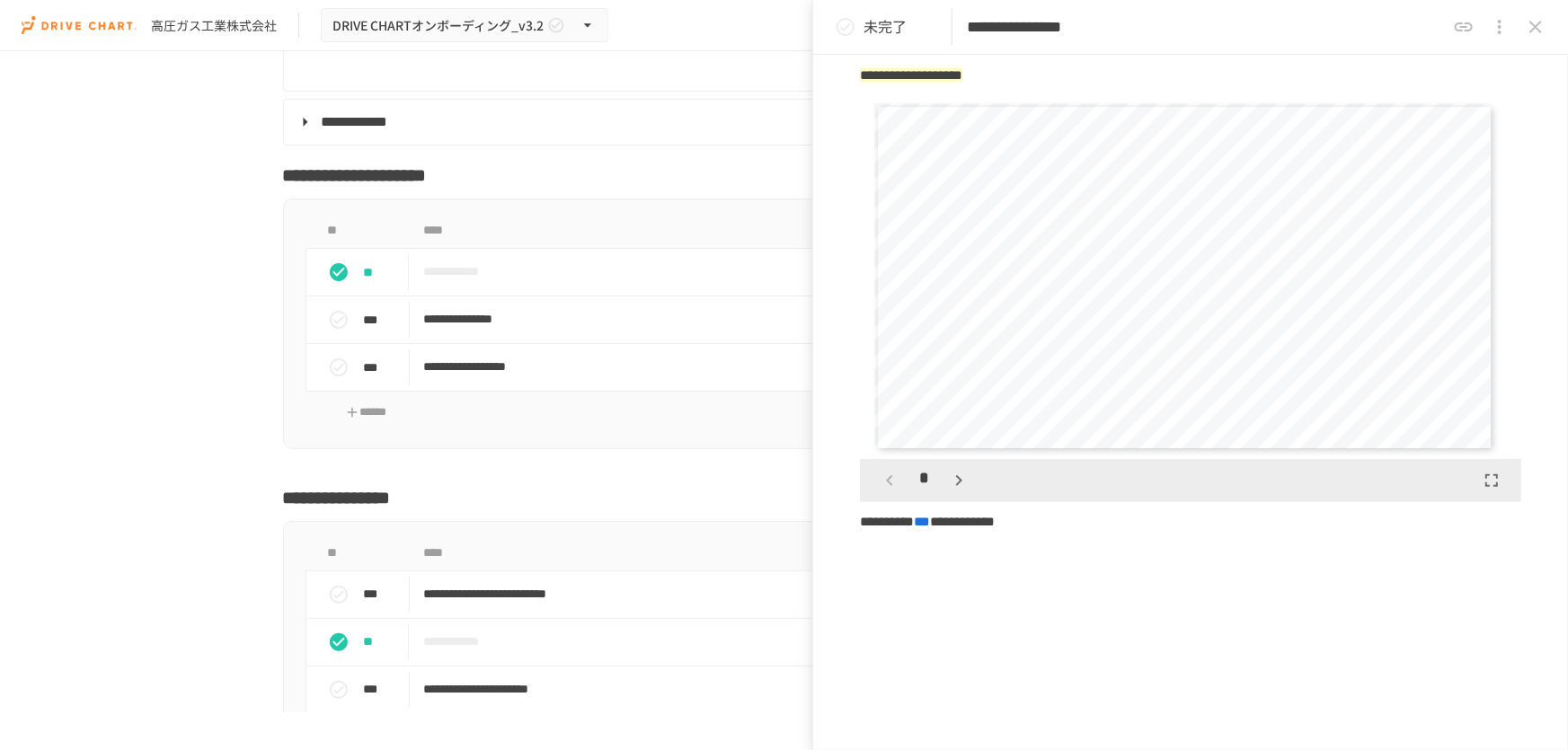 scroll, scrollTop: 163, scrollLeft: 0, axis: vertical 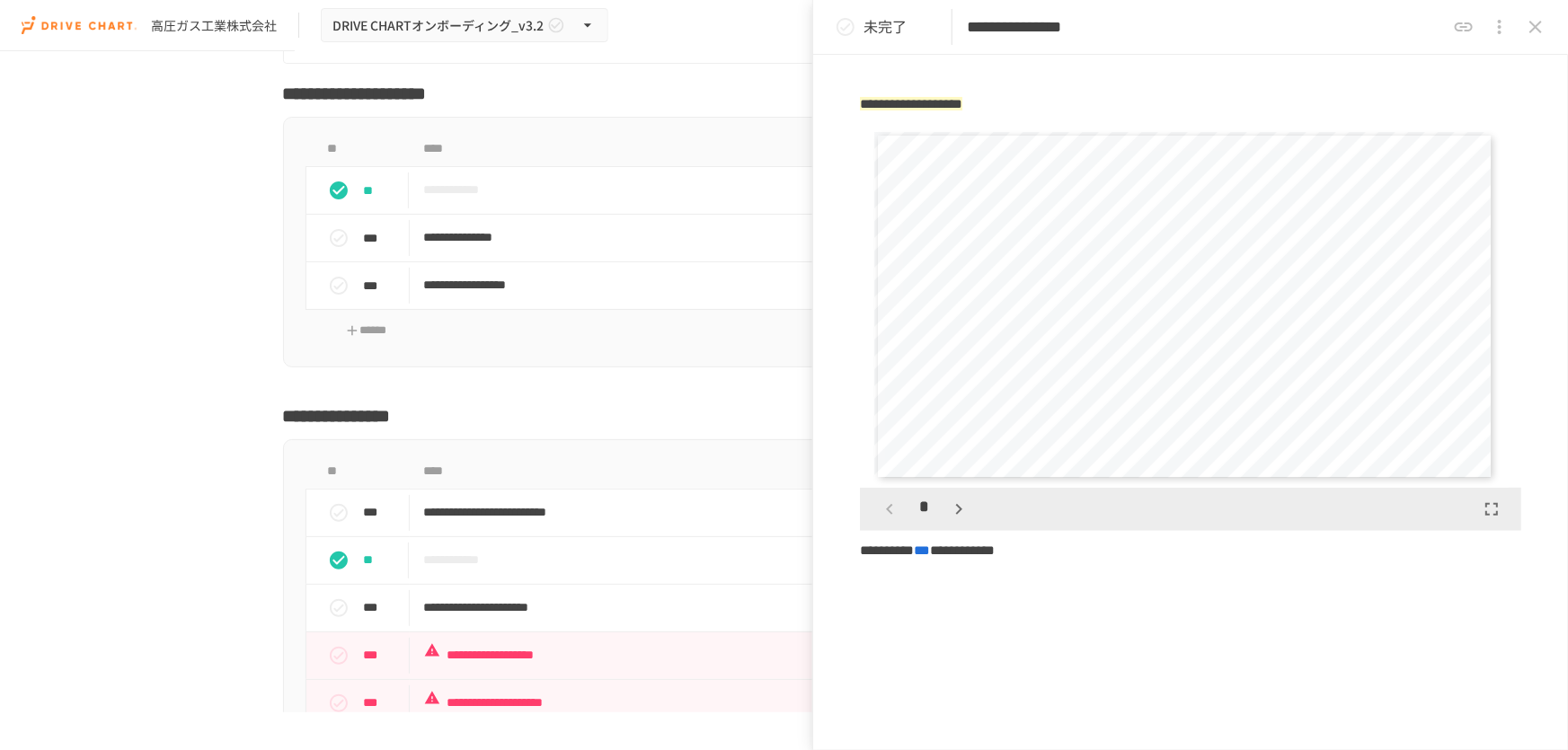 click 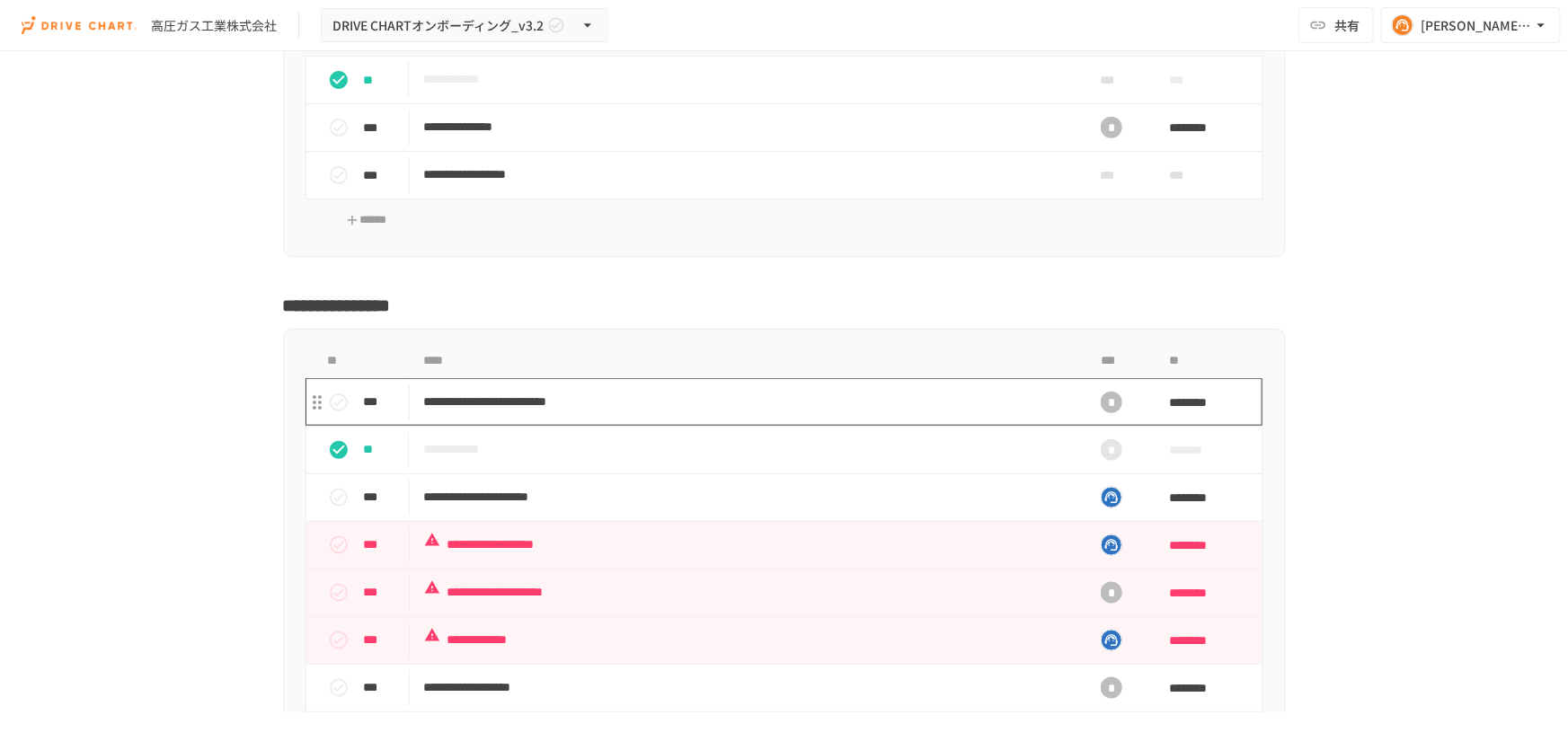 scroll, scrollTop: 4283, scrollLeft: 0, axis: vertical 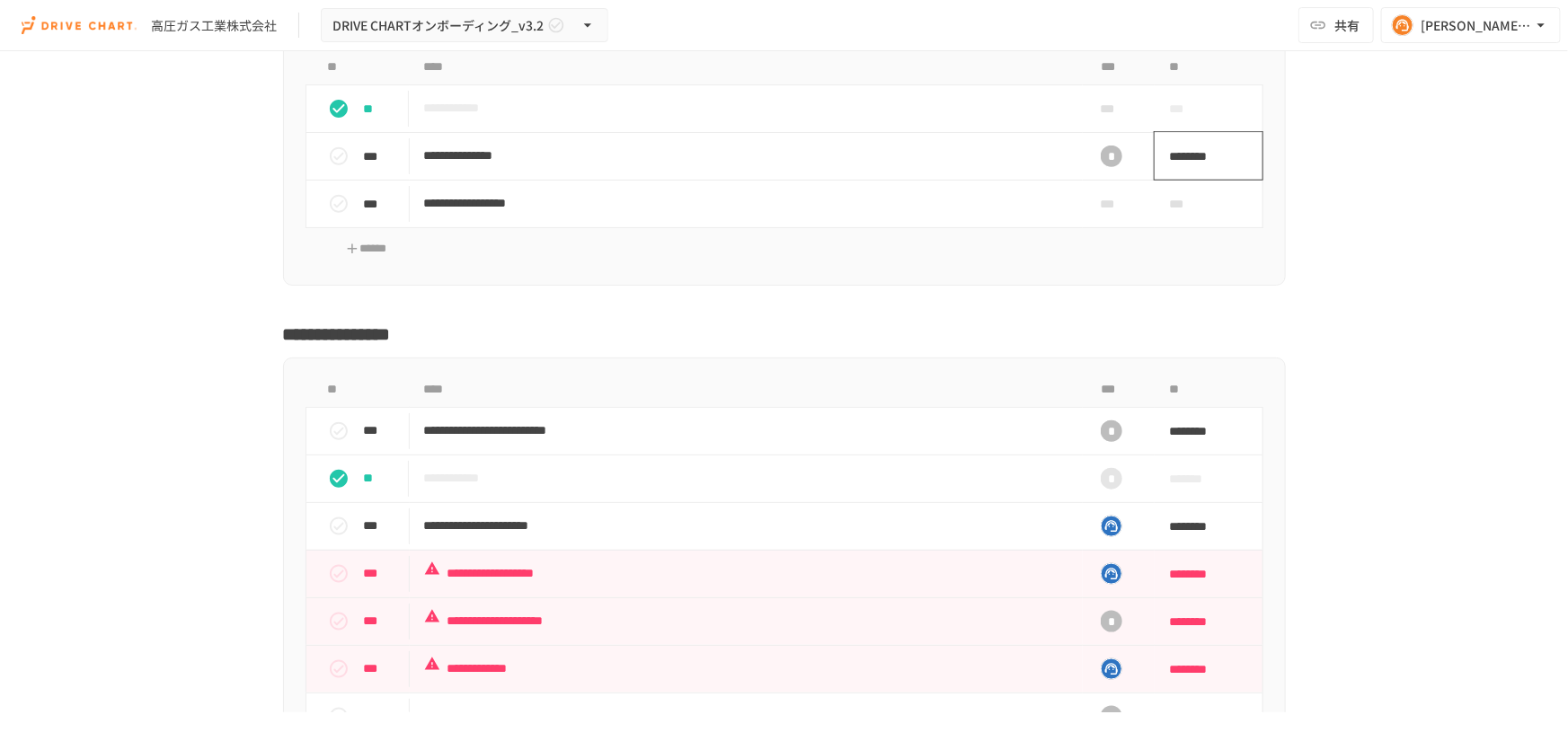 click on "********" at bounding box center (1202, 156) 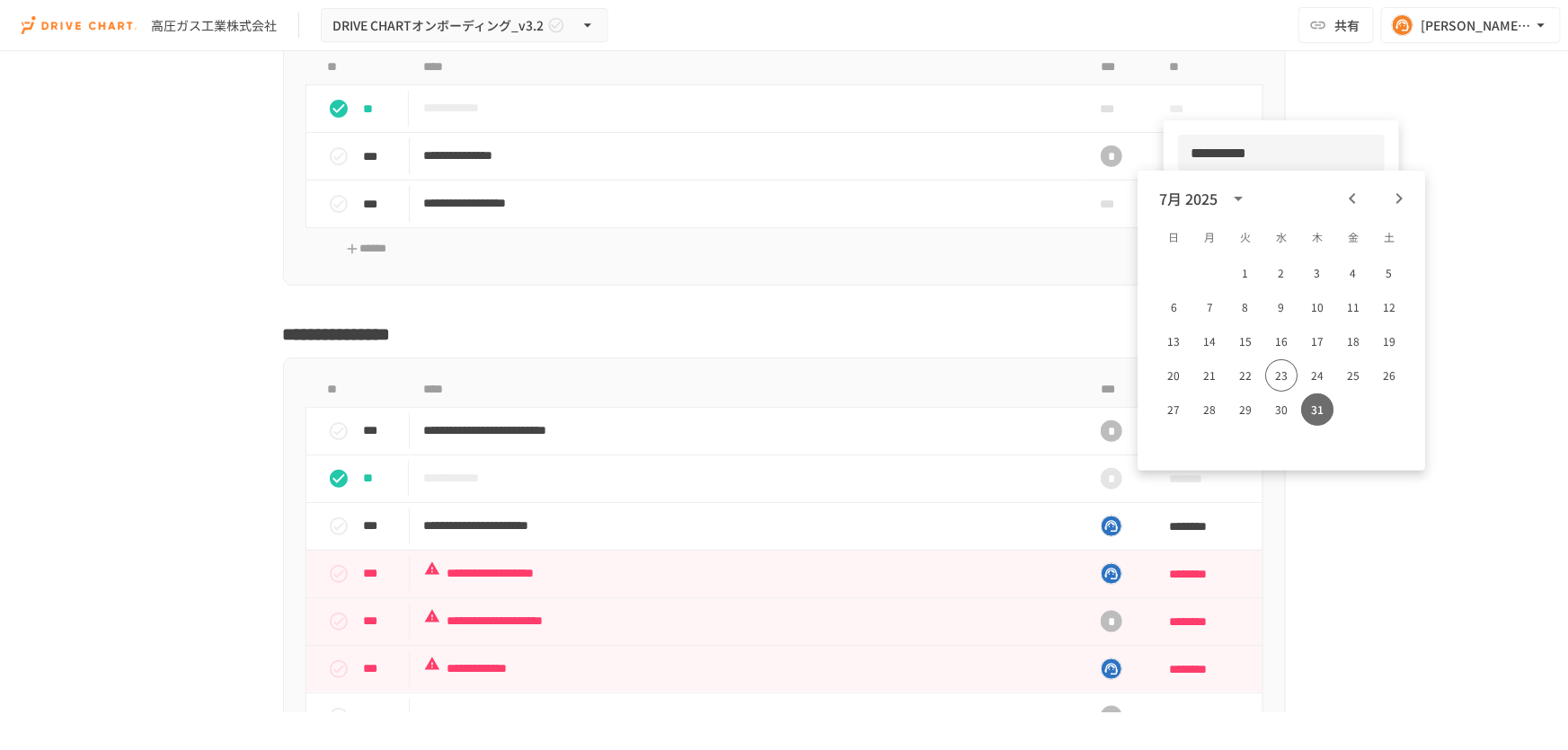 click on "31" at bounding box center [1317, 410] 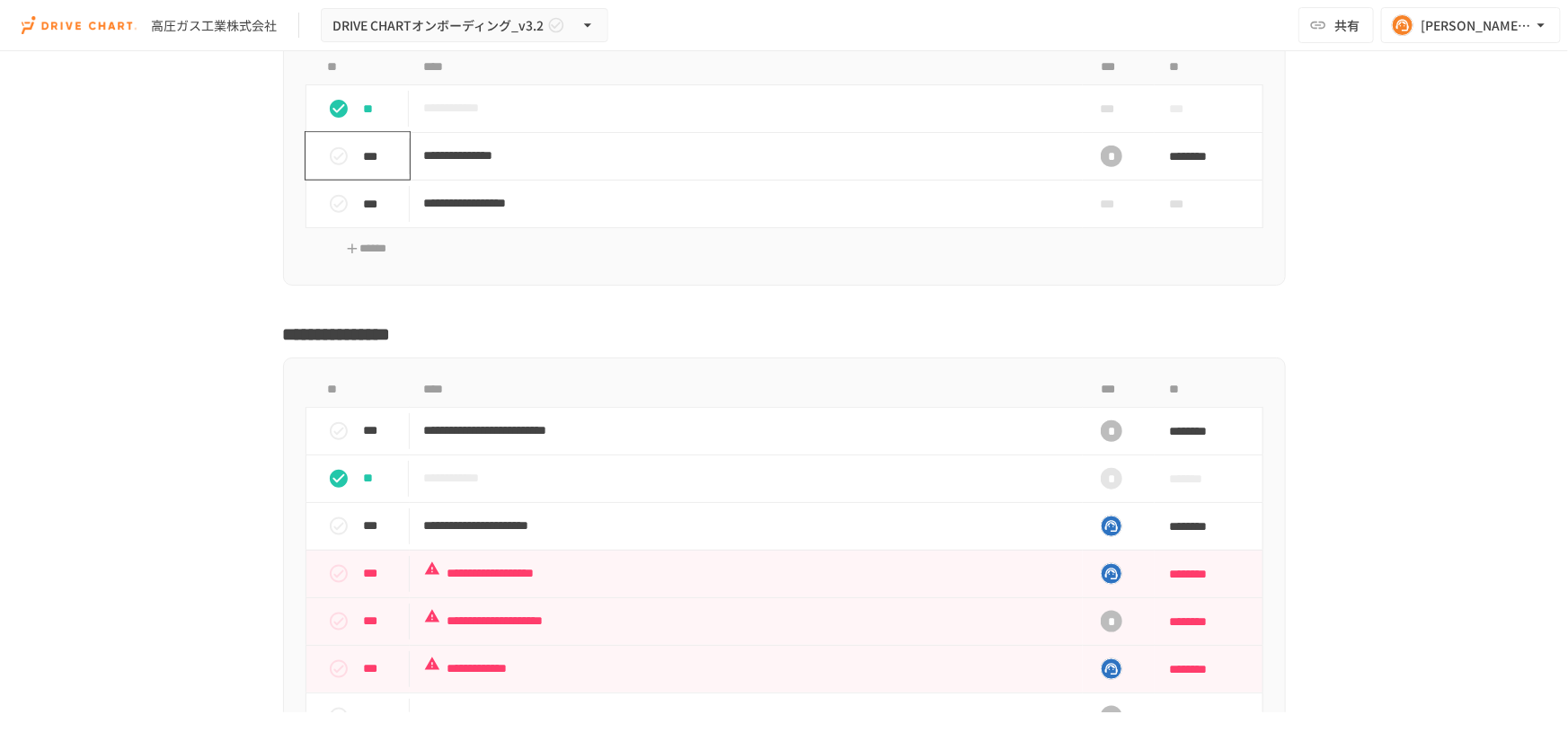 click 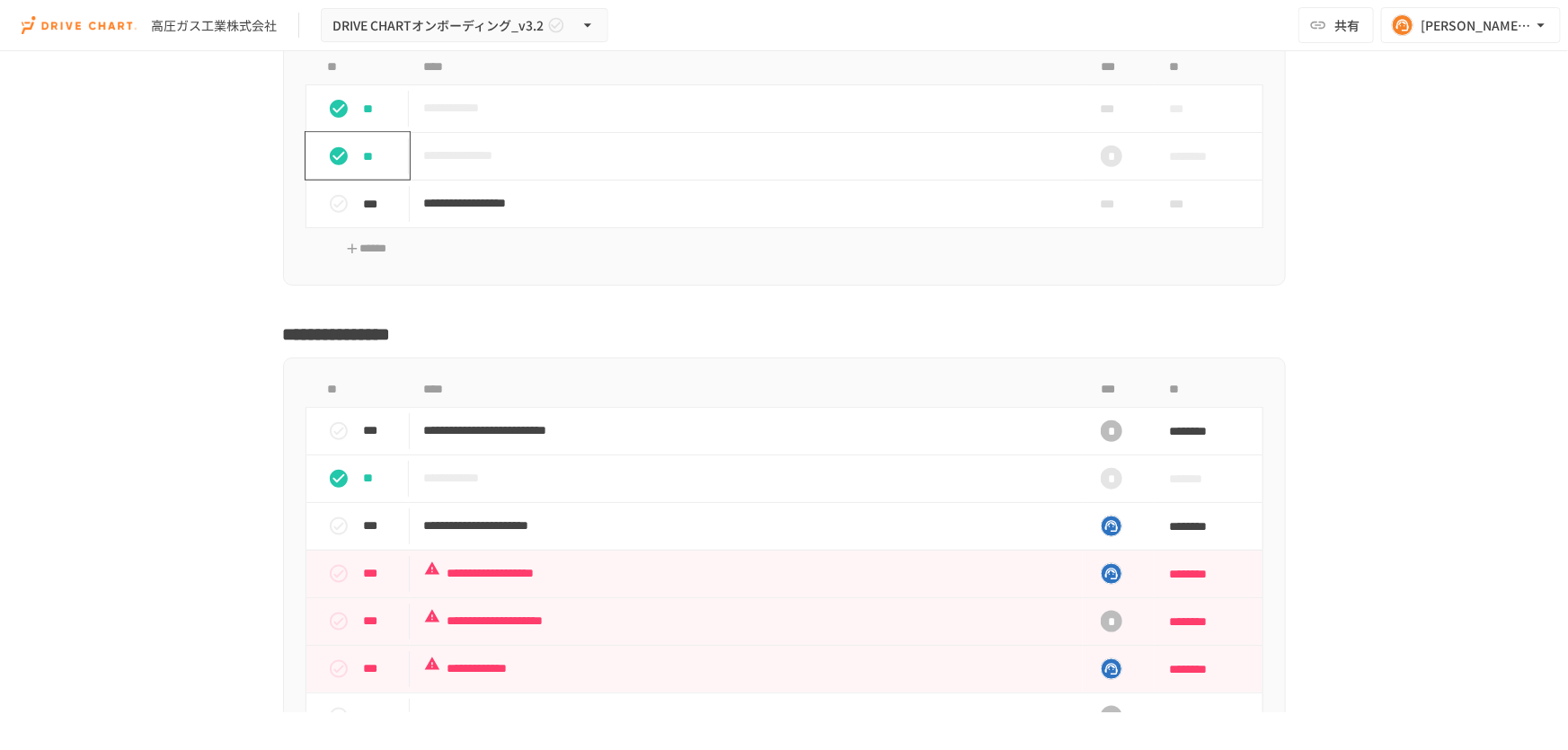 click 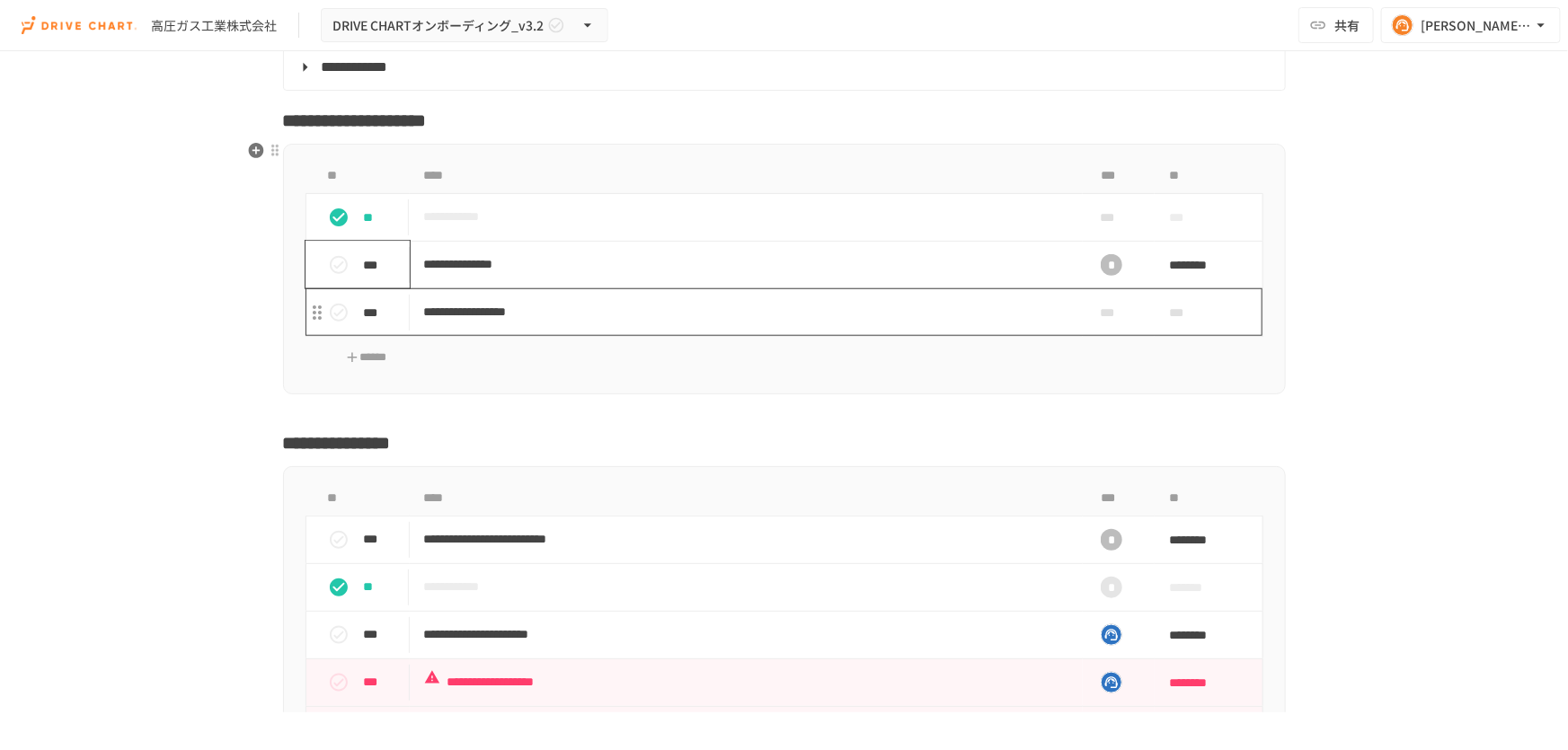 scroll, scrollTop: 4201, scrollLeft: 0, axis: vertical 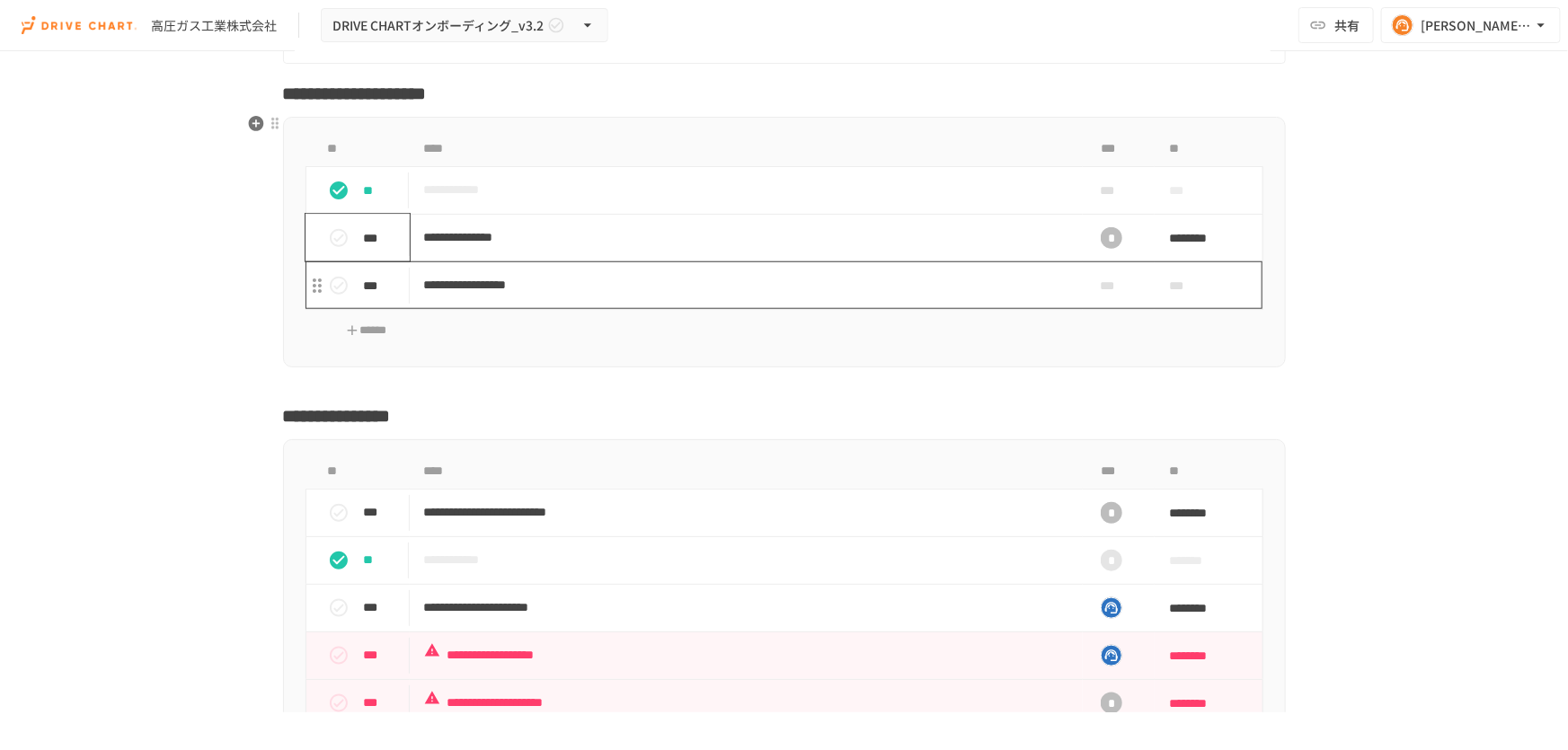 click on "**********" at bounding box center [747, 285] 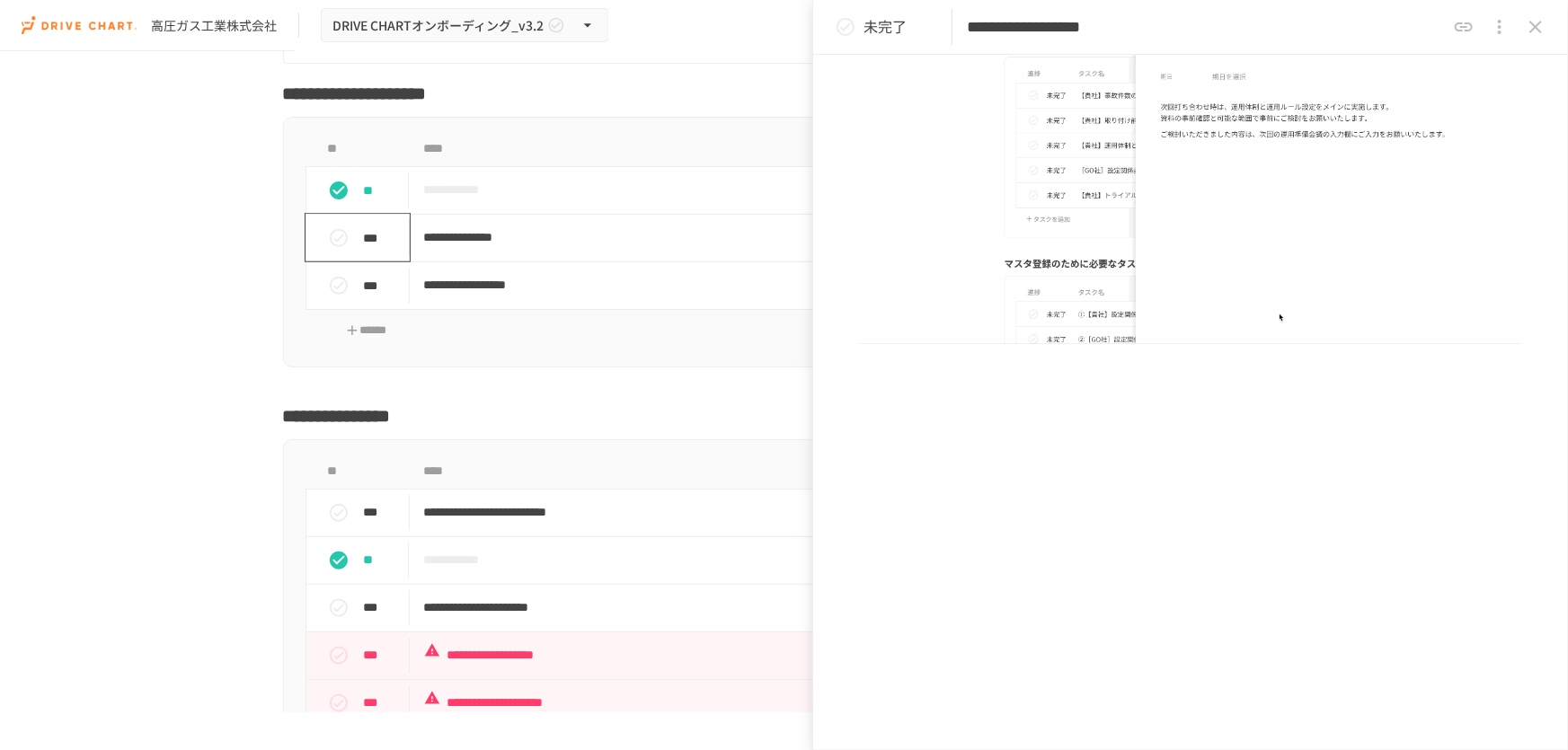 scroll, scrollTop: 241, scrollLeft: 0, axis: vertical 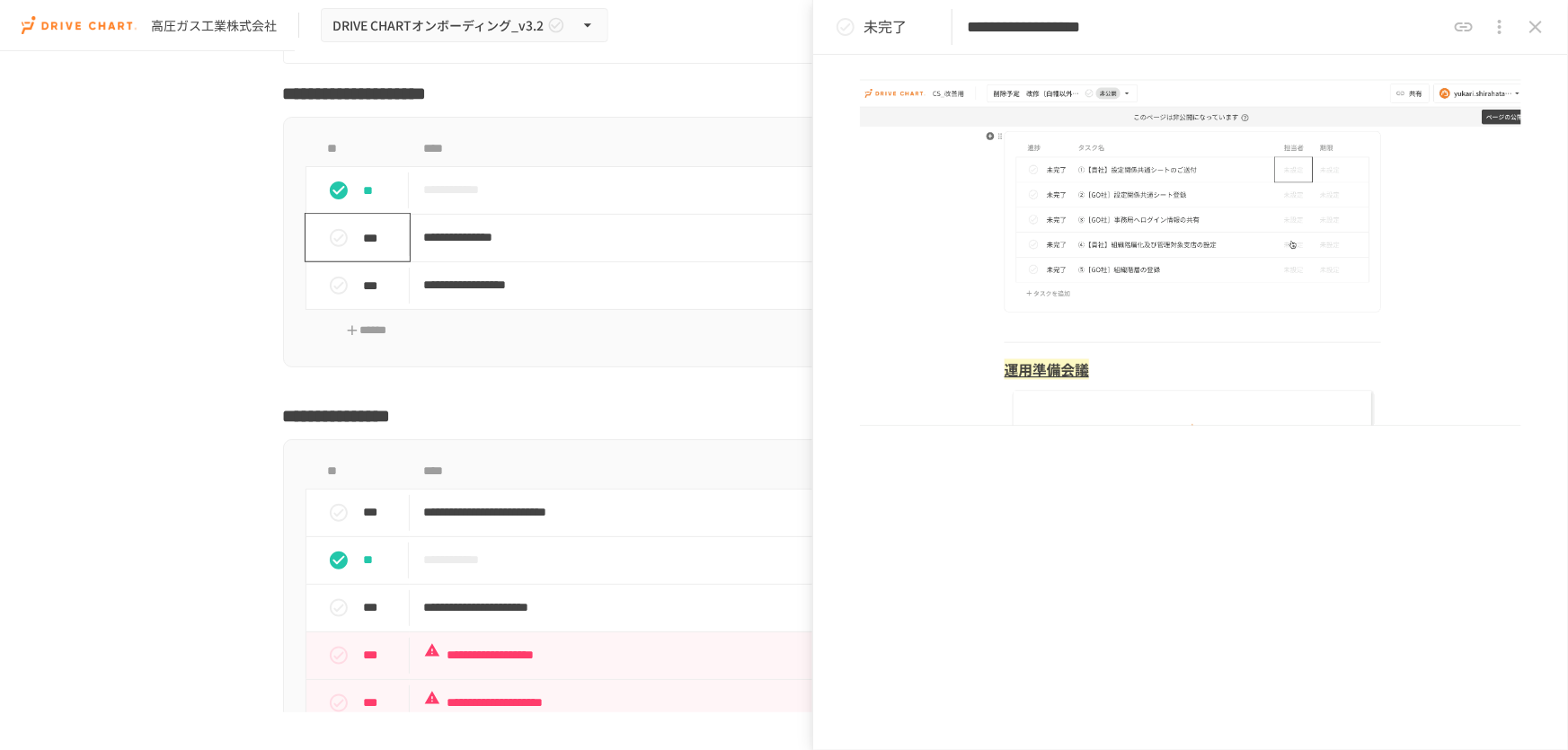 click 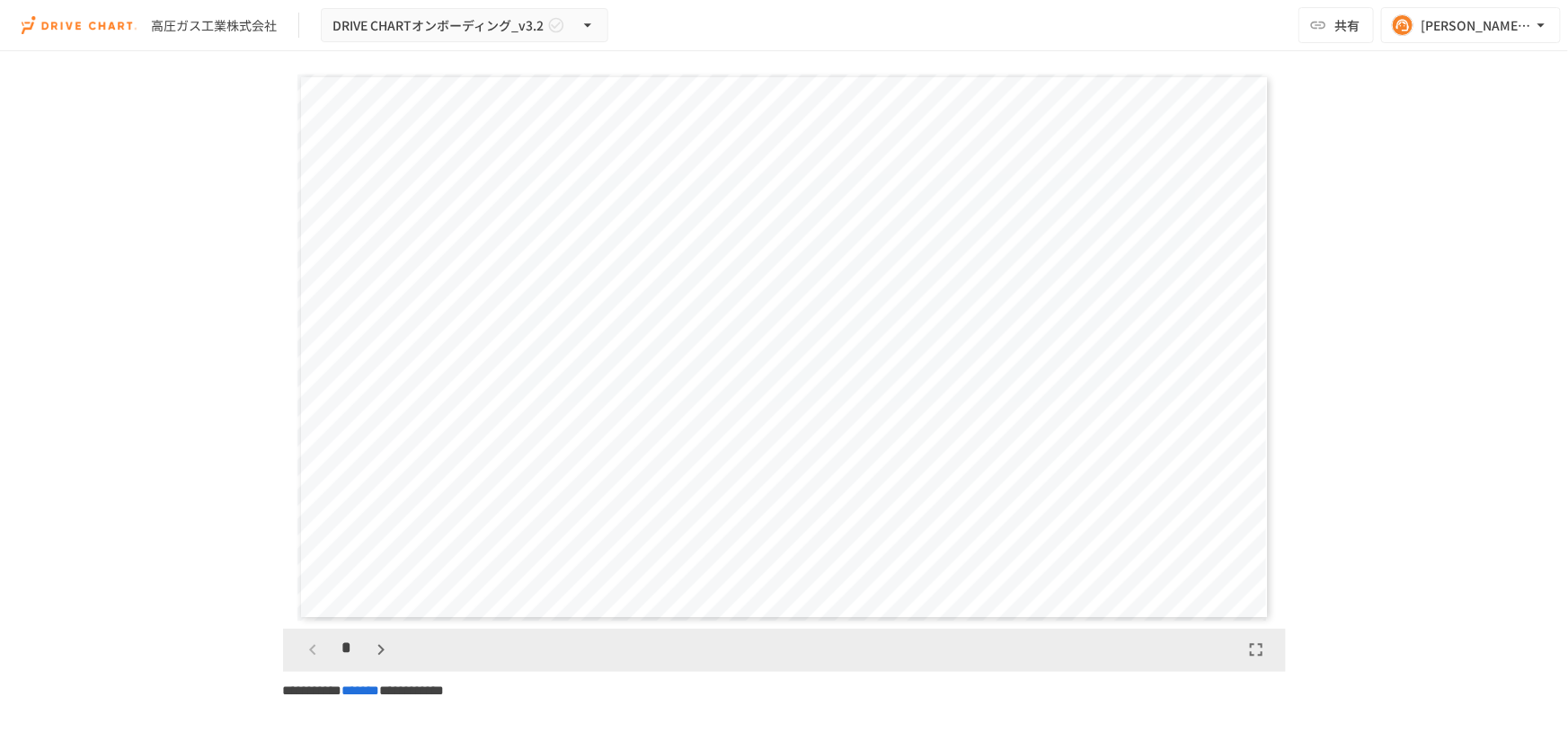 scroll, scrollTop: 5181, scrollLeft: 0, axis: vertical 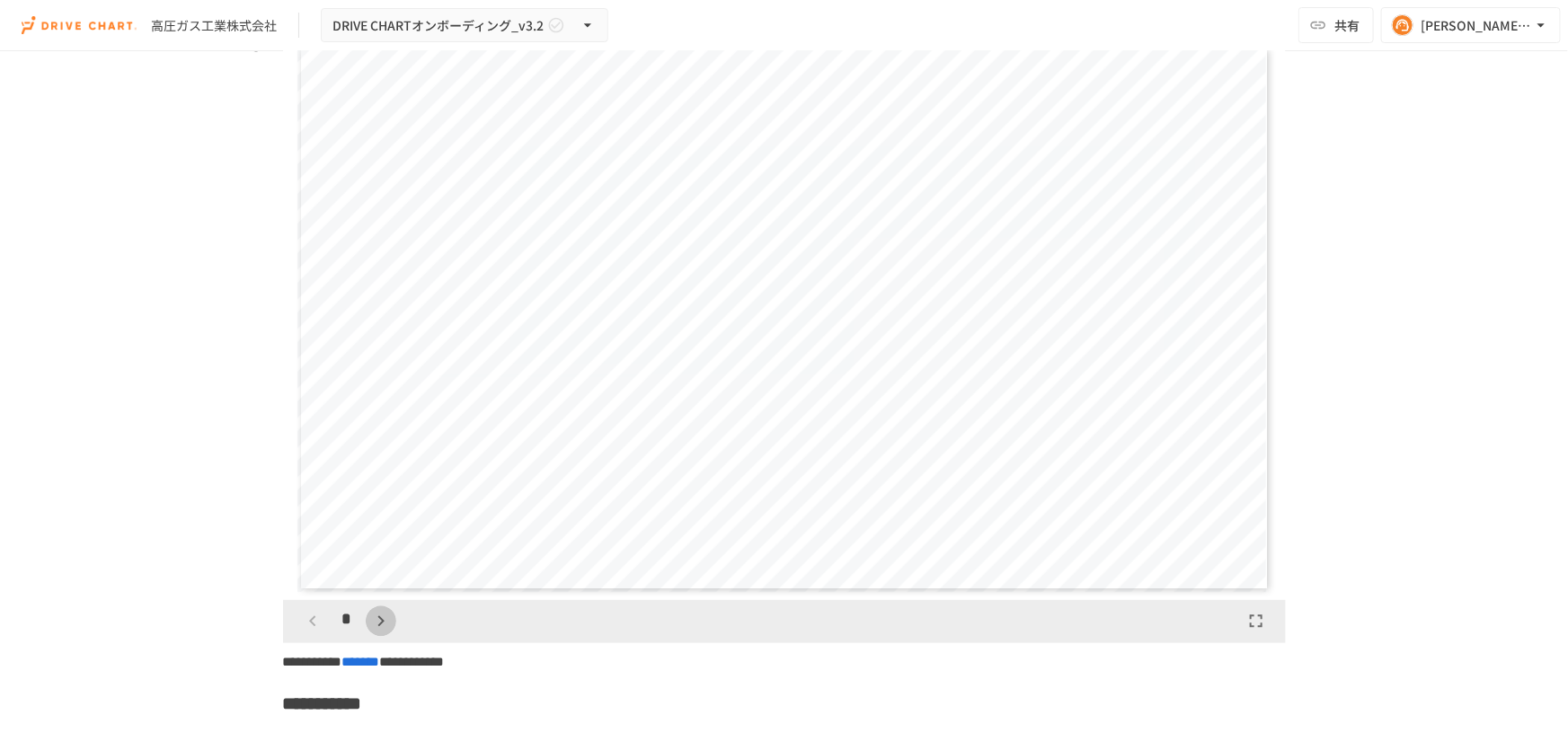 click 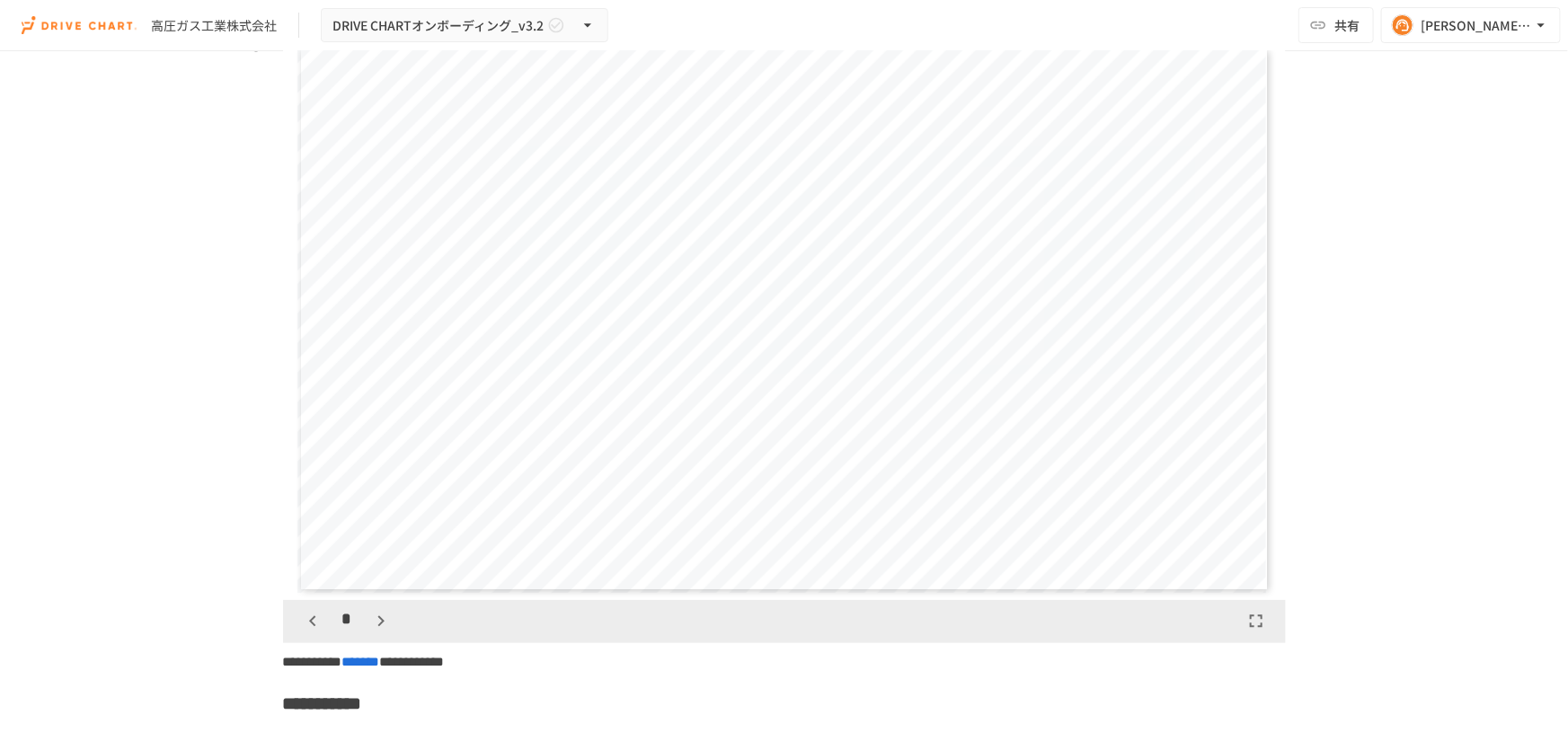 click 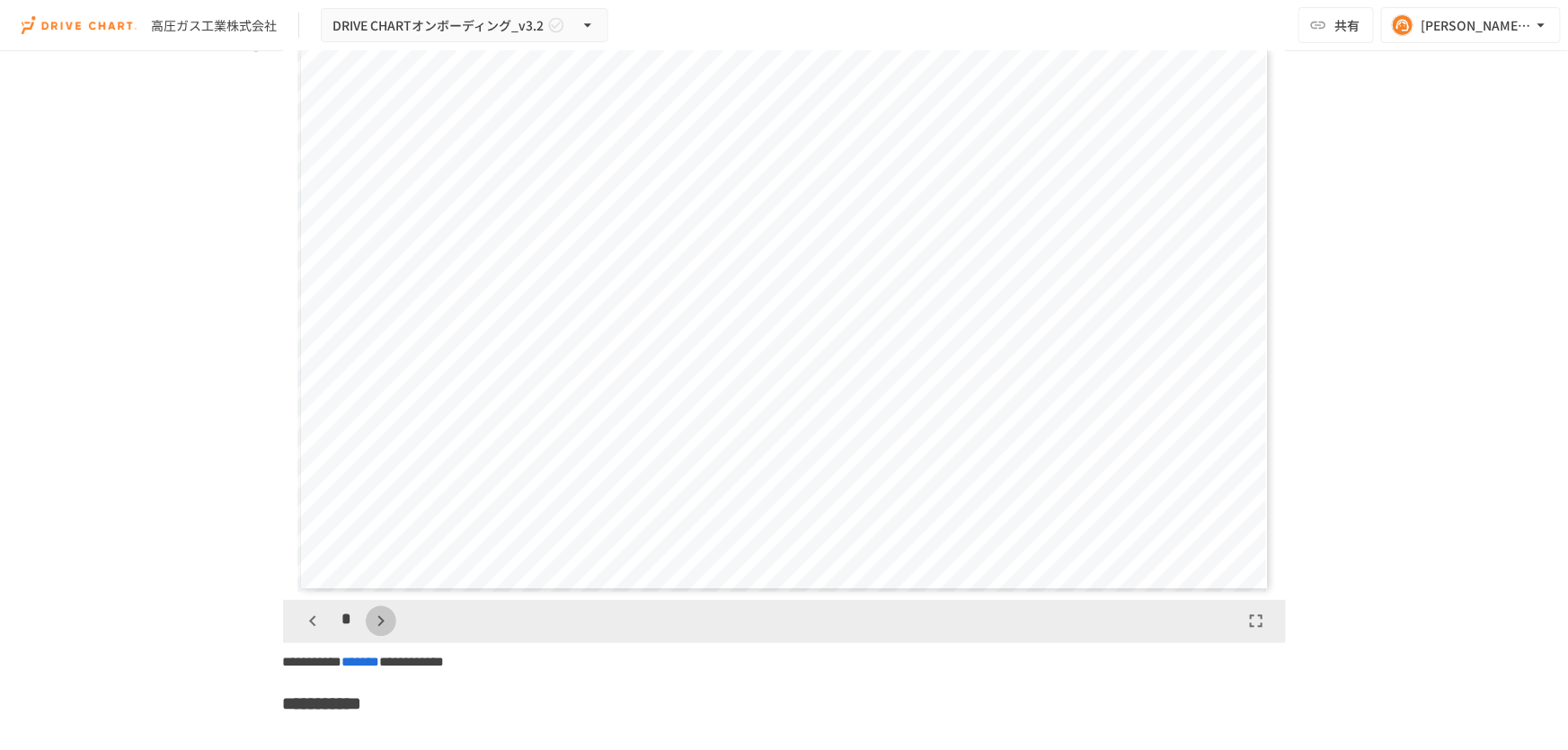 click 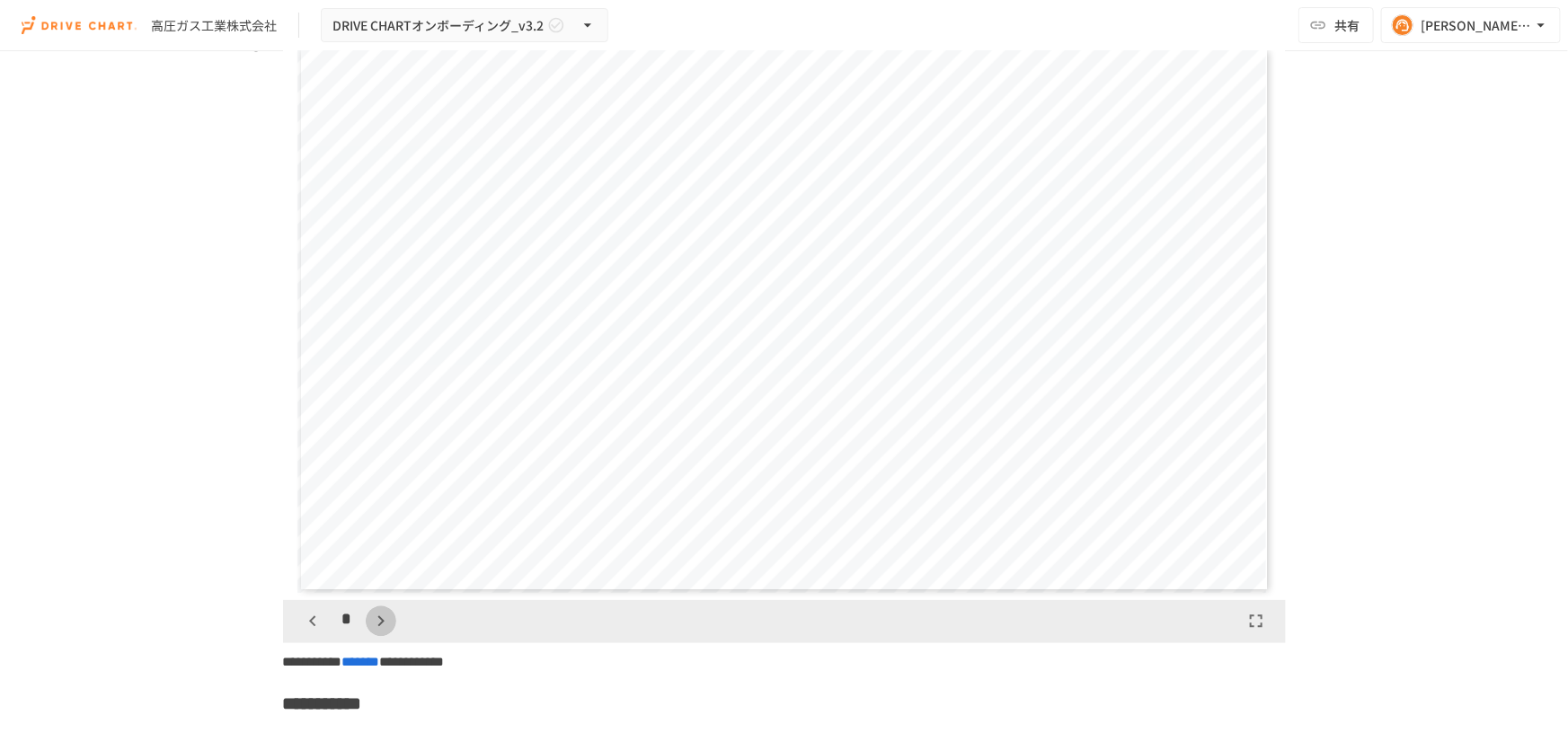 click 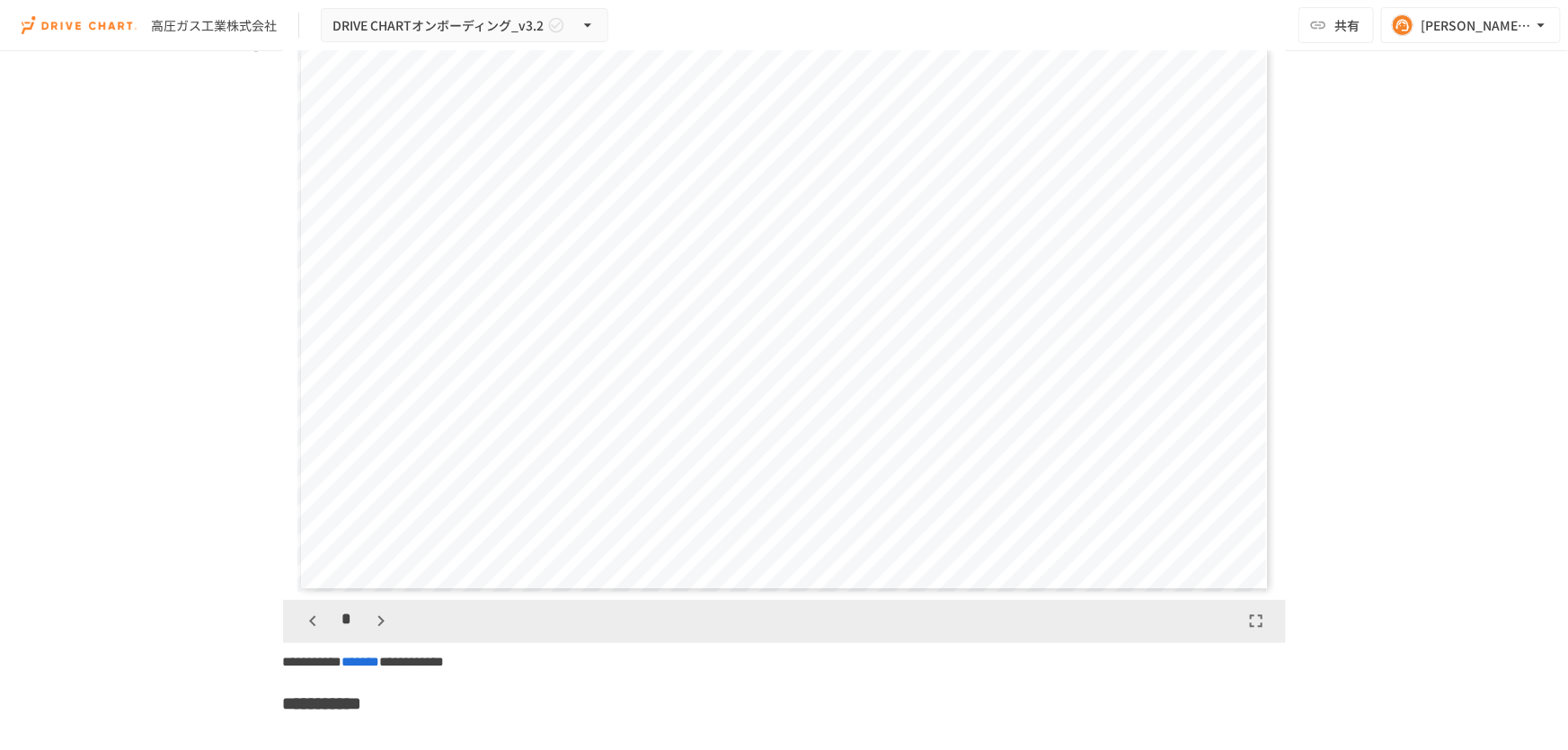 click 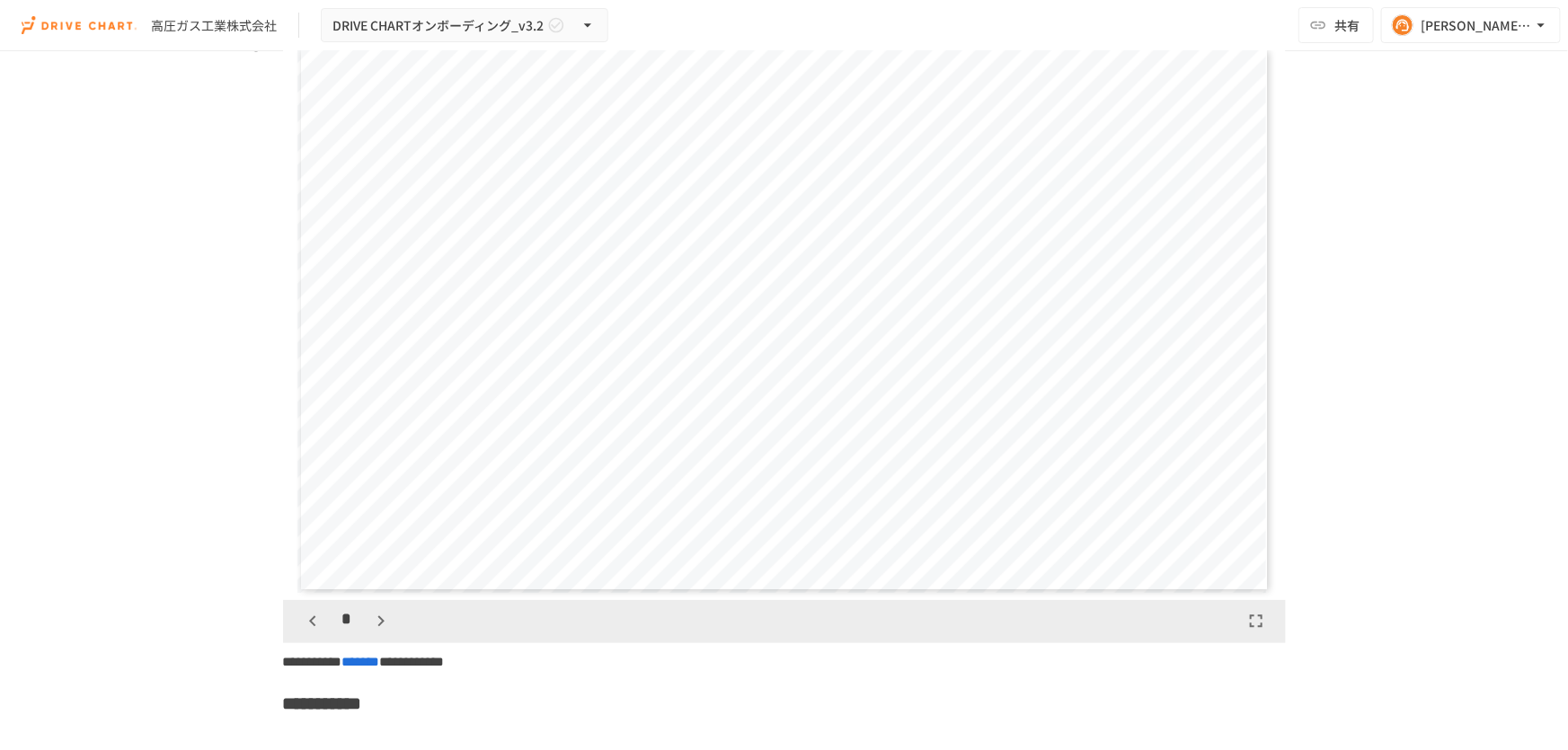 scroll, scrollTop: 5099, scrollLeft: 0, axis: vertical 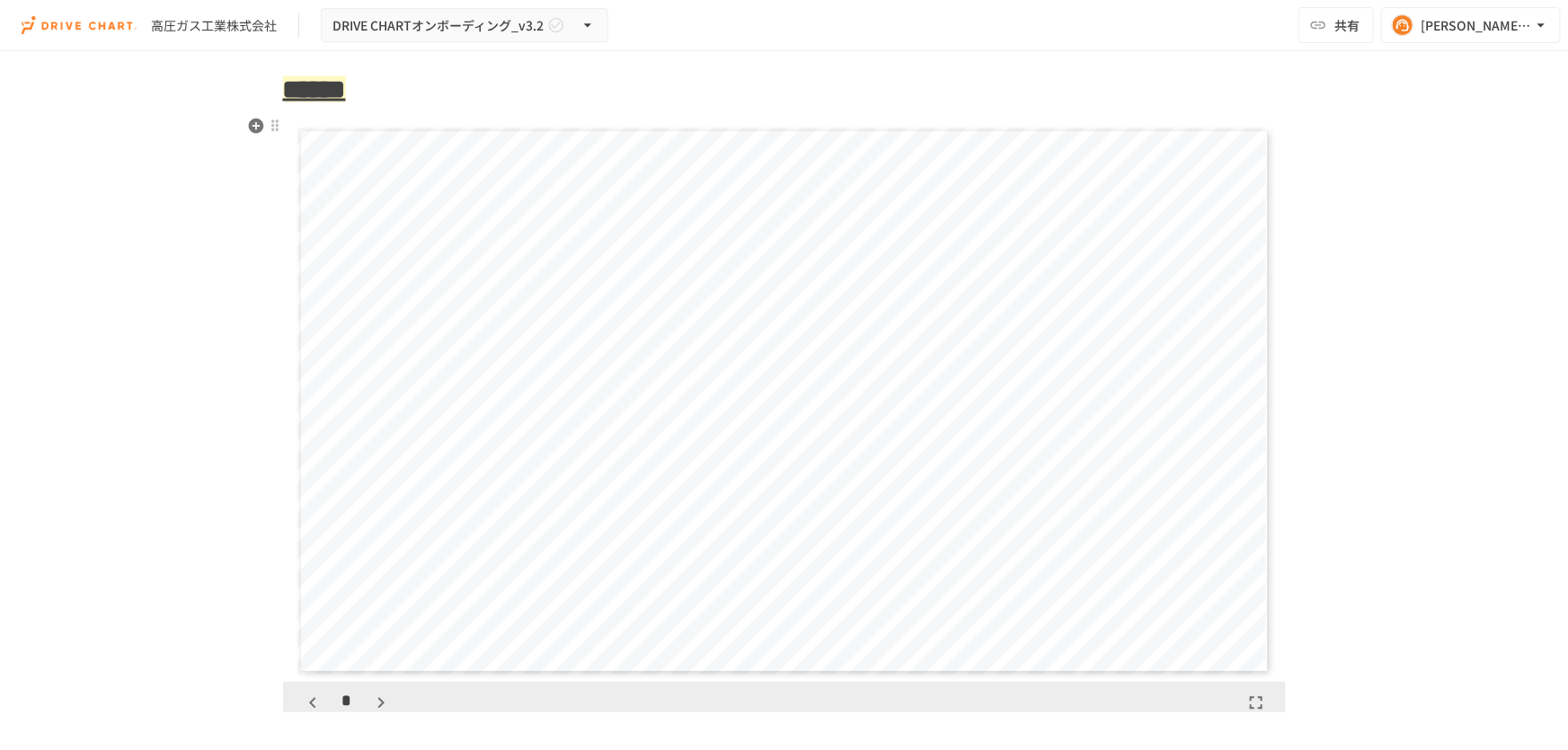 click 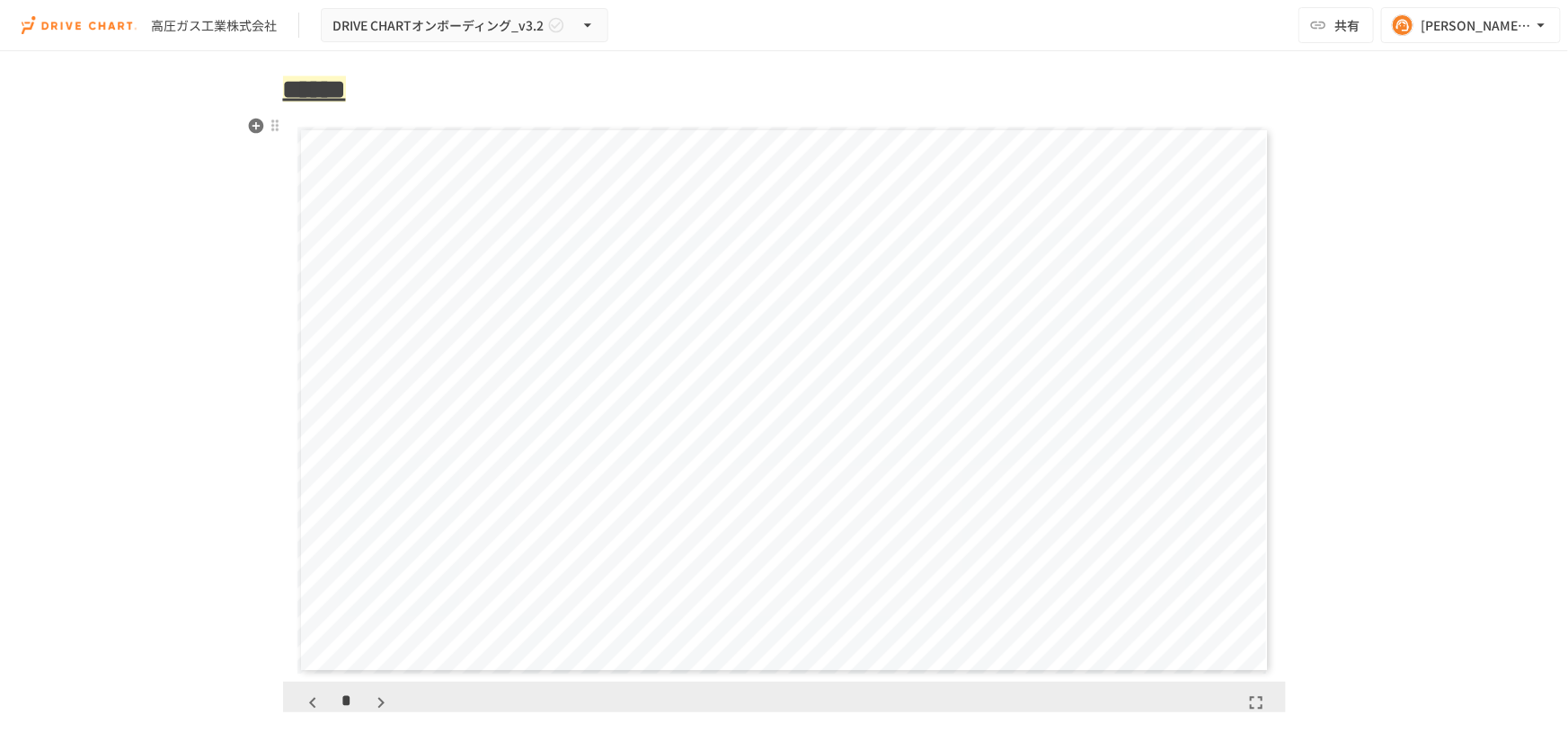 click 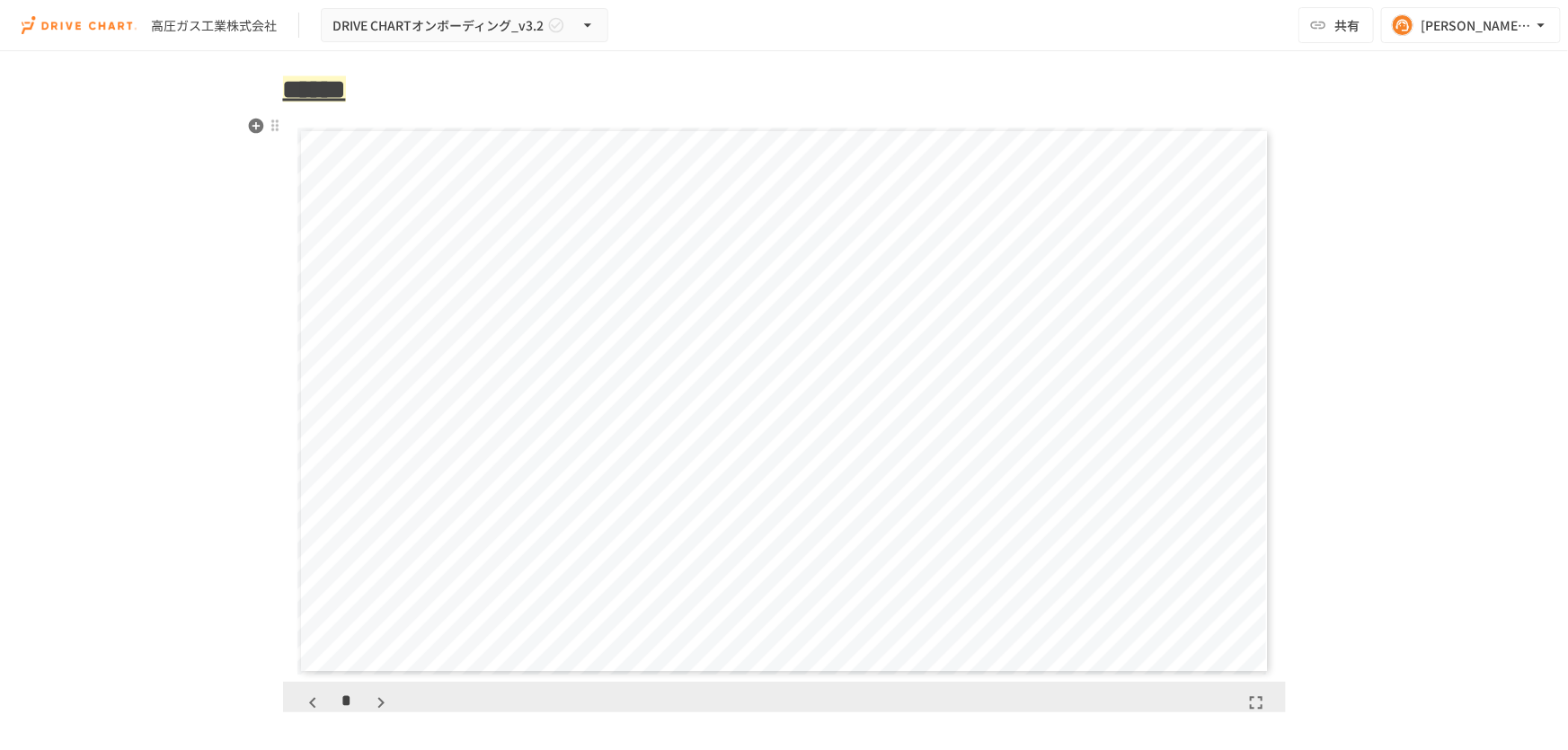 click 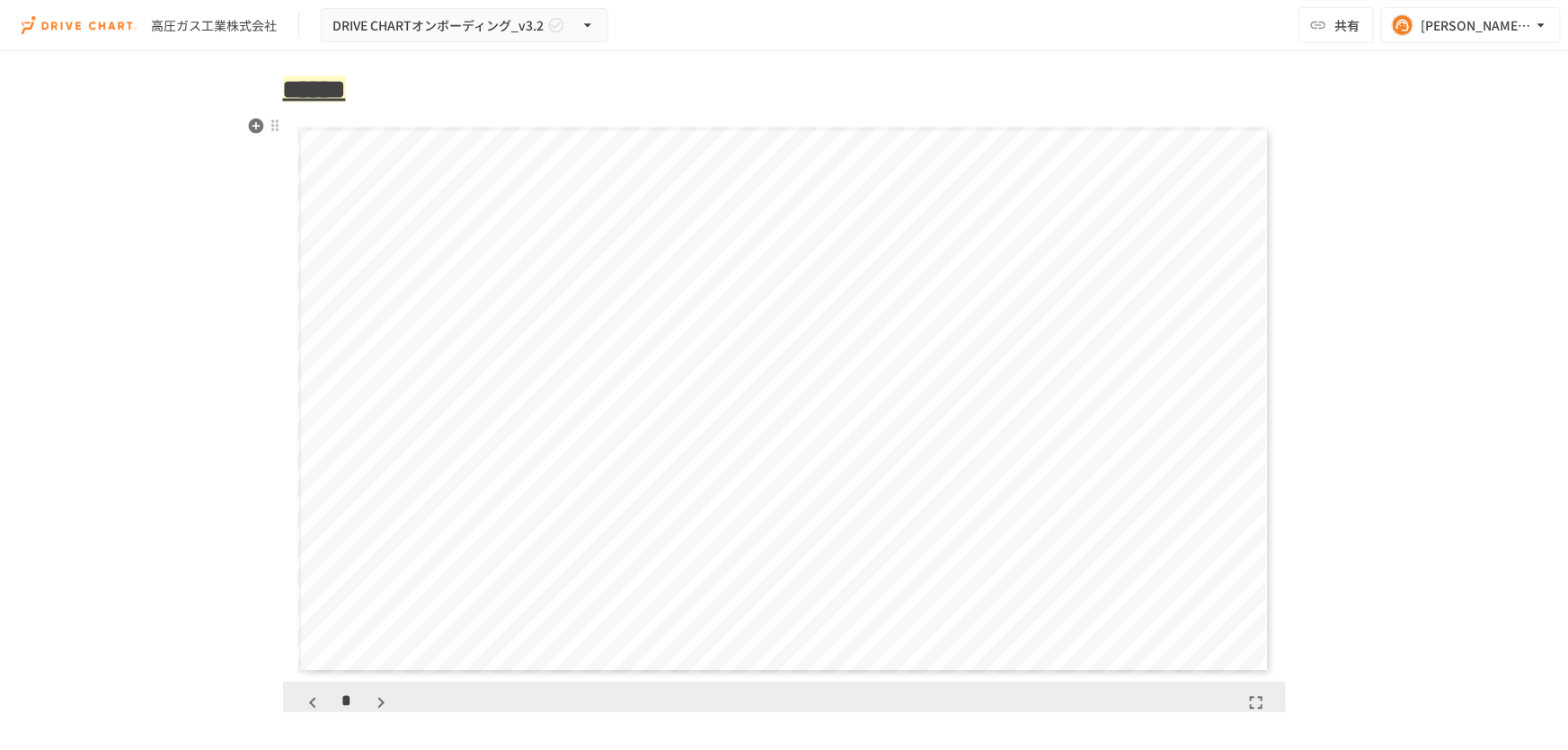 click 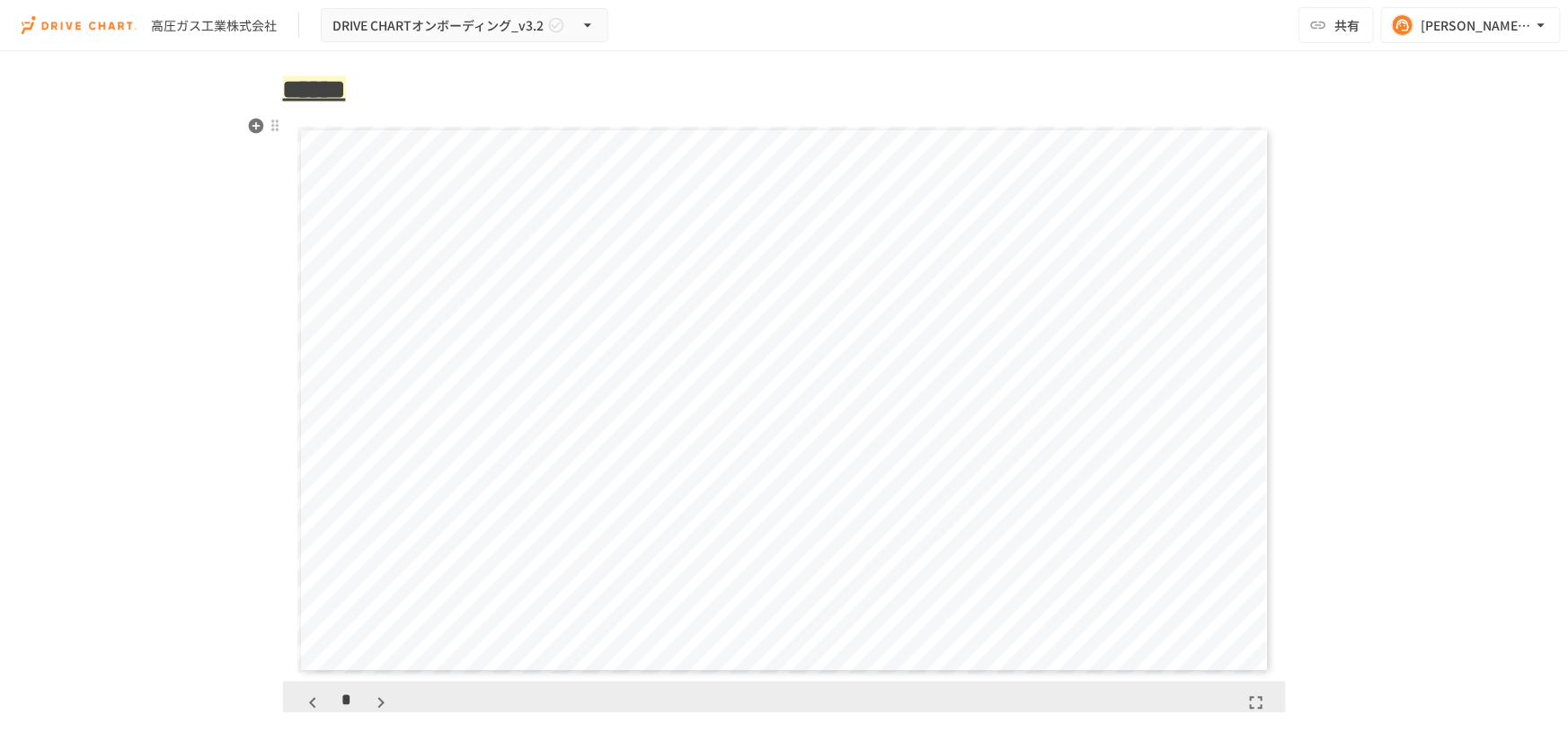 scroll, scrollTop: 5051, scrollLeft: 0, axis: vertical 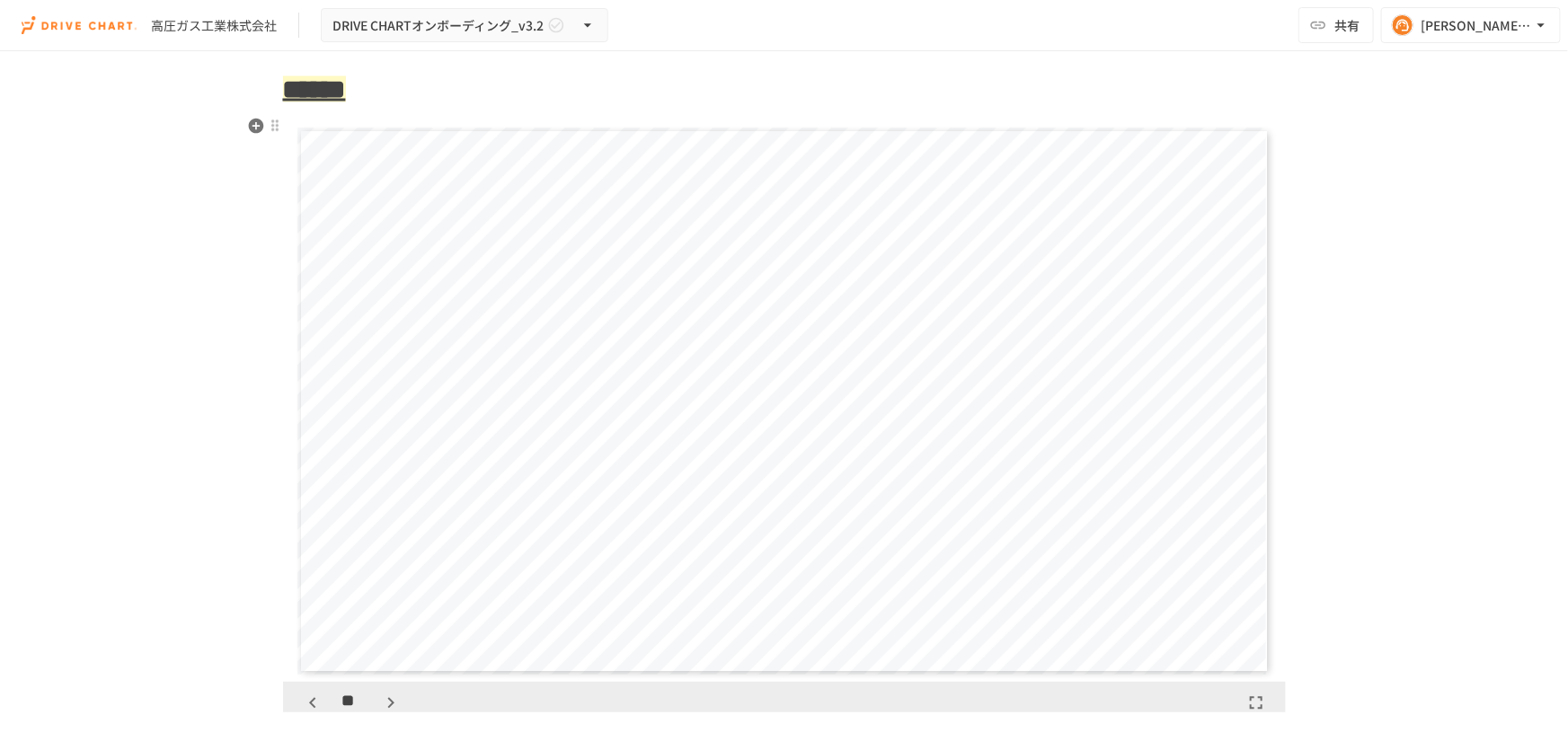 click 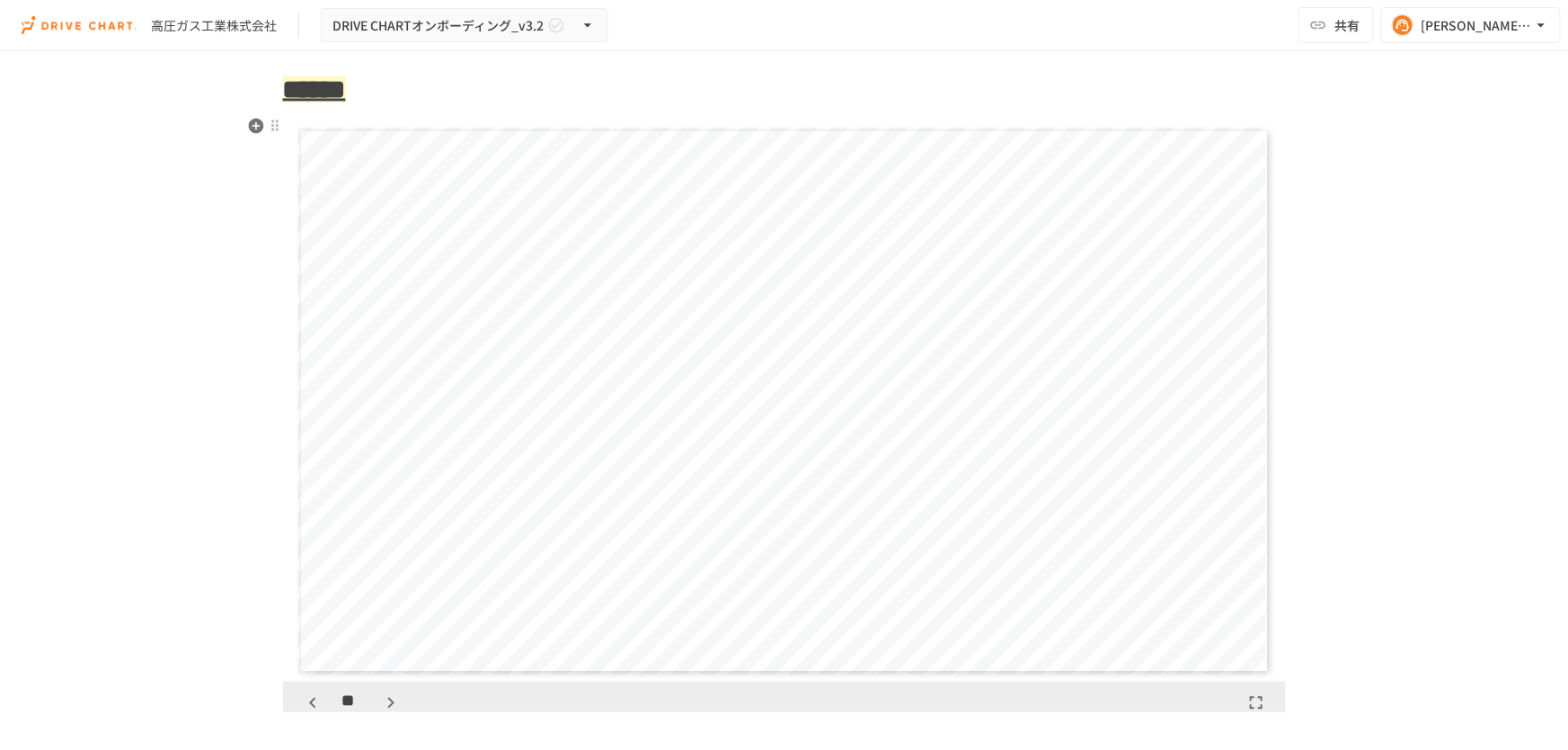 click 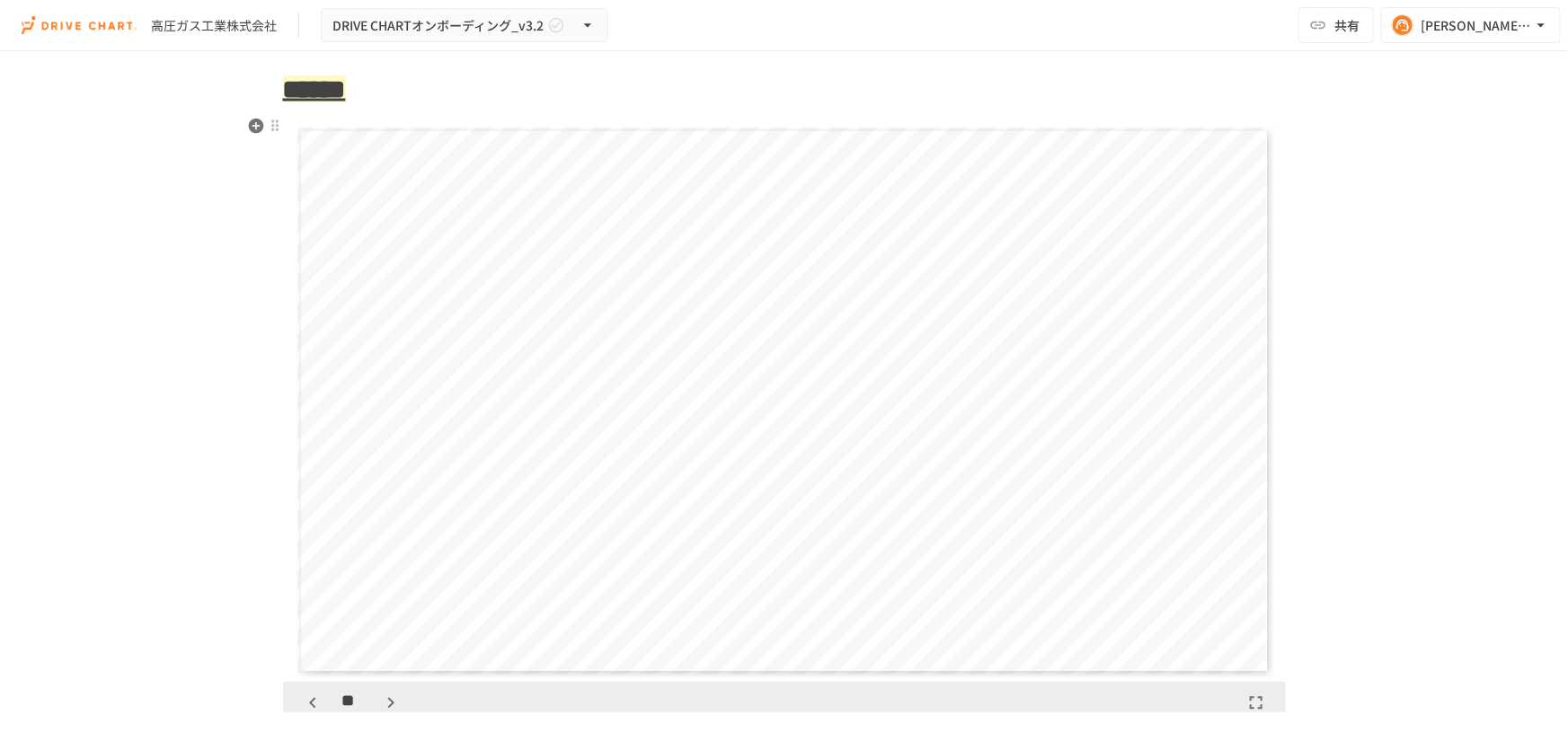 click 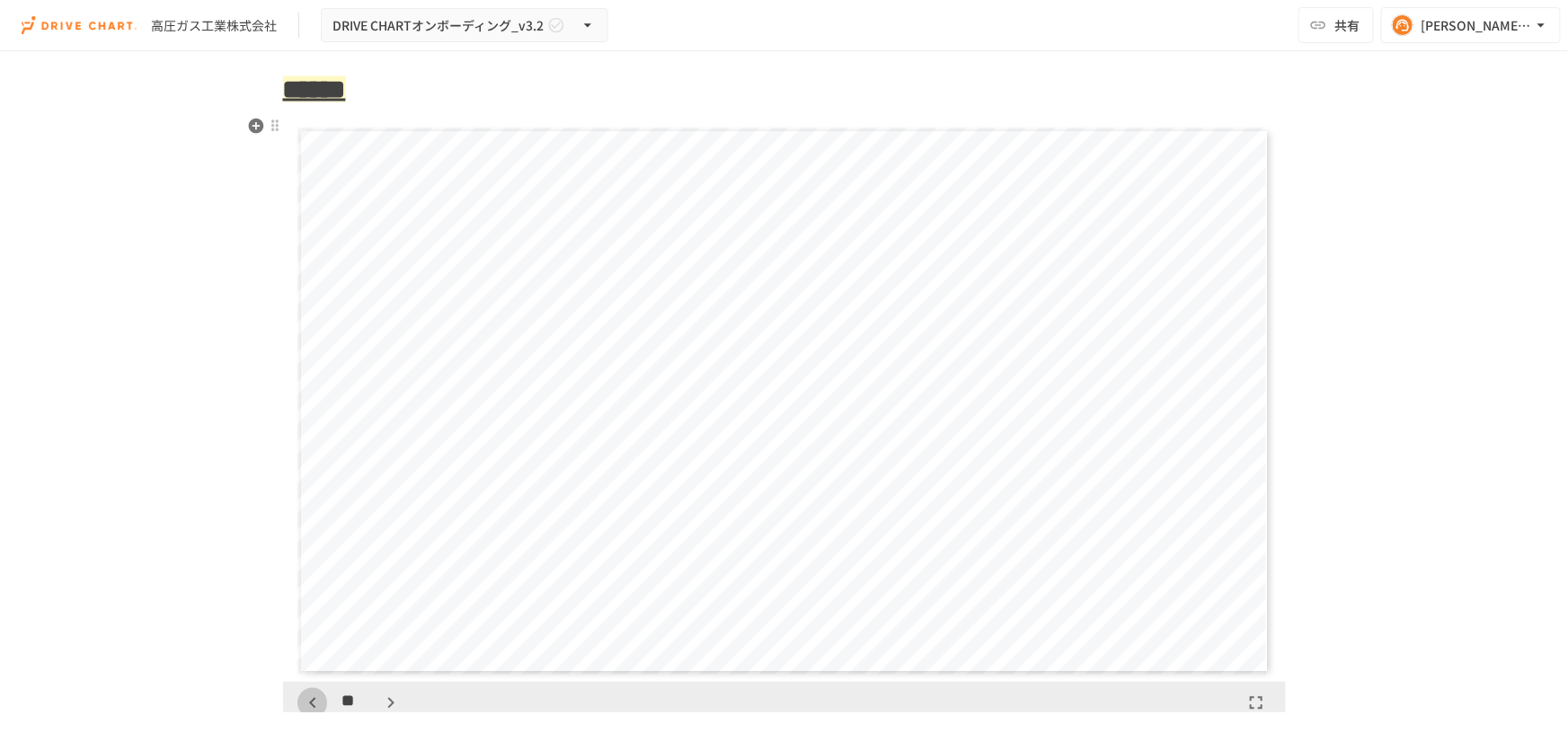 click 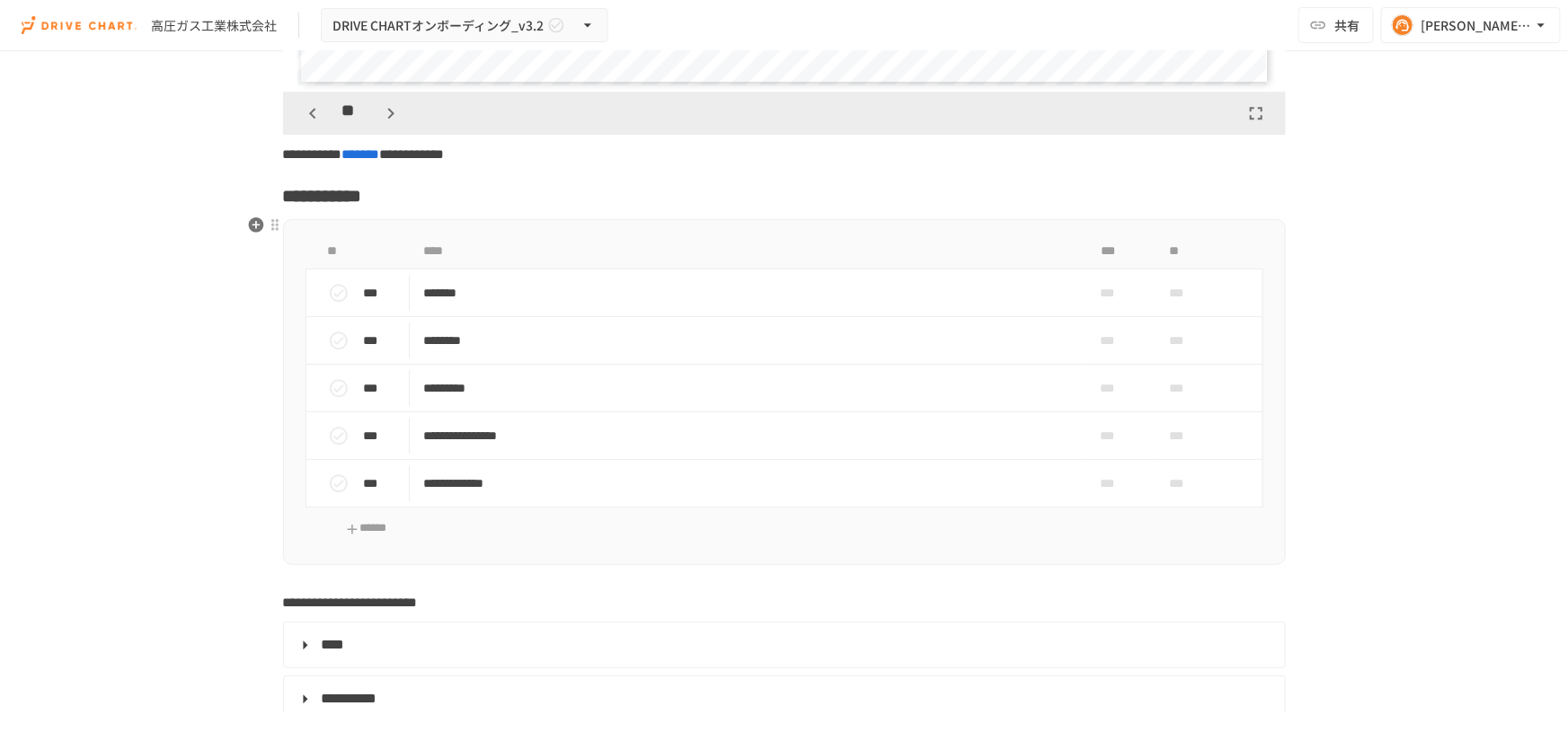 scroll, scrollTop: 5834, scrollLeft: 0, axis: vertical 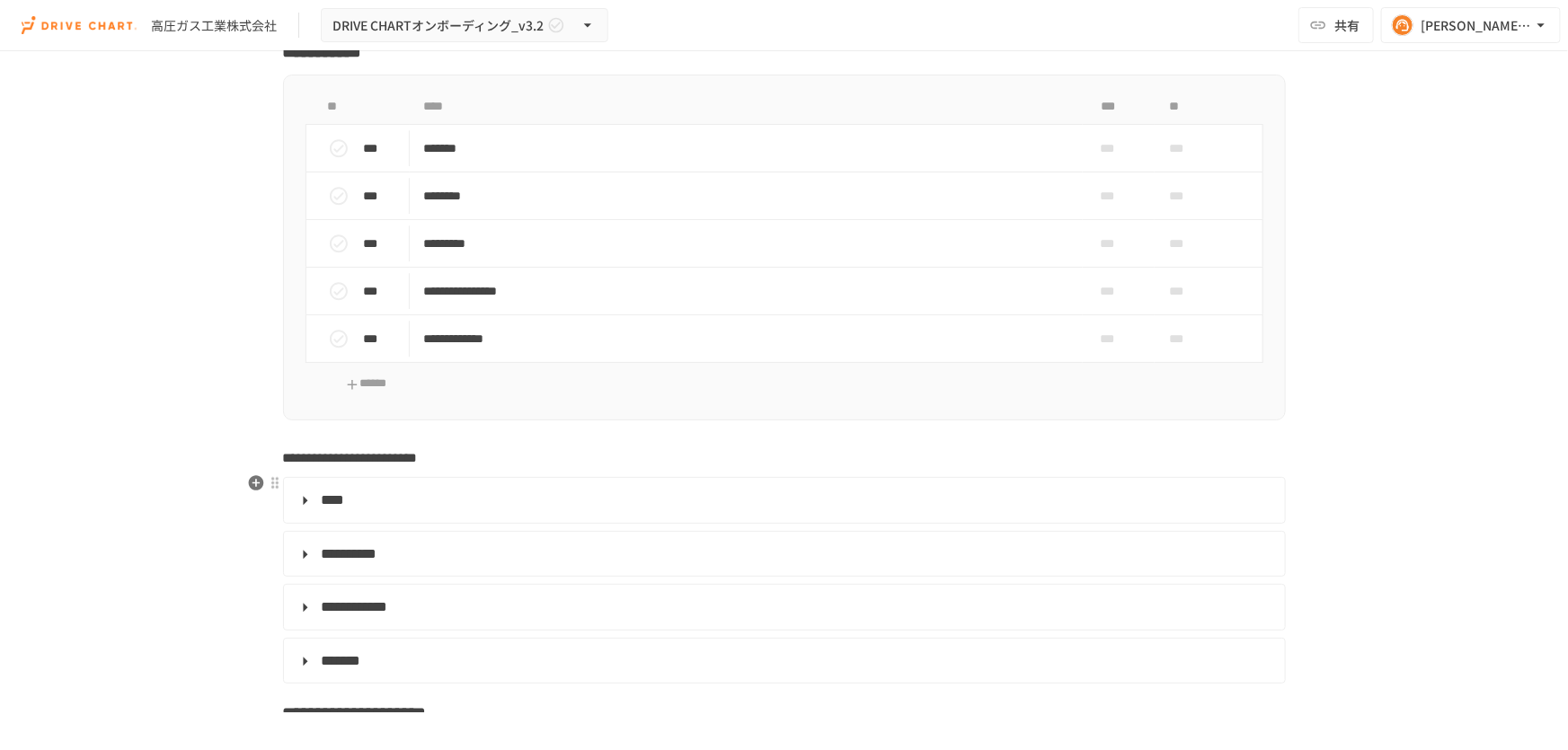 click on "****" at bounding box center [783, 500] 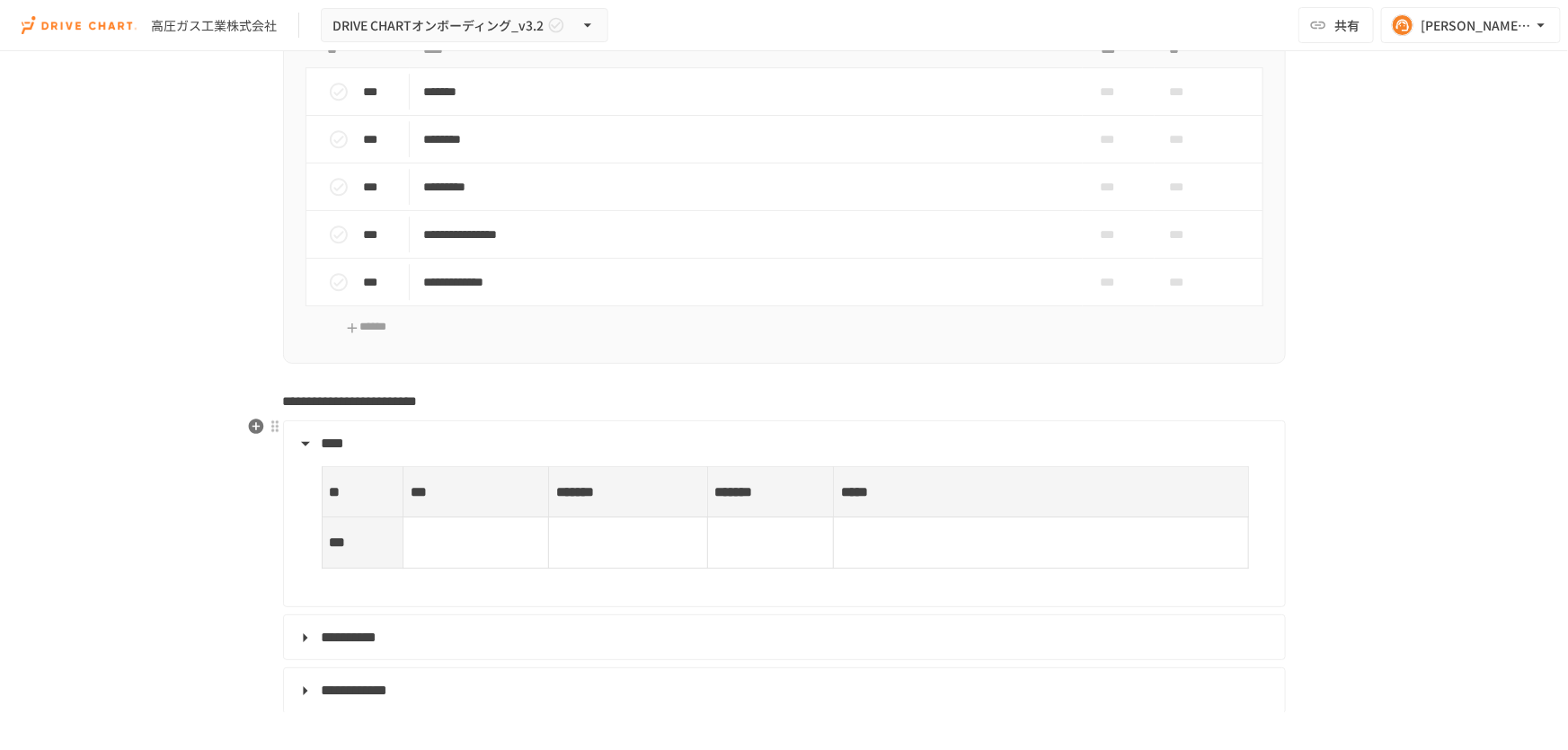scroll, scrollTop: 5916, scrollLeft: 0, axis: vertical 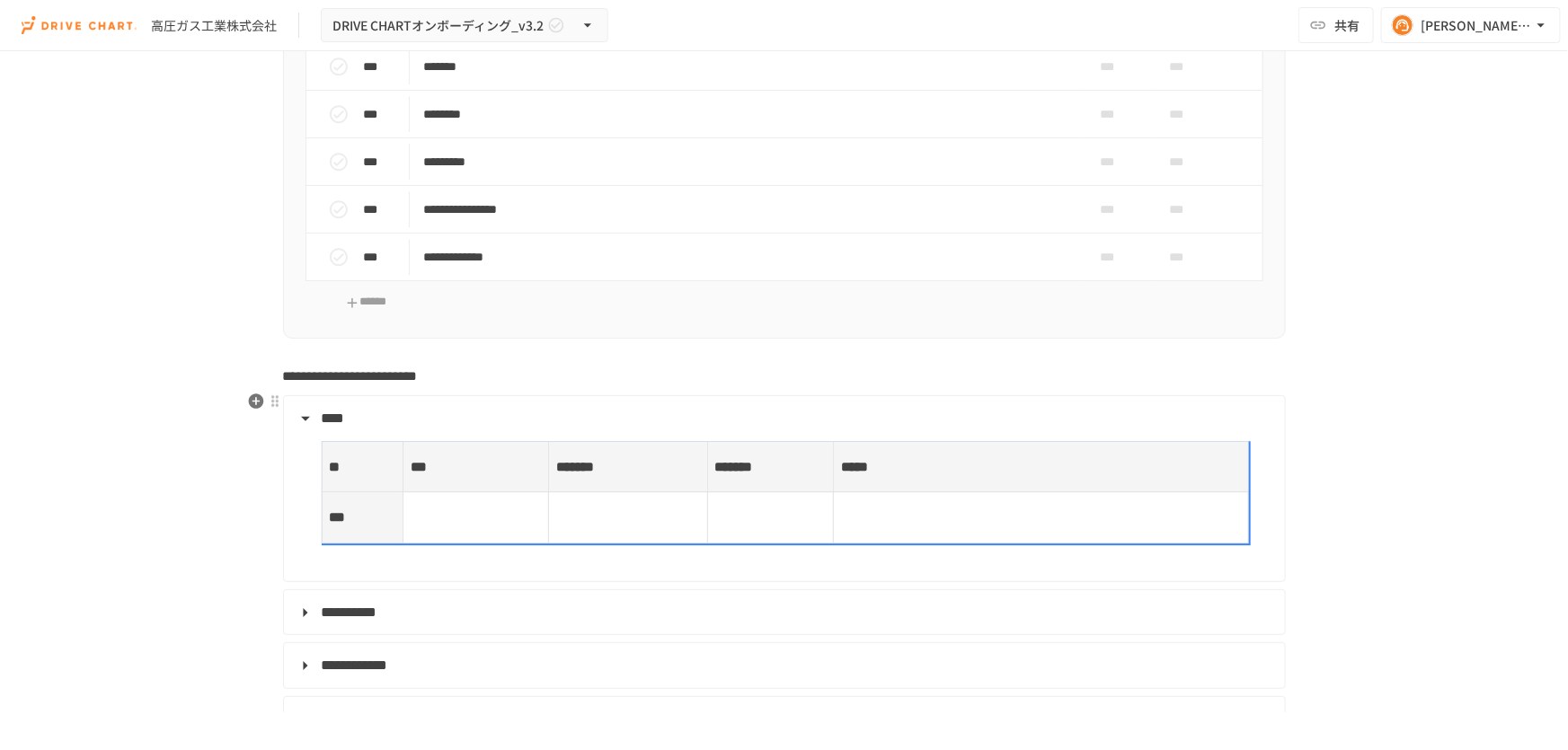 click at bounding box center (475, 517) 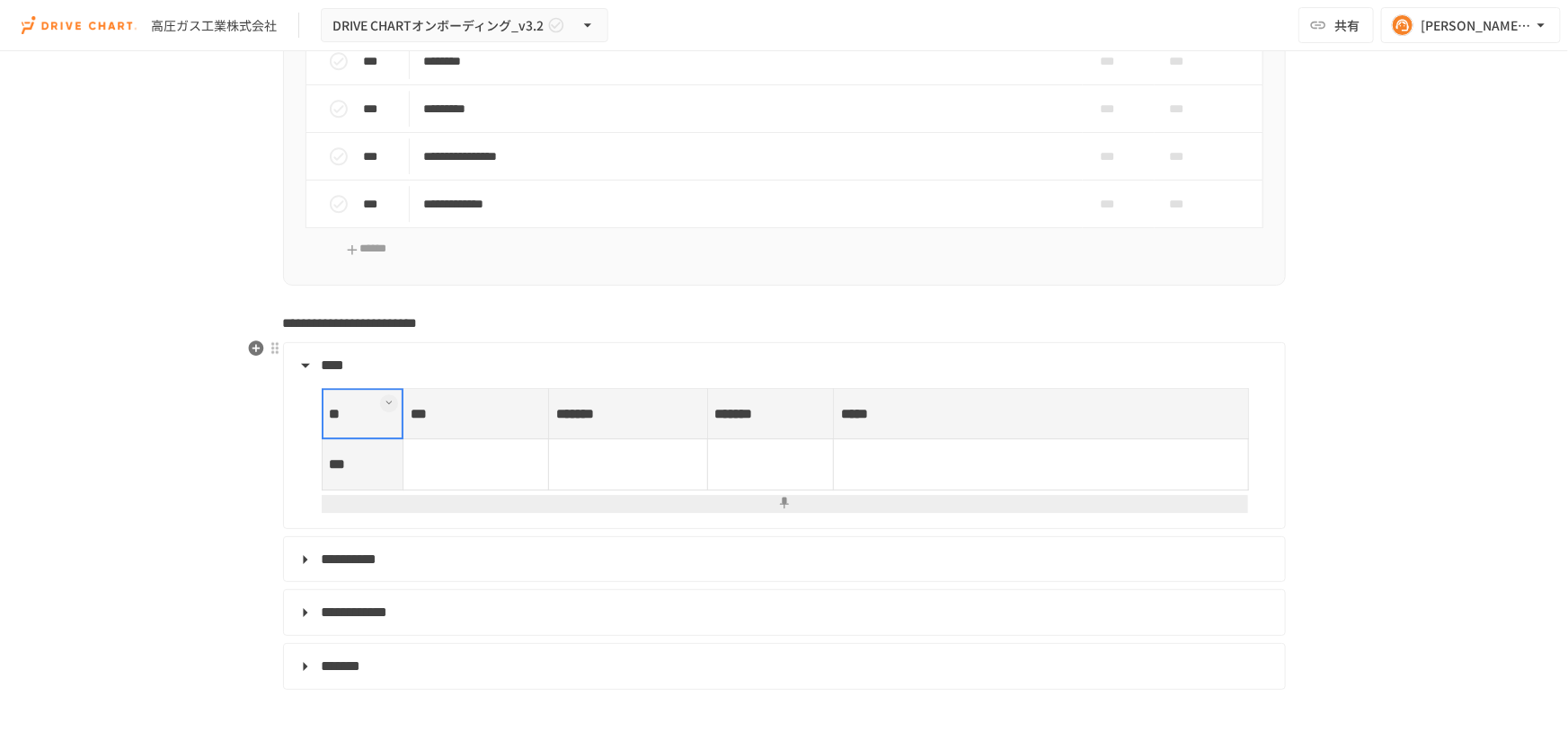 scroll, scrollTop: 5997, scrollLeft: 0, axis: vertical 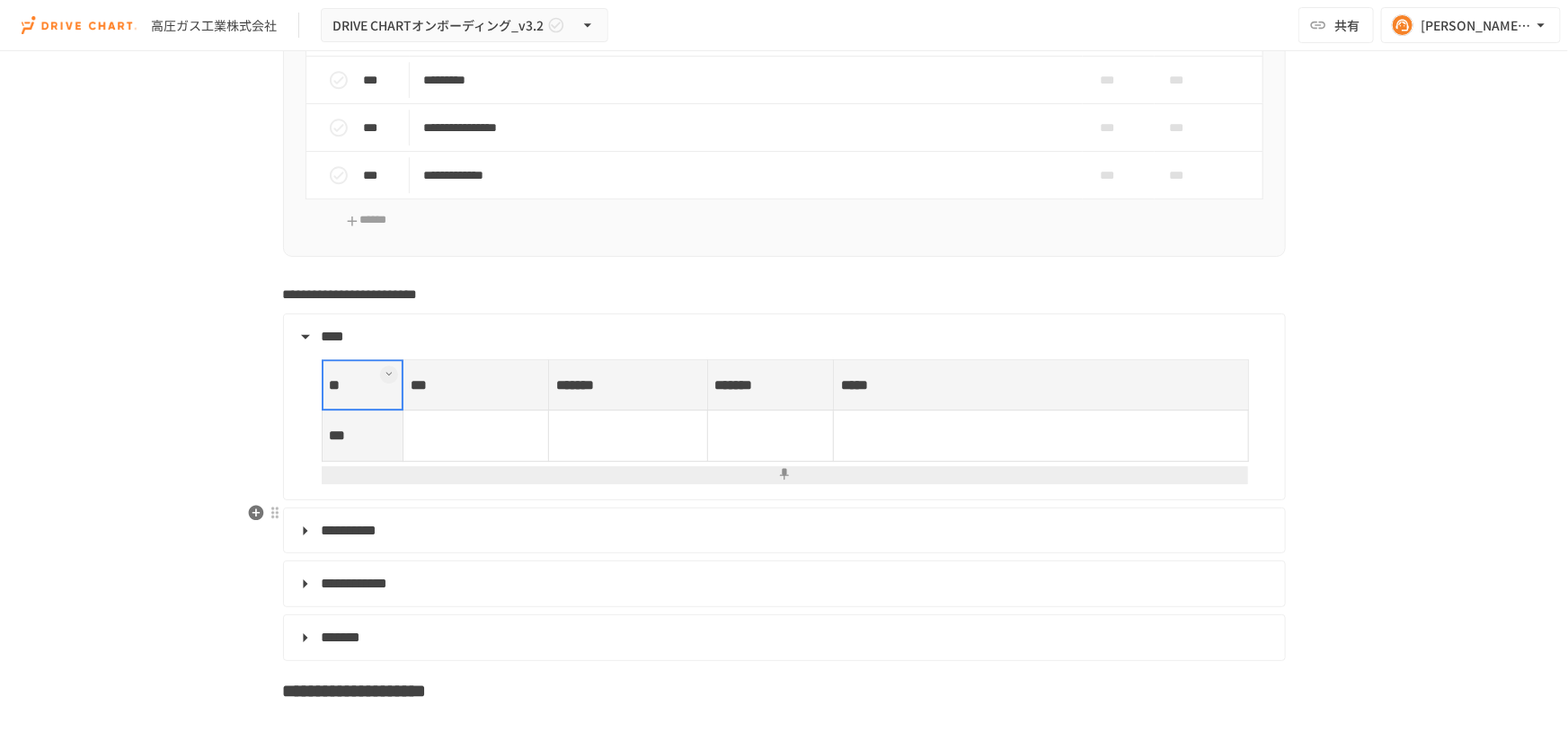 click on "**********" at bounding box center [783, 531] 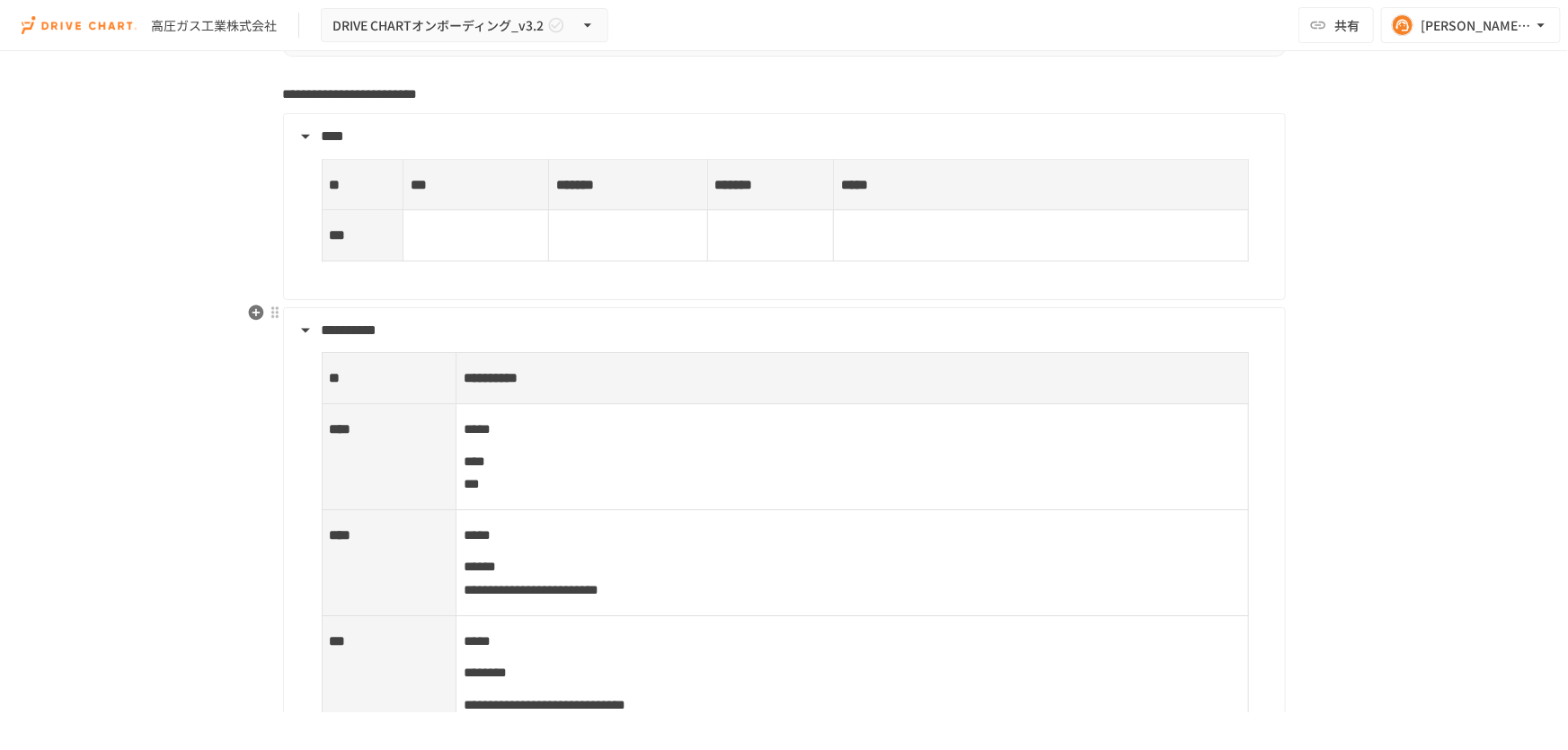 scroll, scrollTop: 6323, scrollLeft: 0, axis: vertical 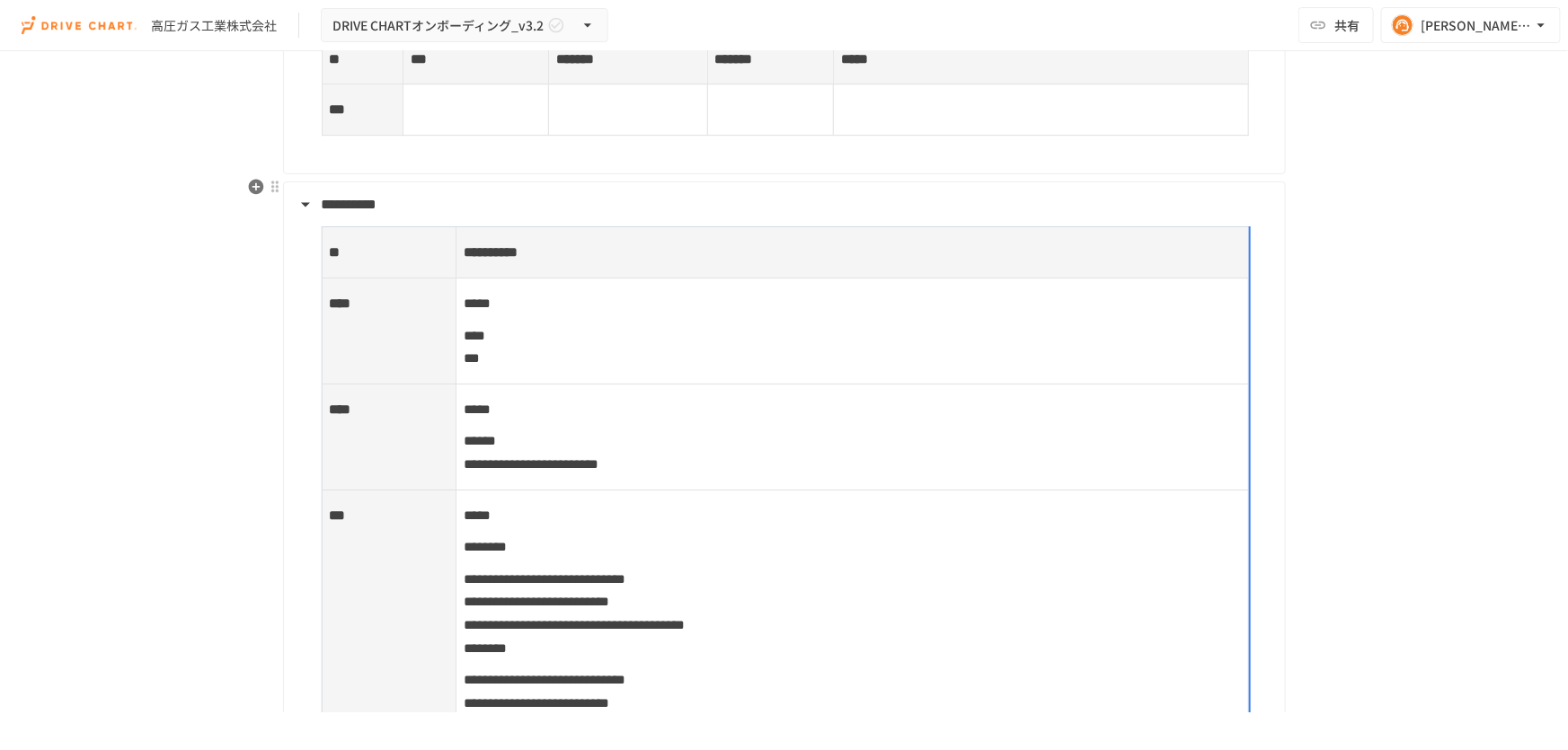 click on "**** ***" at bounding box center (852, 347) 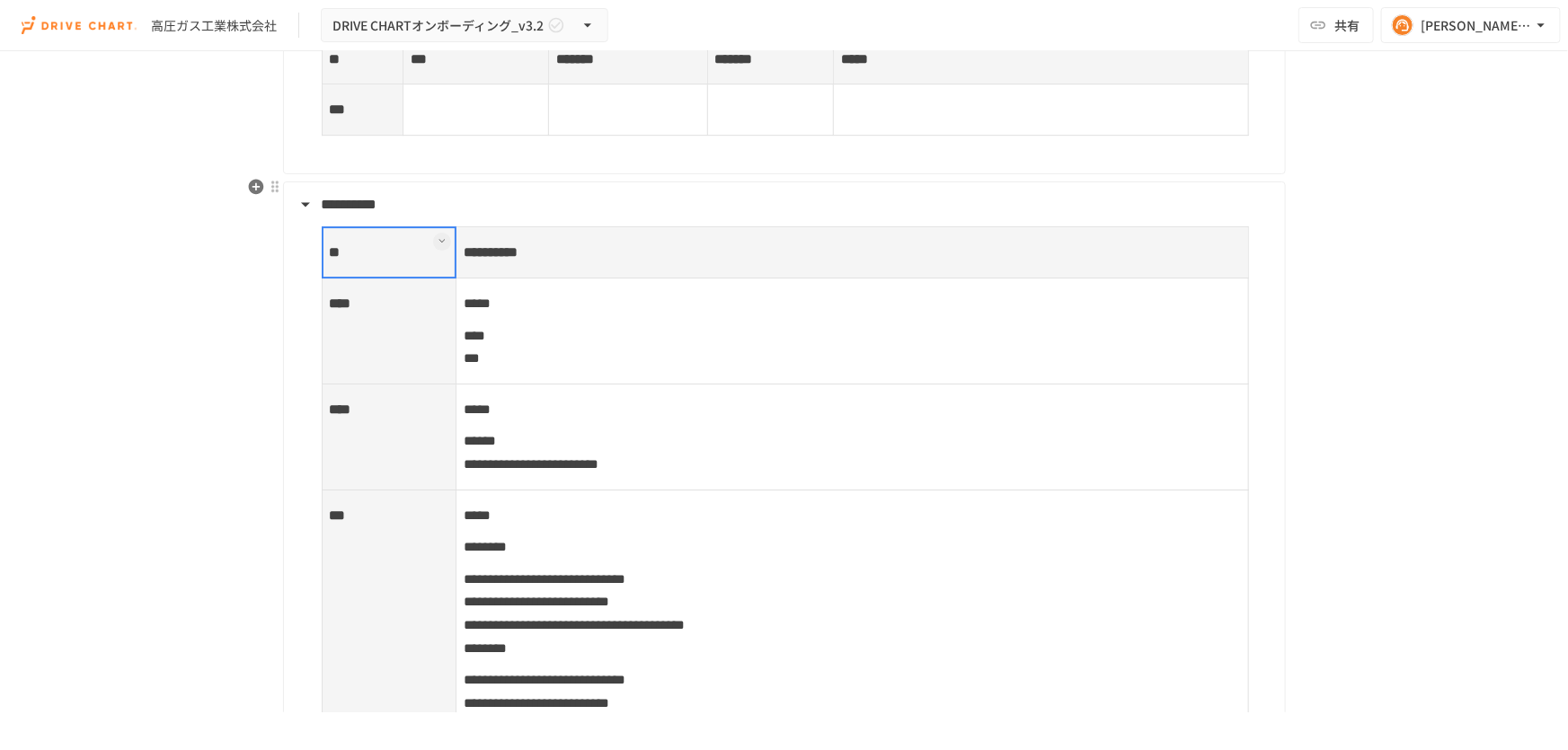 click on "**********" at bounding box center [783, 205] 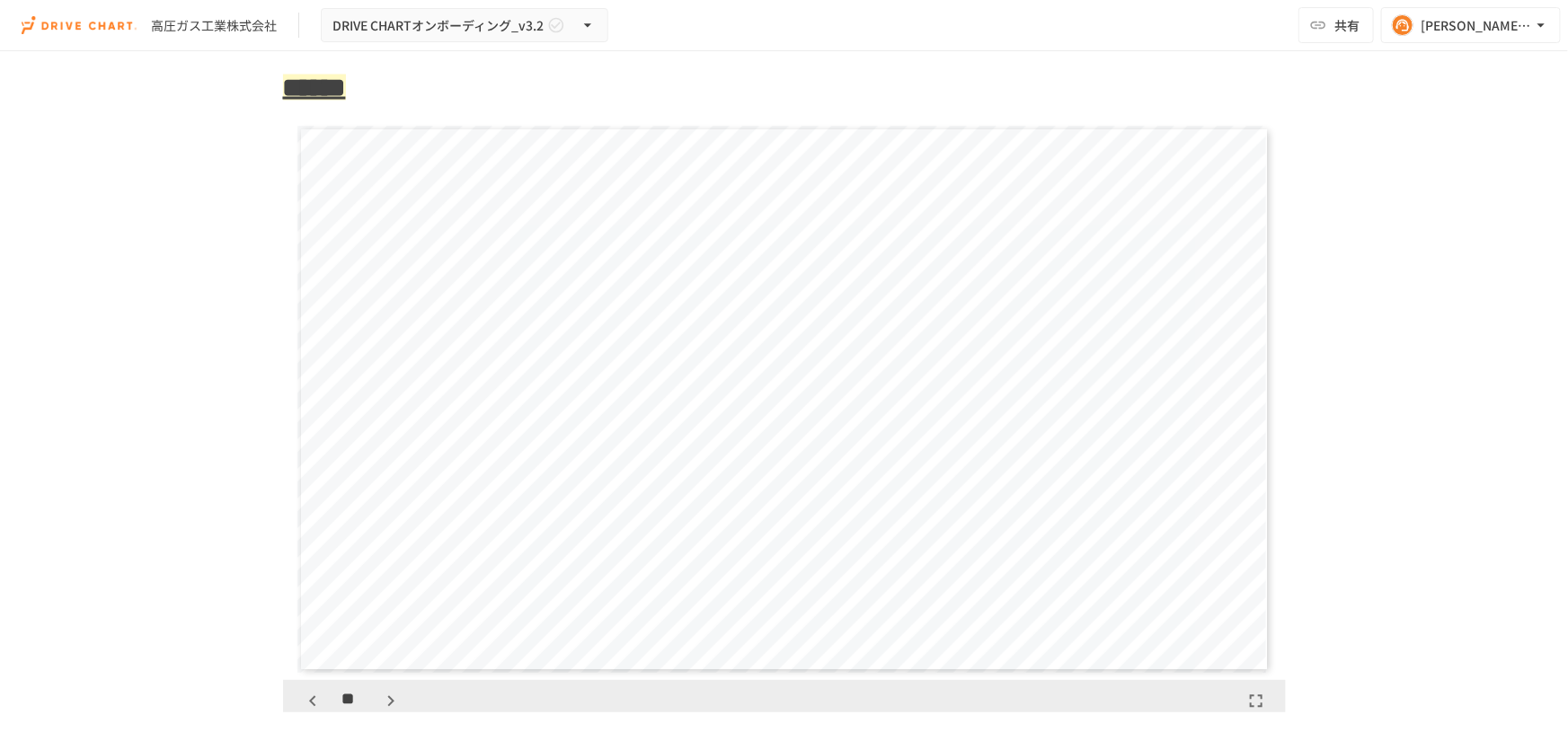 scroll, scrollTop: 5181, scrollLeft: 0, axis: vertical 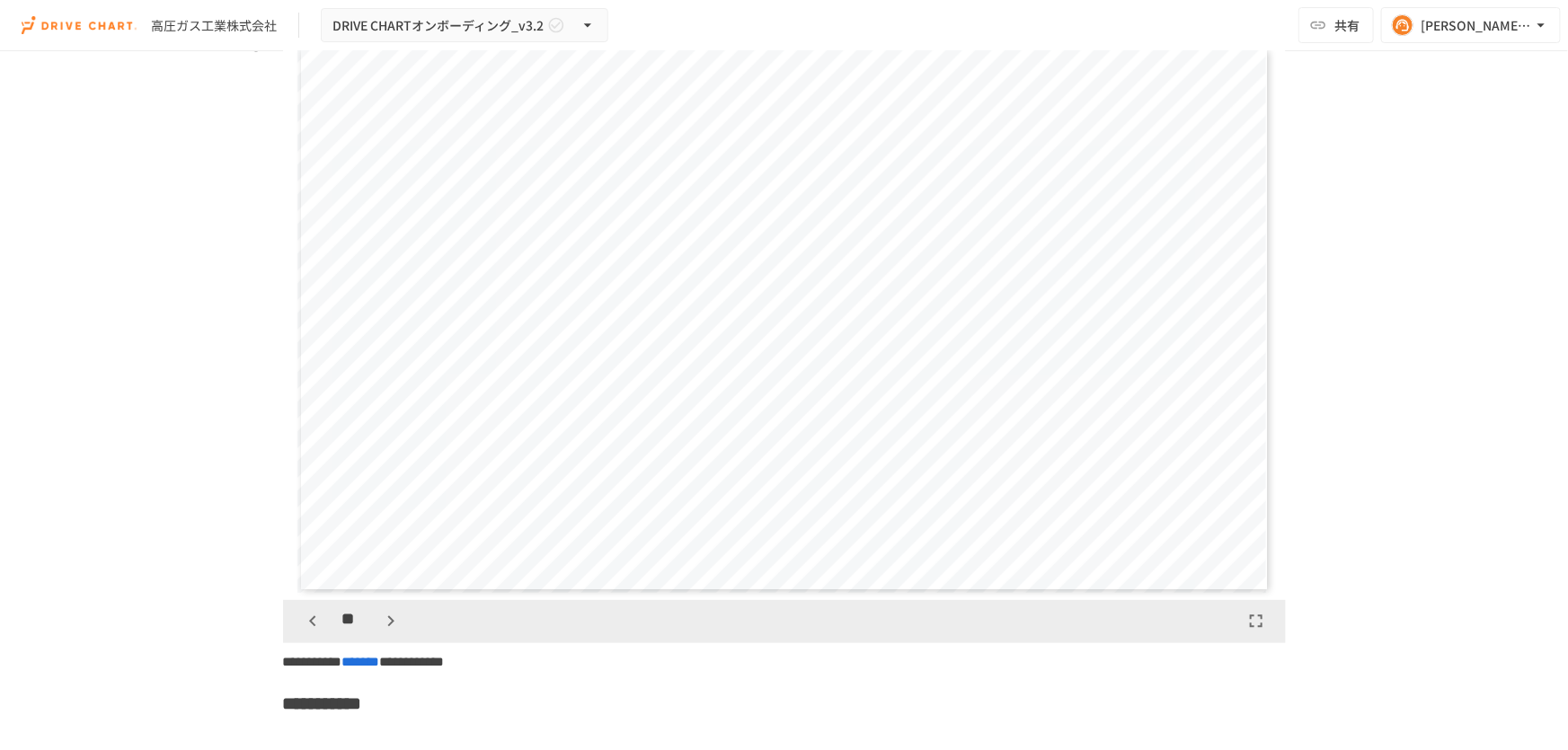 click 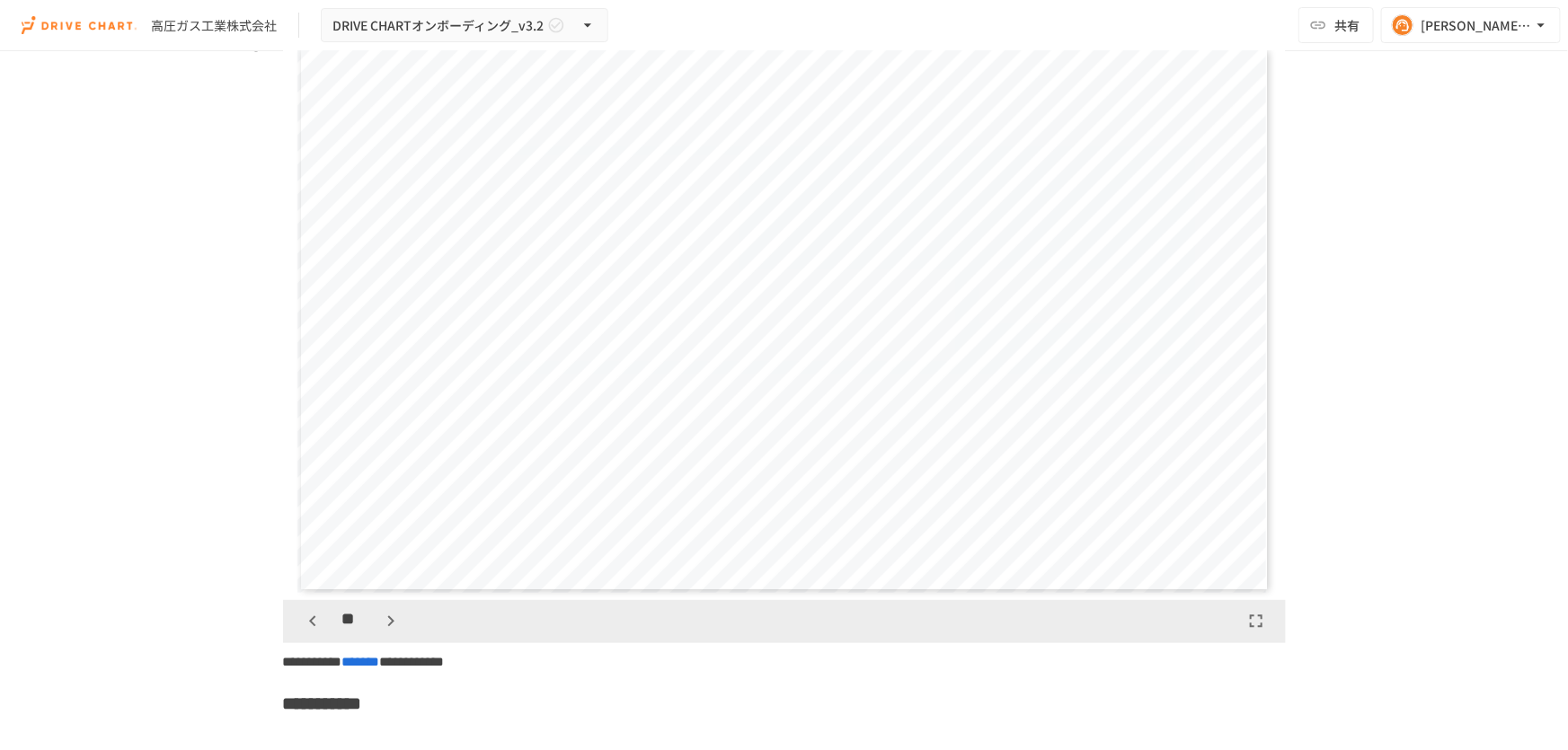 click 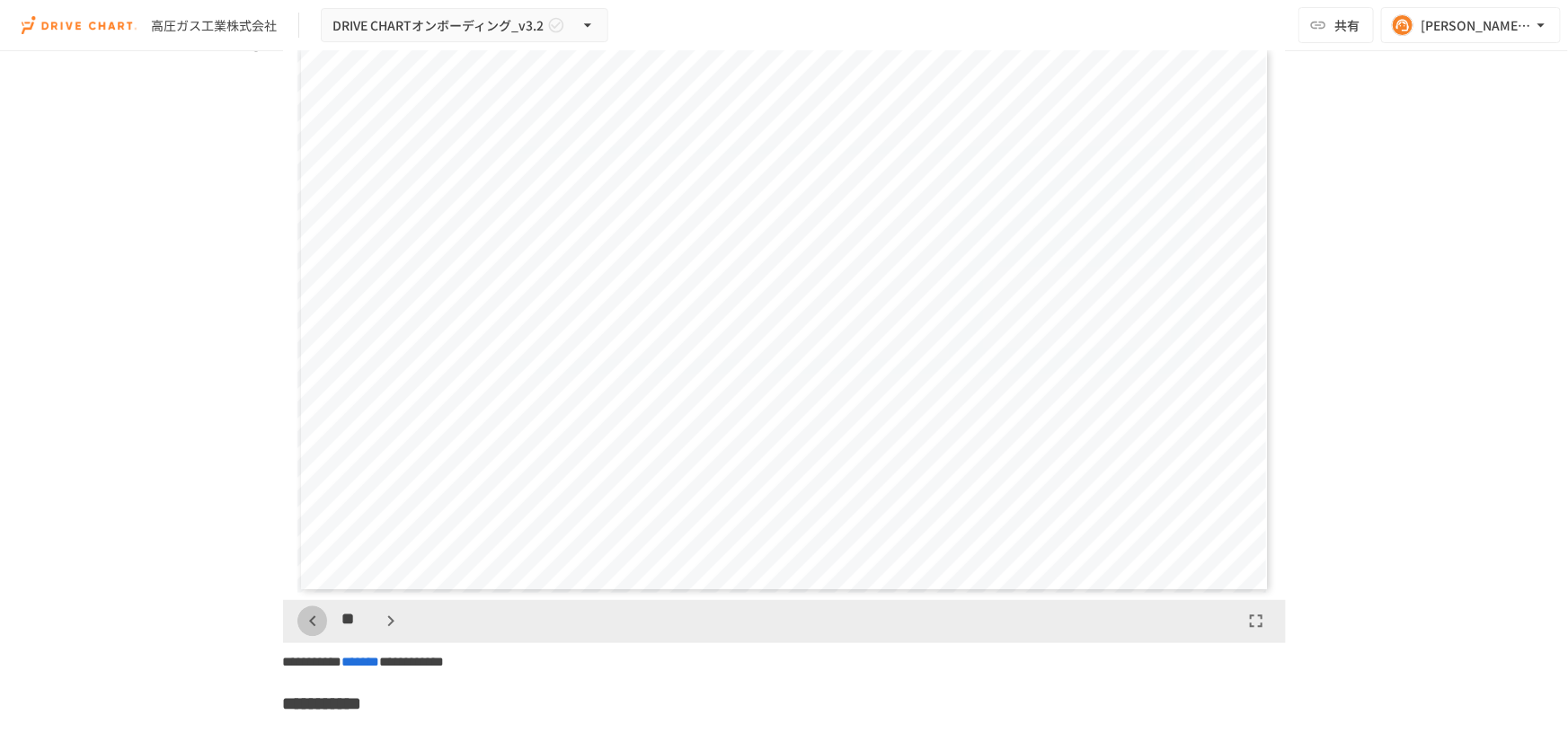 click 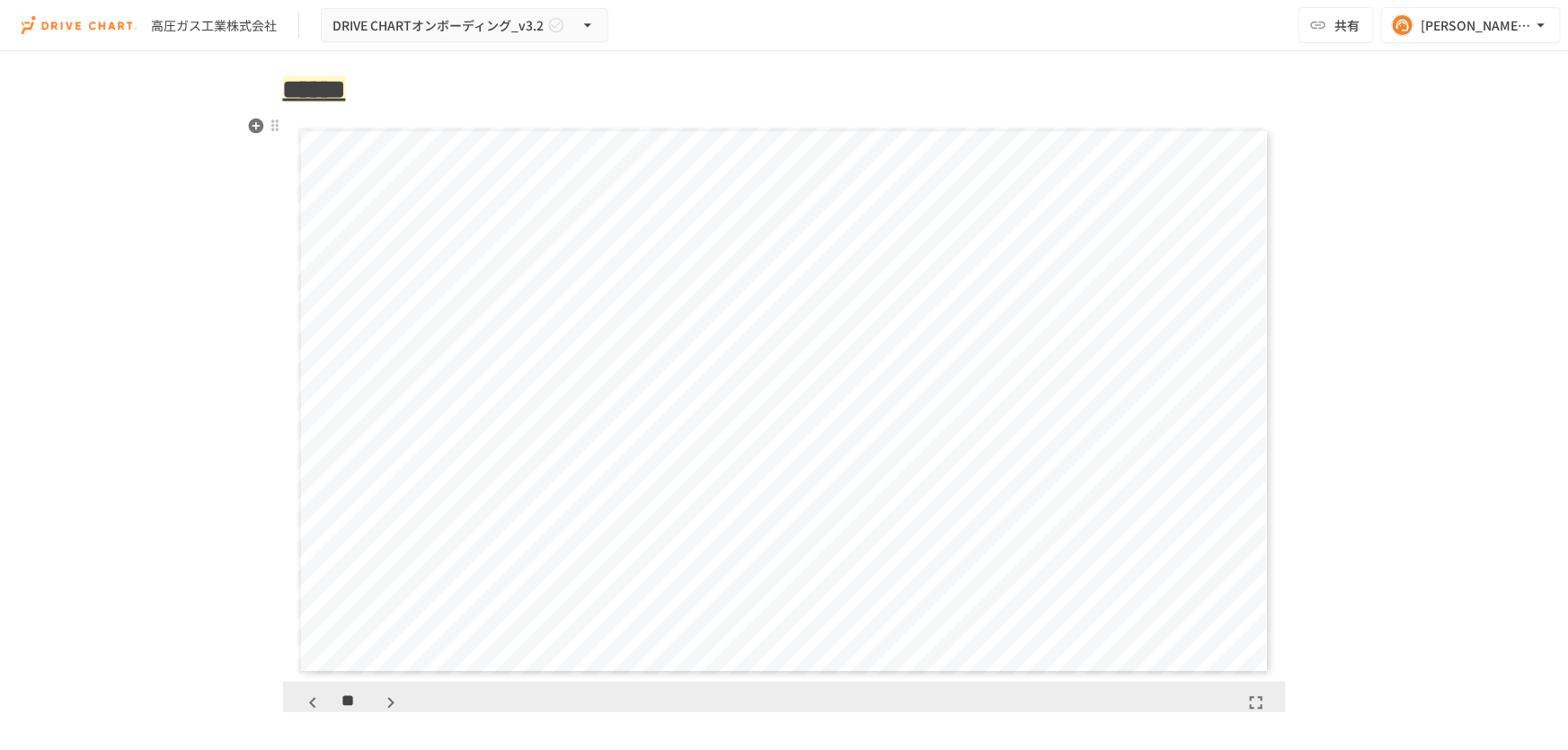 scroll, scrollTop: 5181, scrollLeft: 0, axis: vertical 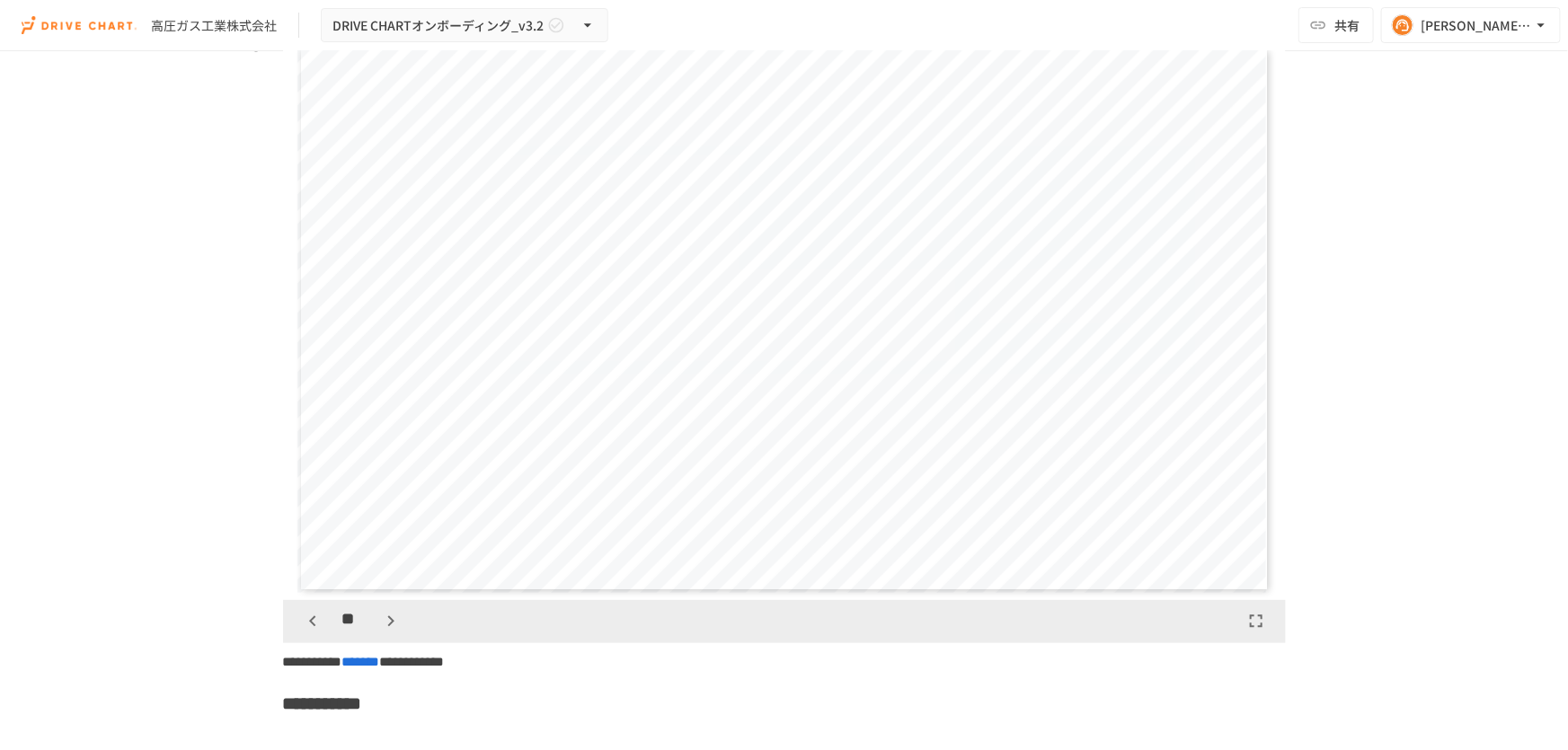 drag, startPoint x: 710, startPoint y: 305, endPoint x: 739, endPoint y: 304, distance: 29.01724 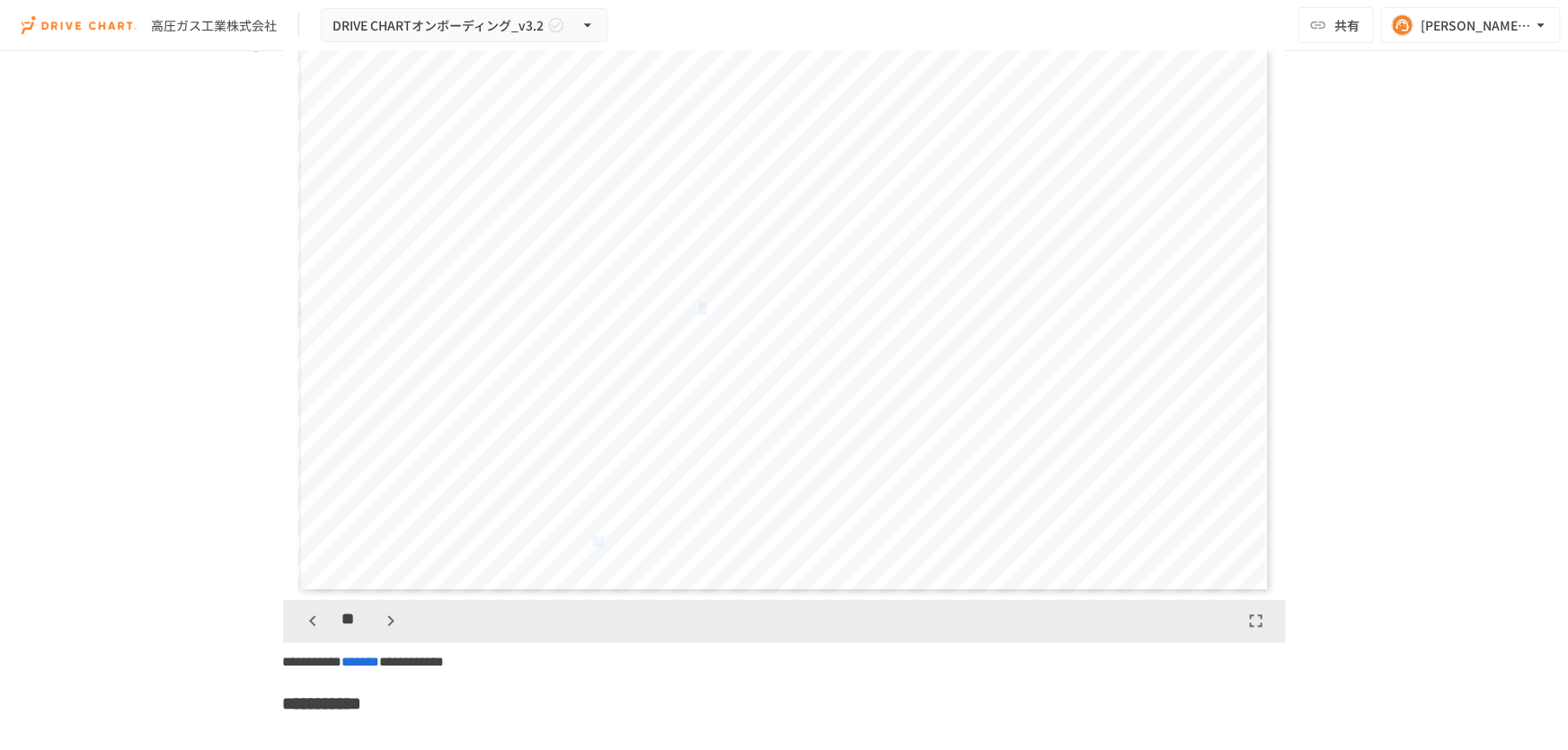 drag, startPoint x: 705, startPoint y: 304, endPoint x: 808, endPoint y: 308, distance: 103.0776 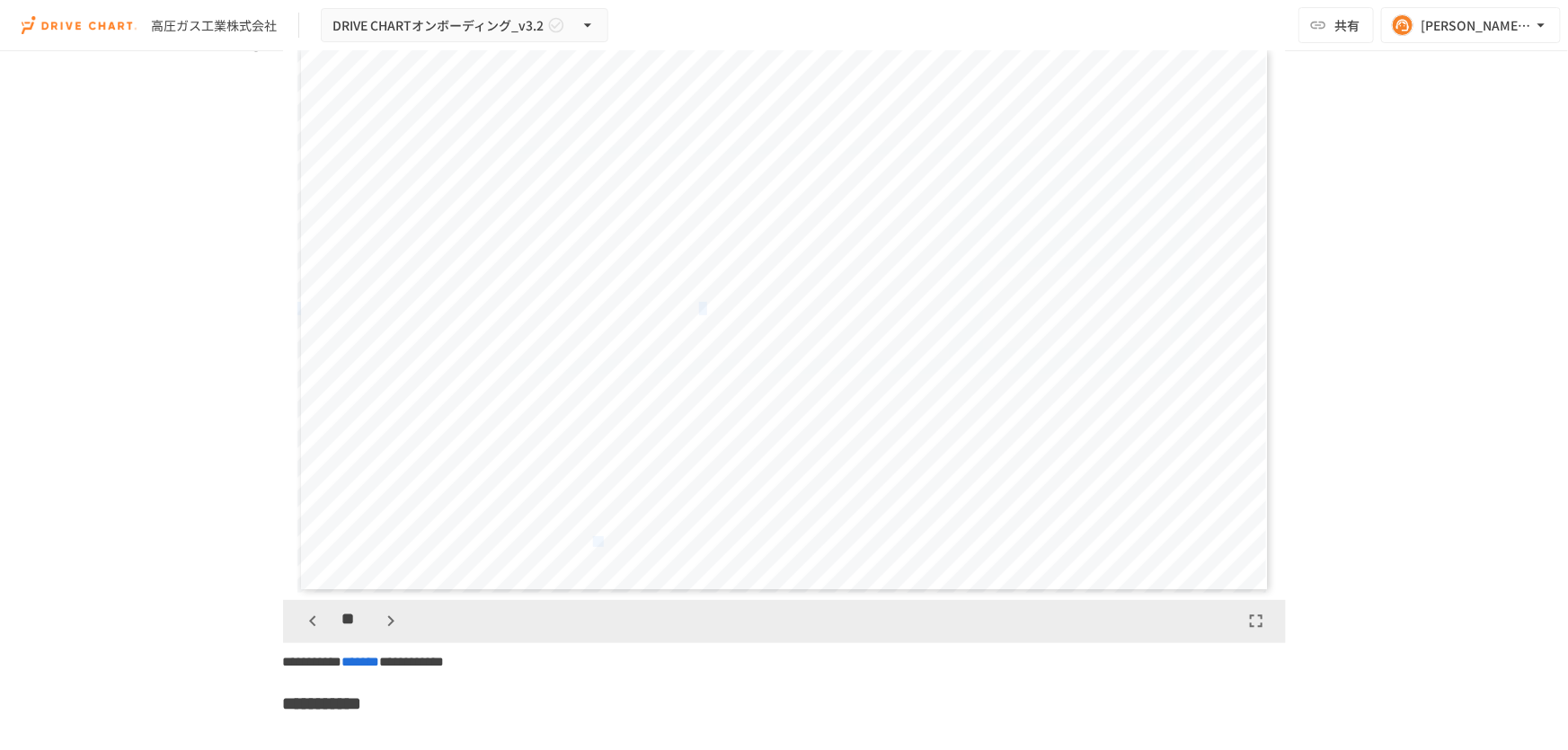 click on "**********" at bounding box center (784, 320) 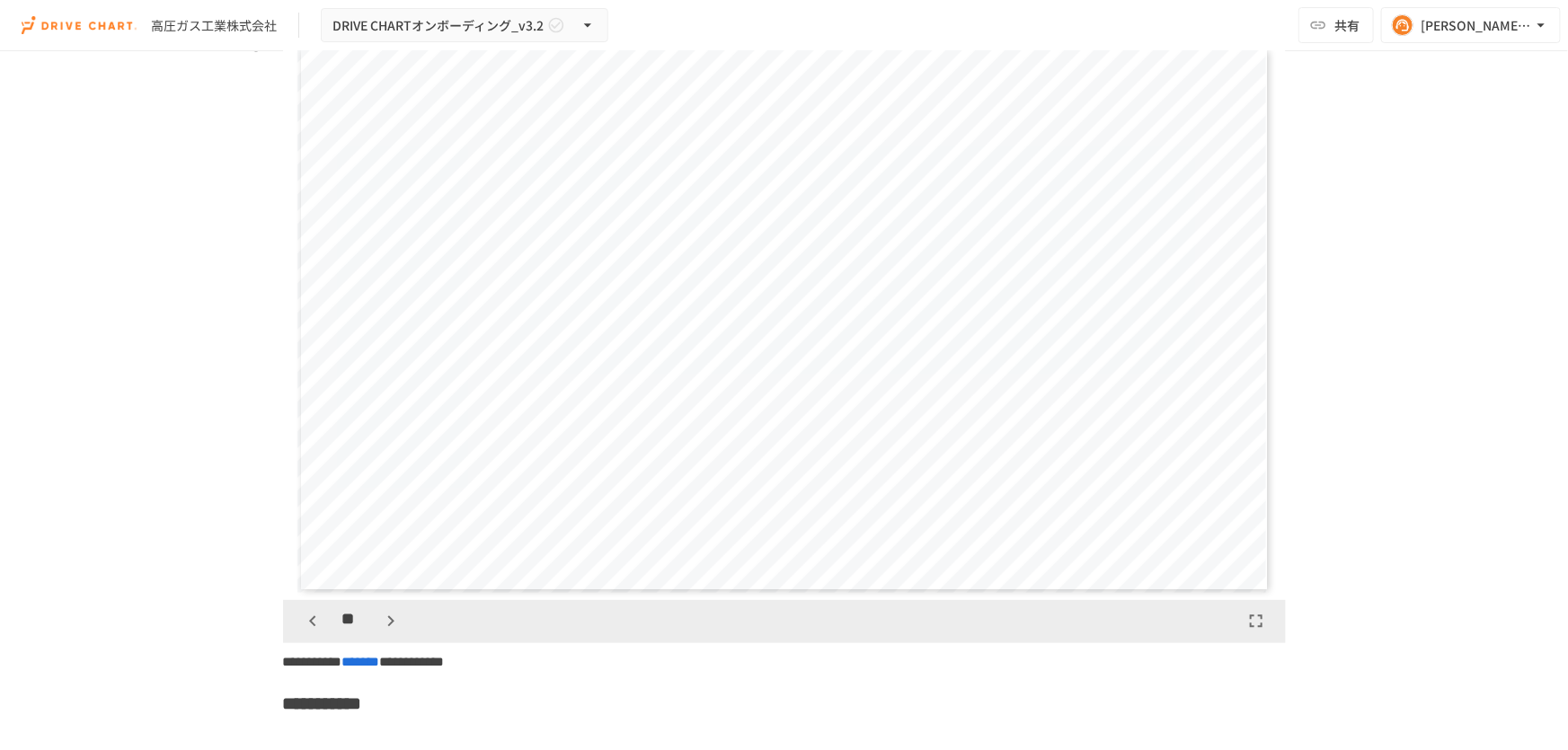 click 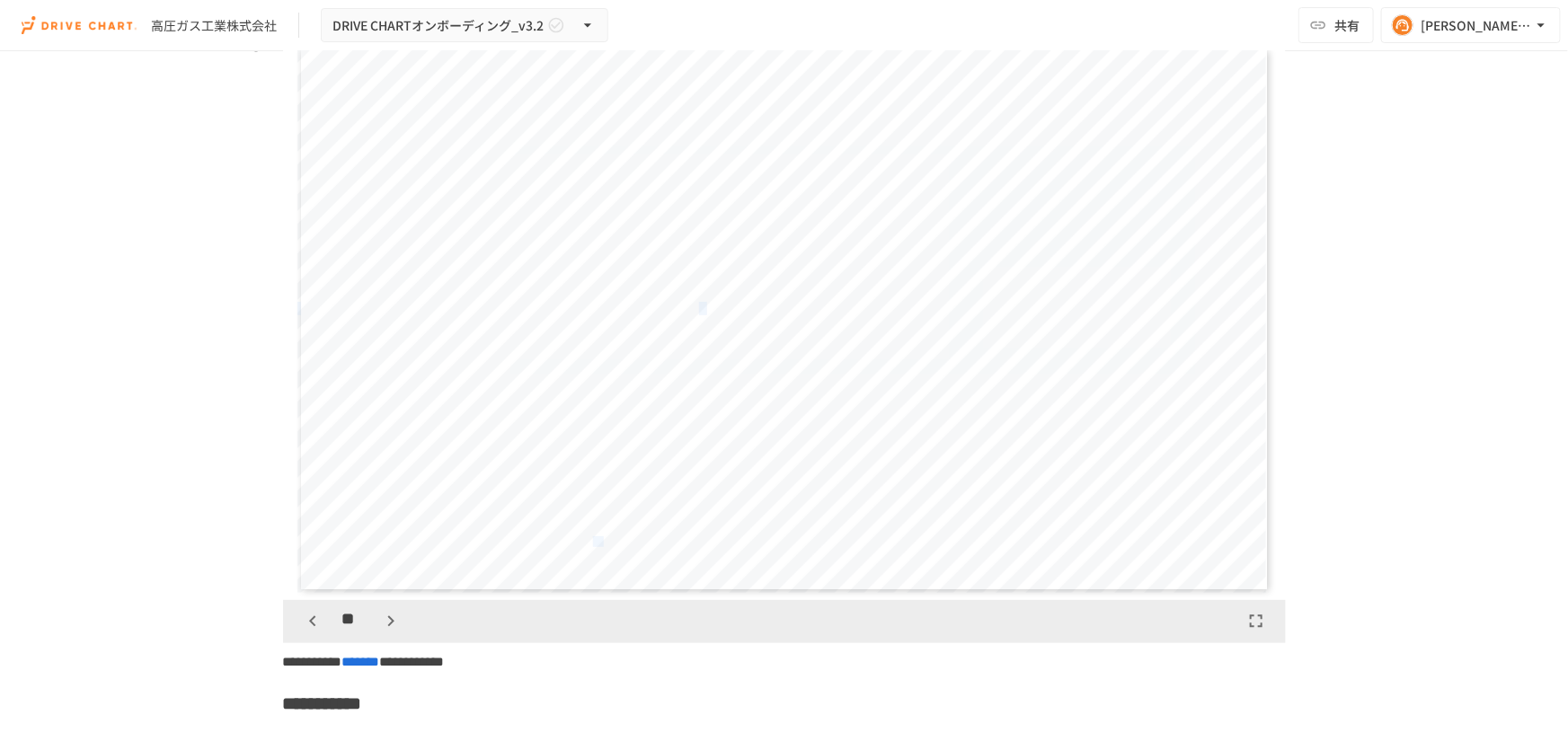 click 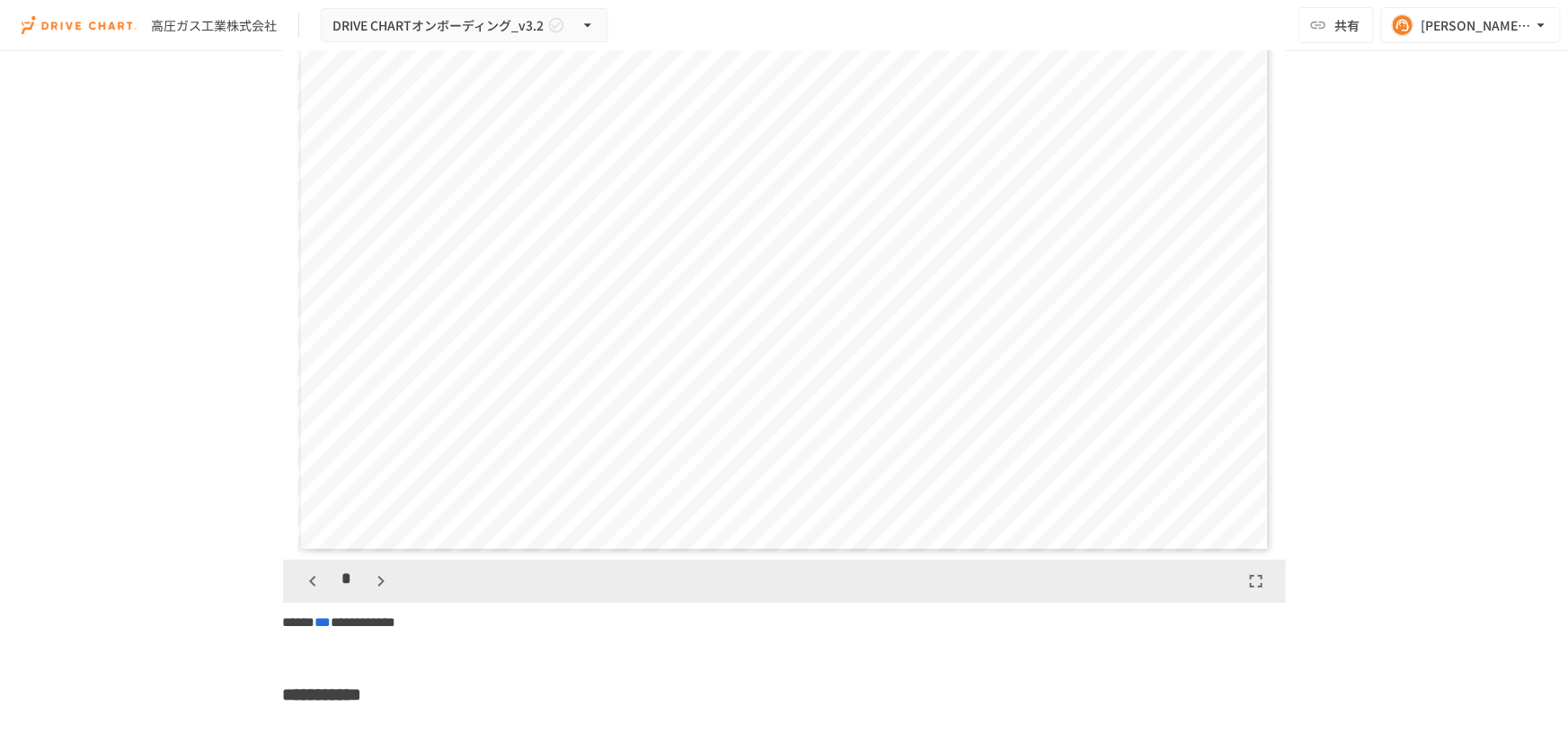 scroll, scrollTop: 2976, scrollLeft: 0, axis: vertical 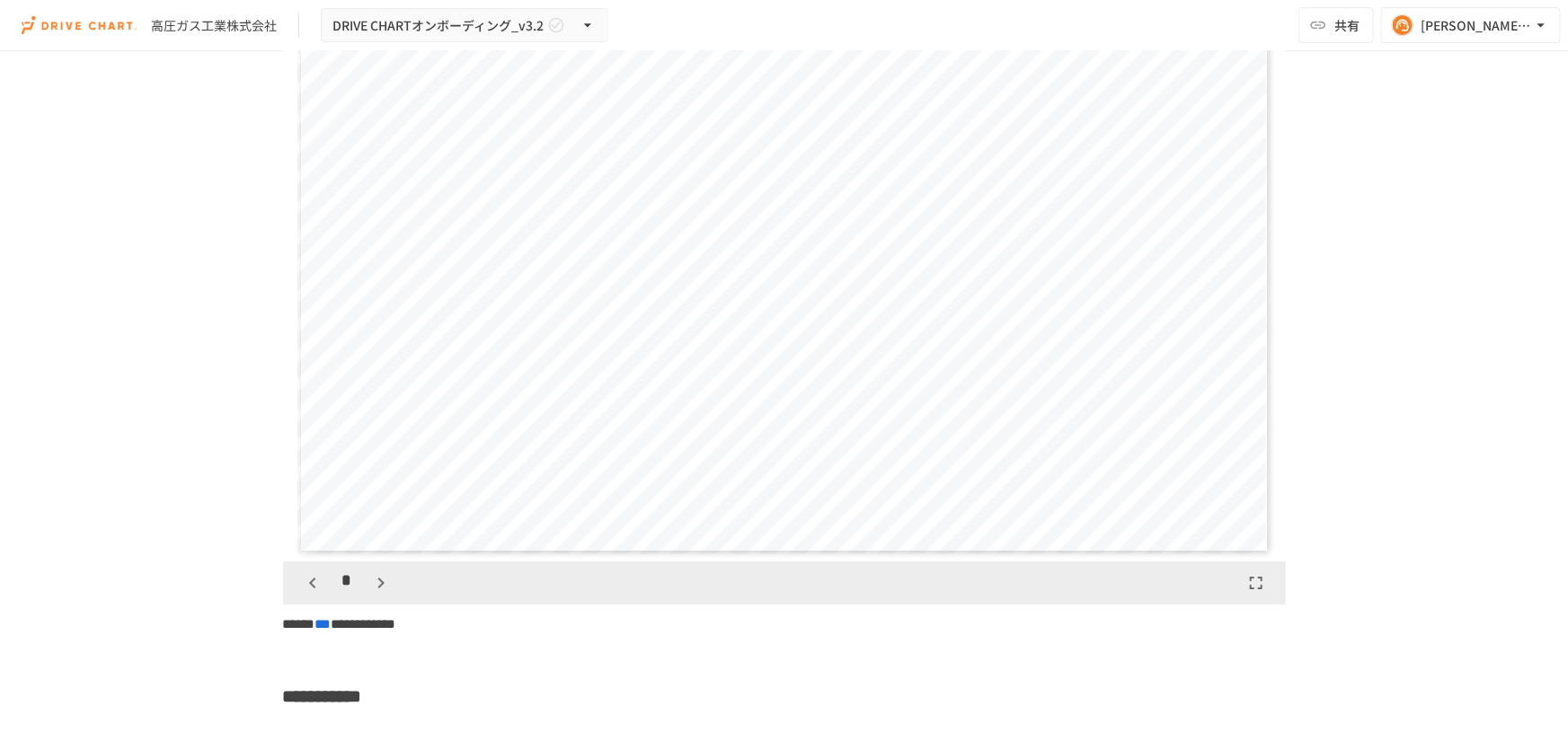 click 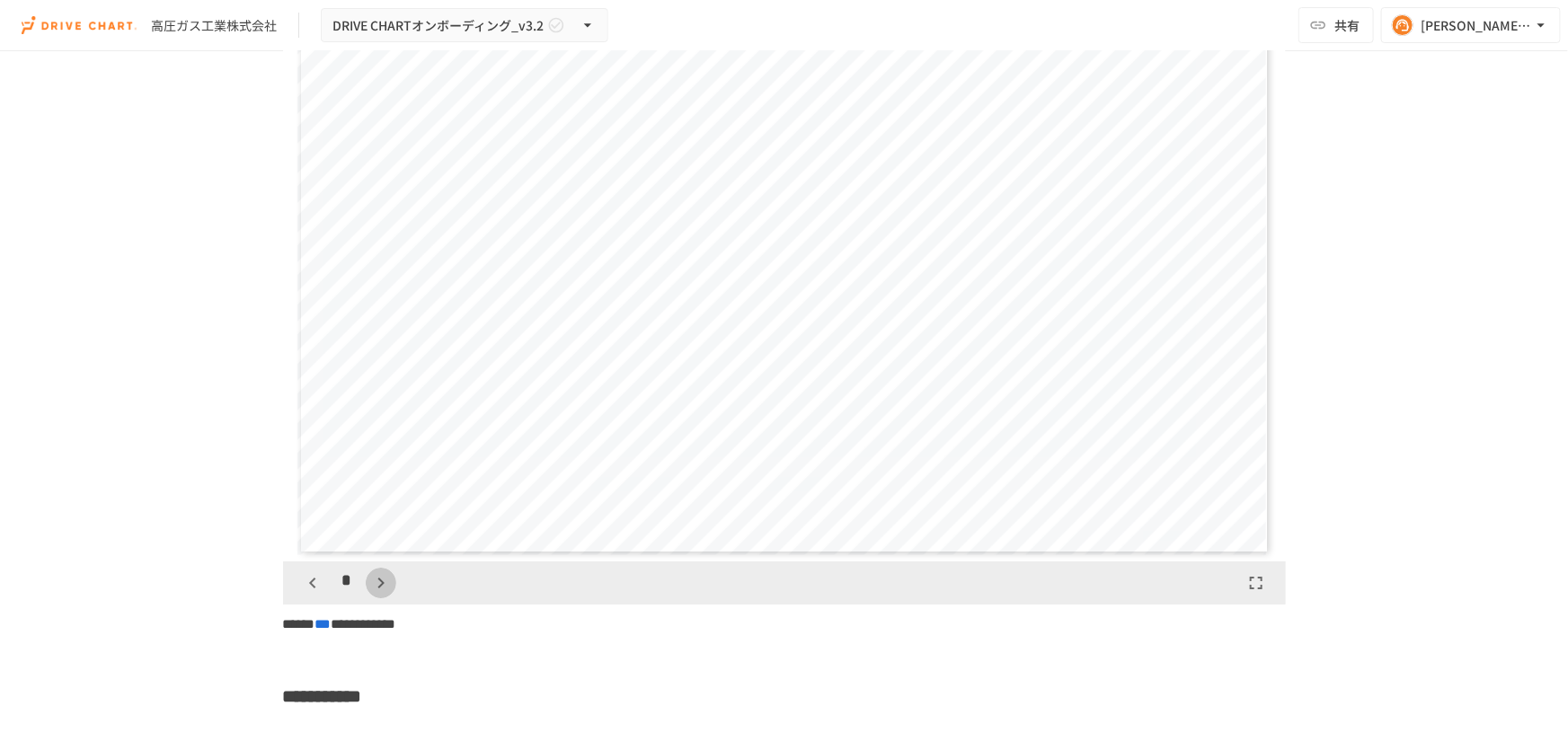 click 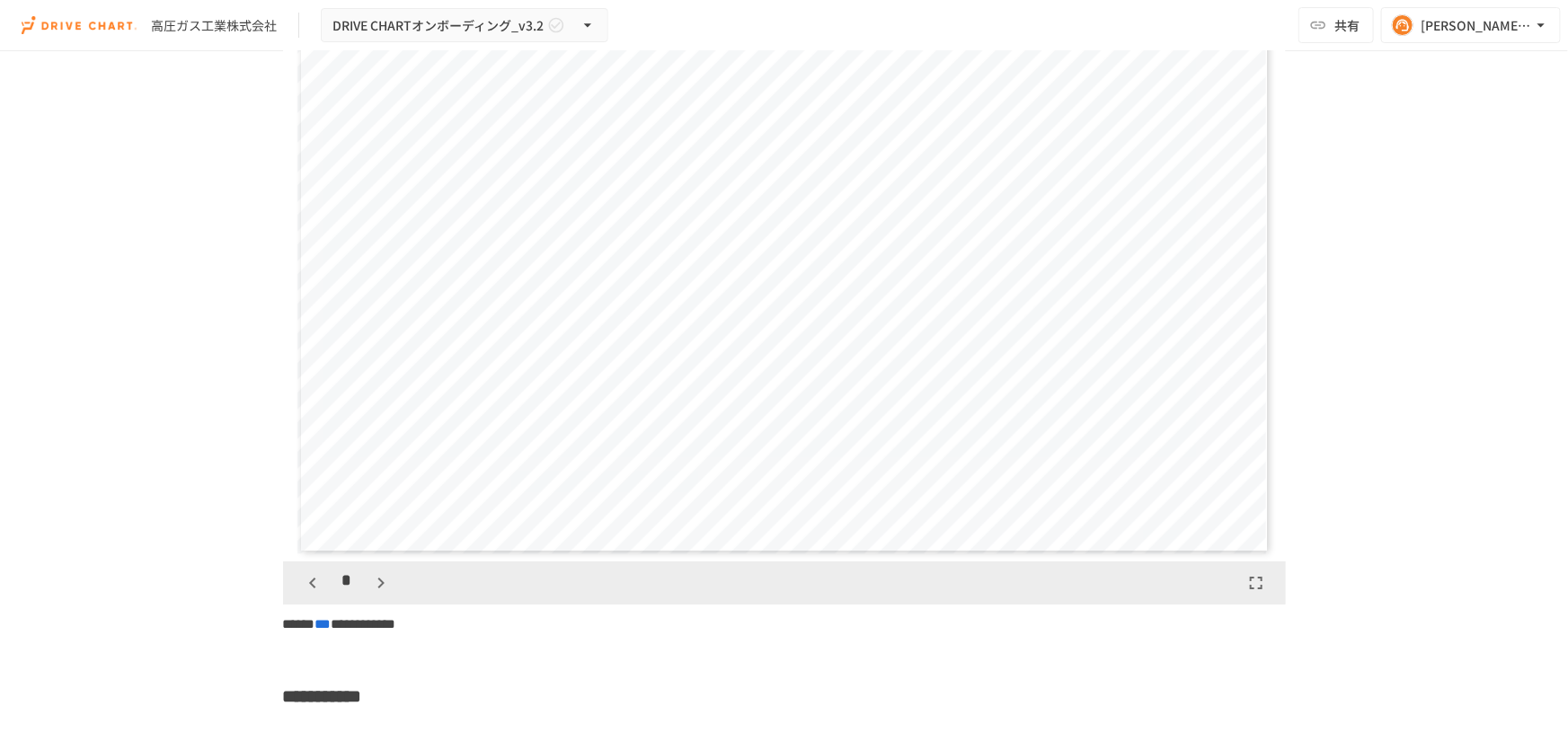 click 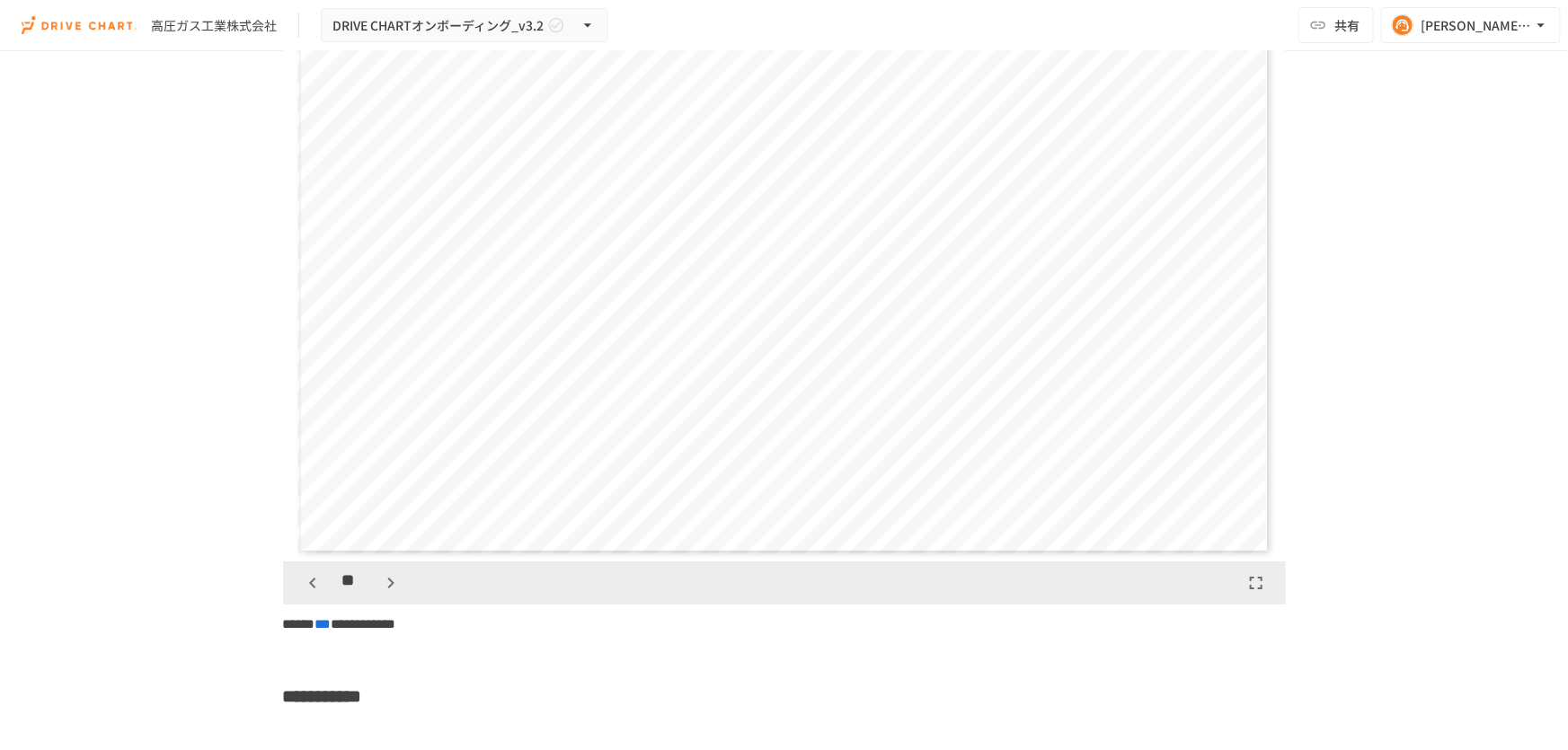 scroll, scrollTop: 5051, scrollLeft: 0, axis: vertical 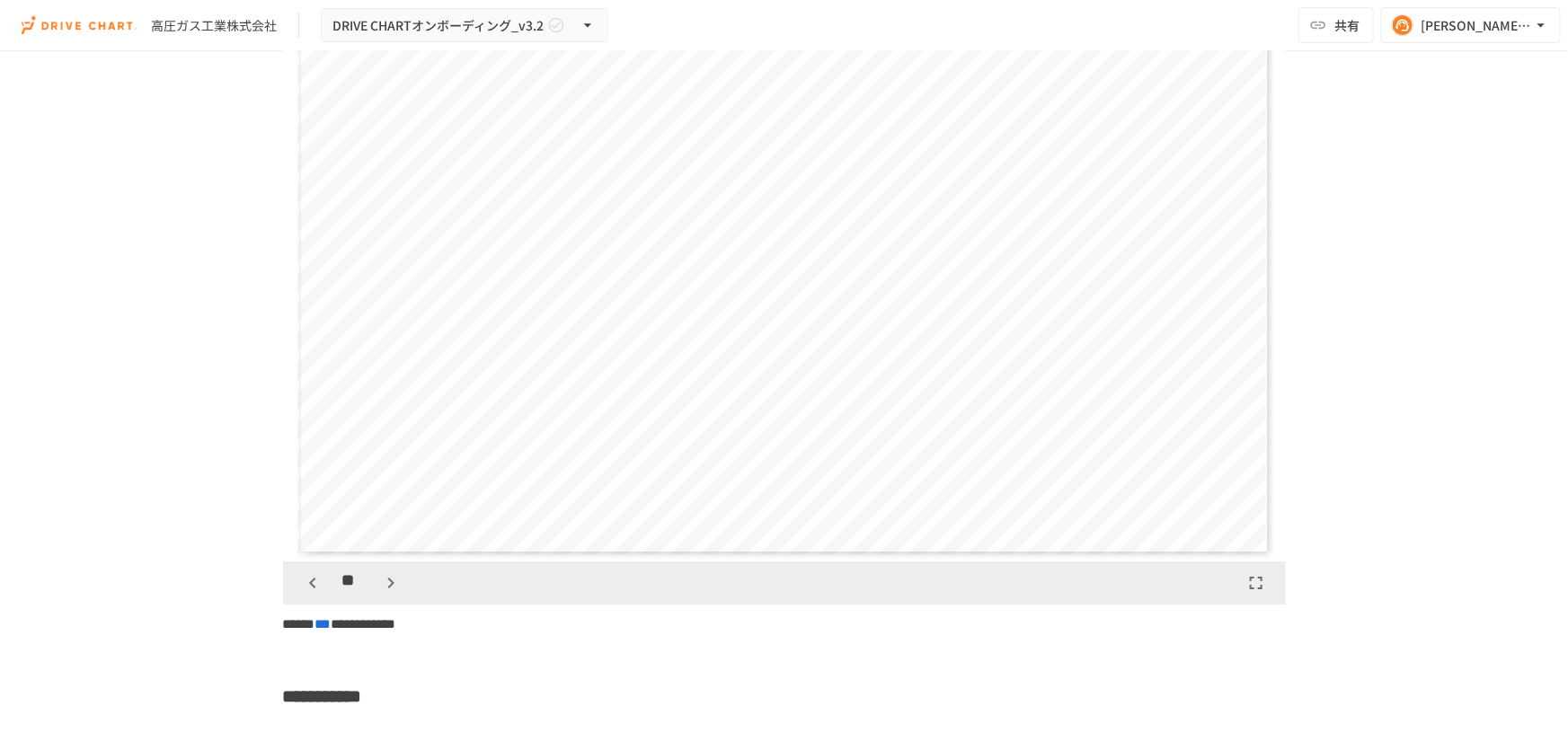click on "**" at bounding box center [351, 583] 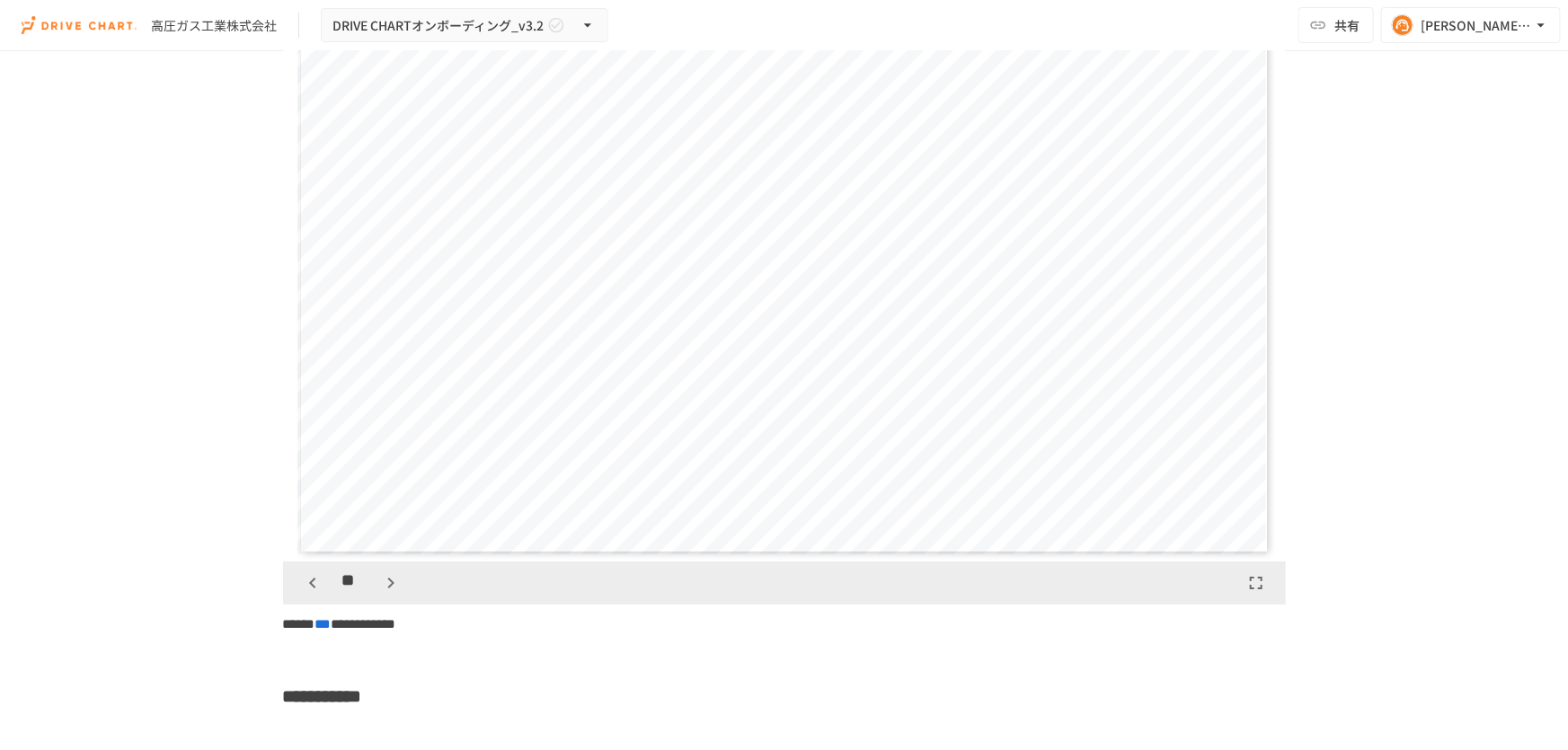 scroll, scrollTop: 2894, scrollLeft: 0, axis: vertical 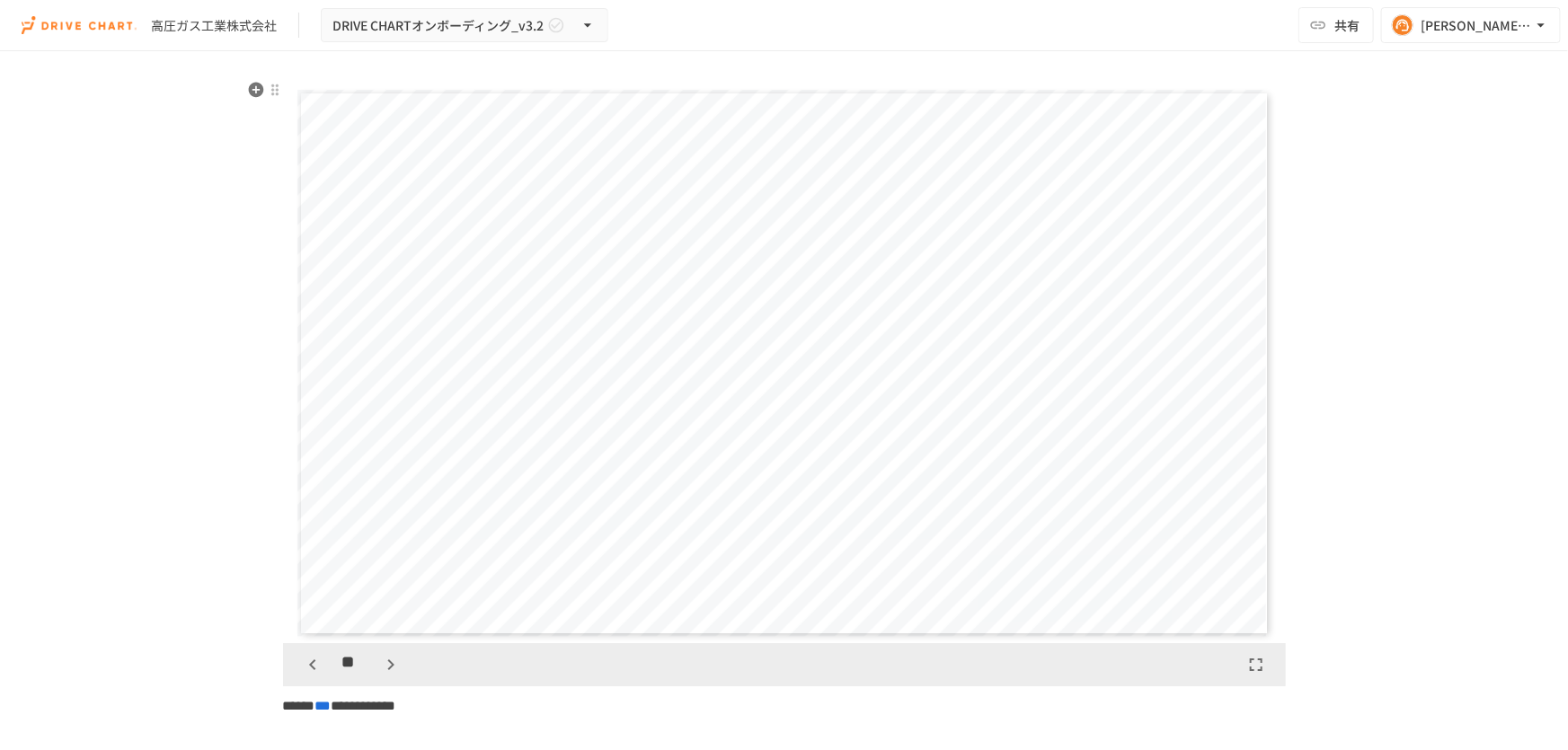 click 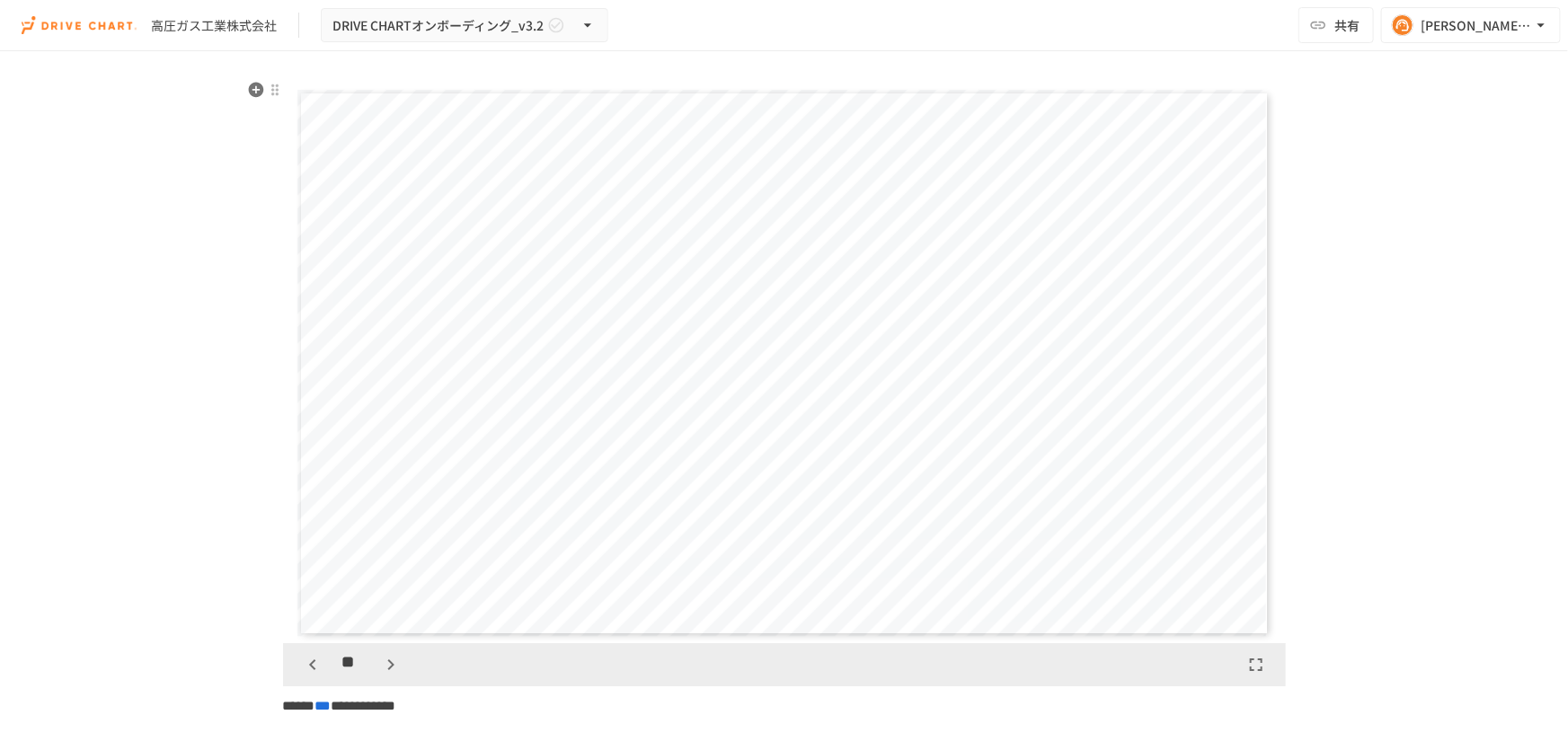 click 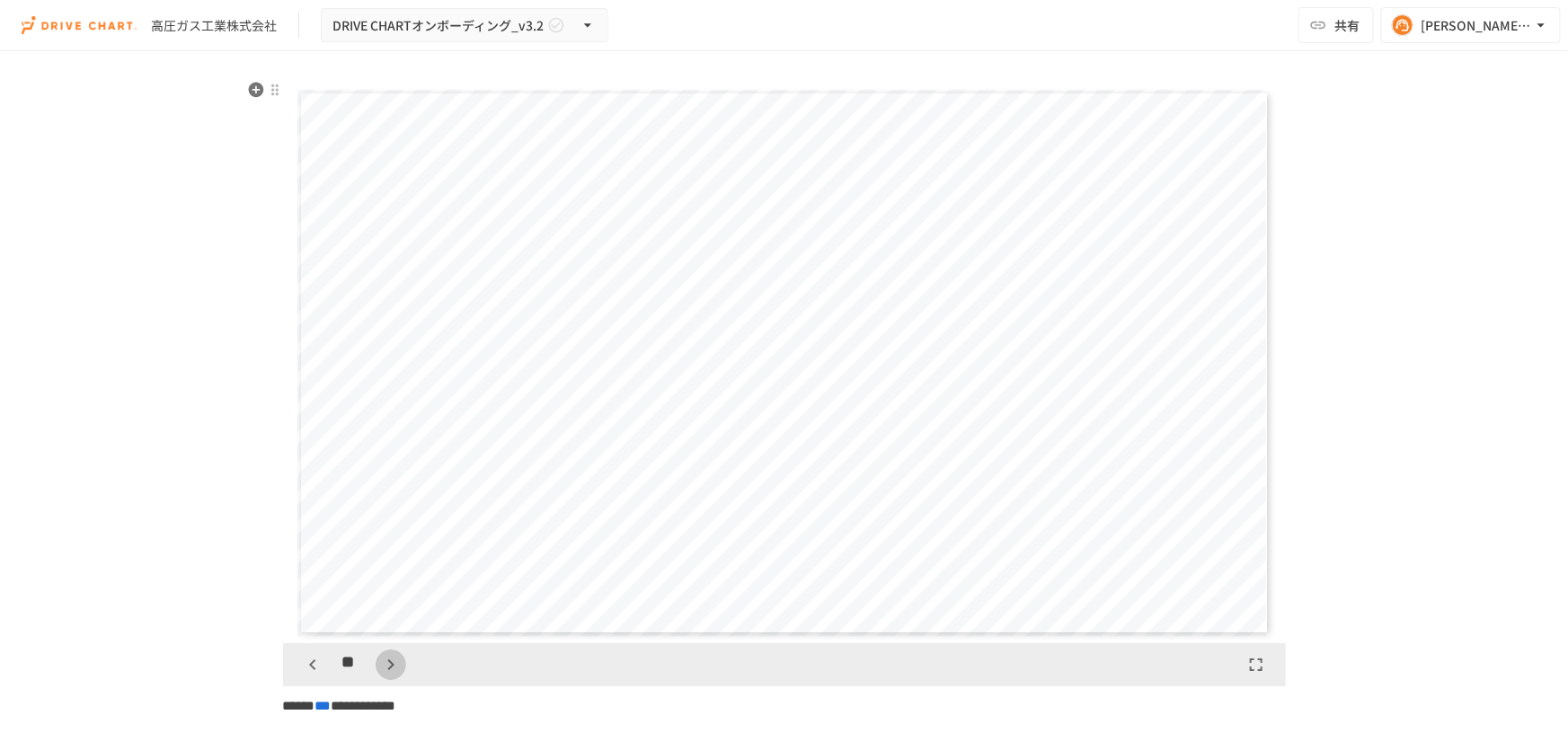 click 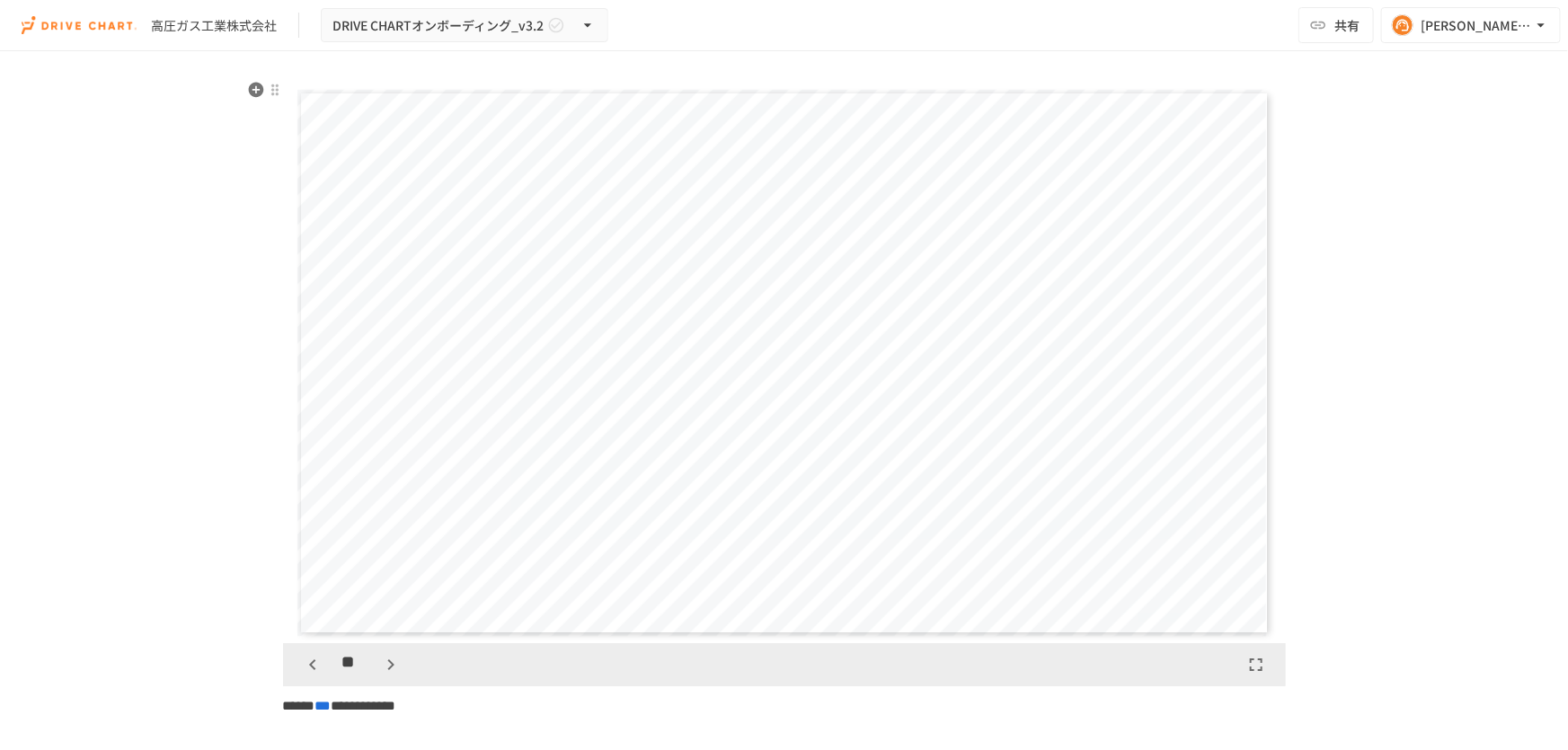 click 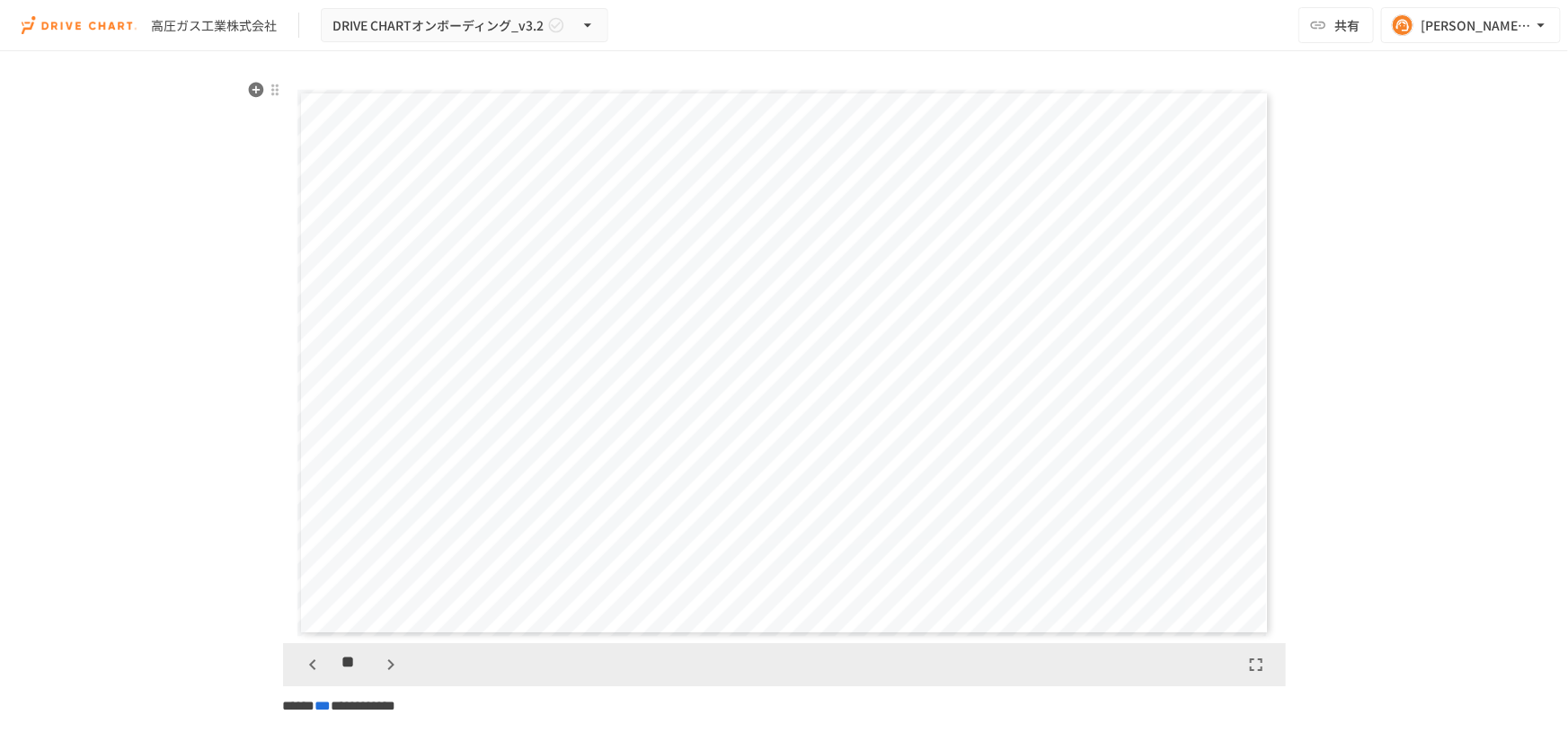 click 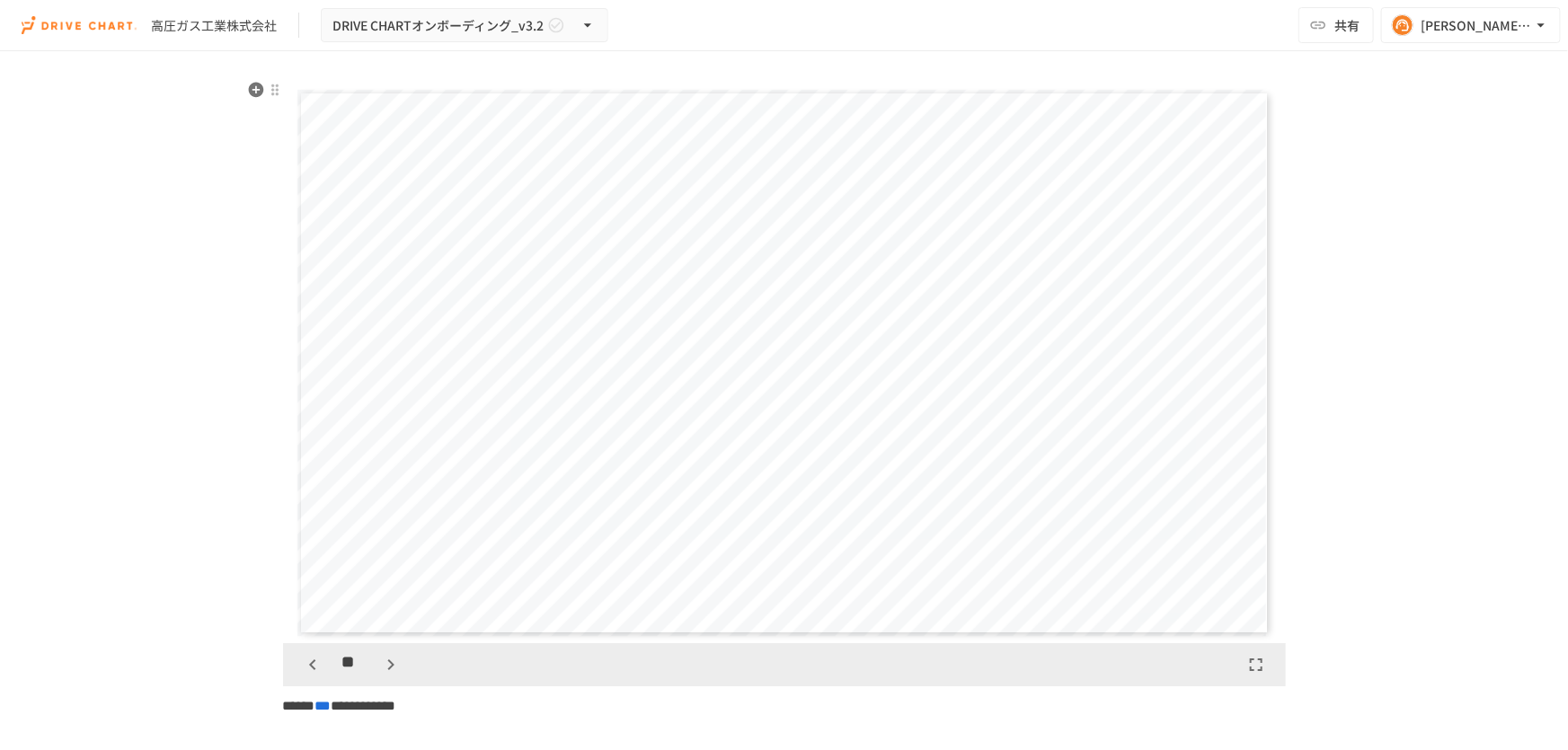 drag, startPoint x: 650, startPoint y: 351, endPoint x: 689, endPoint y: 354, distance: 39.115214 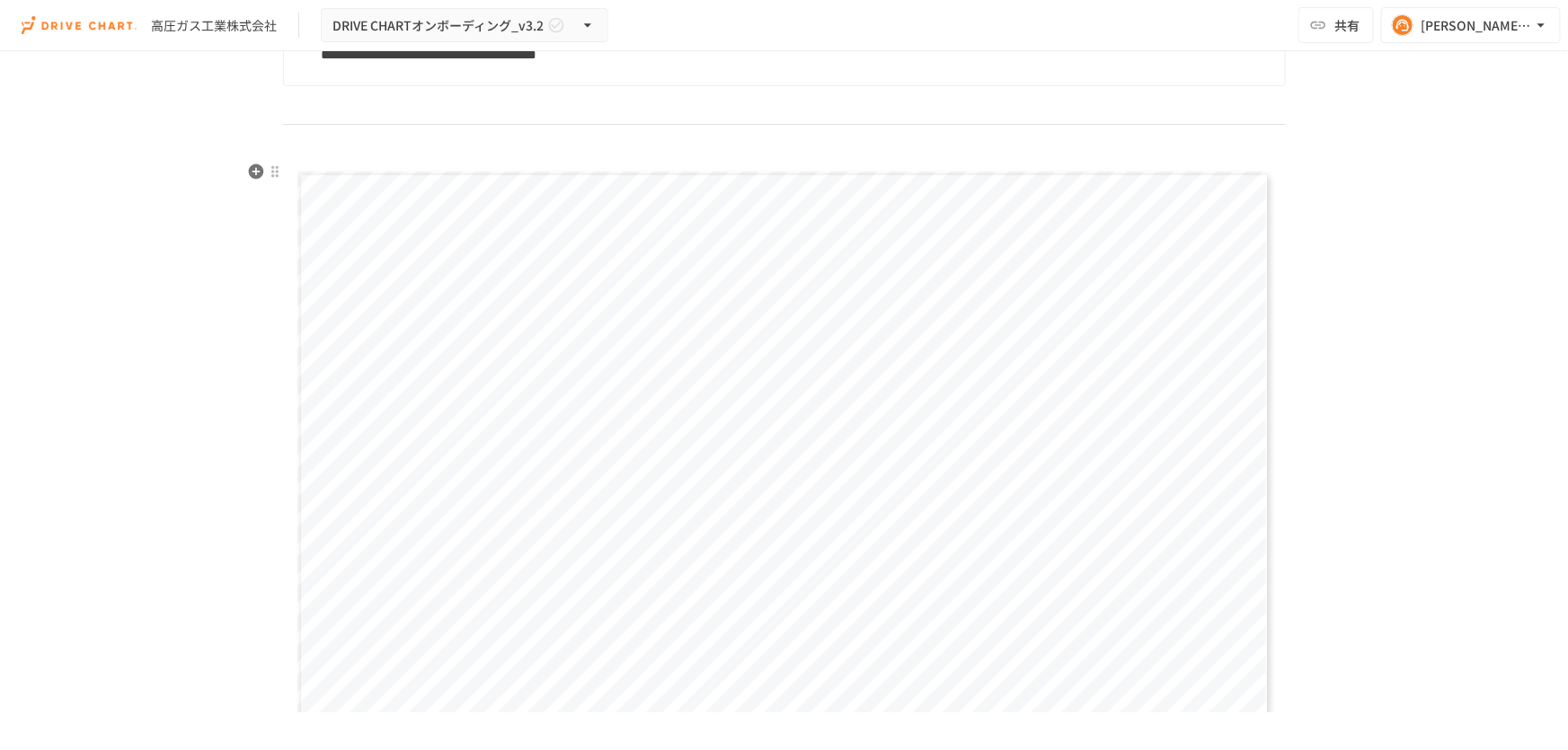 scroll, scrollTop: 2976, scrollLeft: 0, axis: vertical 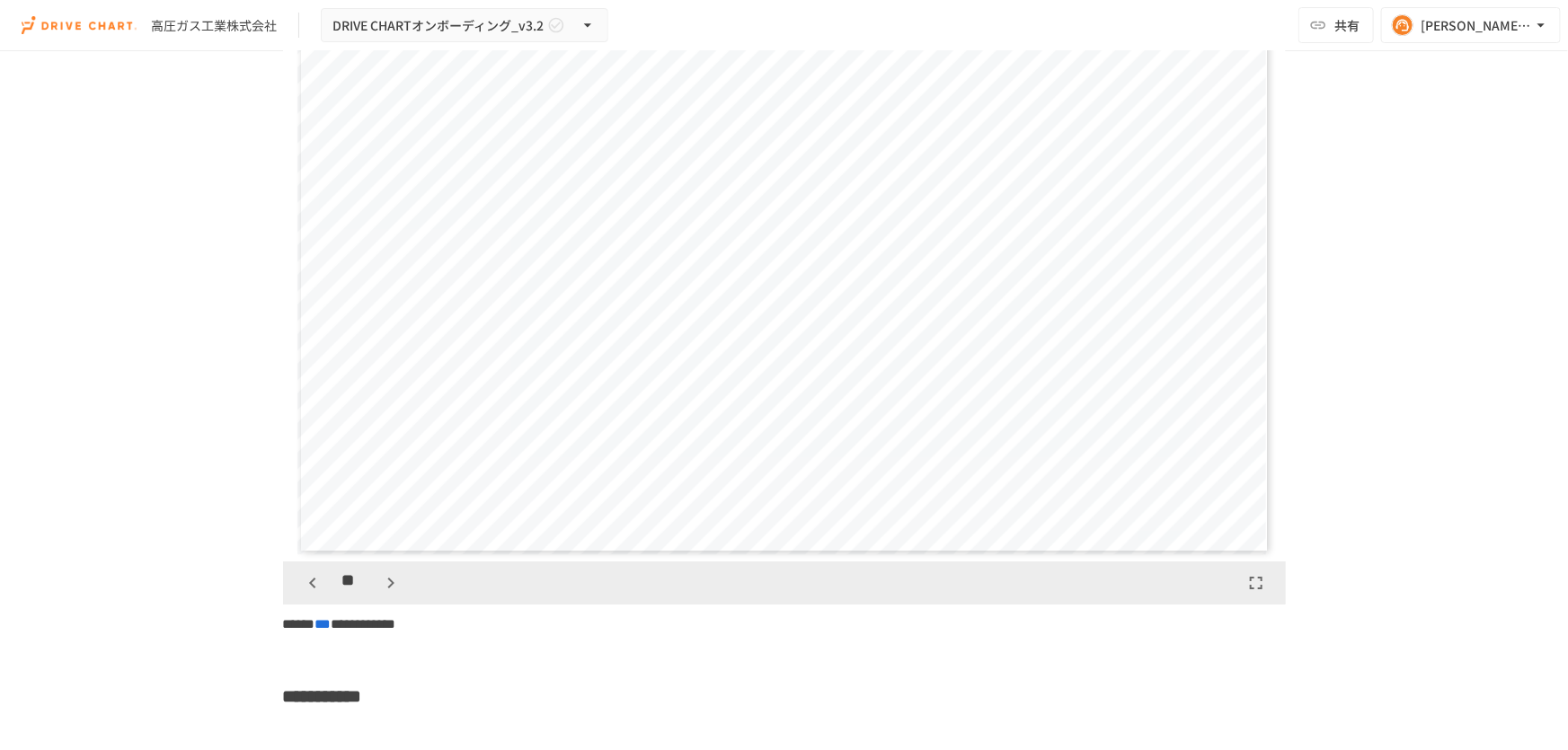 click 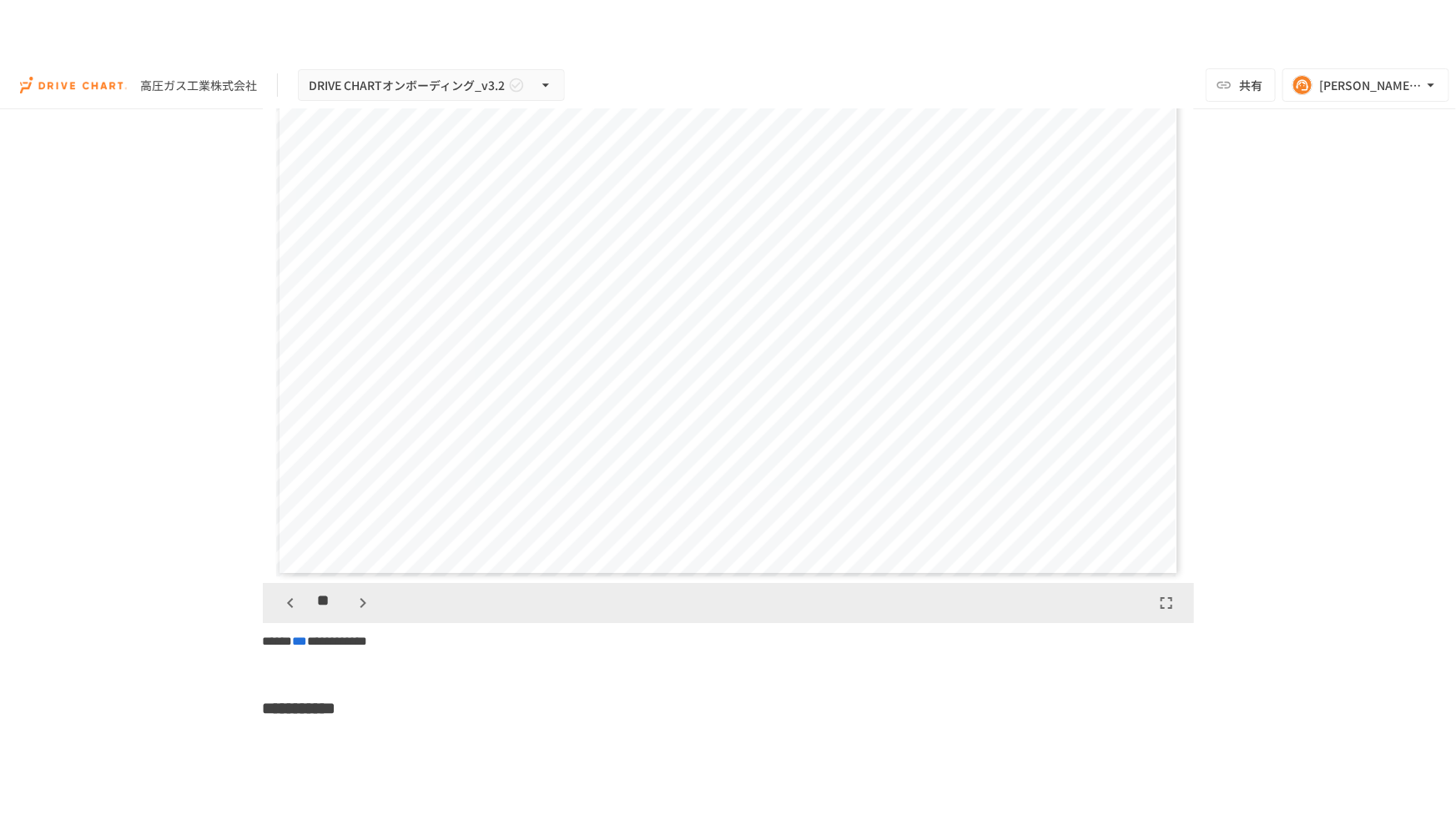 scroll, scrollTop: 5733, scrollLeft: 0, axis: vertical 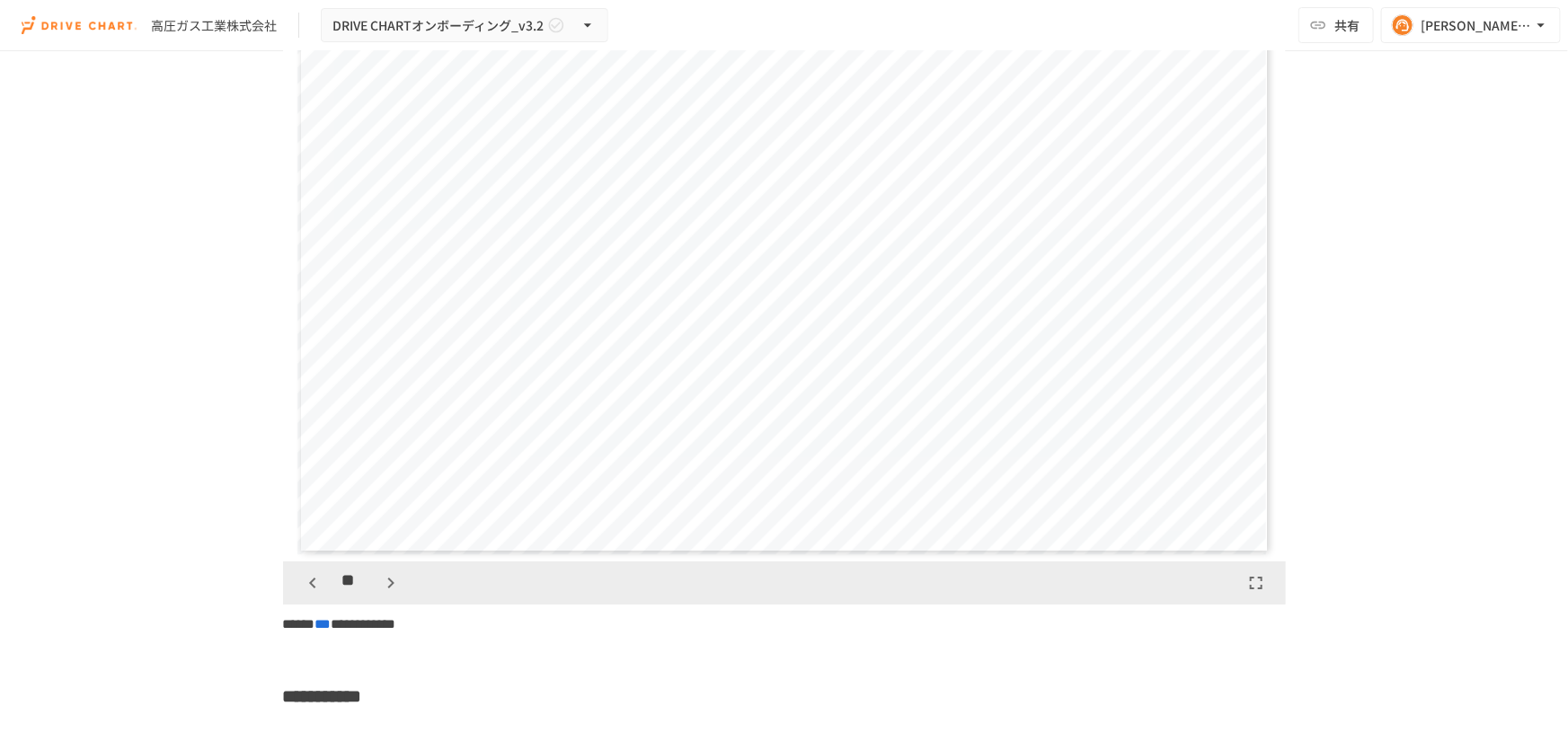 click 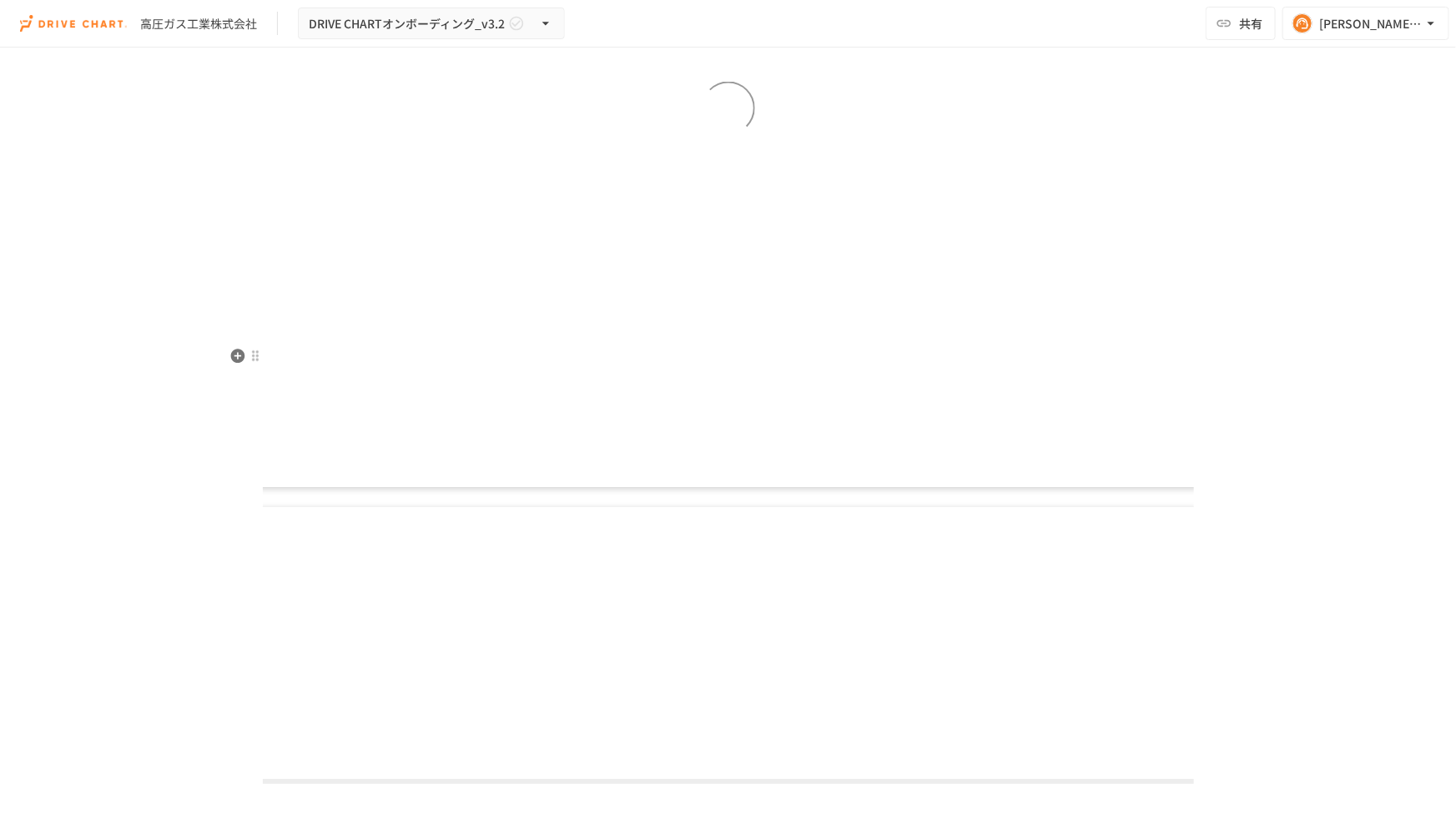 scroll, scrollTop: 5451, scrollLeft: 0, axis: vertical 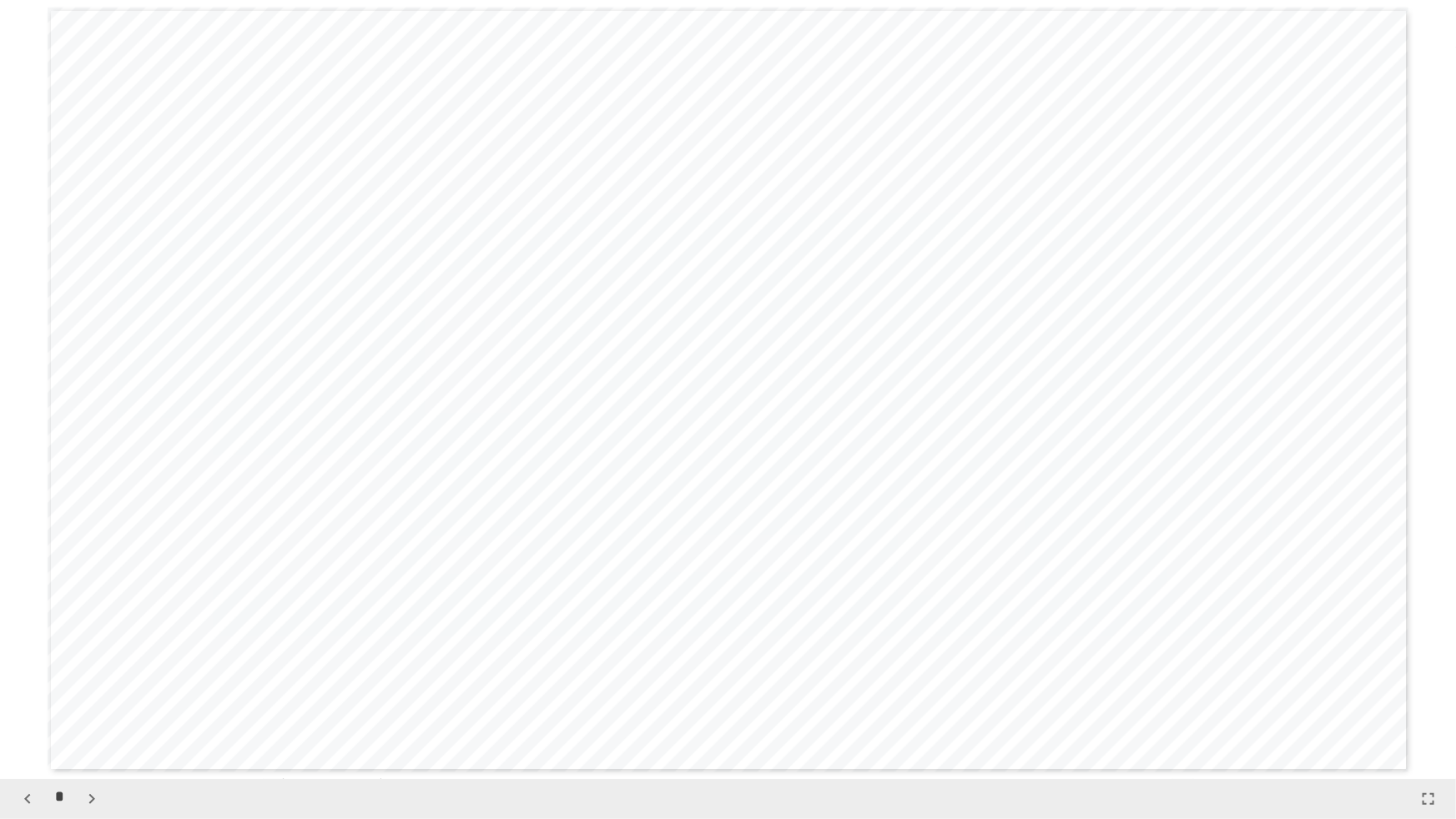 click 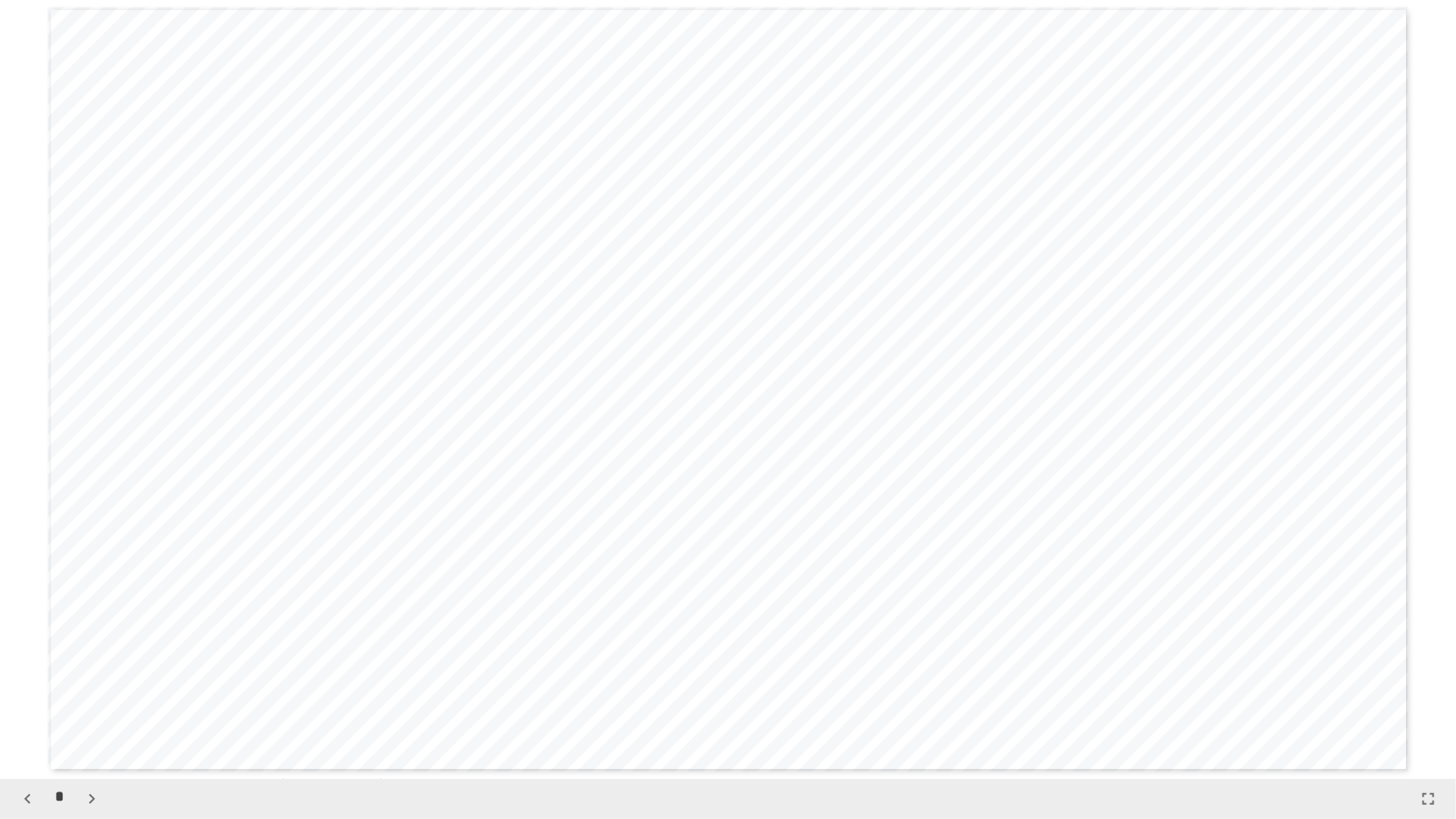 click 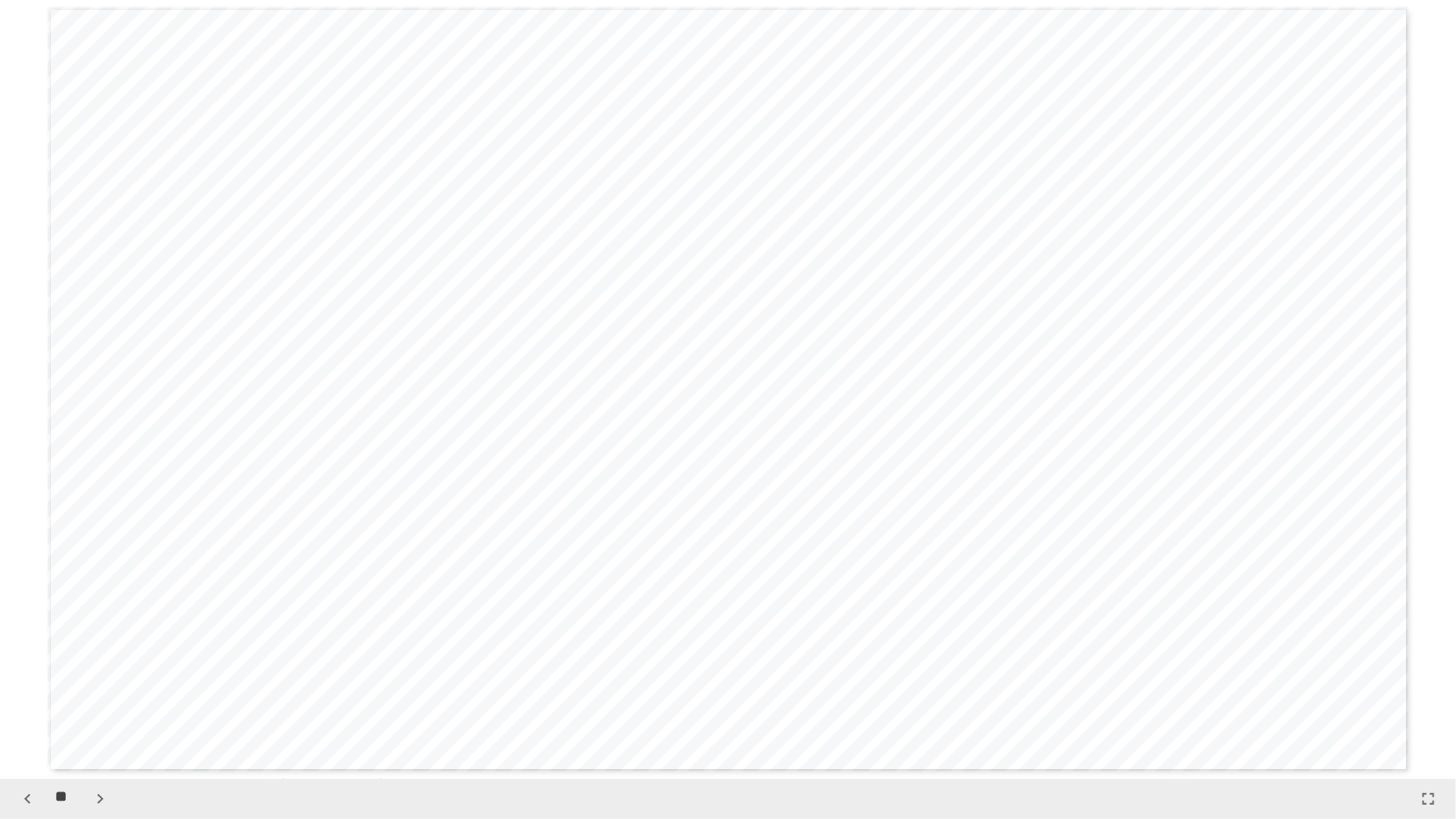 click at bounding box center [100, 799] 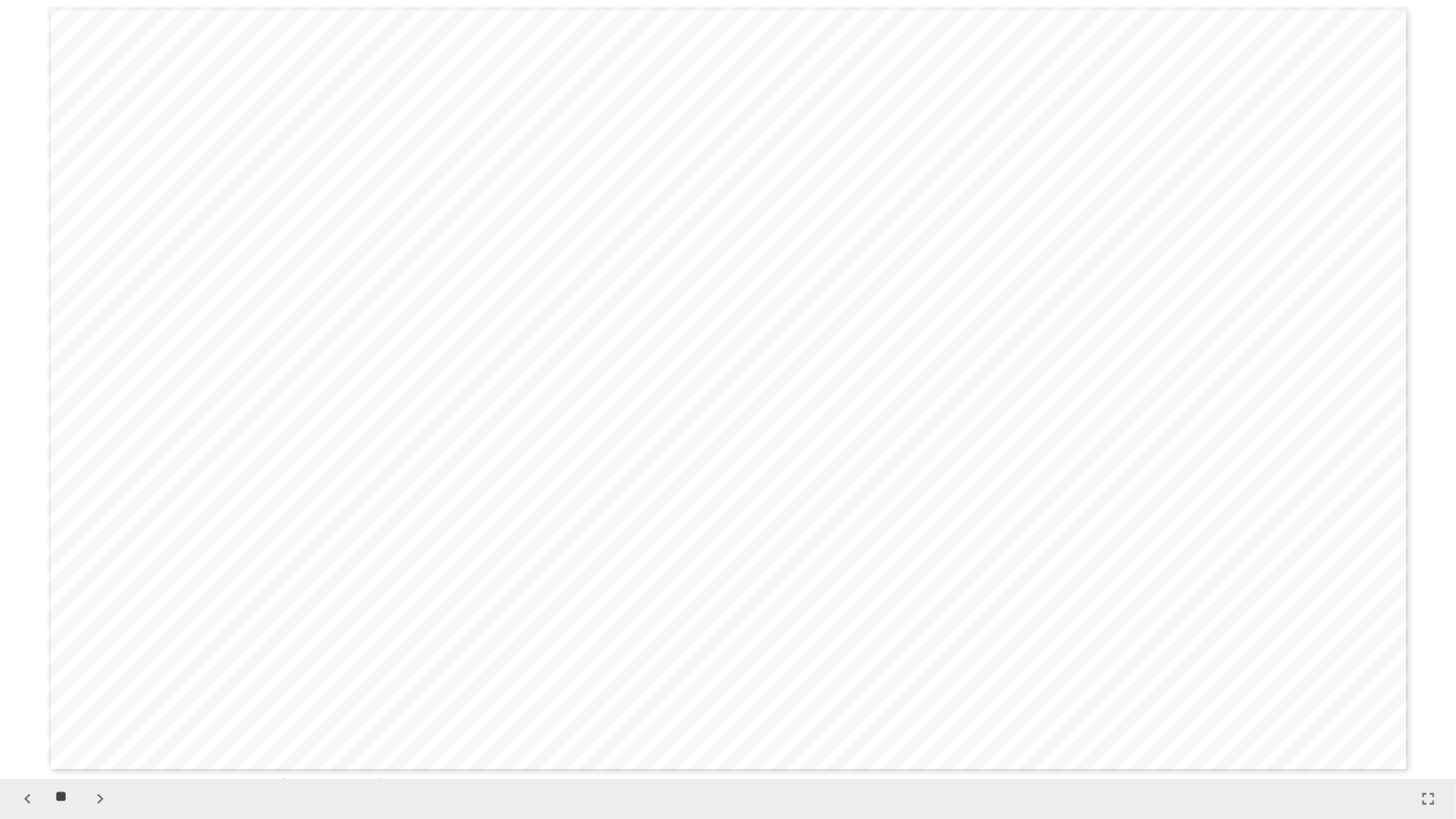 click at bounding box center (100, 799) 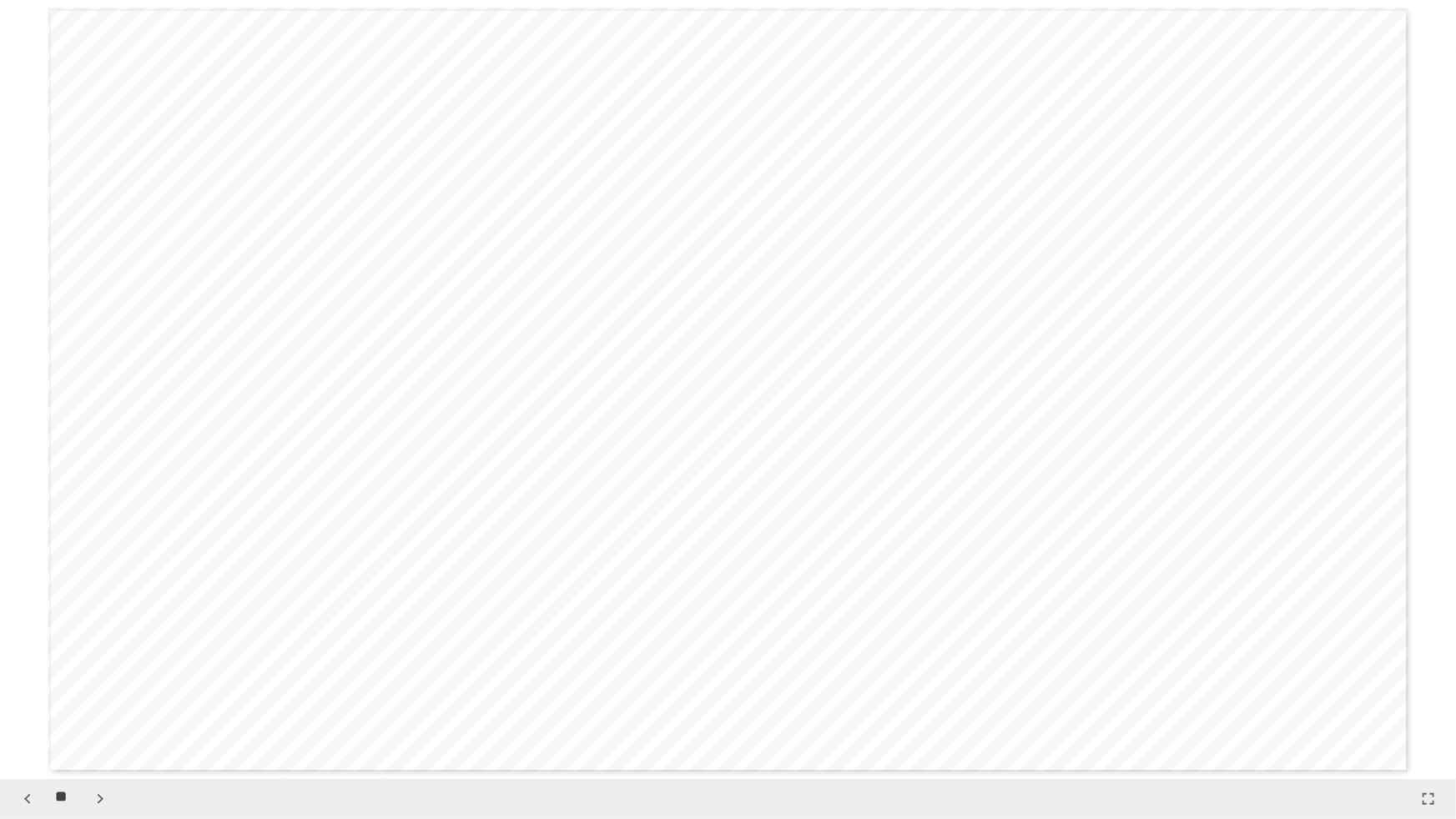 drag, startPoint x: 506, startPoint y: 604, endPoint x: 552, endPoint y: 602, distance: 46.0435 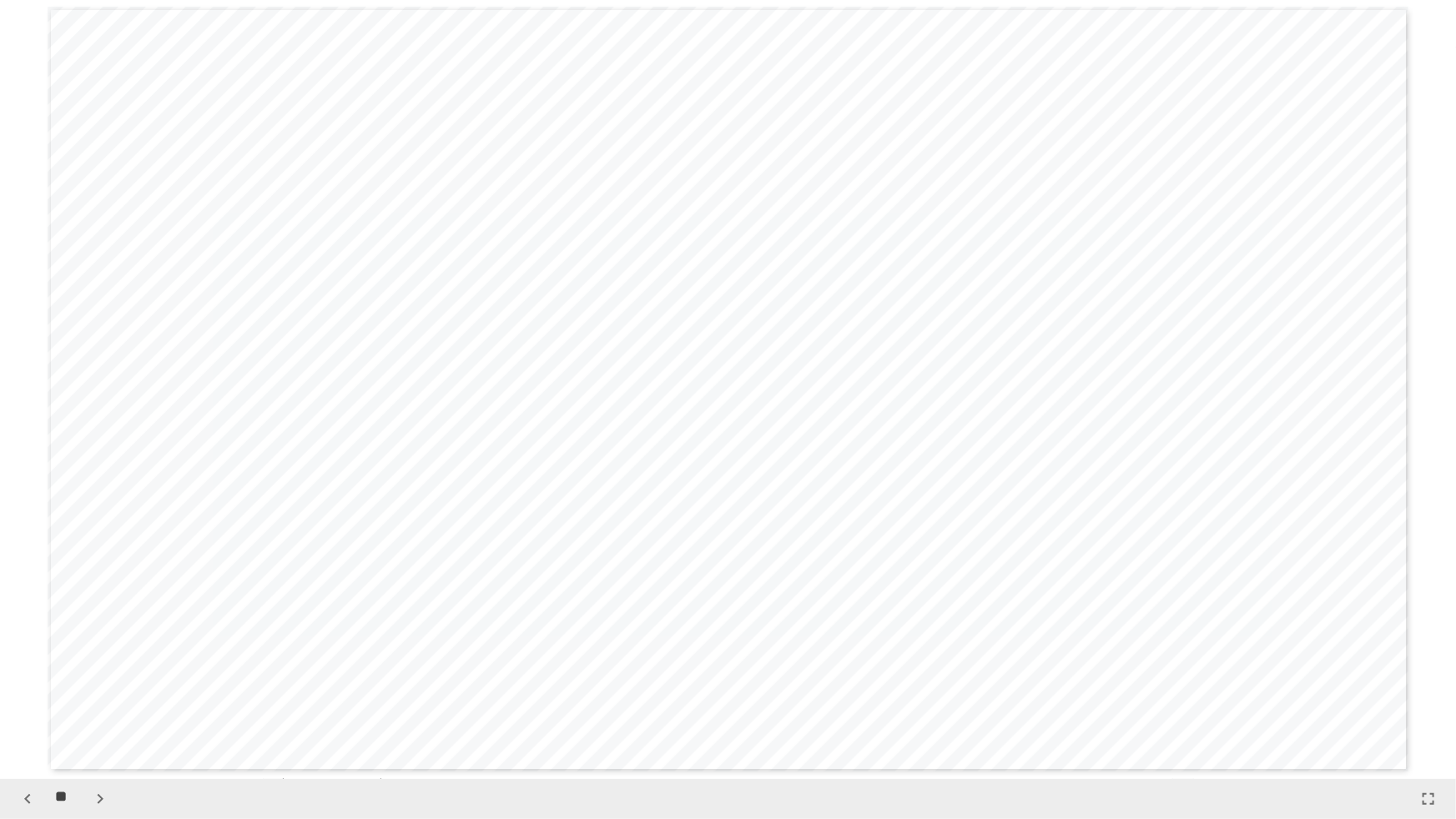 click 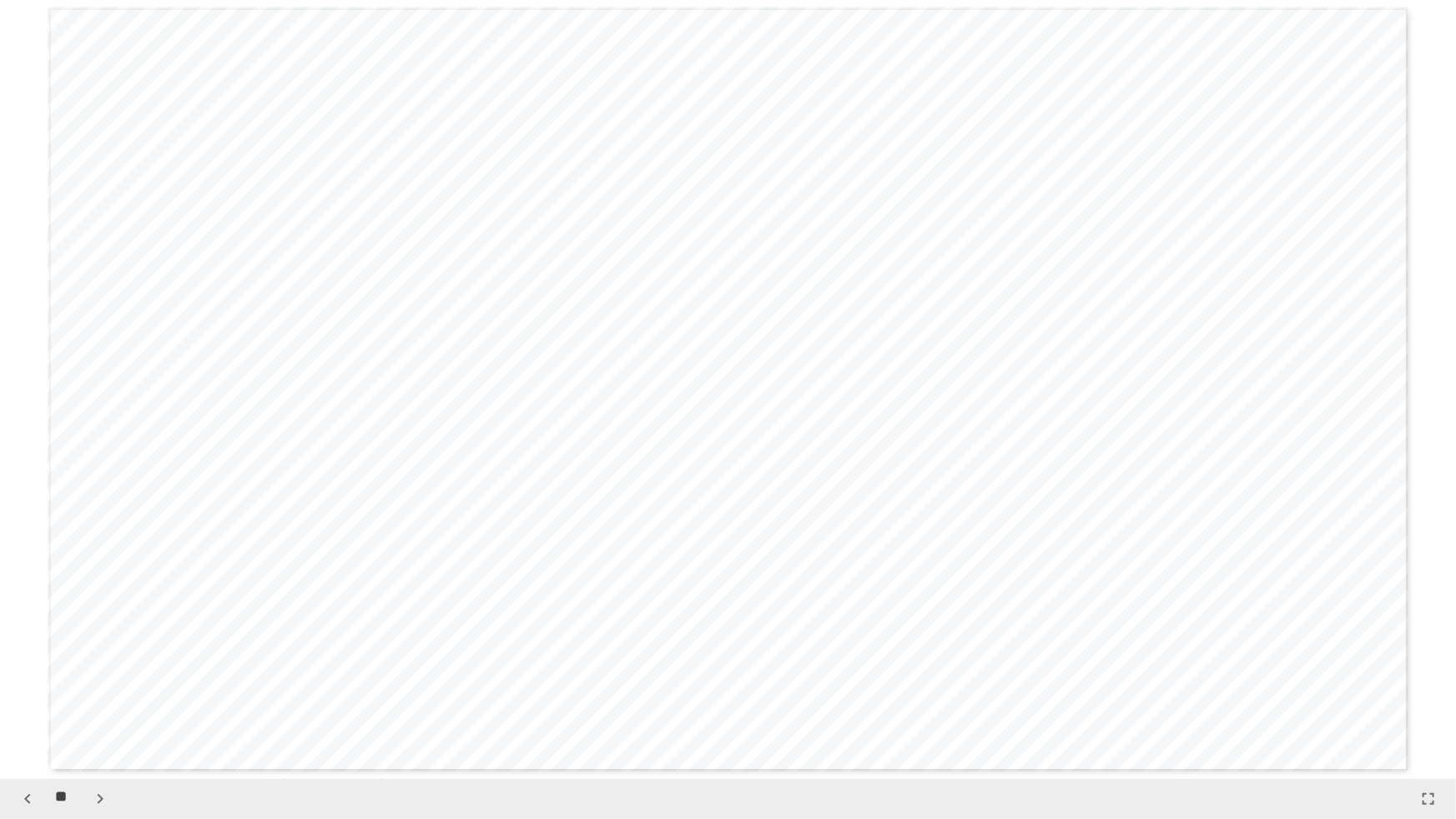 click 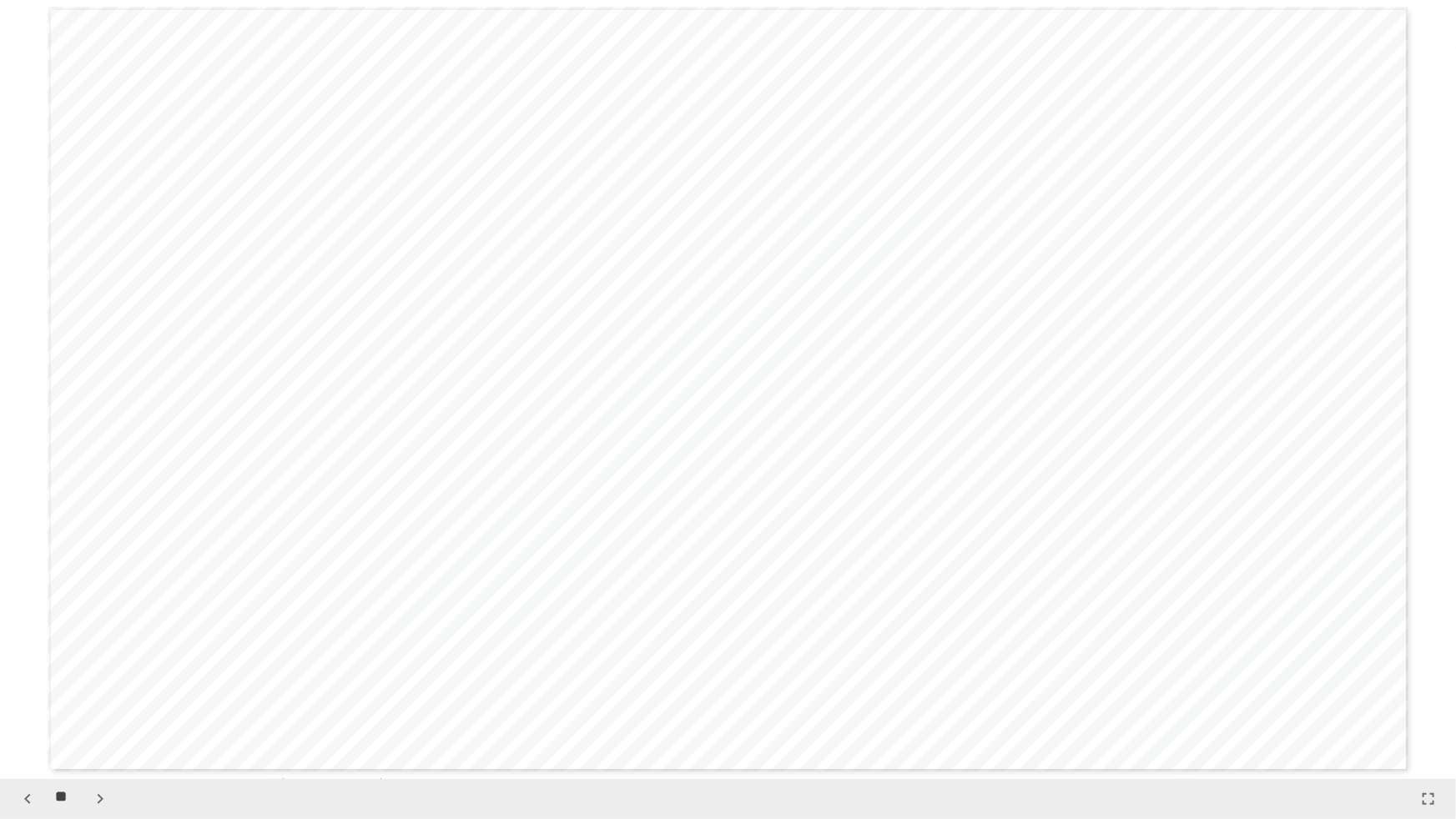 click 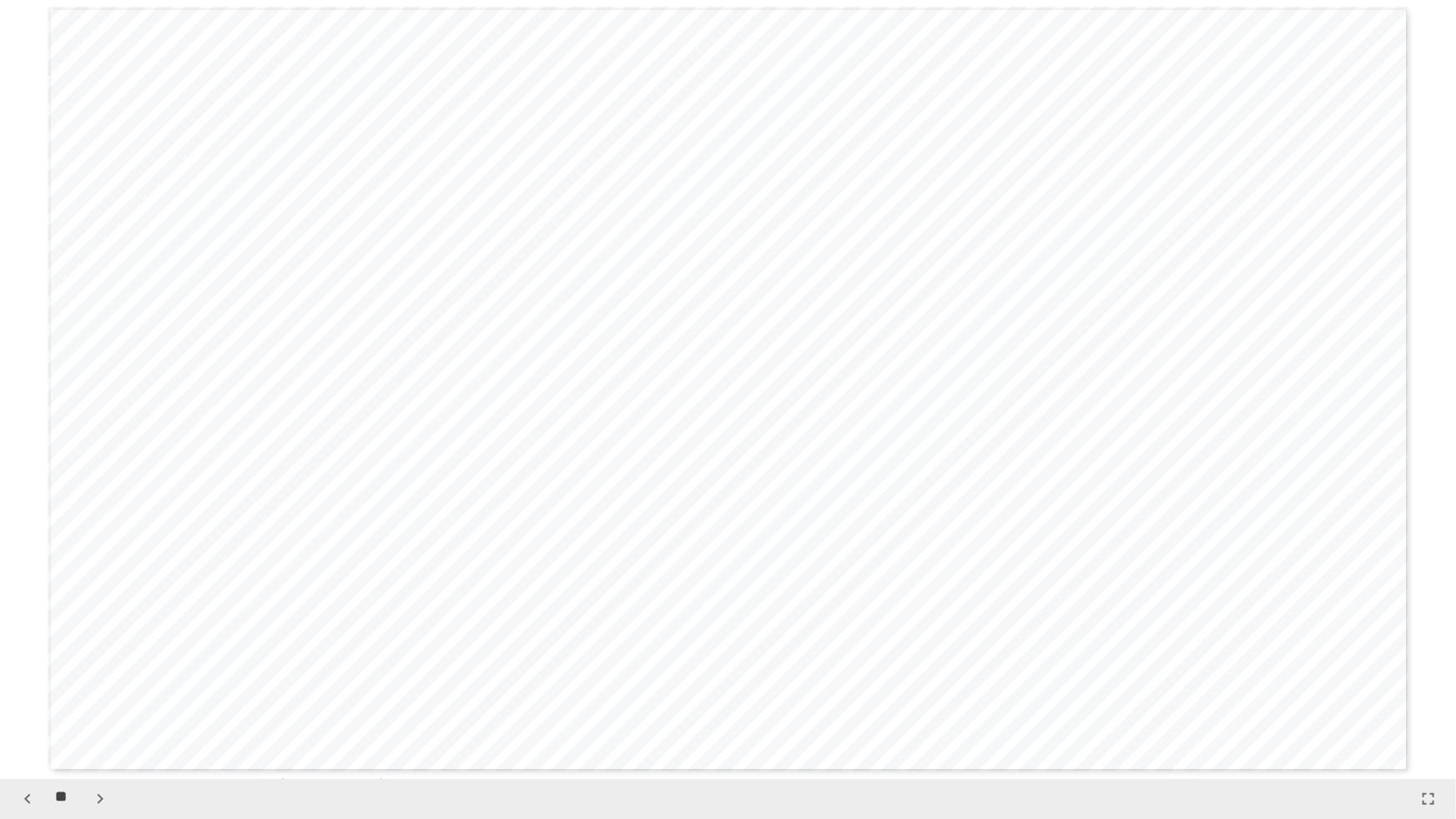 scroll, scrollTop: 8566, scrollLeft: 0, axis: vertical 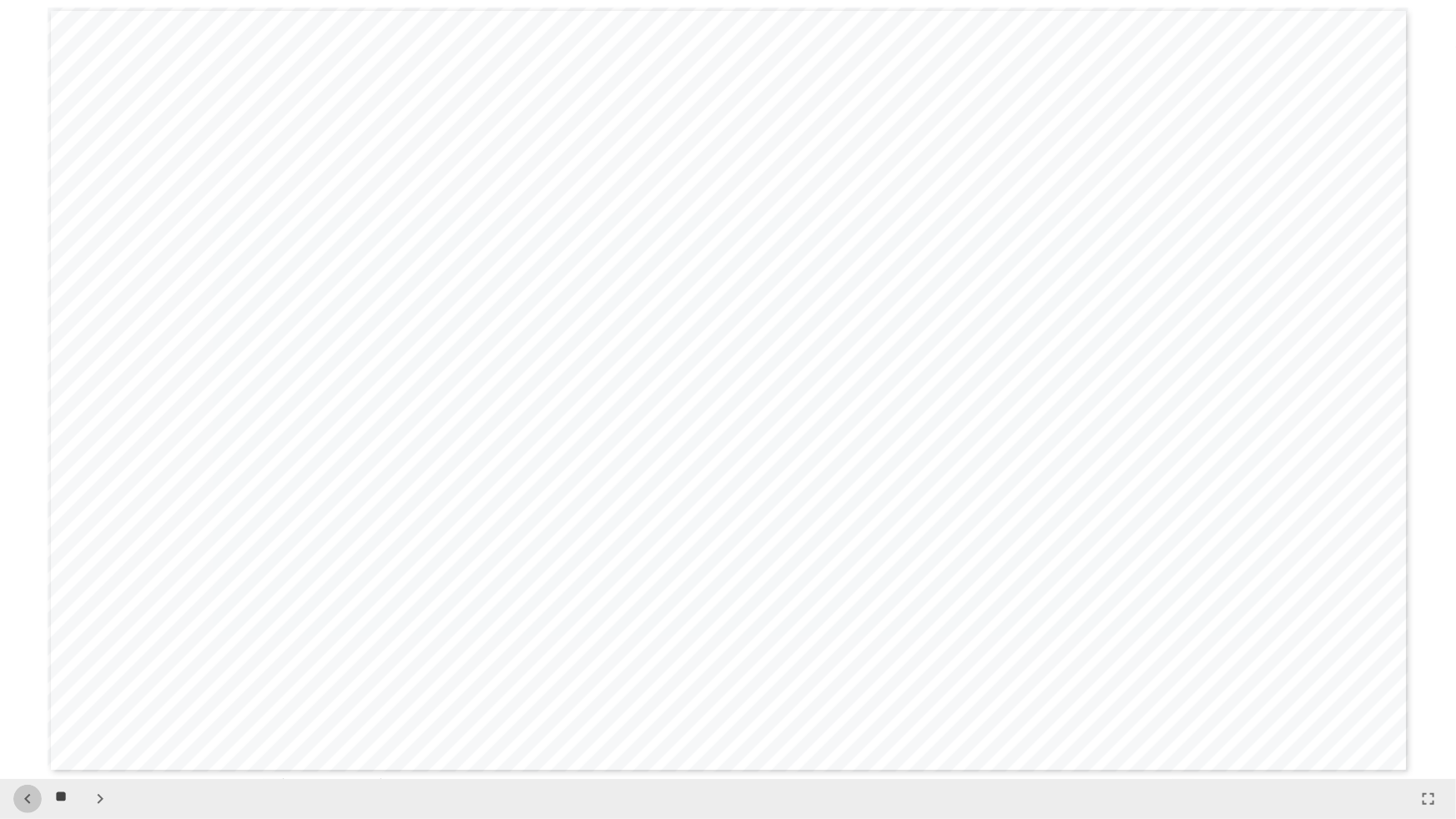 click 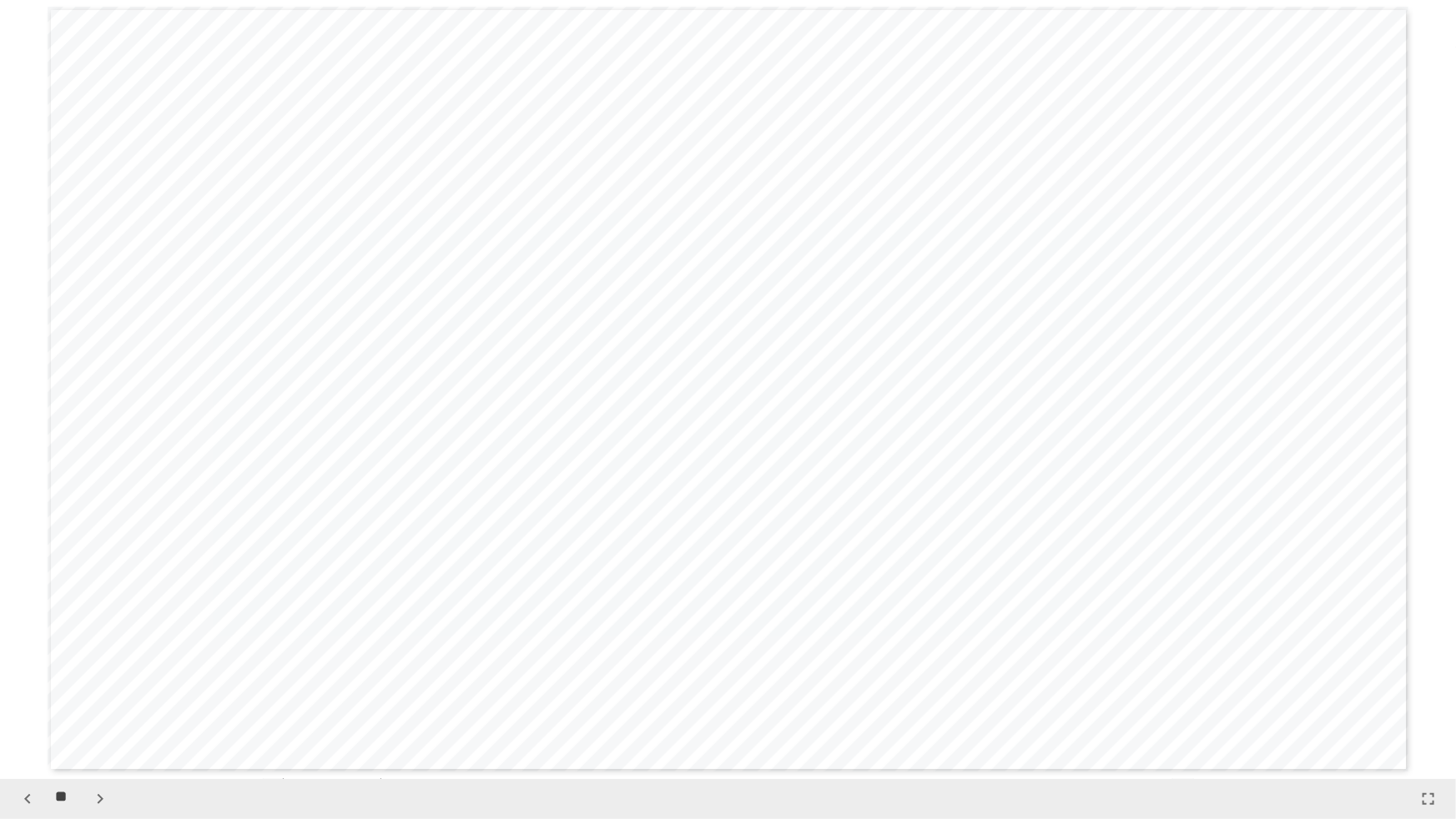 click 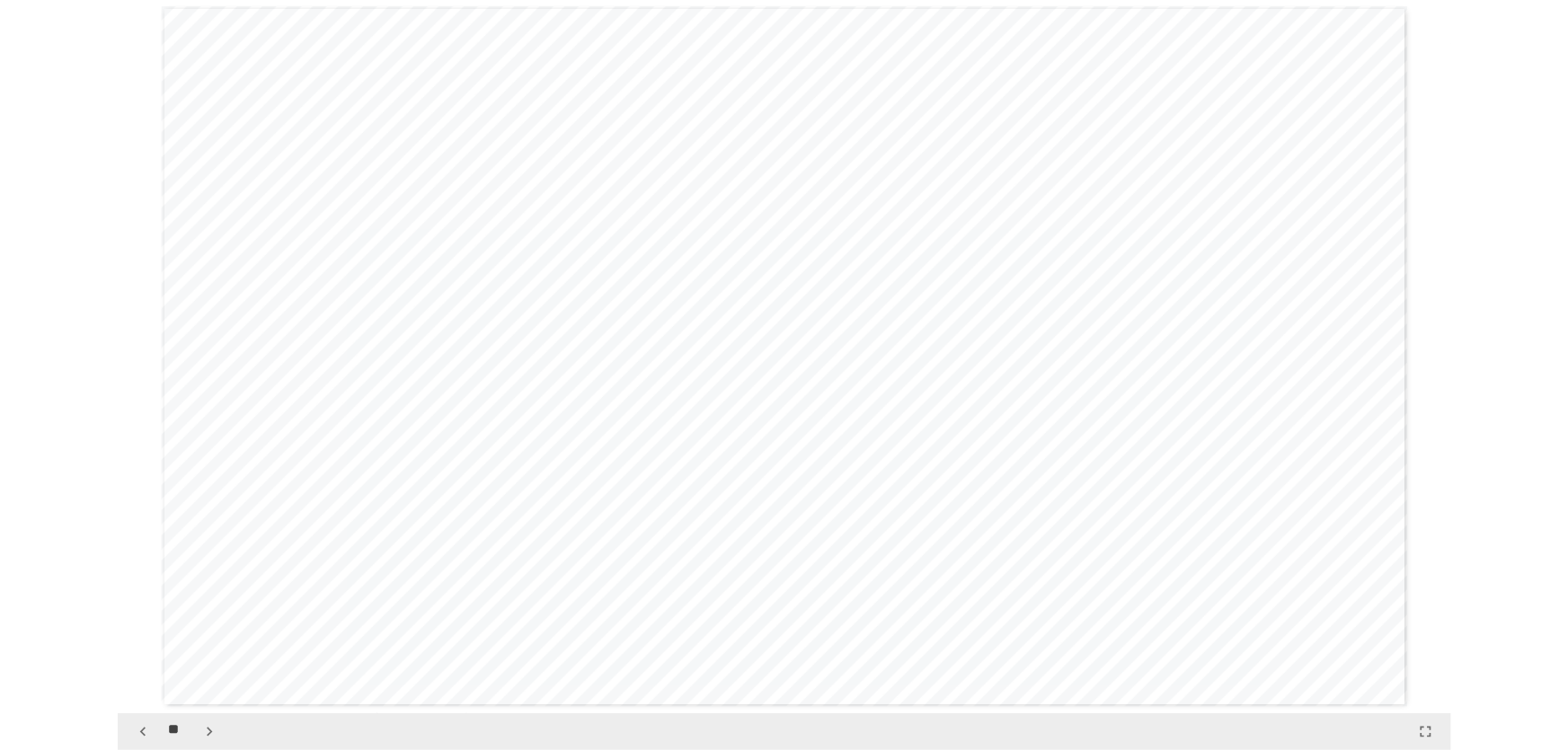 scroll, scrollTop: 7549, scrollLeft: 0, axis: vertical 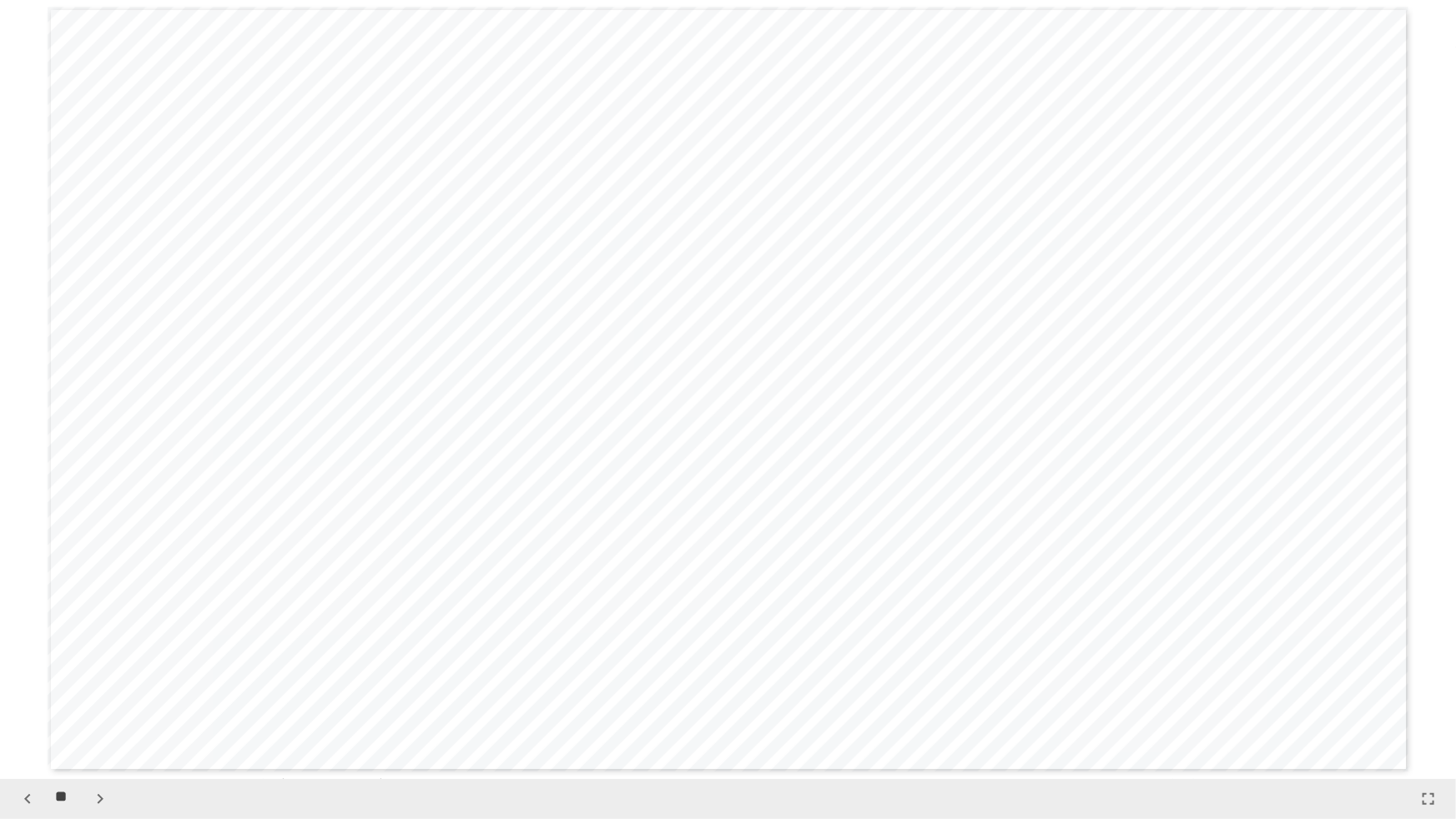 click on "**********" at bounding box center [728, 389] 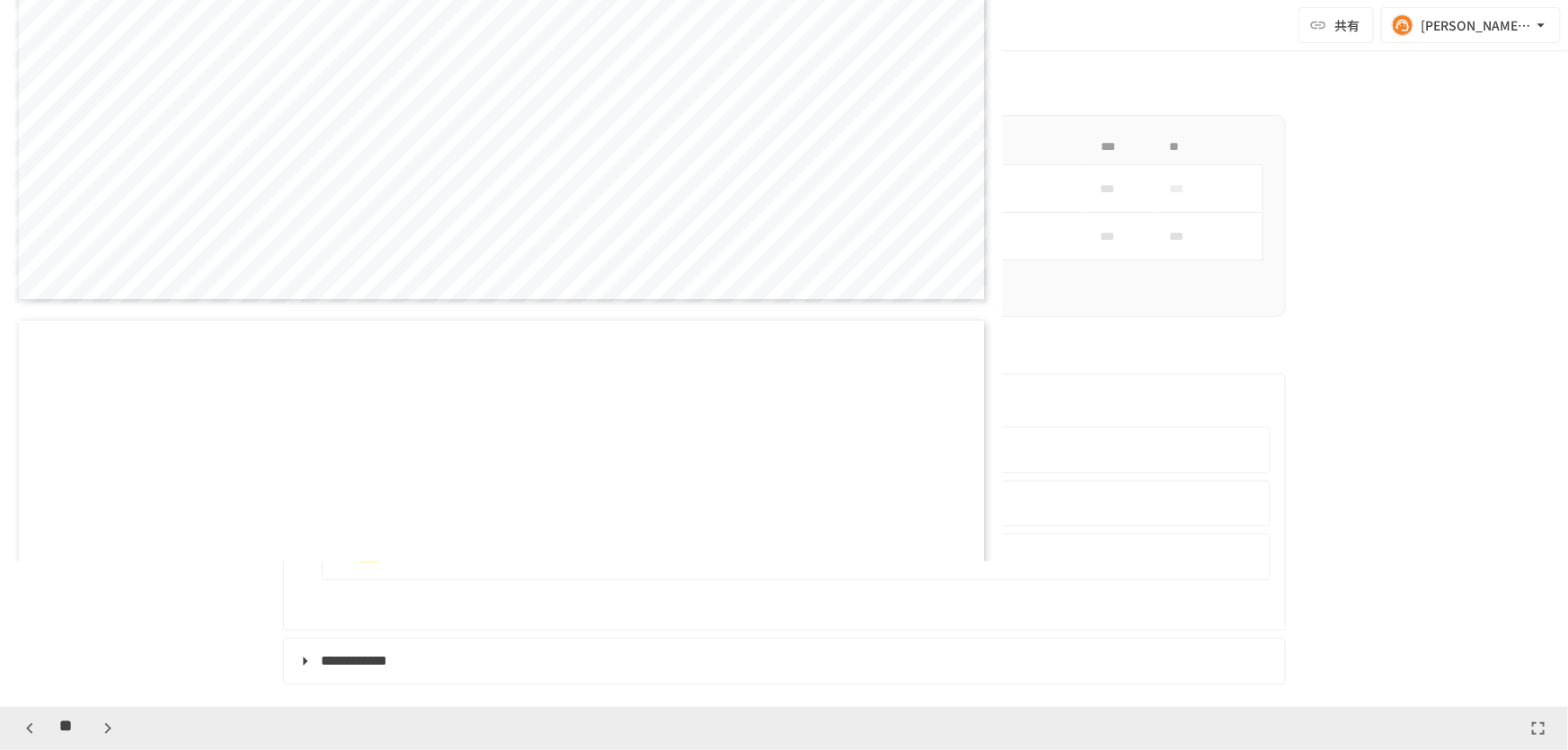 scroll, scrollTop: 5051, scrollLeft: 0, axis: vertical 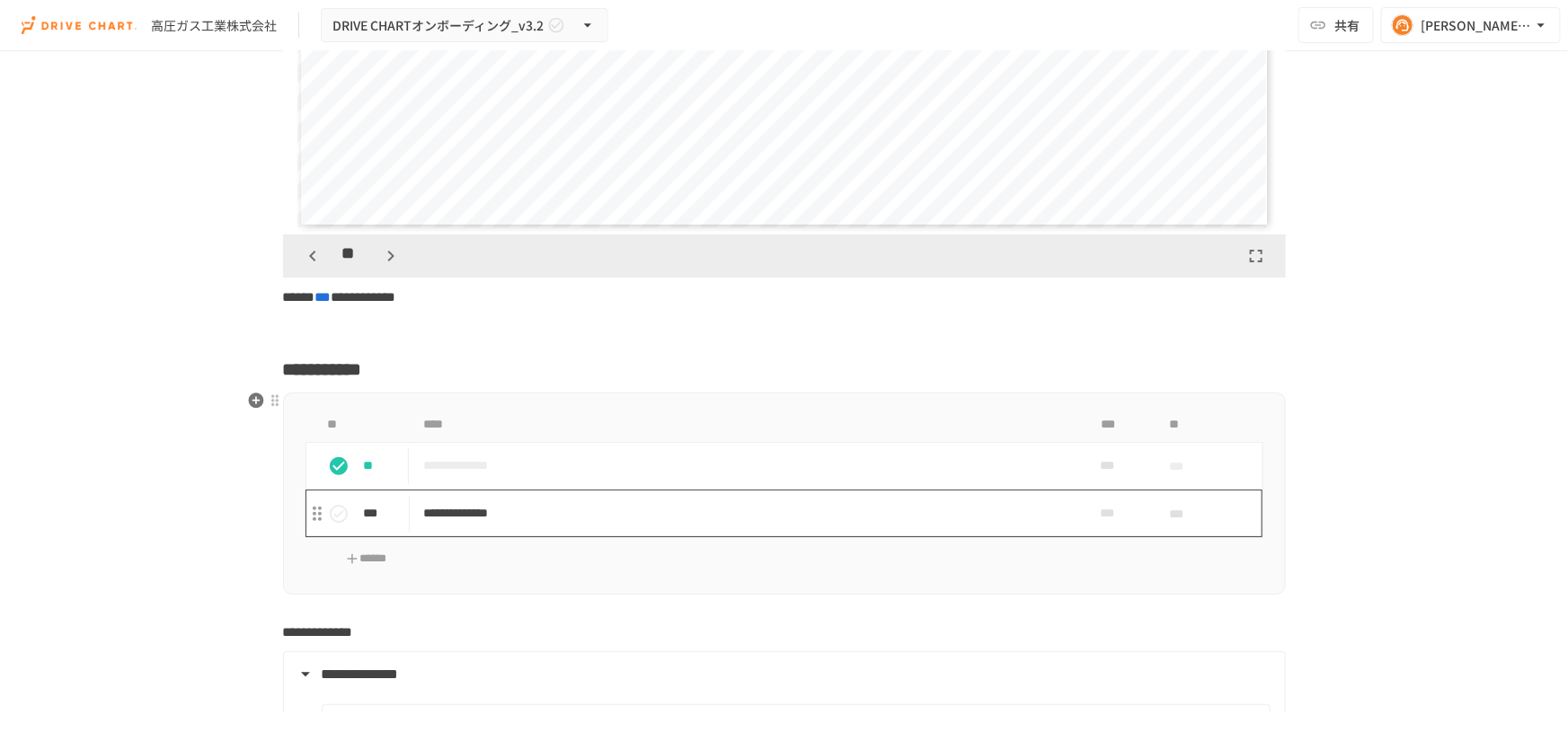 click on "**********" at bounding box center (747, 513) 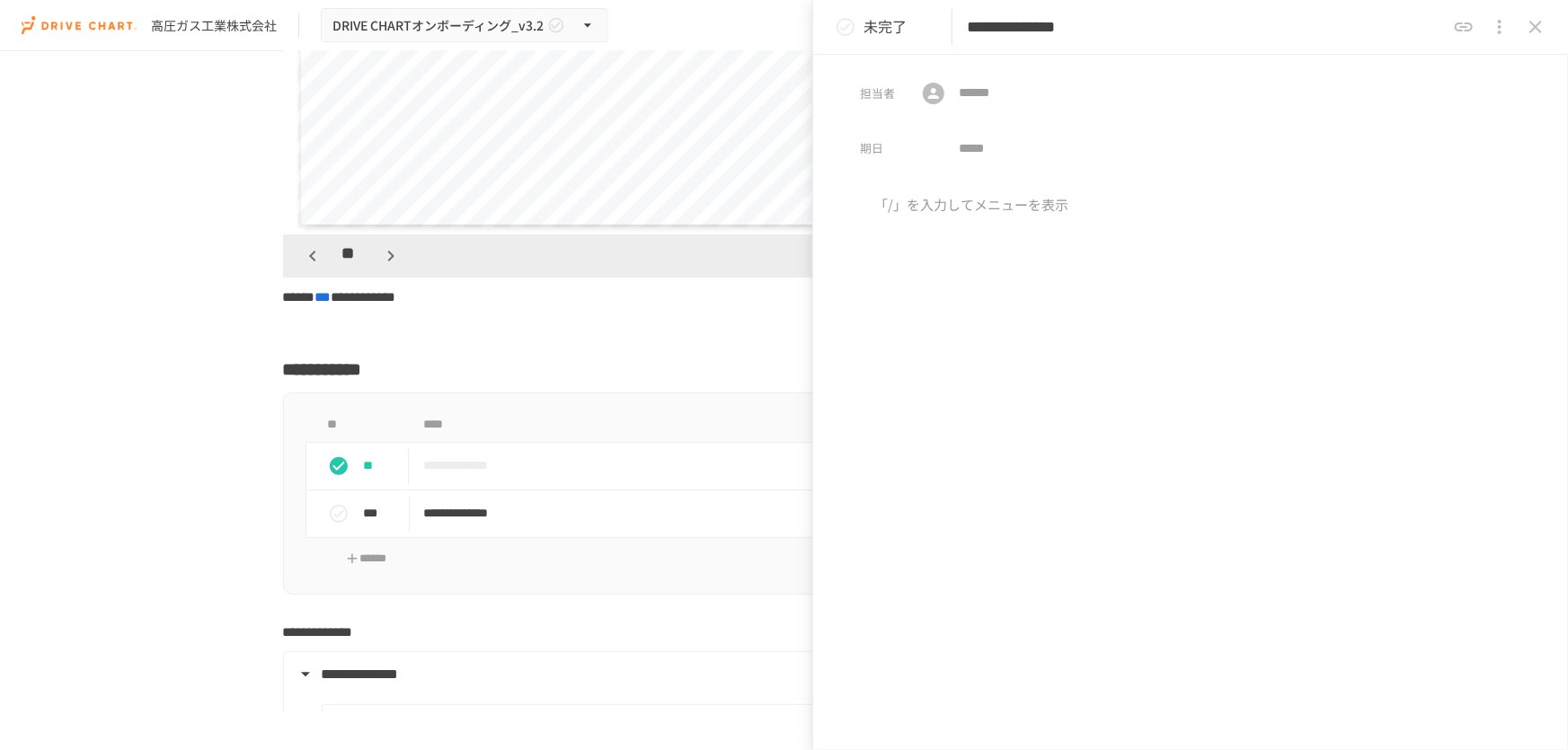 click on "**********" at bounding box center (1206, 27) 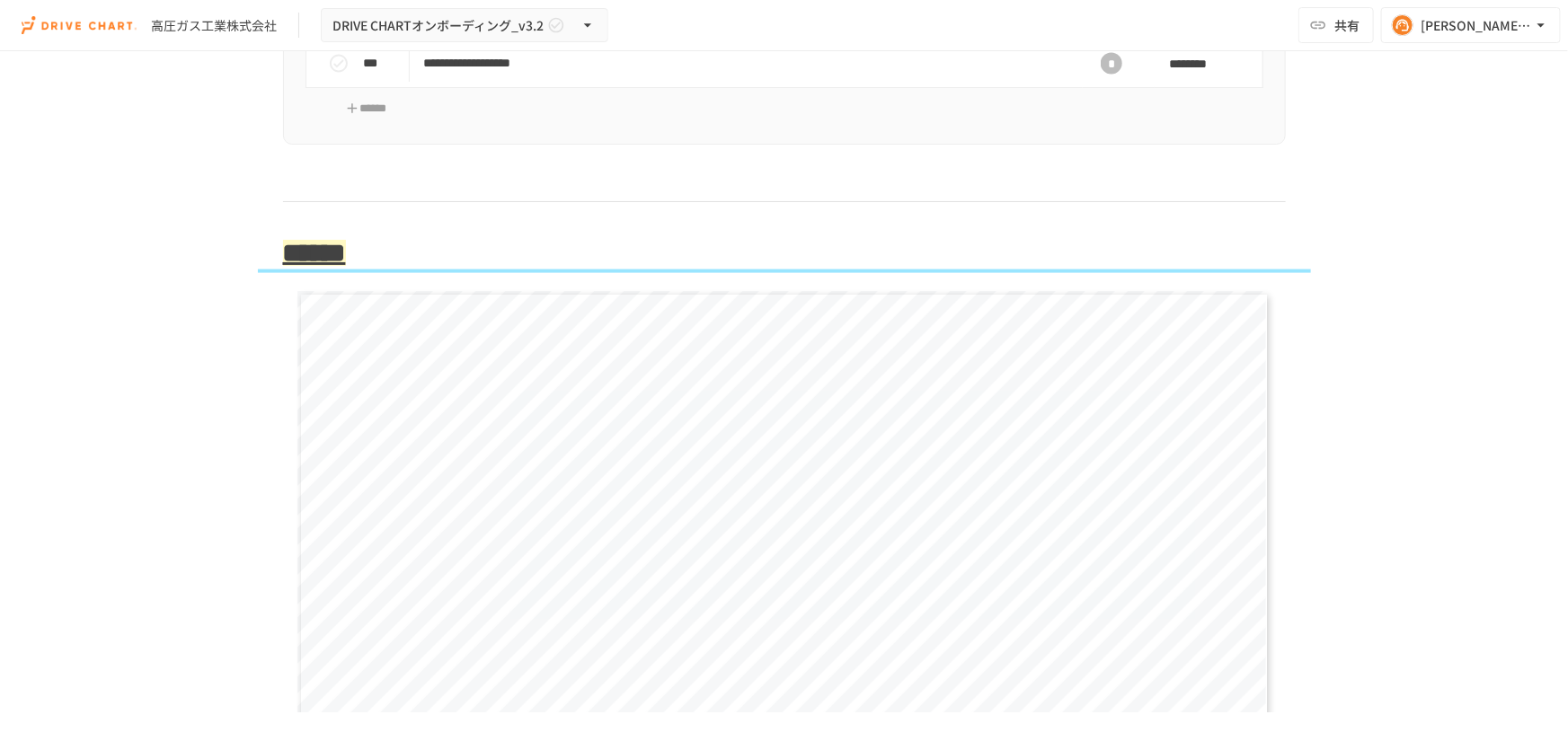 scroll, scrollTop: 4527, scrollLeft: 0, axis: vertical 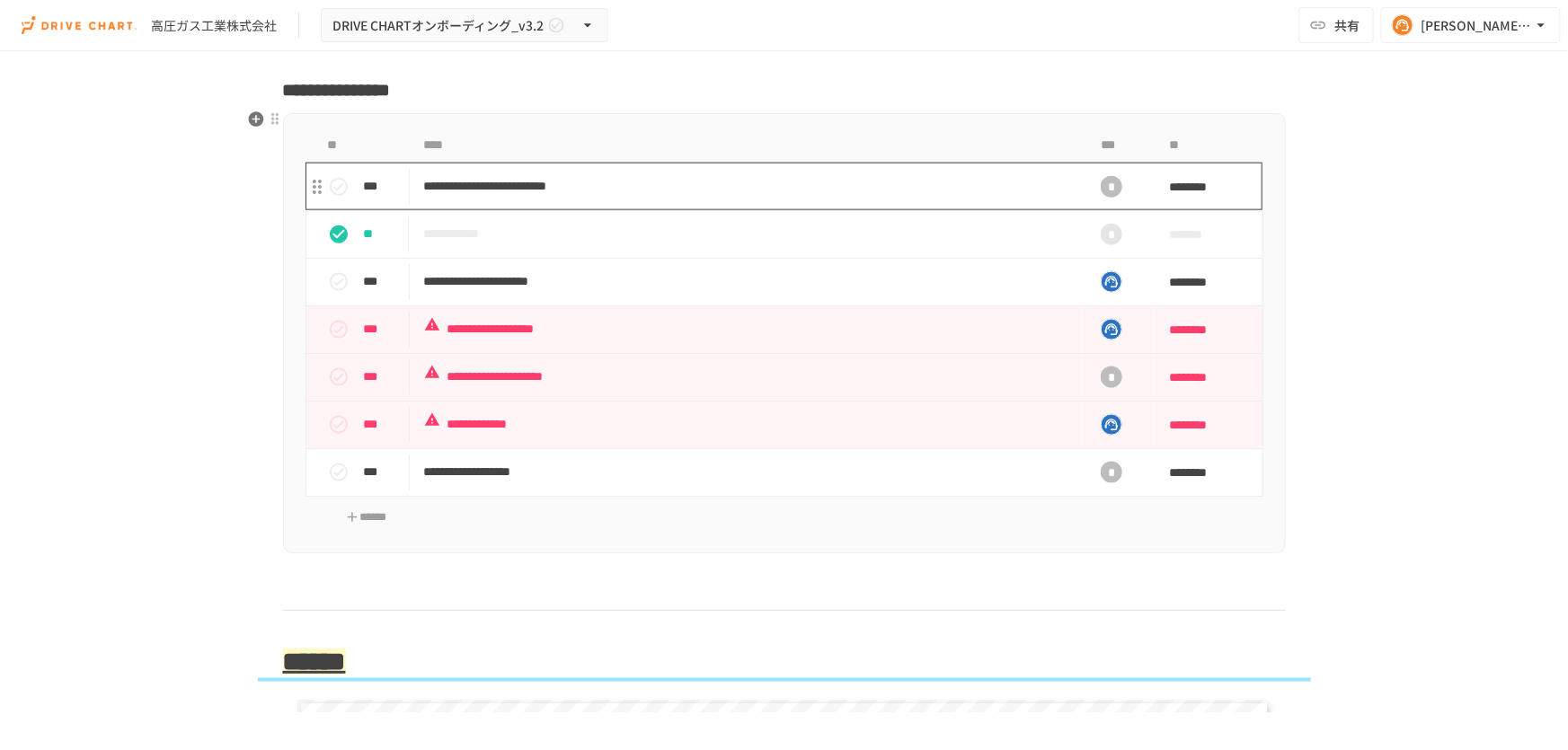 click on "**********" at bounding box center [747, 186] 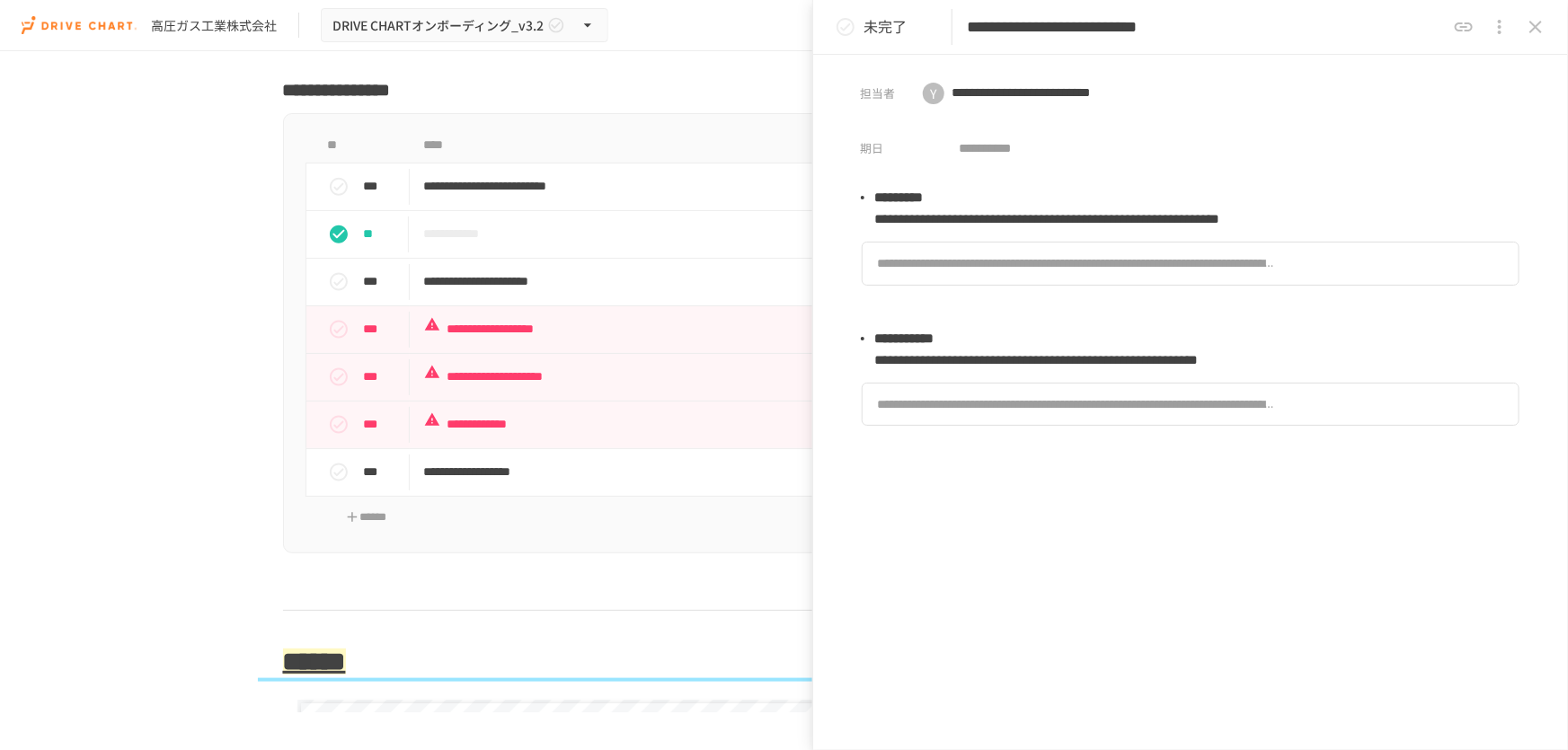 drag, startPoint x: 1040, startPoint y: 31, endPoint x: 1204, endPoint y: 34, distance: 164.02744 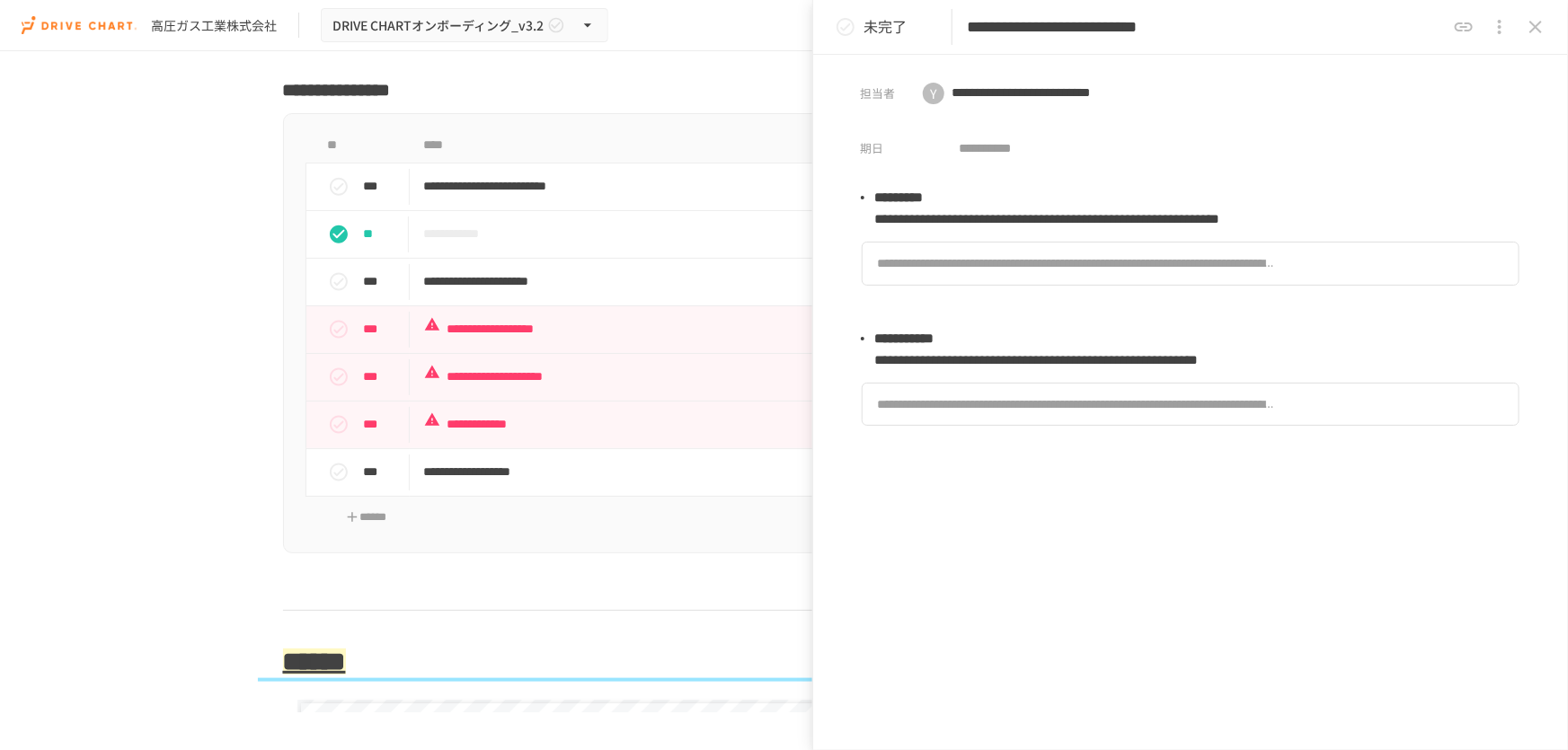 click on "**********" at bounding box center [1206, 27] 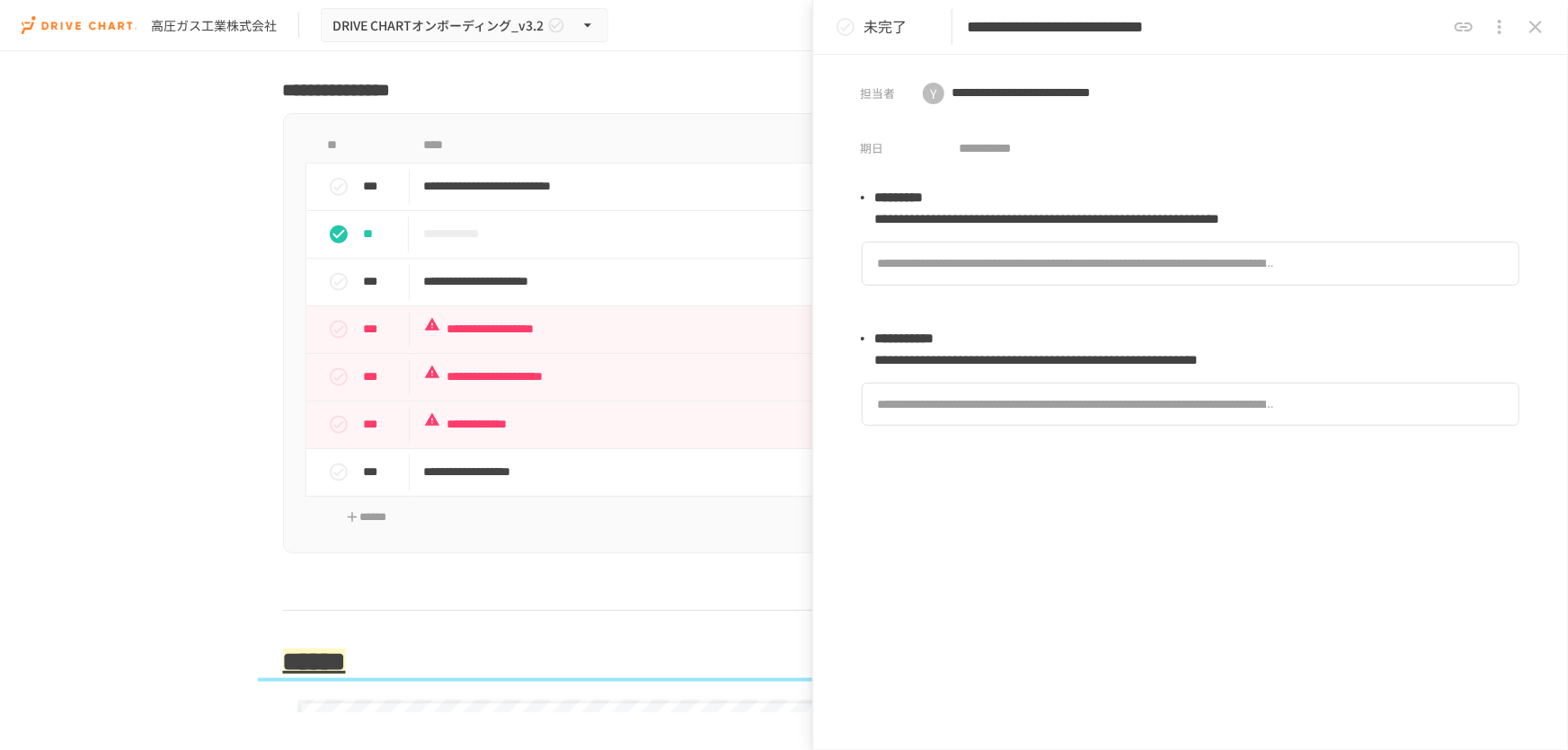 type on "**********" 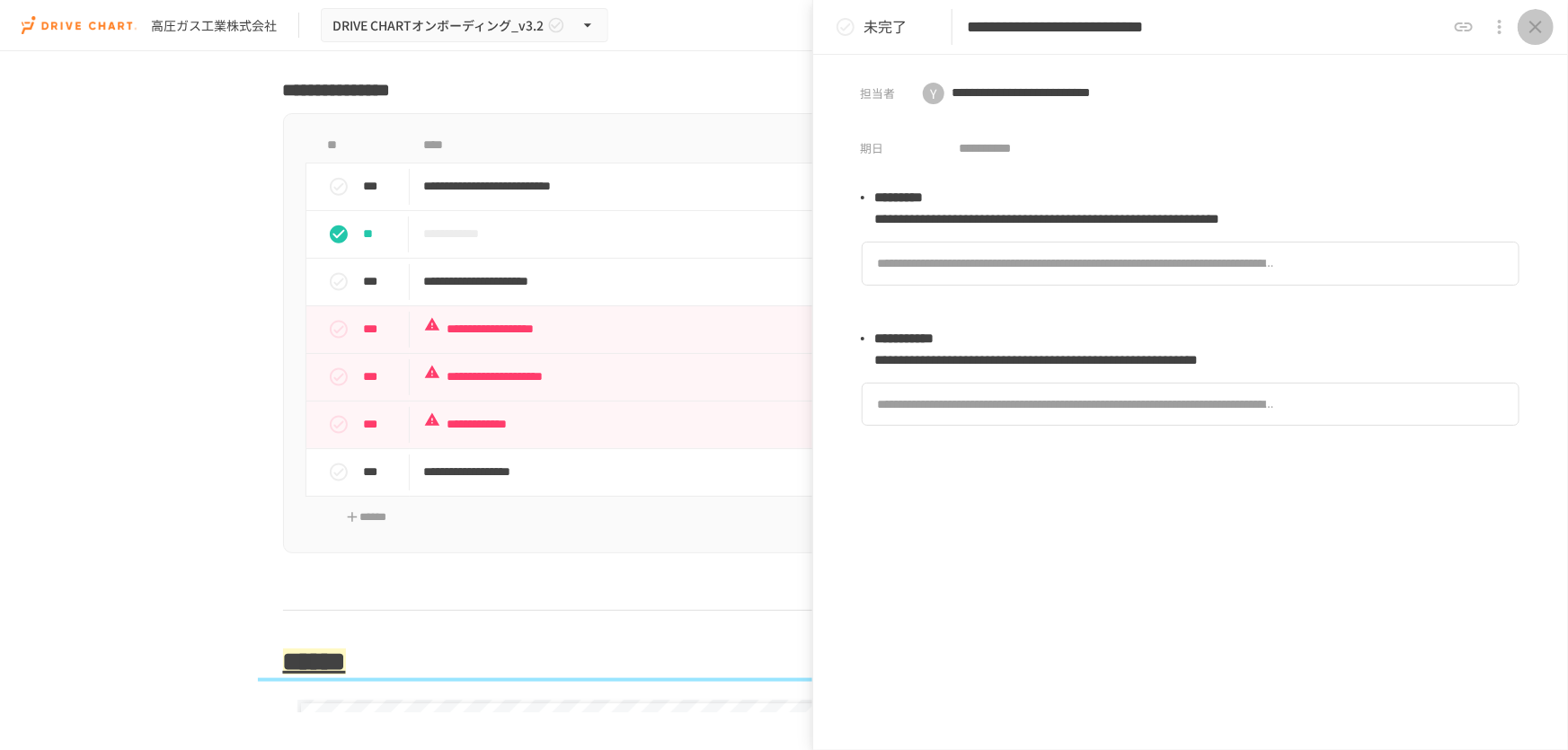 click 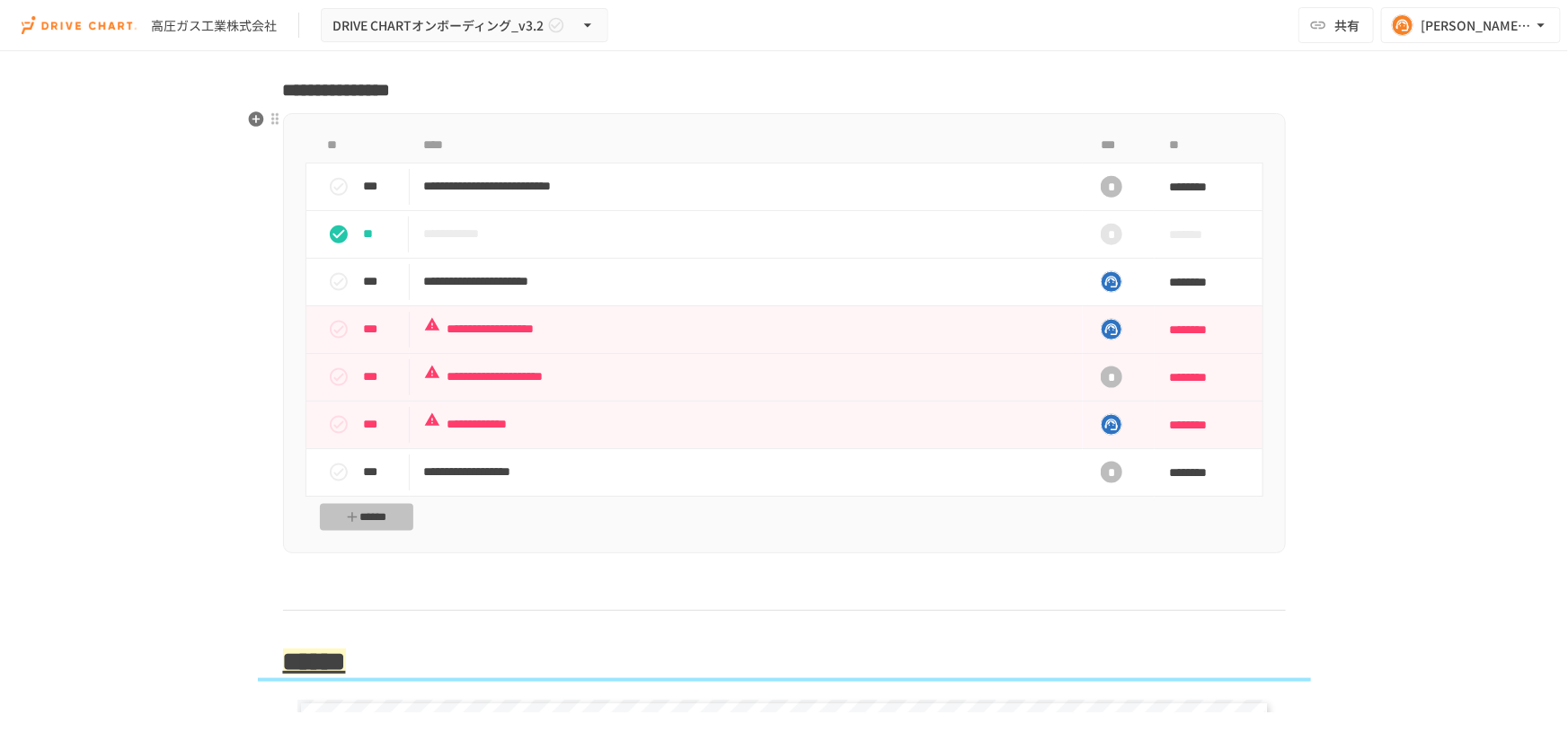 click 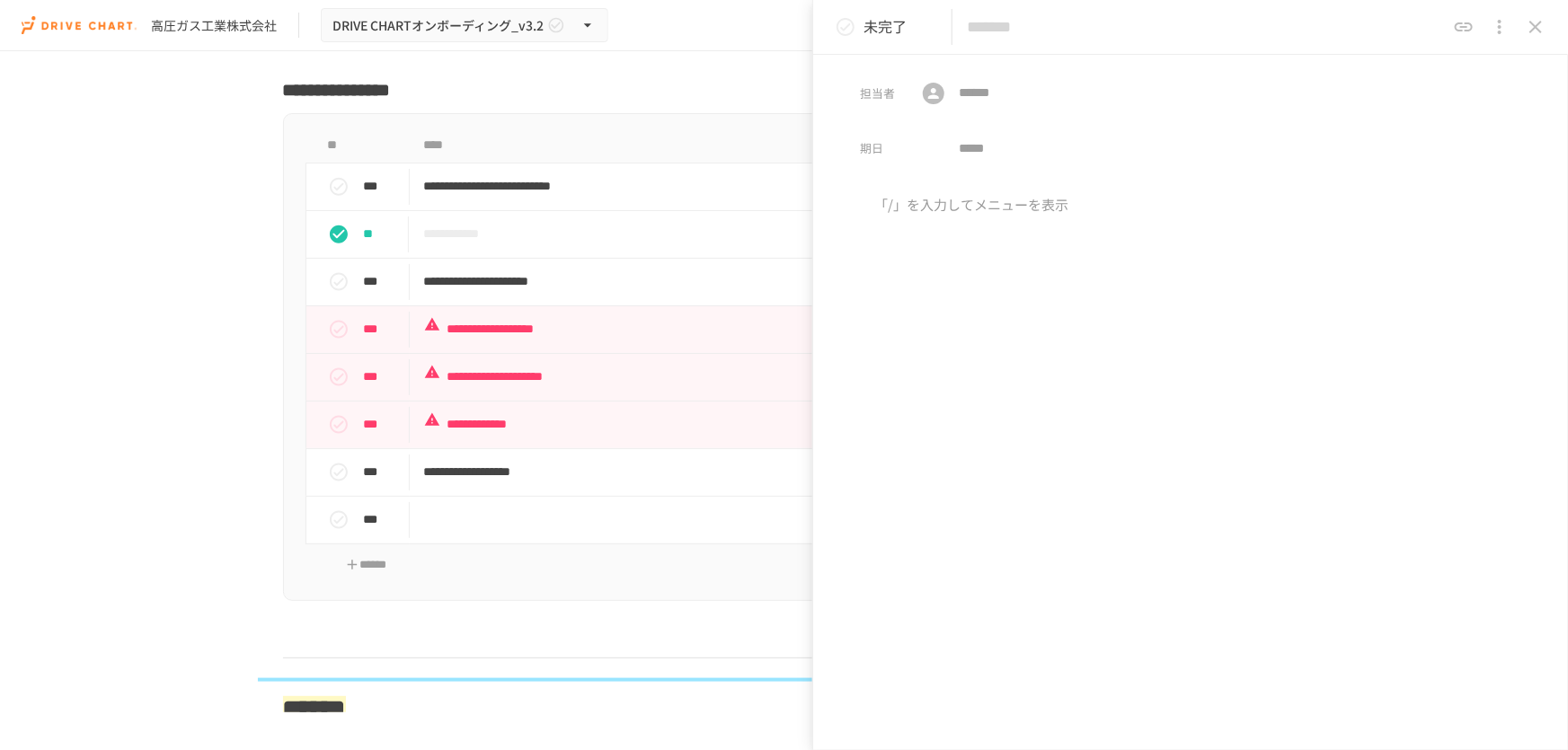 click at bounding box center [1206, 27] 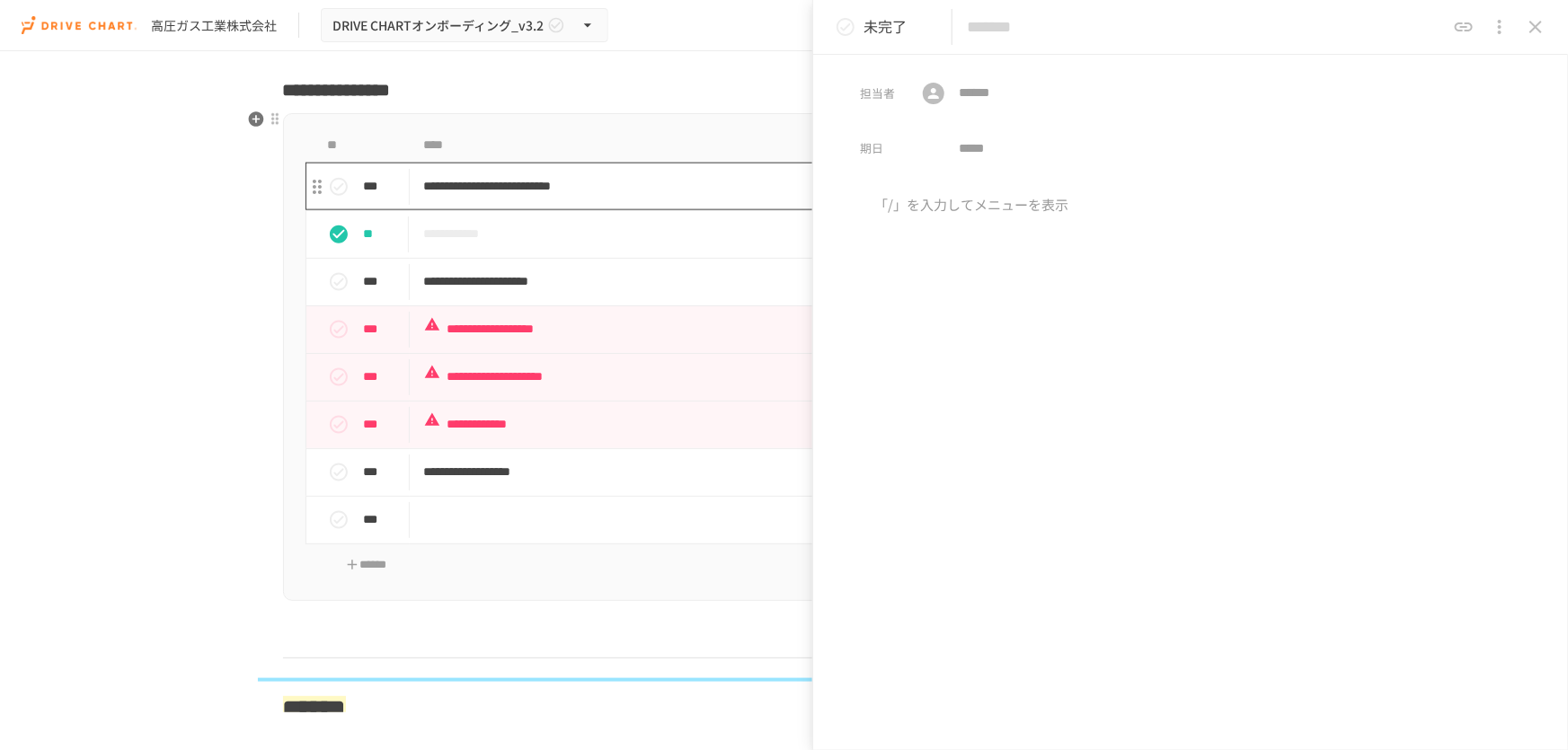 click on "**********" at bounding box center [747, 186] 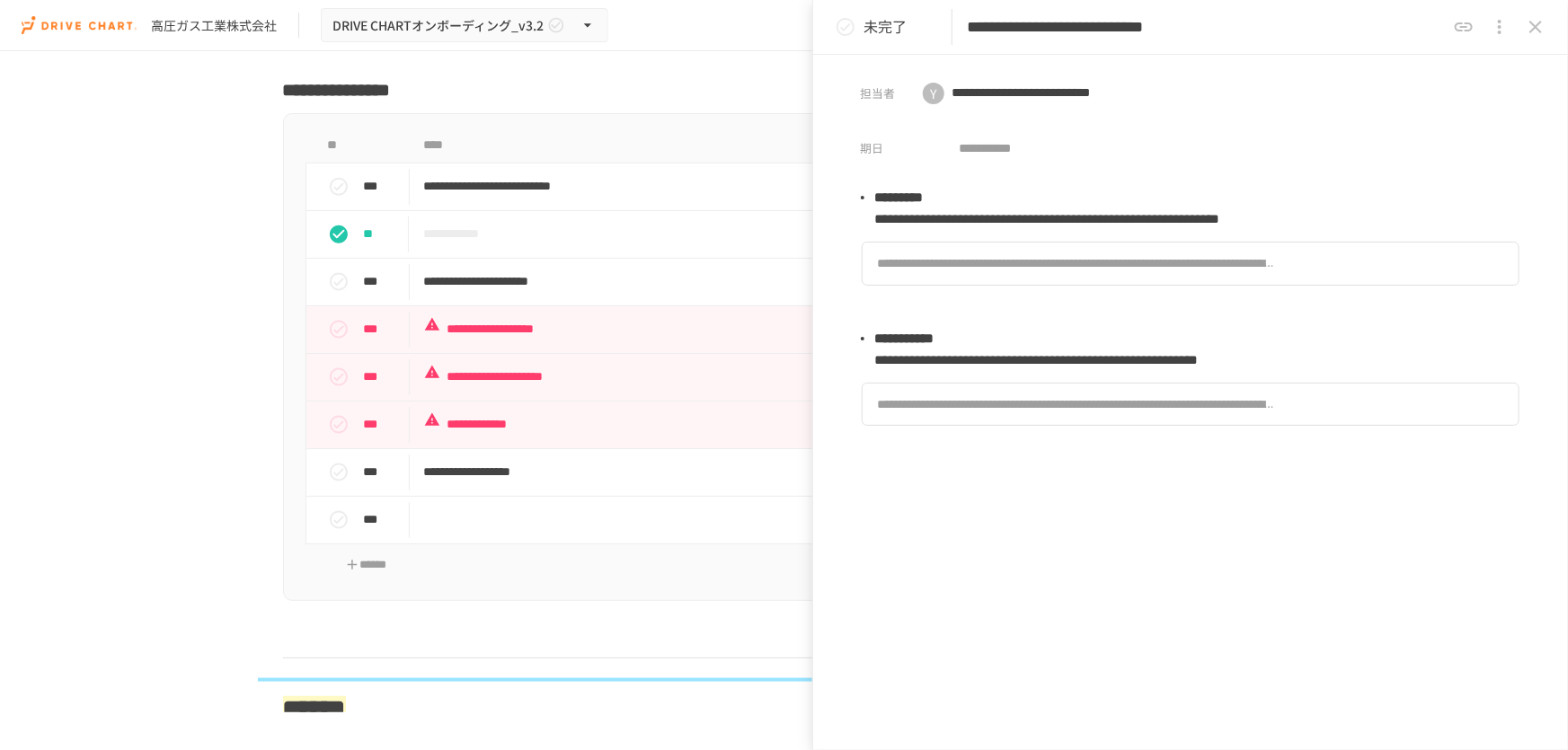 drag, startPoint x: 962, startPoint y: 25, endPoint x: 1412, endPoint y: 33, distance: 450.071 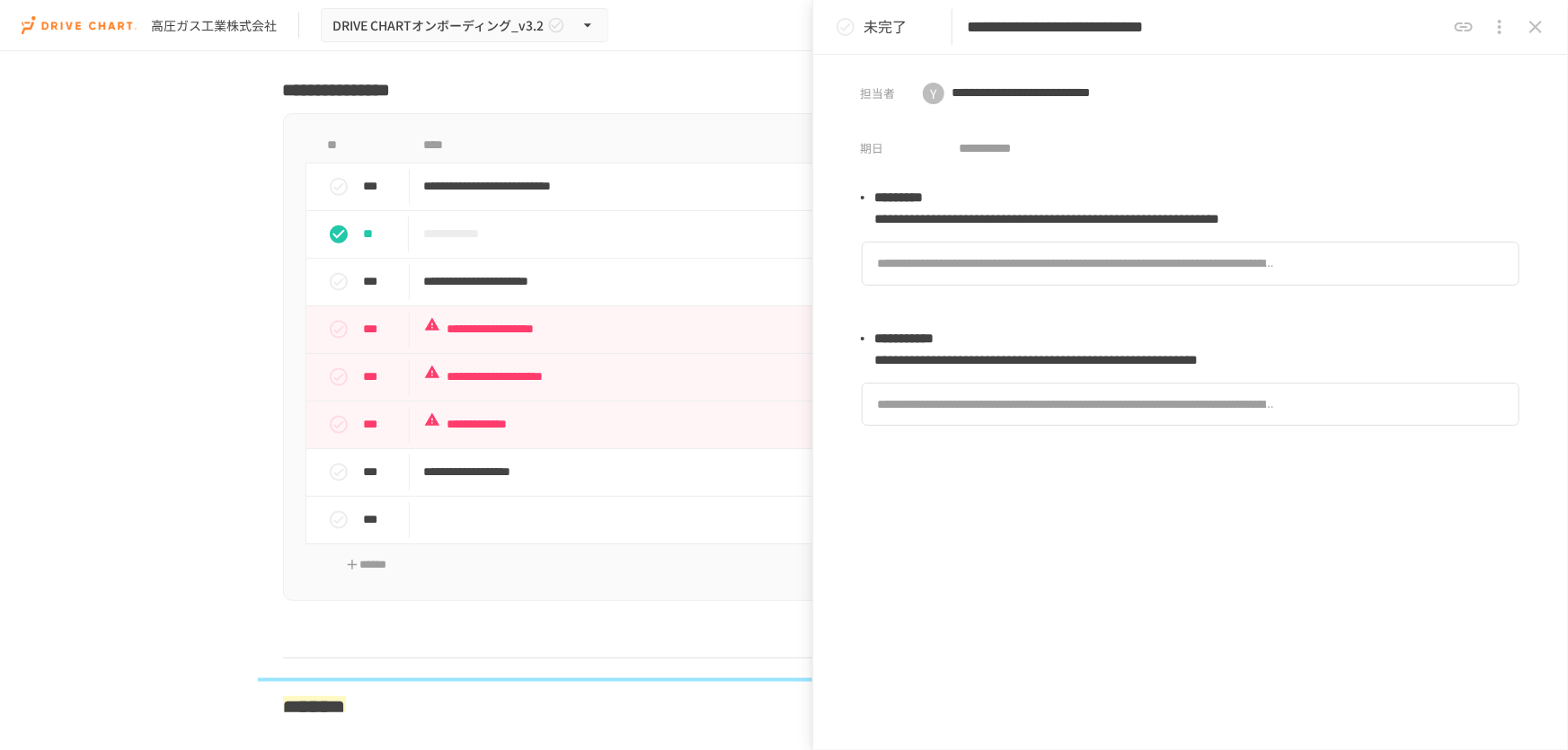 click on "**********" at bounding box center (1191, 27) 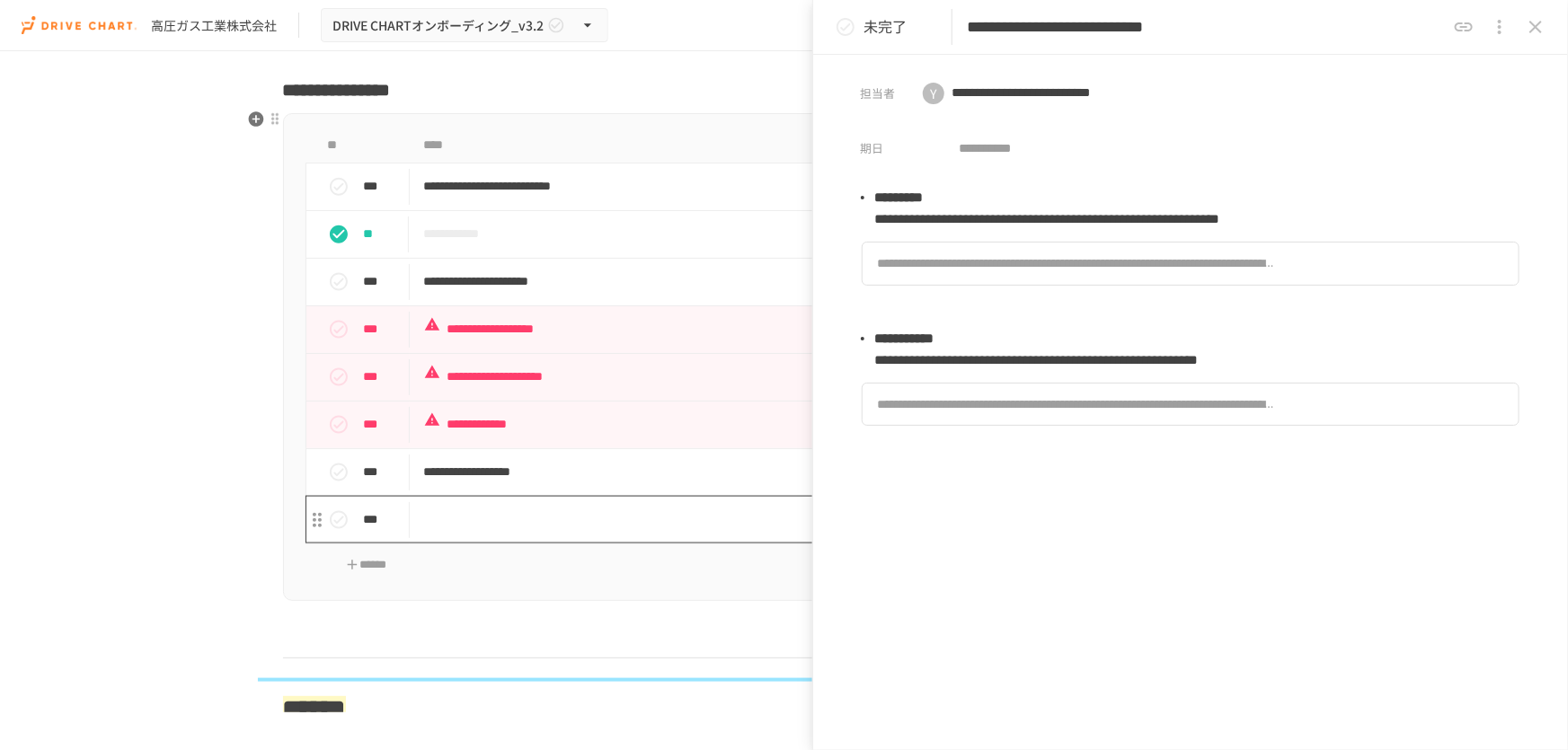 click at bounding box center (747, 519) 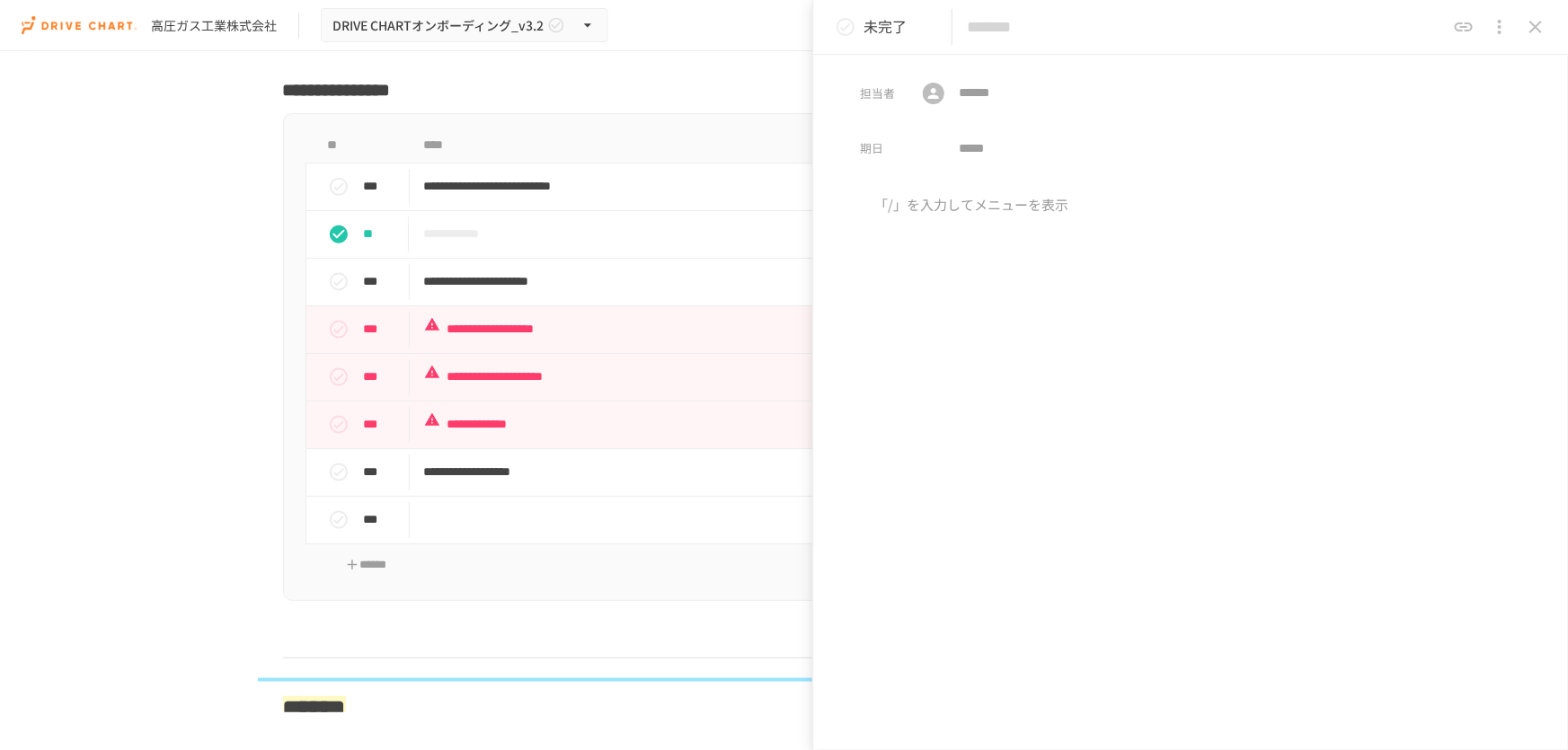 click at bounding box center (1206, 27) 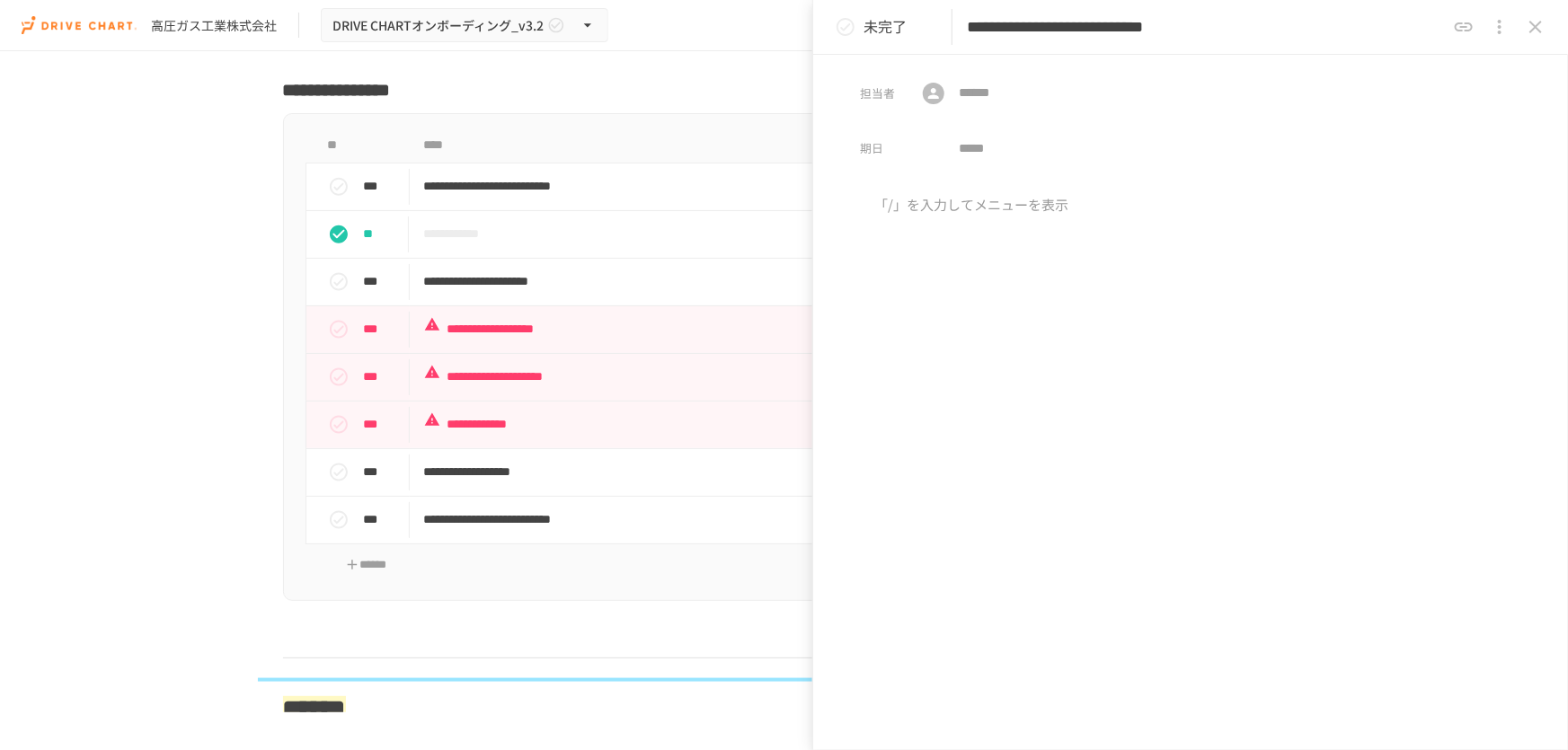 click on "**********" at bounding box center (1206, 27) 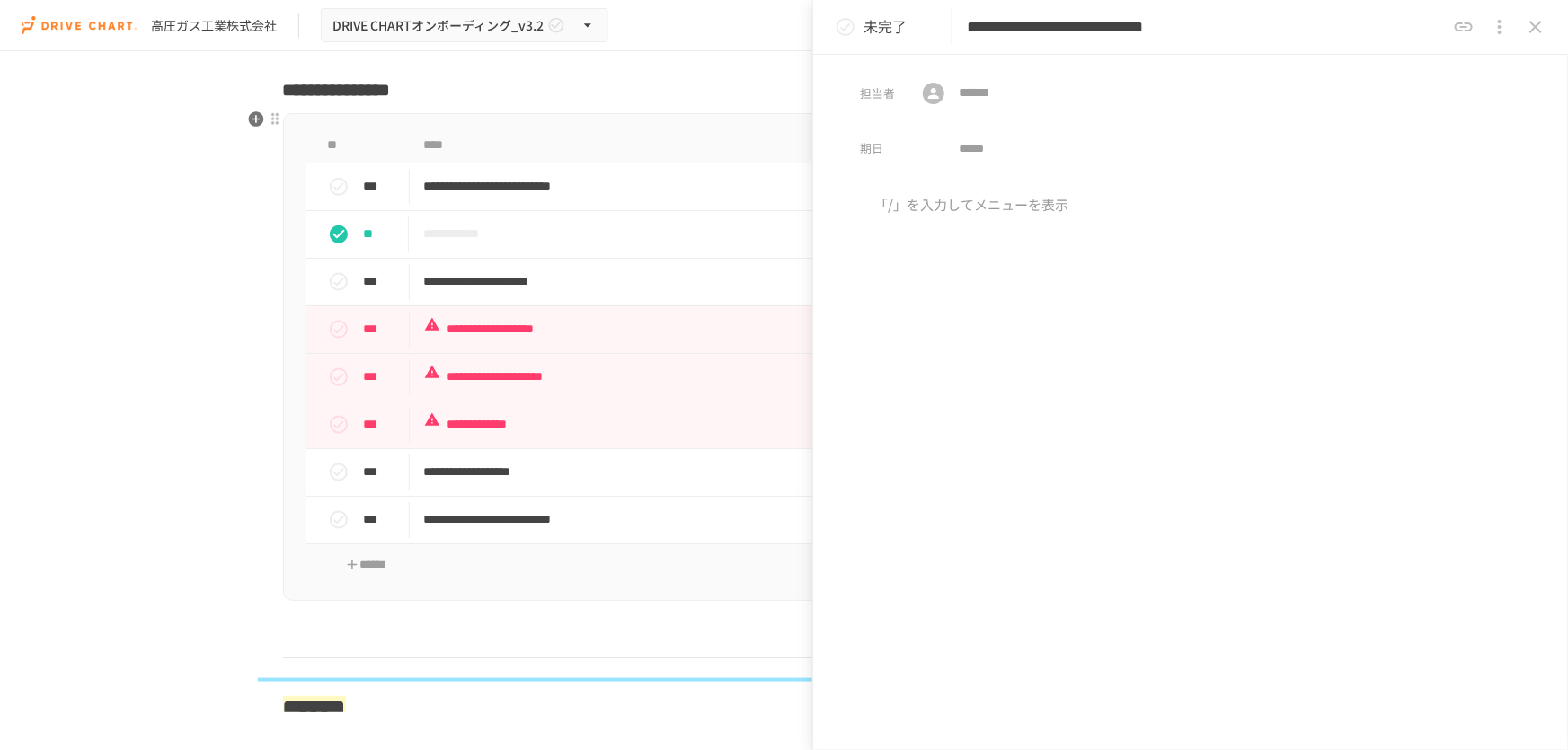click on "**********" at bounding box center (784, 167) 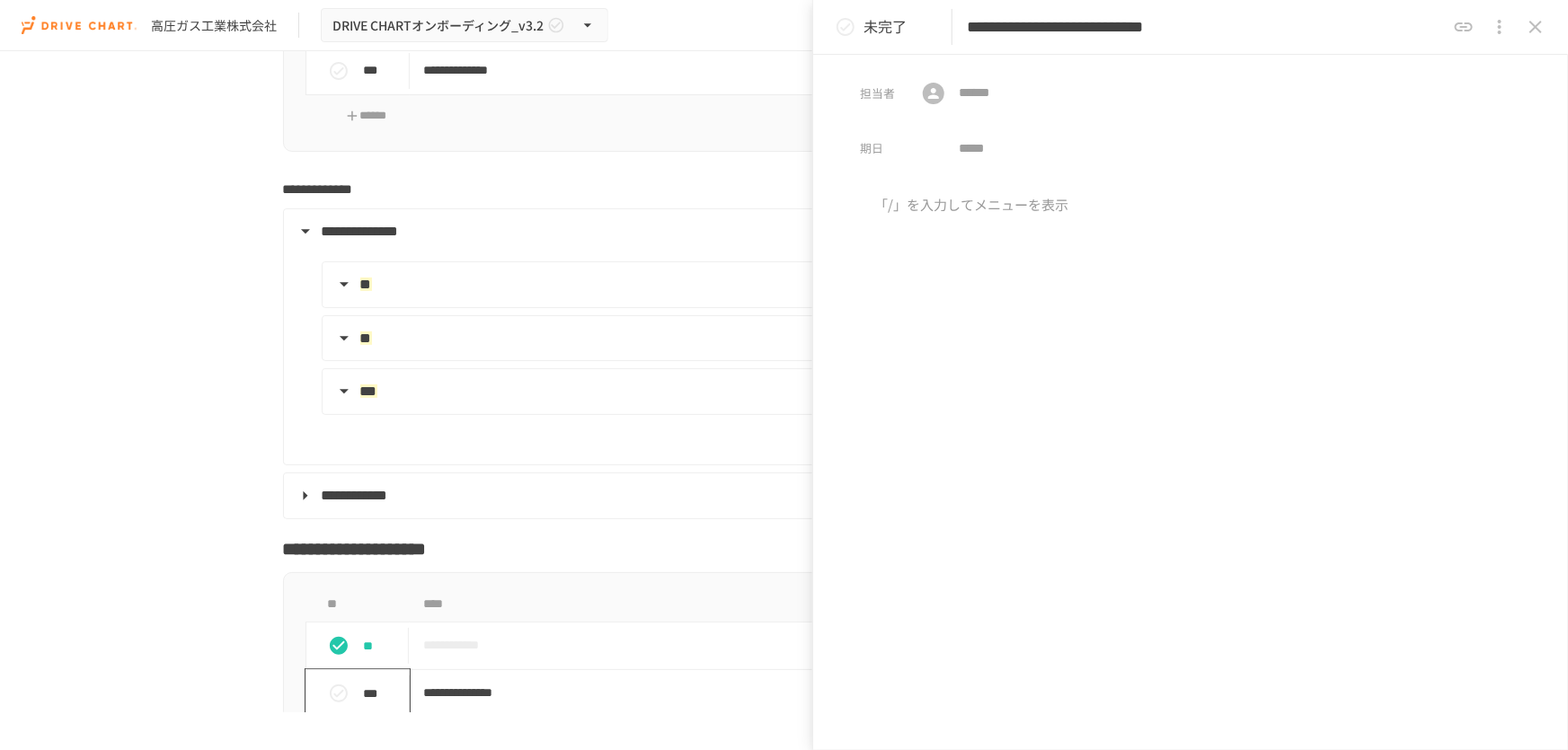 scroll, scrollTop: 3466, scrollLeft: 0, axis: vertical 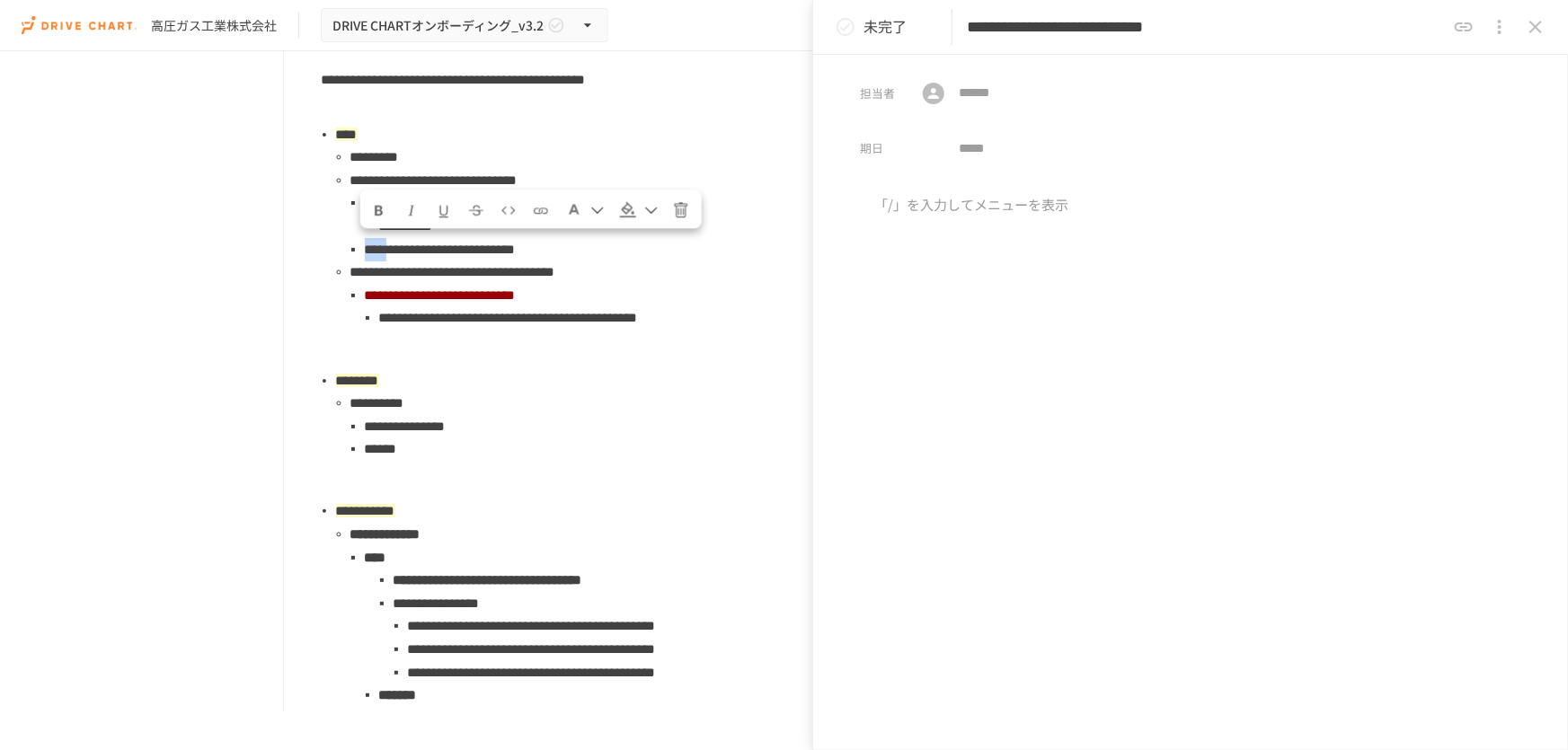 drag, startPoint x: 359, startPoint y: 251, endPoint x: 412, endPoint y: 247, distance: 53.150729 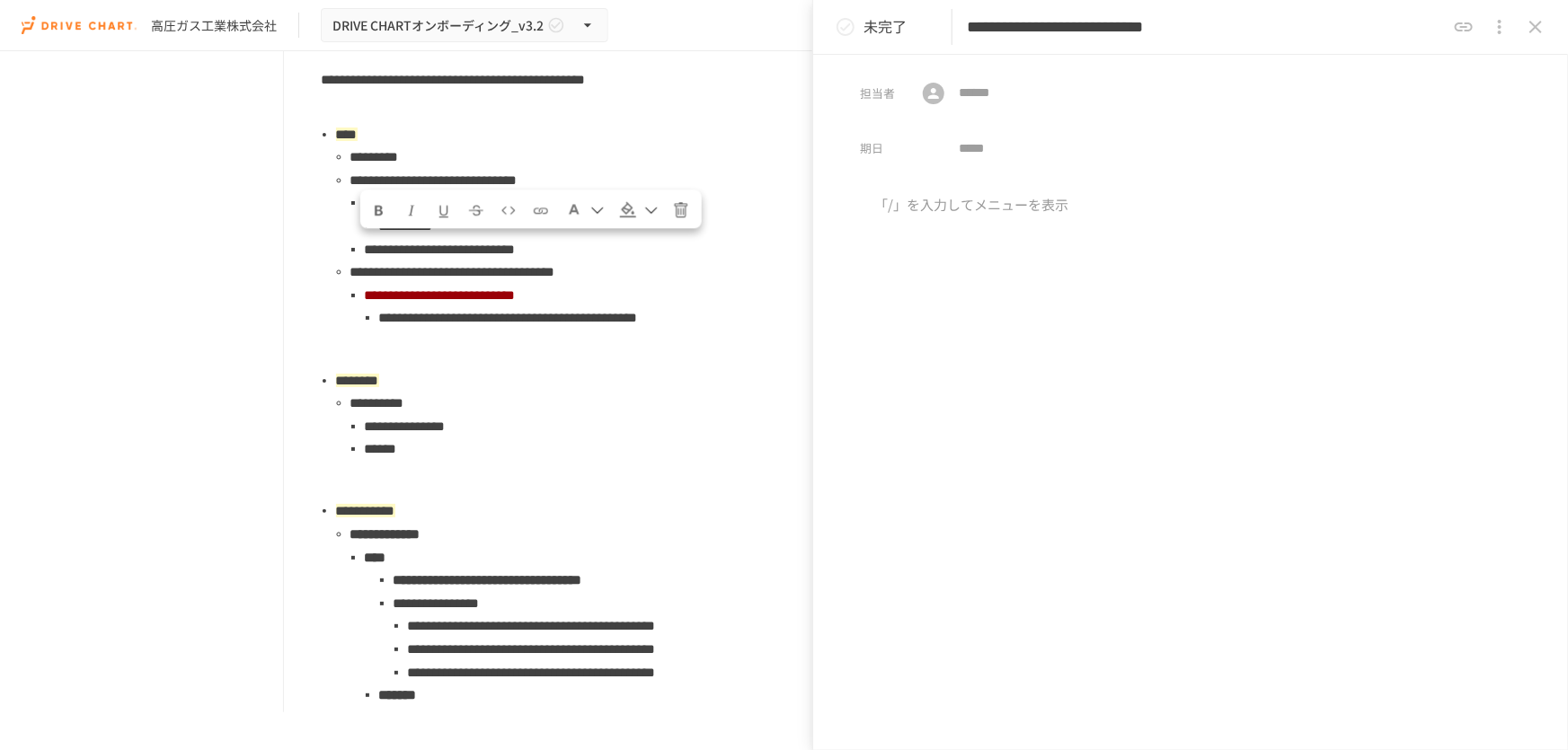 click on "**********" at bounding box center [1206, 27] 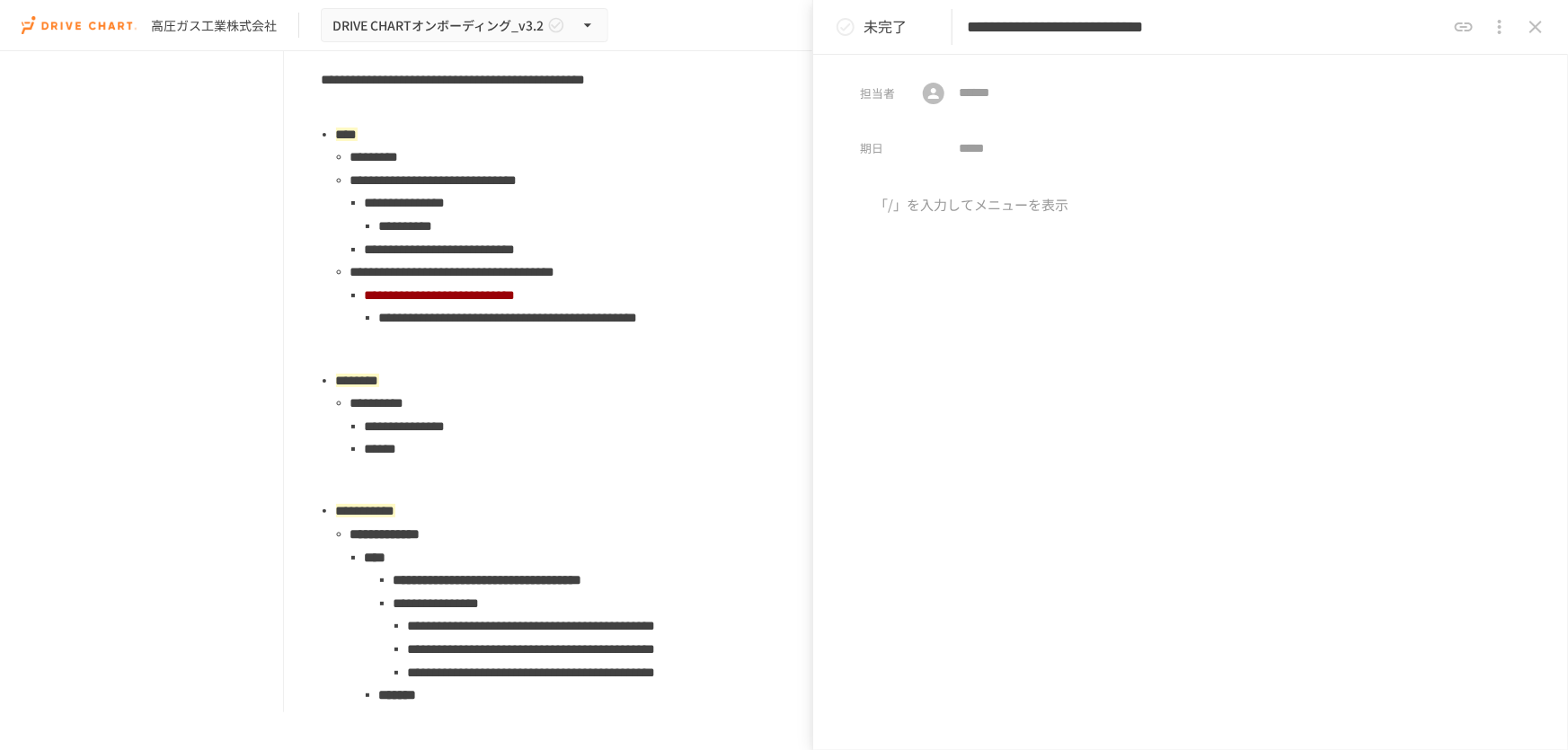 drag, startPoint x: 1301, startPoint y: 26, endPoint x: 1333, endPoint y: 29, distance: 32.140317 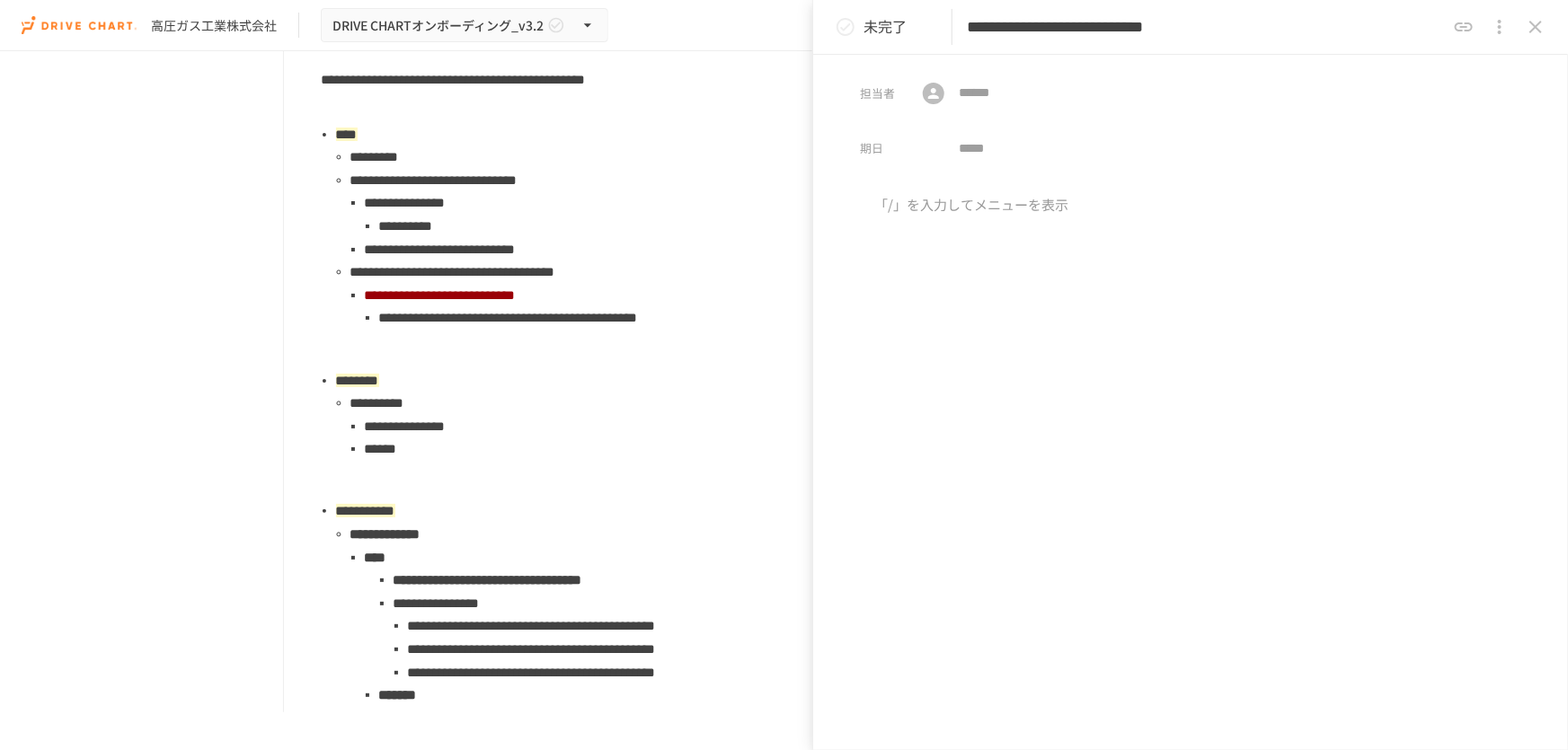 click on "**********" at bounding box center [1206, 27] 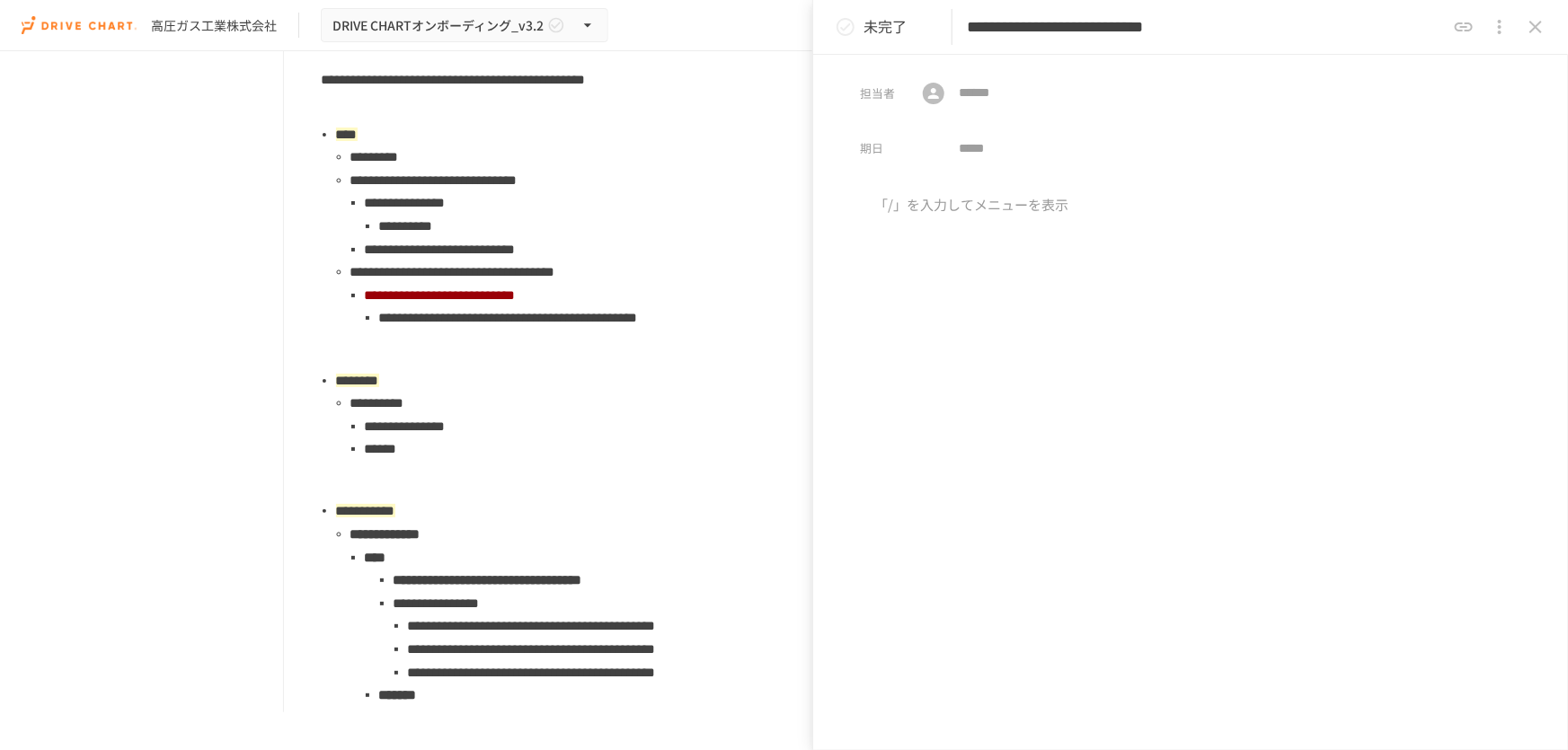 drag, startPoint x: 1292, startPoint y: 33, endPoint x: 1348, endPoint y: 31, distance: 56.0357 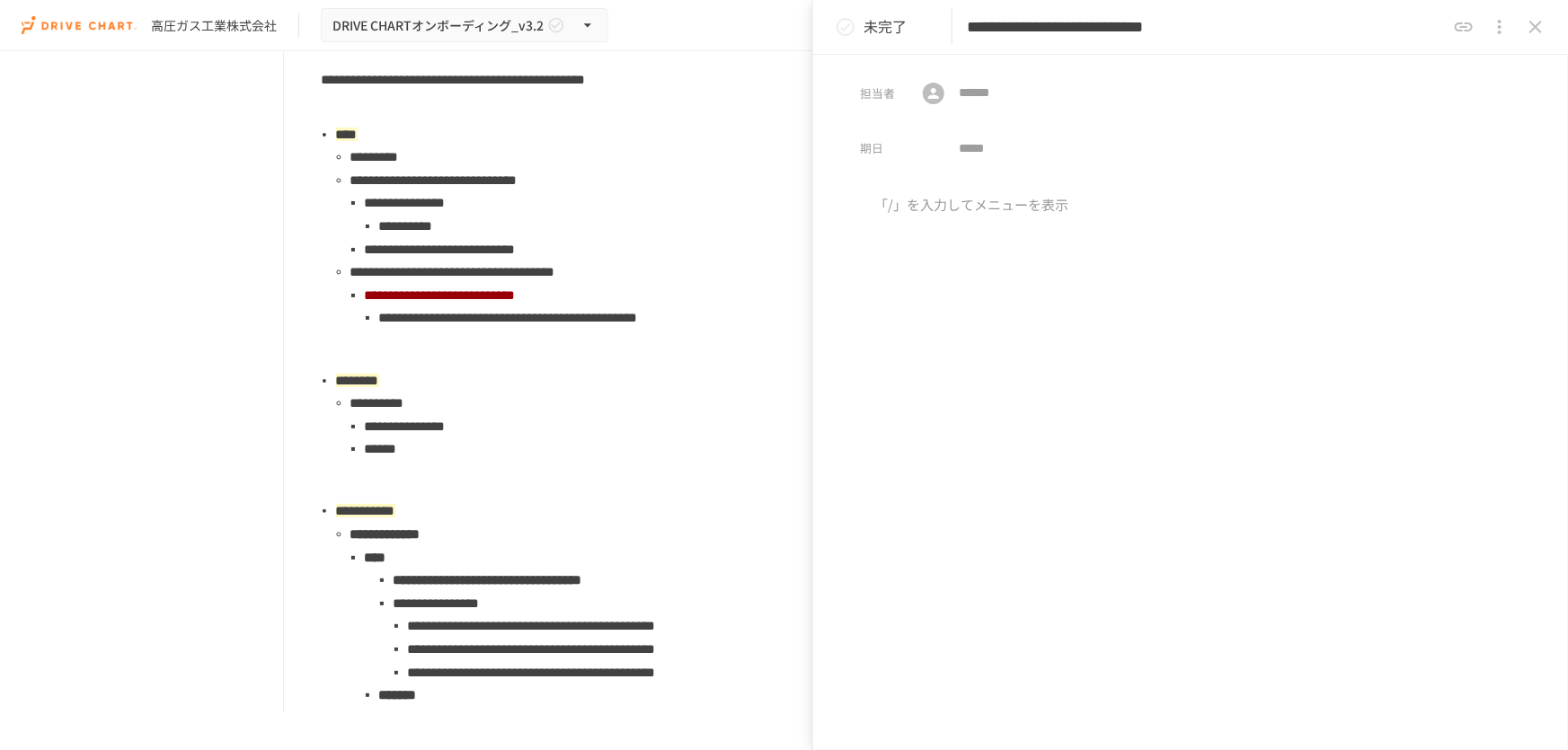 click on "**********" at bounding box center [1206, 27] 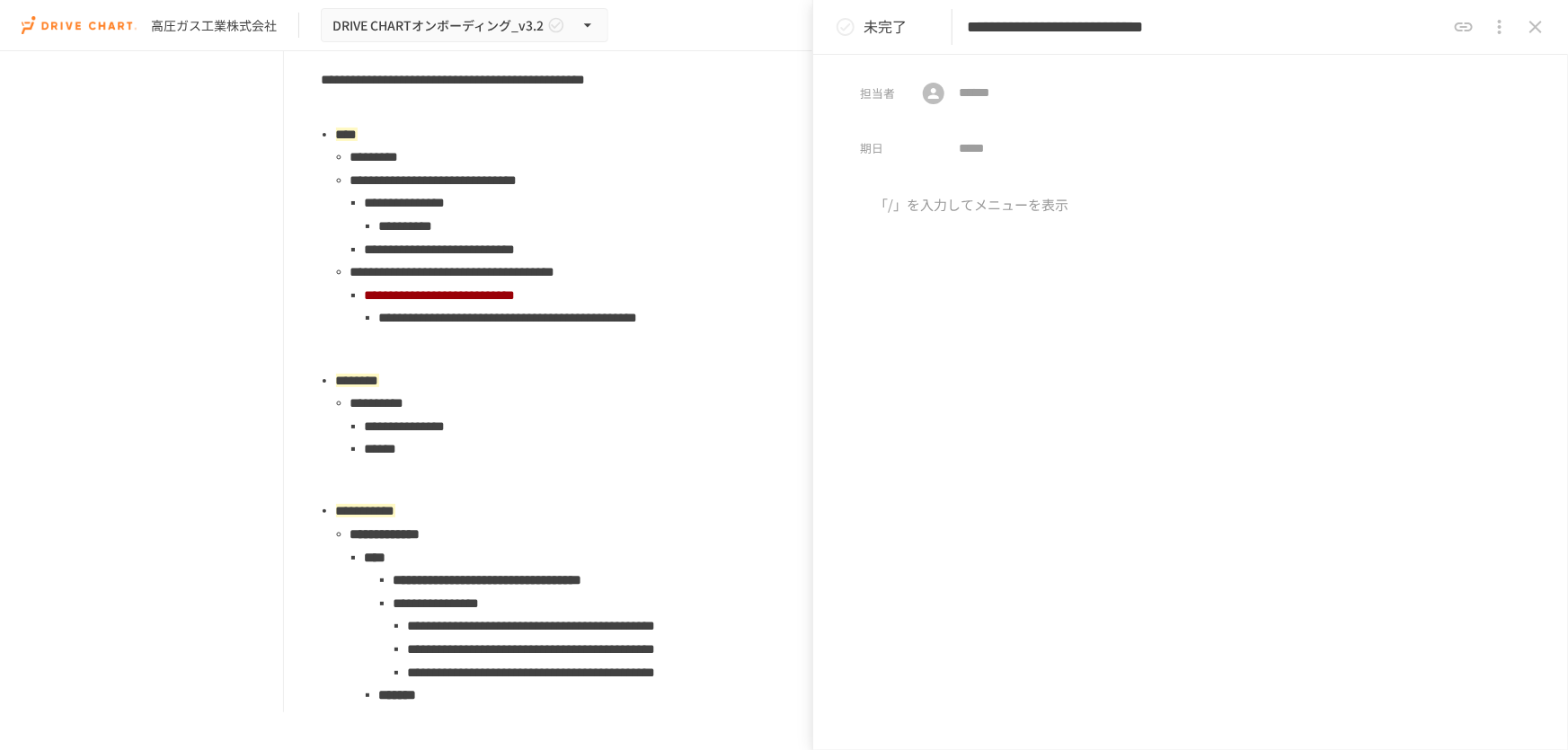drag, startPoint x: 1328, startPoint y: 31, endPoint x: 1351, endPoint y: 31, distance: 23 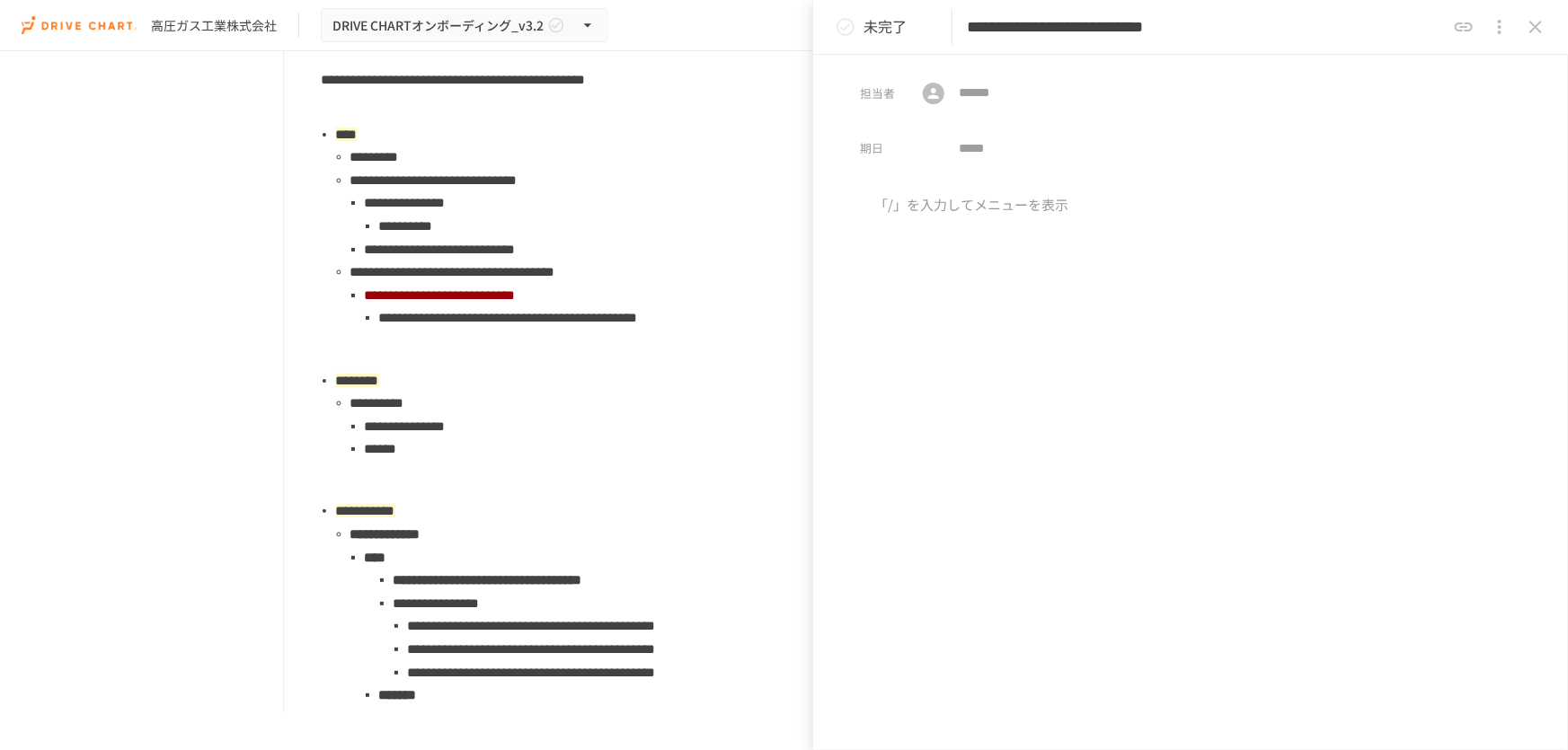 click on "**********" at bounding box center (1206, 27) 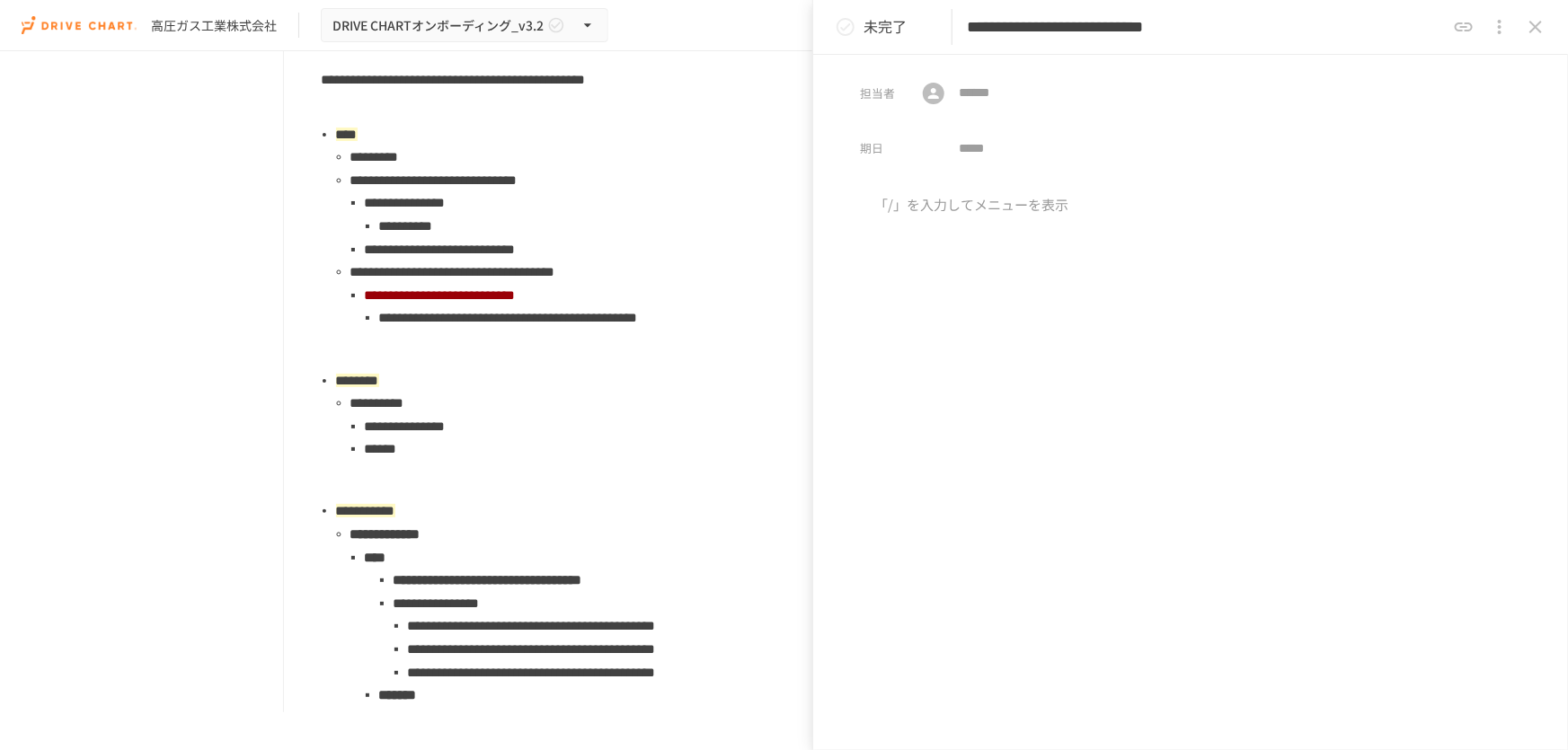 paste 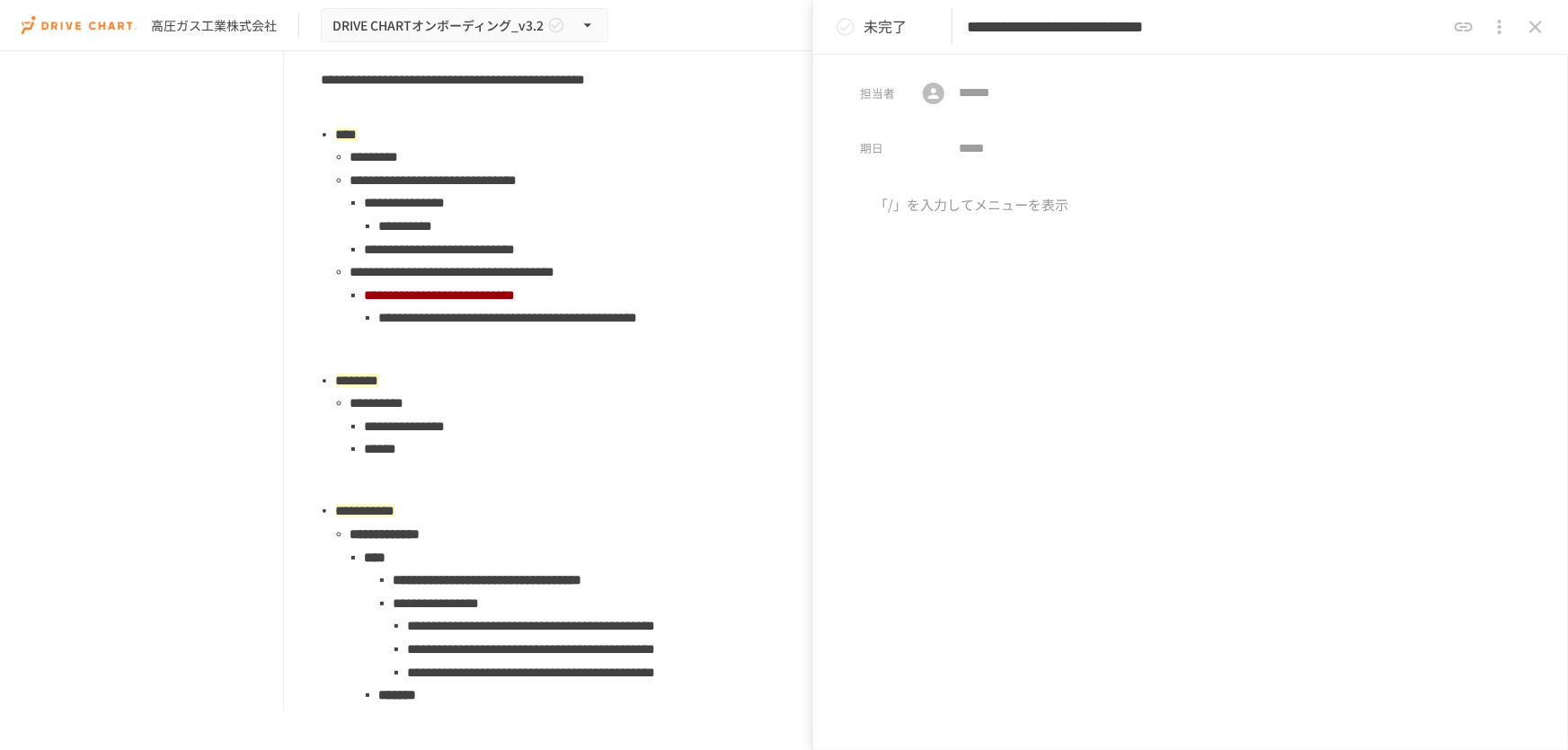 click on "**********" at bounding box center (1206, 27) 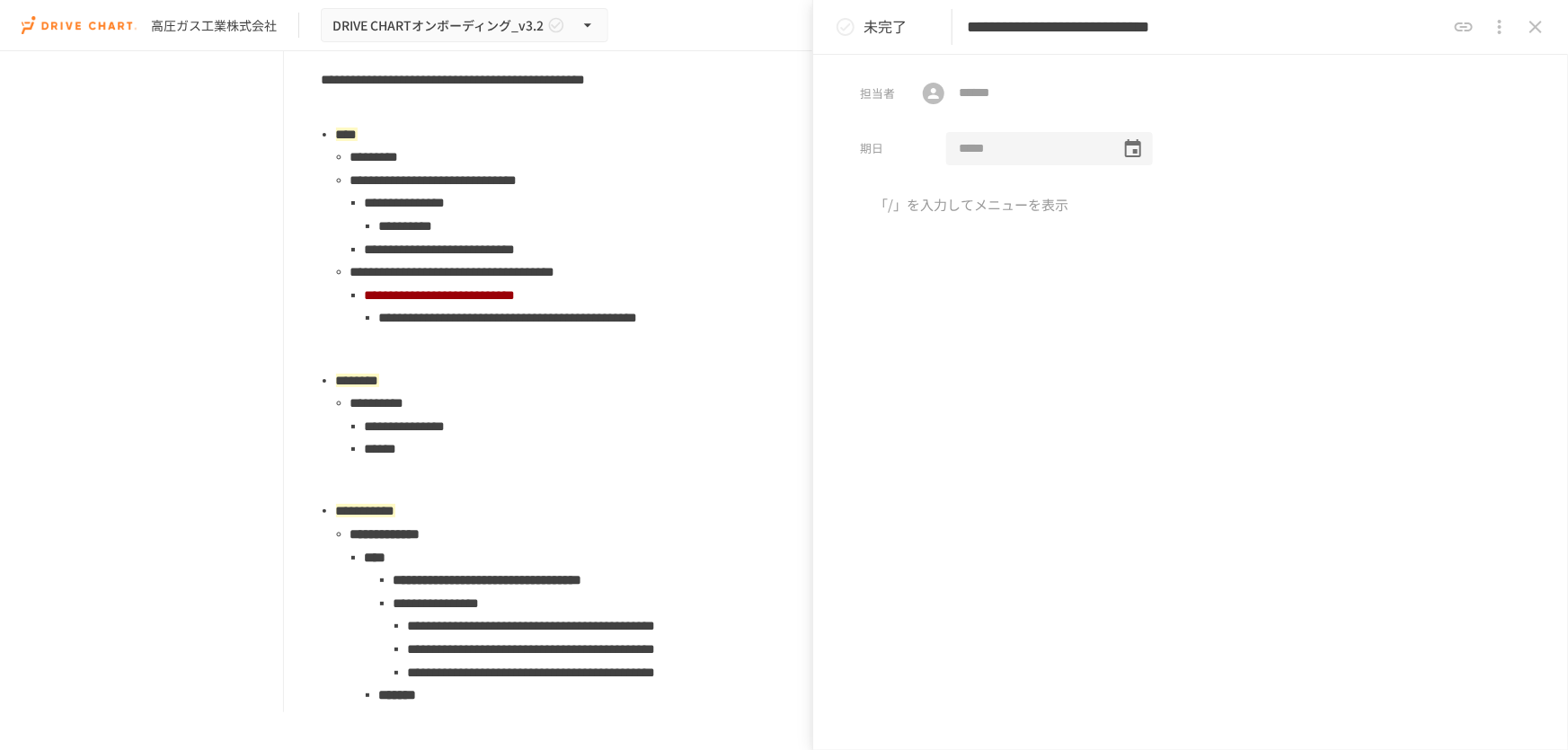 type on "**********" 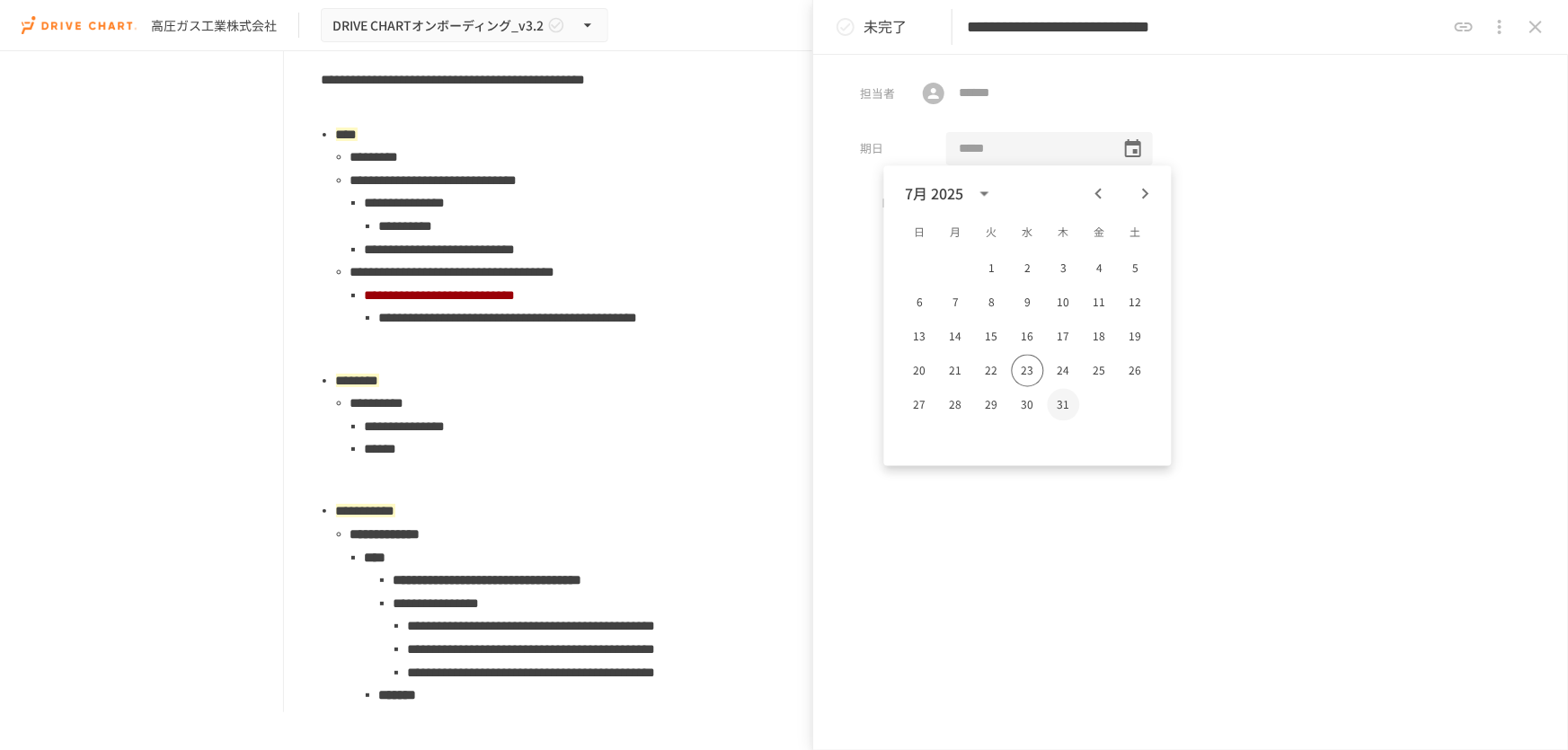 click on "31" at bounding box center [1064, 405] 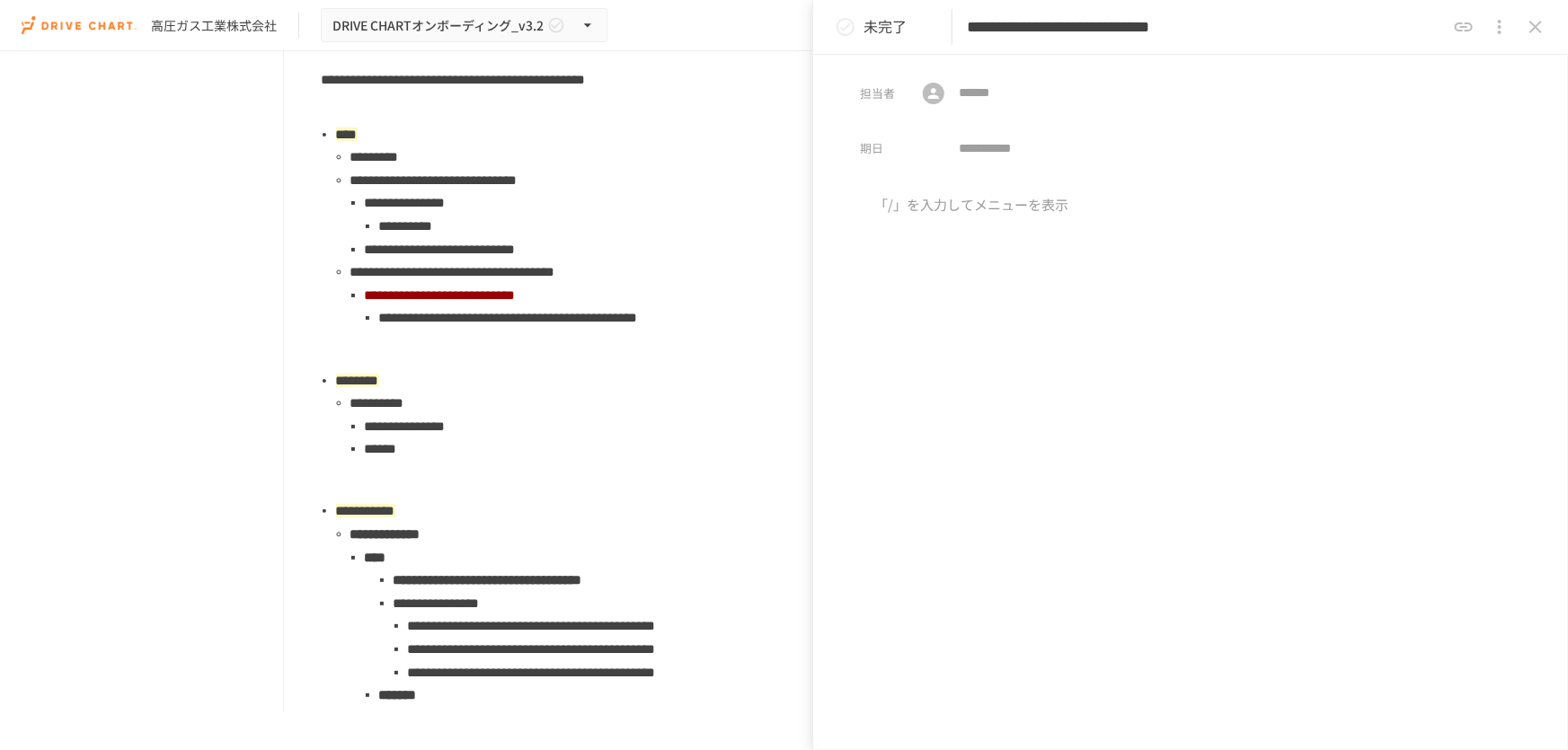 click at bounding box center [1191, 344] 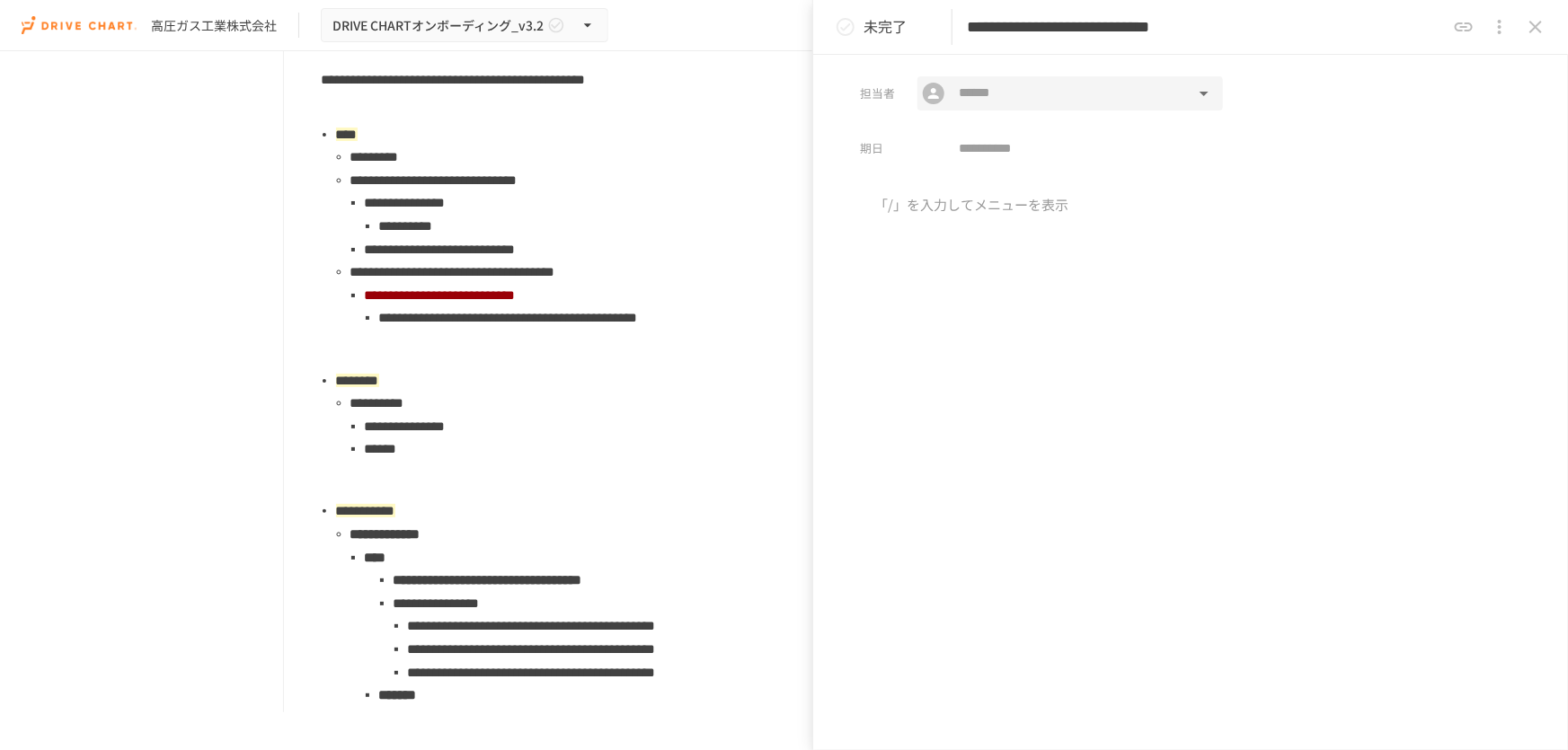 click at bounding box center (1069, 93) 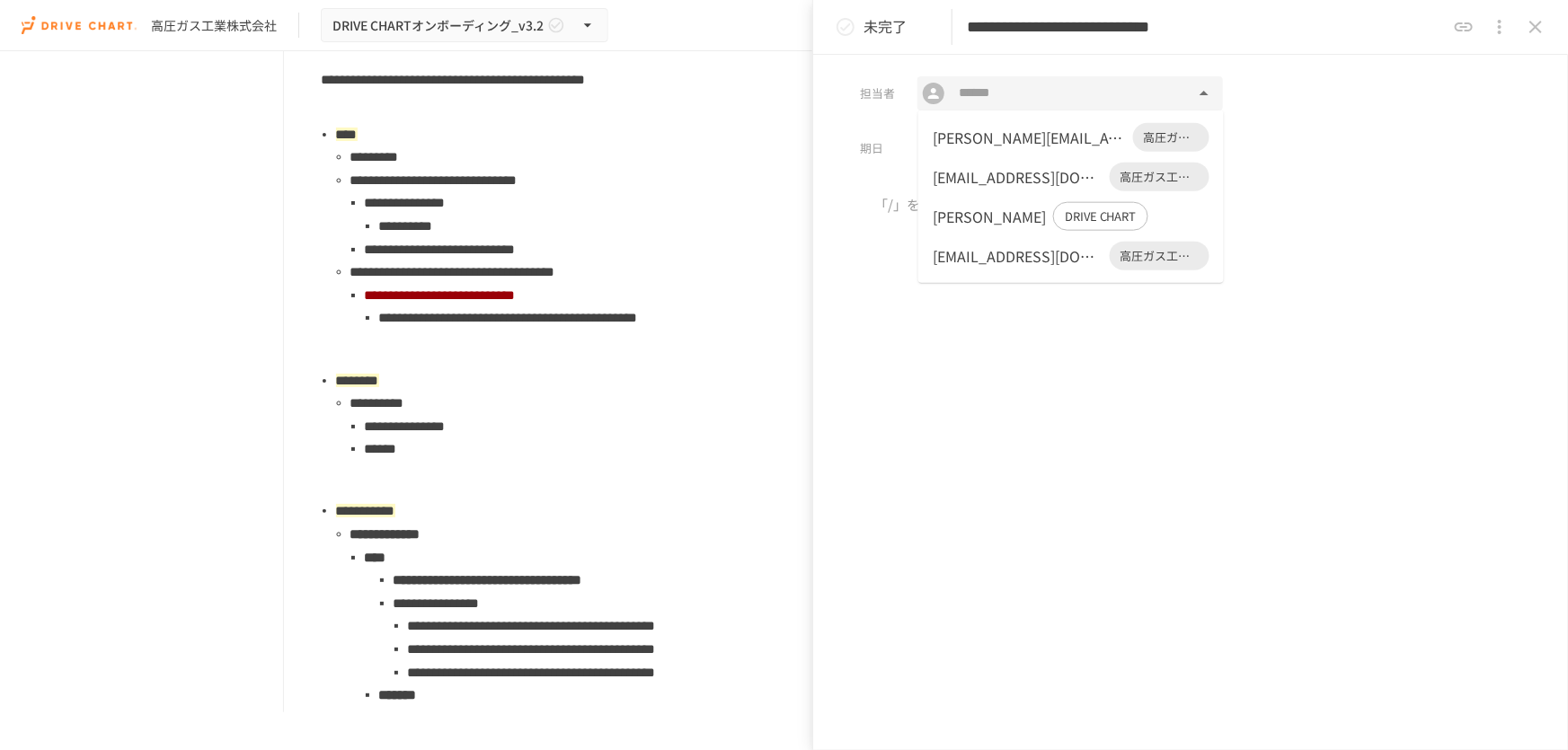click on "[PERSON_NAME][EMAIL_ADDRESS][DOMAIN_NAME]" at bounding box center (1029, 137) 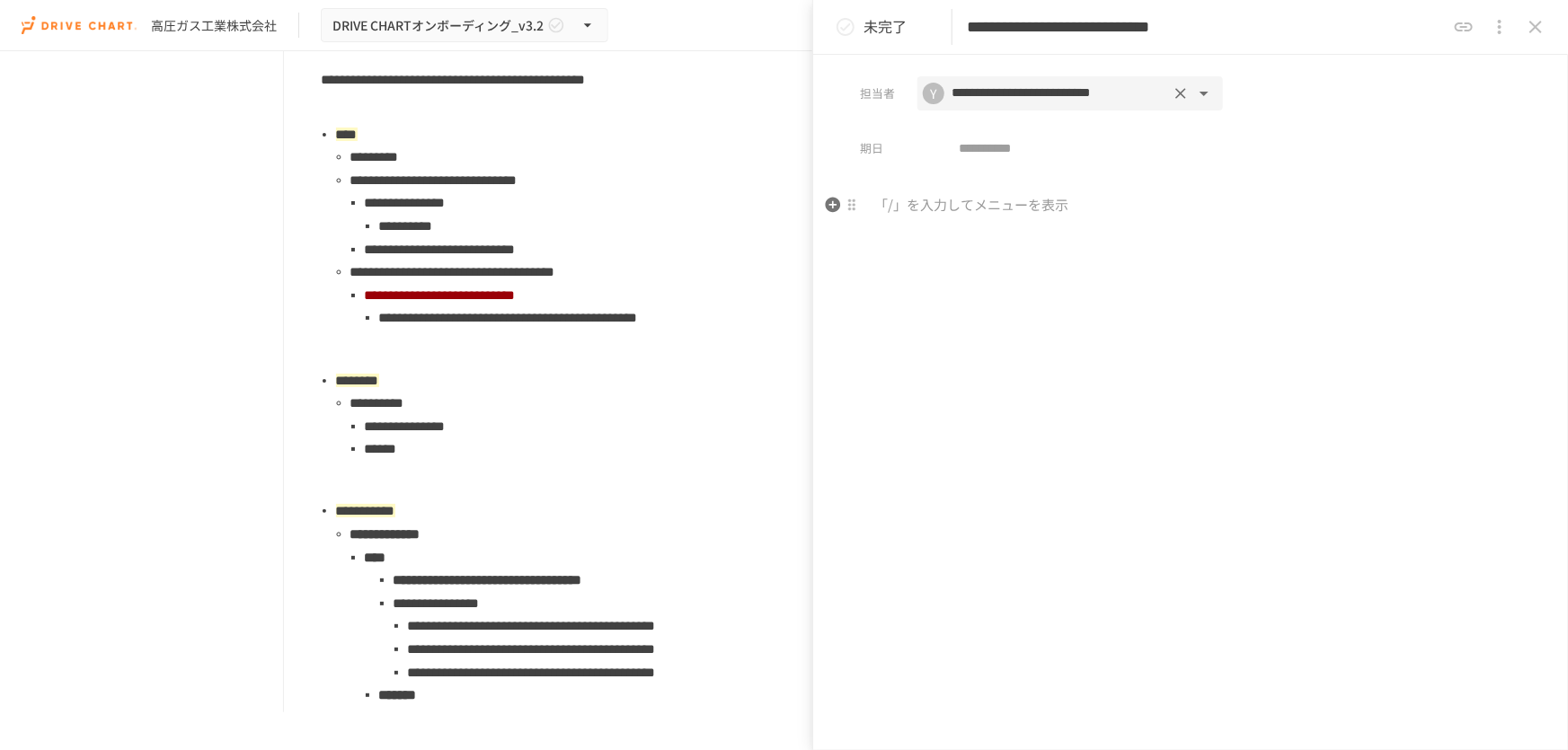 click at bounding box center (1191, 206) 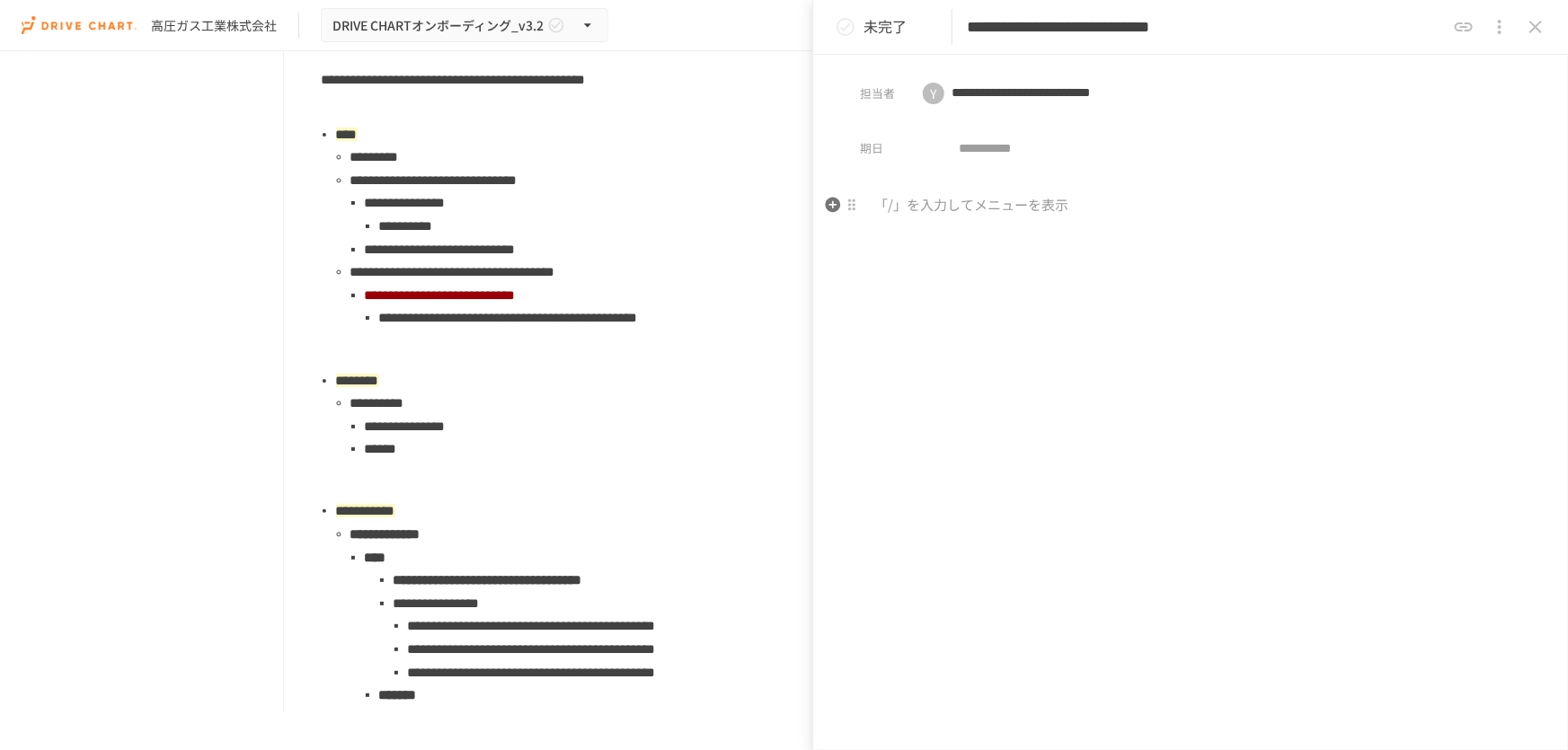 click at bounding box center [1191, 344] 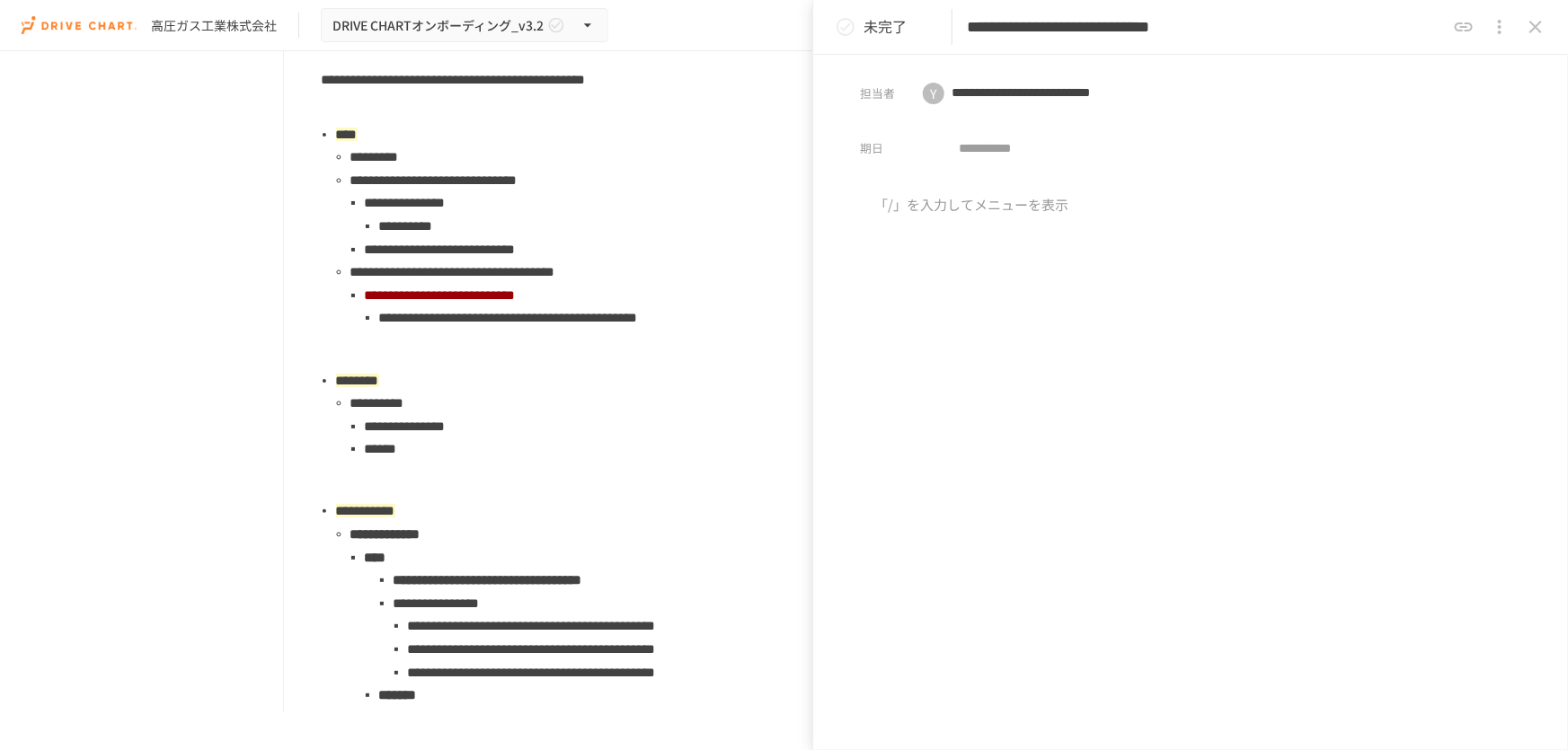 click 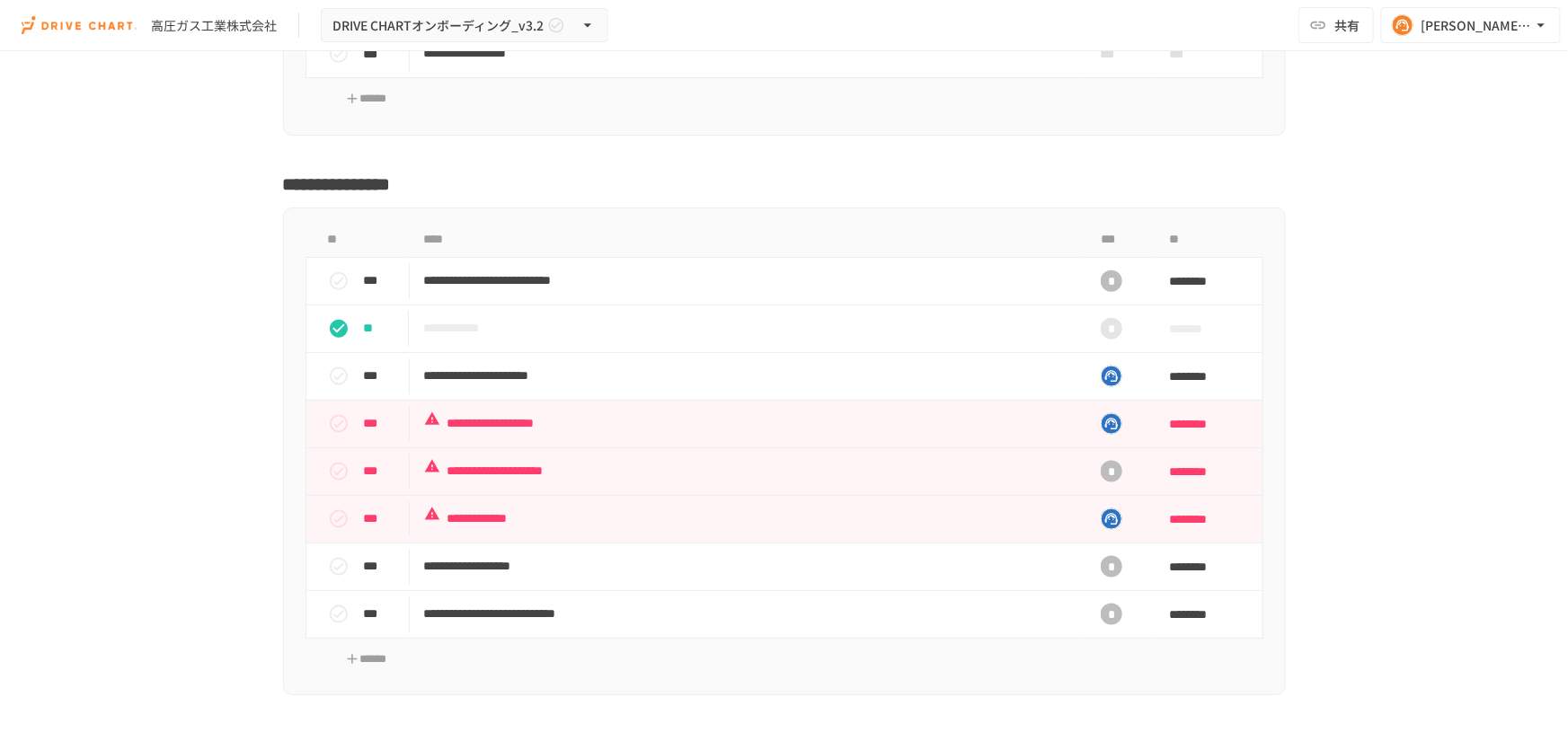 scroll, scrollTop: 4446, scrollLeft: 0, axis: vertical 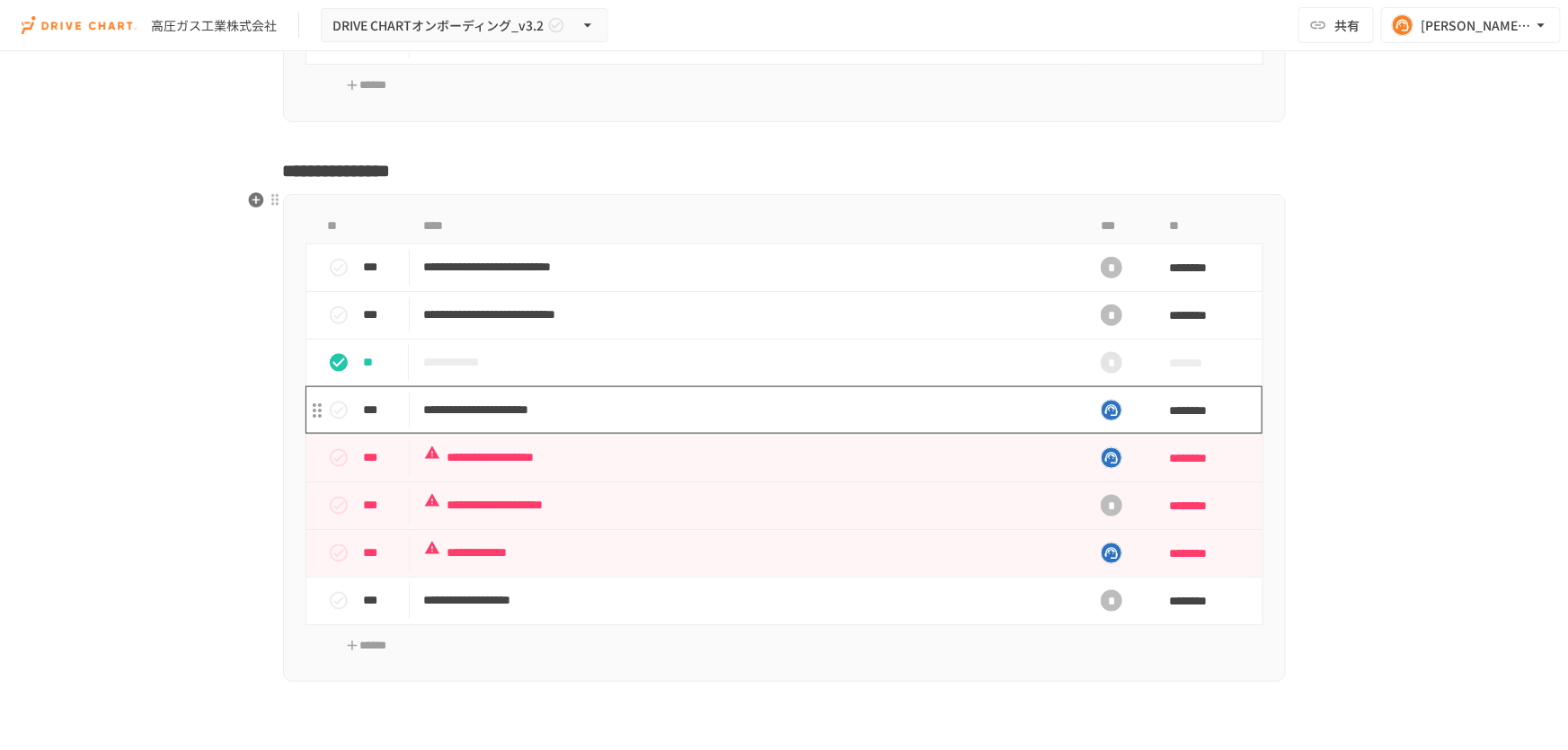 click on "**********" at bounding box center (747, 410) 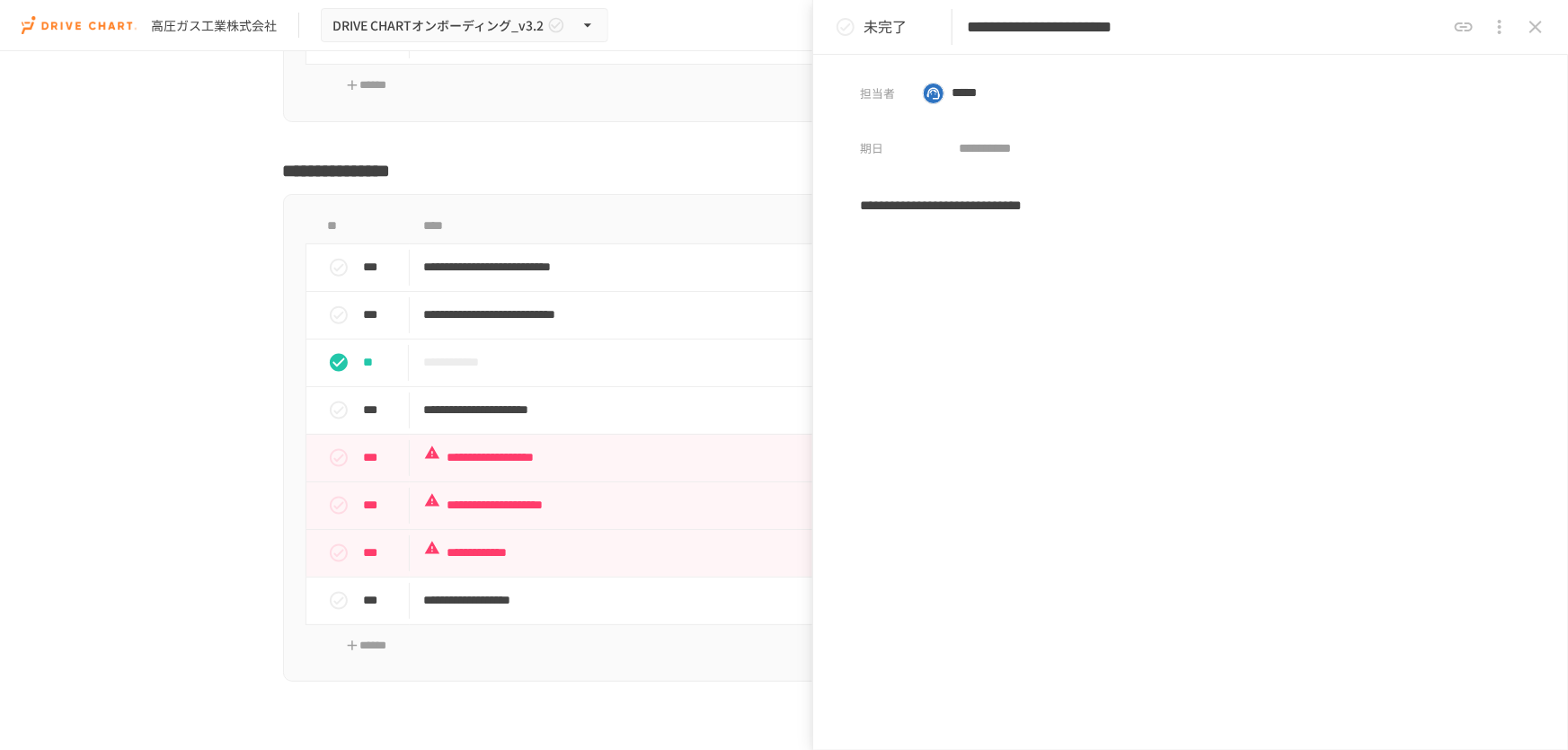drag, startPoint x: 1057, startPoint y: 26, endPoint x: 1146, endPoint y: 31, distance: 89.14034 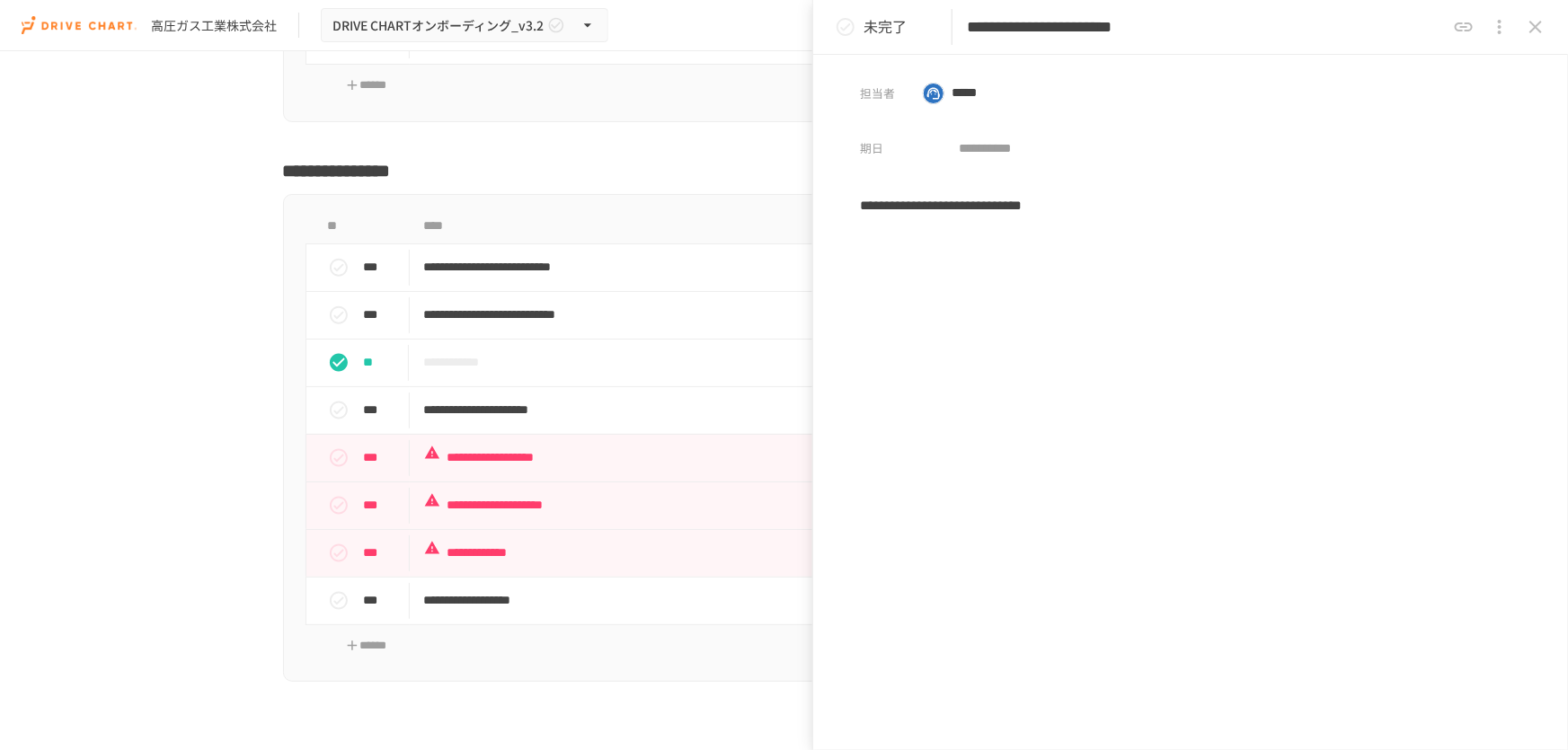 click on "**********" at bounding box center (1206, 27) 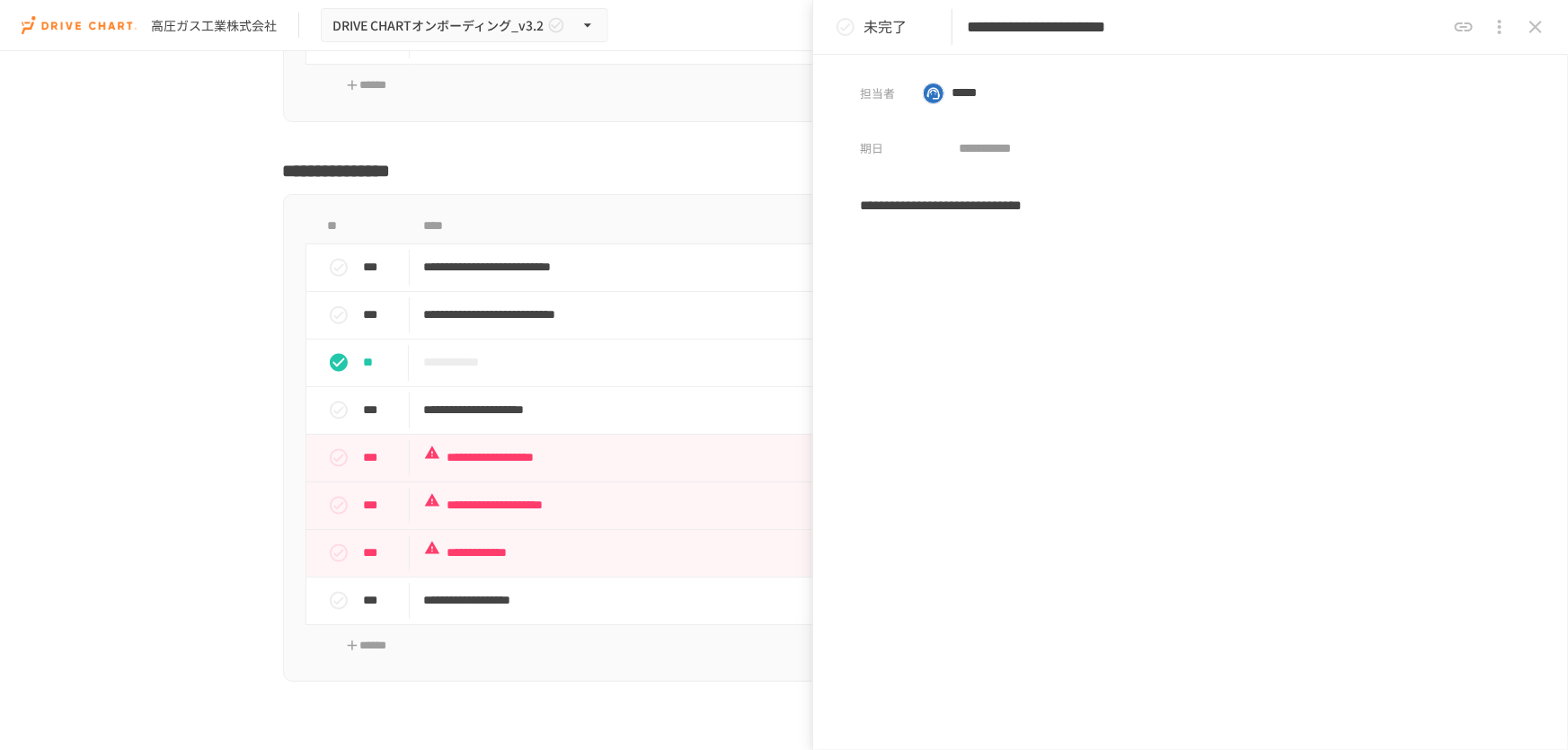 drag, startPoint x: 1312, startPoint y: 27, endPoint x: 1218, endPoint y: 36, distance: 94.42987 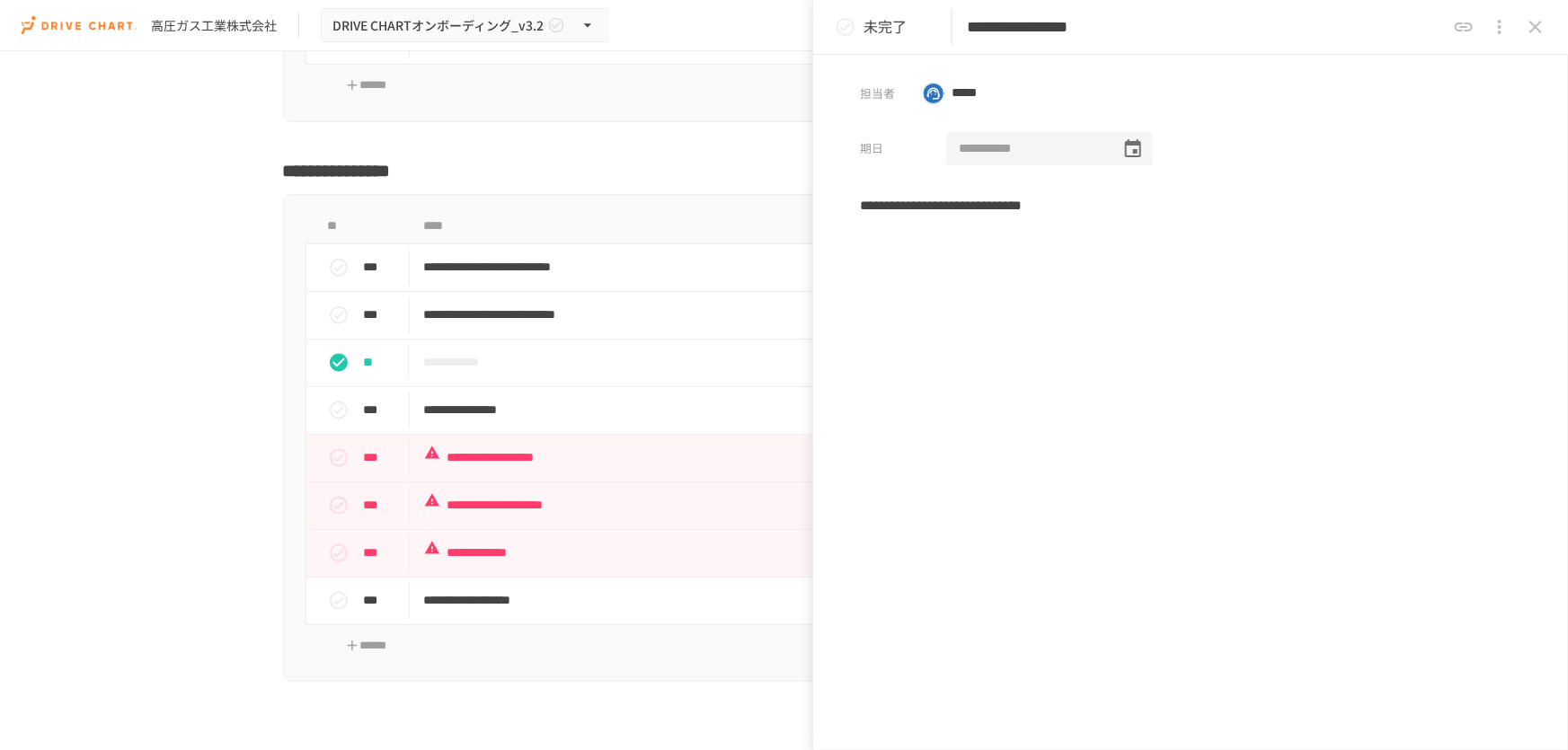type on "**********" 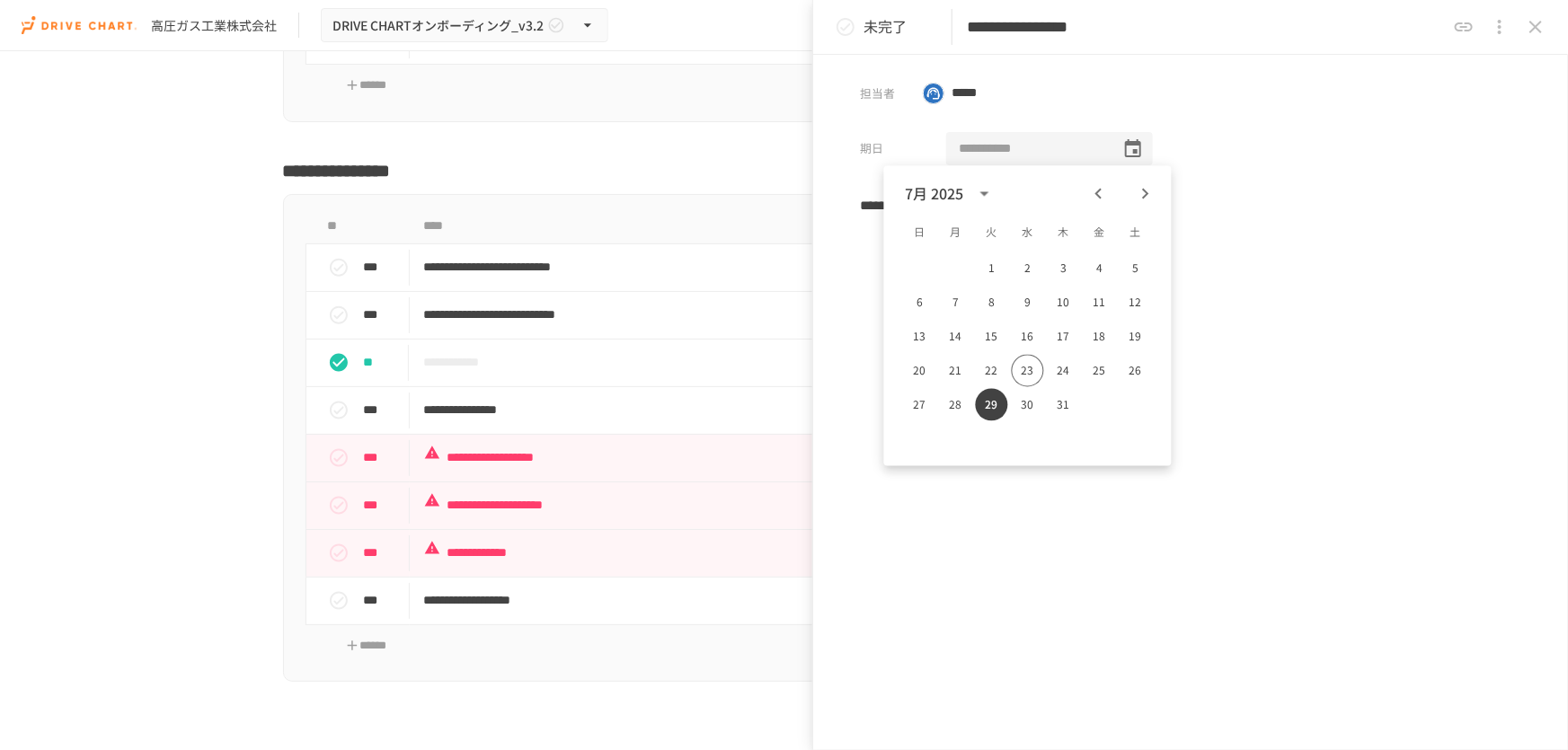 click 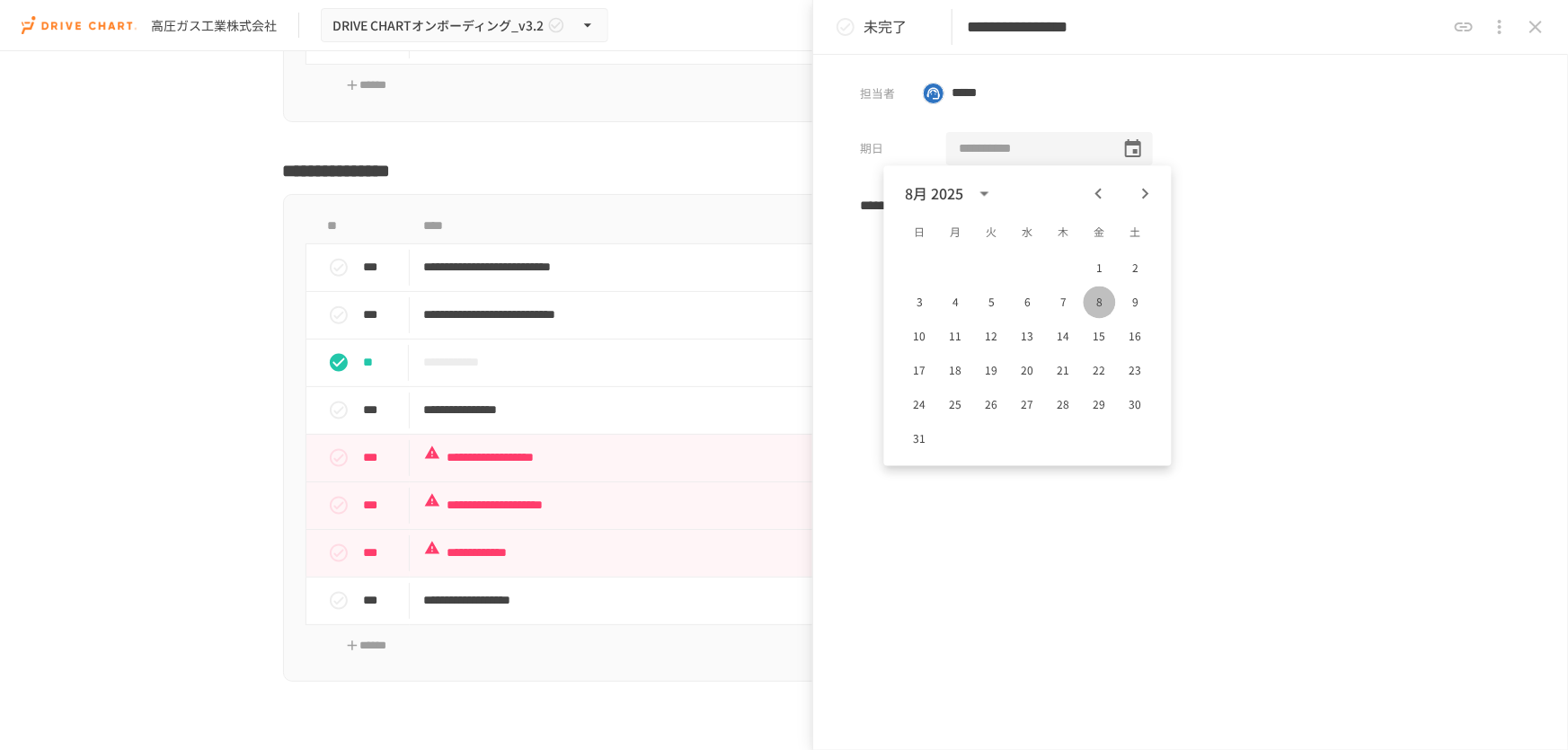 click on "8" at bounding box center [1100, 303] 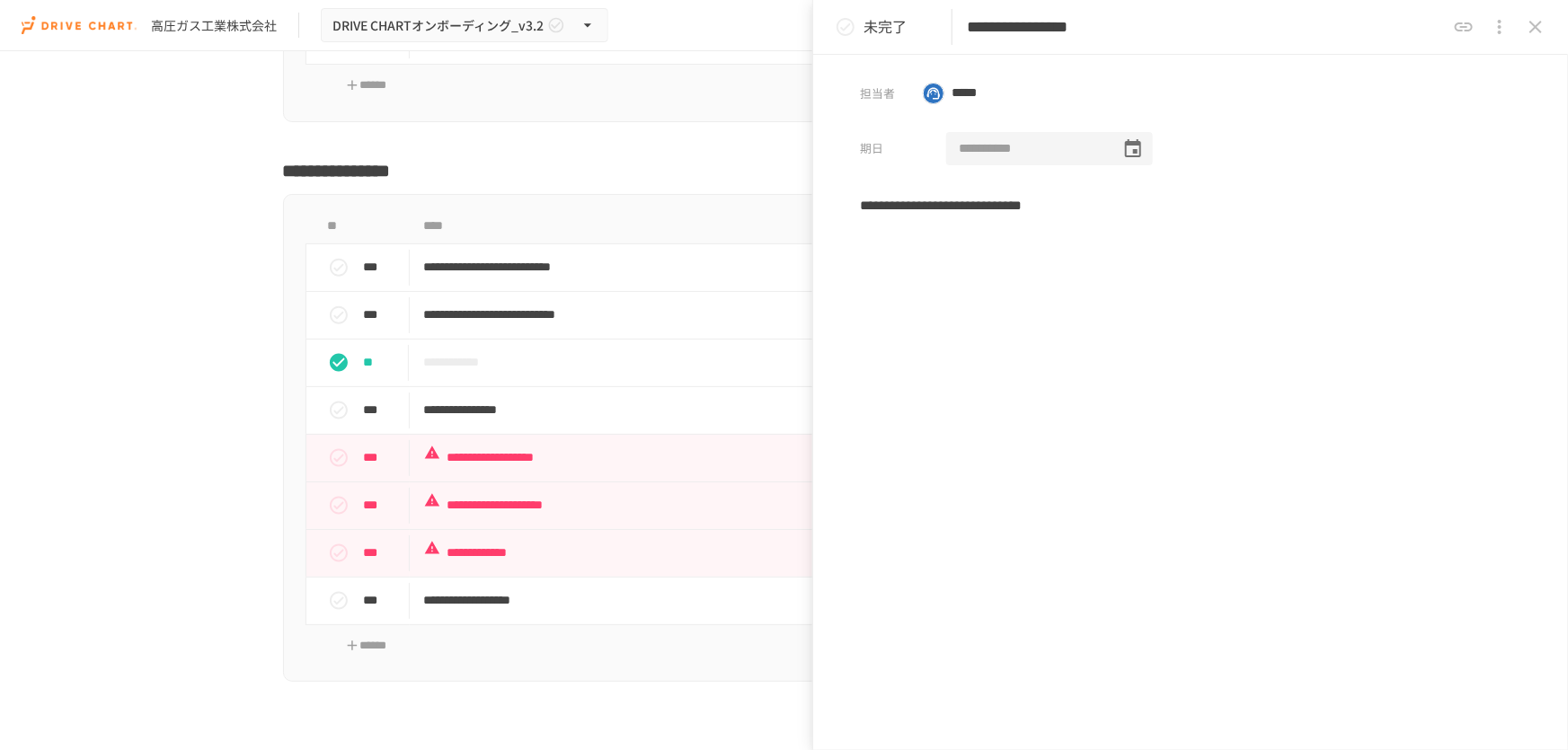 click on "**********" at bounding box center (1027, 149) 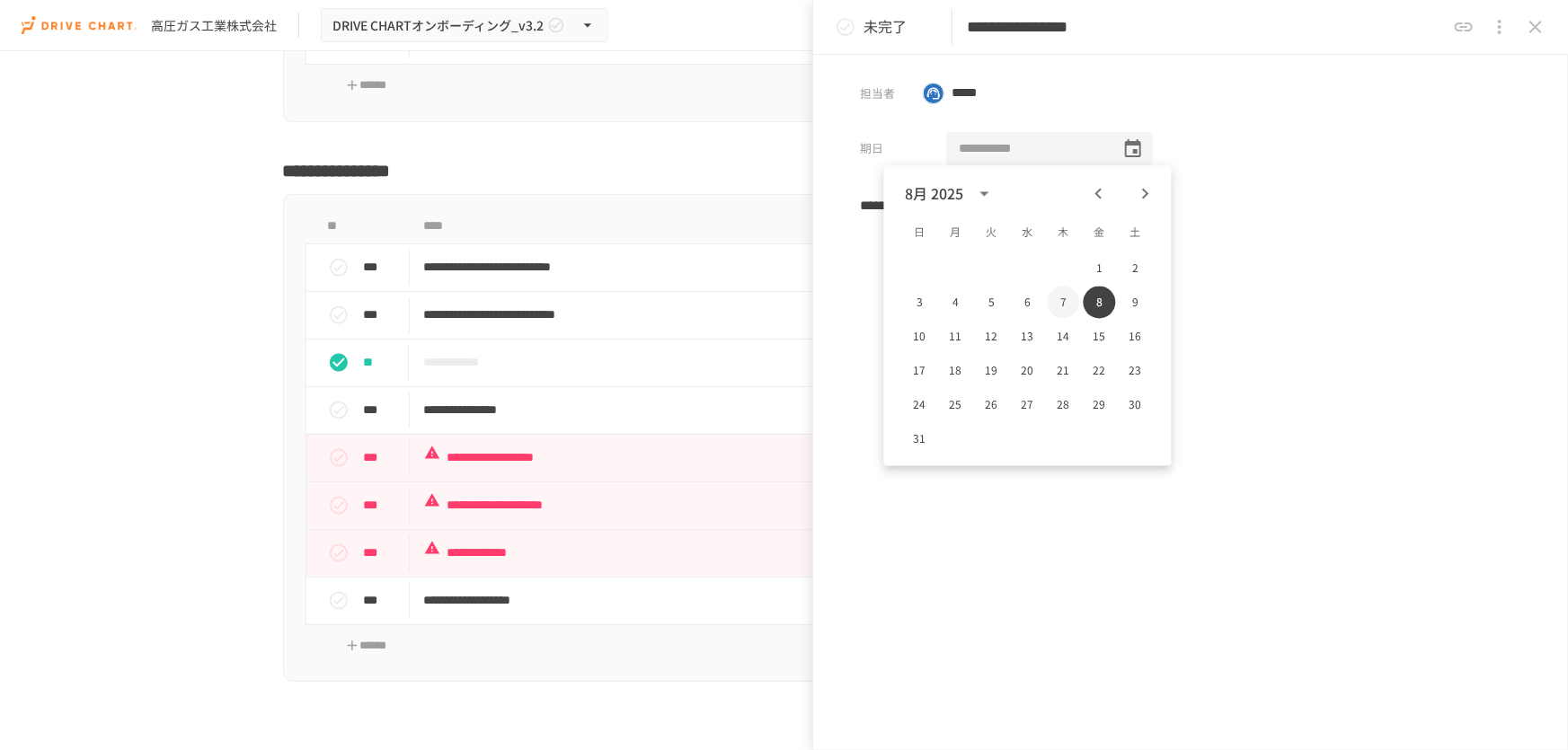 click on "7" at bounding box center (1064, 303) 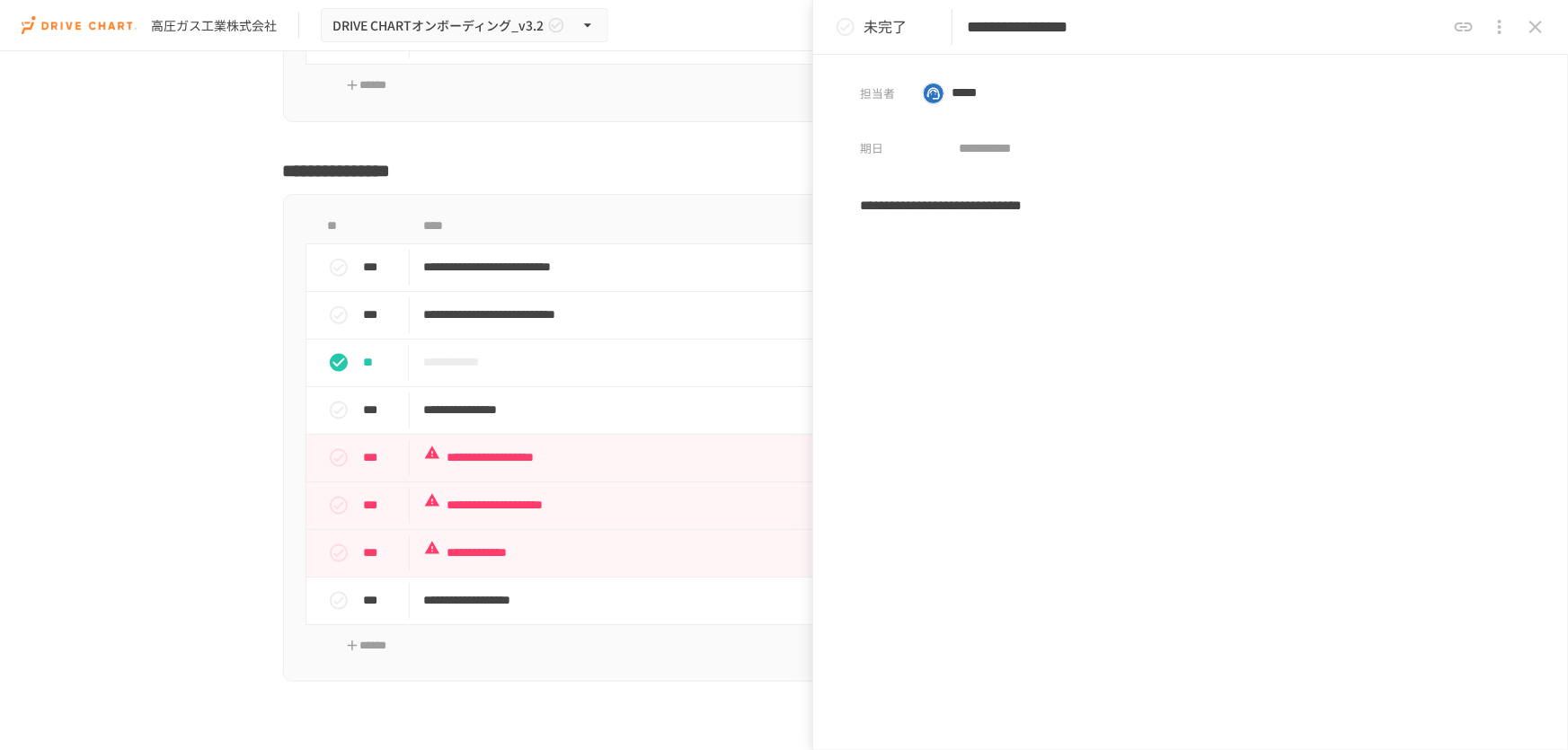 type on "**********" 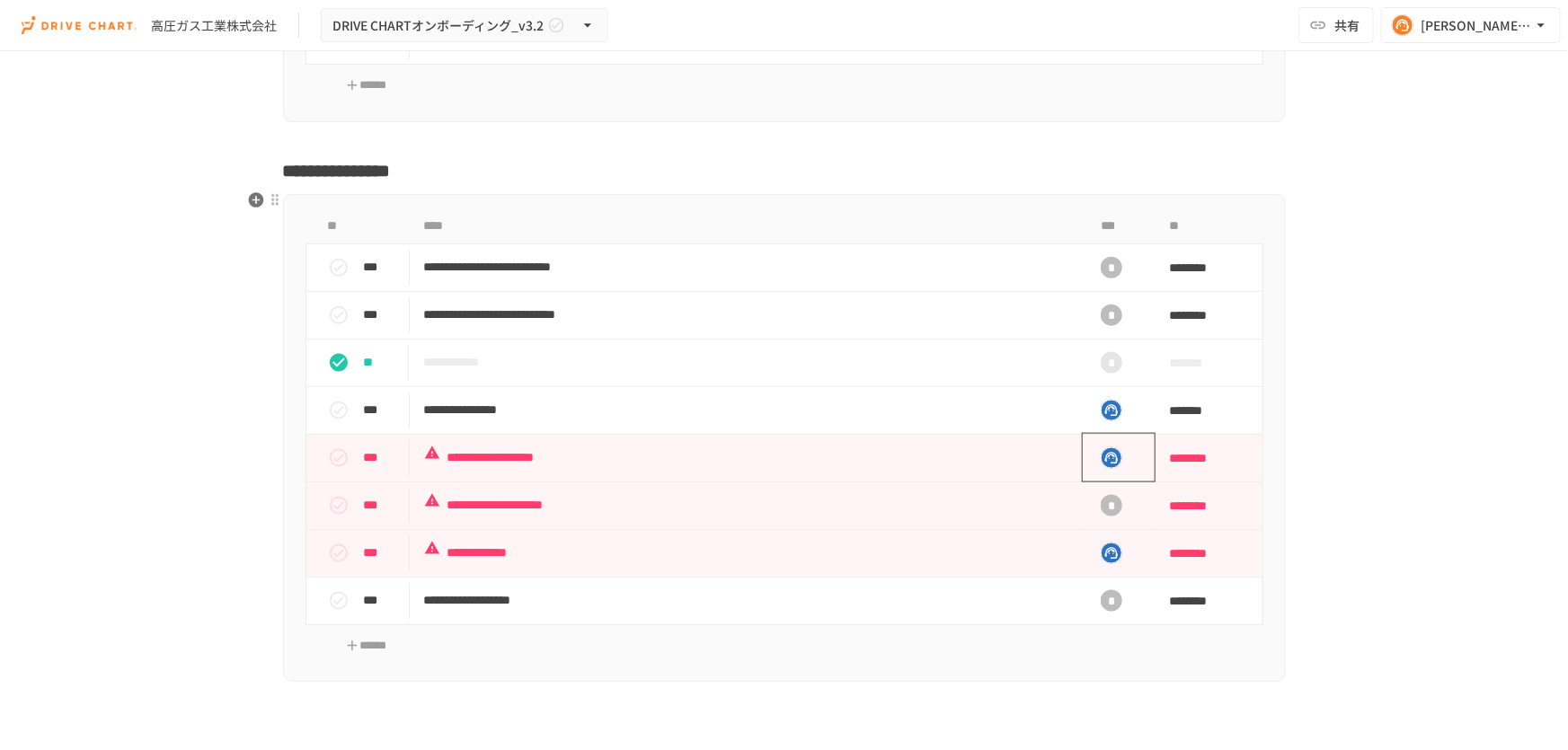 click 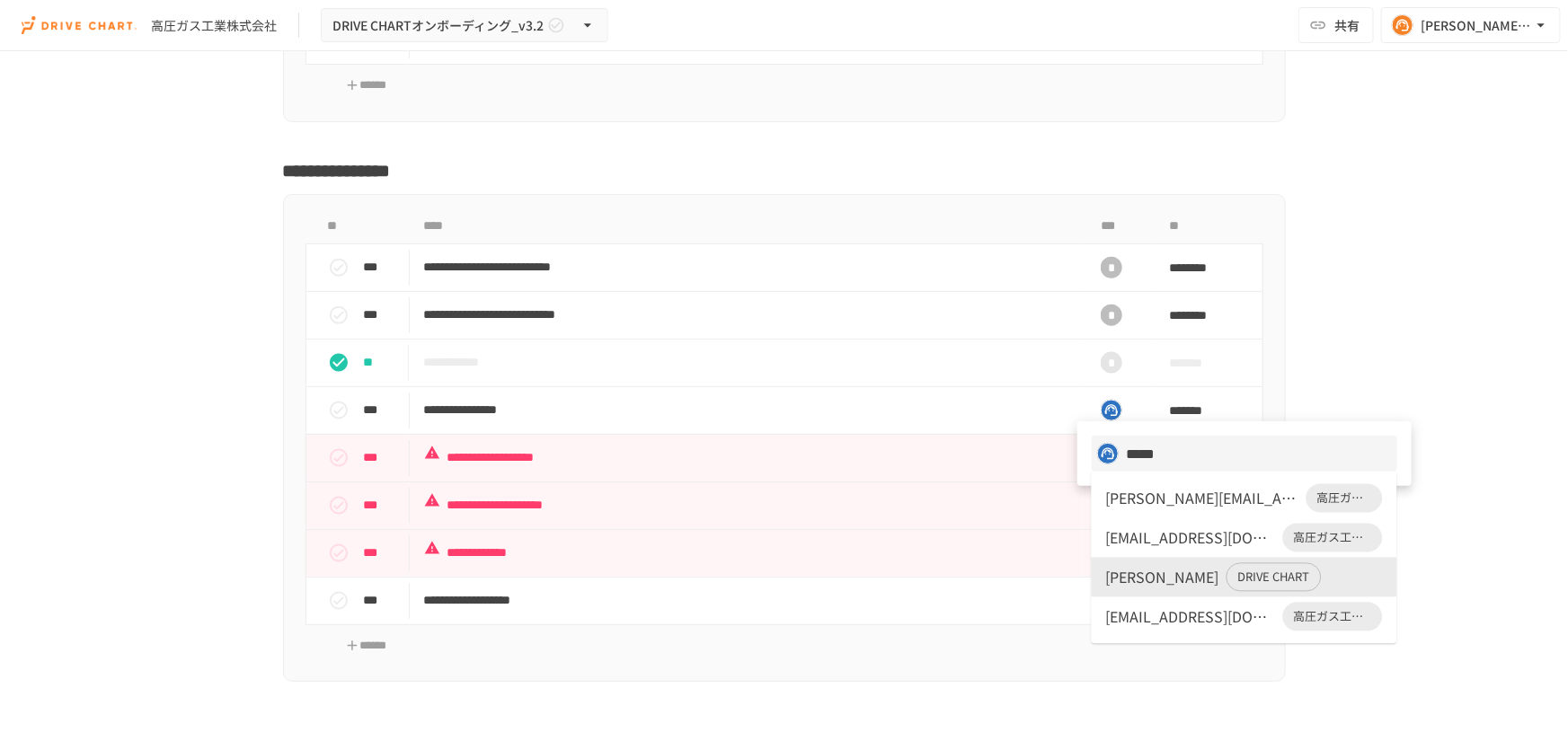 click at bounding box center [784, 375] 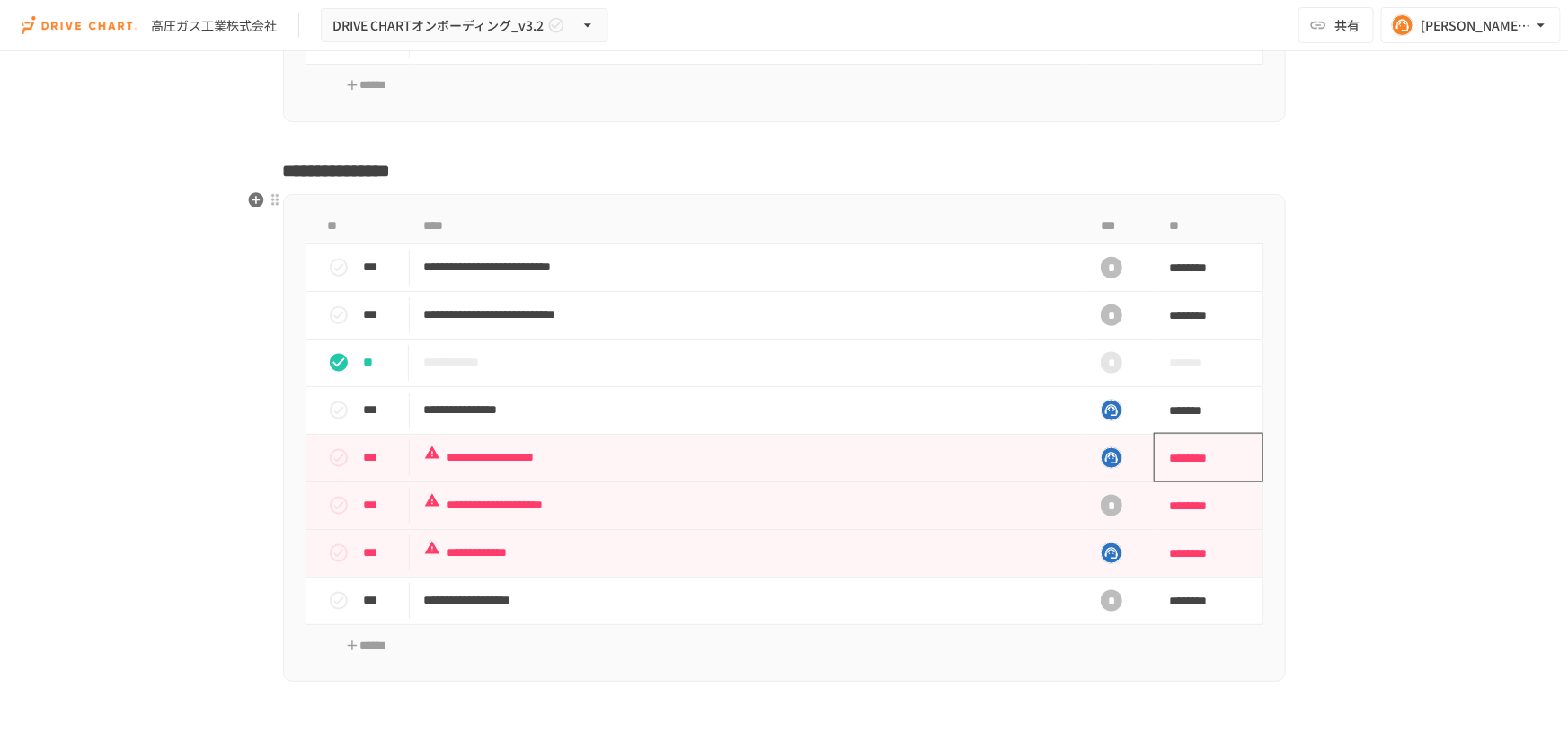 click on "********" at bounding box center [1202, 458] 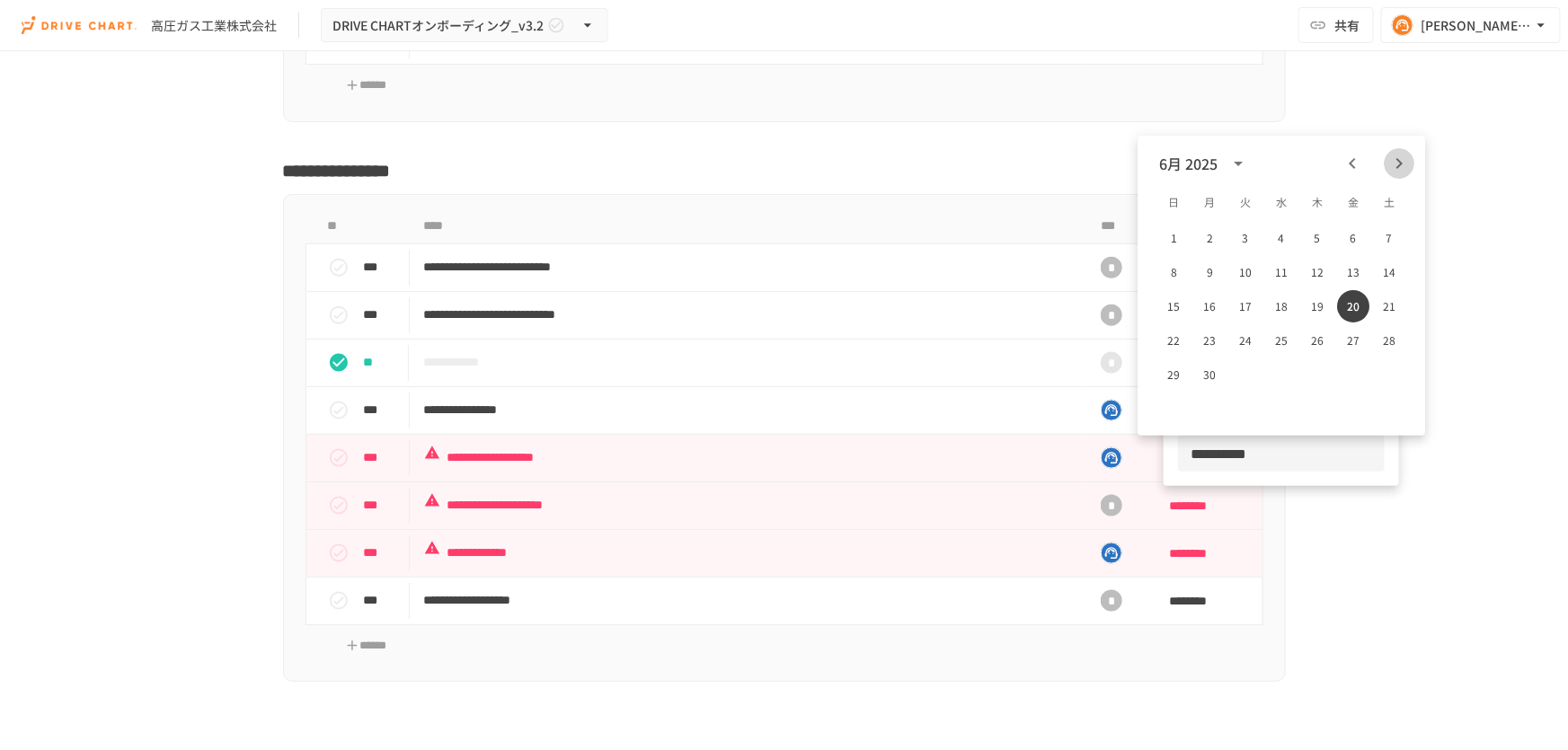 click 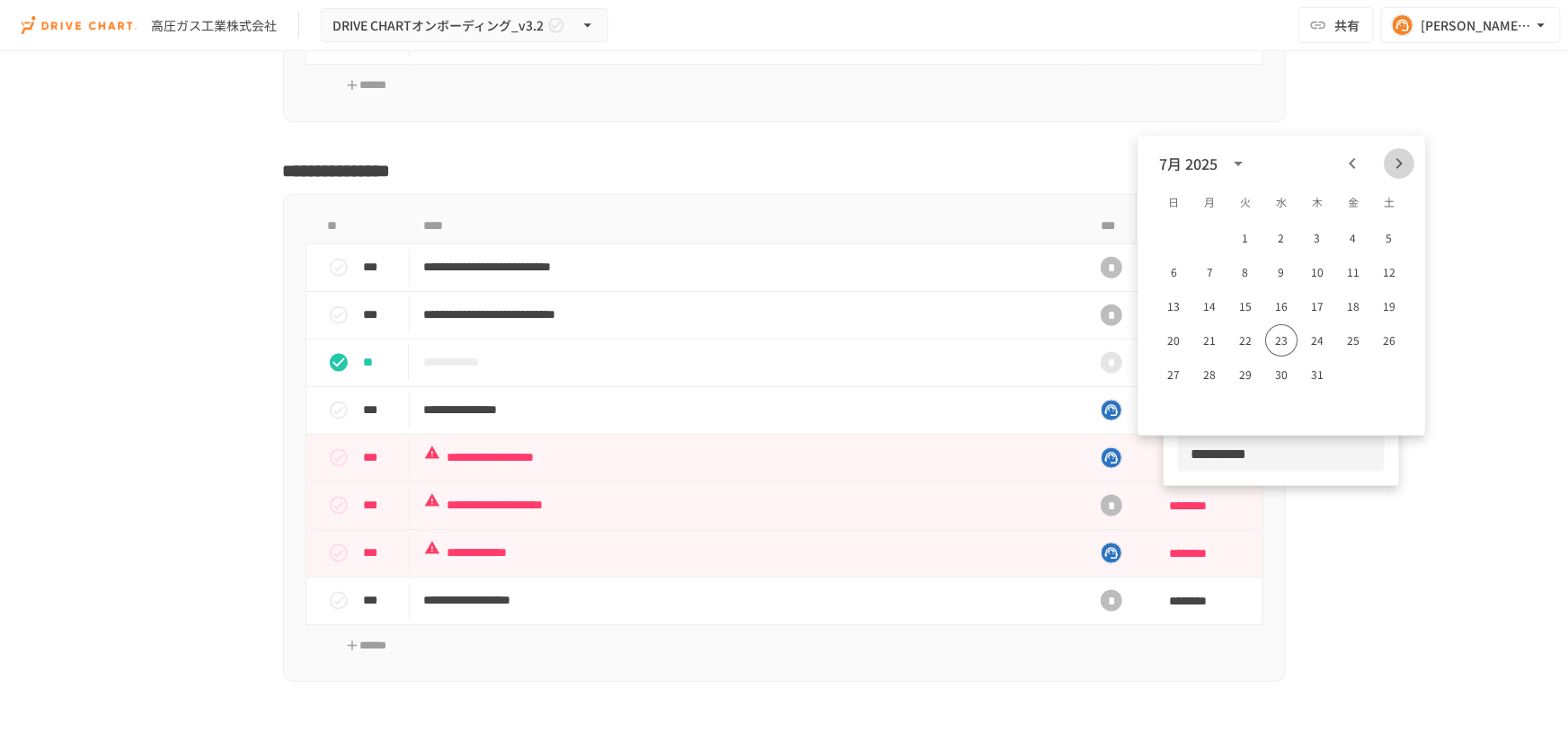 click 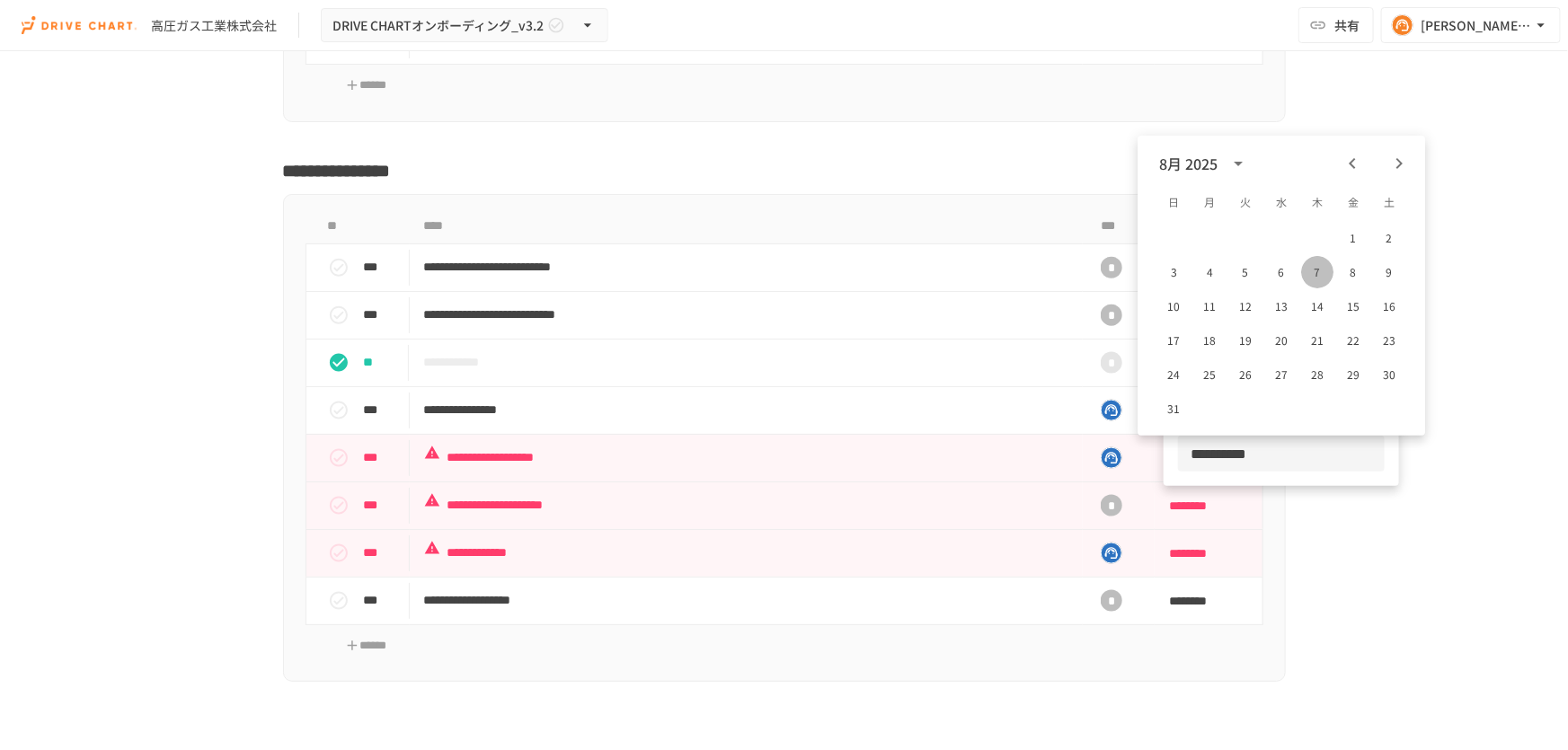 click on "7" at bounding box center [1317, 272] 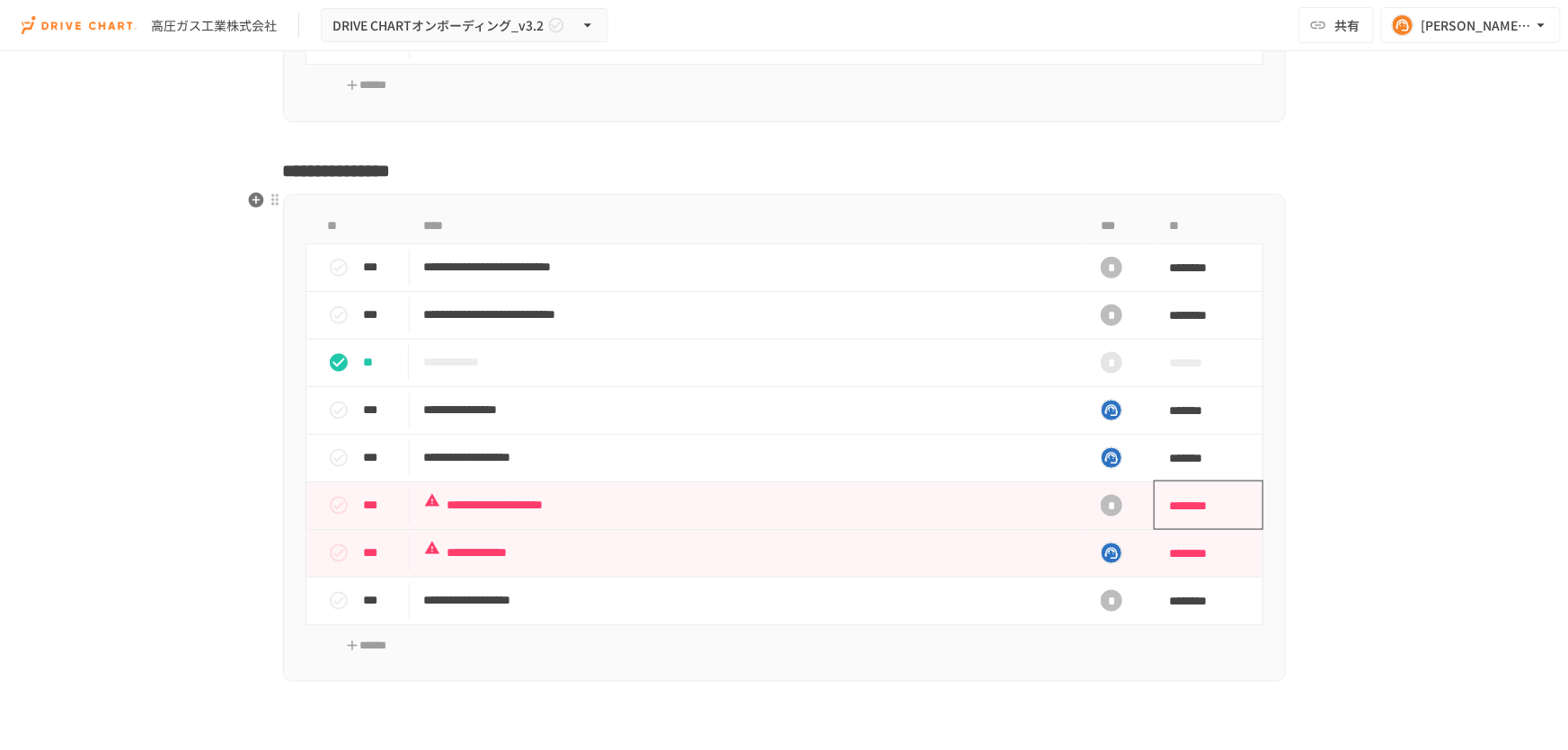 click on "********" at bounding box center [1202, 506] 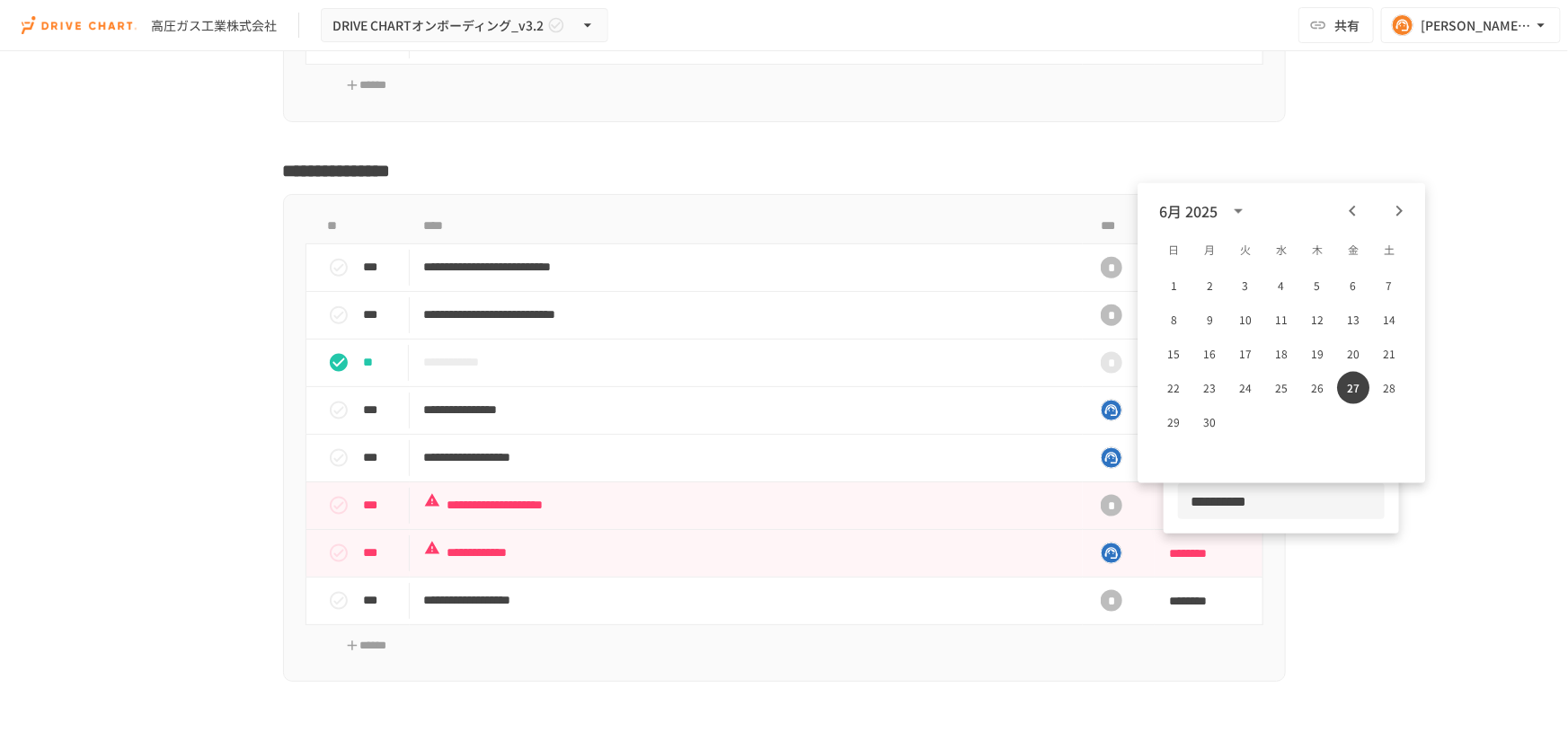 click 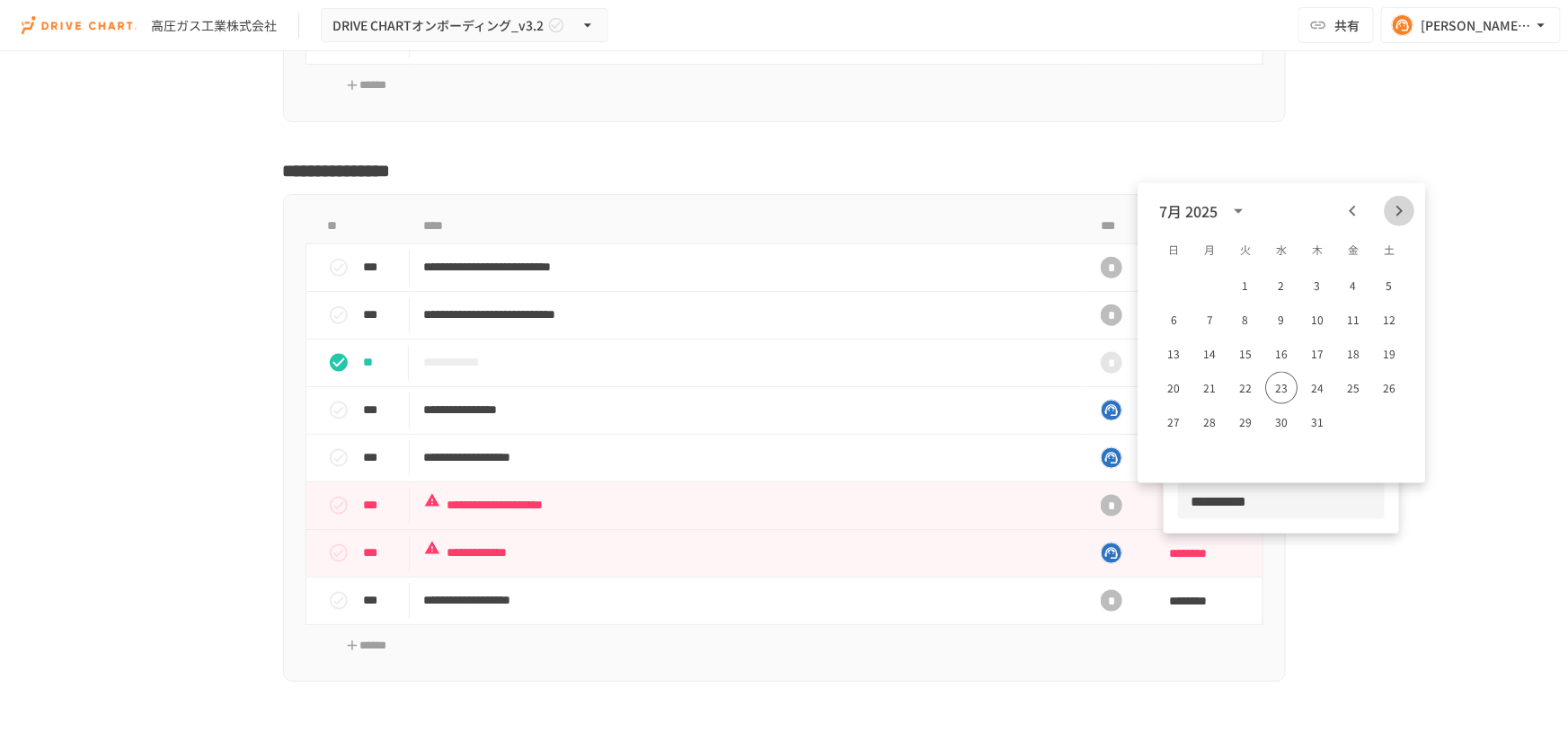 click 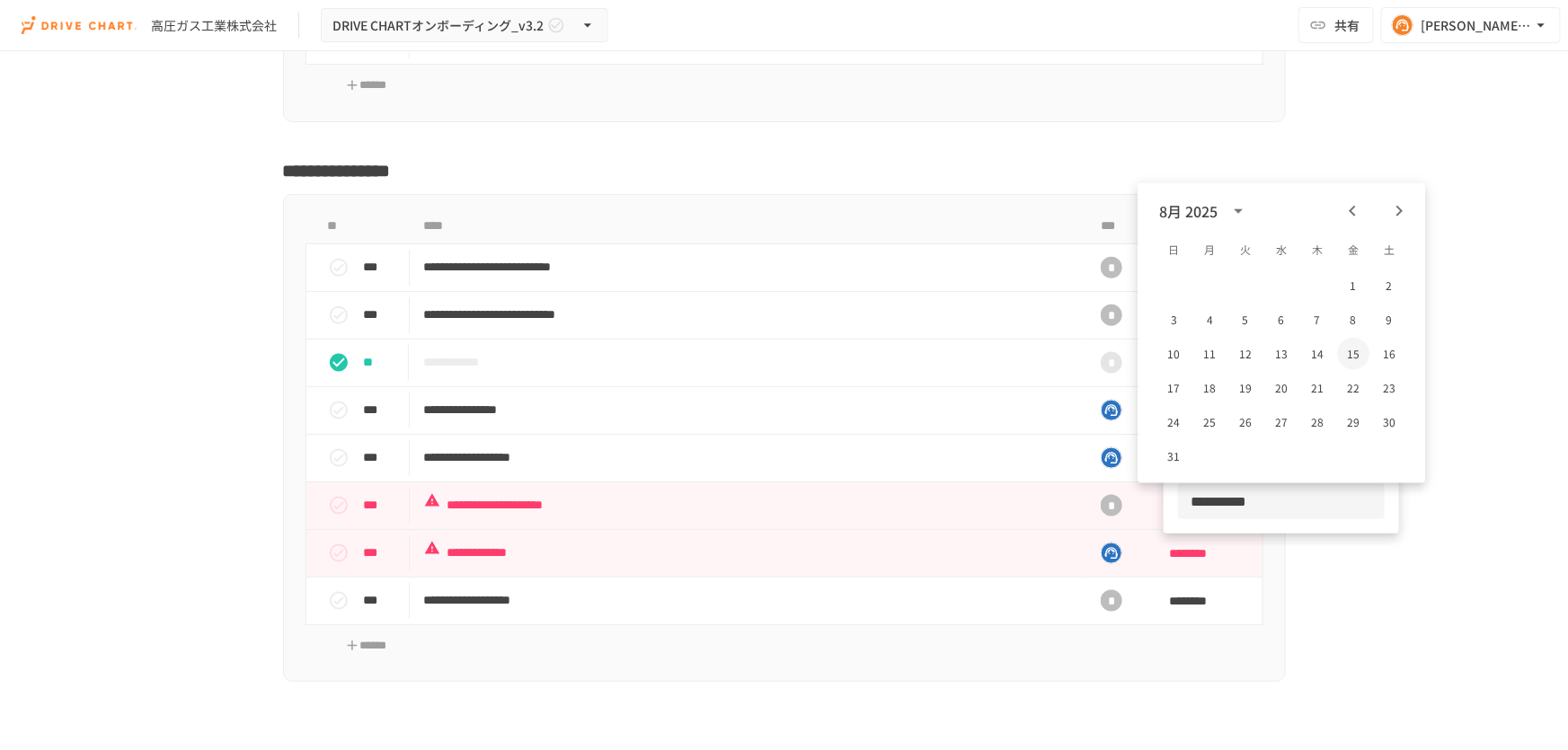 click on "15" at bounding box center [1353, 354] 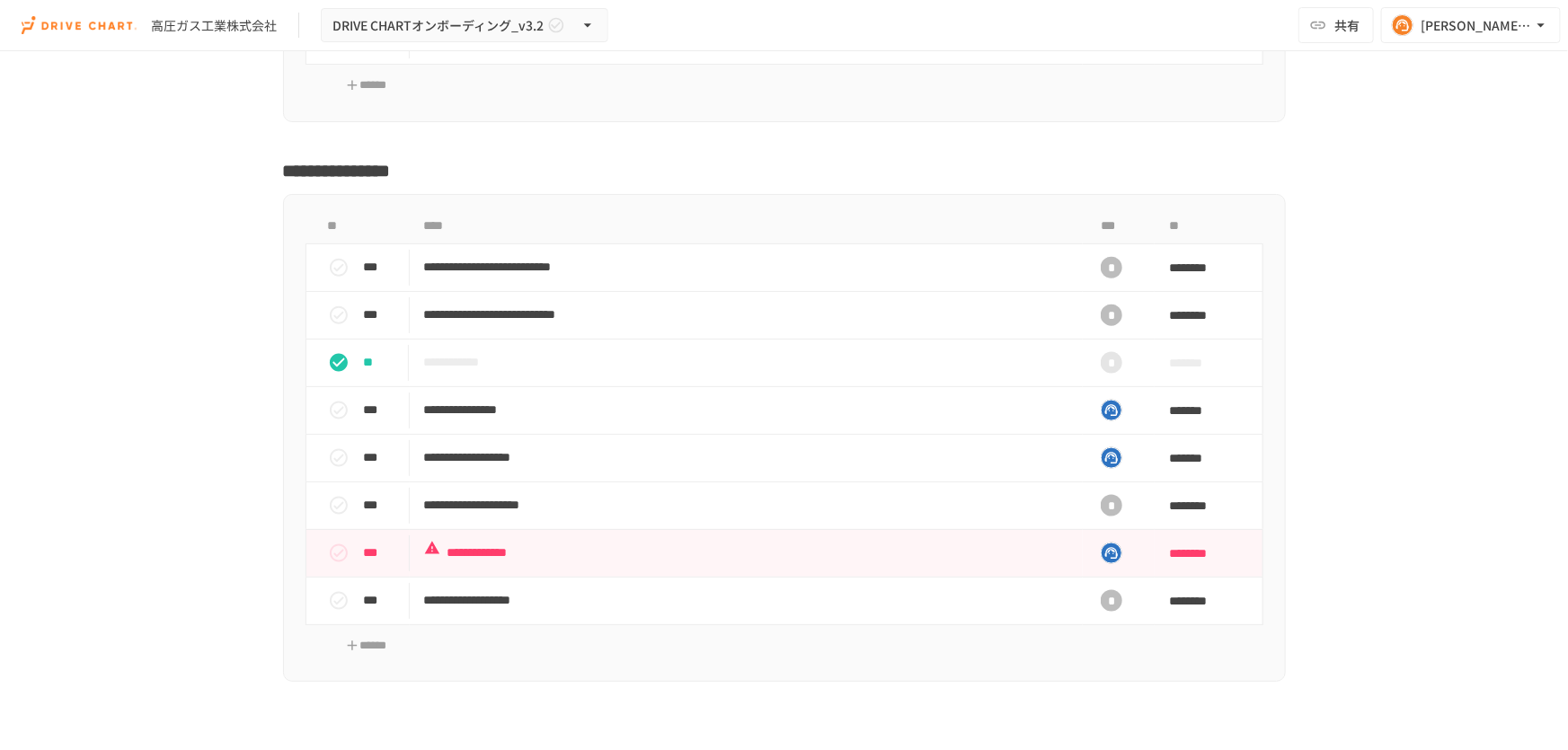 click on "**********" at bounding box center (784, 382) 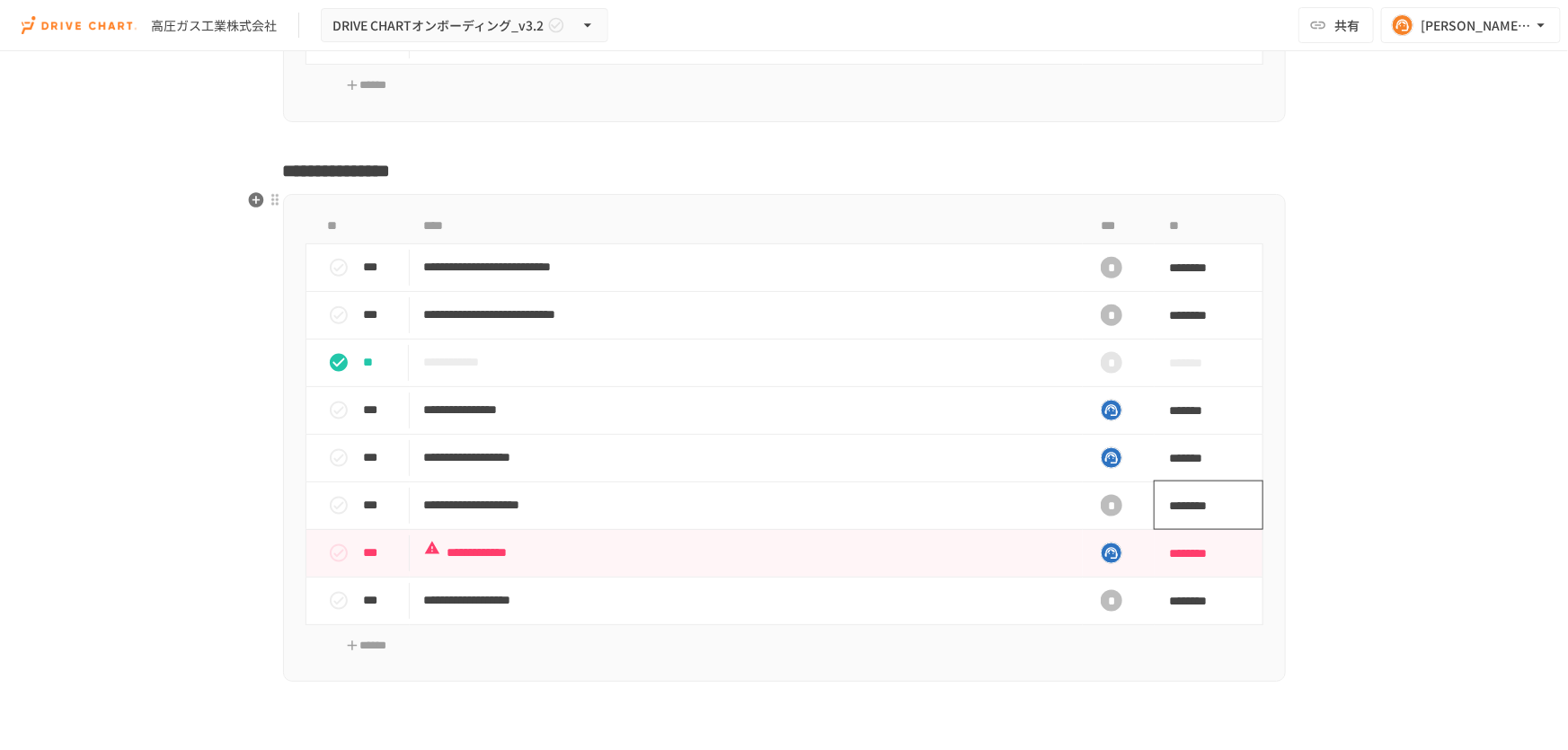 click on "********" at bounding box center [1202, 506] 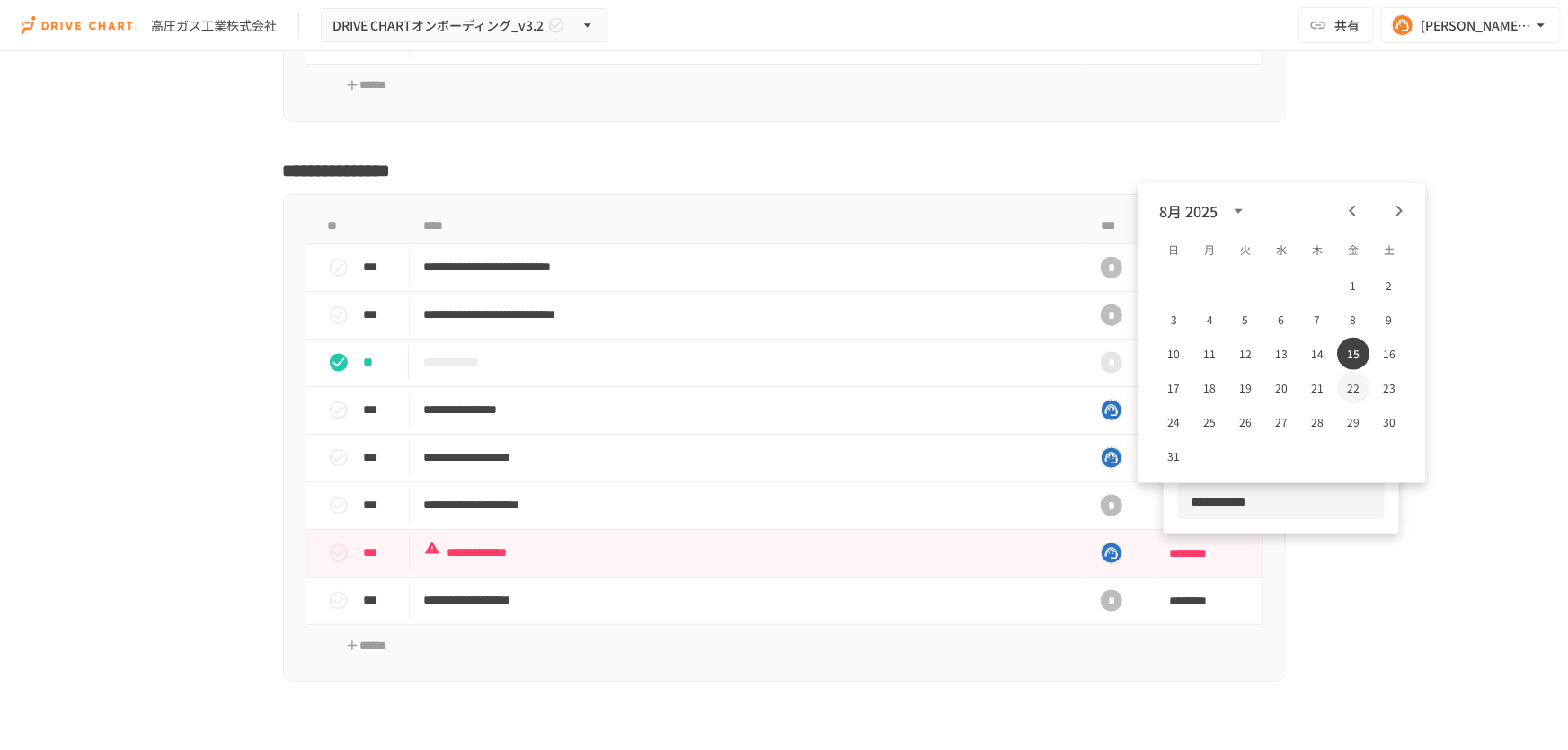 click on "22" at bounding box center [1353, 388] 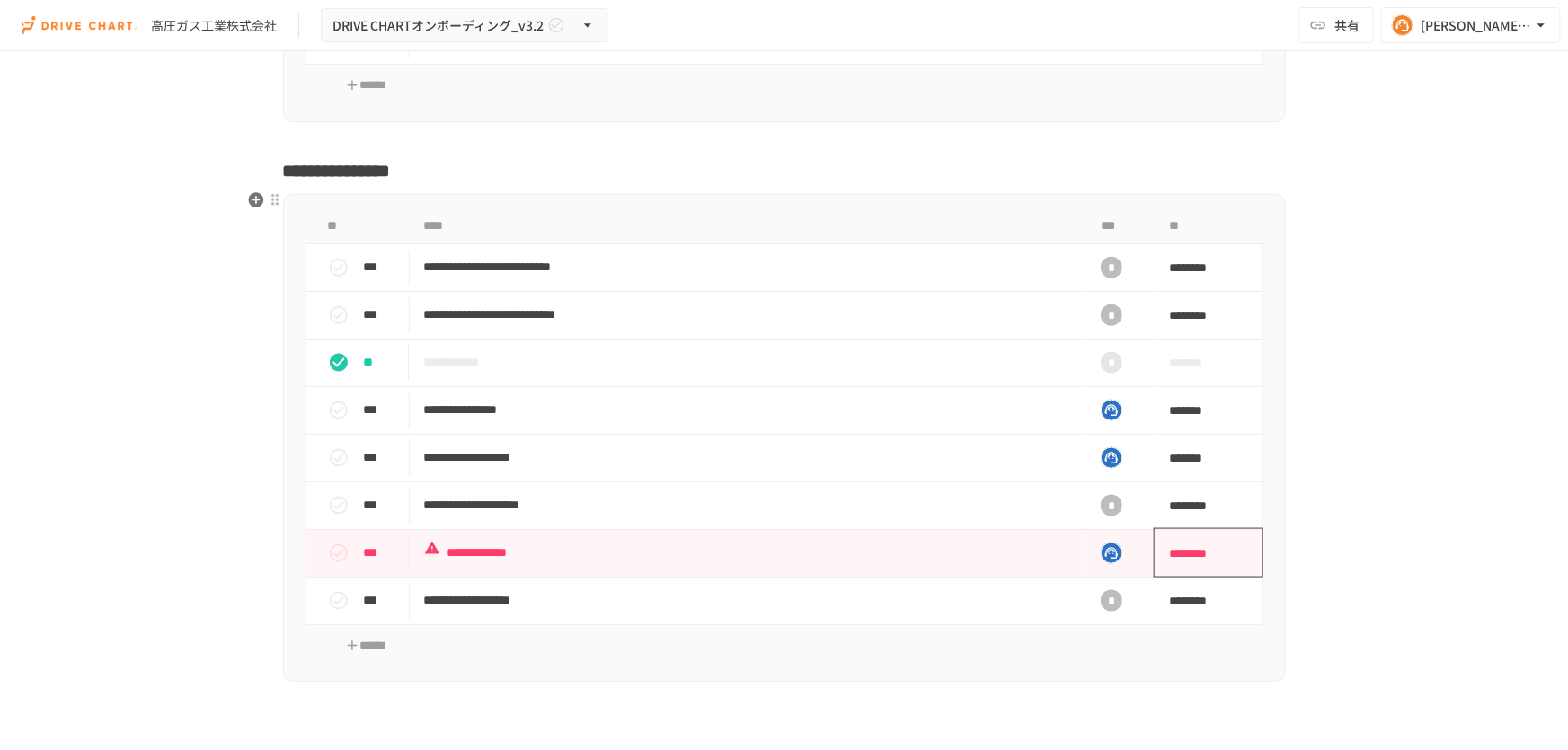 click on "********" at bounding box center (1202, 553) 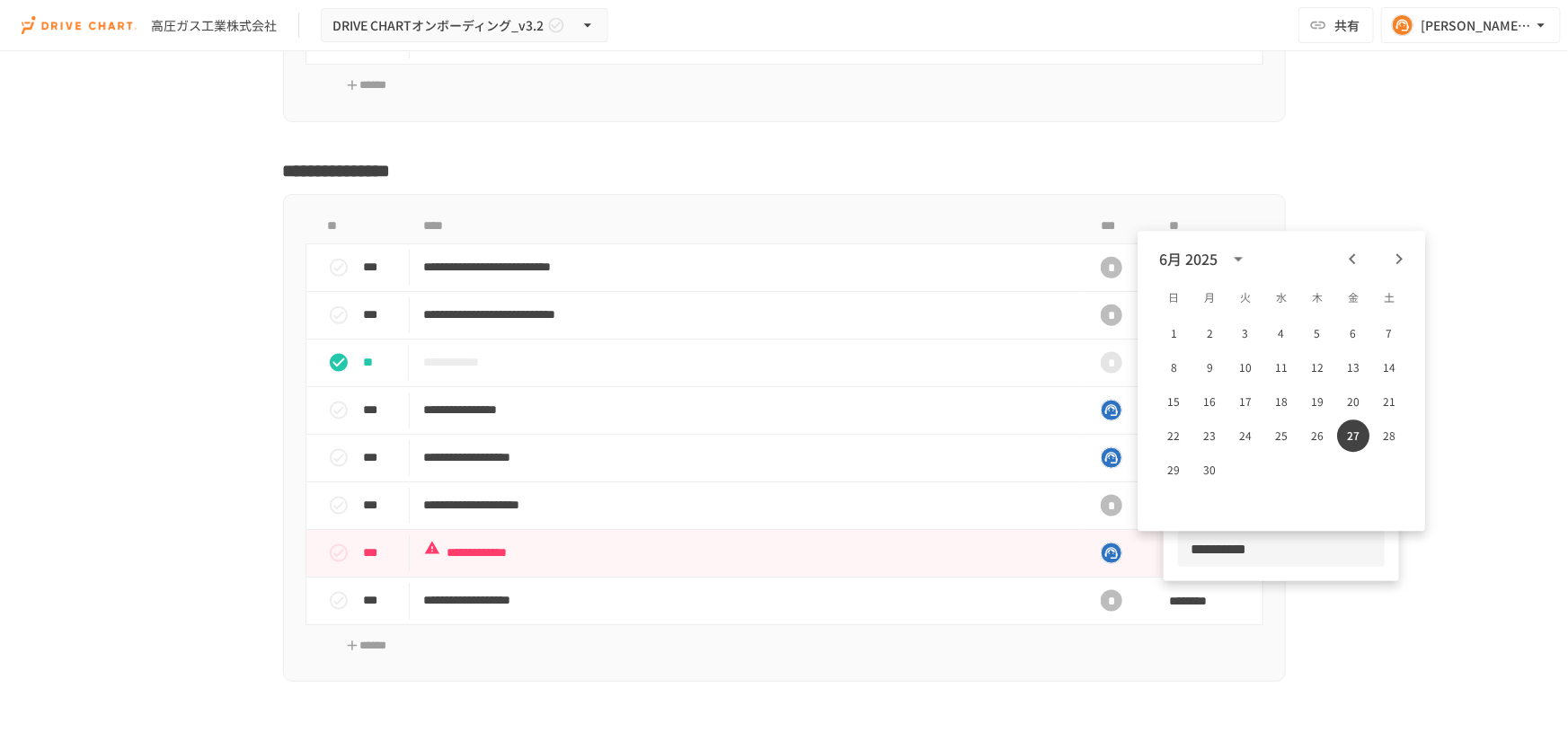 click 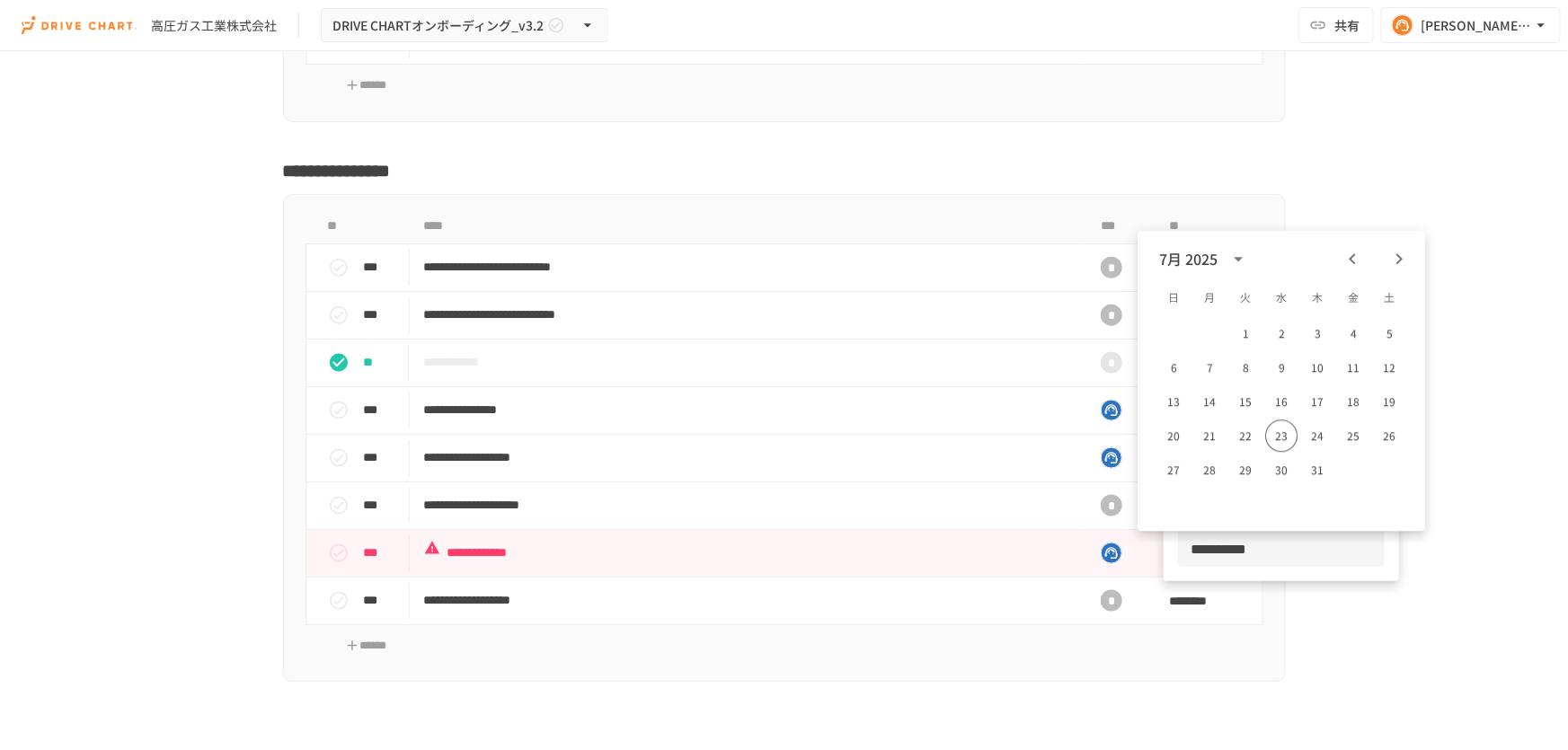 click 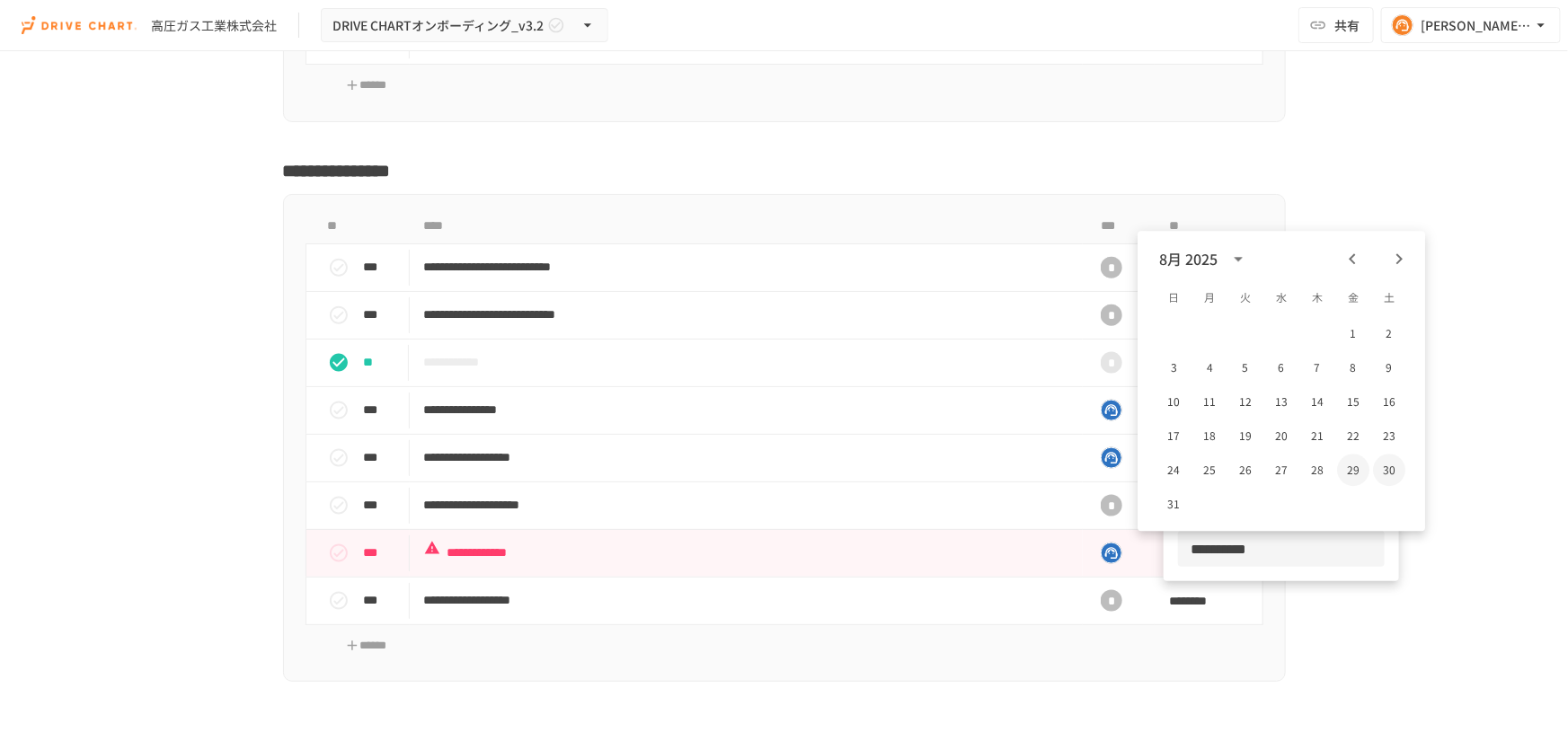 click on "29" at bounding box center [1353, 470] 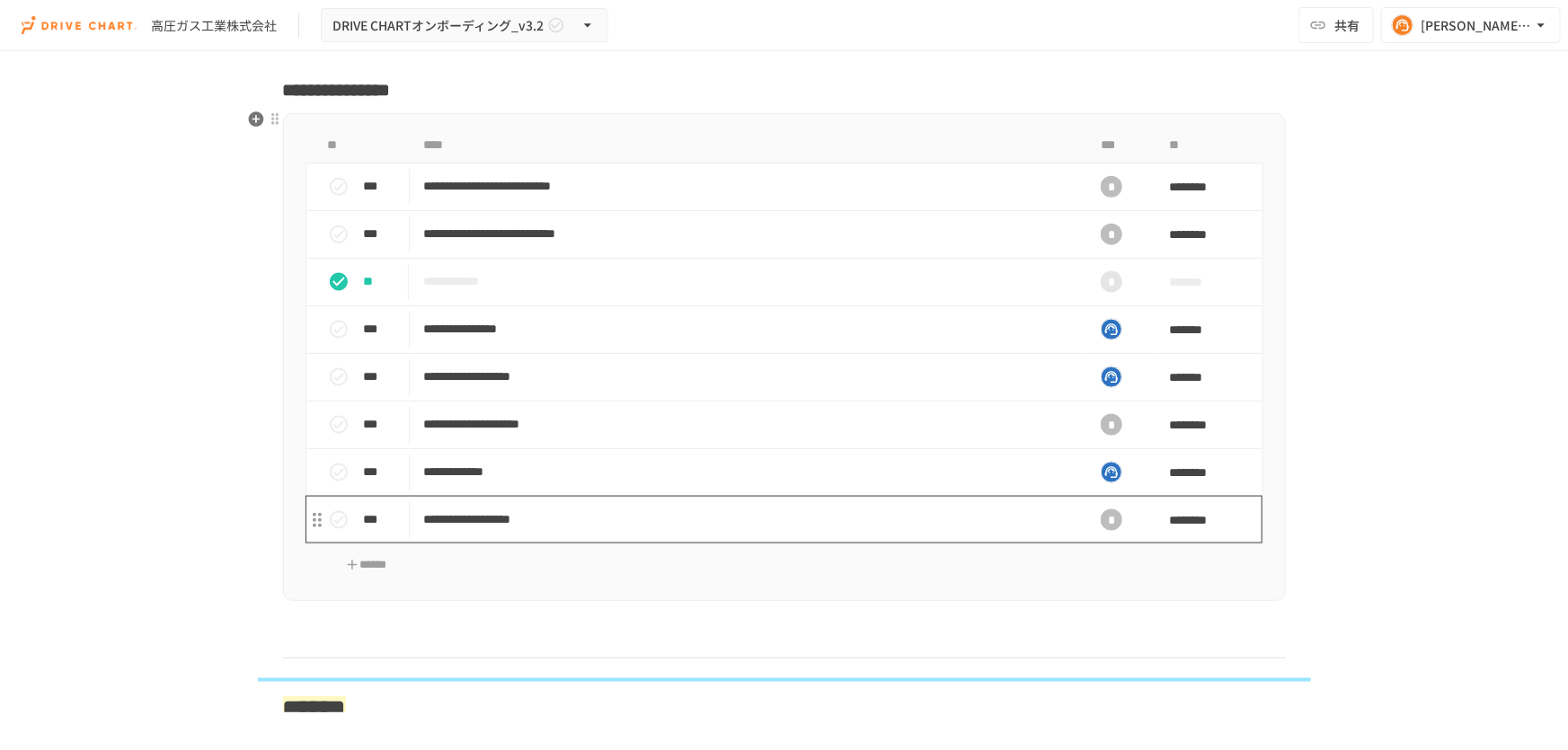 scroll, scrollTop: 4527, scrollLeft: 0, axis: vertical 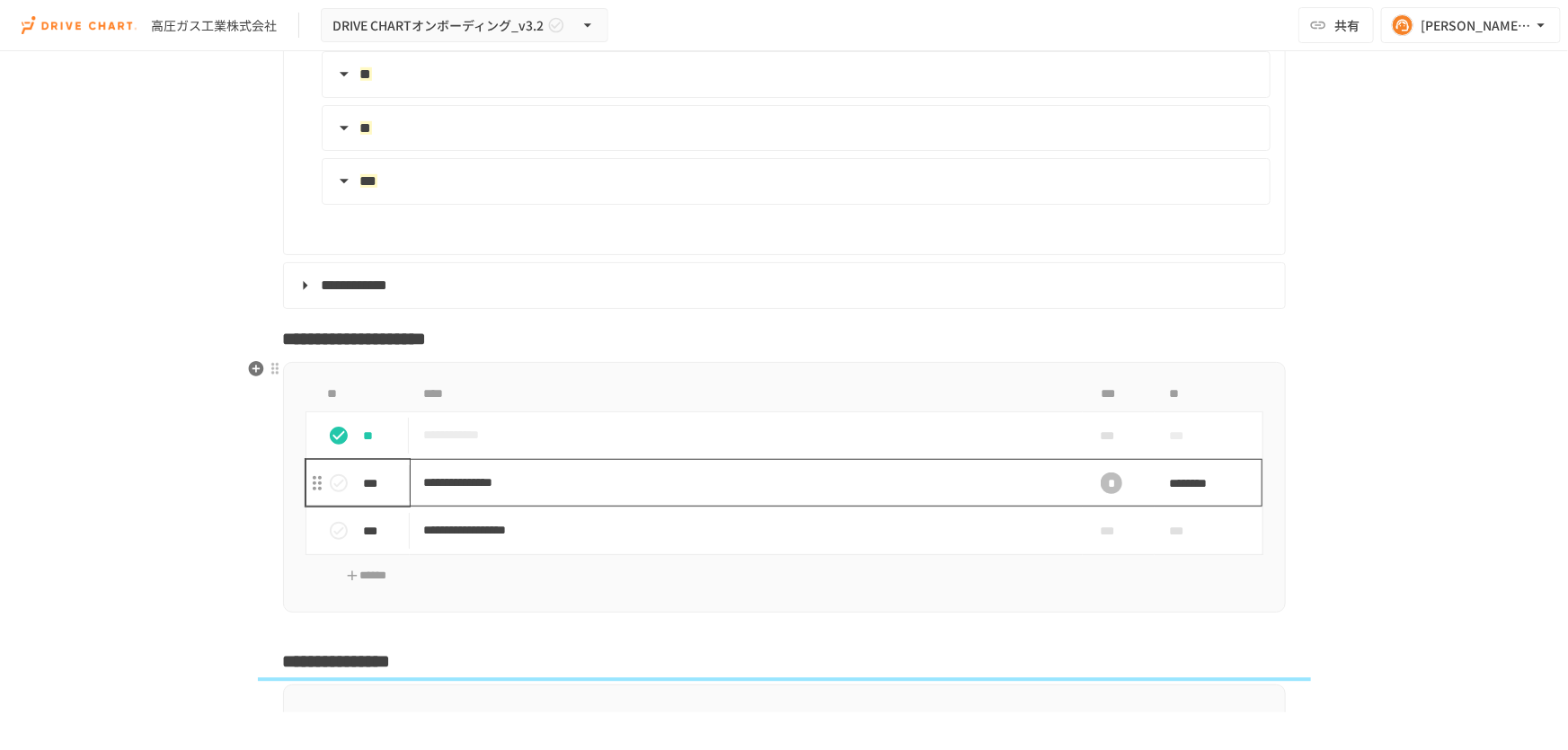click on "**********" at bounding box center (747, 482) 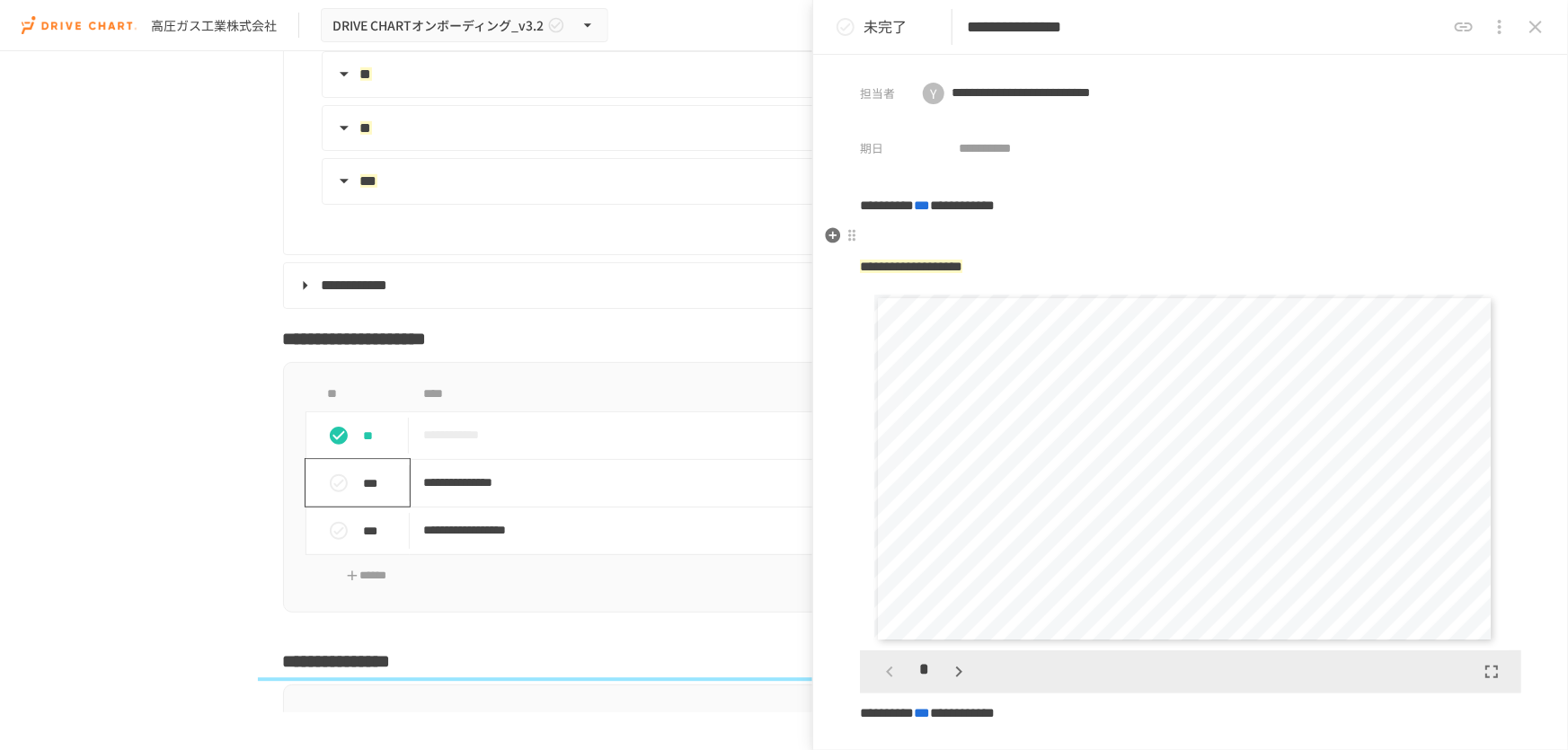 click at bounding box center (1191, 236) 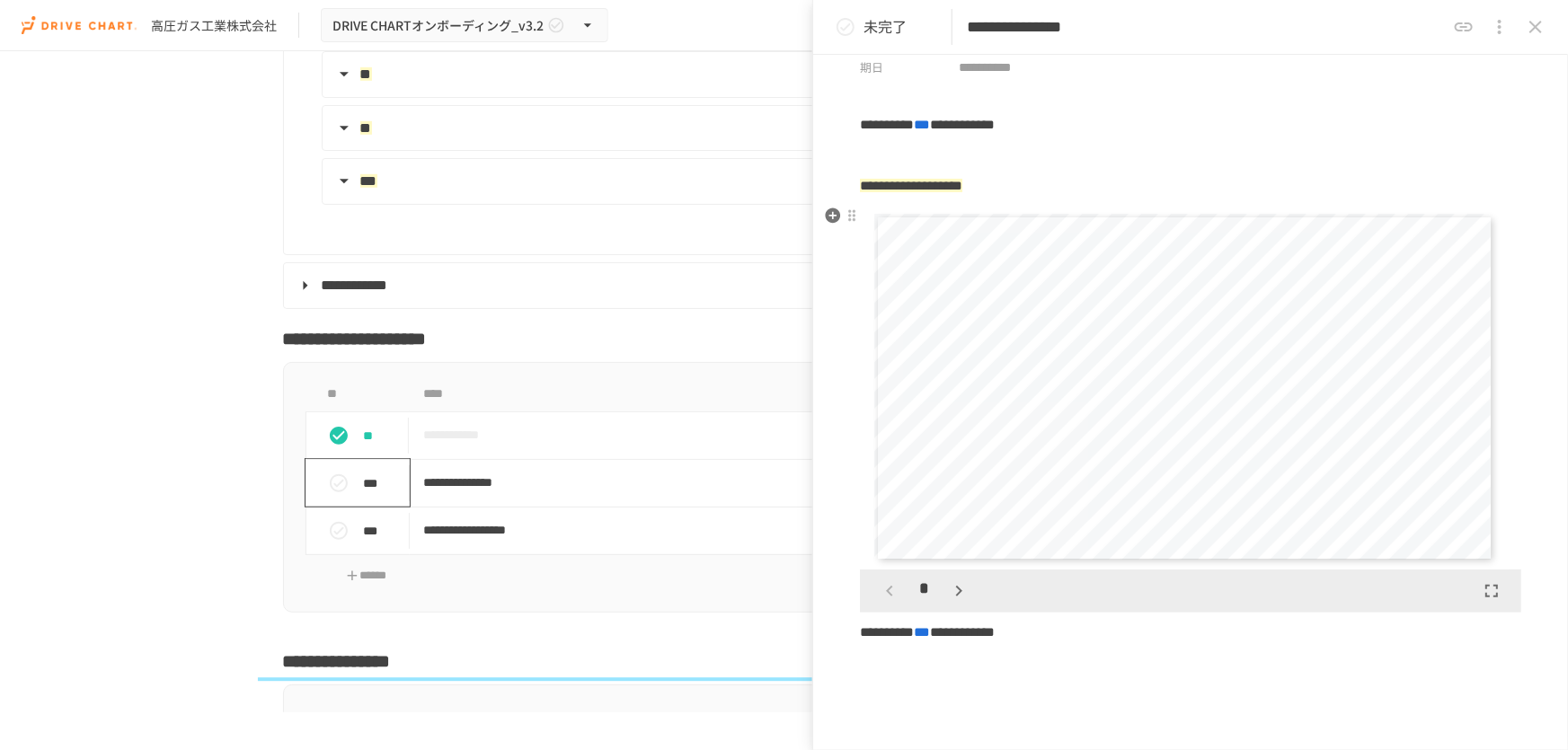 scroll, scrollTop: 0, scrollLeft: 0, axis: both 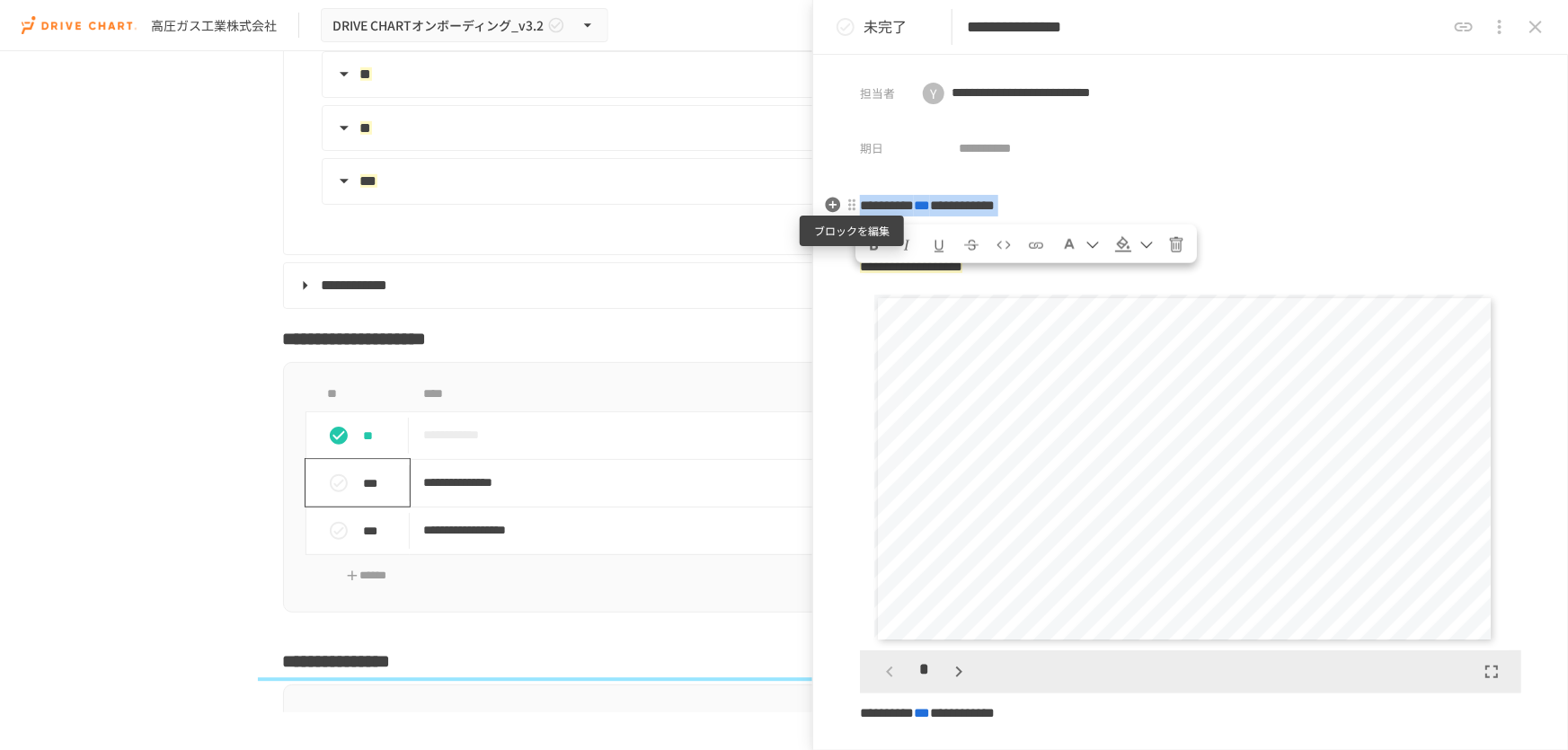 drag, startPoint x: 1050, startPoint y: 234, endPoint x: 855, endPoint y: 197, distance: 198.479 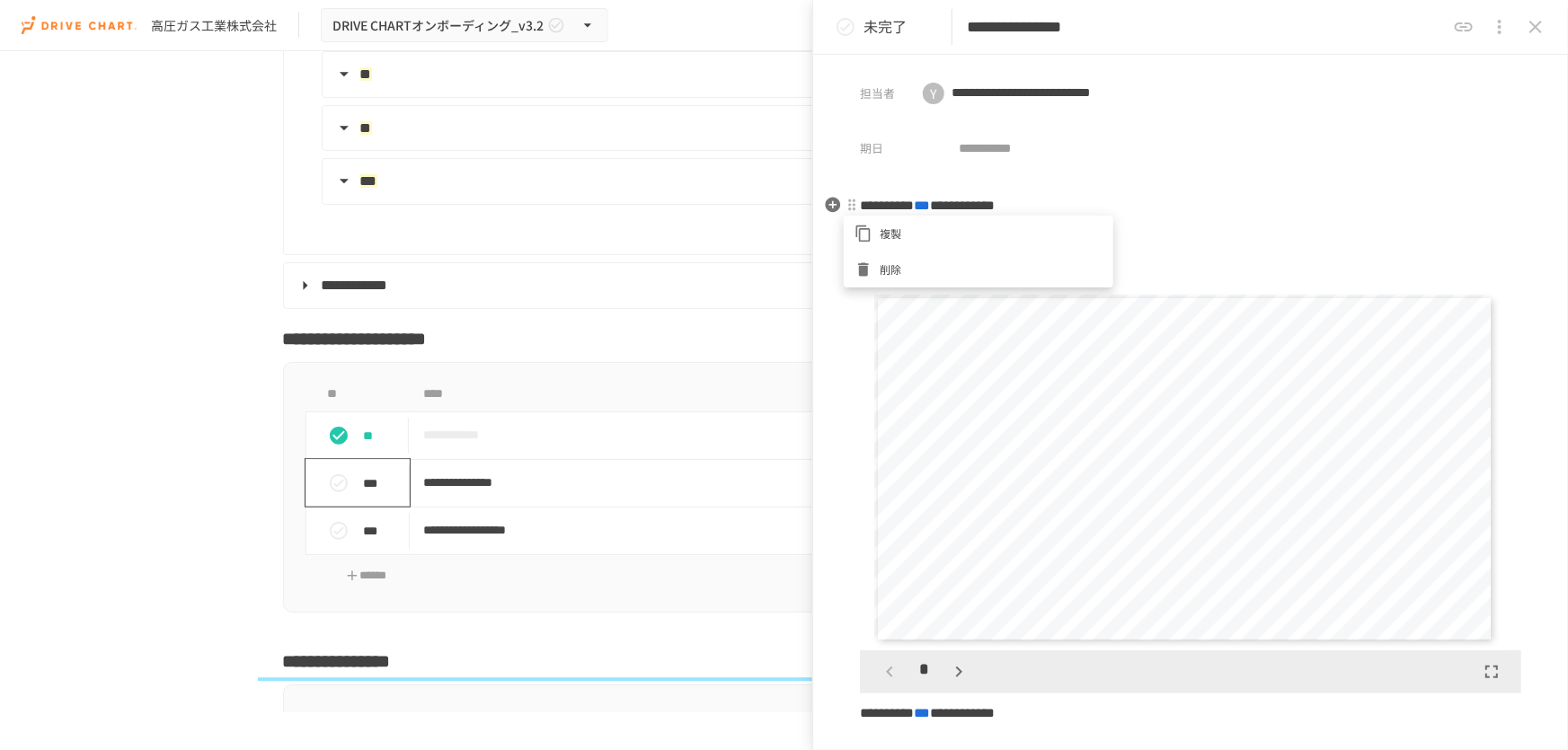 click at bounding box center [867, 269] 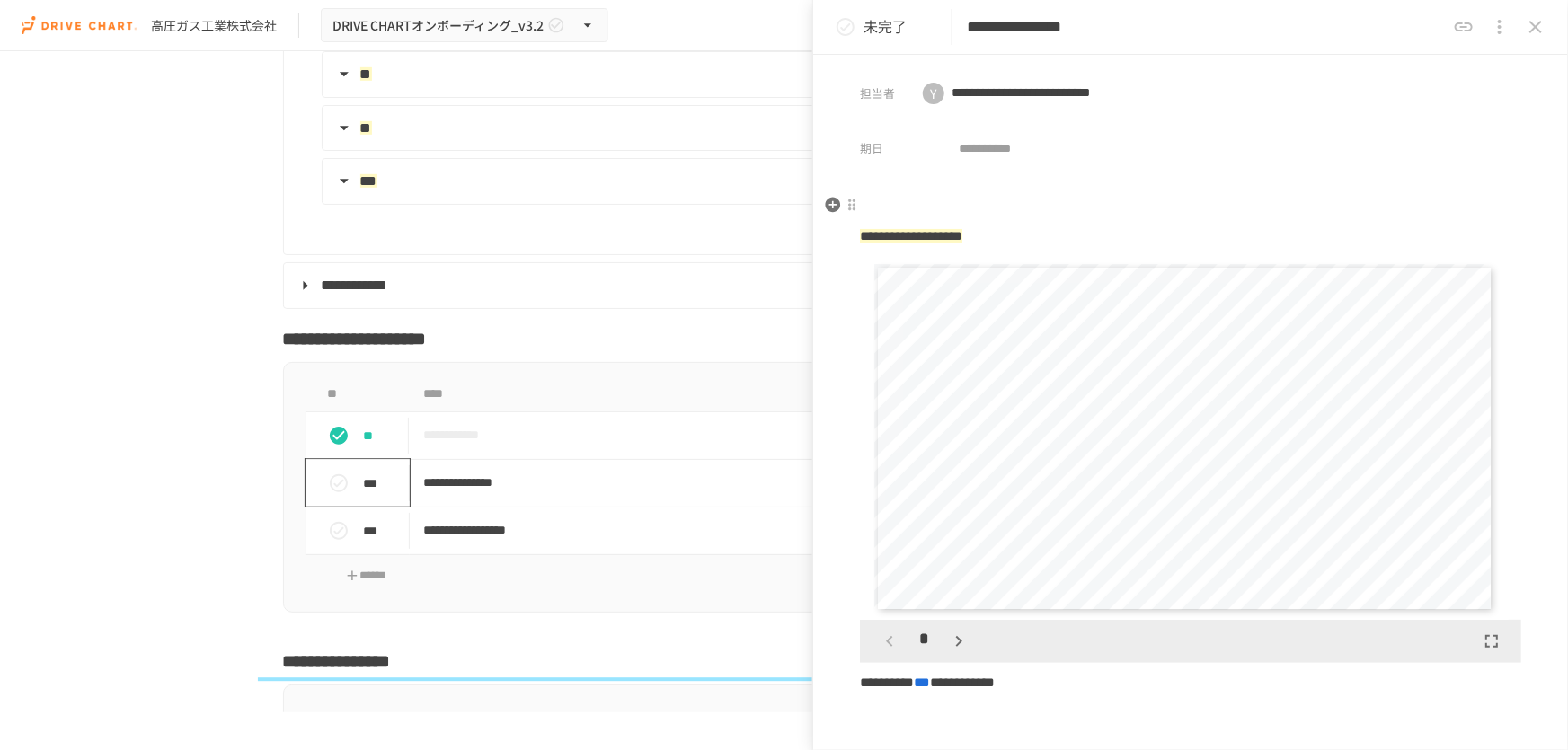 click at bounding box center [1191, 206] 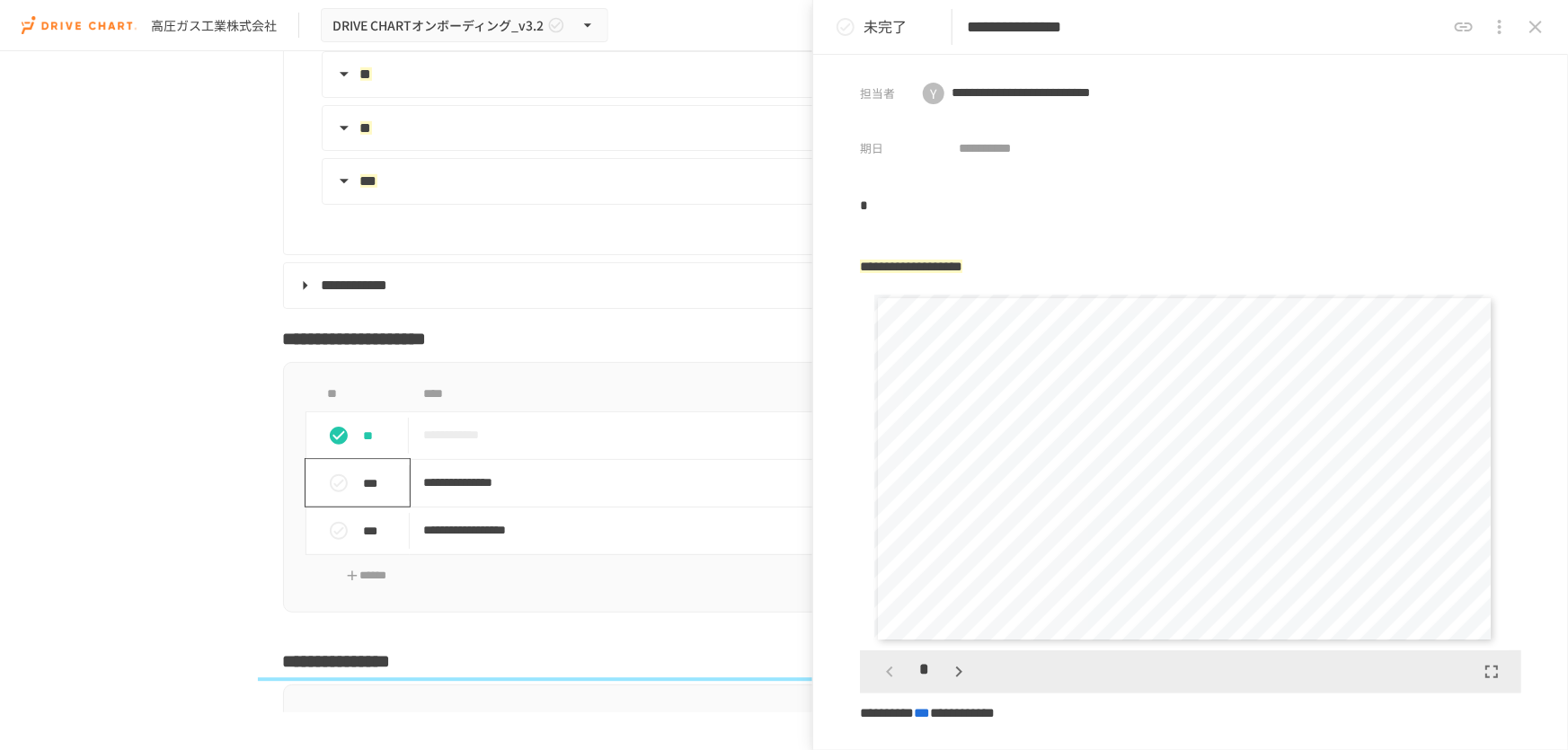 type 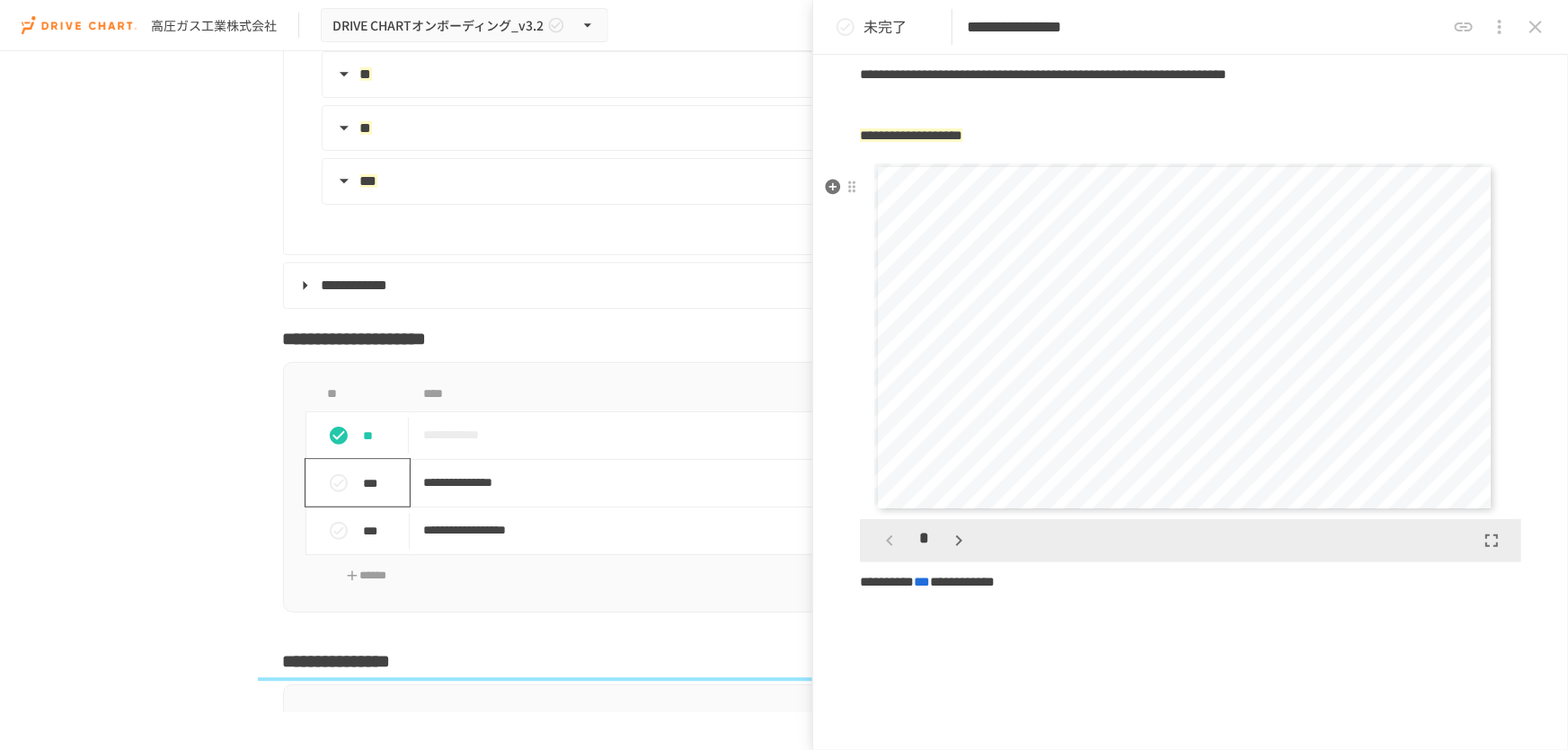 scroll, scrollTop: 163, scrollLeft: 0, axis: vertical 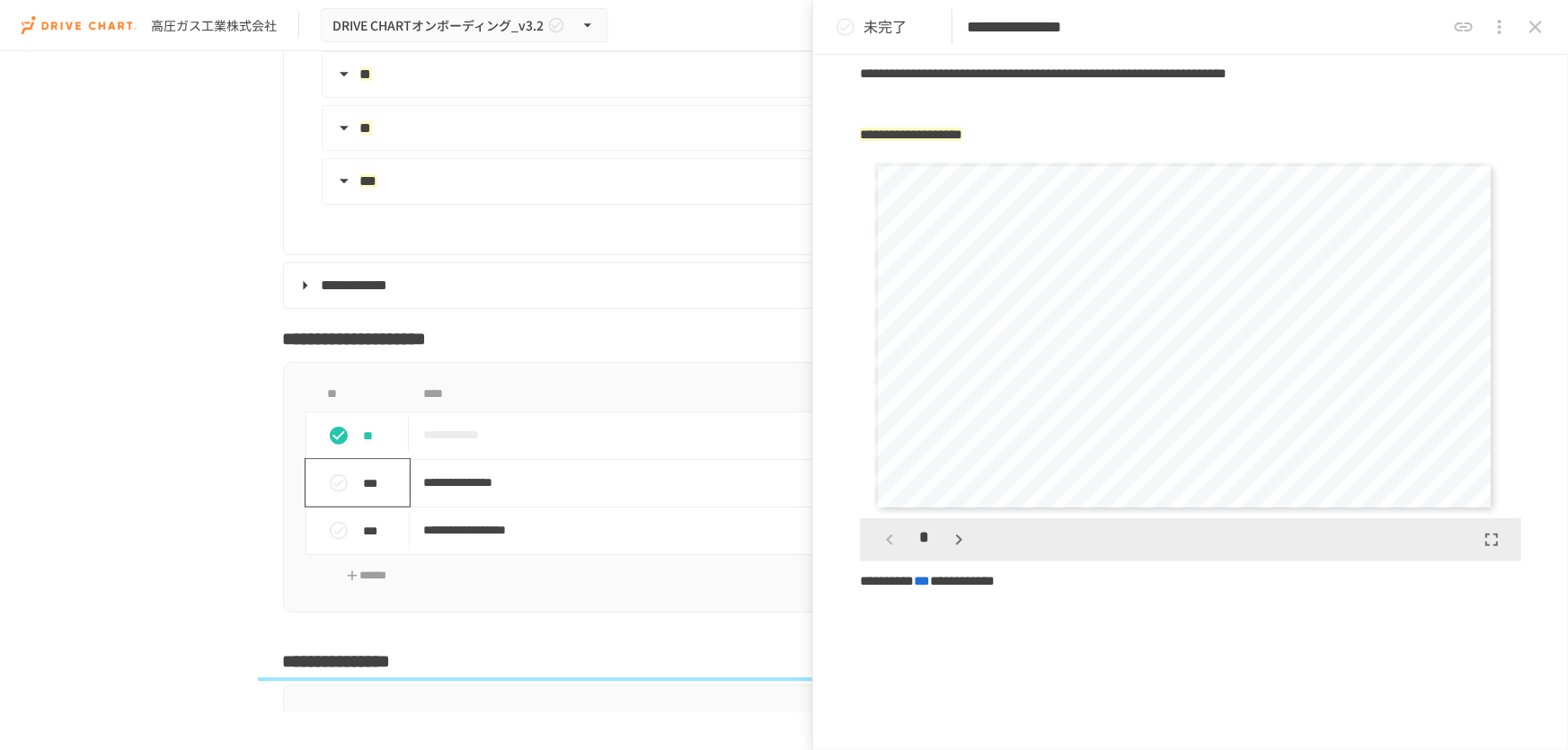click 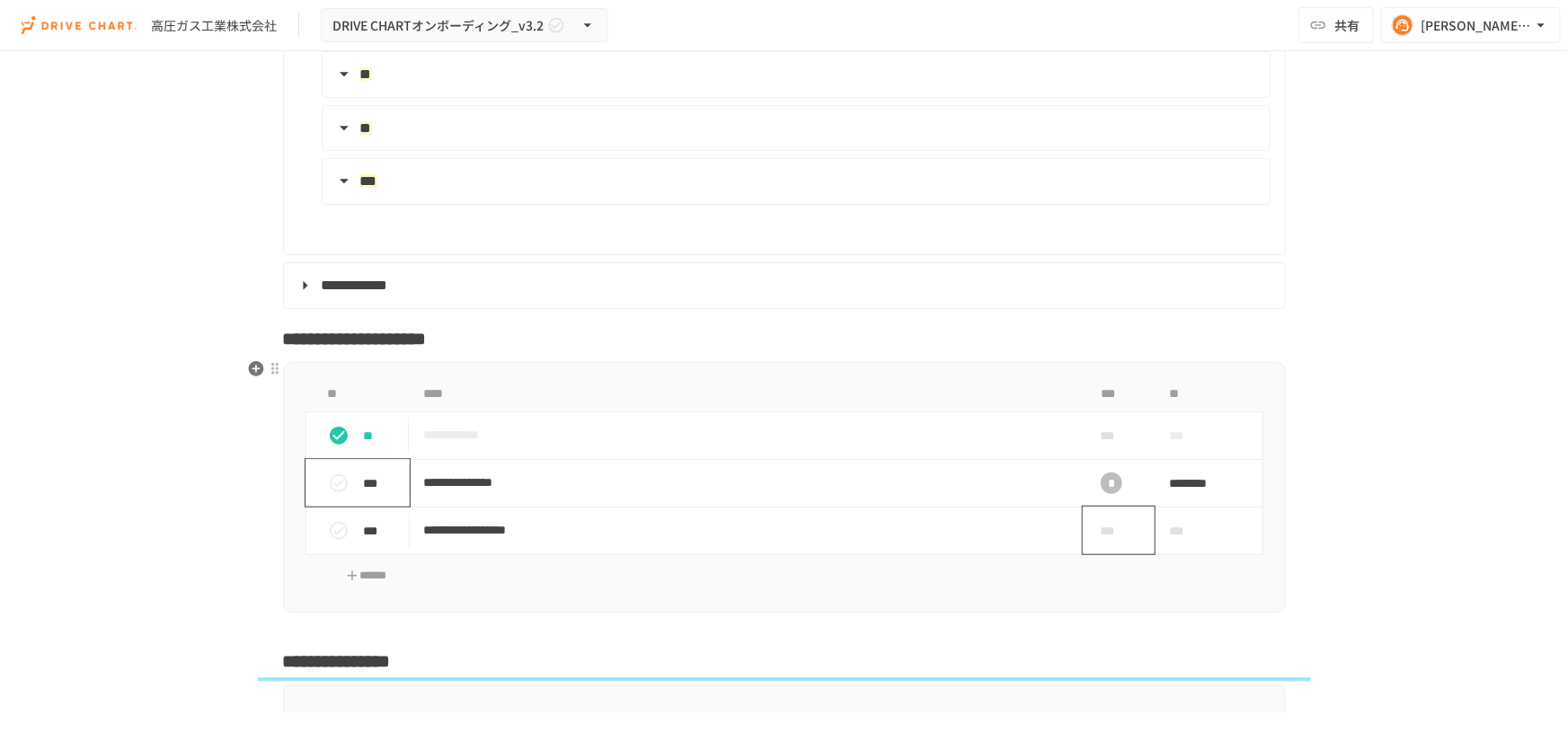 click on "***" at bounding box center (1112, 531) 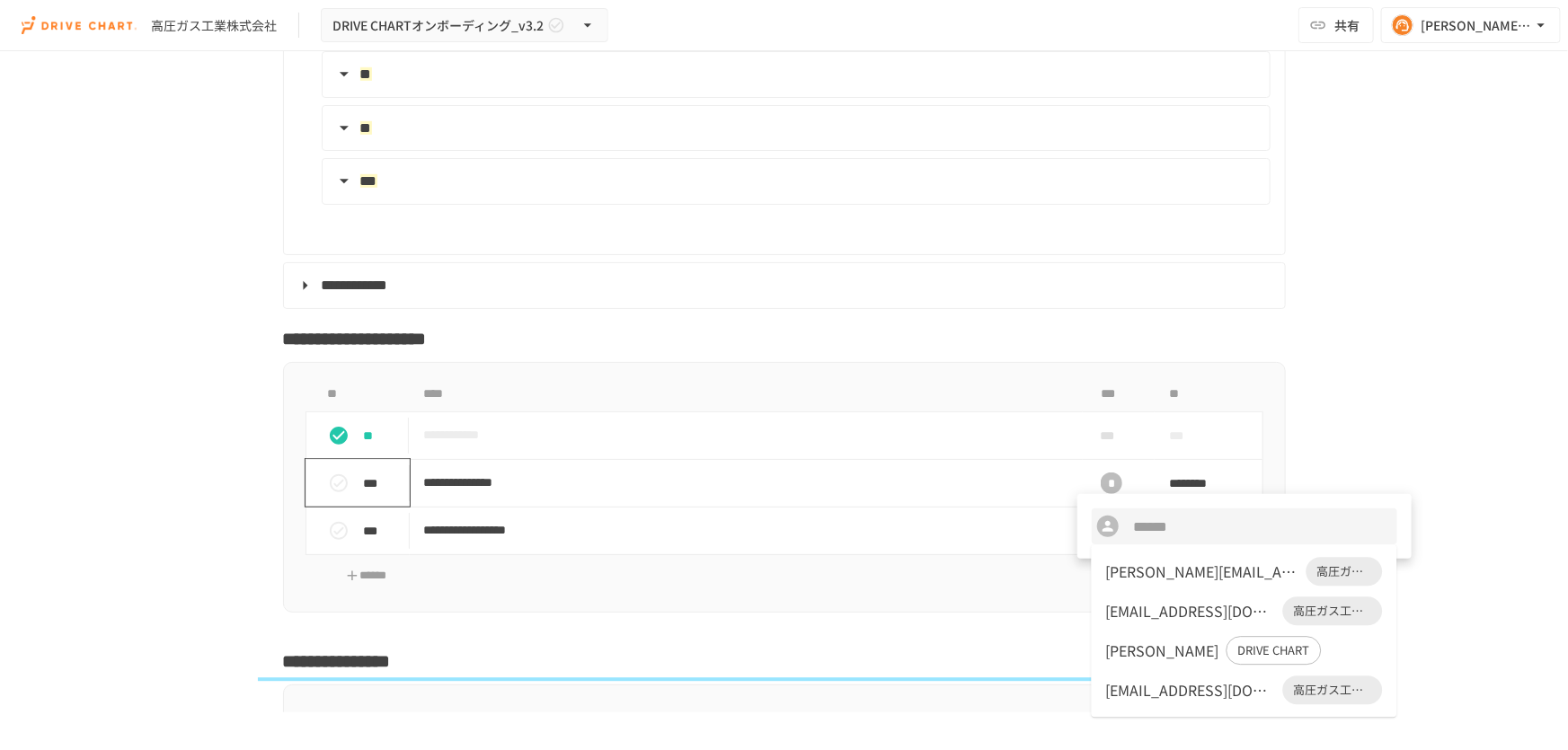 click on "[PERSON_NAME][EMAIL_ADDRESS][DOMAIN_NAME]" at bounding box center (1202, 571) 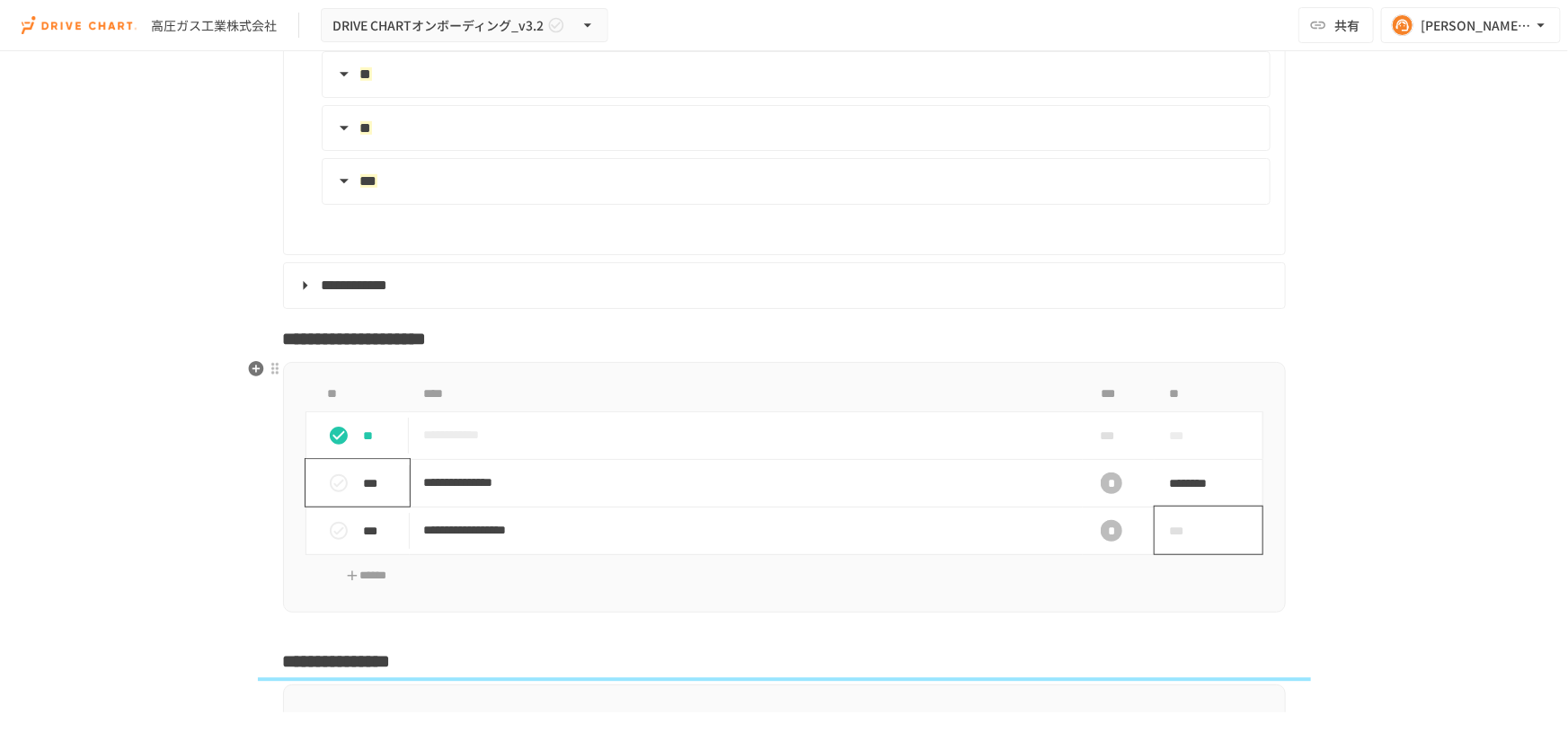 click on "***" at bounding box center [1209, 530] 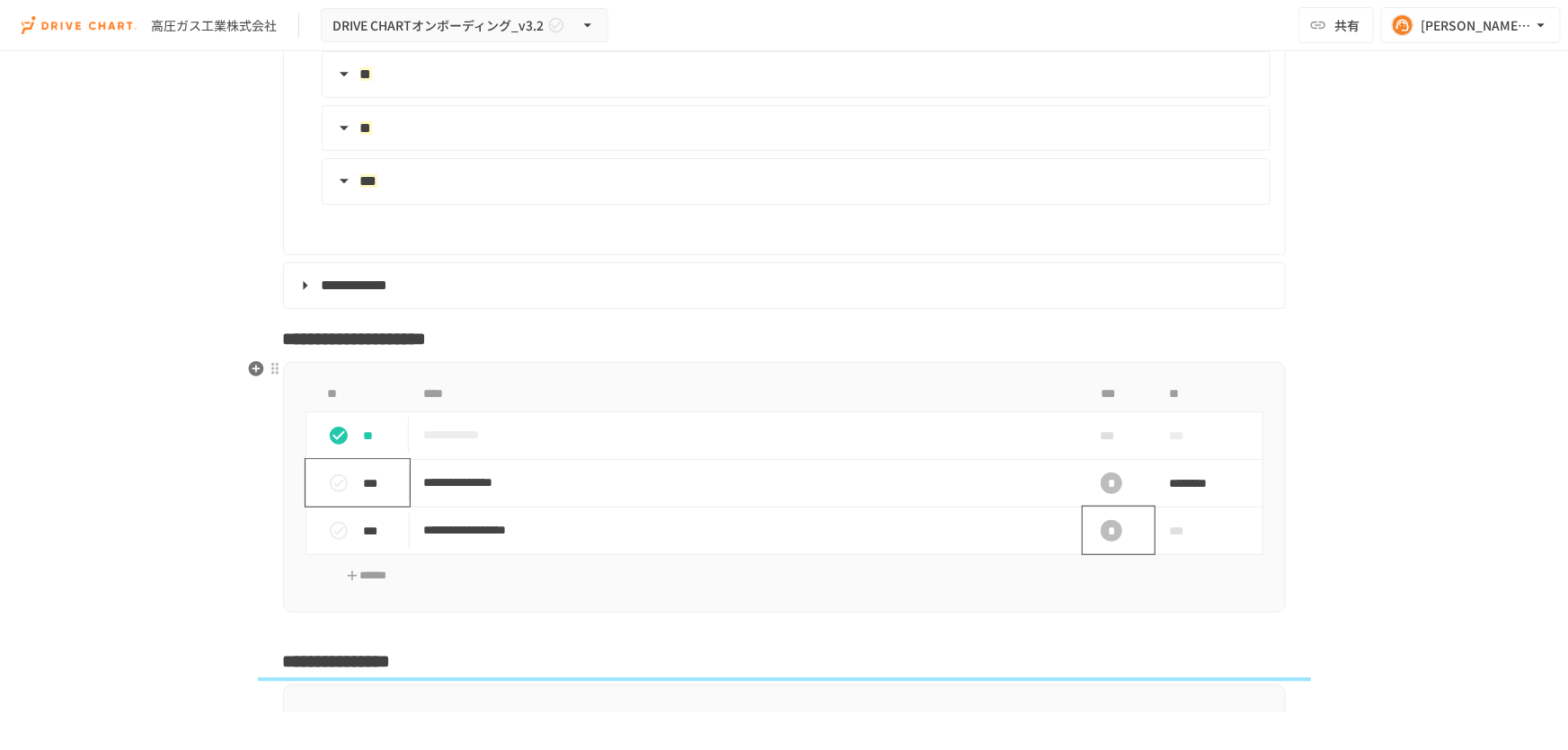 click on "*" at bounding box center (1112, 531) 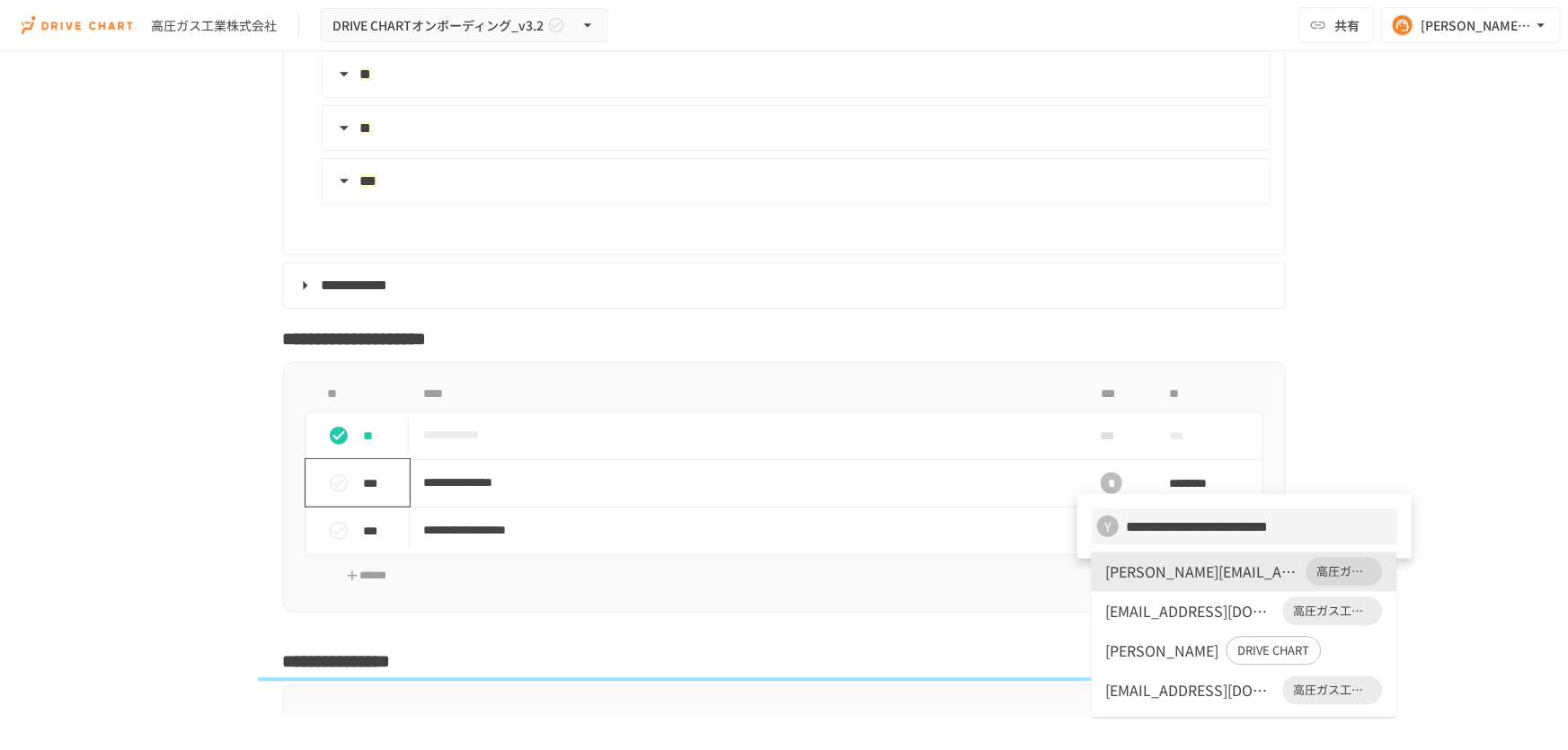 click at bounding box center (784, 375) 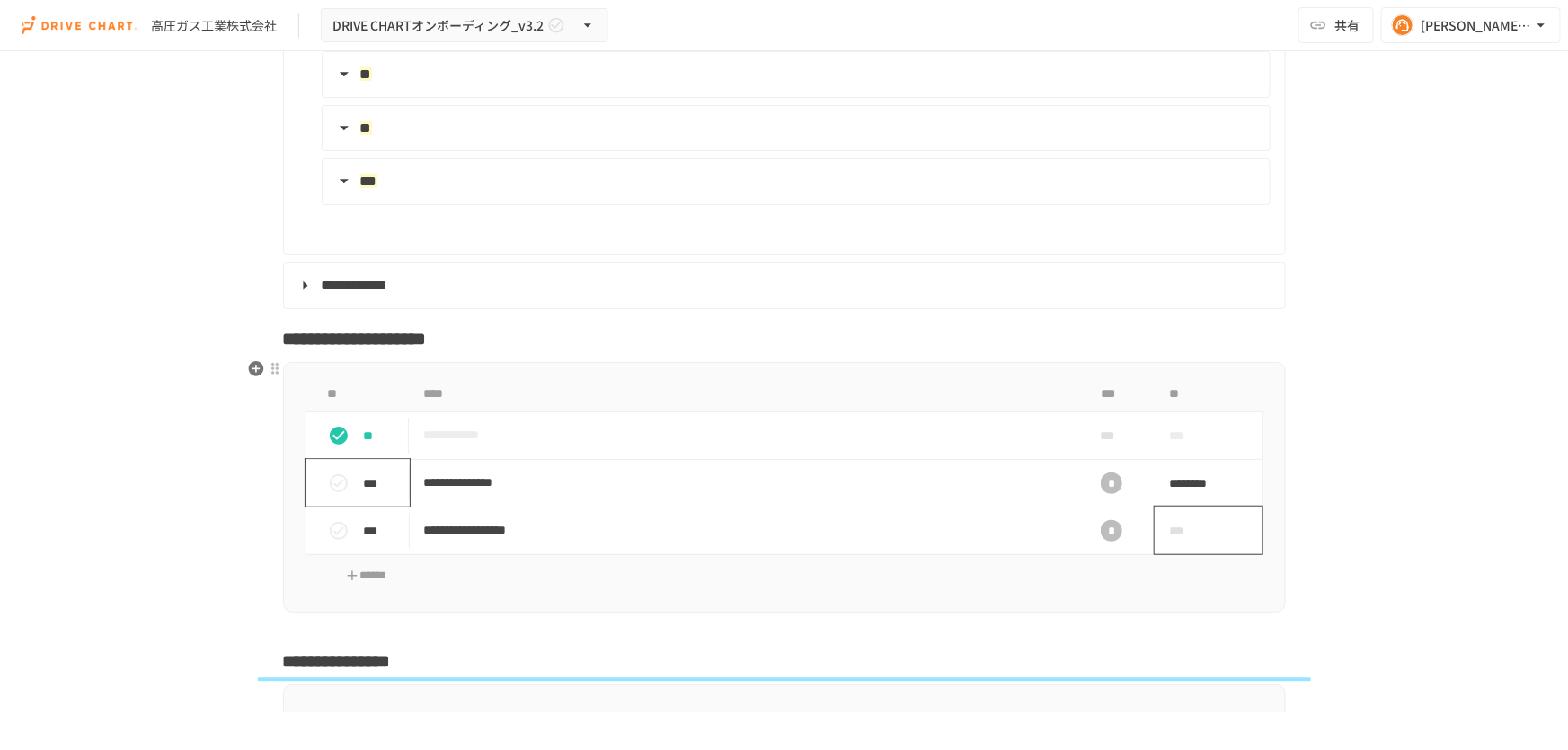 click on "***" at bounding box center [1209, 530] 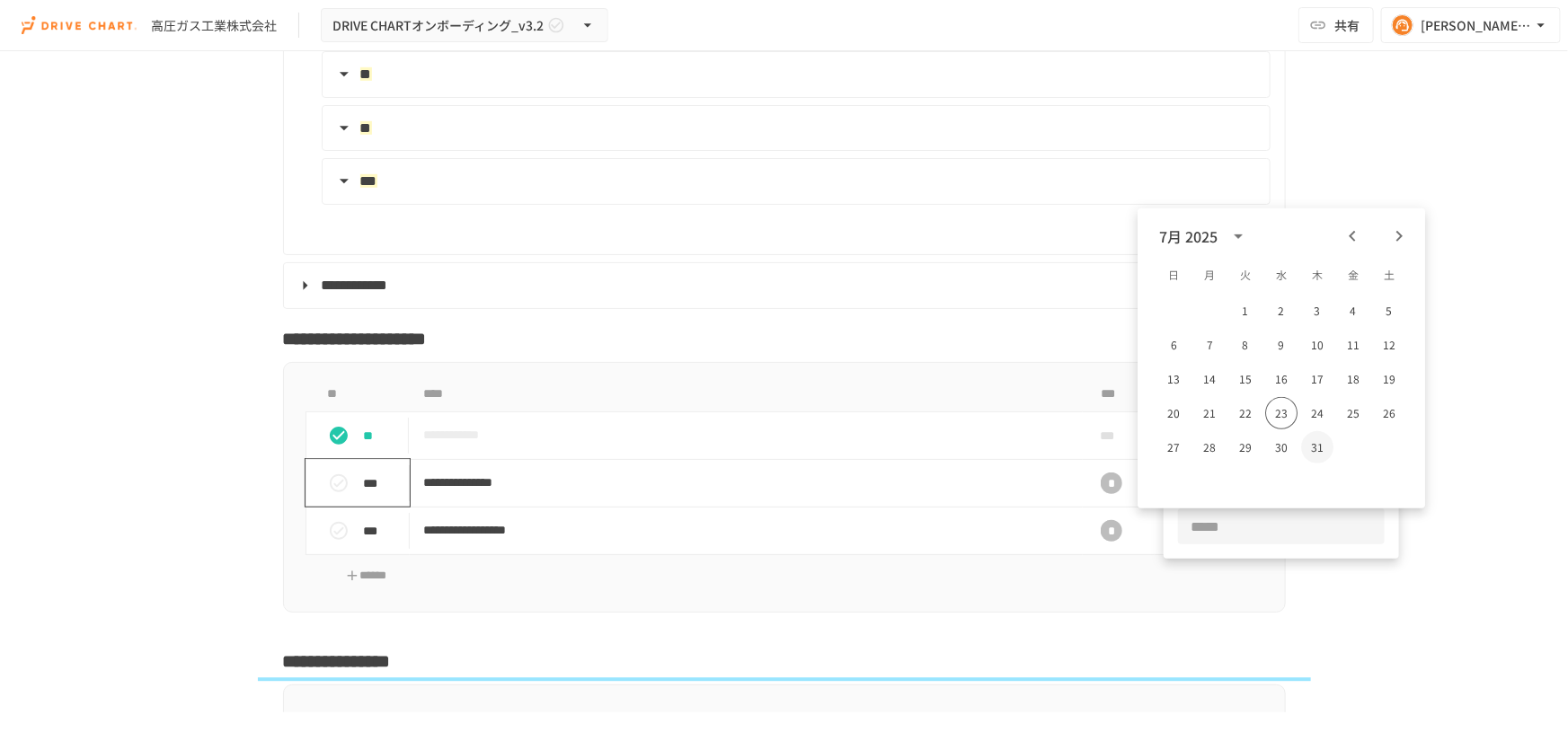 click on "31" at bounding box center [1317, 447] 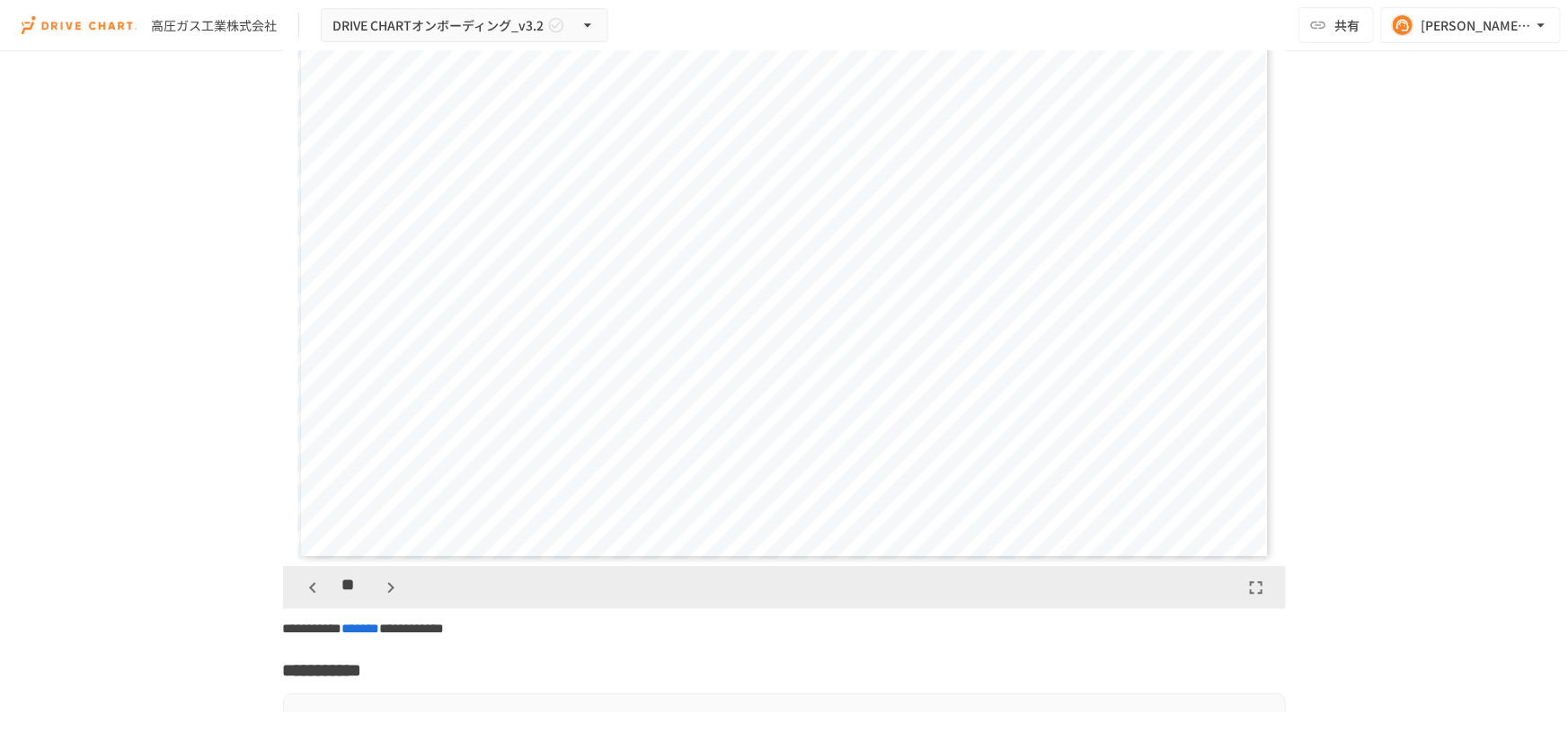 scroll, scrollTop: 5834, scrollLeft: 0, axis: vertical 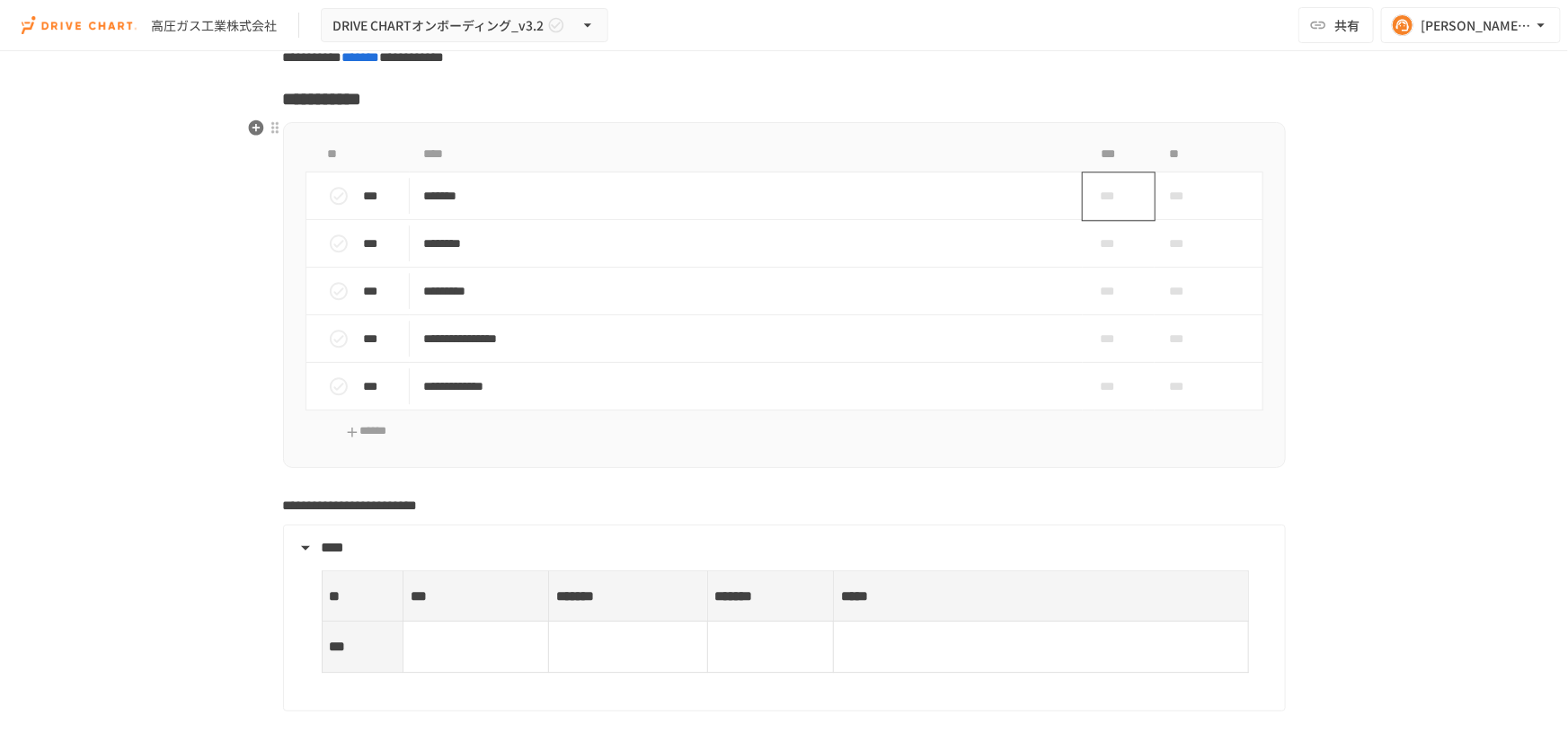 click on "***" at bounding box center [1119, 196] 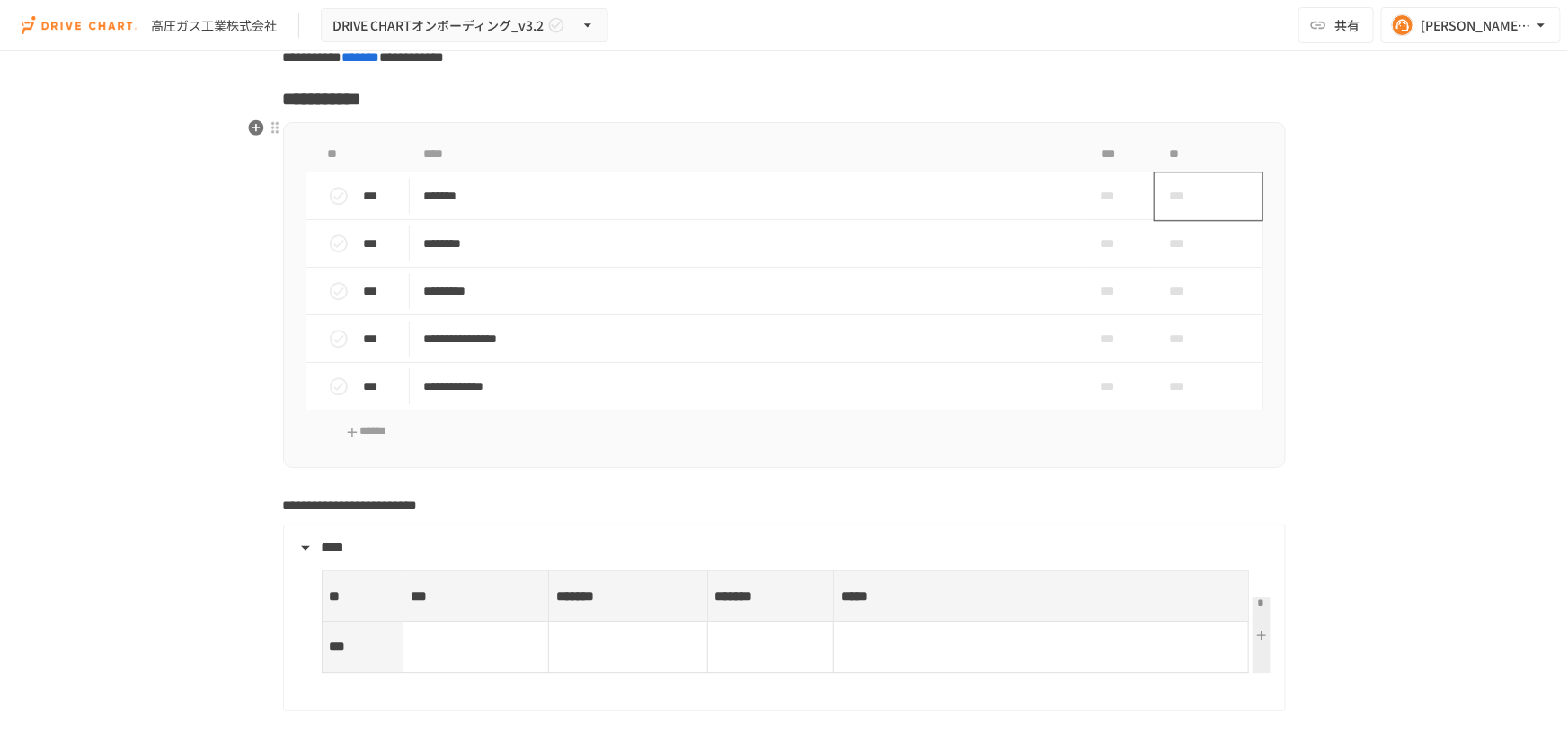 click on "***" at bounding box center [1188, 196] 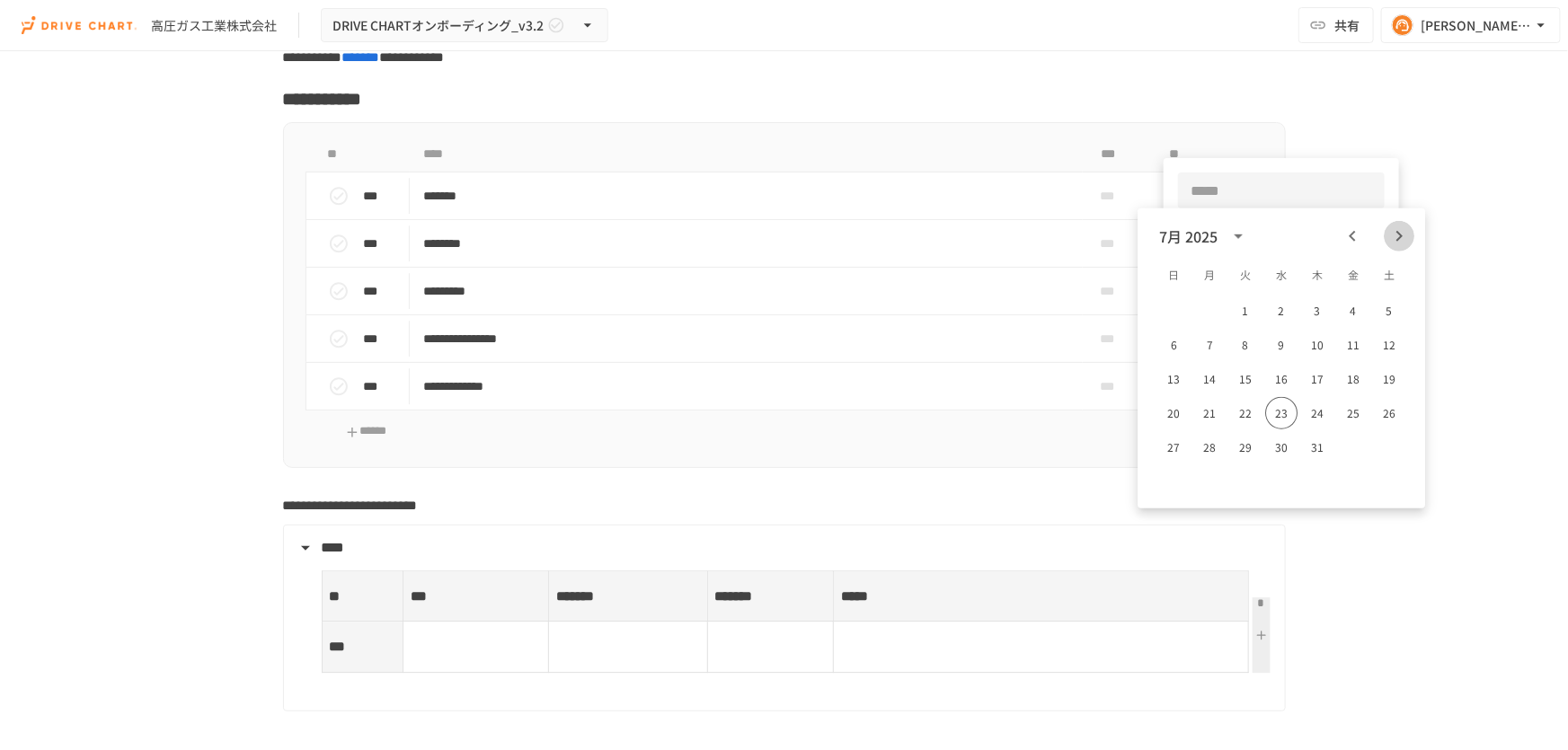click 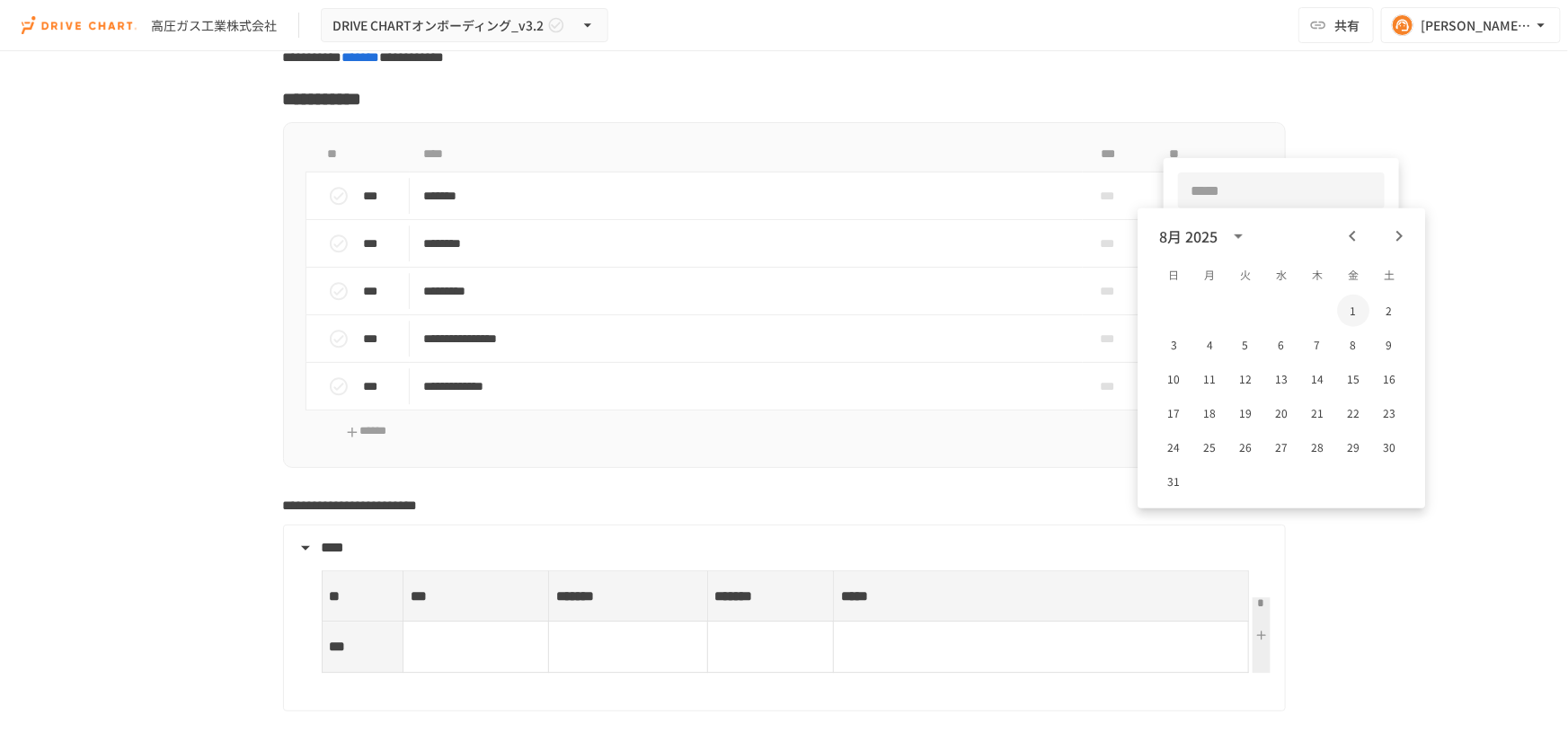 click on "1" at bounding box center (1353, 311) 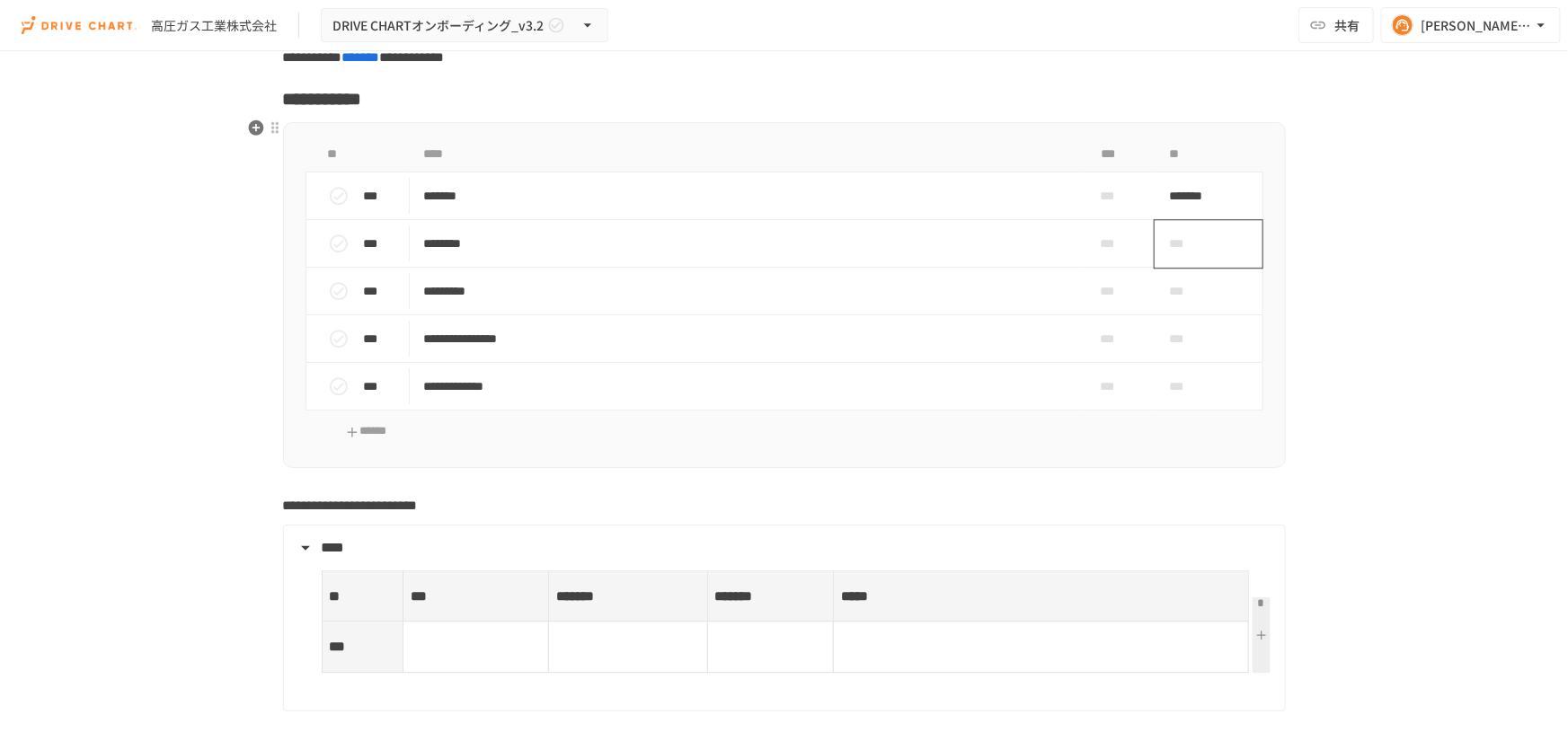 click on "***" at bounding box center (1209, 243) 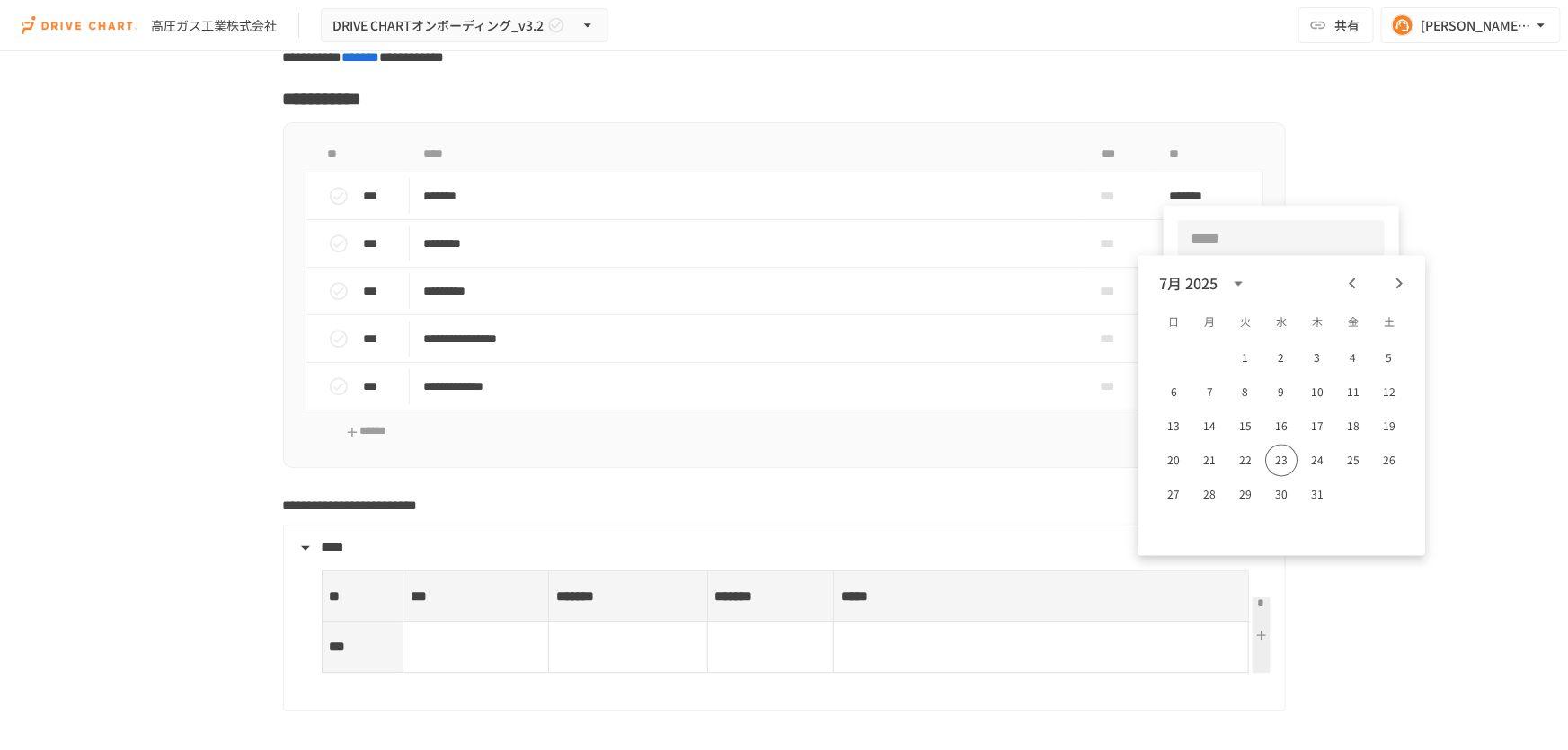 click 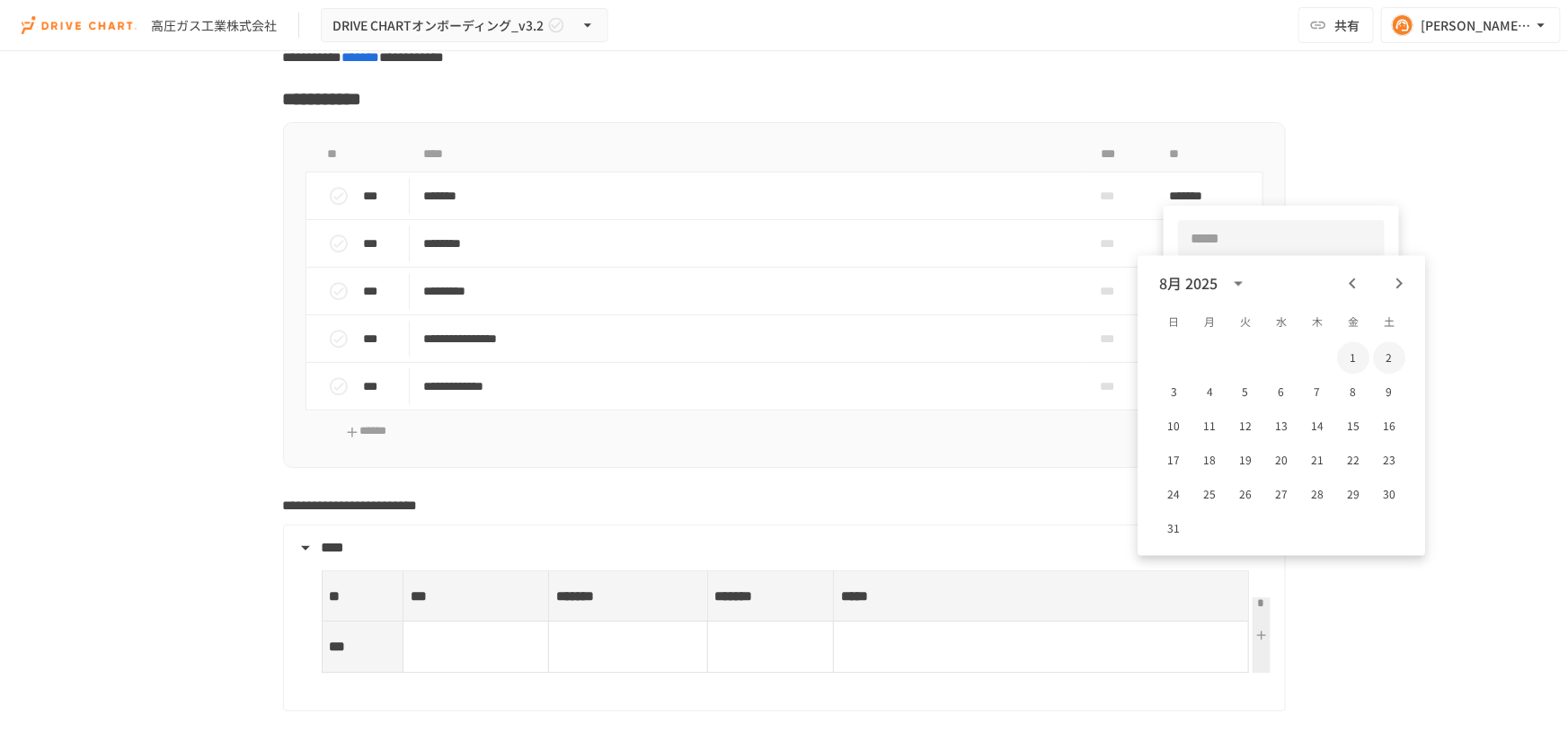 click on "1" at bounding box center [1353, 358] 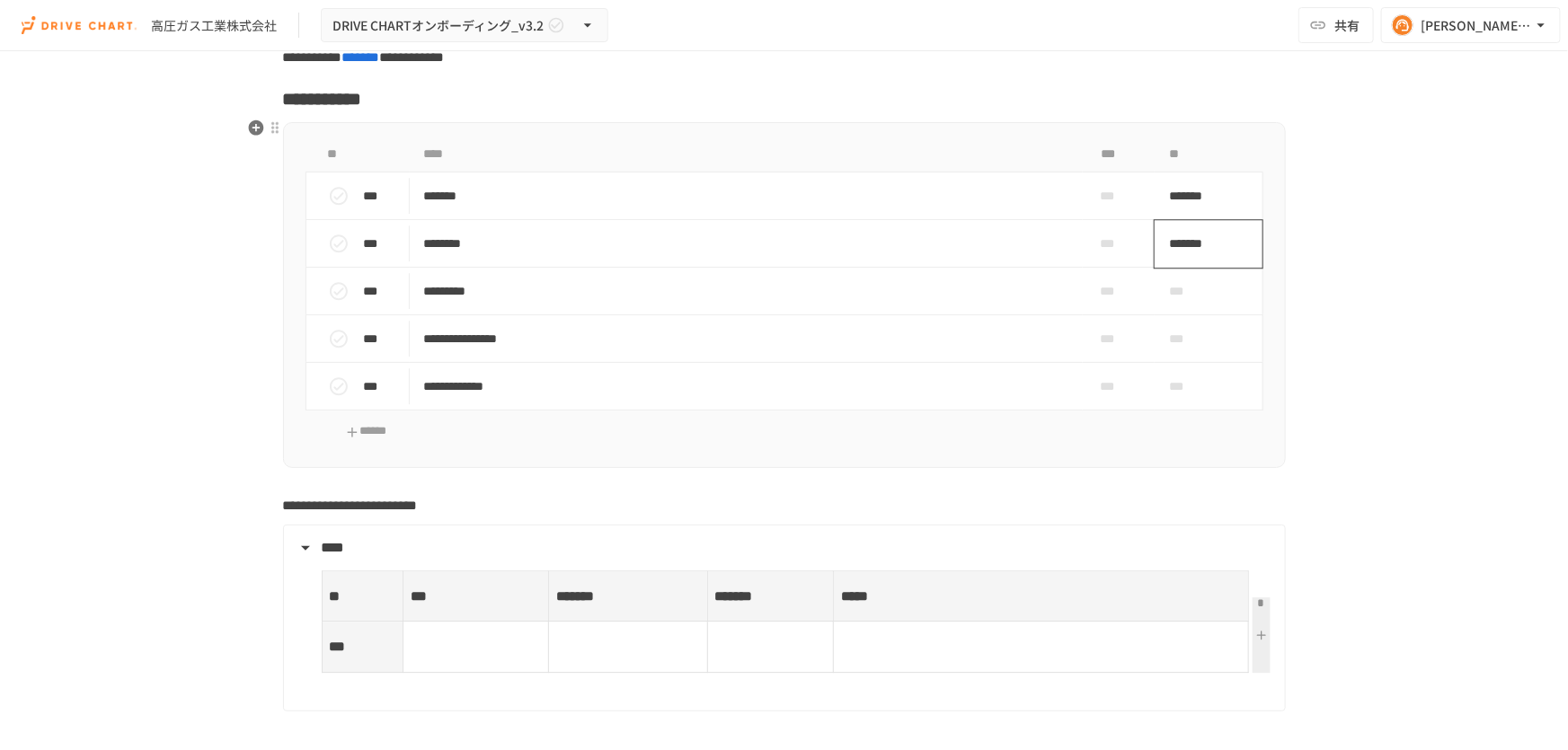 click on "*******" at bounding box center [1199, 243] 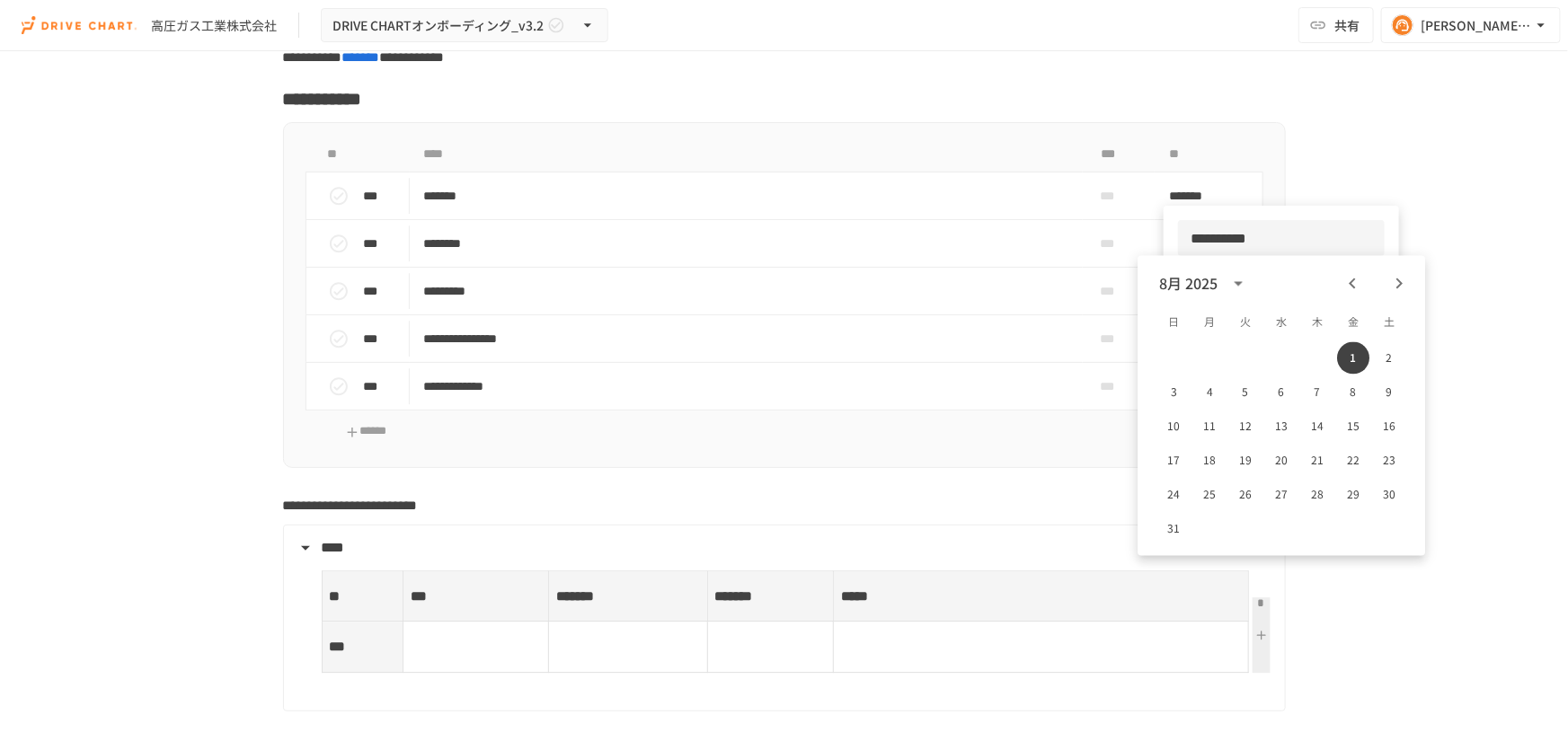 click at bounding box center [784, 375] 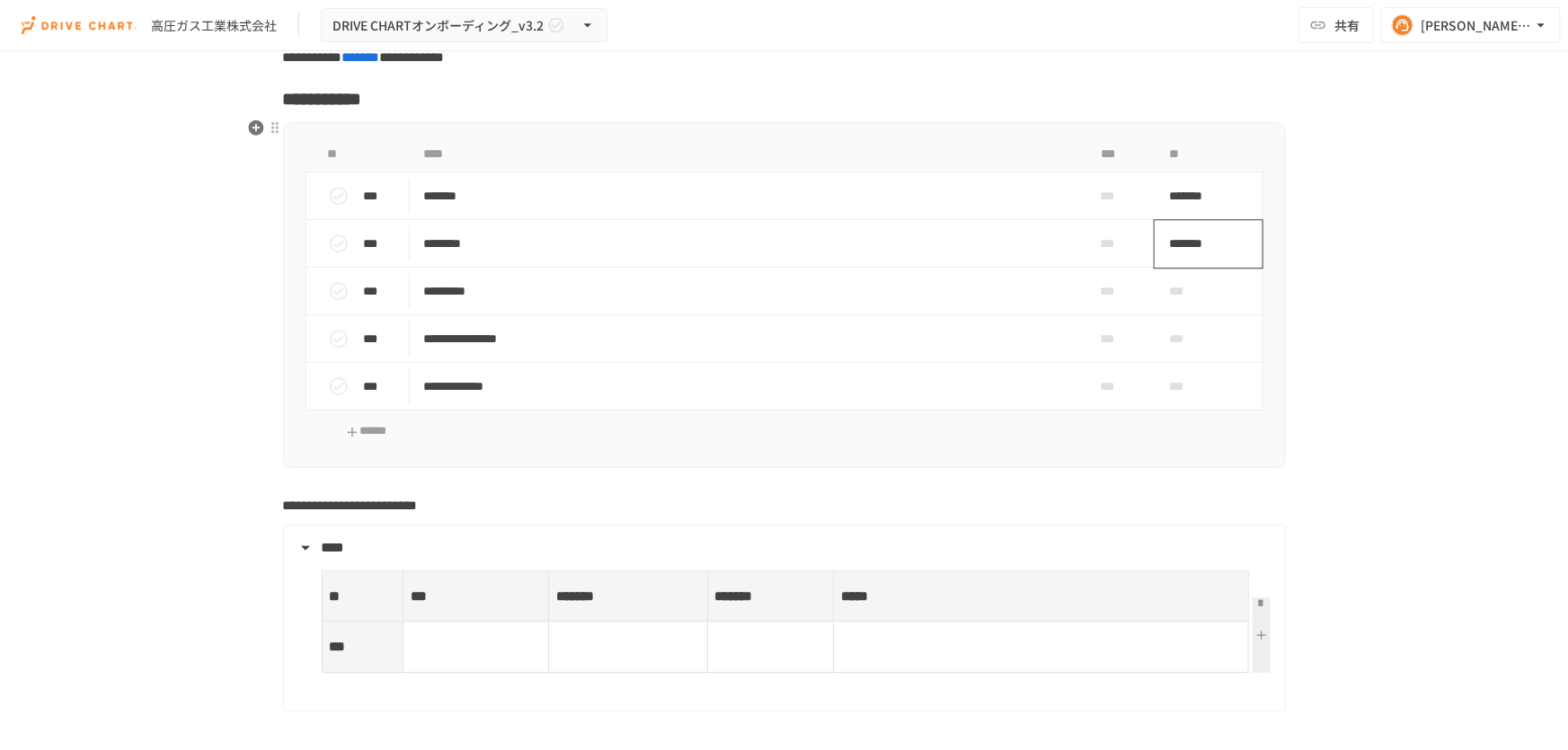 click on "*******" at bounding box center [1199, 243] 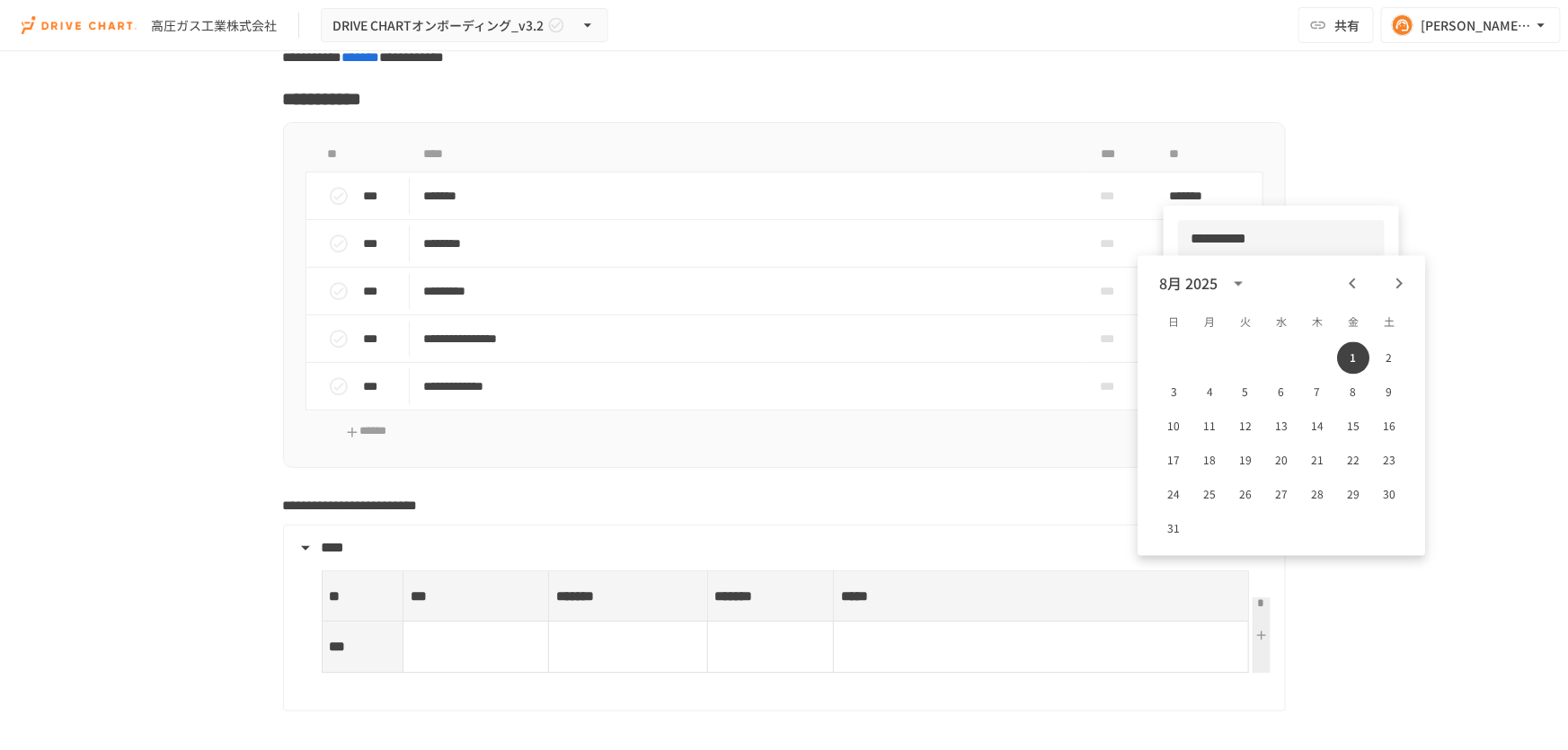 click at bounding box center (784, 375) 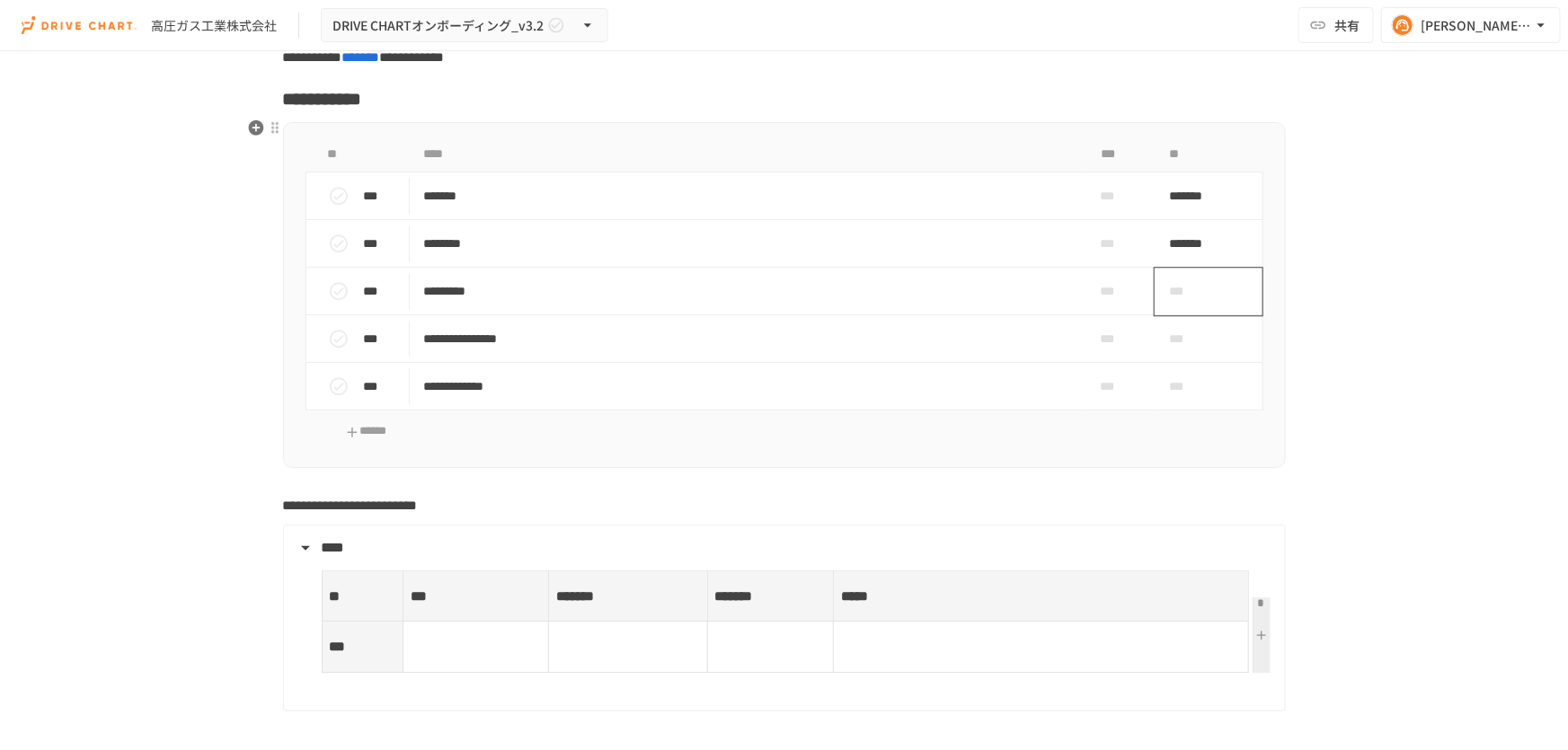 click on "***" at bounding box center [1209, 291] 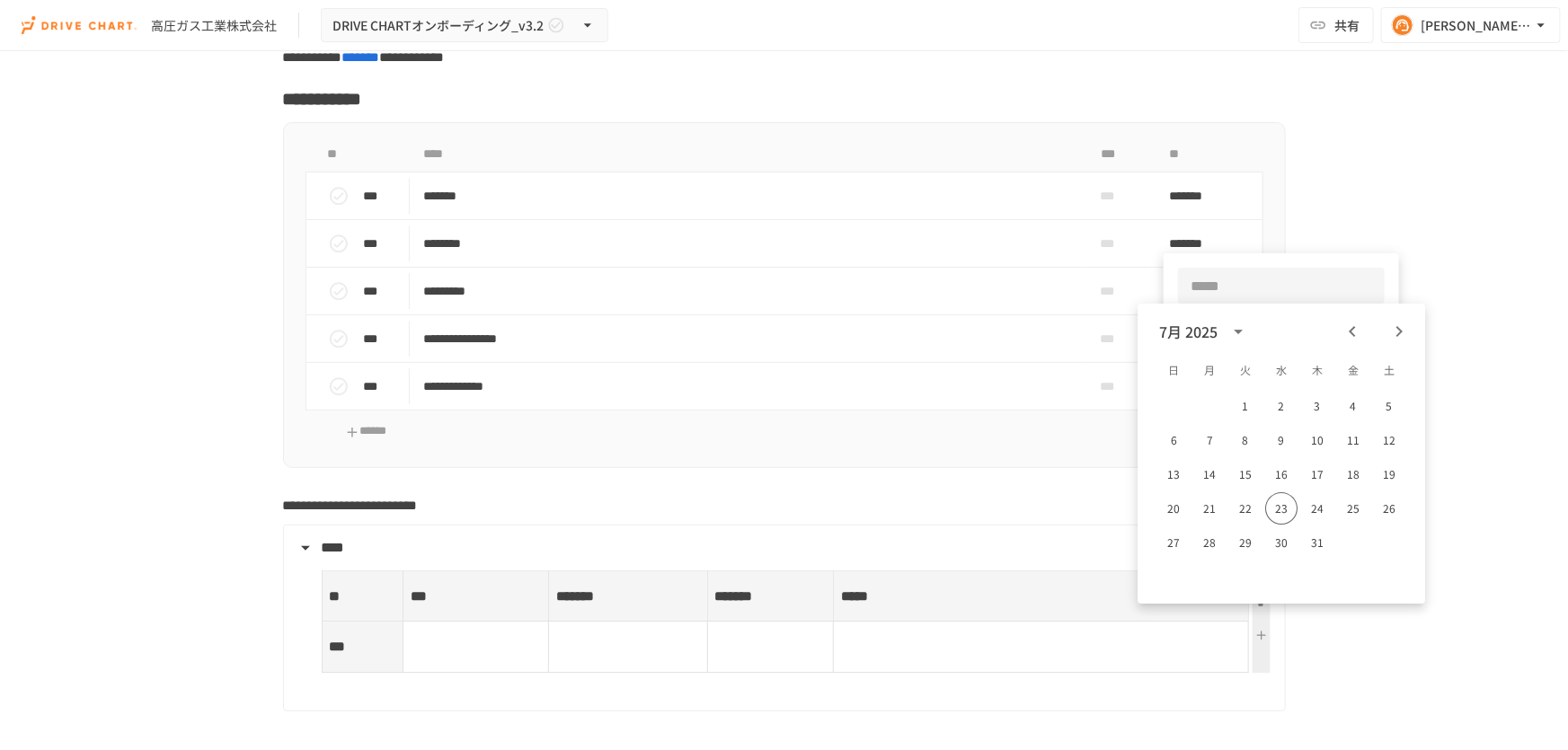 click 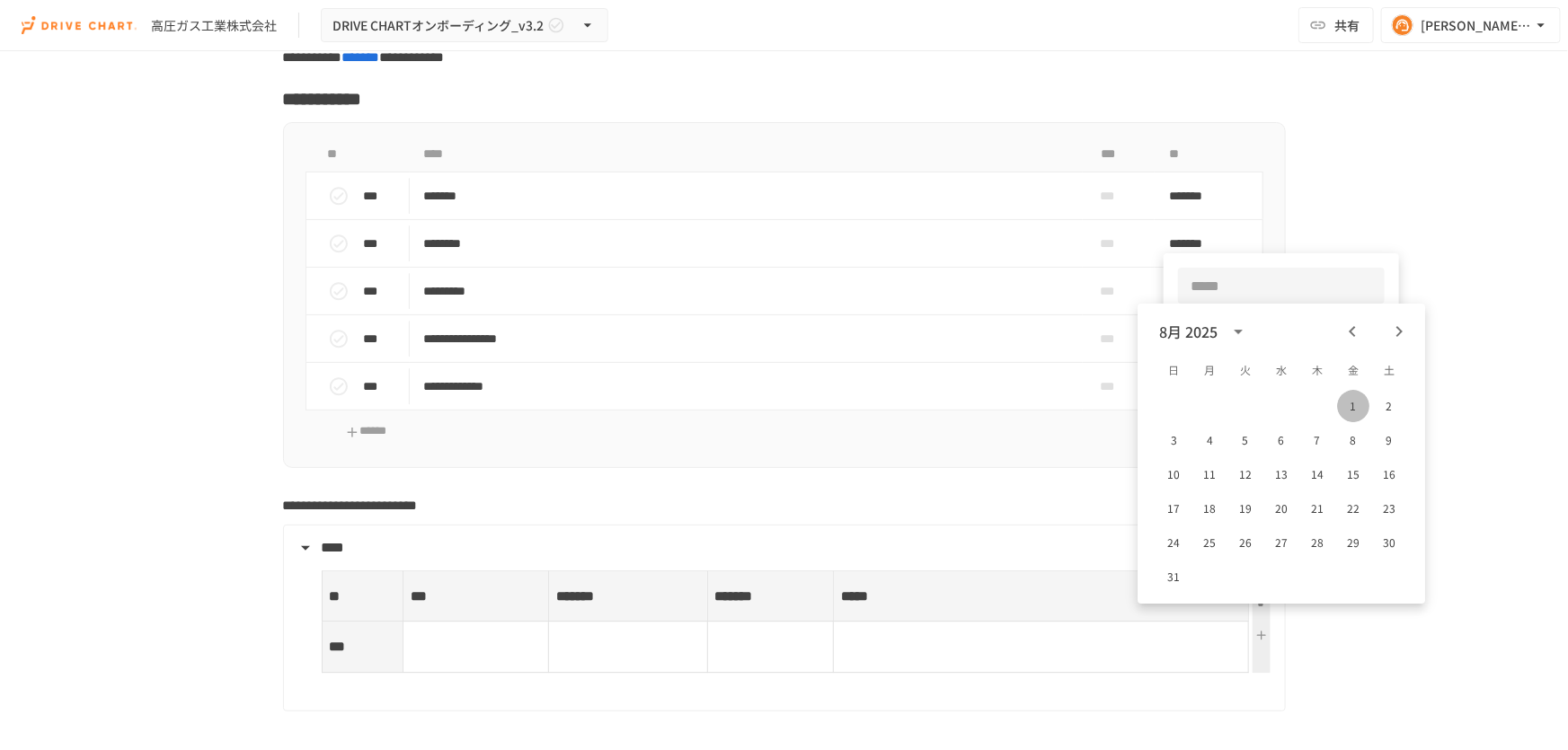 click on "1" at bounding box center (1353, 406) 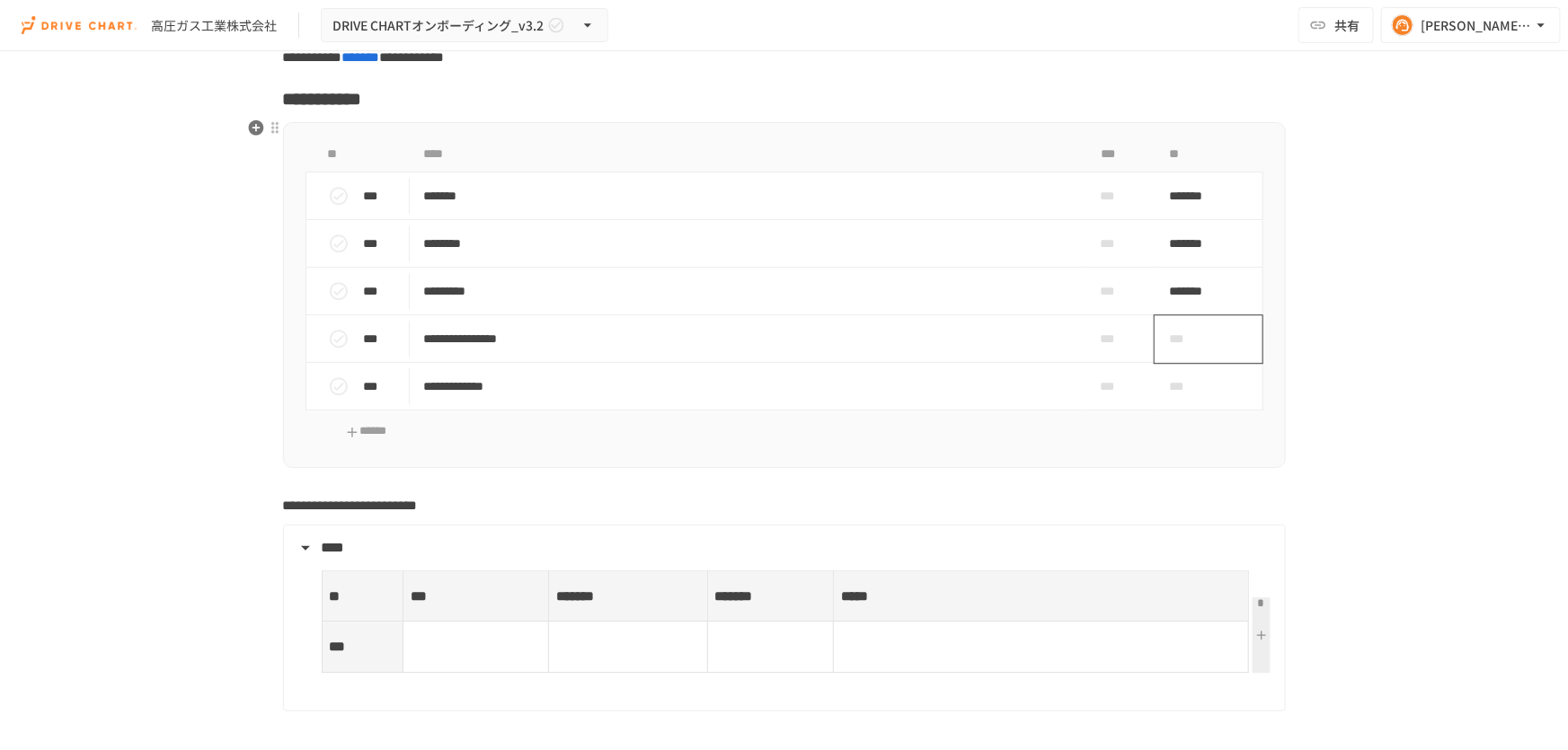 click on "***" at bounding box center (1188, 339) 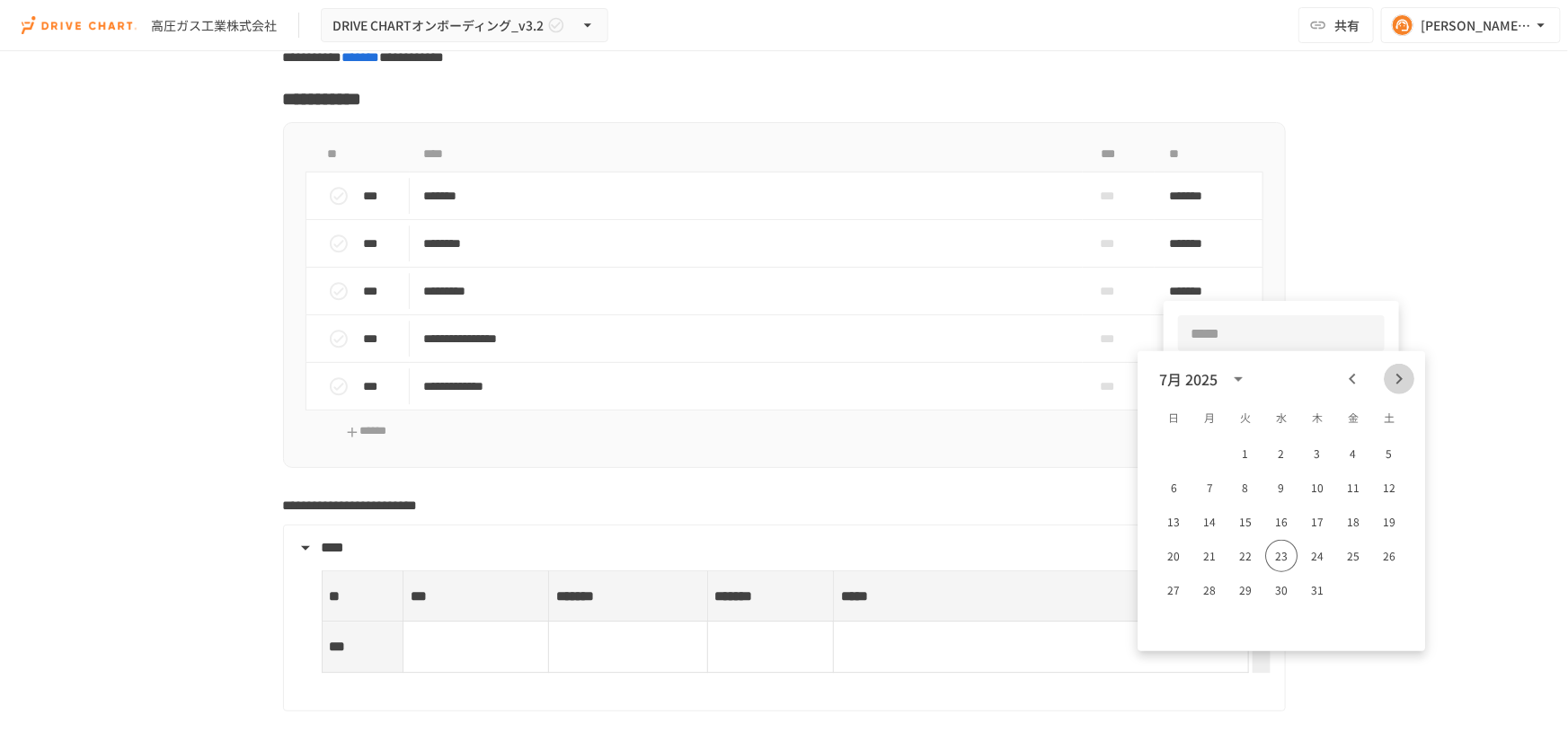 click 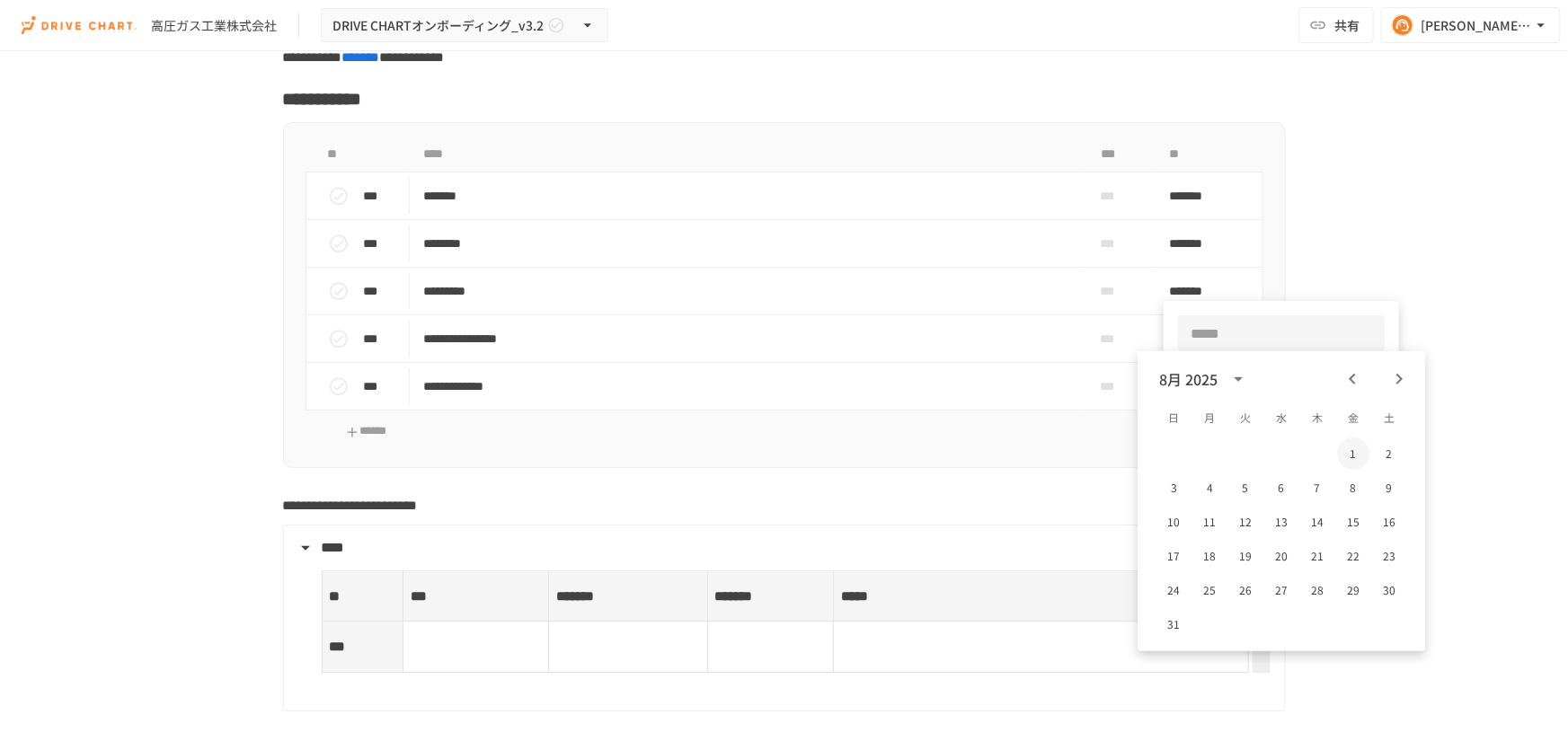 click on "1" at bounding box center (1353, 454) 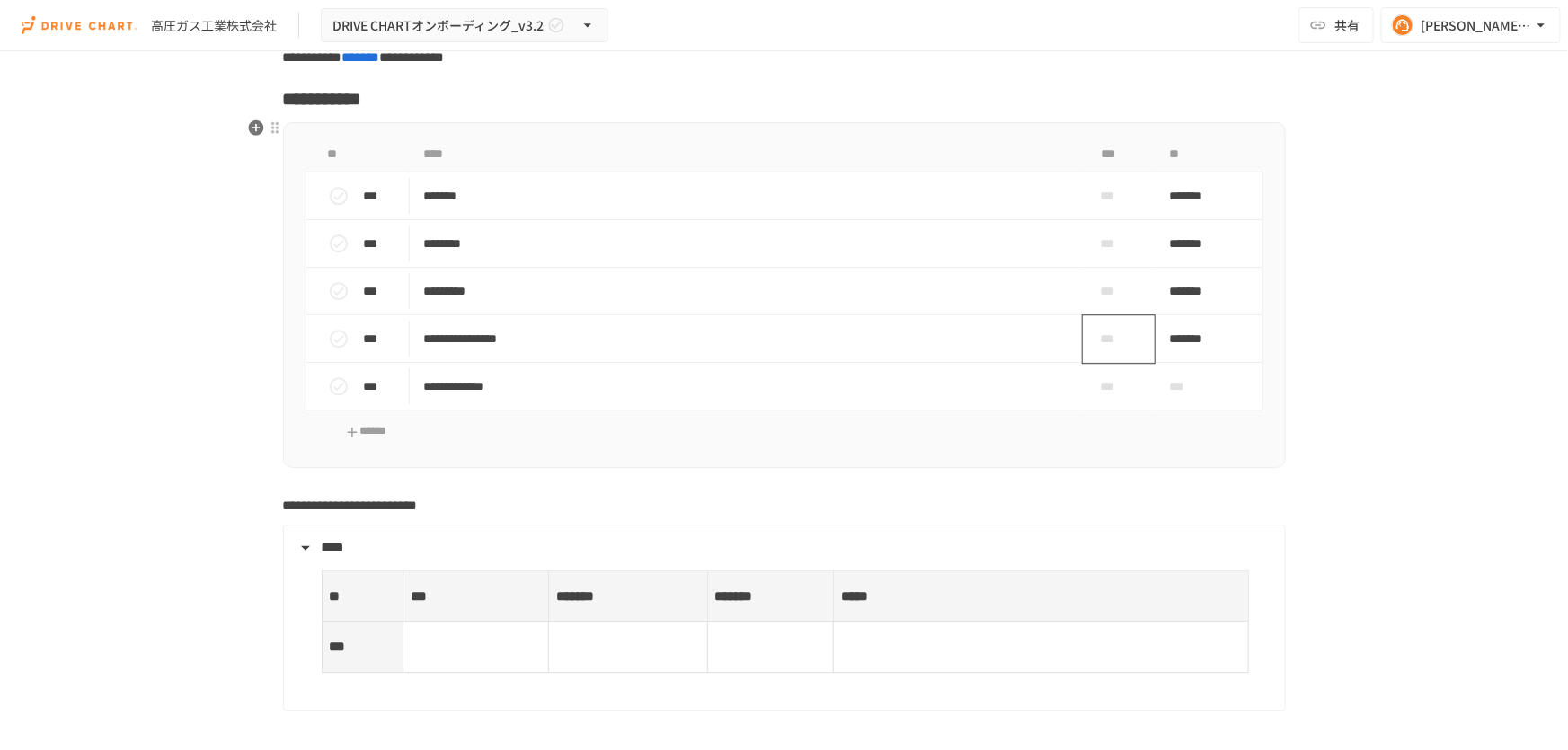 click on "***" at bounding box center (1112, 339) 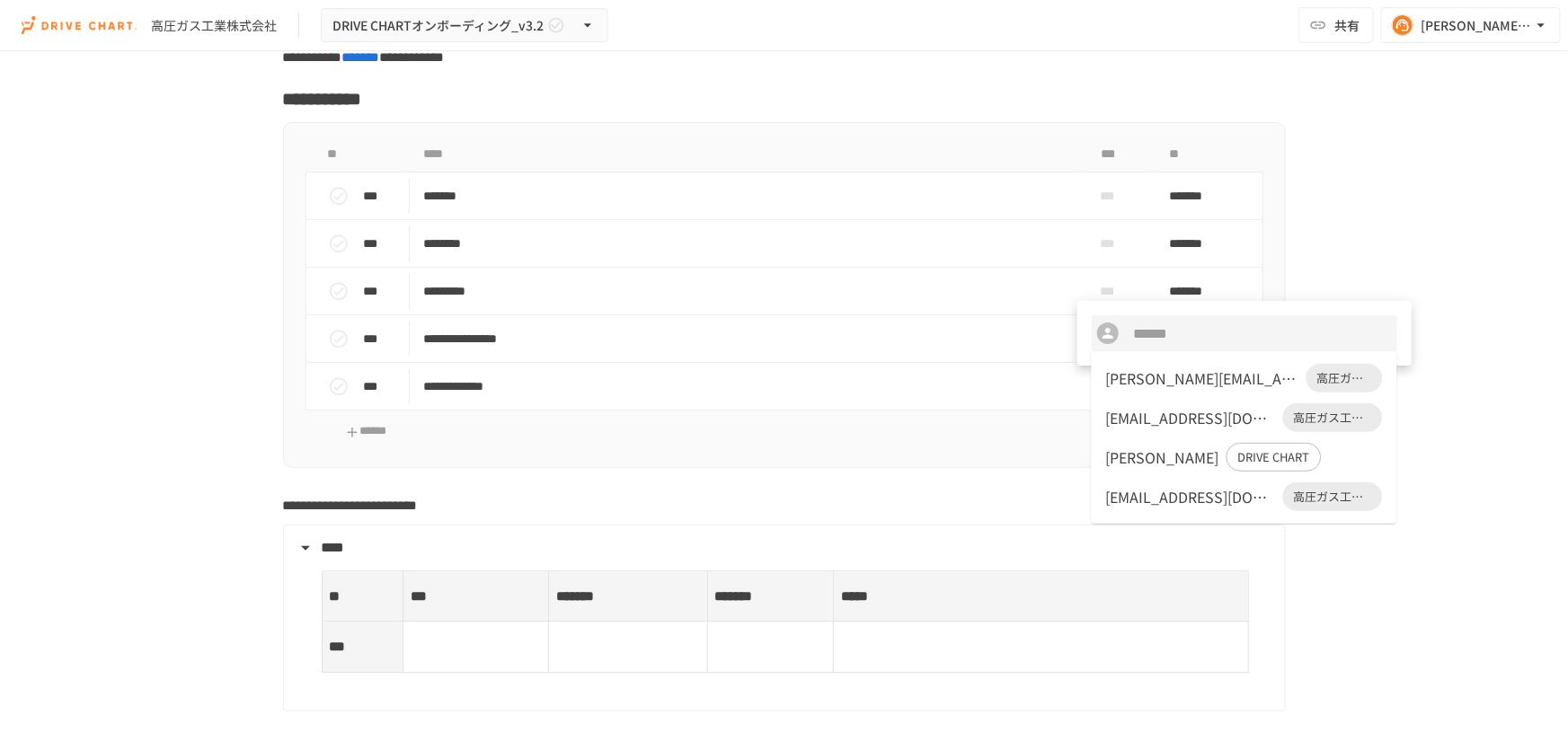 click on "[PERSON_NAME]" at bounding box center (1163, 457) 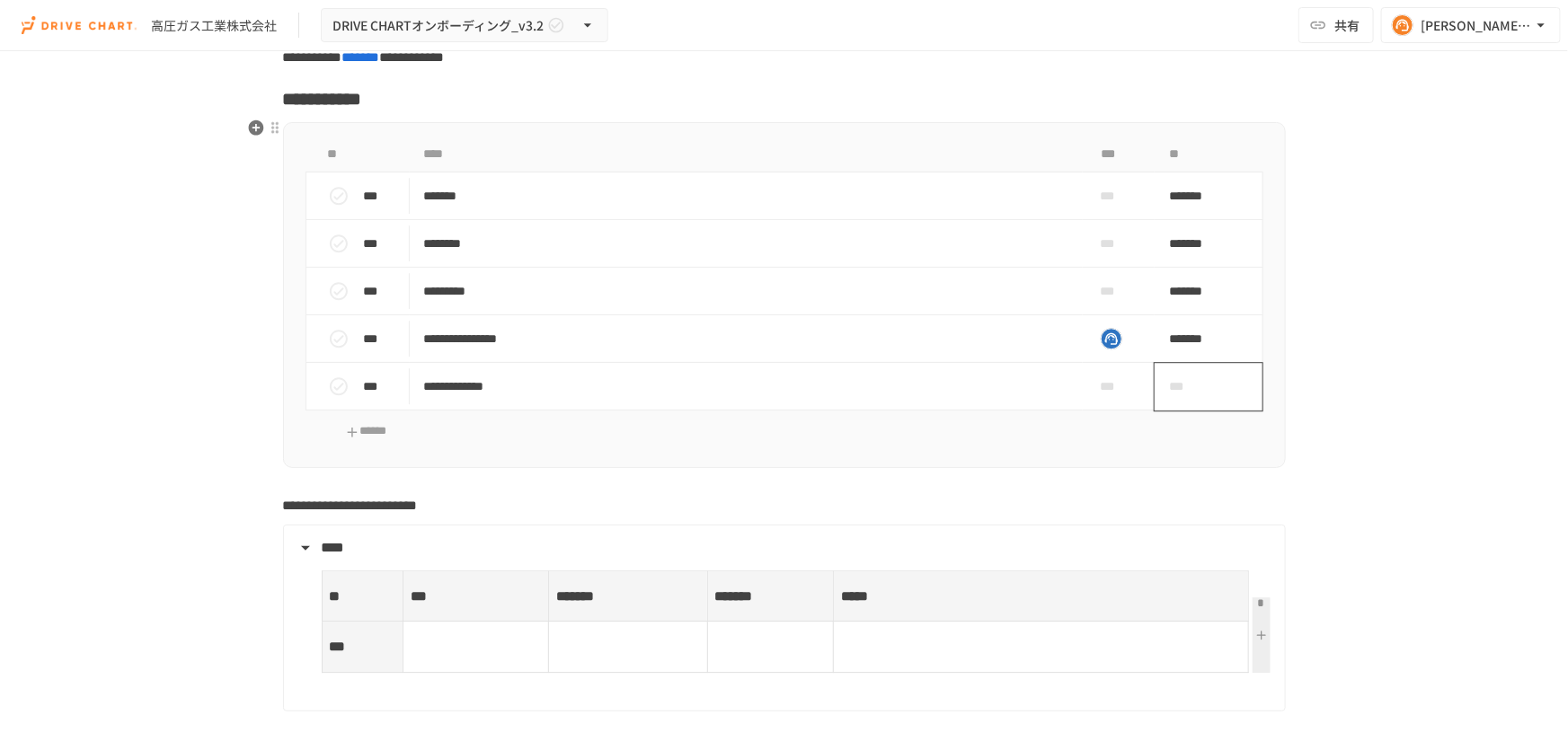 click on "***" at bounding box center [1188, 386] 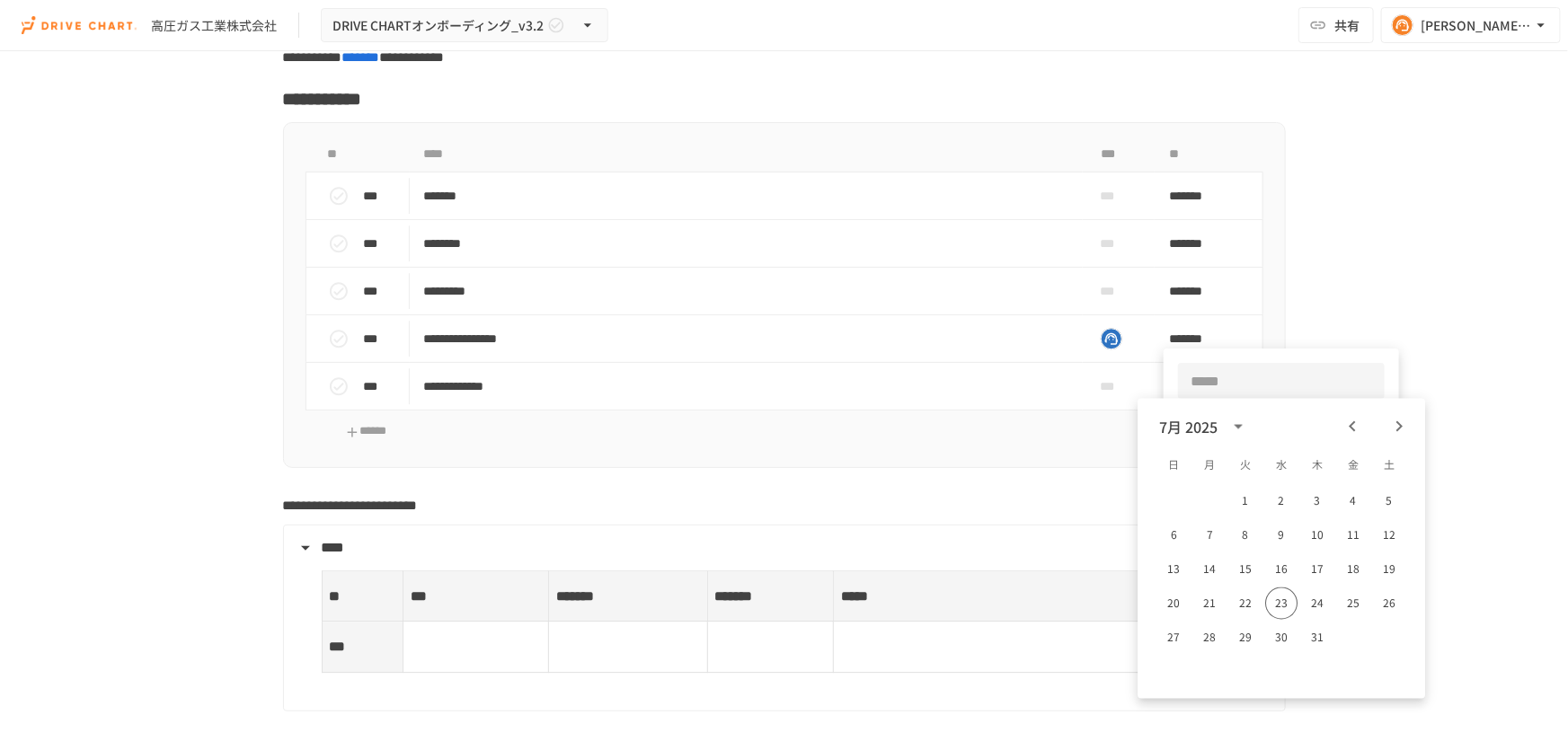 click at bounding box center (784, 375) 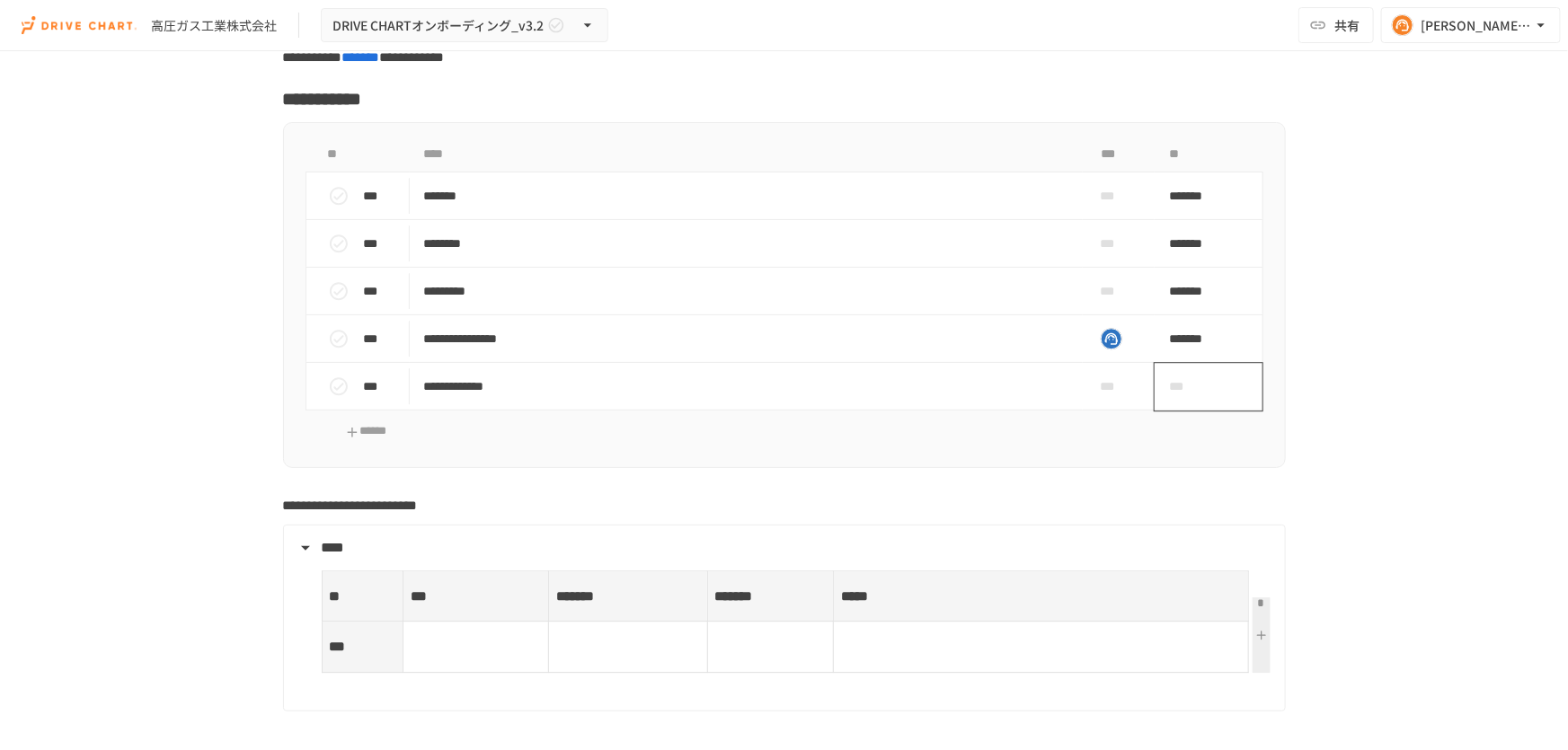 click on "***" at bounding box center (1188, 386) 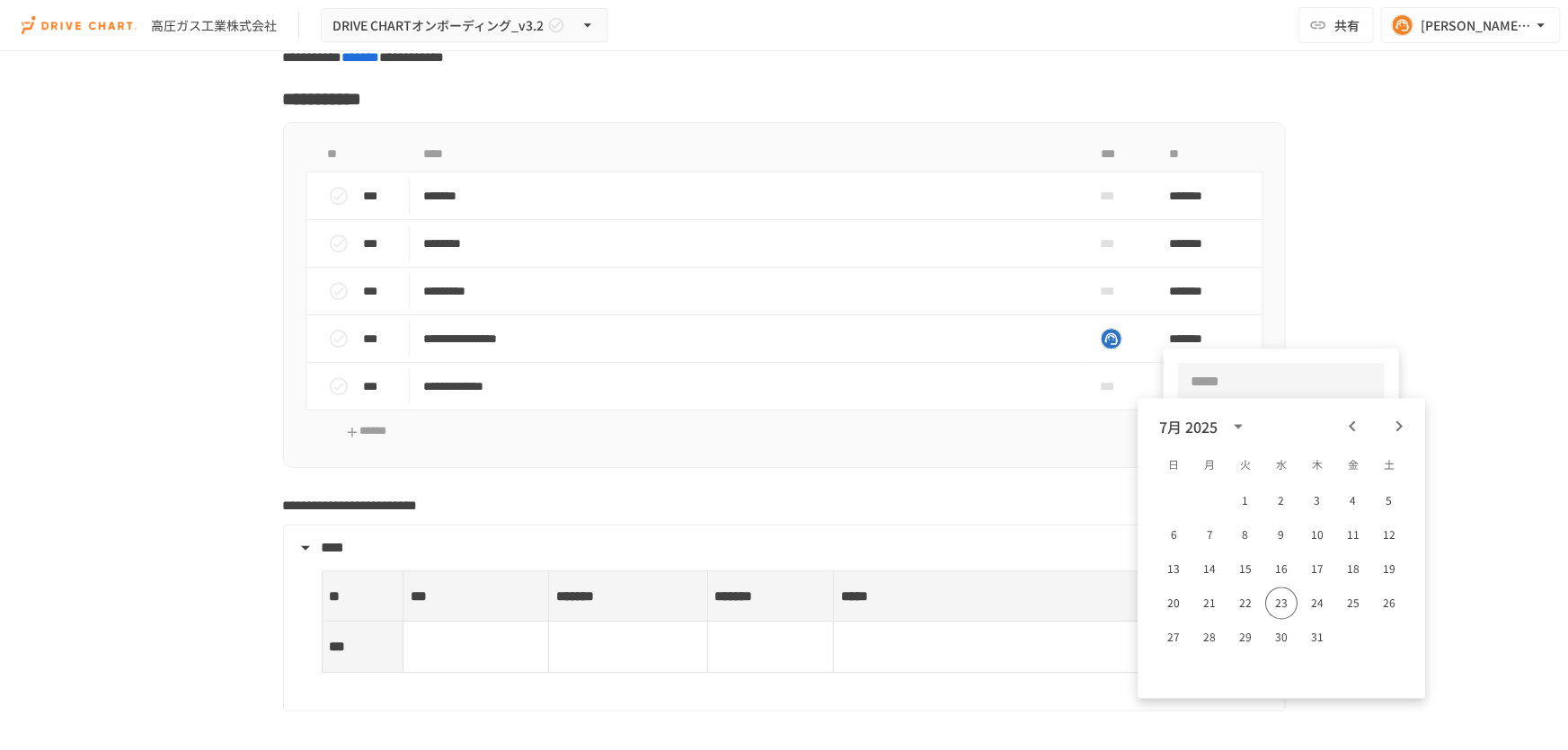 click 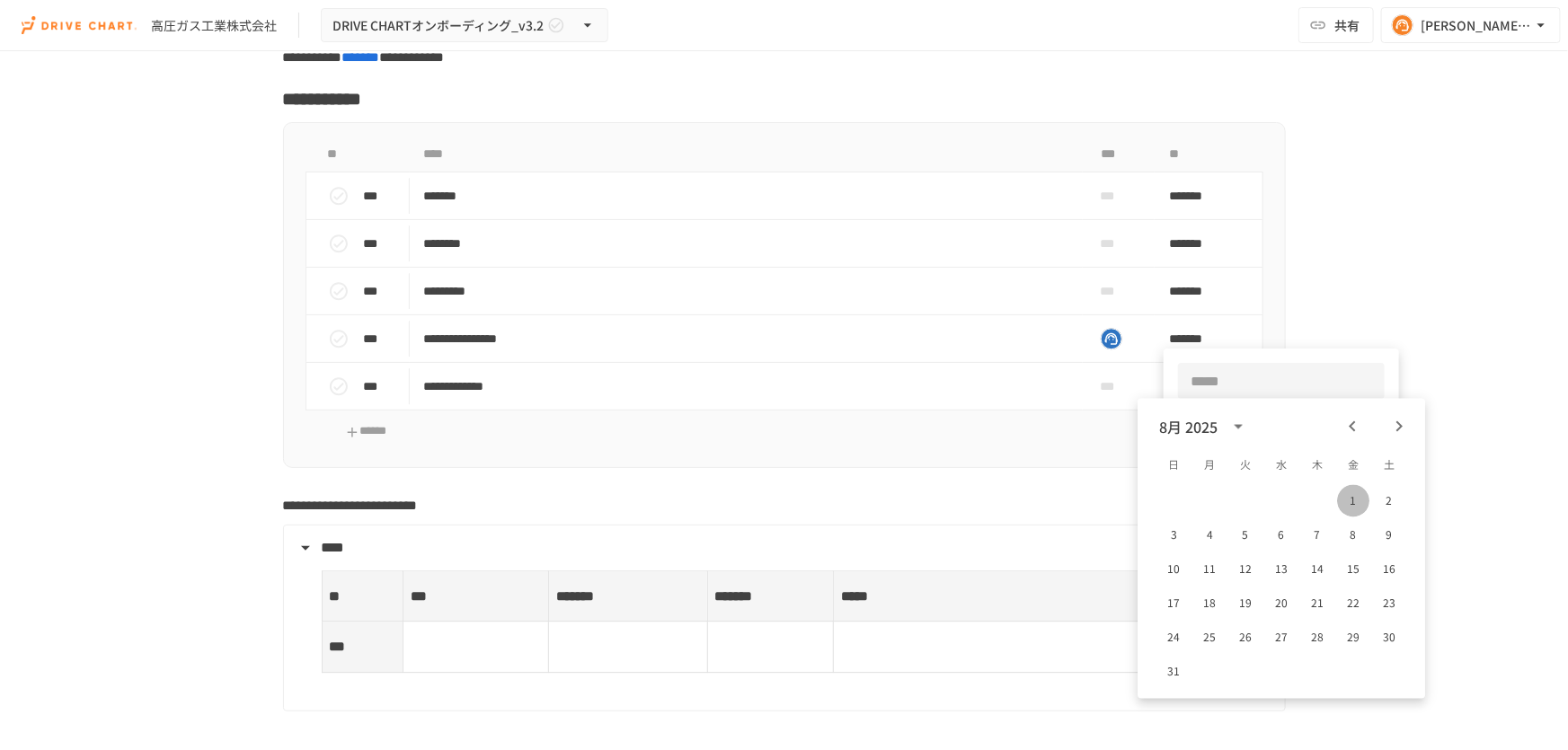 click on "1" at bounding box center (1353, 501) 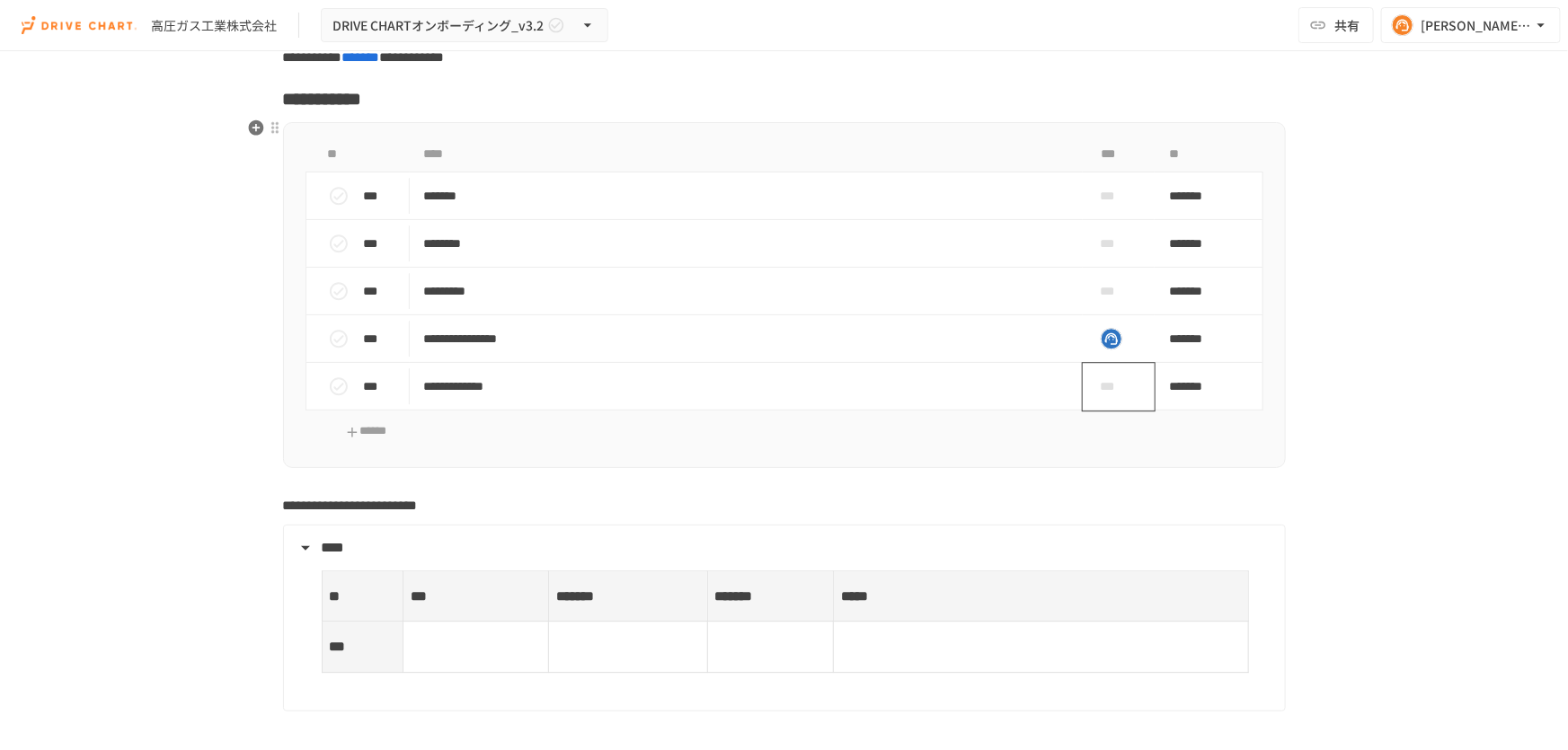 click on "***" at bounding box center (1112, 386) 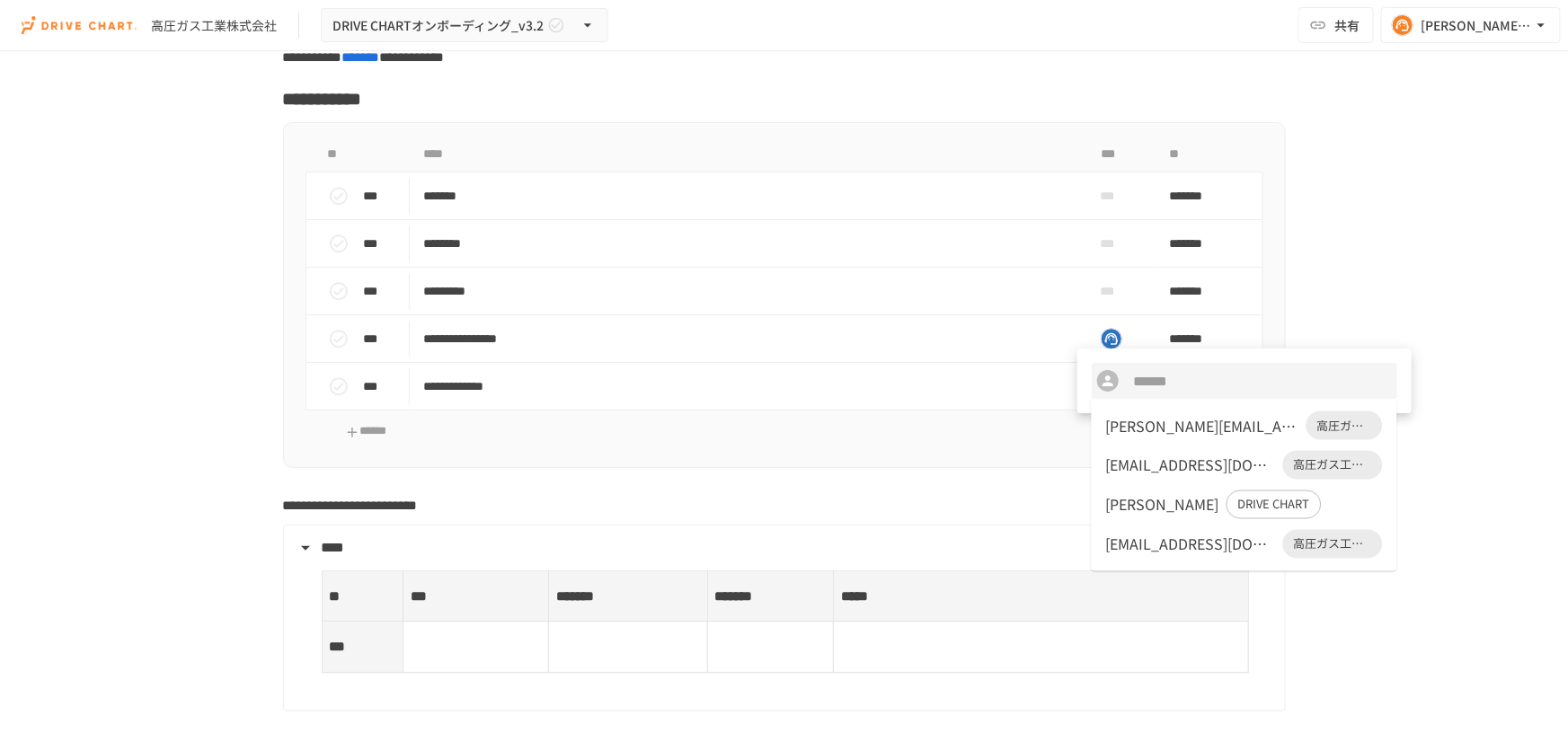 click on "[PERSON_NAME]" at bounding box center [1163, 505] 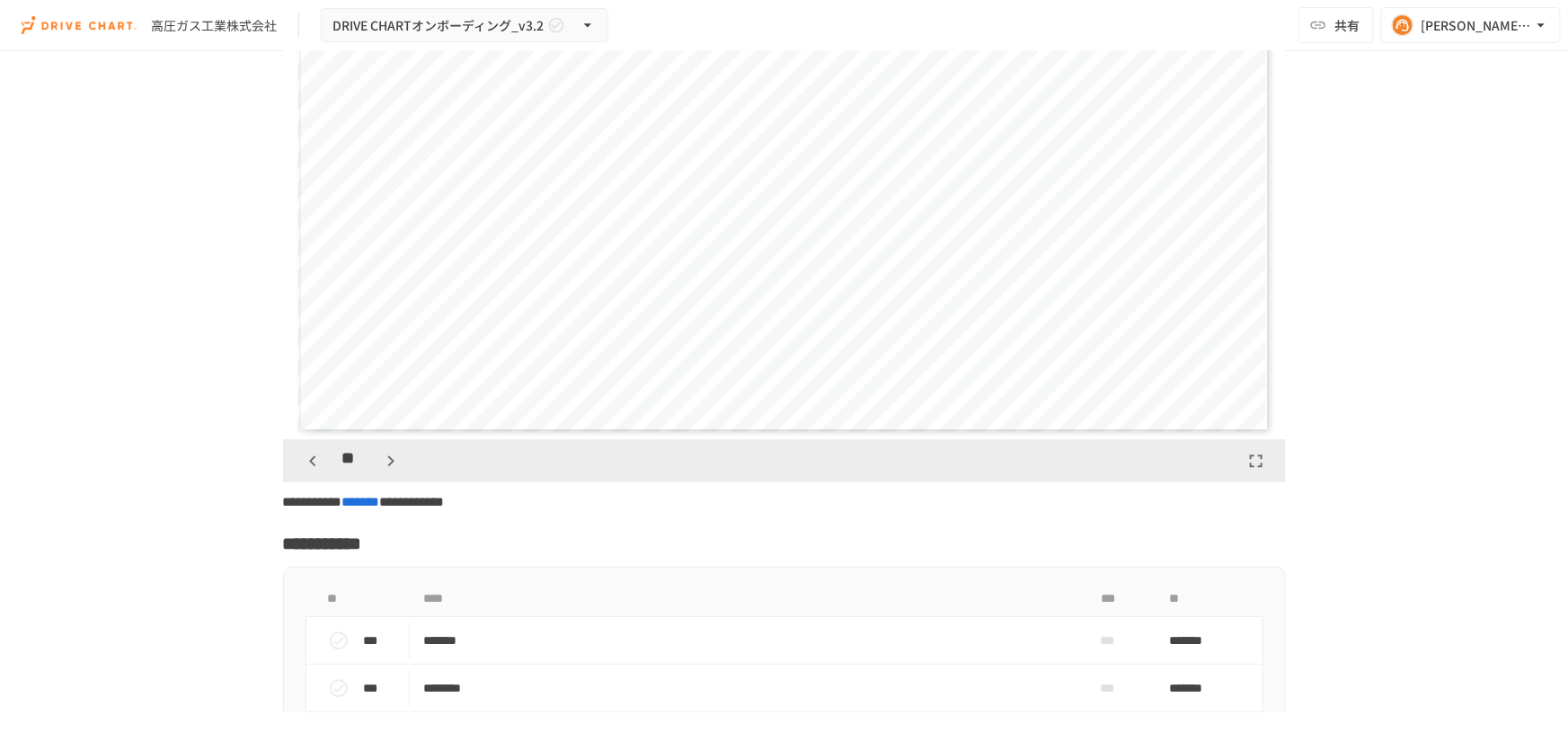 scroll, scrollTop: 5670, scrollLeft: 0, axis: vertical 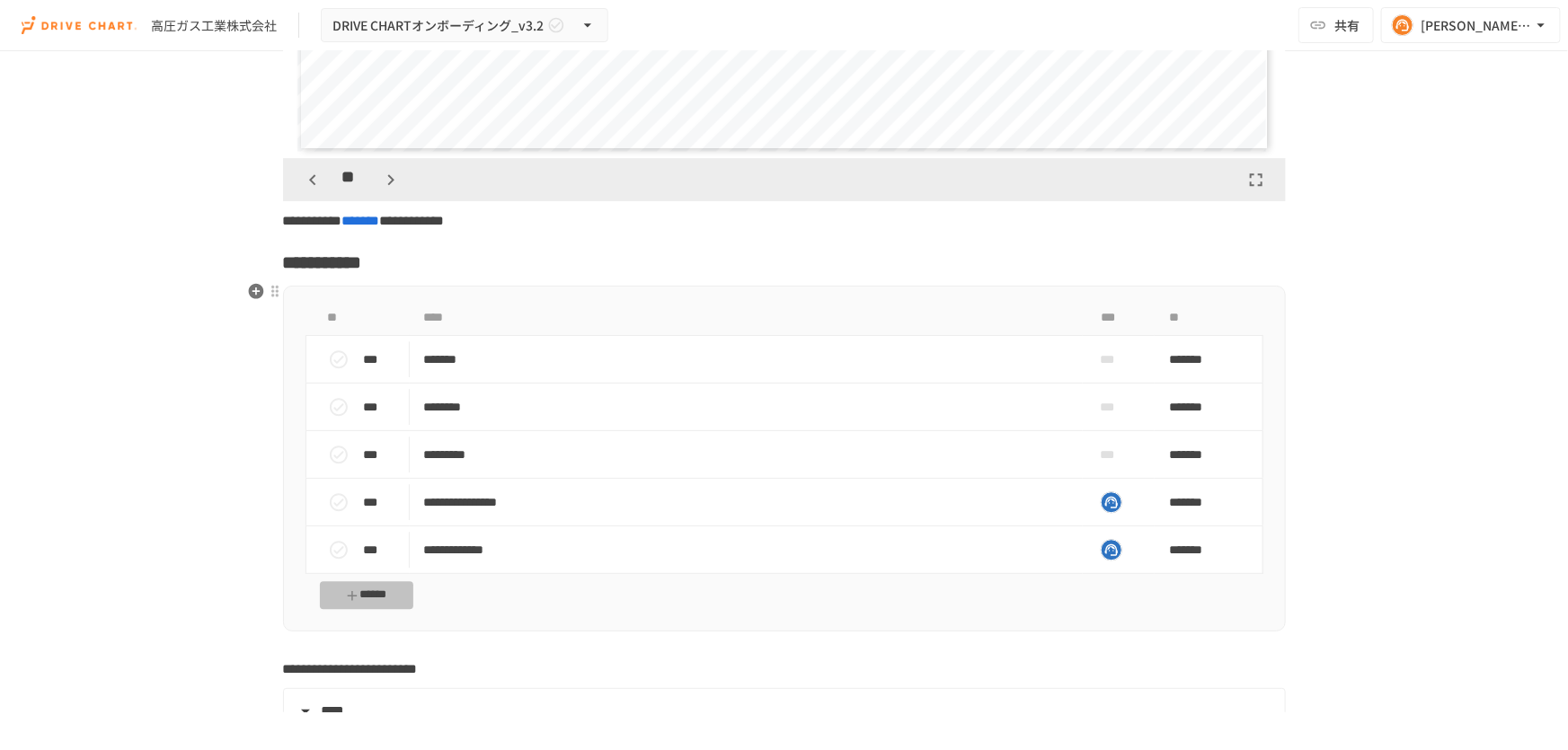 click 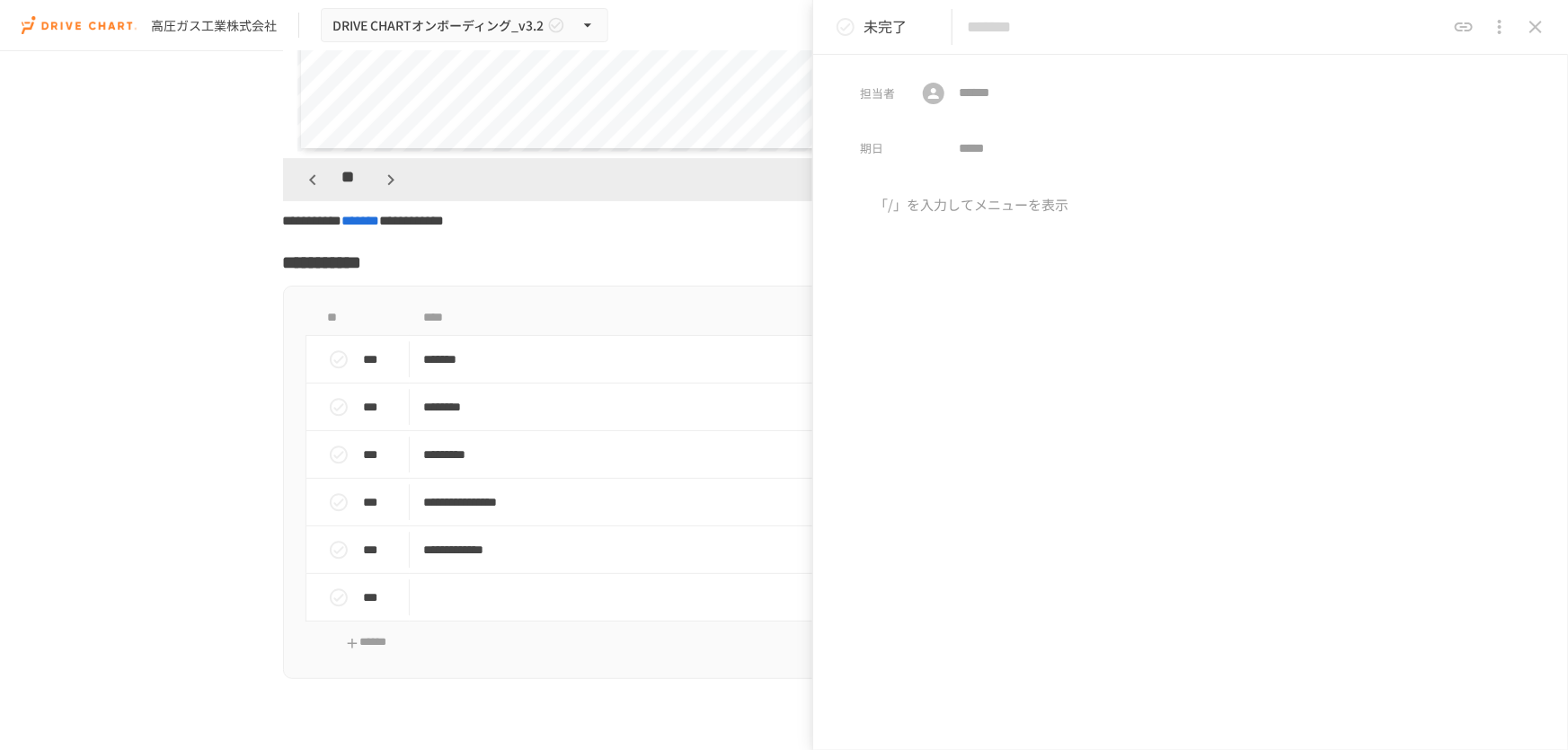 click at bounding box center [1206, 27] 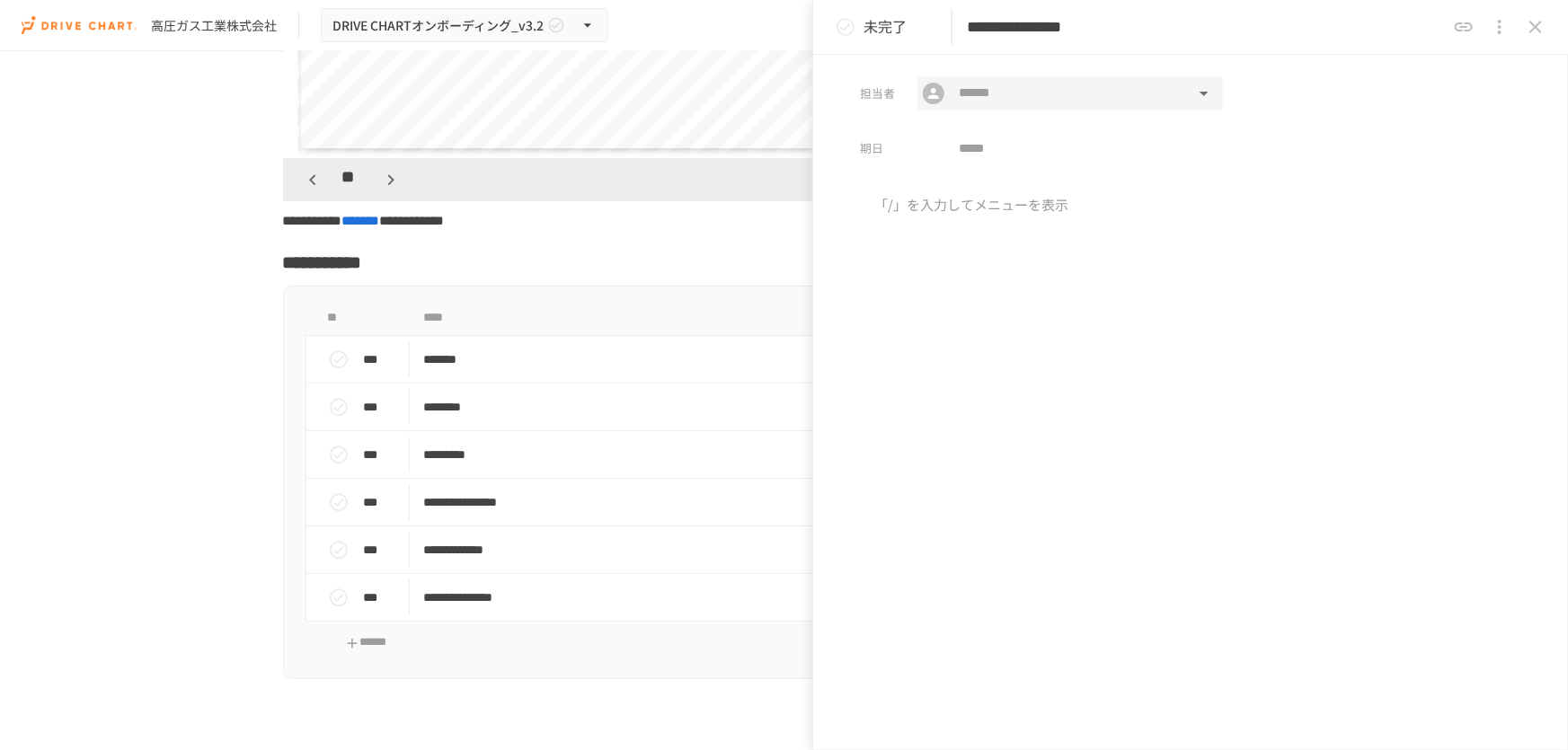 type on "**********" 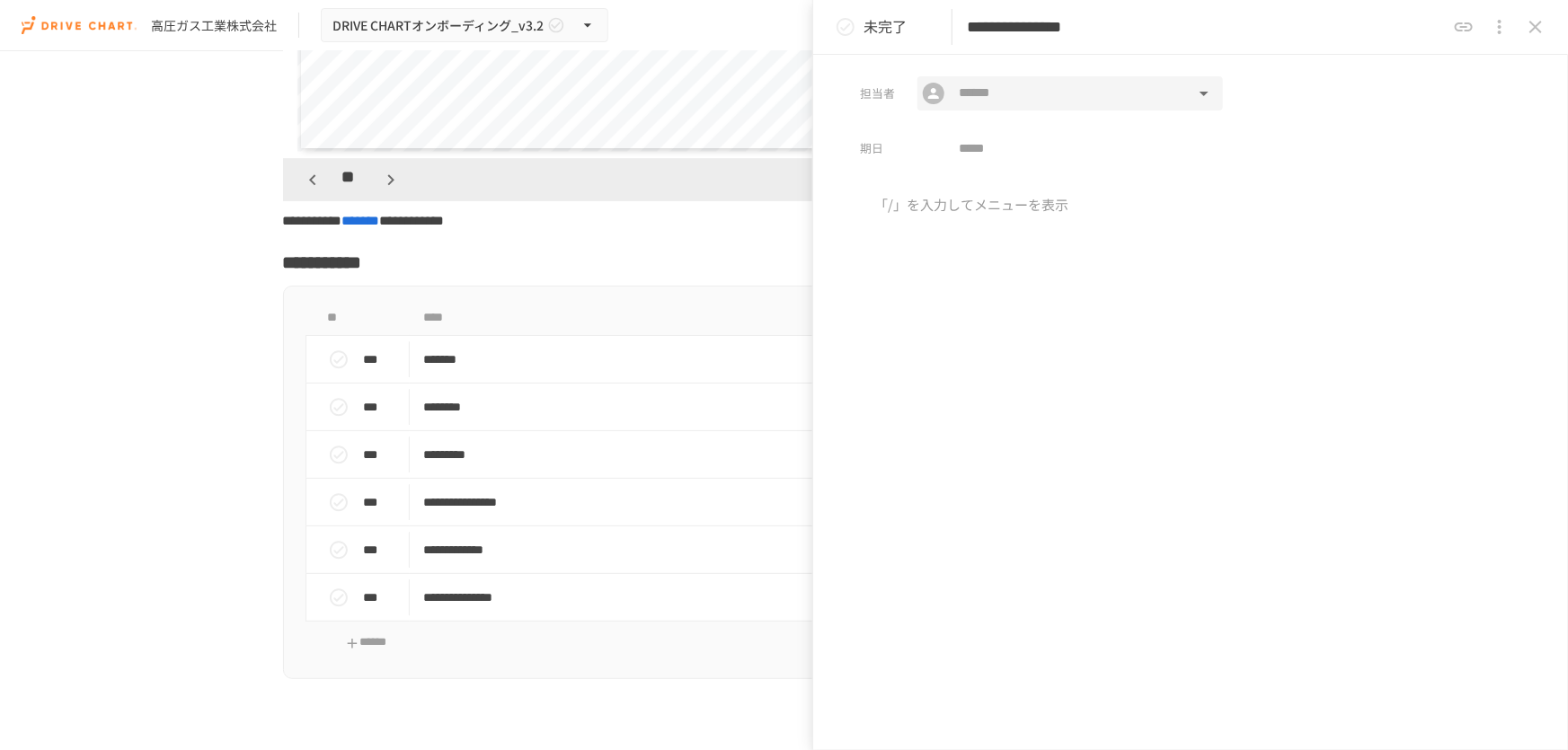 click at bounding box center [1069, 93] 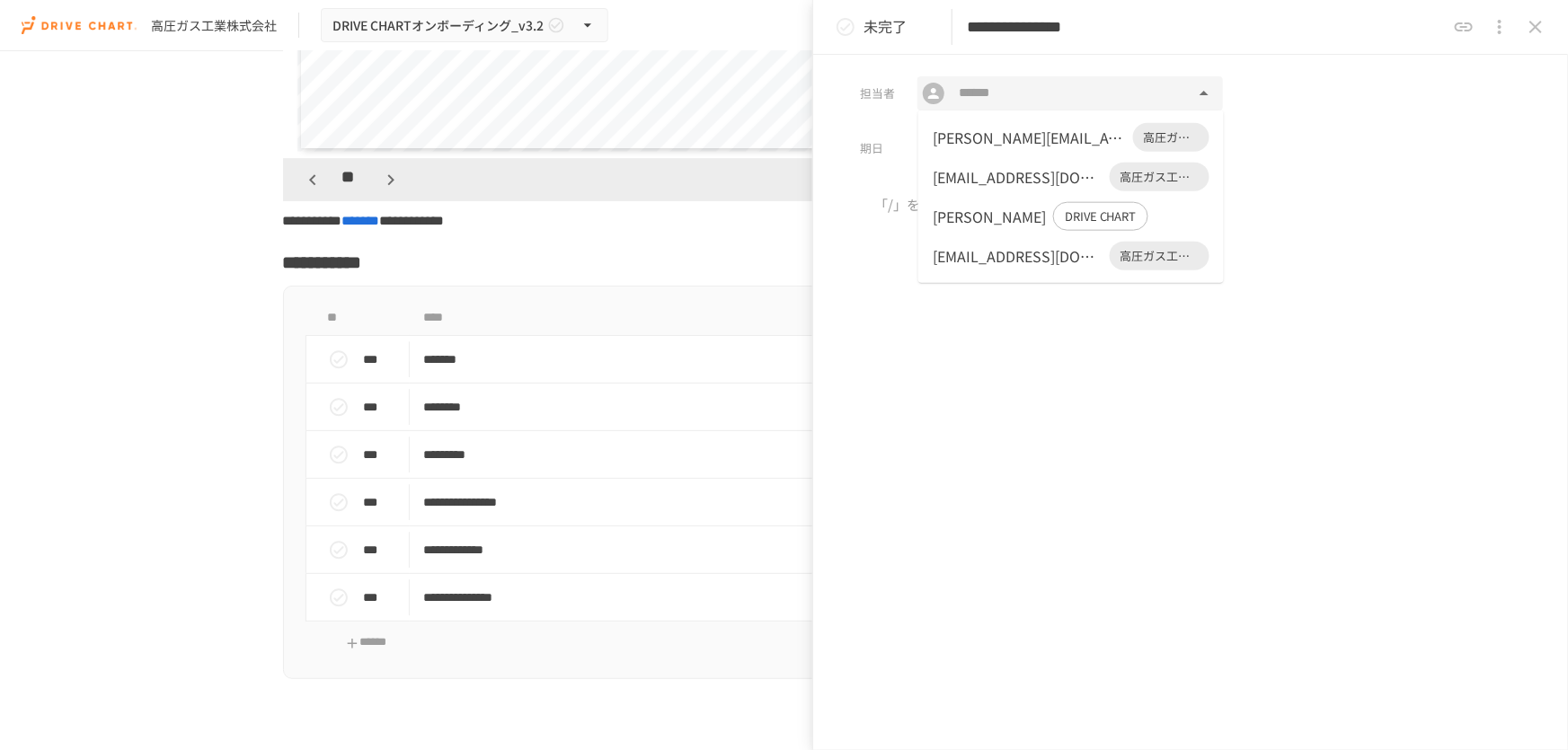 click on "[PERSON_NAME]" at bounding box center [989, 216] 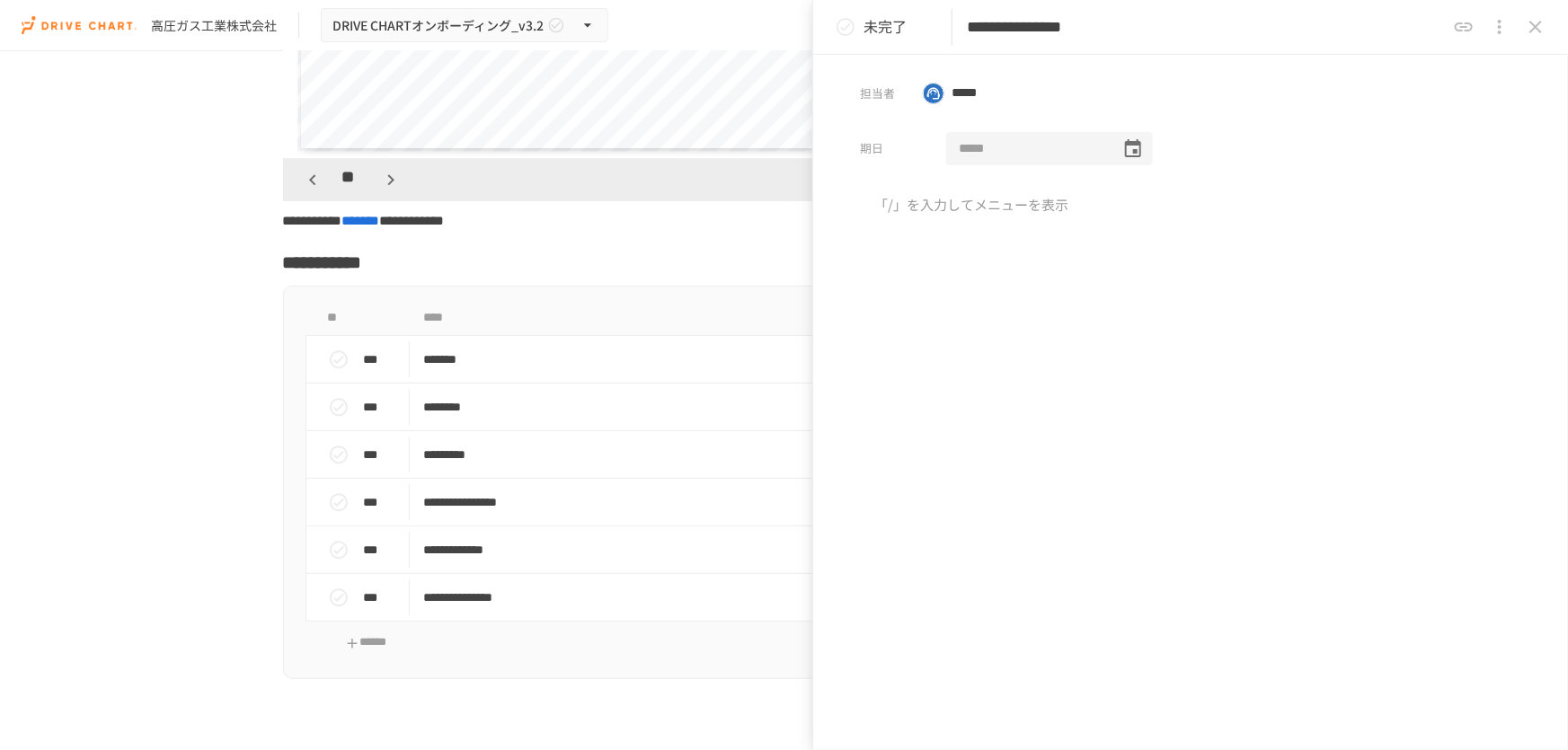 click at bounding box center (1027, 149) 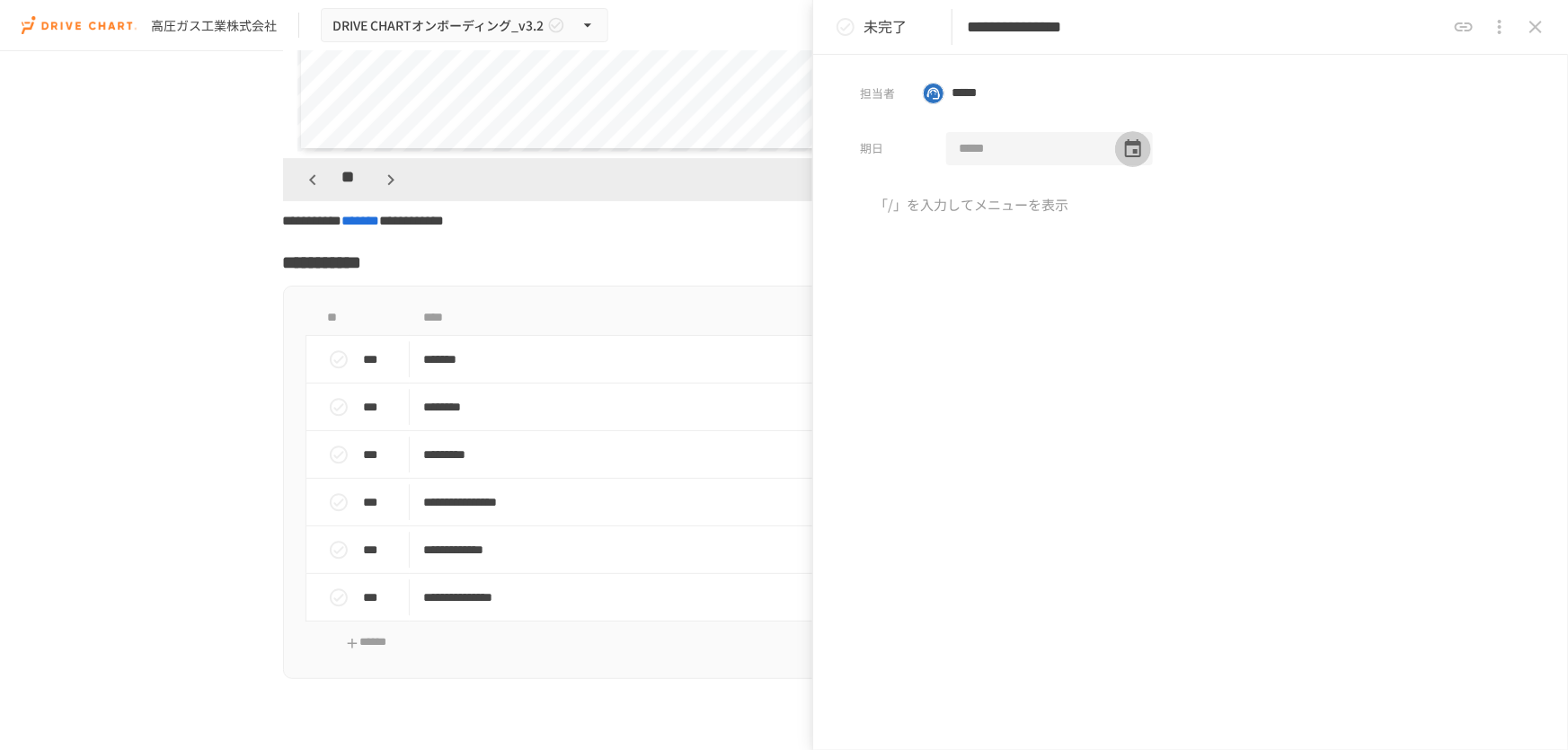 click 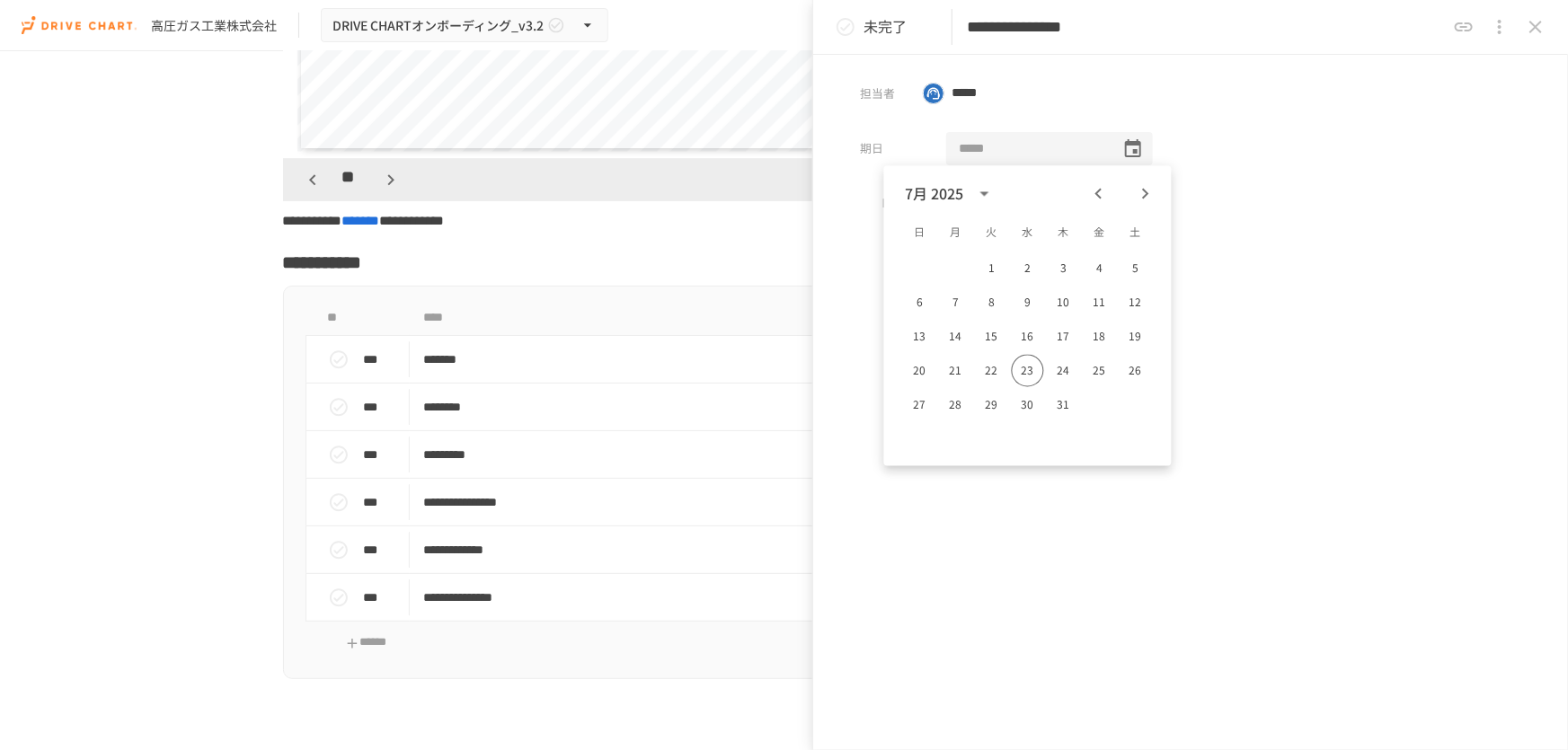 click 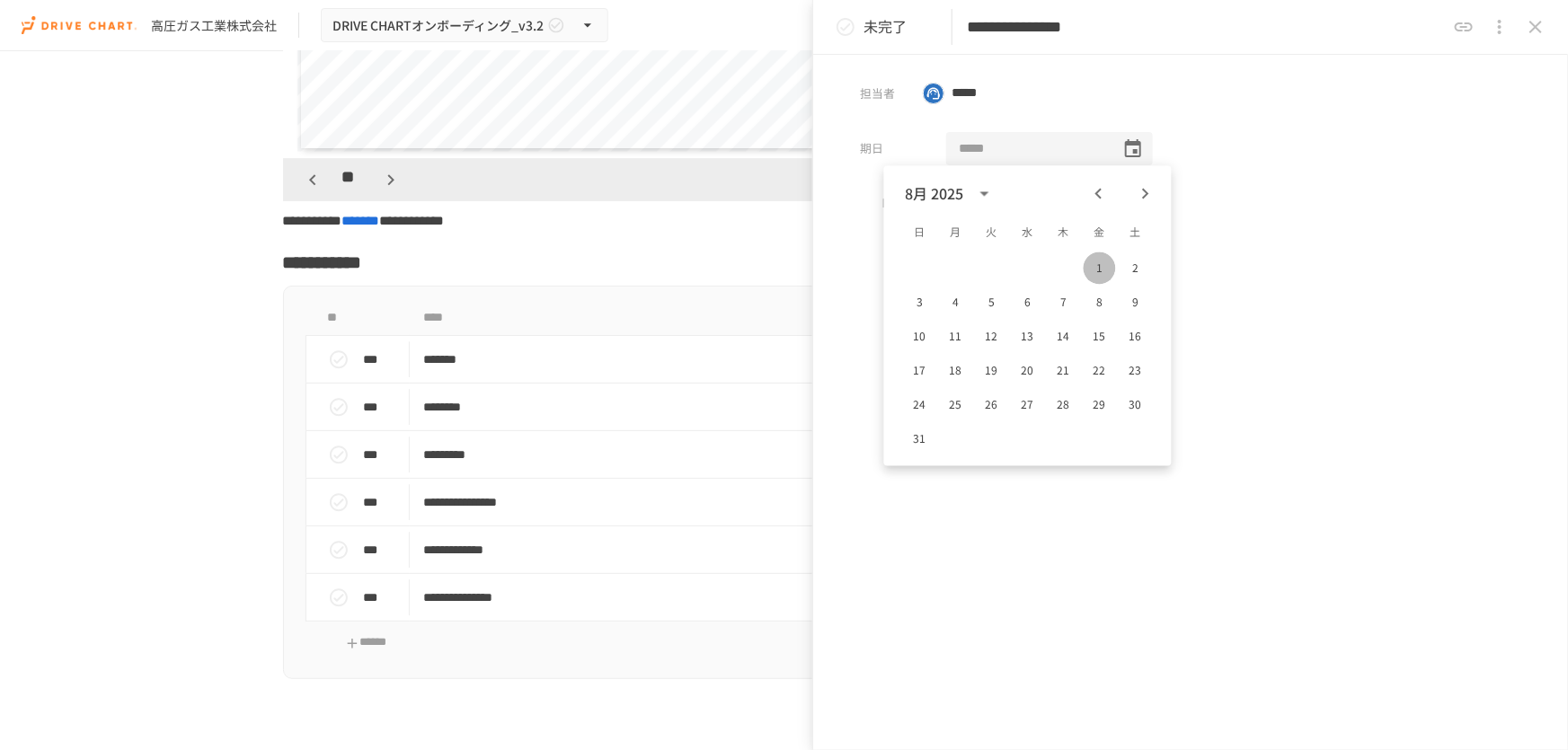 click on "1" at bounding box center [1100, 269] 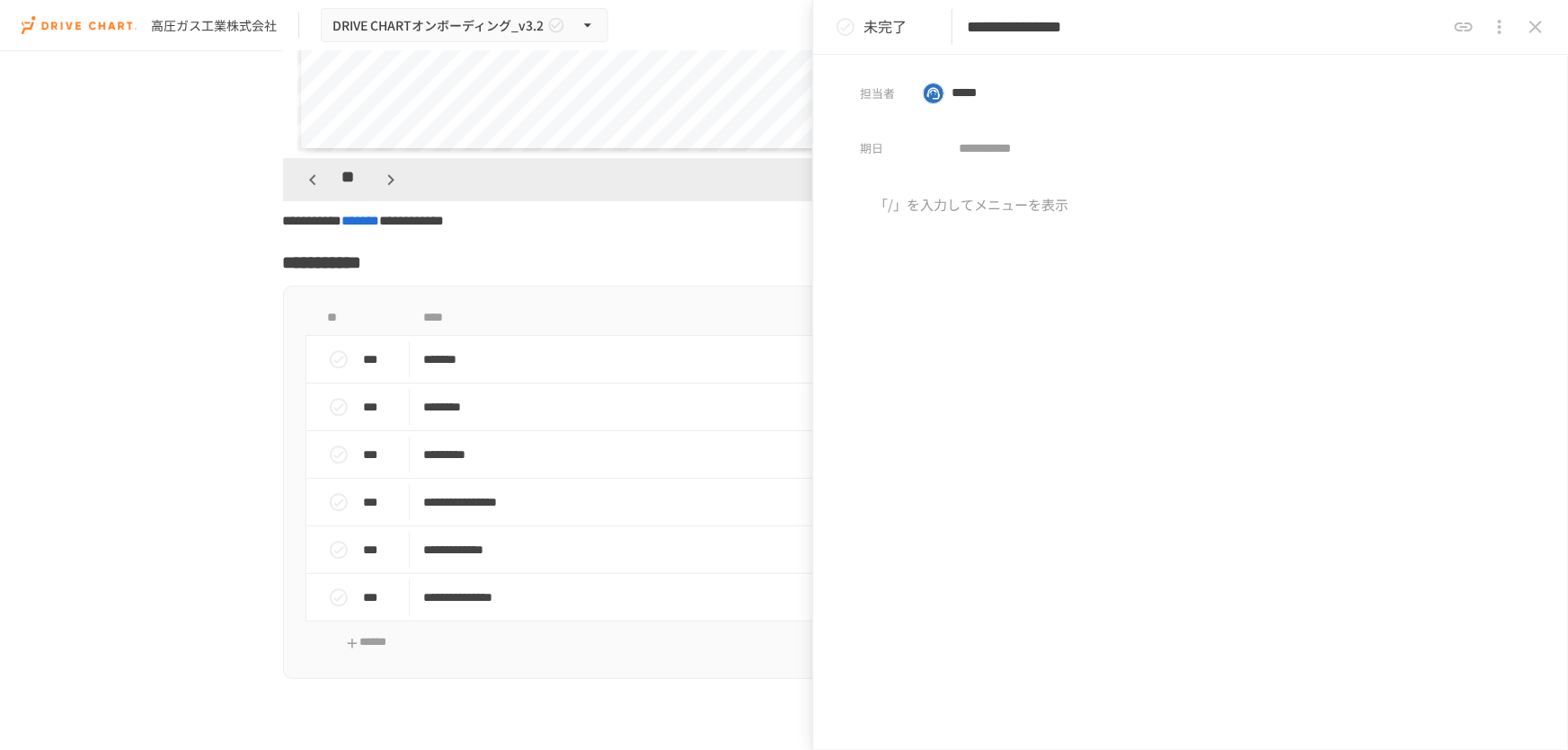 click at bounding box center (1191, 344) 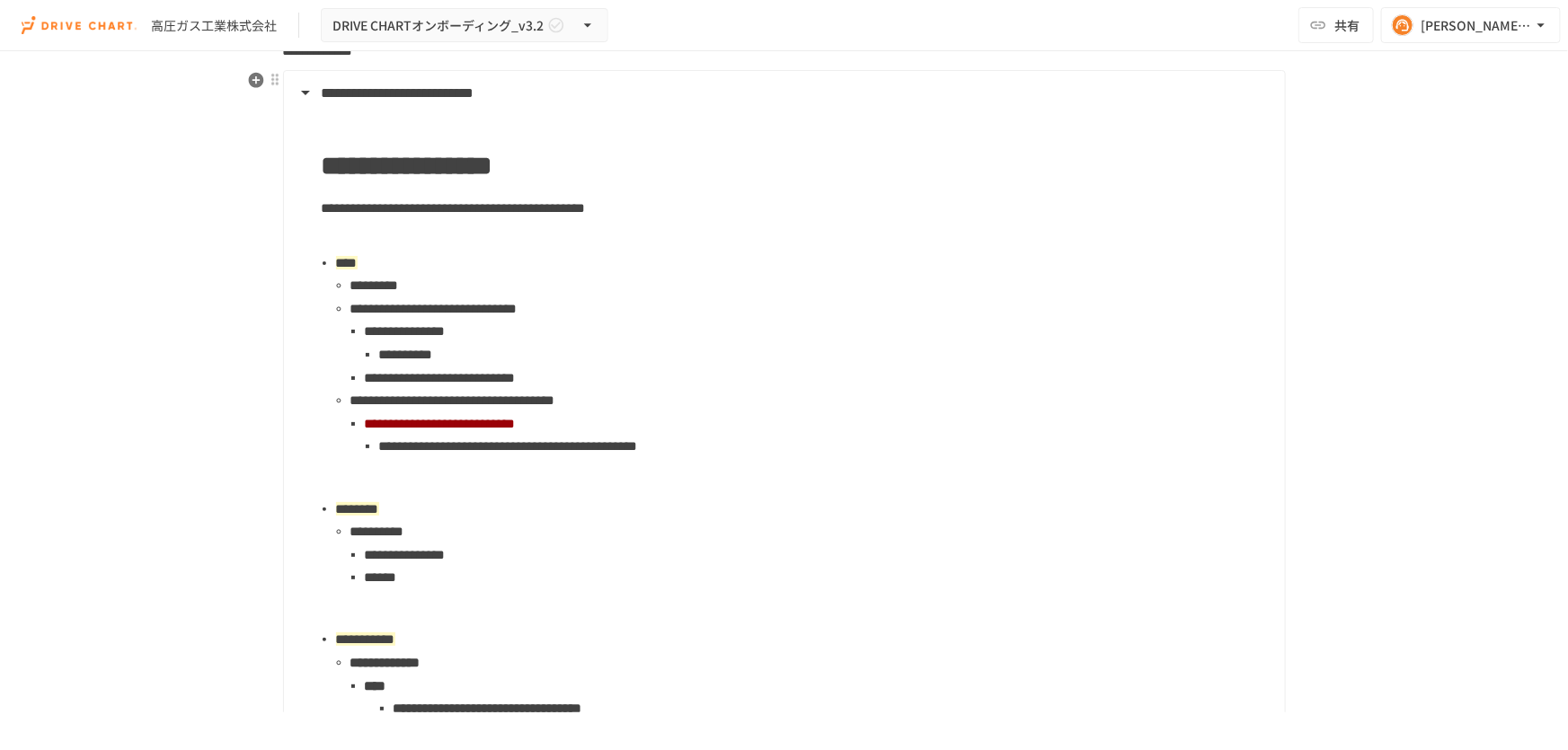 scroll, scrollTop: 1261, scrollLeft: 0, axis: vertical 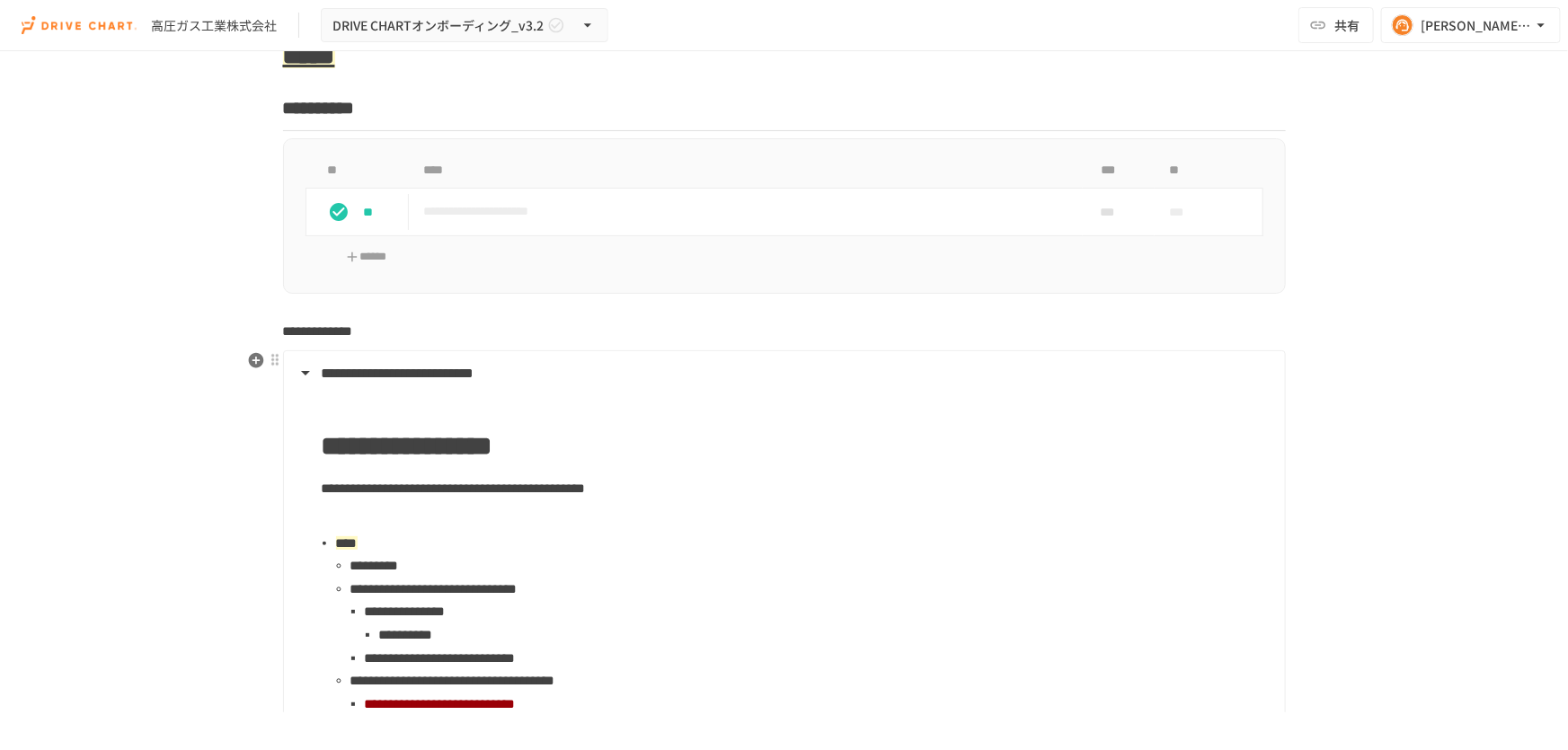 click on "**********" at bounding box center (783, 374) 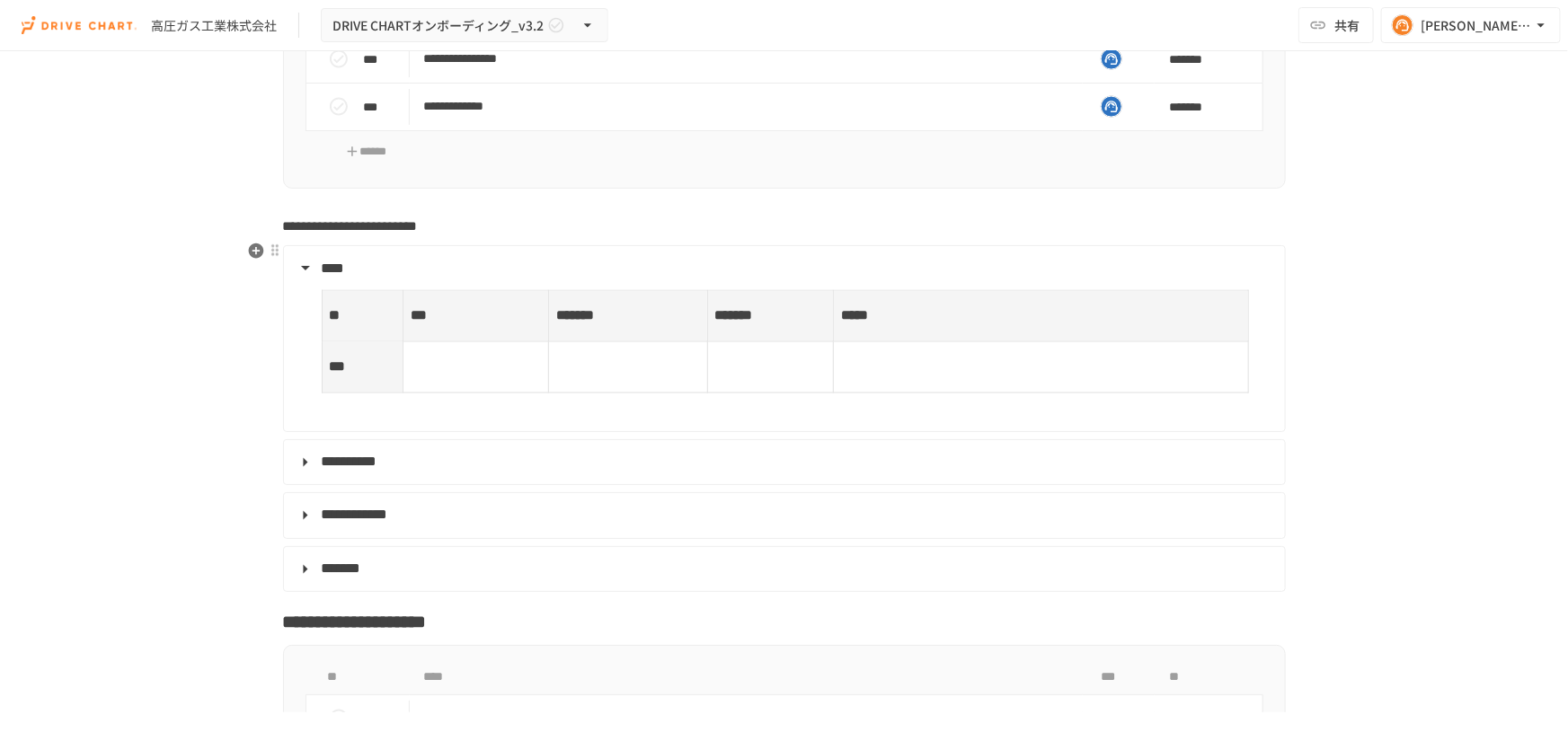 scroll, scrollTop: 4772, scrollLeft: 0, axis: vertical 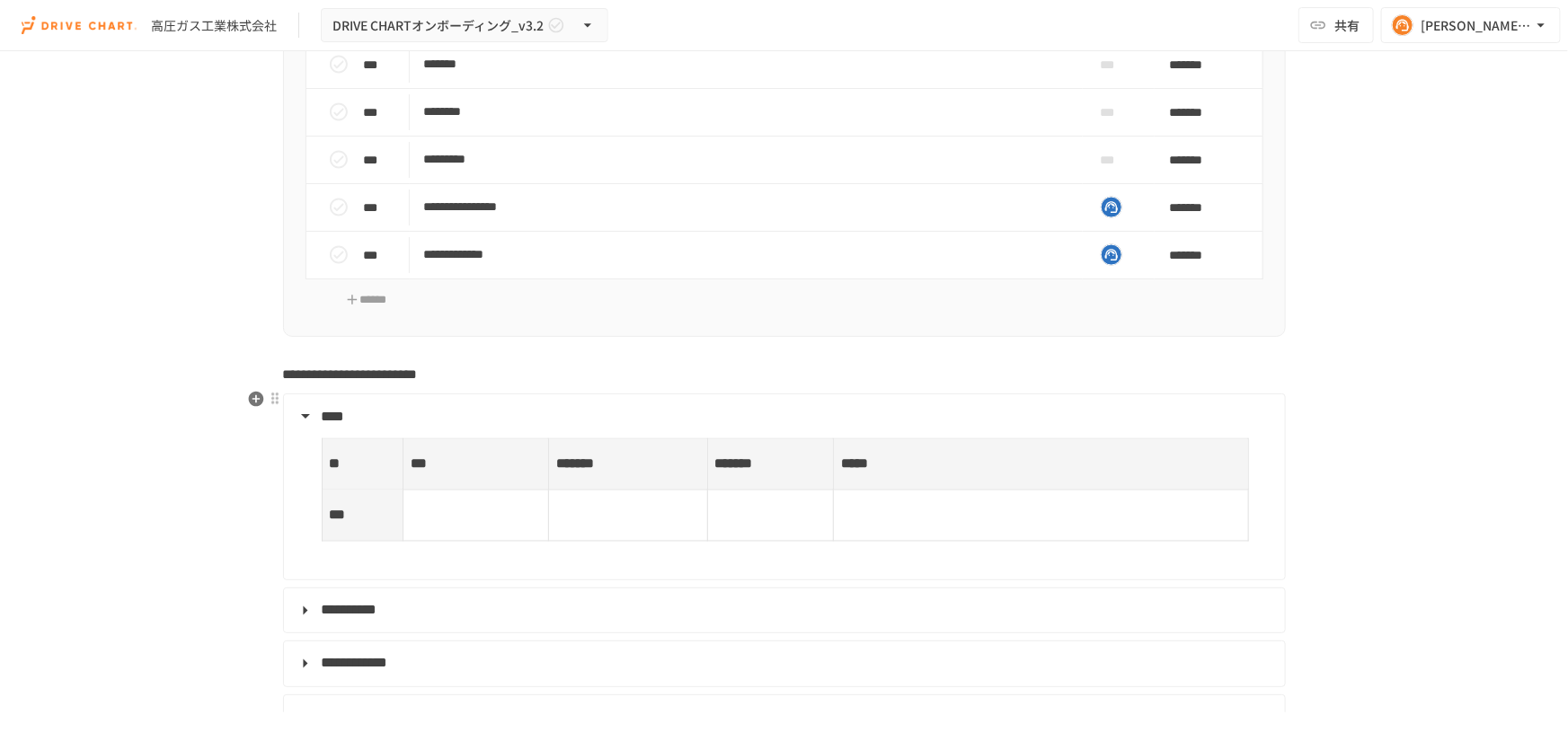 click on "****" at bounding box center [783, 417] 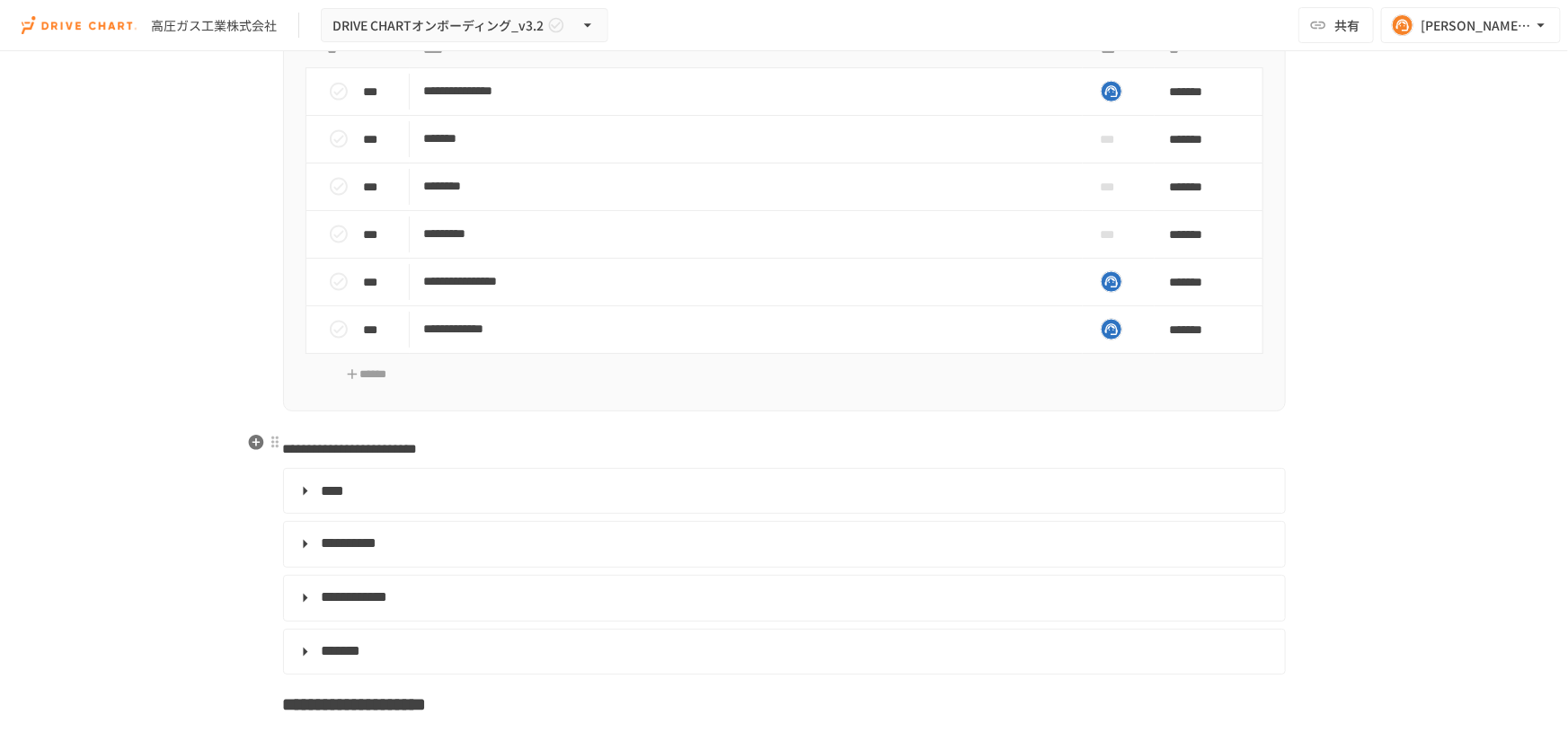 scroll, scrollTop: 4609, scrollLeft: 0, axis: vertical 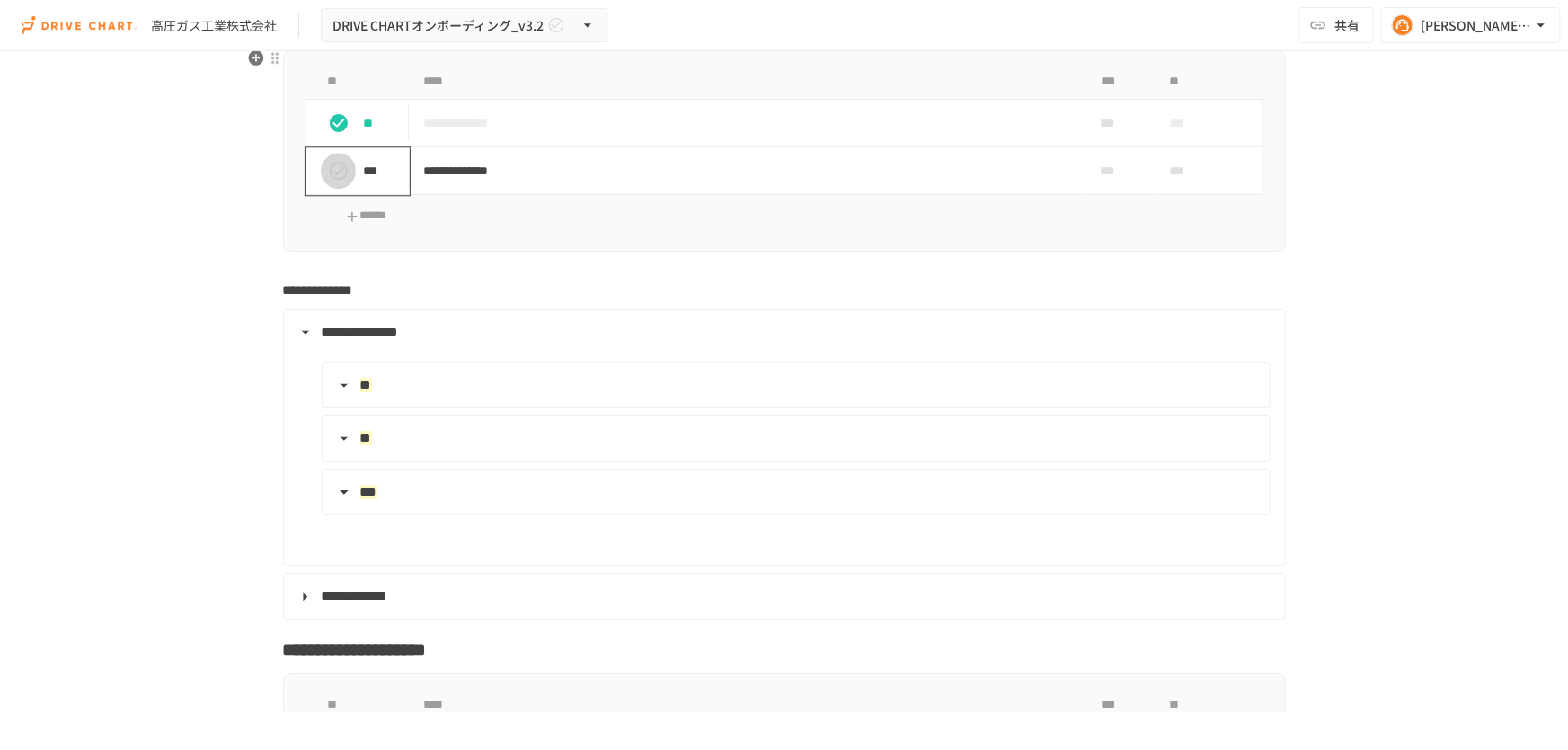 click 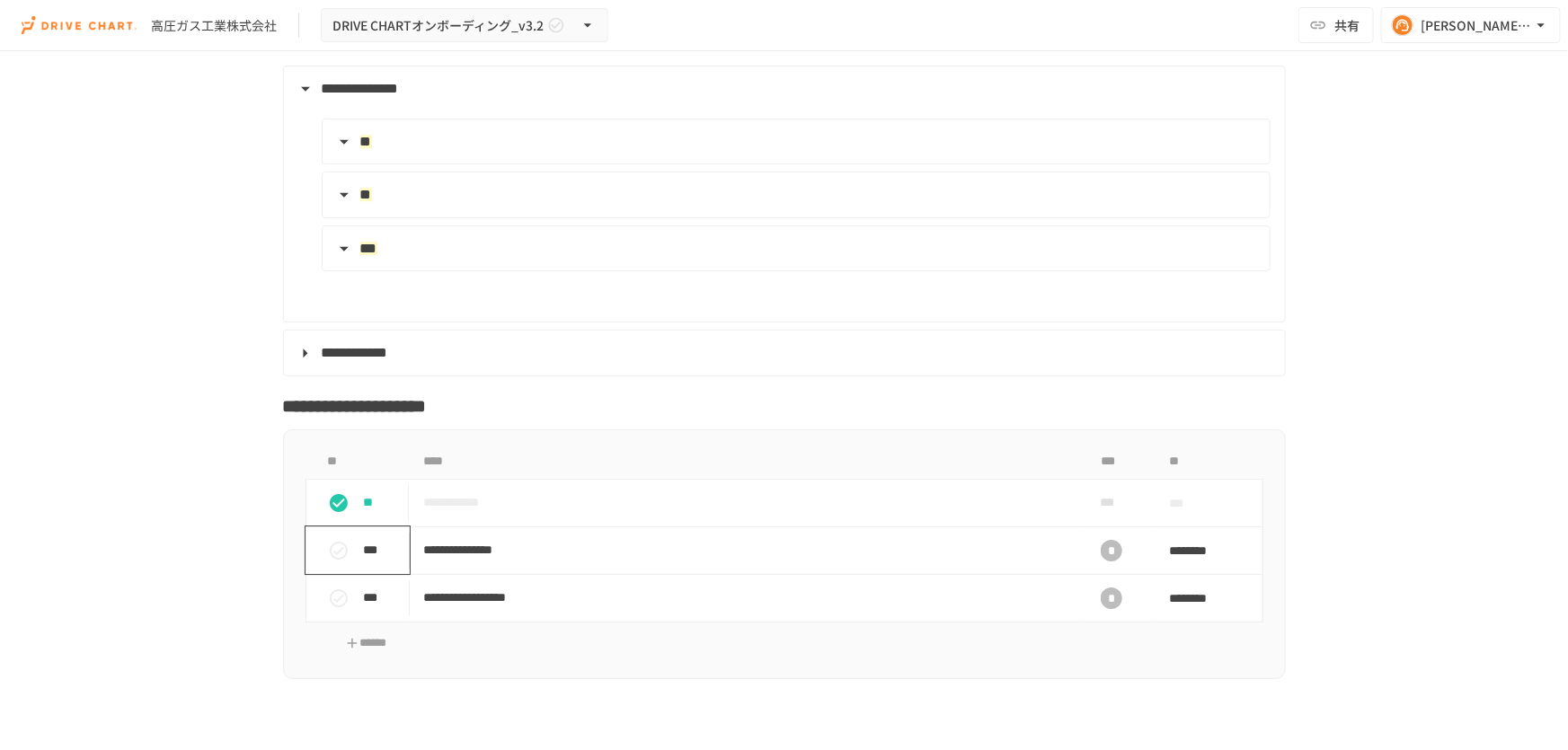scroll, scrollTop: 2650, scrollLeft: 0, axis: vertical 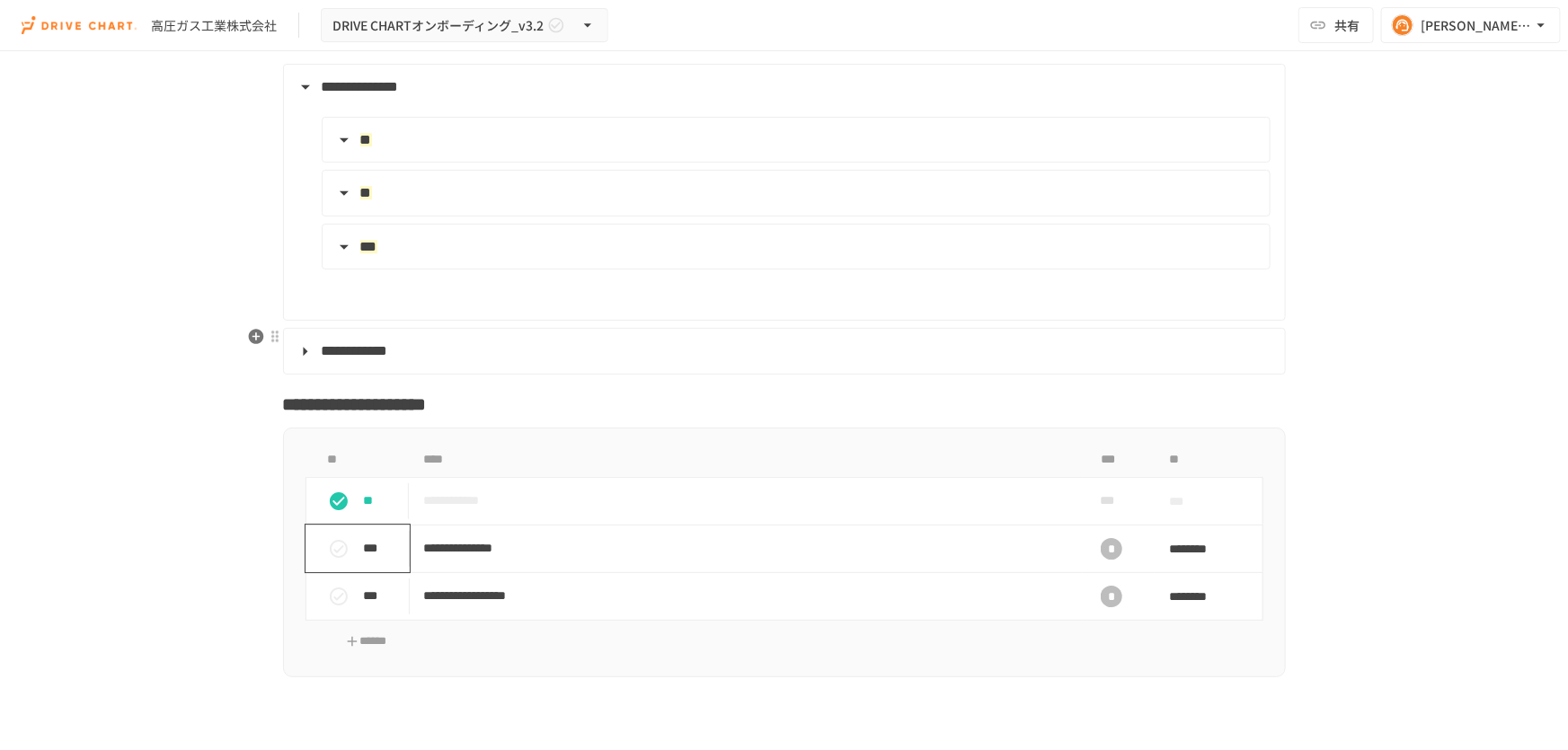 click on "**********" at bounding box center [783, 351] 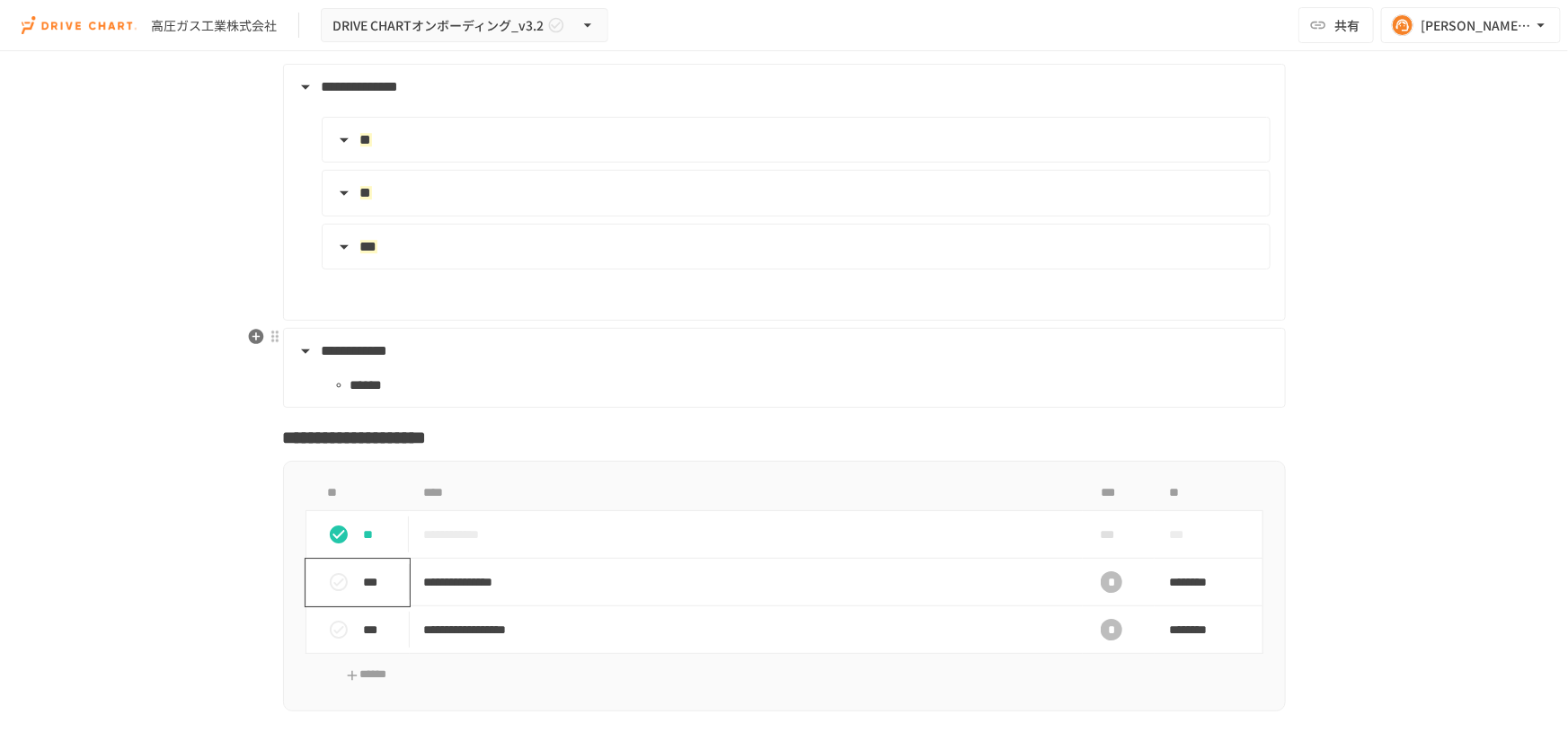 click on "******" at bounding box center (367, 384) 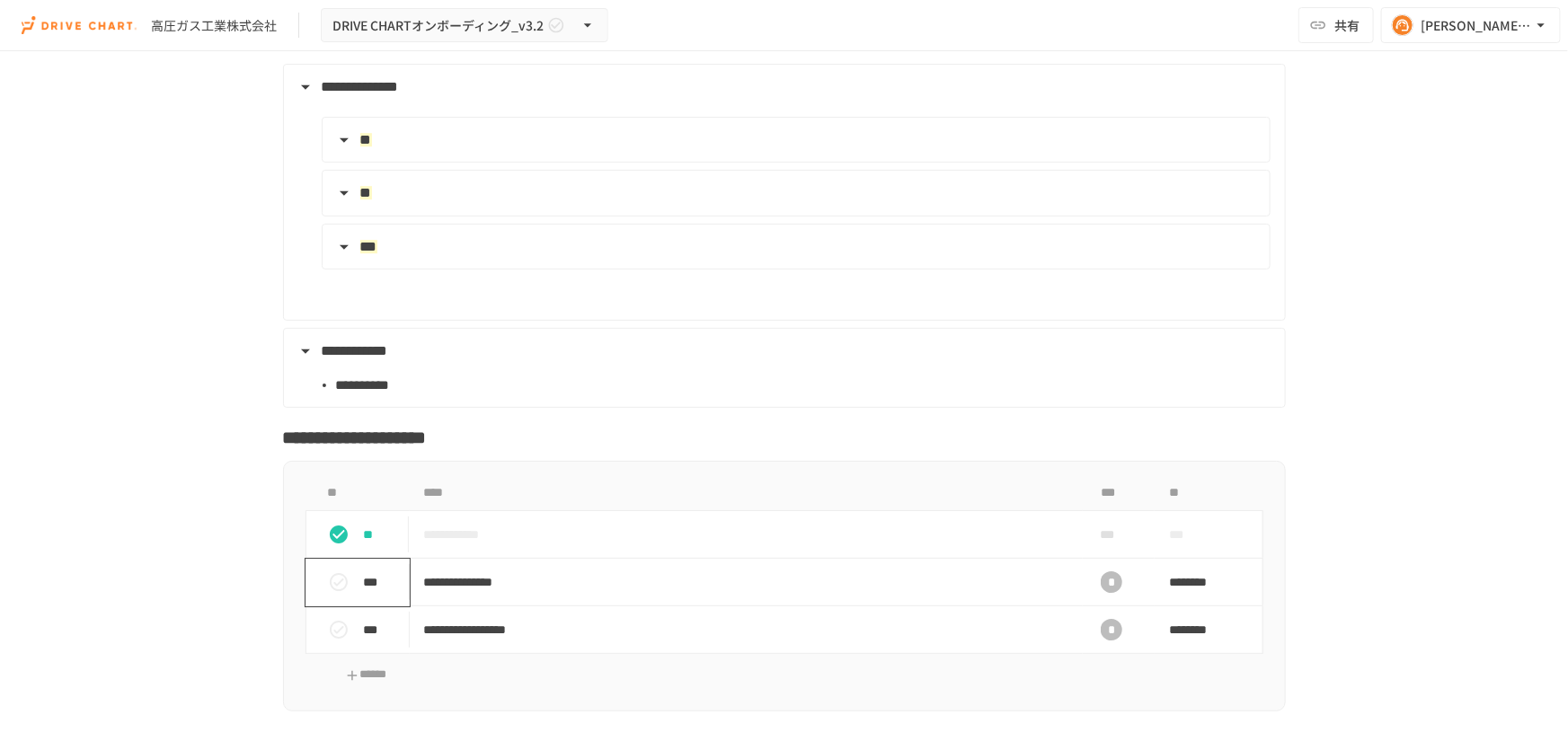 click on "**********" at bounding box center (784, 382) 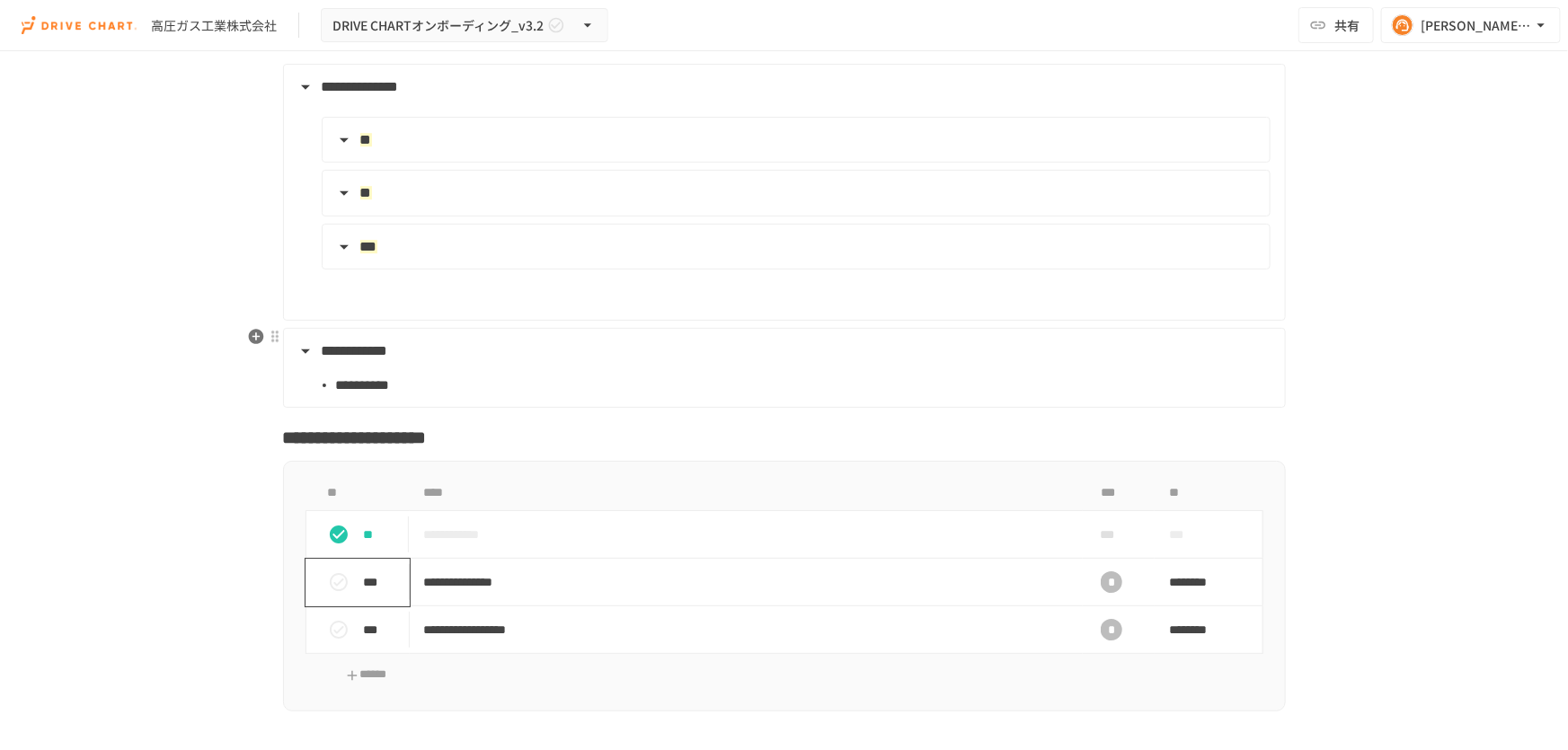 click on "**********" at bounding box center (783, 351) 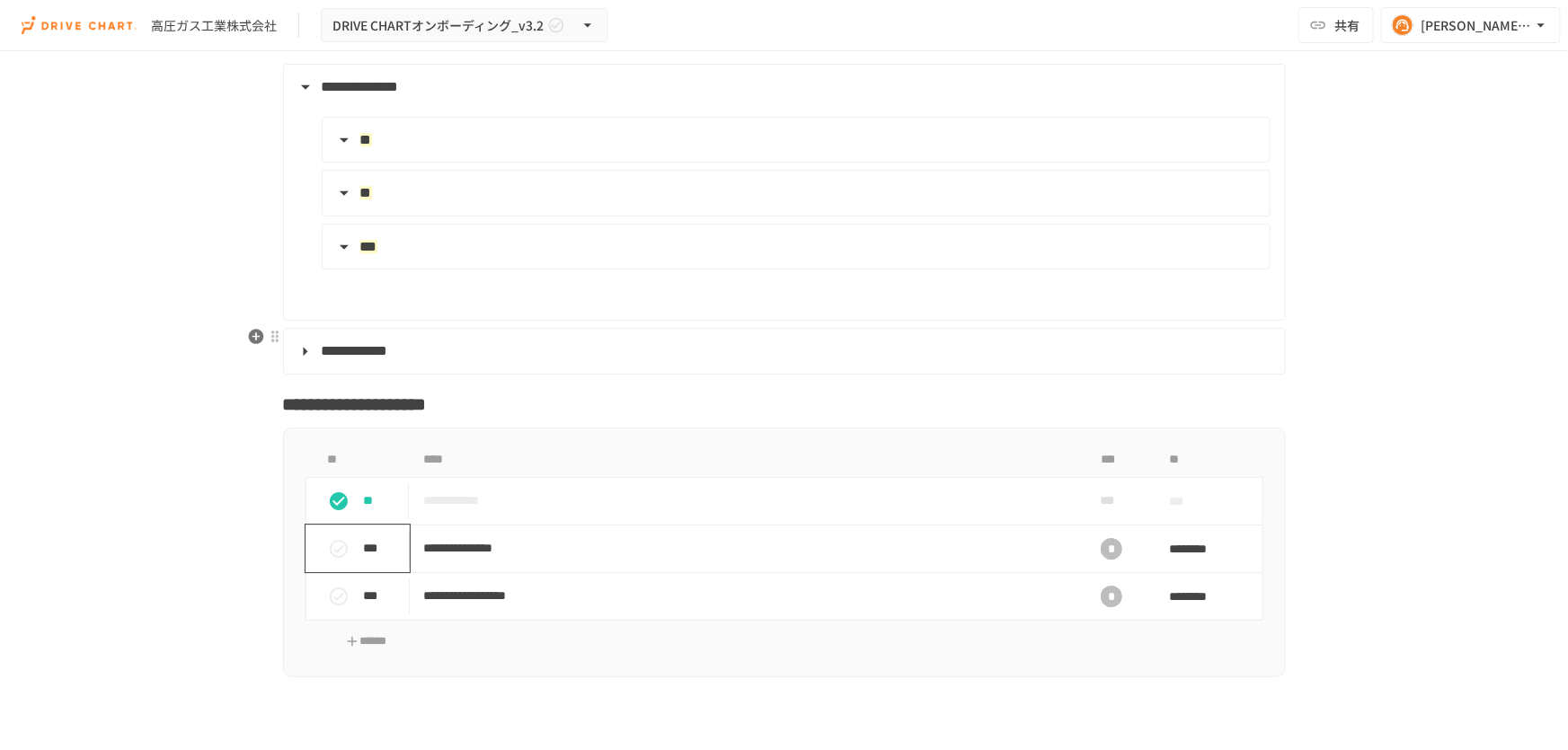 click on "**********" at bounding box center [783, 351] 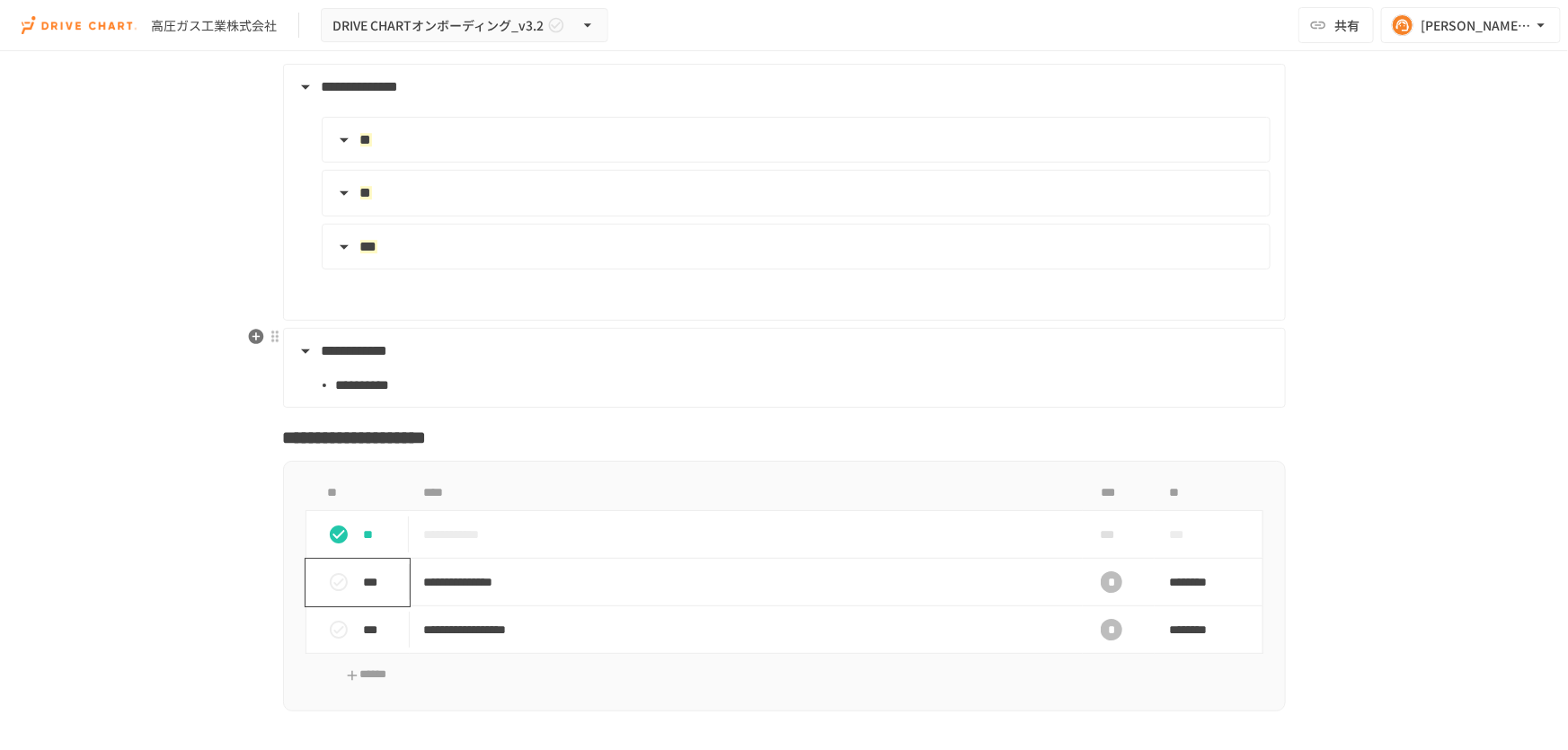 click on "**********" at bounding box center [783, 380] 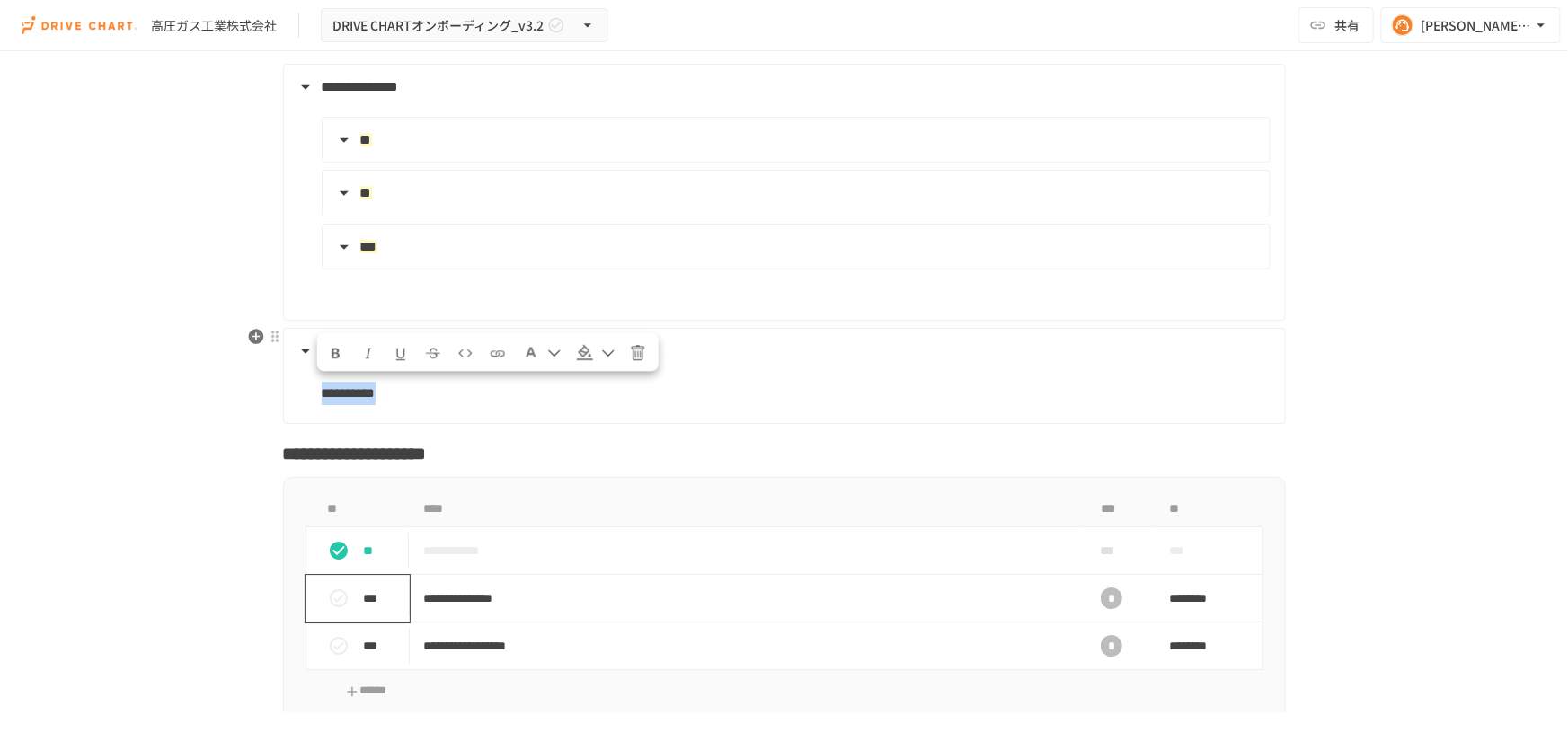 drag, startPoint x: 332, startPoint y: 384, endPoint x: 421, endPoint y: 384, distance: 89 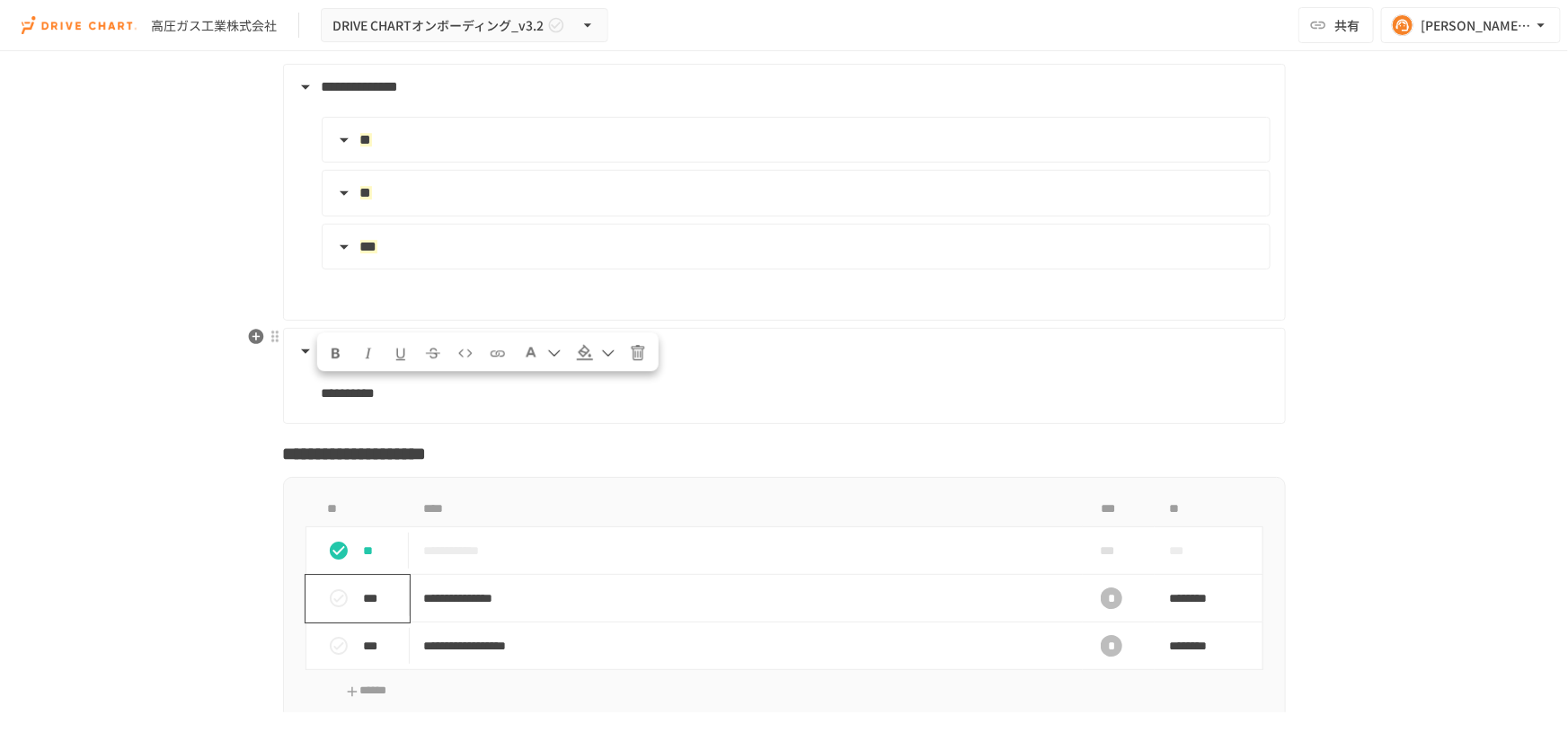 click on "**********" at bounding box center (783, 351) 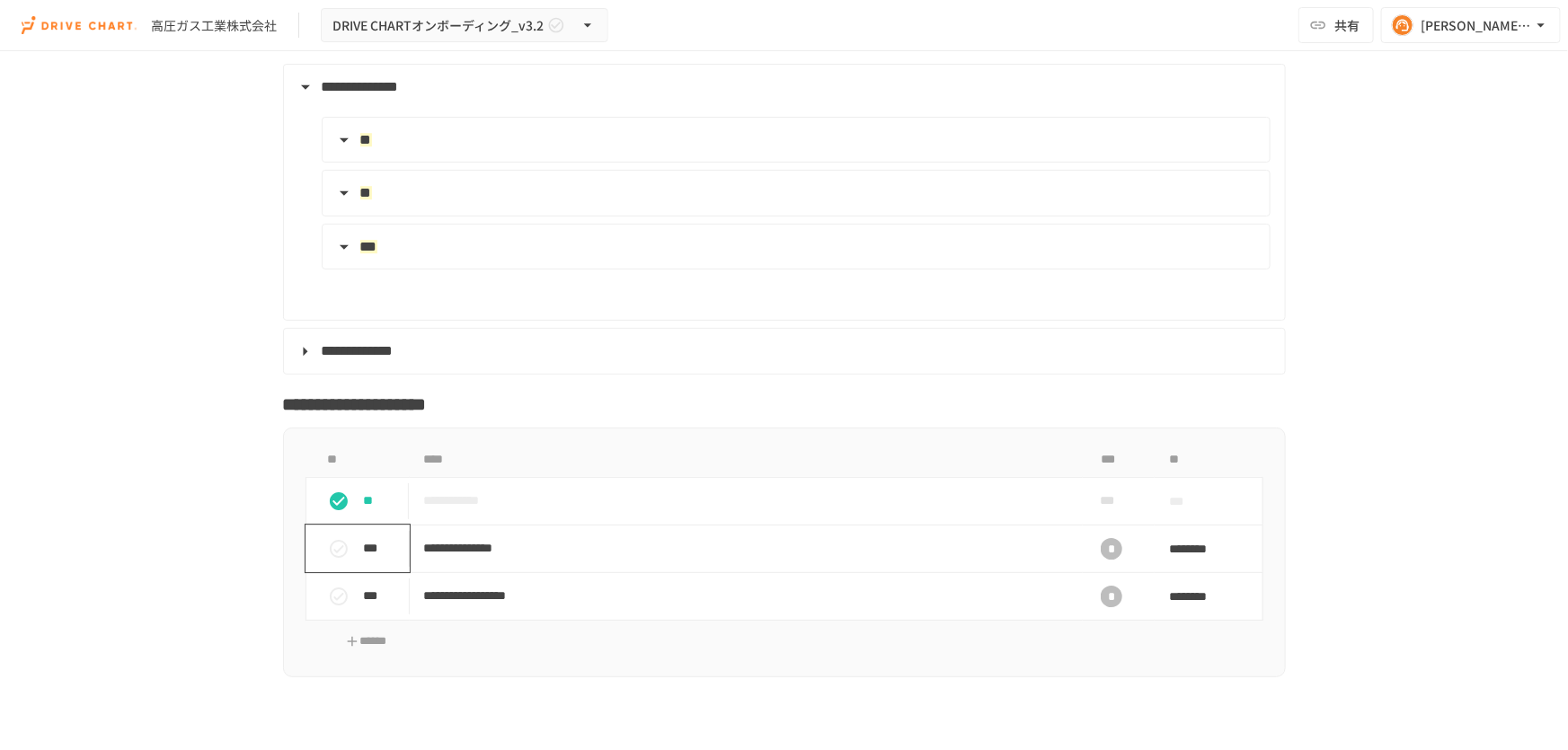 click on "**********" at bounding box center [783, 351] 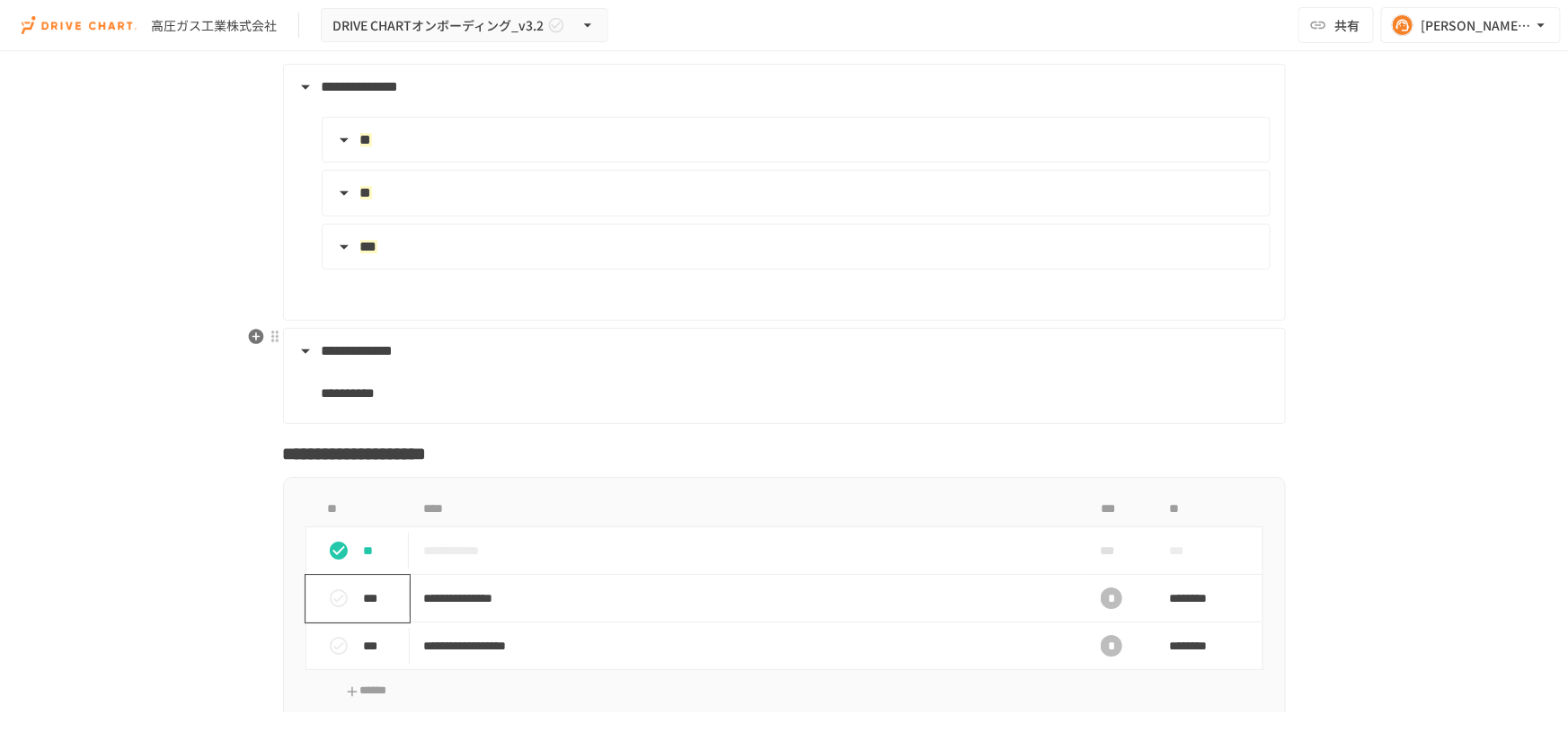 click on "**********" at bounding box center (783, 351) 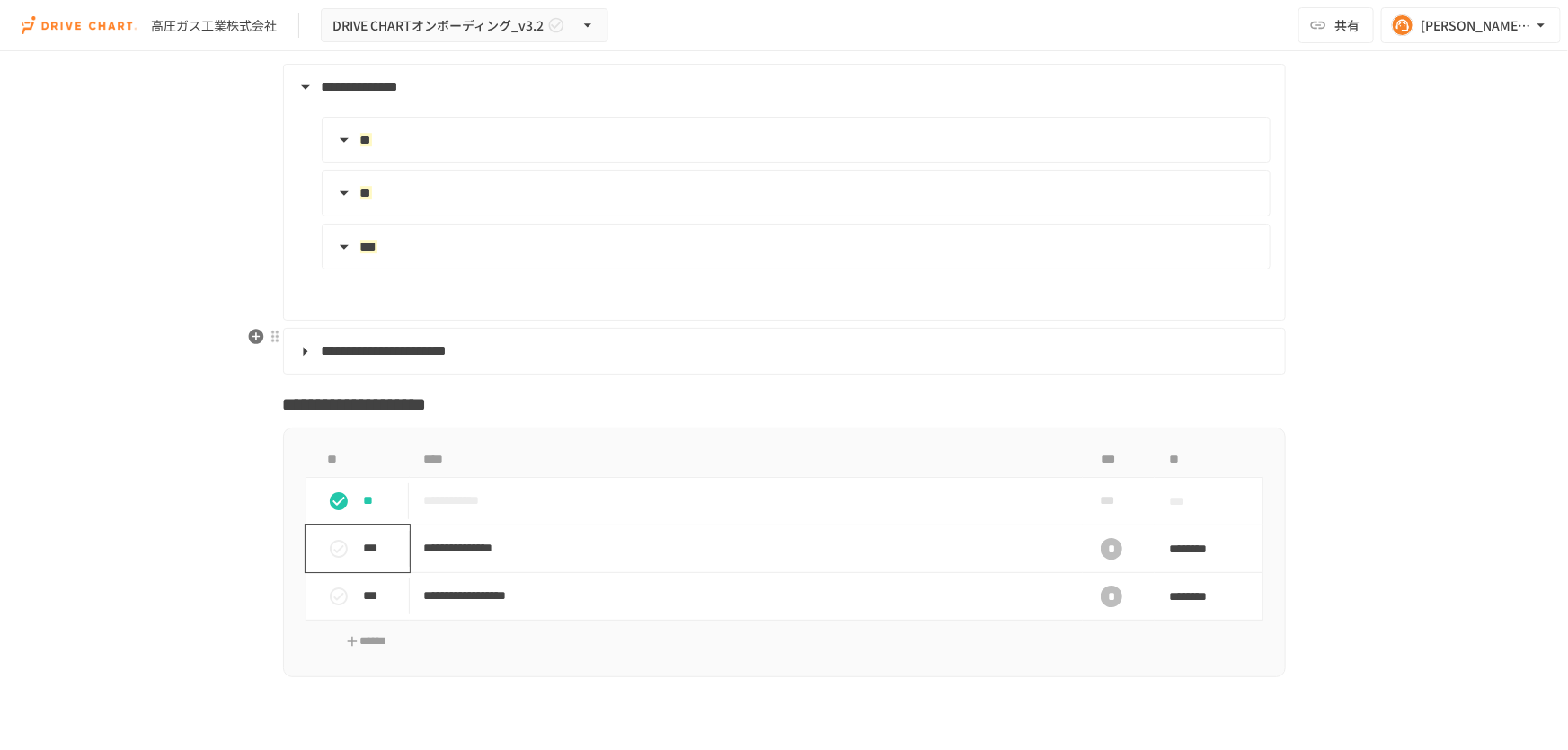 click on "**********" at bounding box center (783, 351) 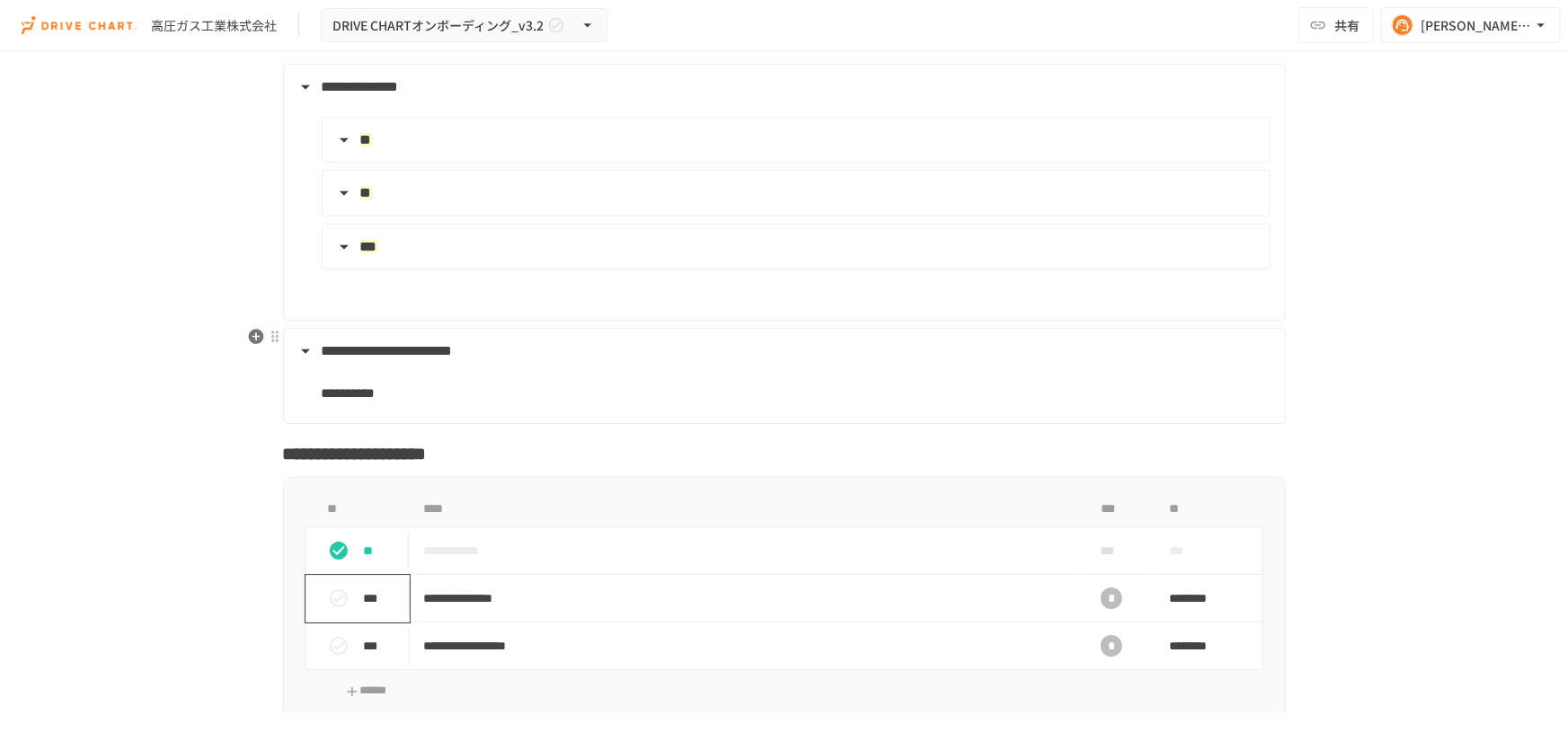 click on "**********" at bounding box center (783, 351) 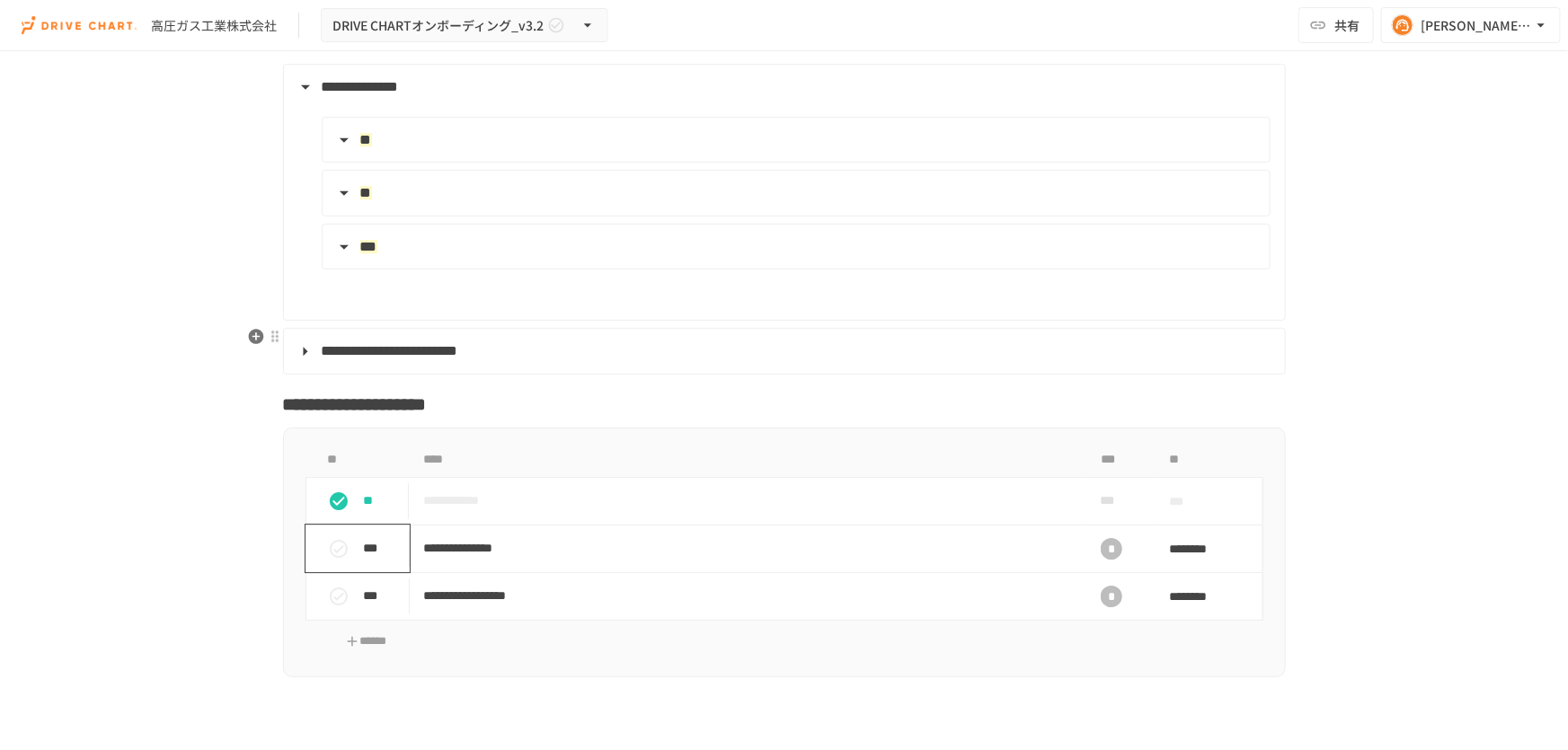 click on "**********" at bounding box center (390, 350) 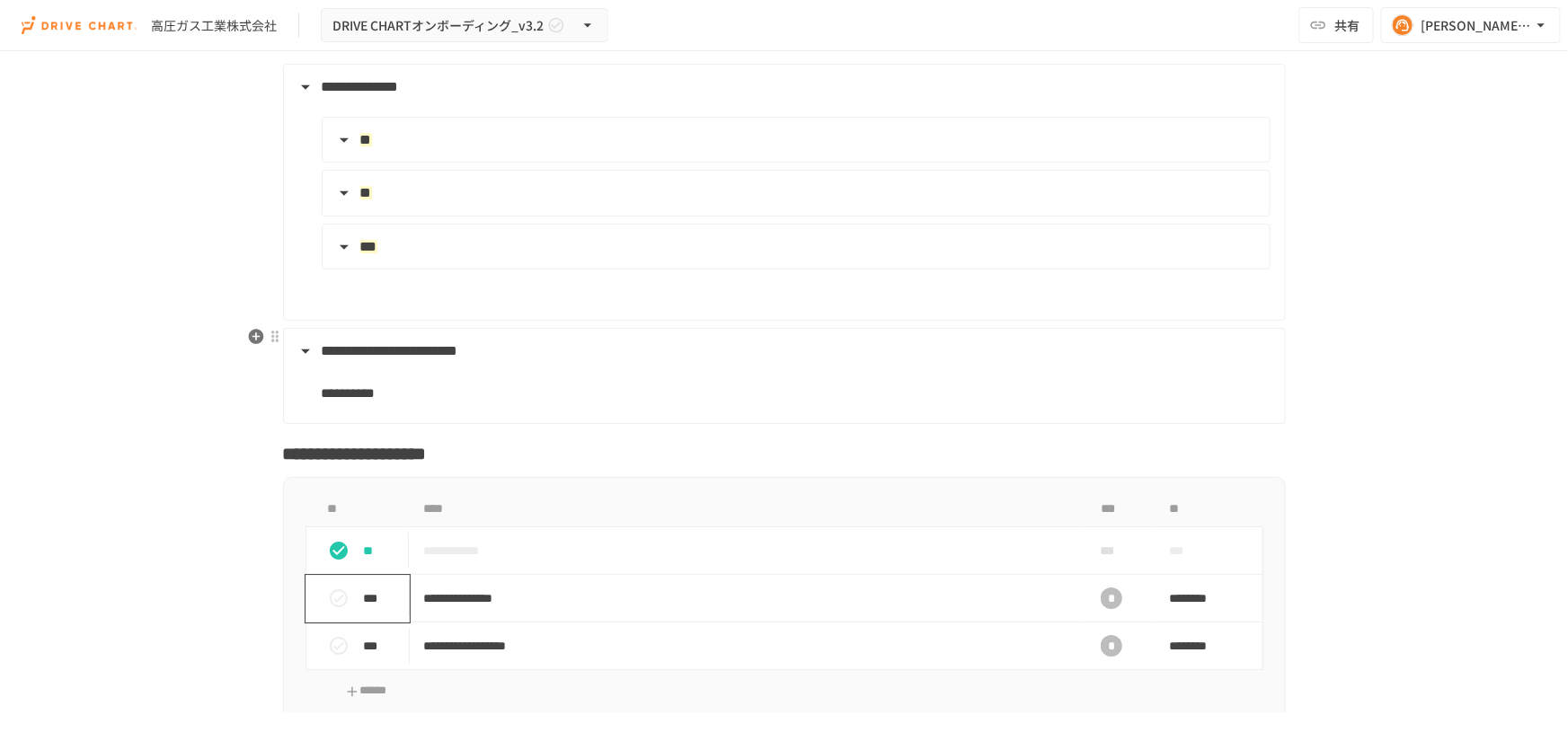 click on "**********" at bounding box center (783, 384) 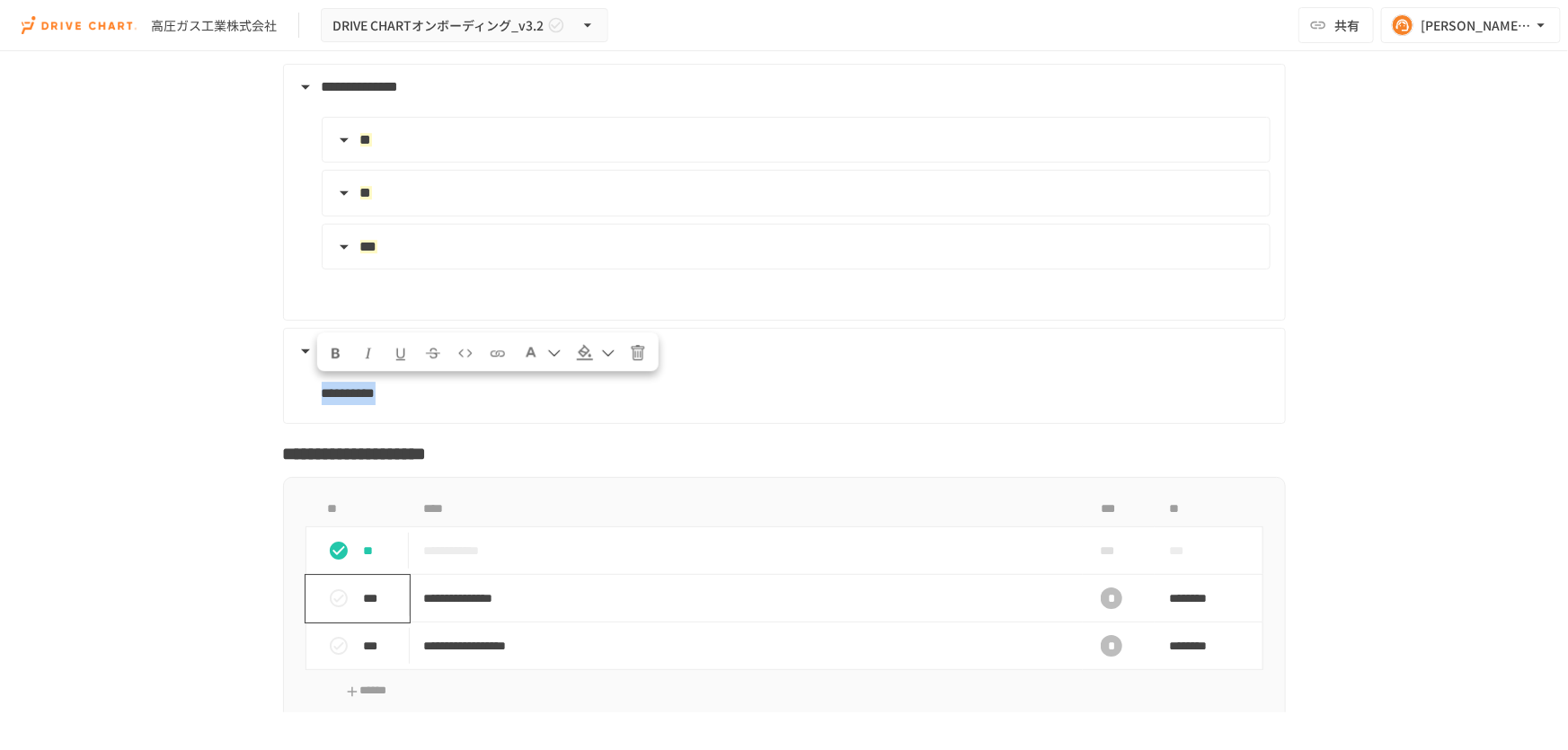 drag, startPoint x: 456, startPoint y: 394, endPoint x: 227, endPoint y: 392, distance: 229.00873 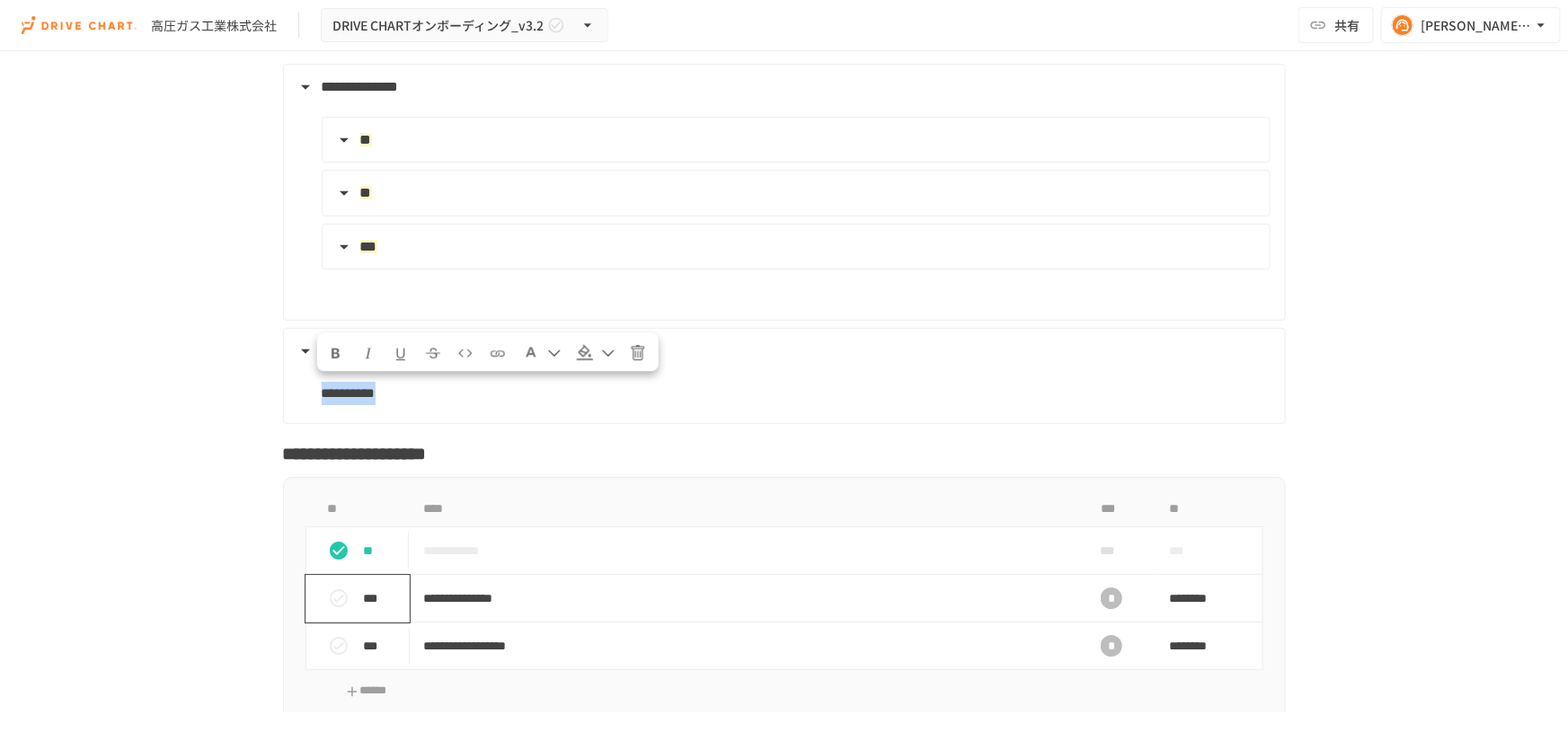 click on "**********" at bounding box center (784, 382) 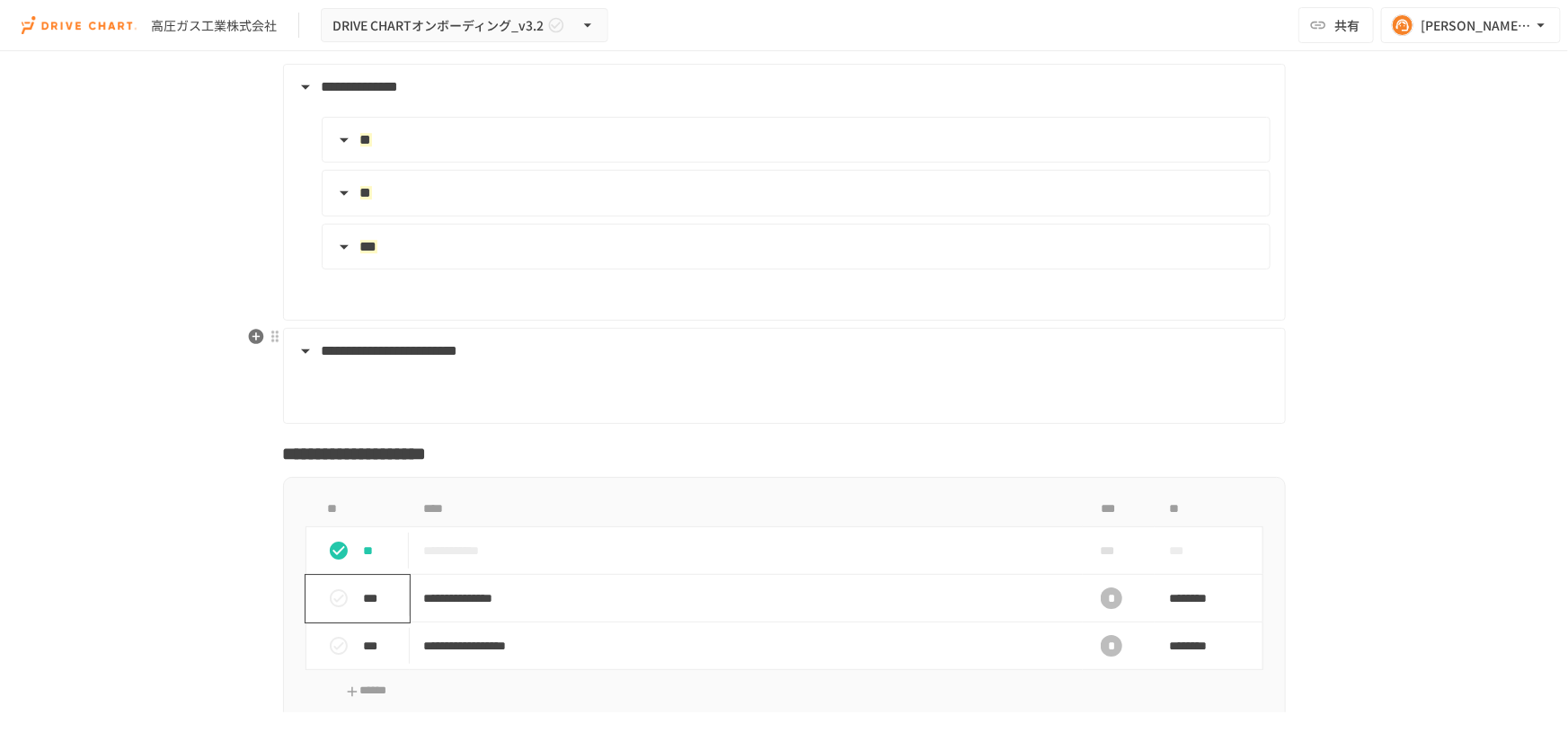 click on "**********" at bounding box center (784, 1403) 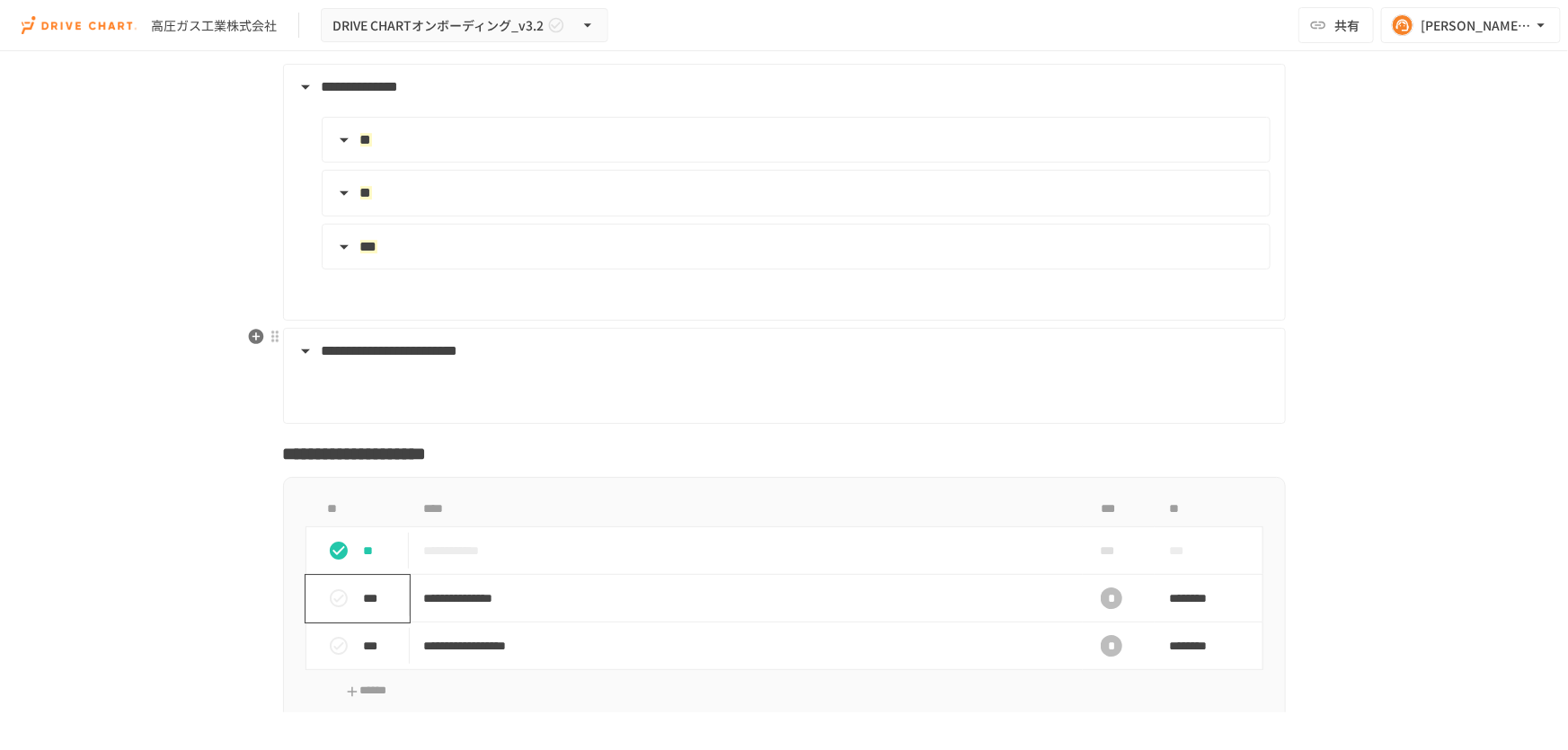 click on "**********" at bounding box center [783, 351] 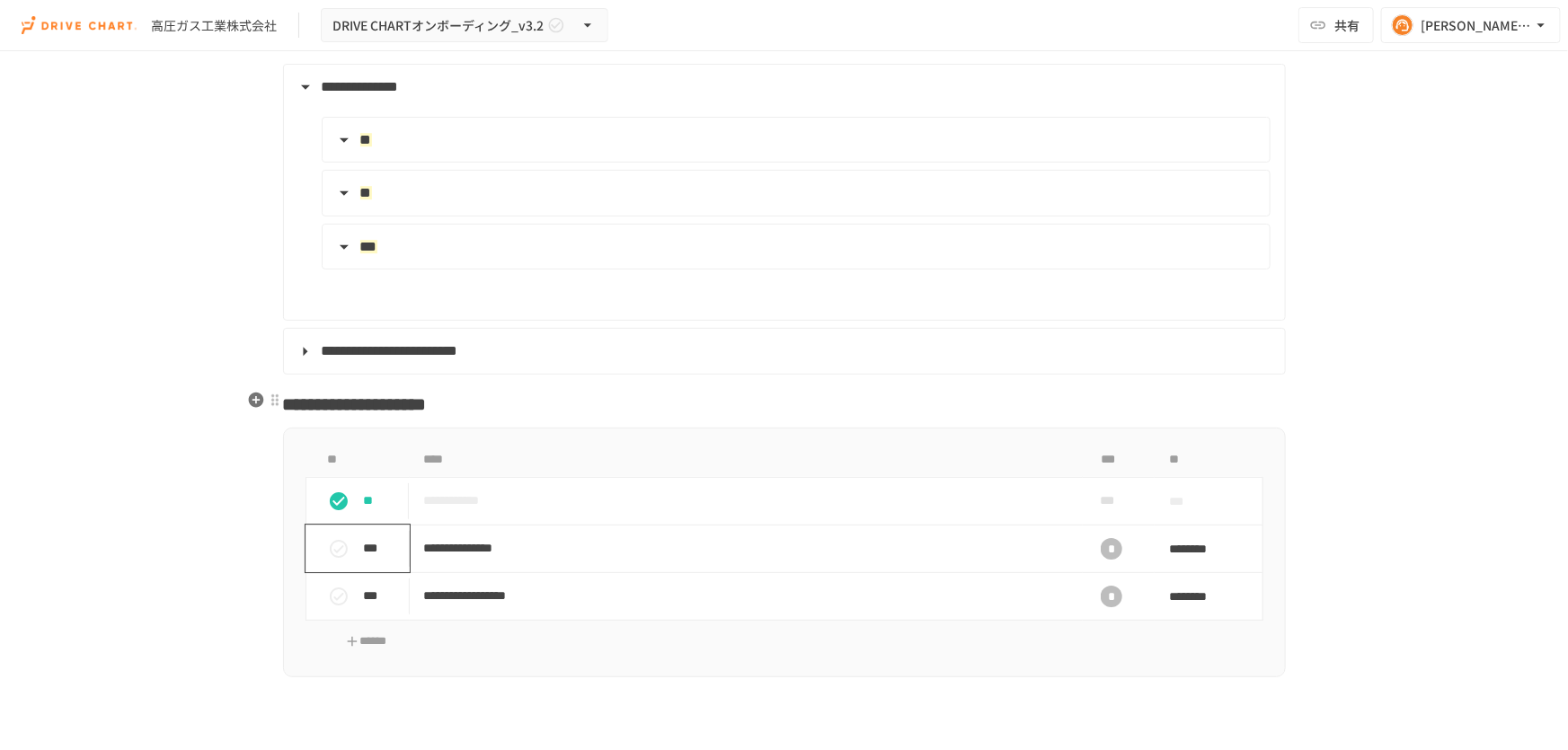 drag, startPoint x: 222, startPoint y: 407, endPoint x: 211, endPoint y: 430, distance: 25.495098 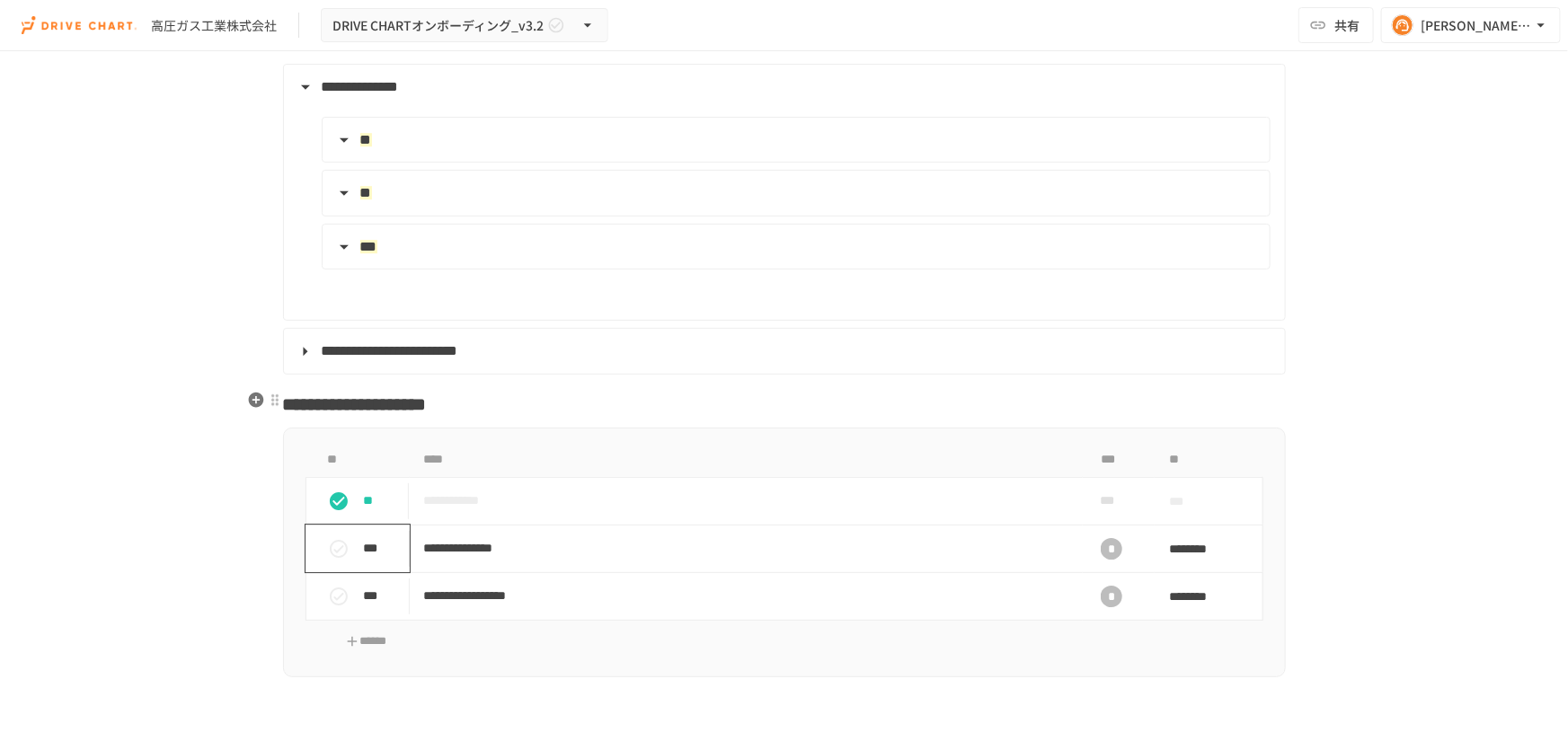 click on "**********" at bounding box center (784, 382) 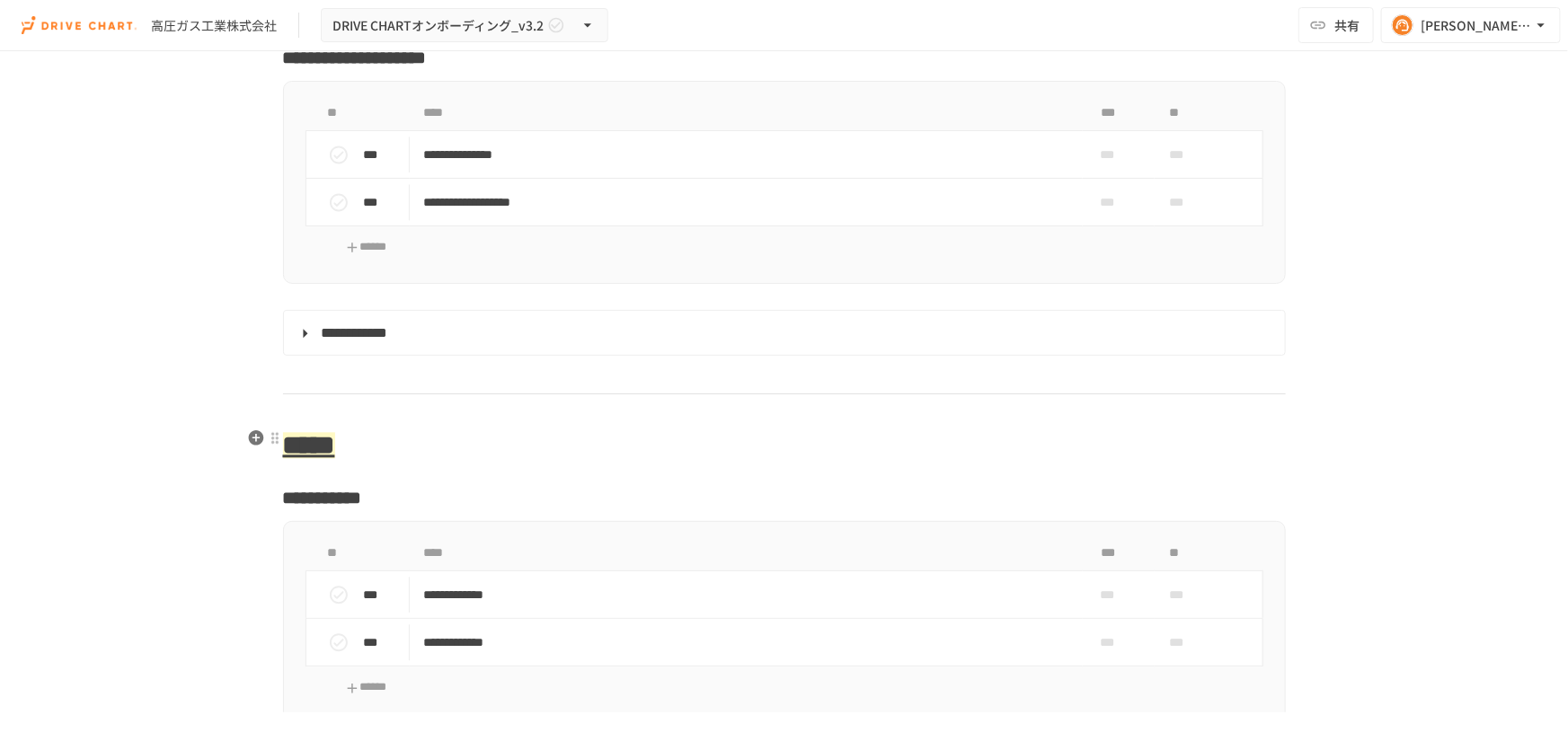 scroll, scrollTop: 5017, scrollLeft: 0, axis: vertical 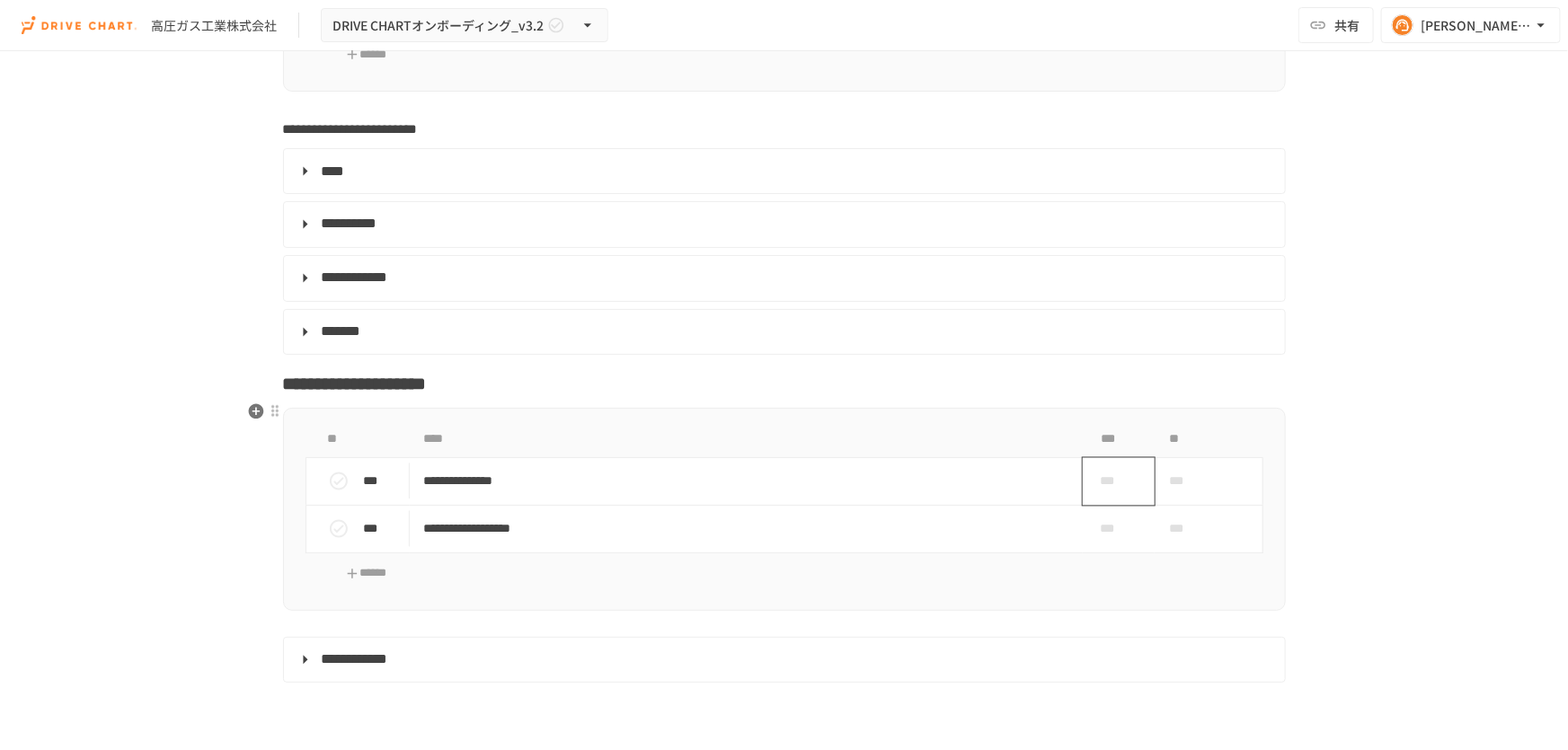 click on "***" at bounding box center (1119, 481) 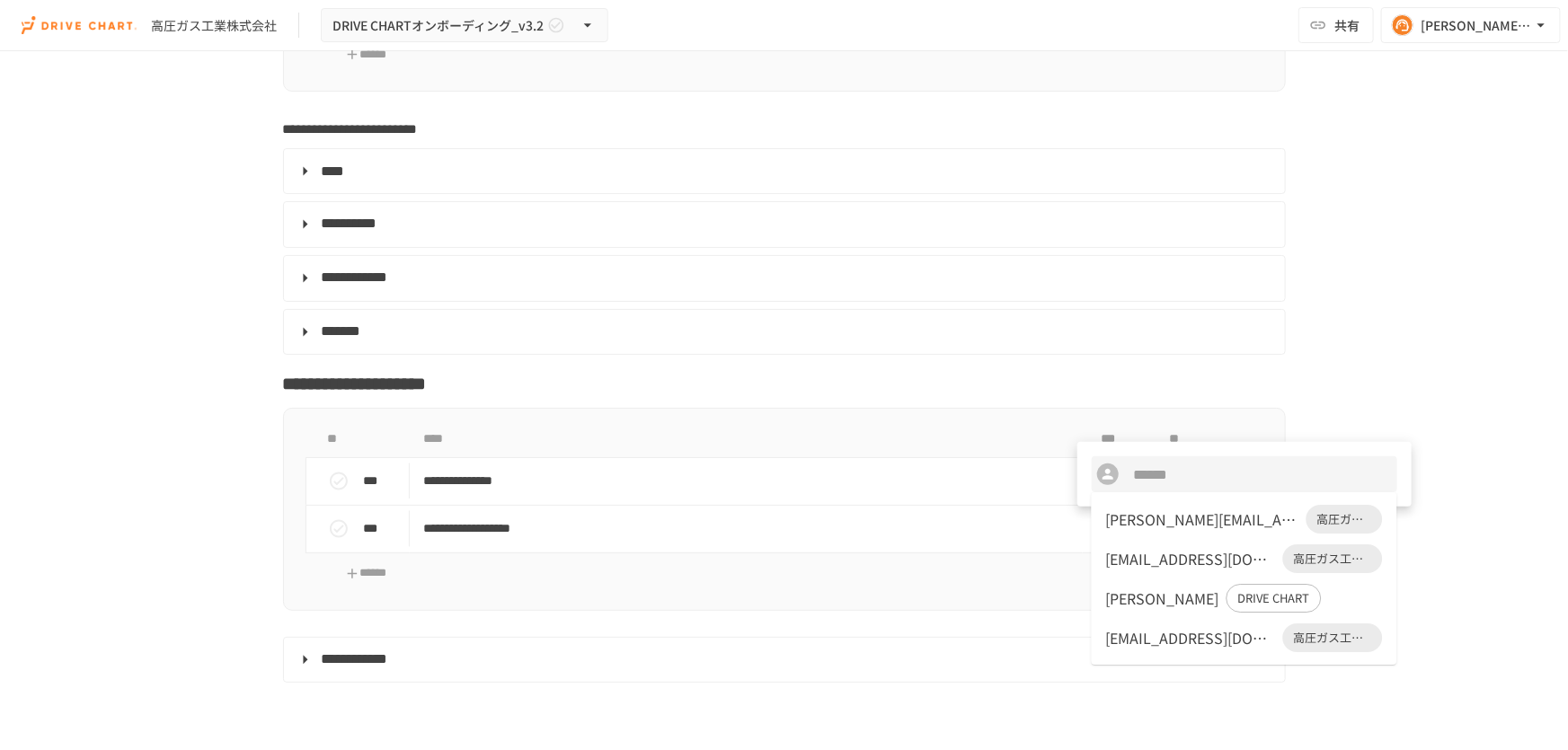 click on "[PERSON_NAME][EMAIL_ADDRESS][DOMAIN_NAME]" at bounding box center (1202, 519) 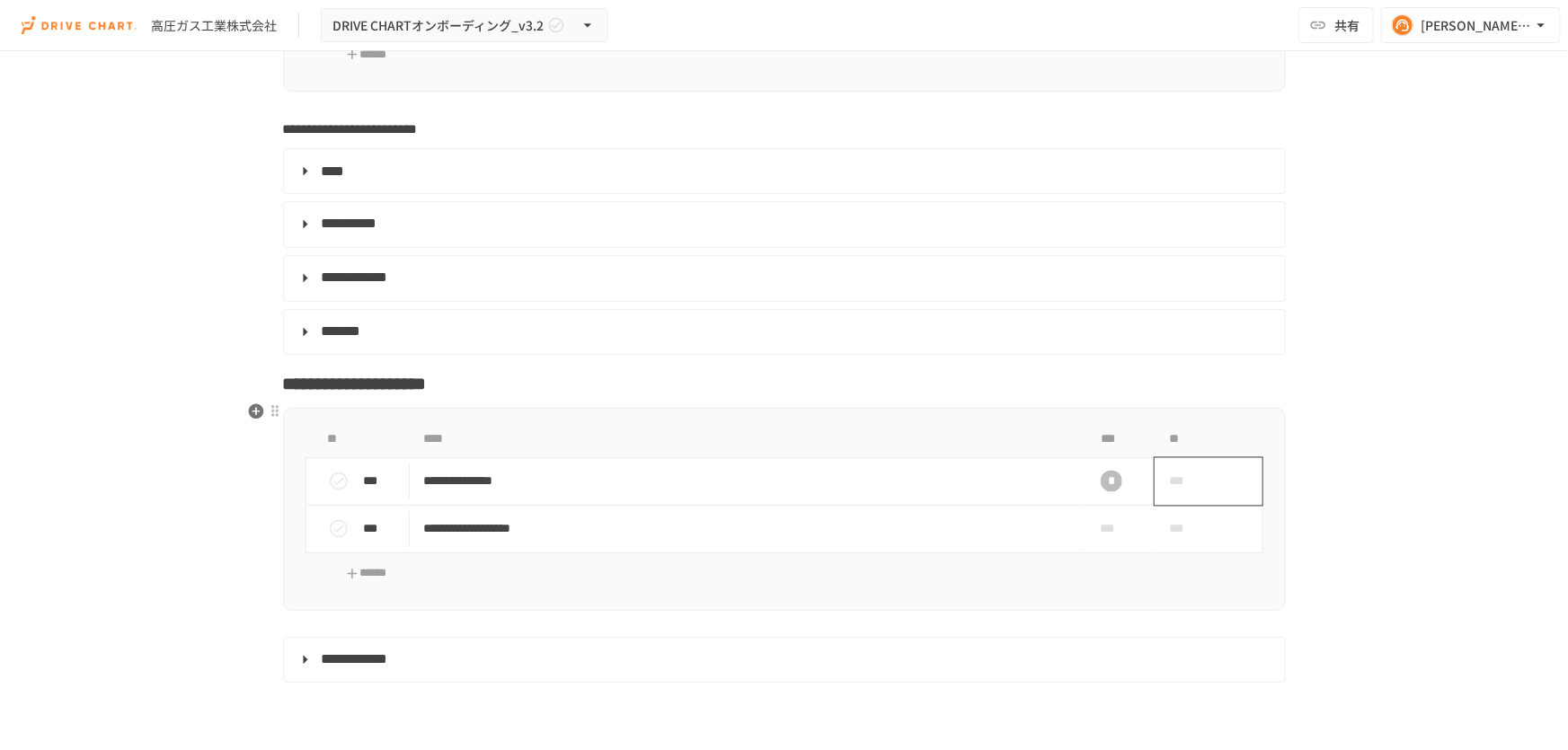 click on "***" at bounding box center (1188, 481) 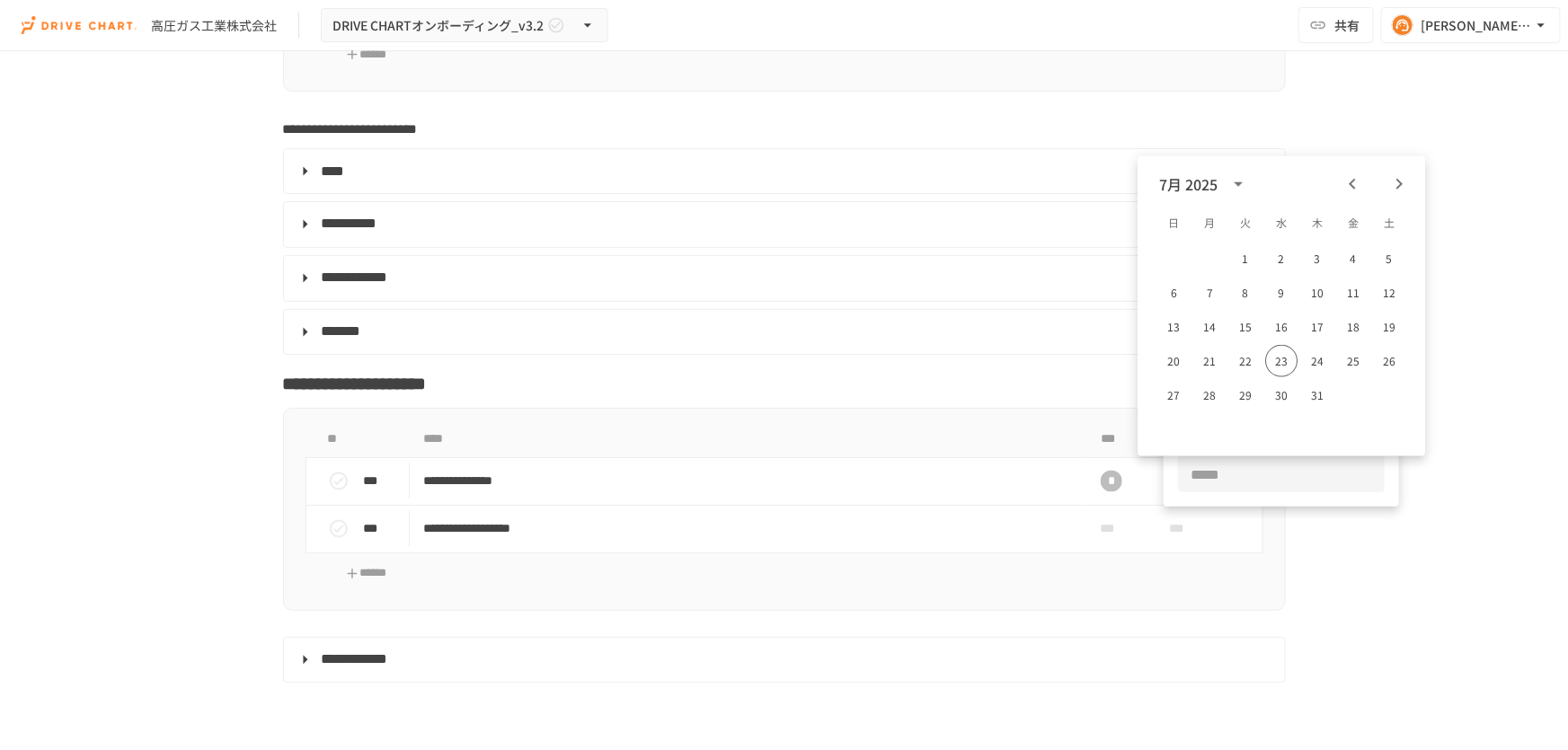 click 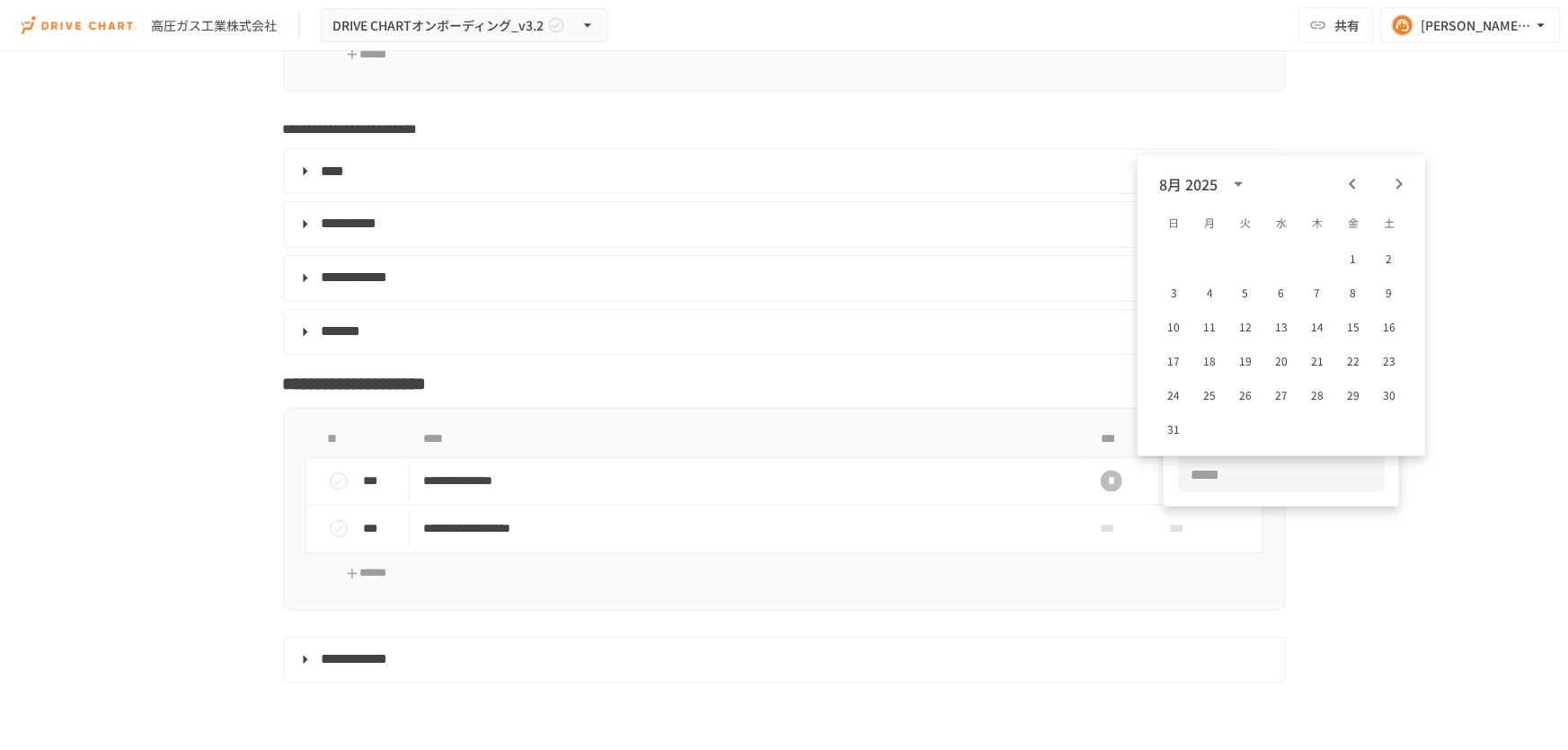 click 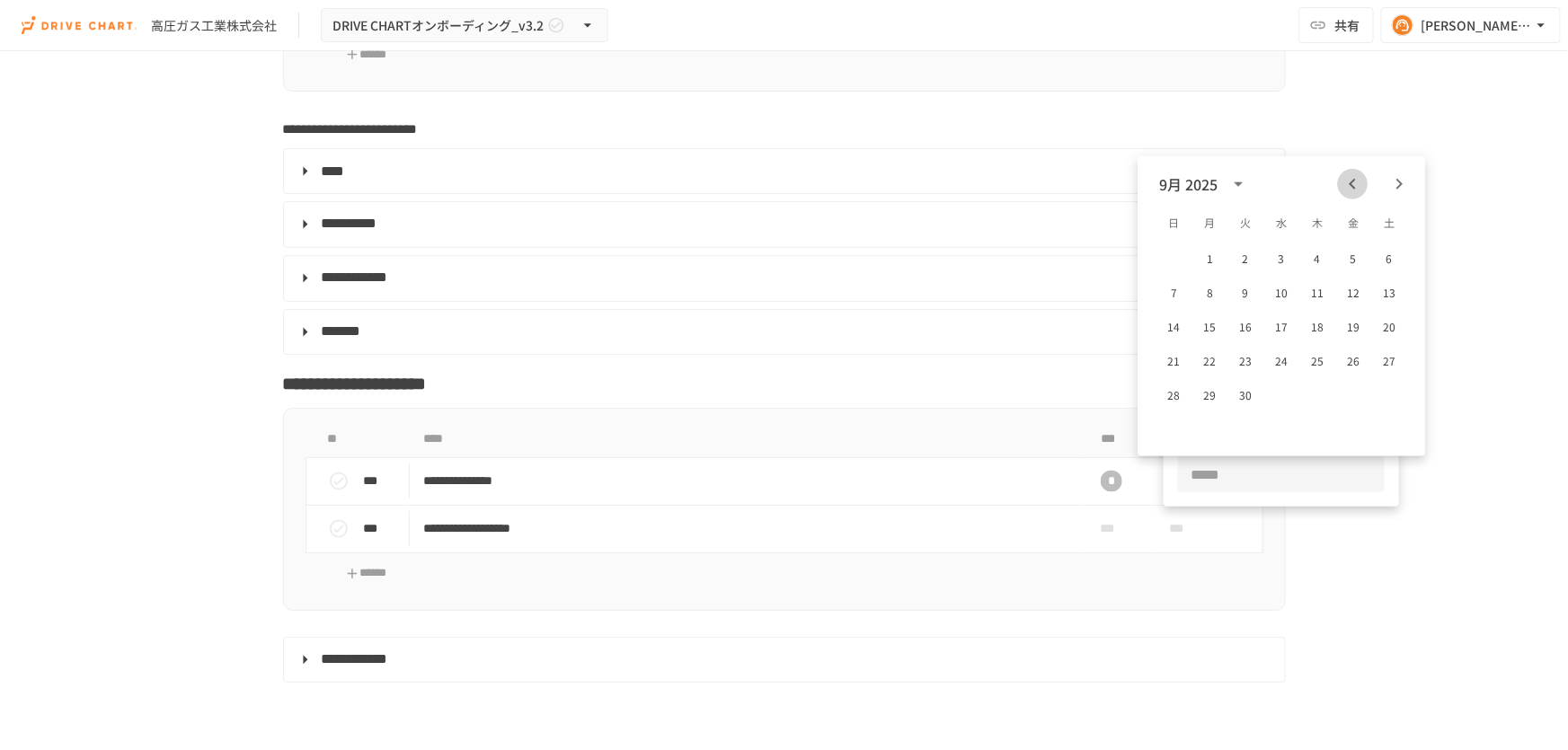 click 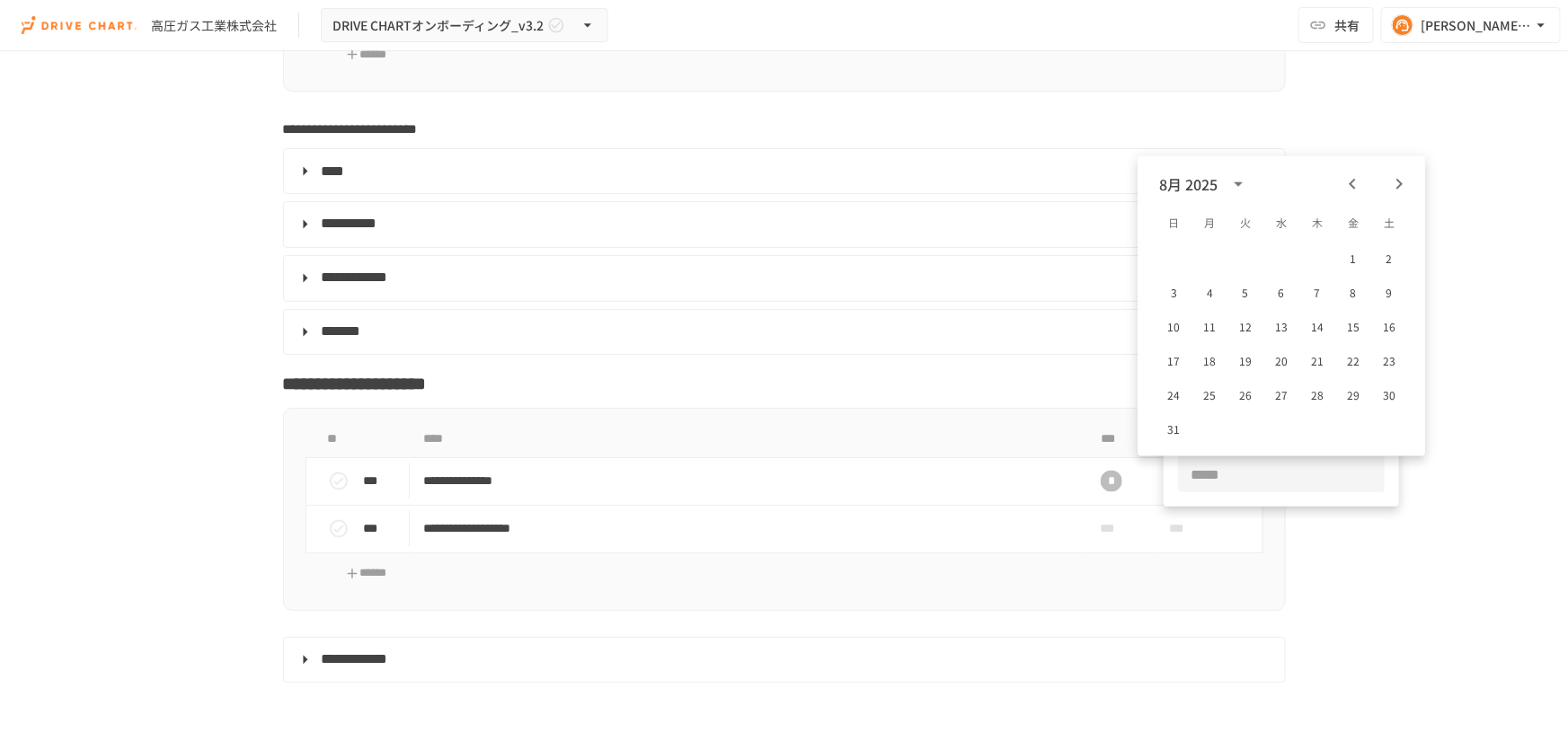 click 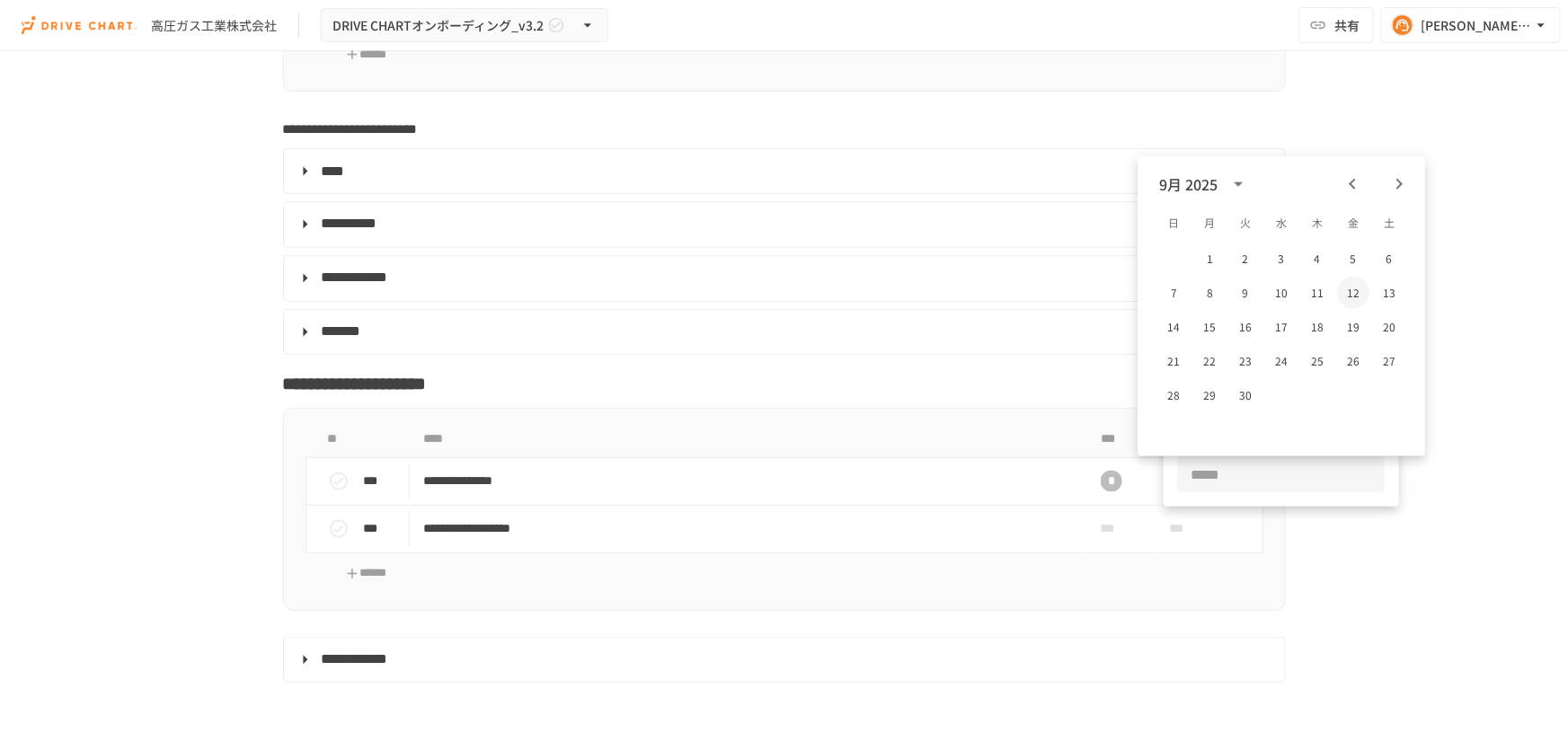 click on "12" at bounding box center [1353, 293] 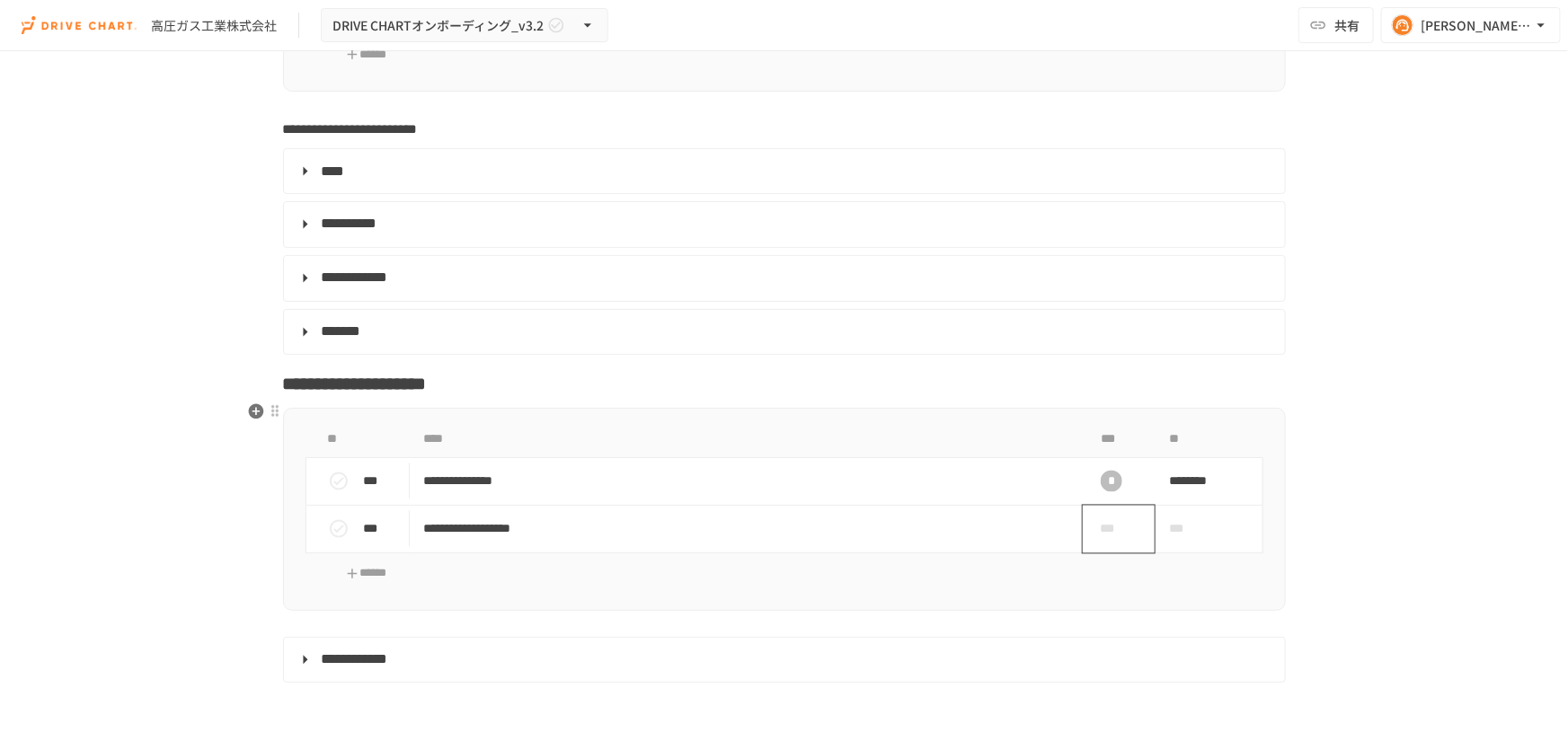 click on "***" at bounding box center (1112, 529) 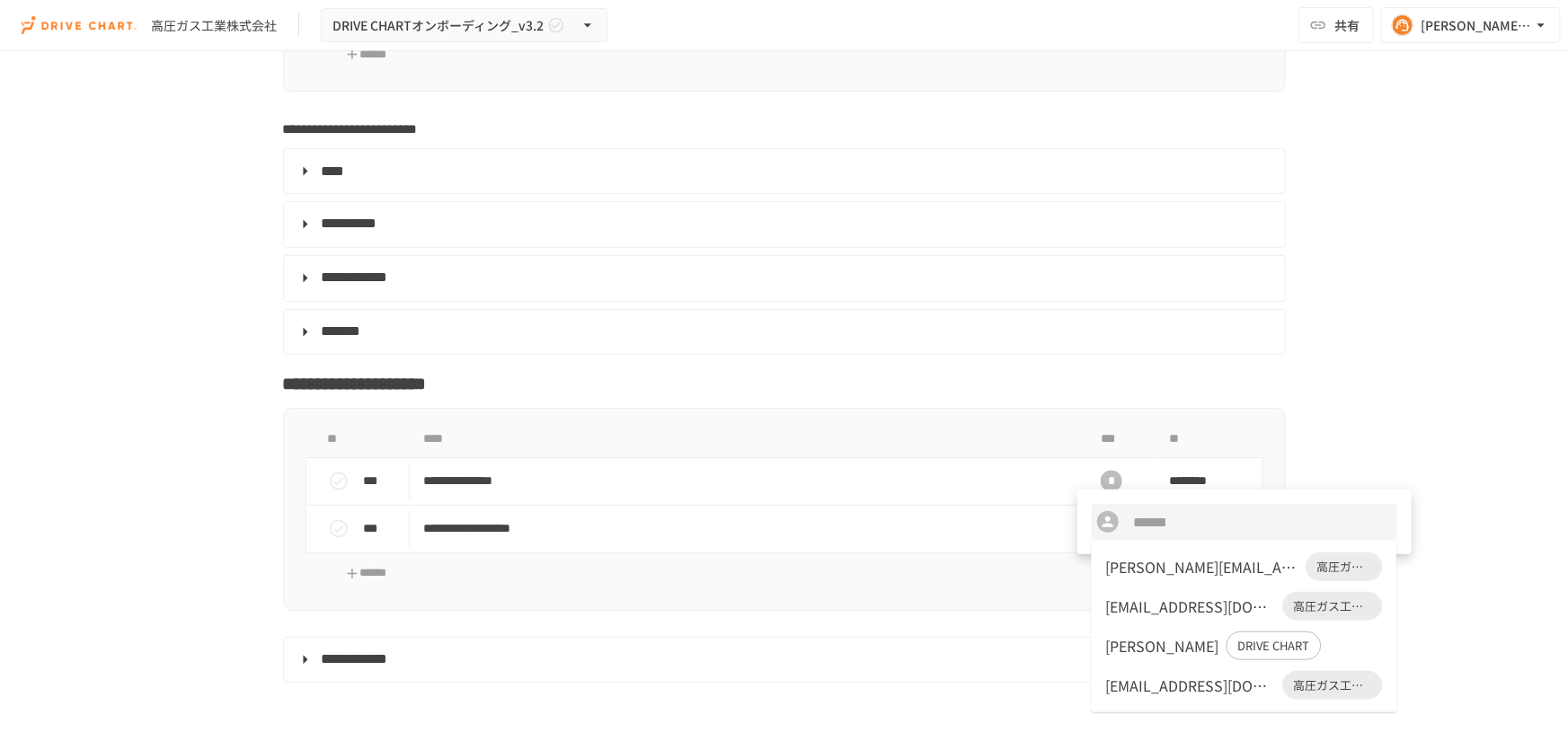 click at bounding box center [784, 375] 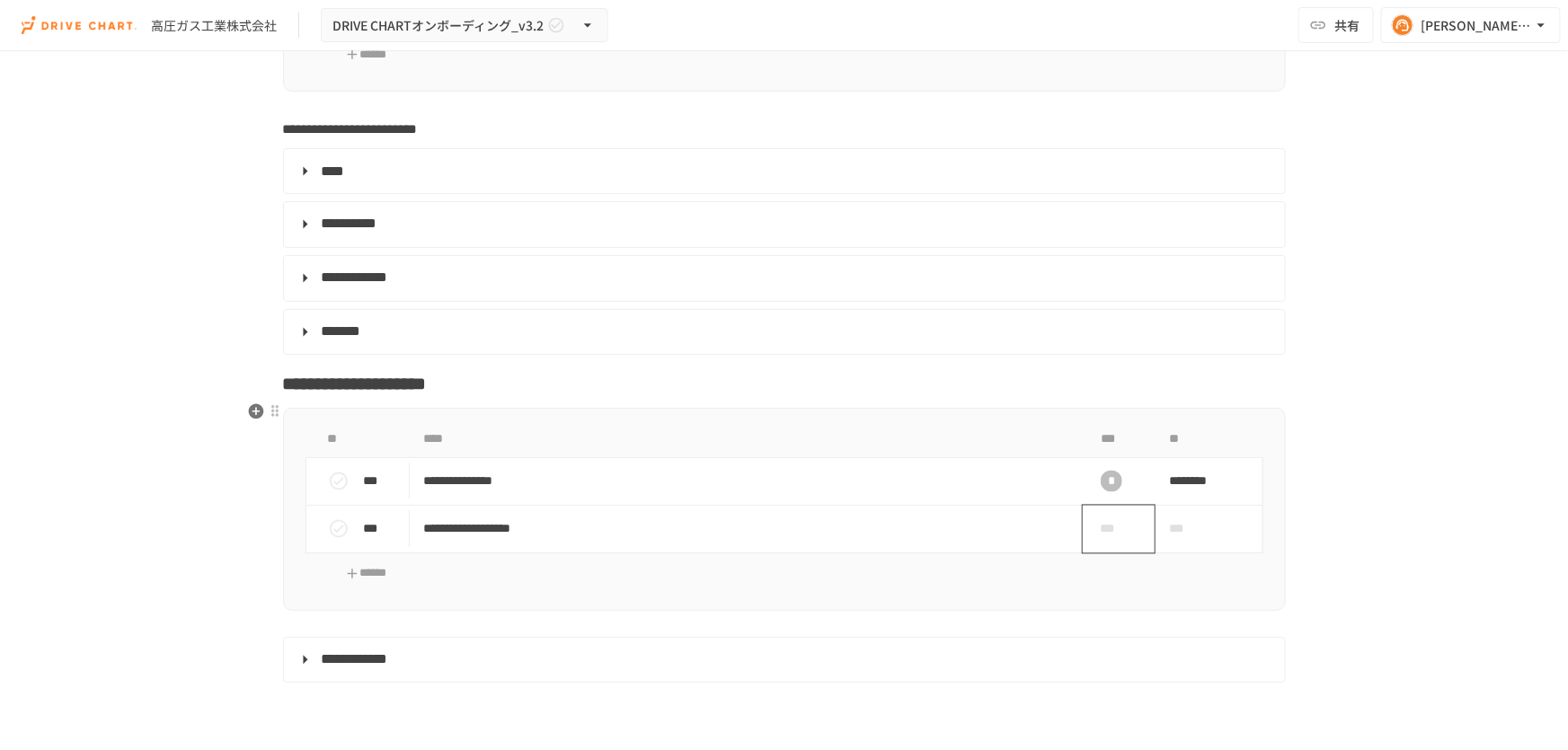 click on "***" at bounding box center [1112, 529] 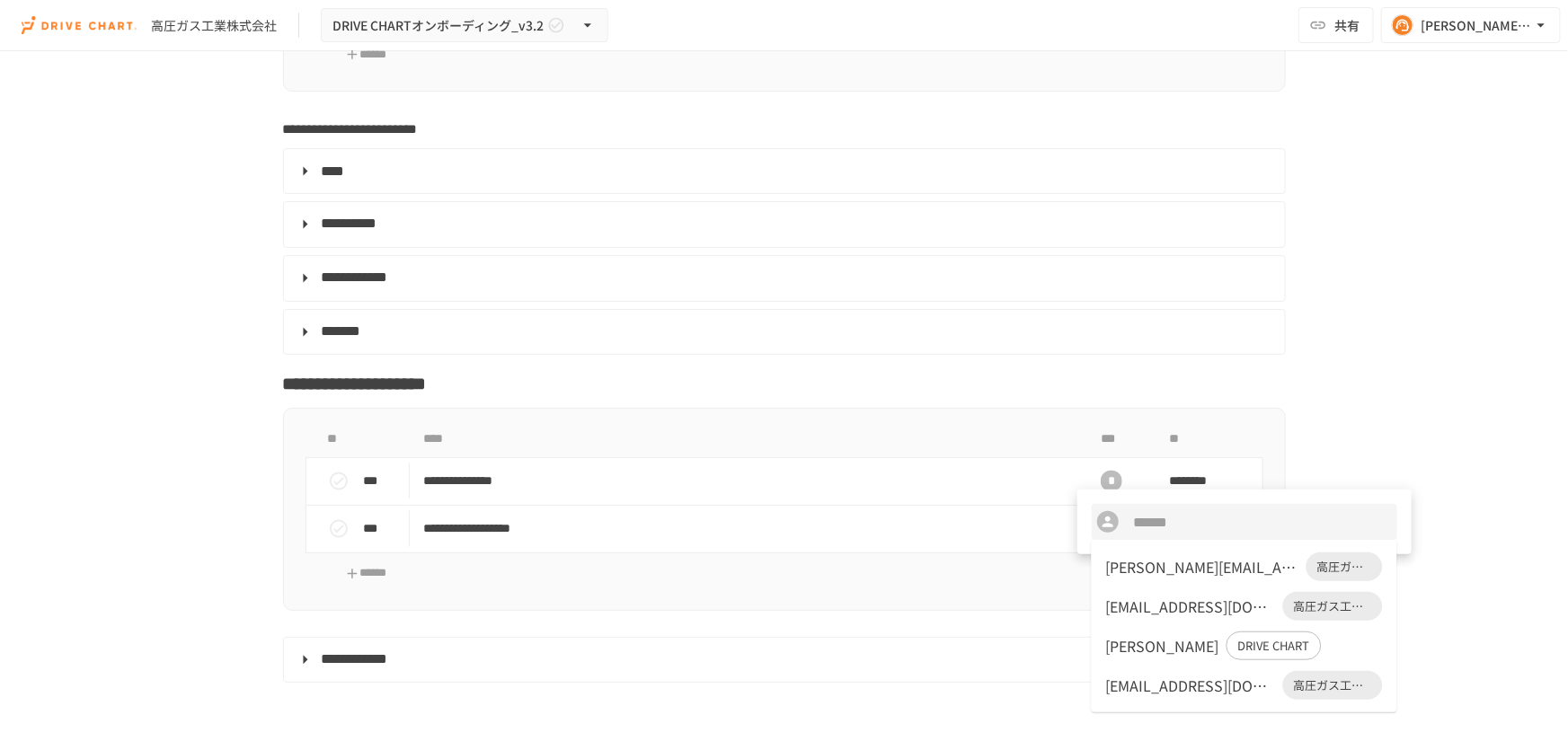 click on "[PERSON_NAME][EMAIL_ADDRESS][DOMAIN_NAME]" at bounding box center [1202, 567] 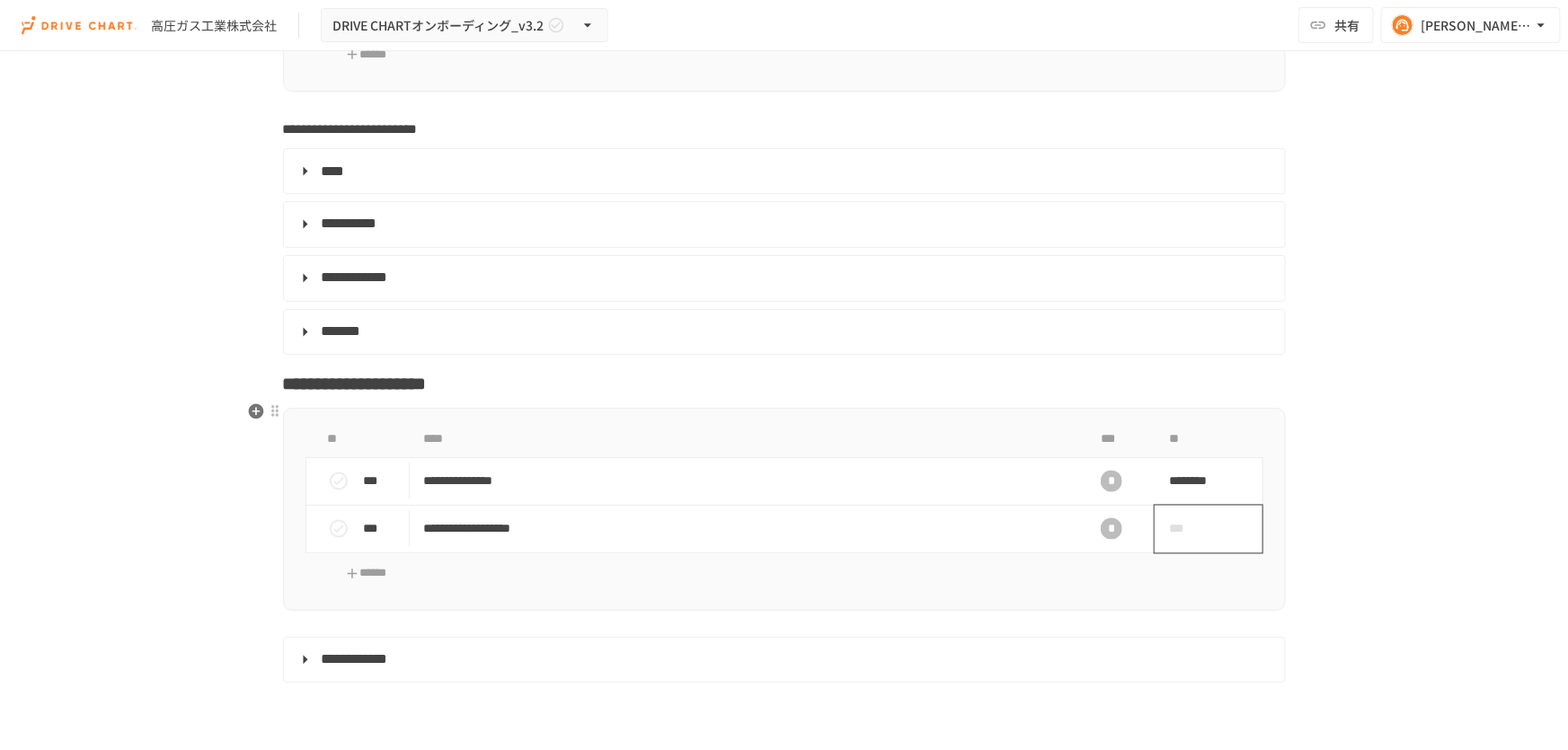 click on "***" at bounding box center (1188, 529) 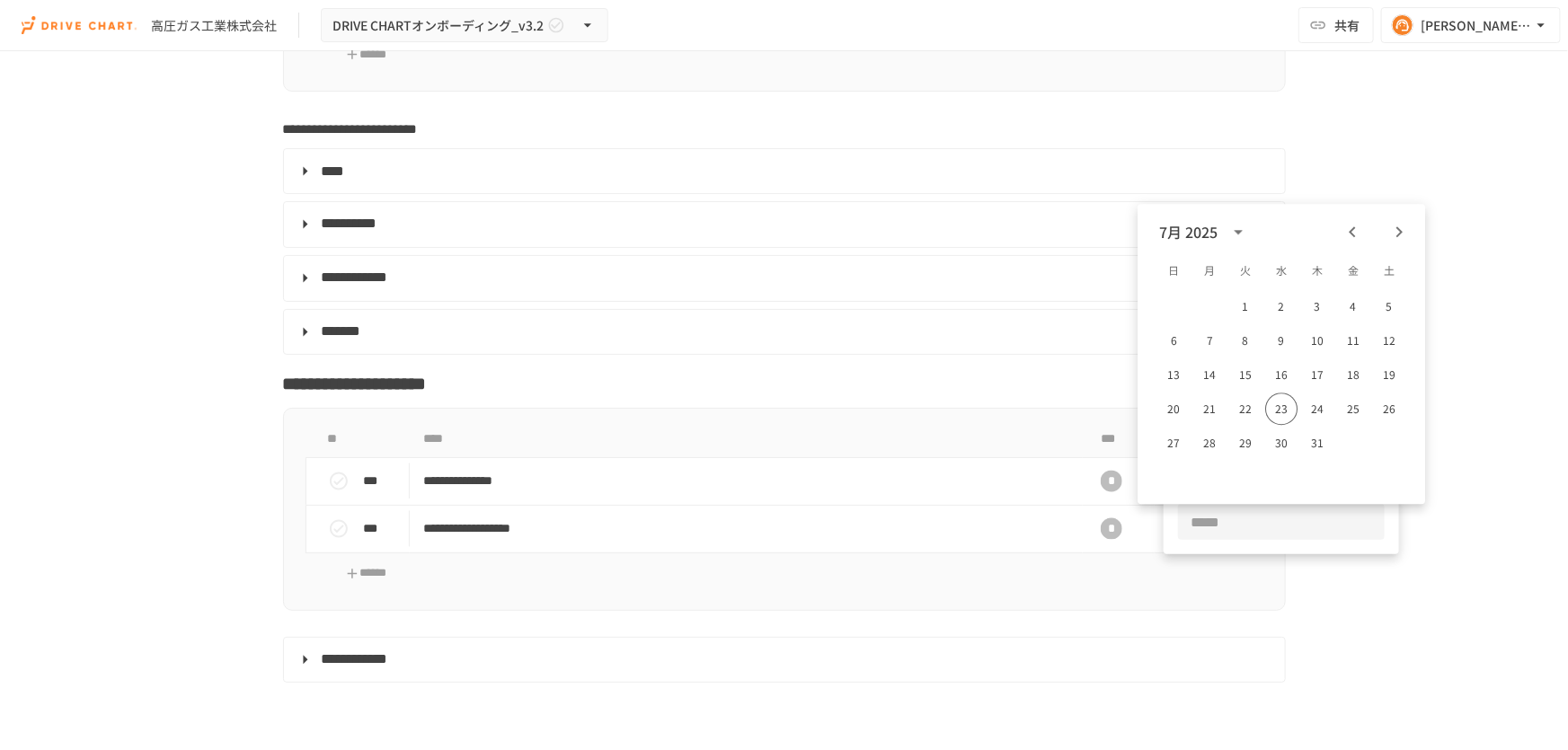 click 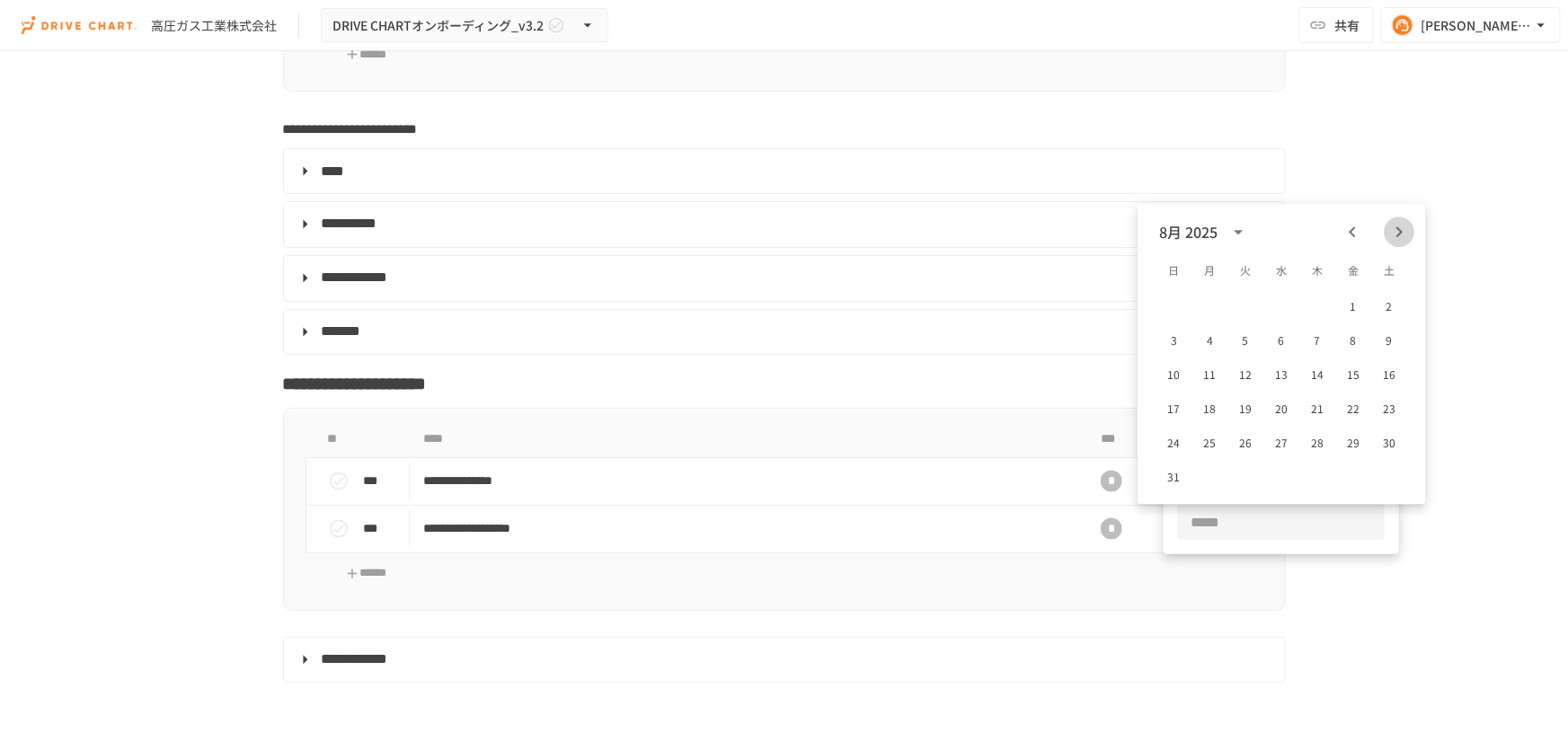click 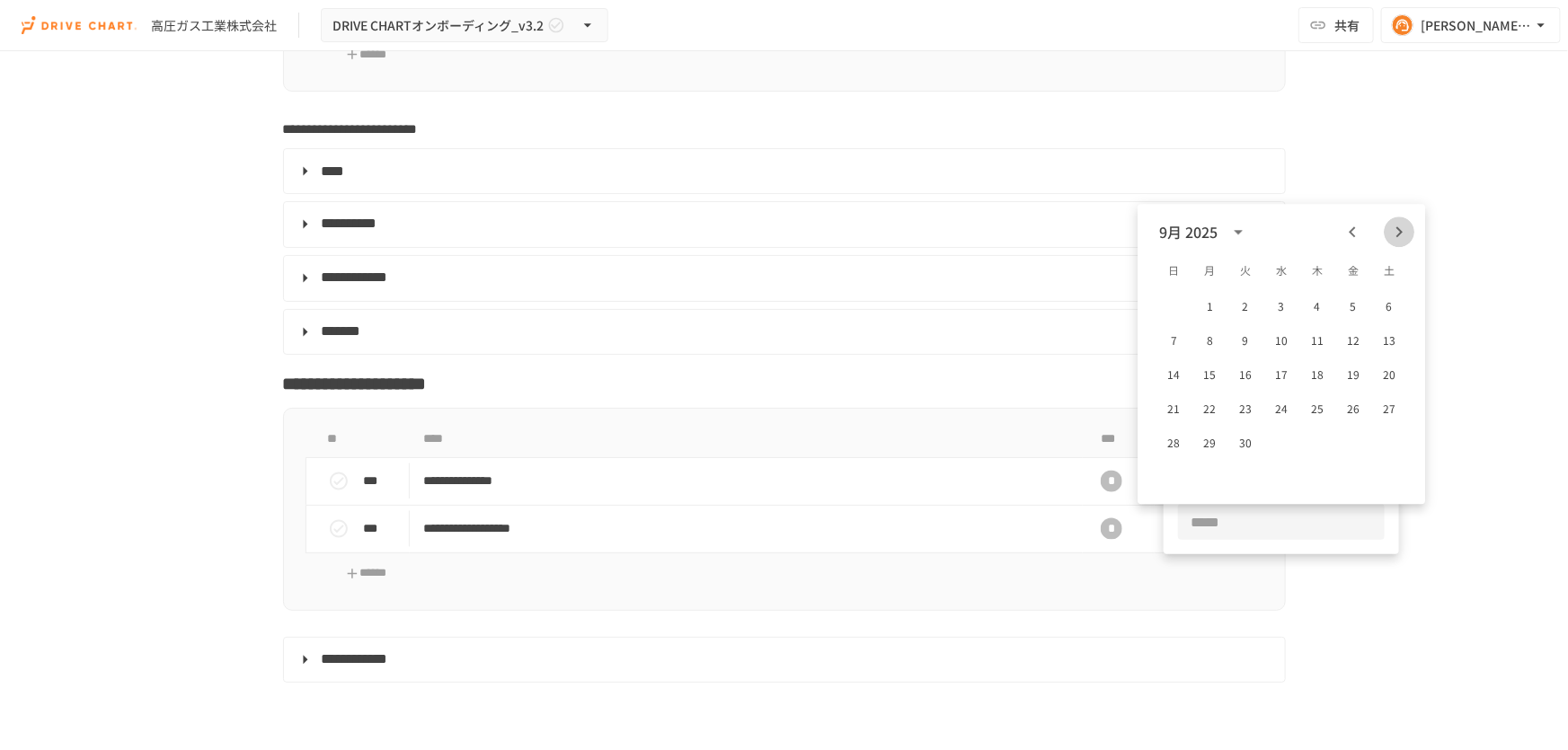 click 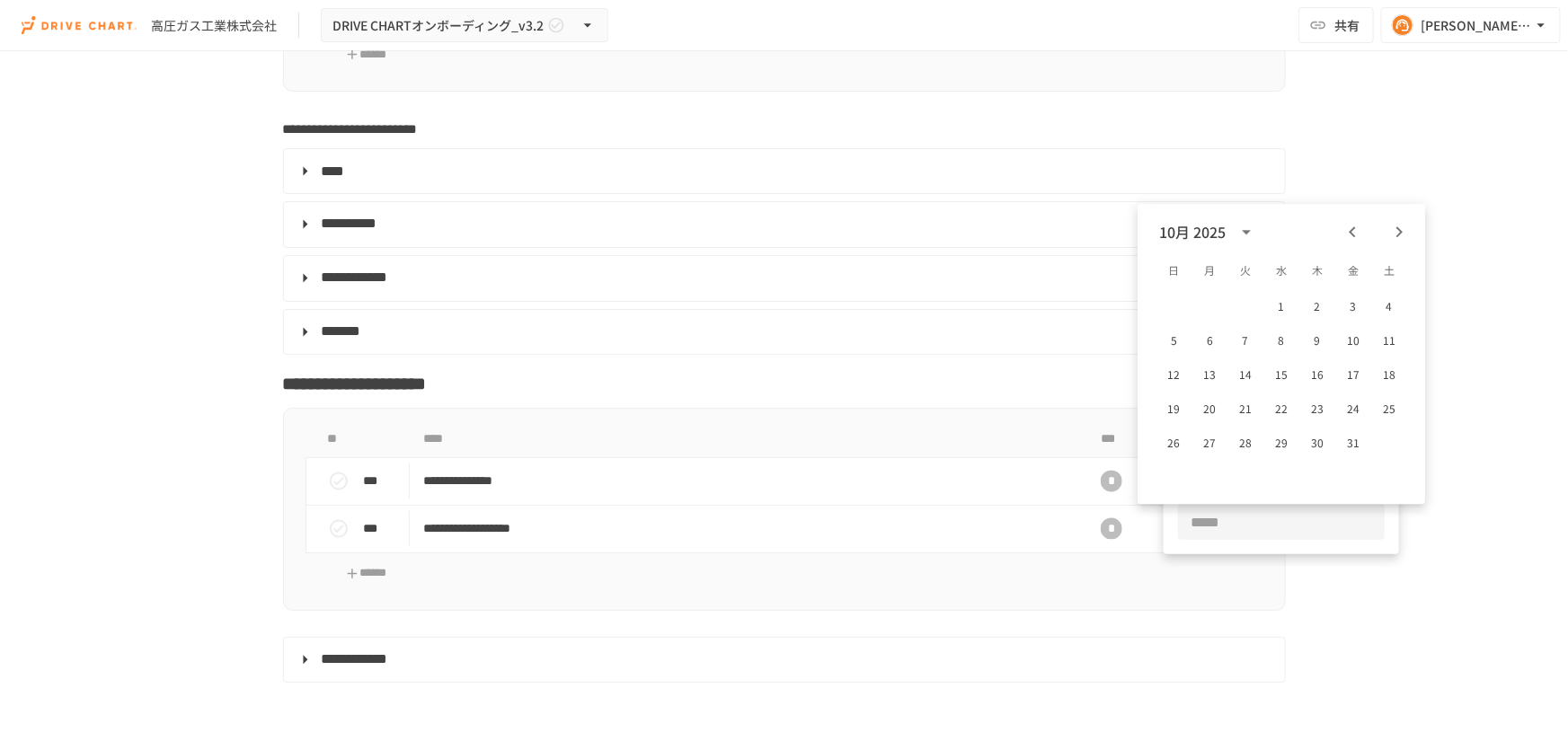 click 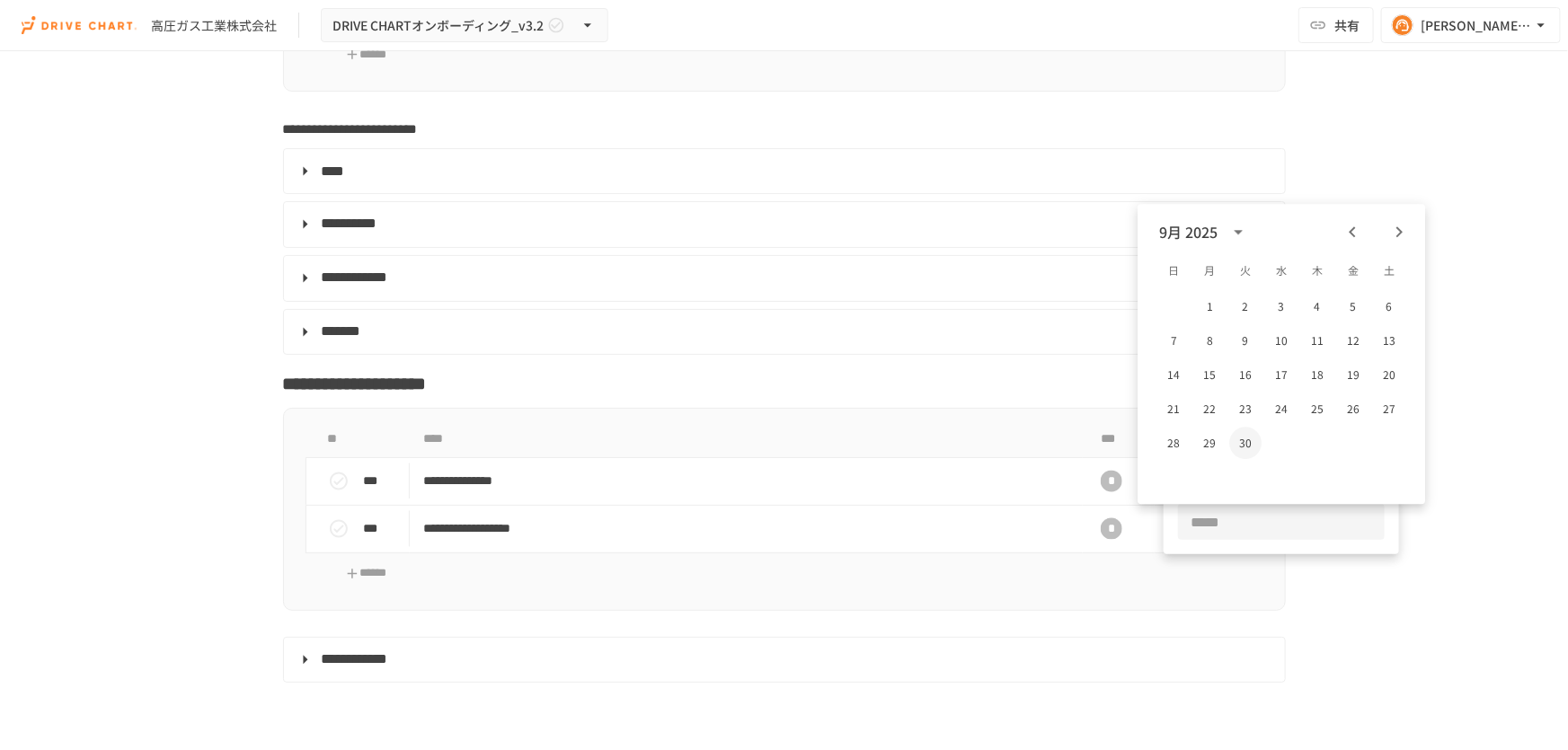 click on "30" at bounding box center (1245, 443) 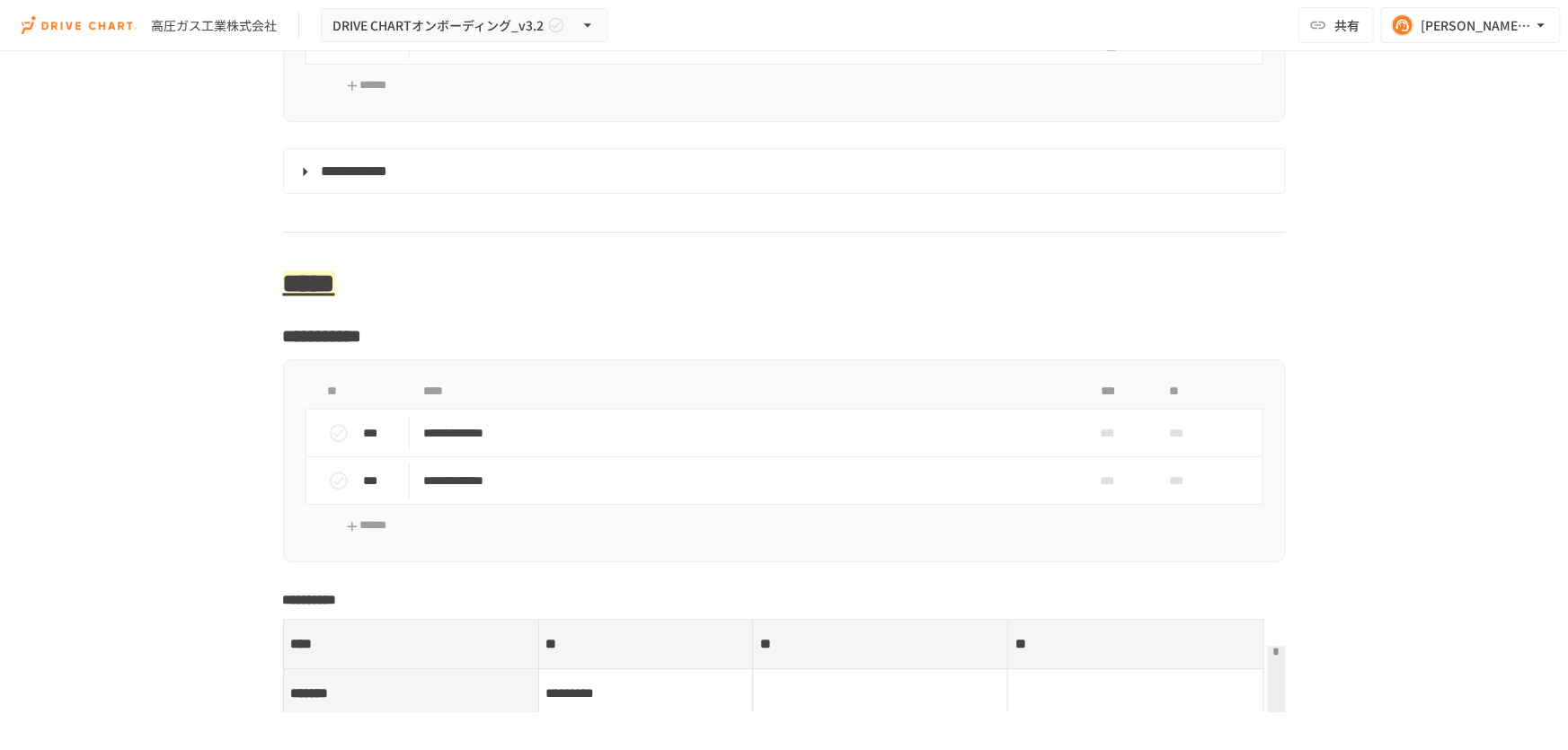 scroll, scrollTop: 5507, scrollLeft: 0, axis: vertical 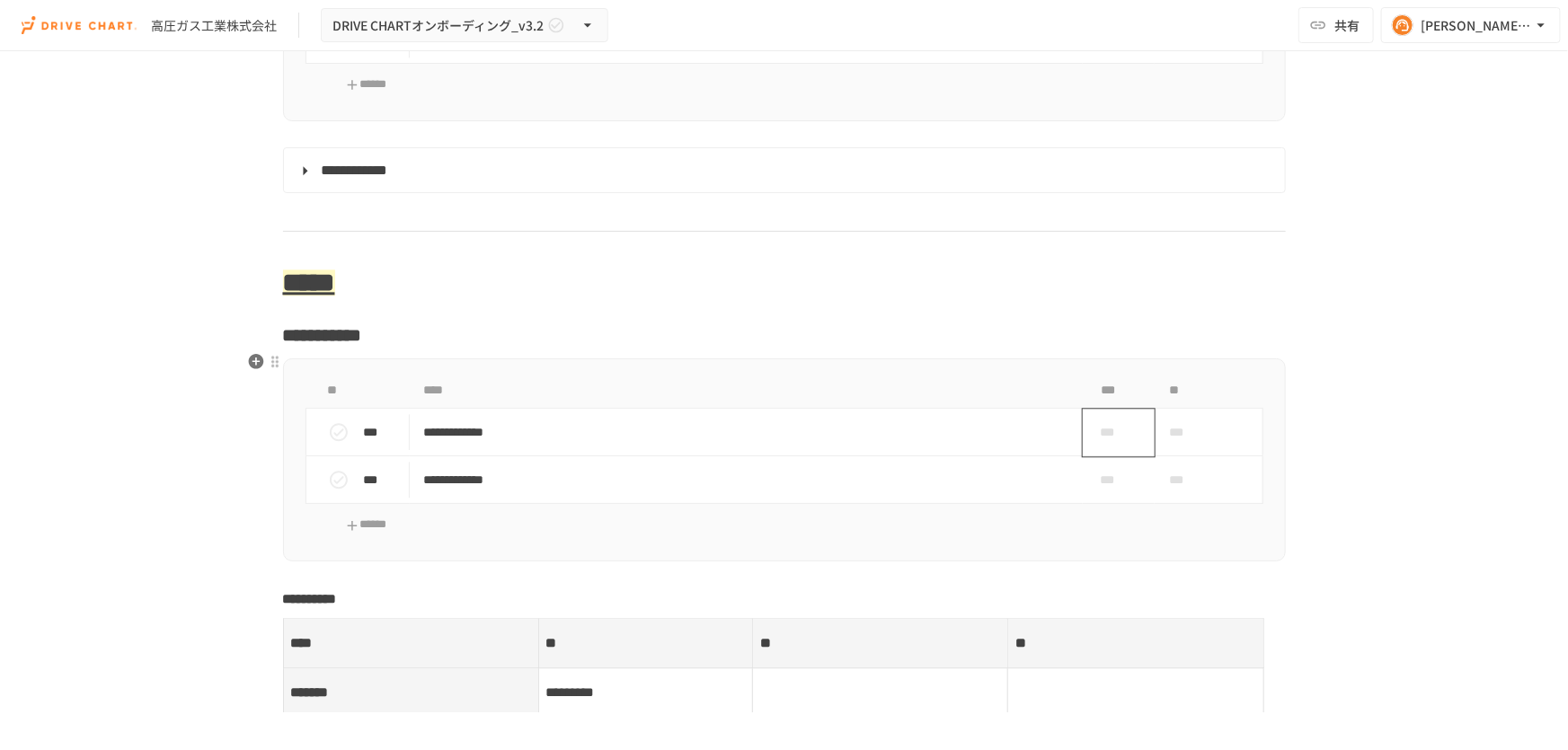 click on "***" at bounding box center (1112, 432) 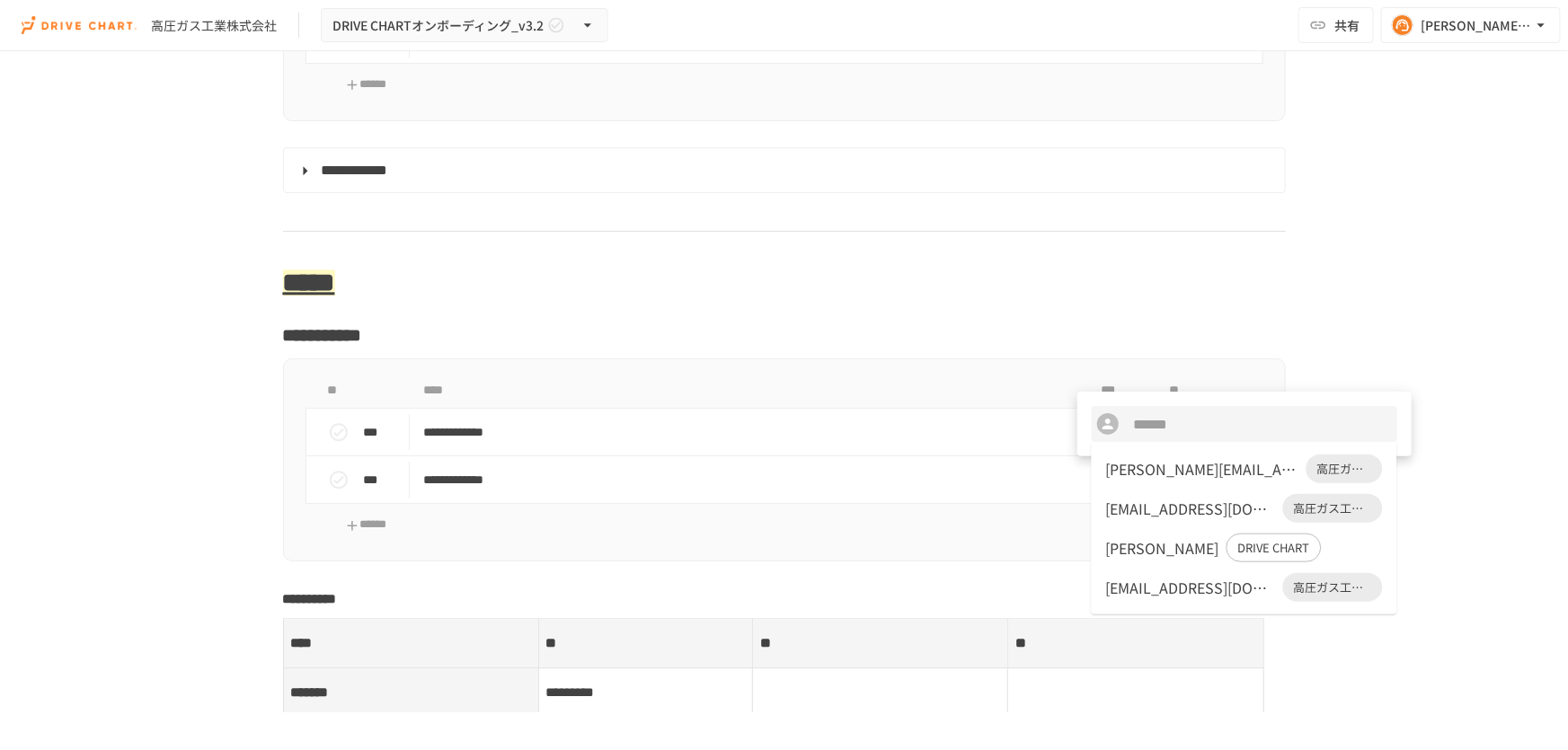 drag, startPoint x: 1163, startPoint y: 363, endPoint x: 1178, endPoint y: 363, distance: 15 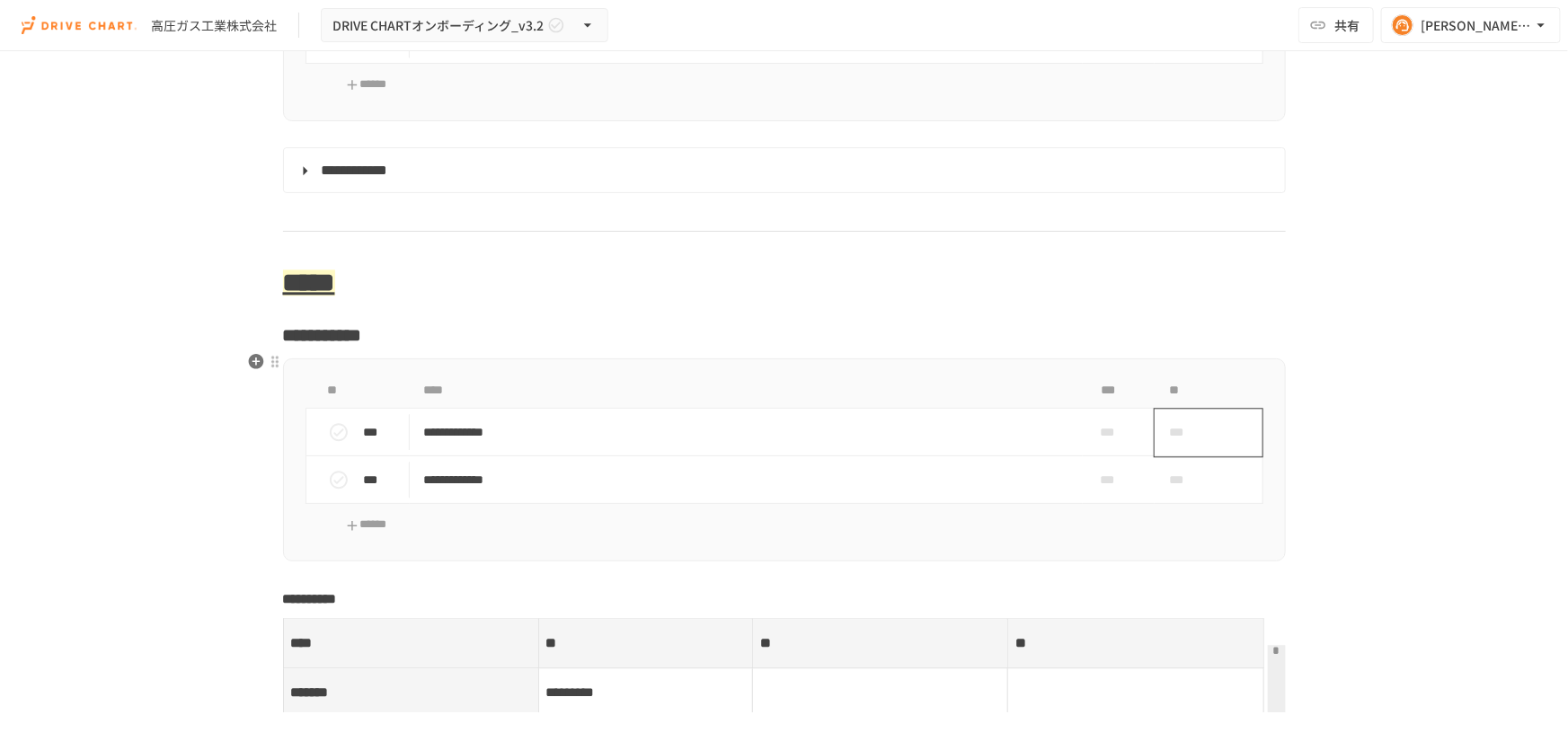 click on "***" at bounding box center [1209, 432] 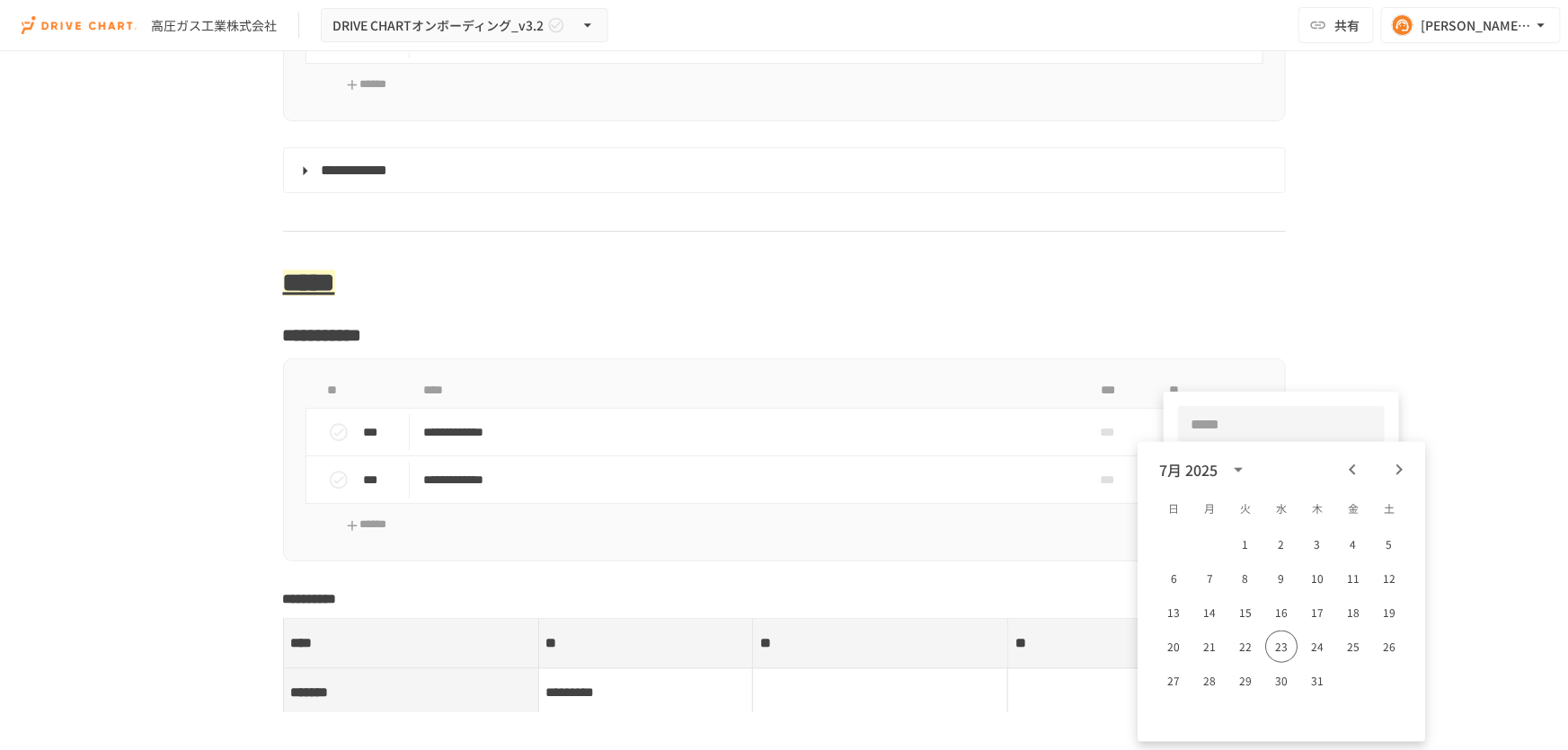 click 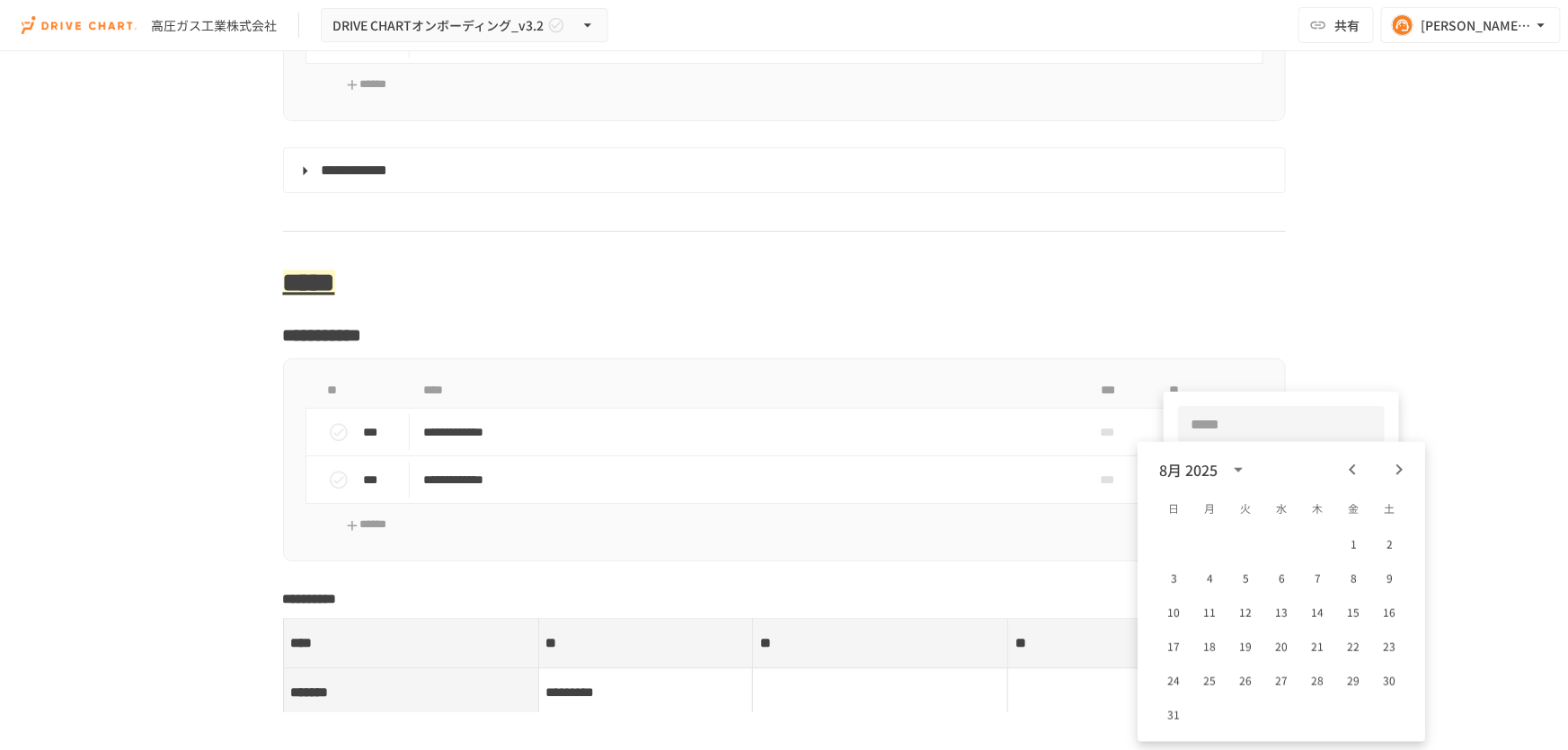 click 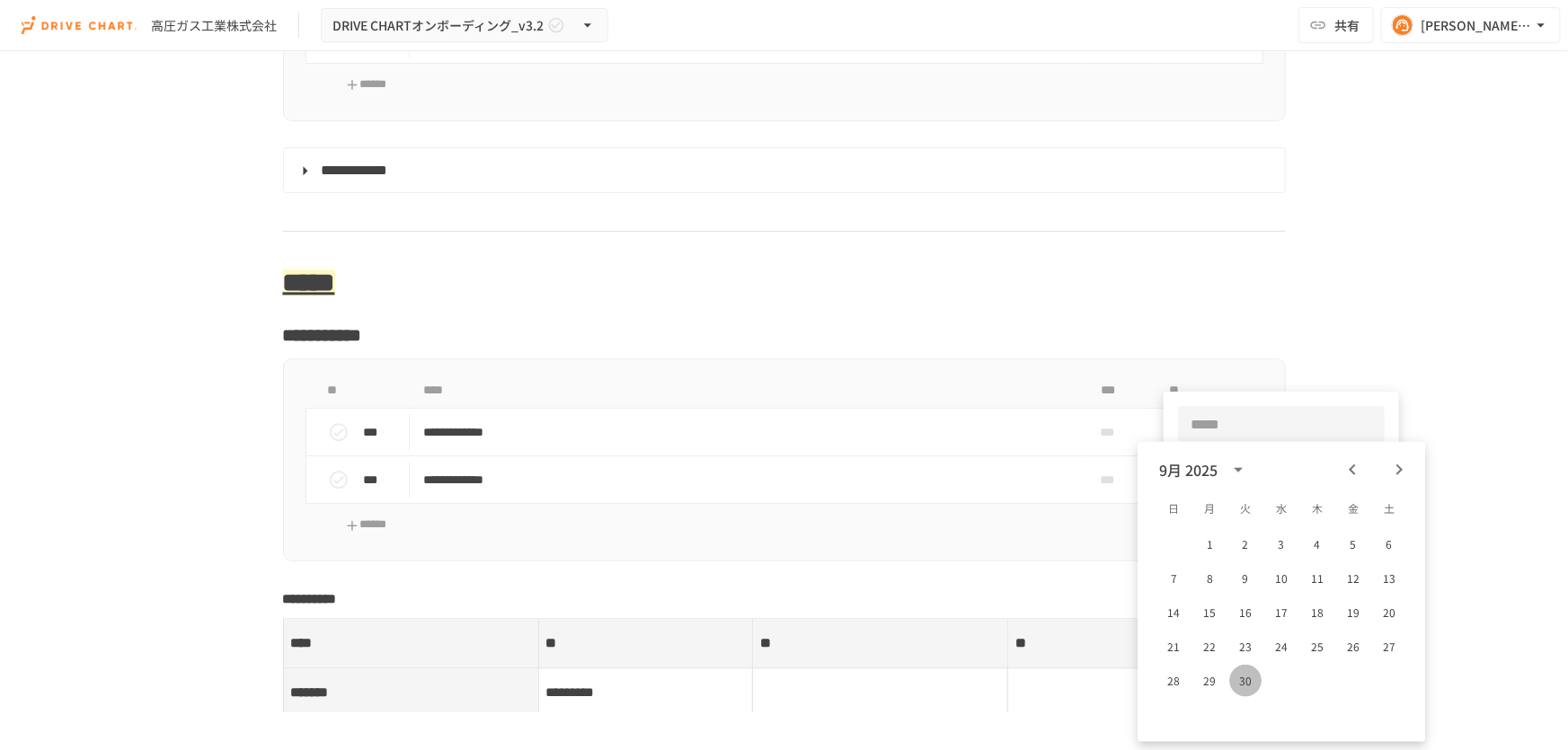 click on "30" at bounding box center (1245, 681) 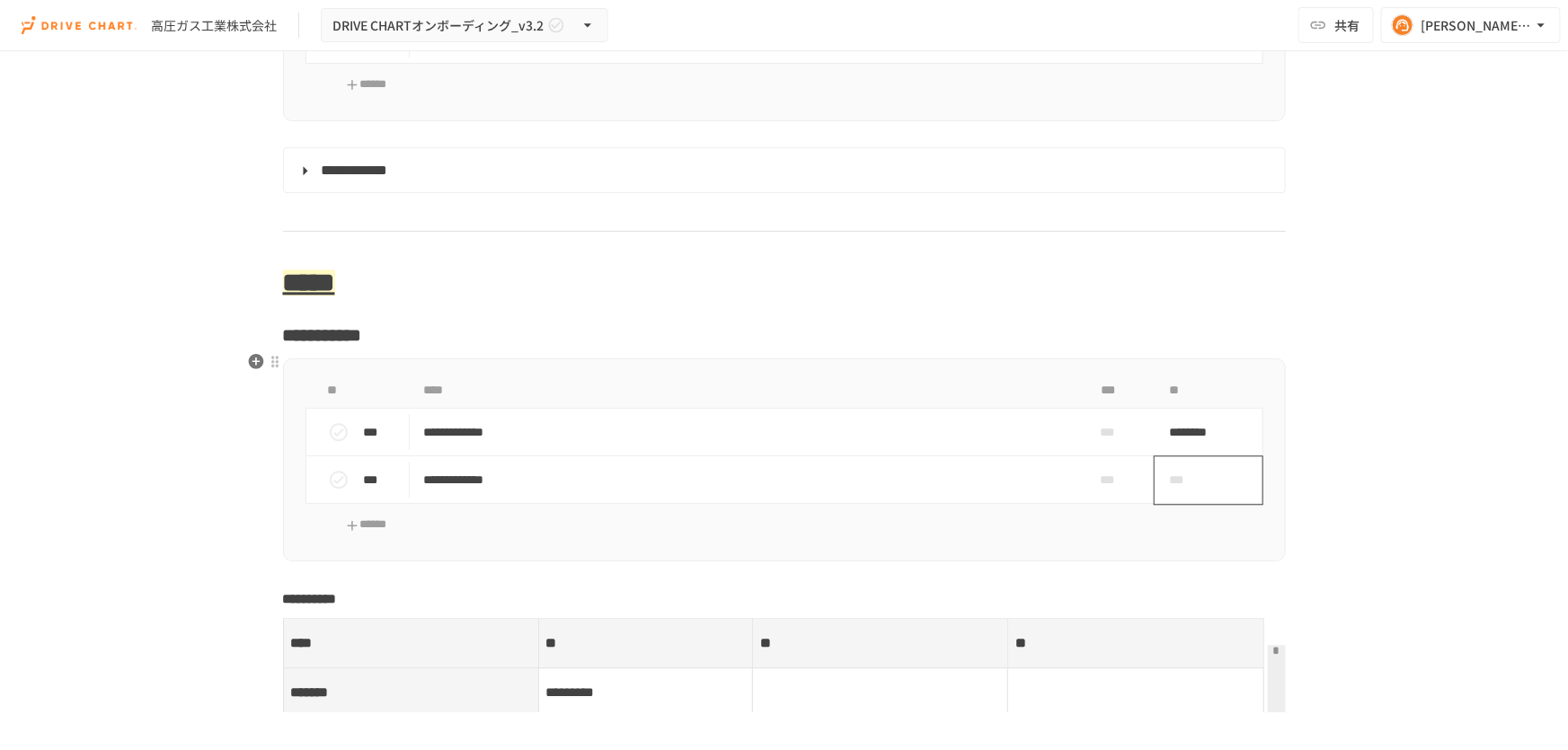 click on "***" at bounding box center (1188, 480) 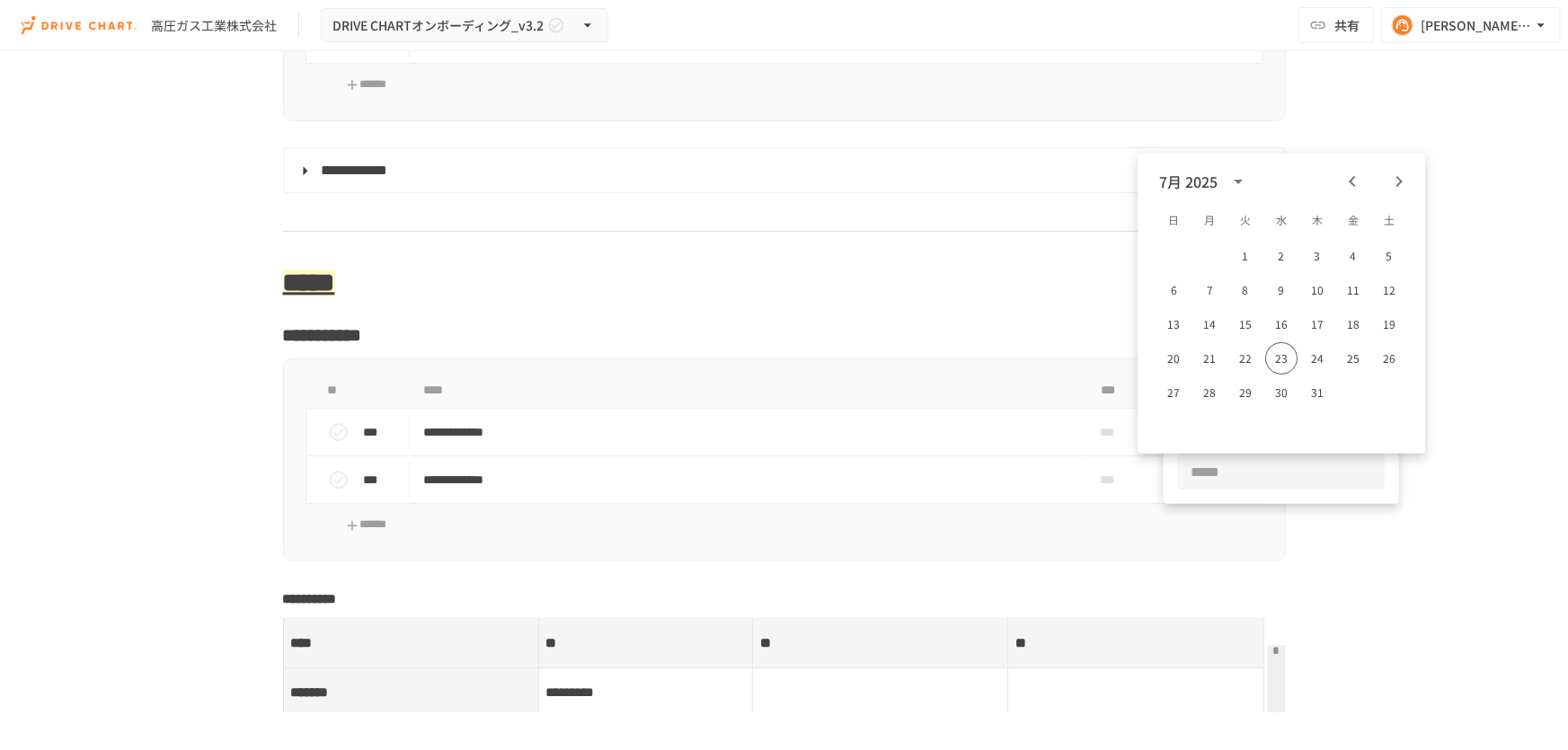 click 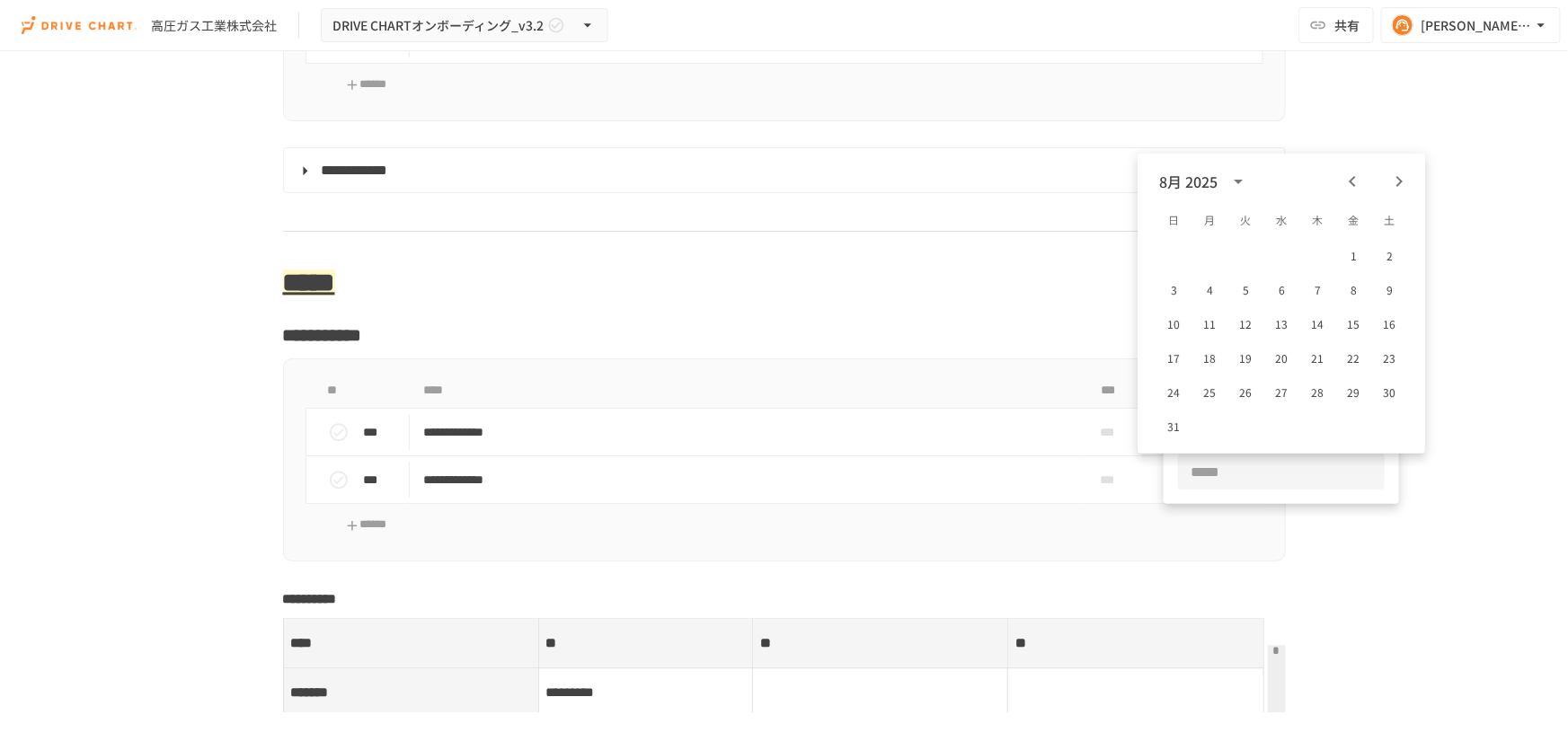 click 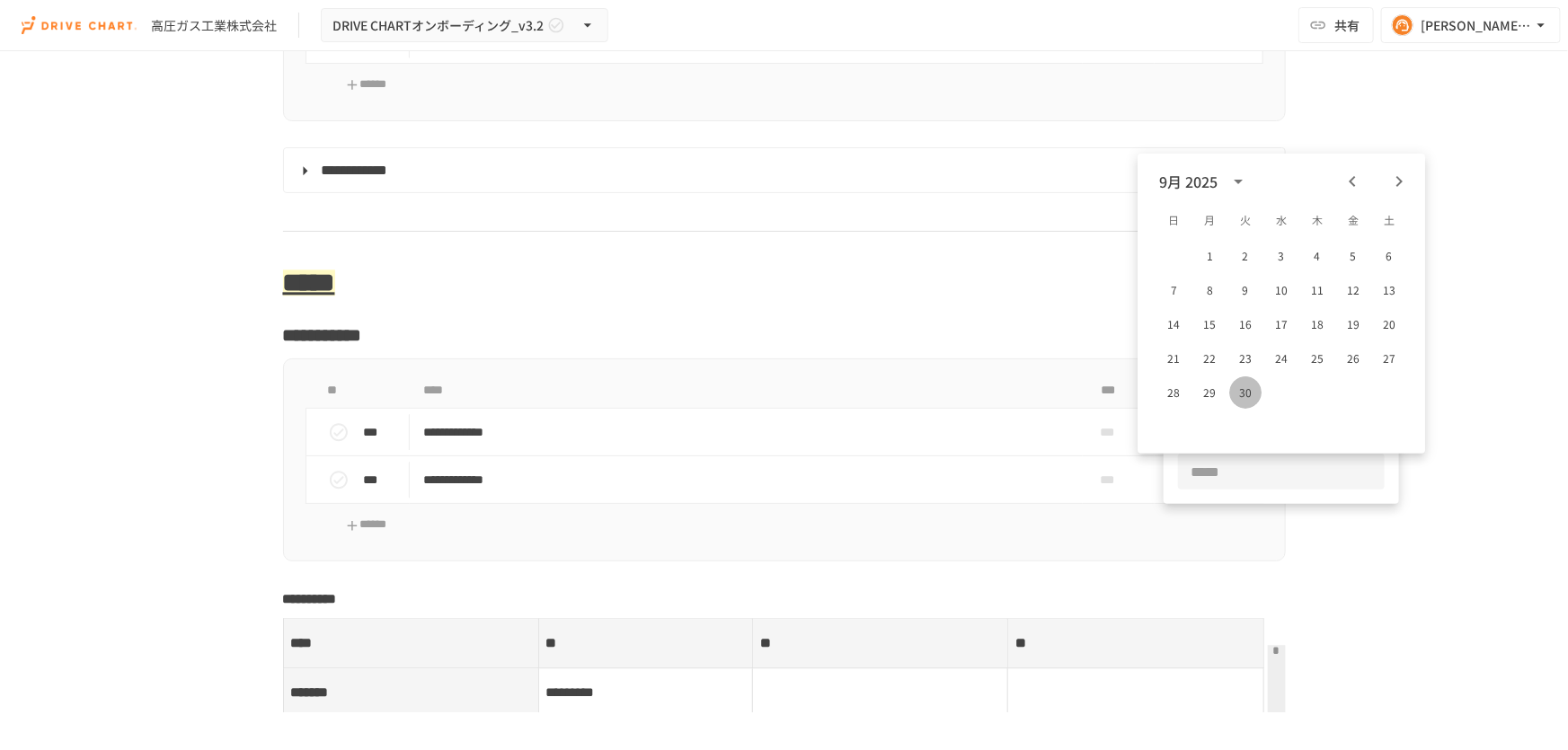 click on "30" at bounding box center (1245, 393) 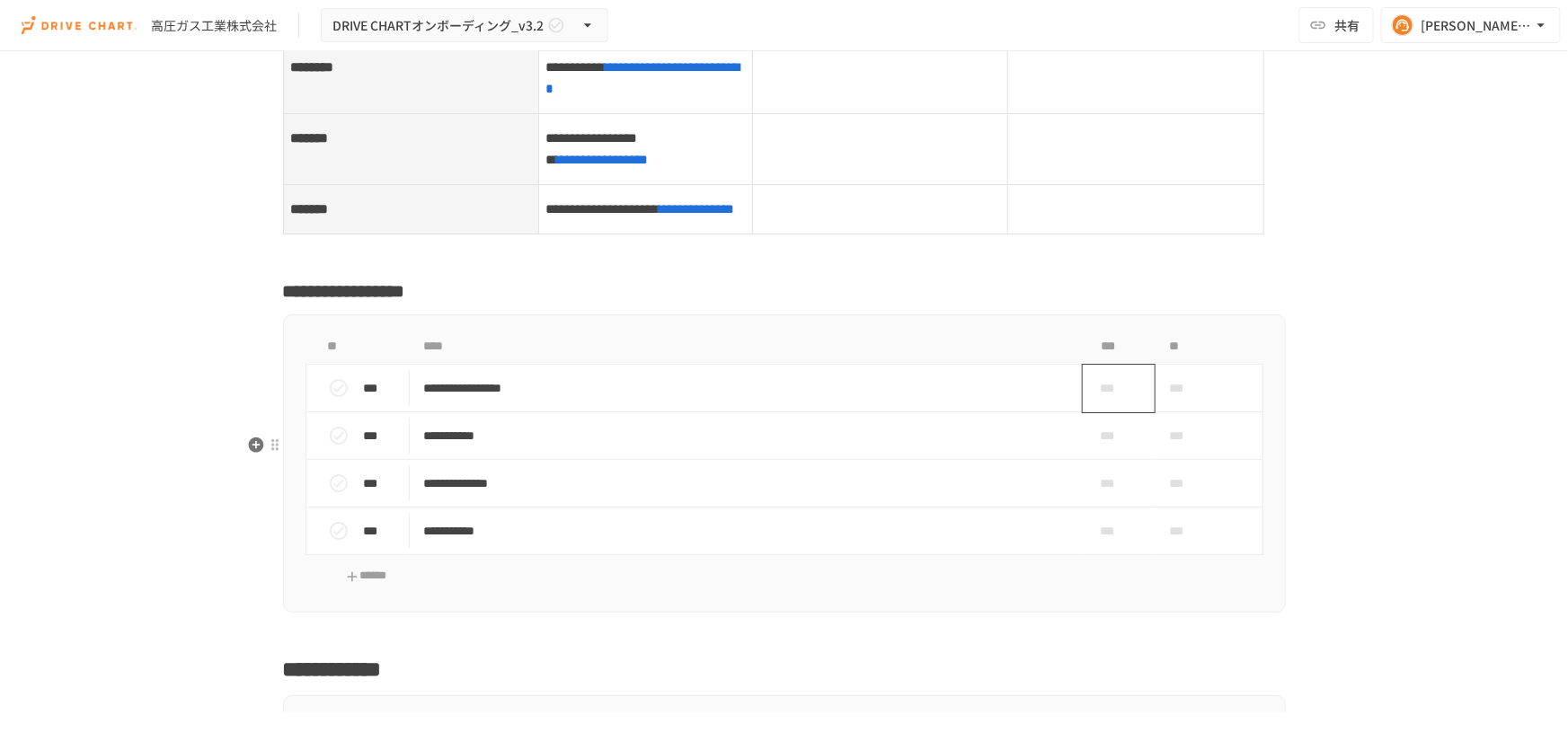 scroll, scrollTop: 6569, scrollLeft: 0, axis: vertical 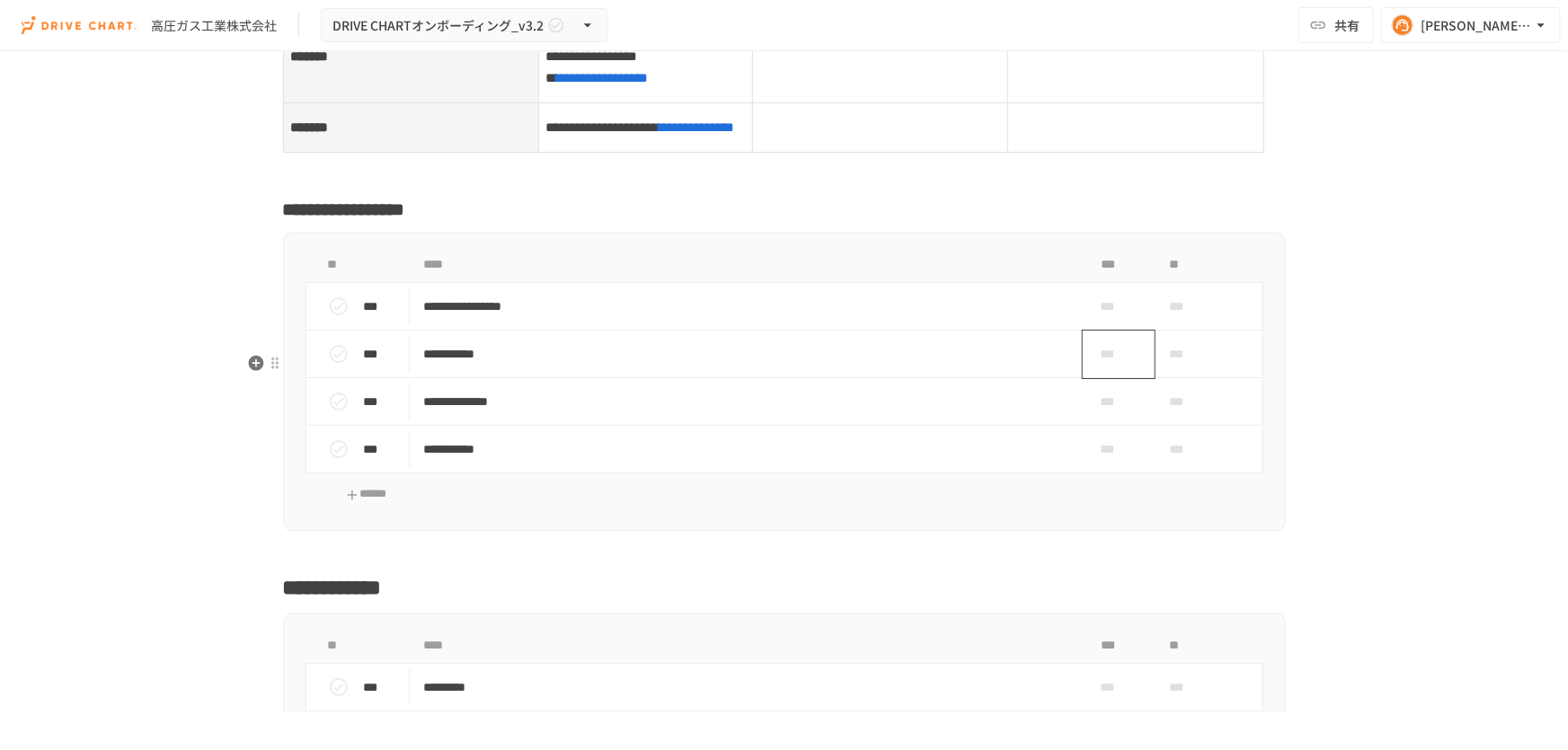 click on "***" at bounding box center (1112, 354) 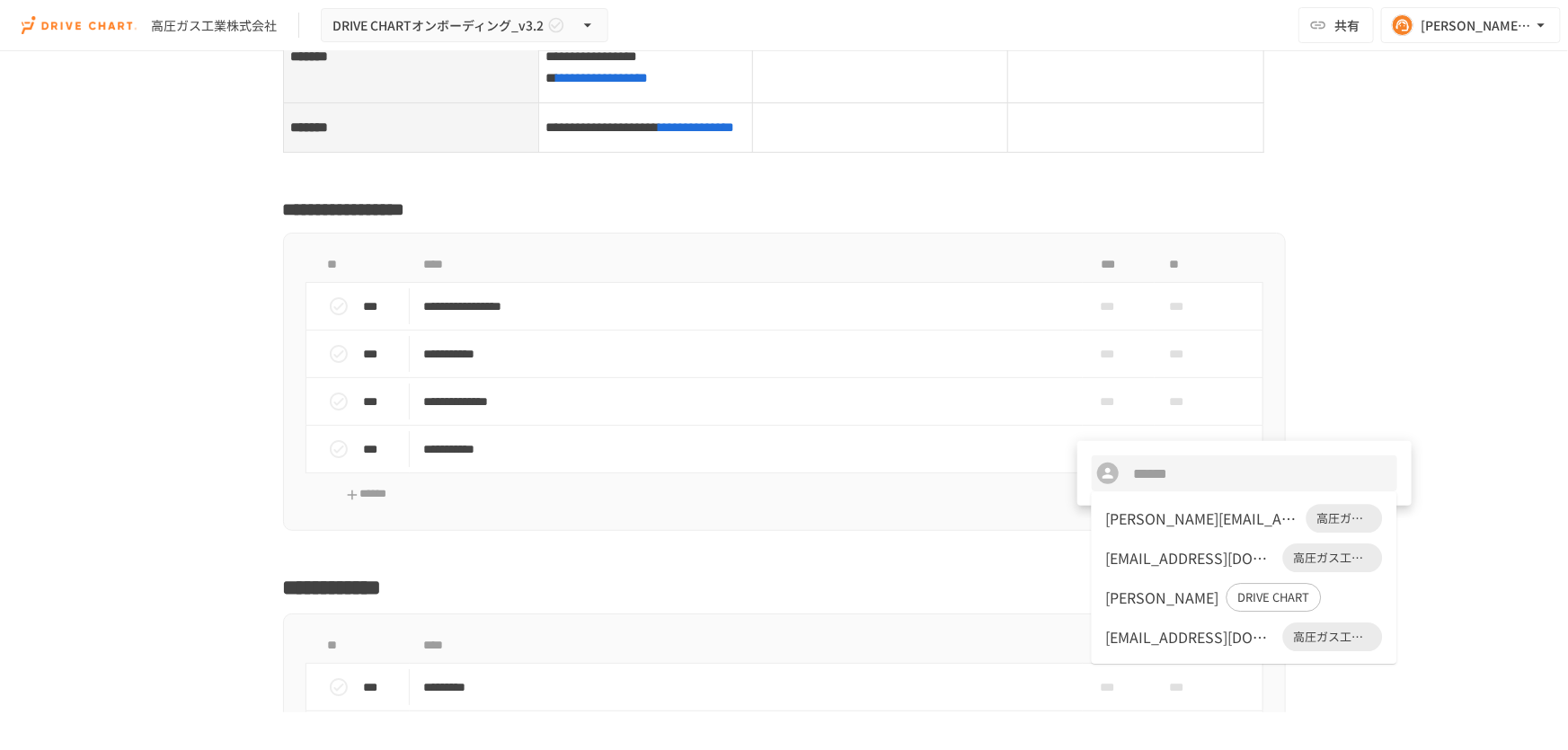 click on "[PERSON_NAME]" at bounding box center [1163, 597] 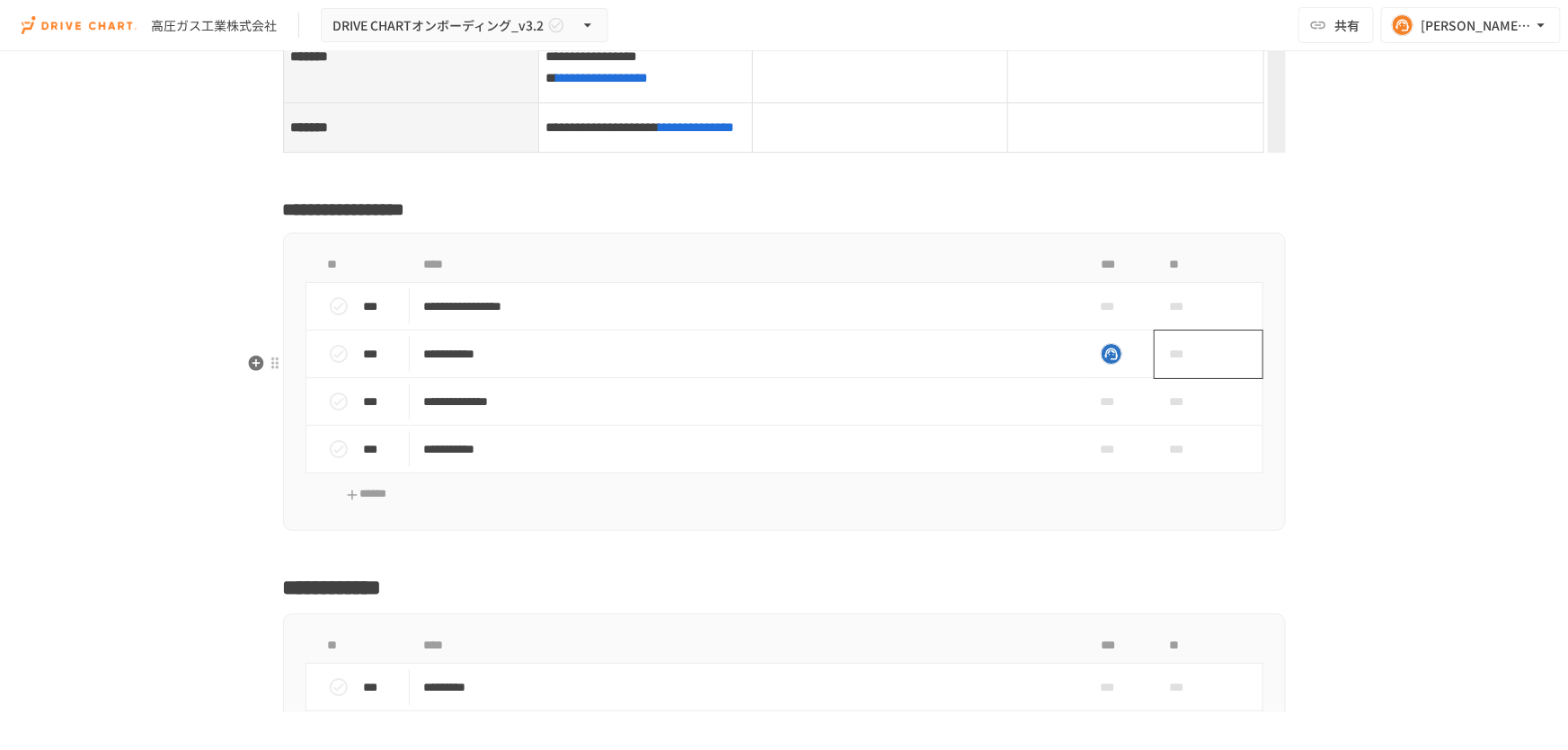 click on "***" at bounding box center [1188, 354] 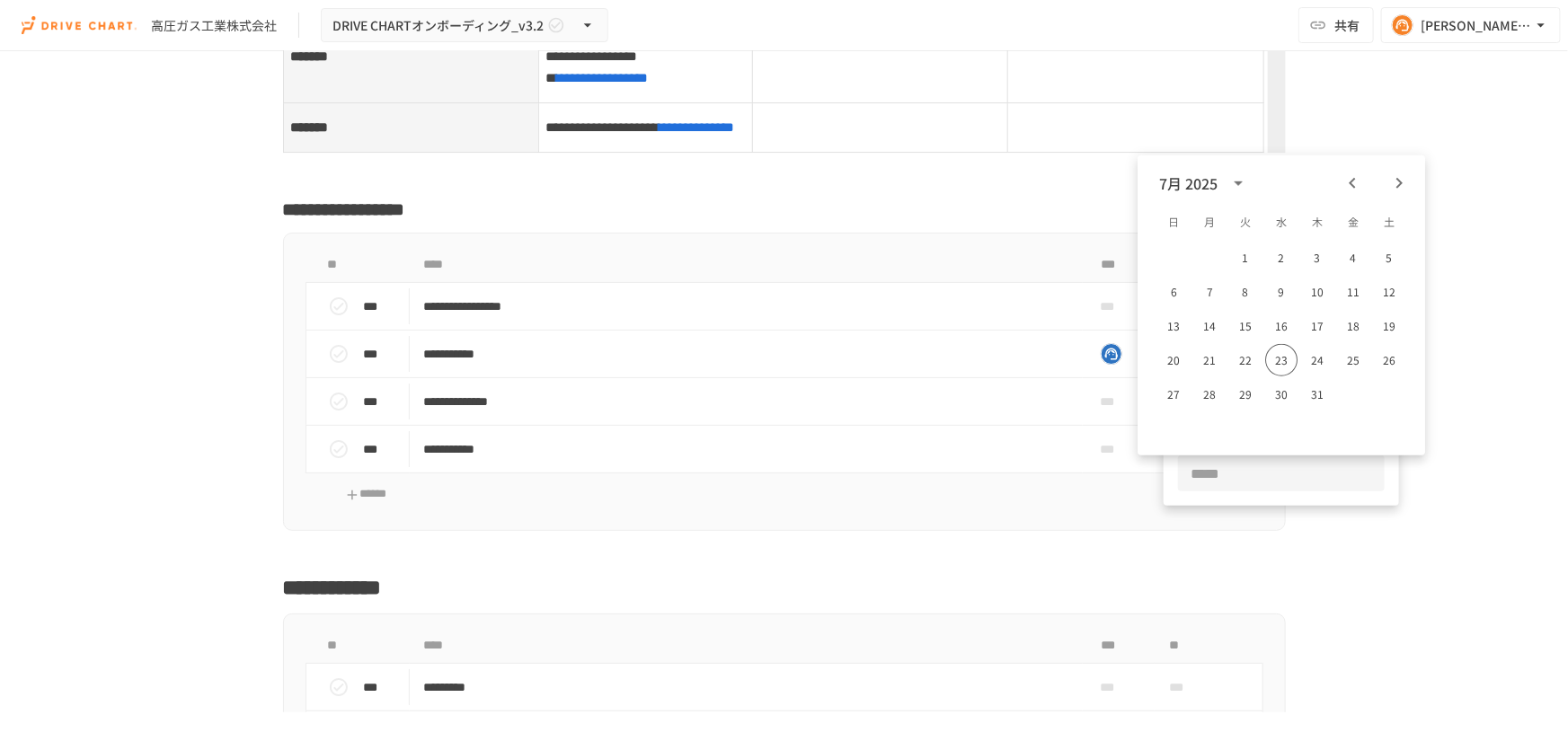 click 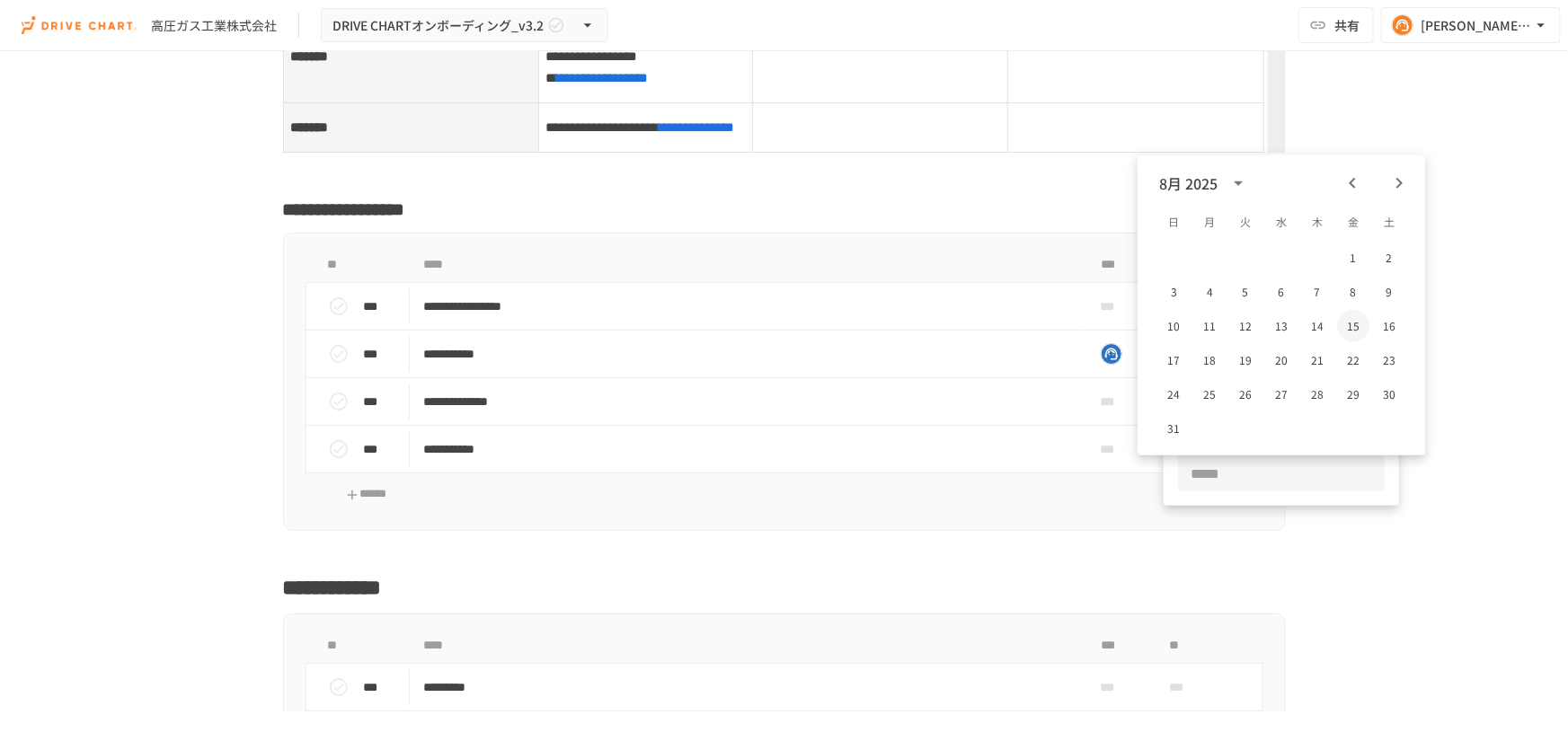 click on "15" at bounding box center [1353, 326] 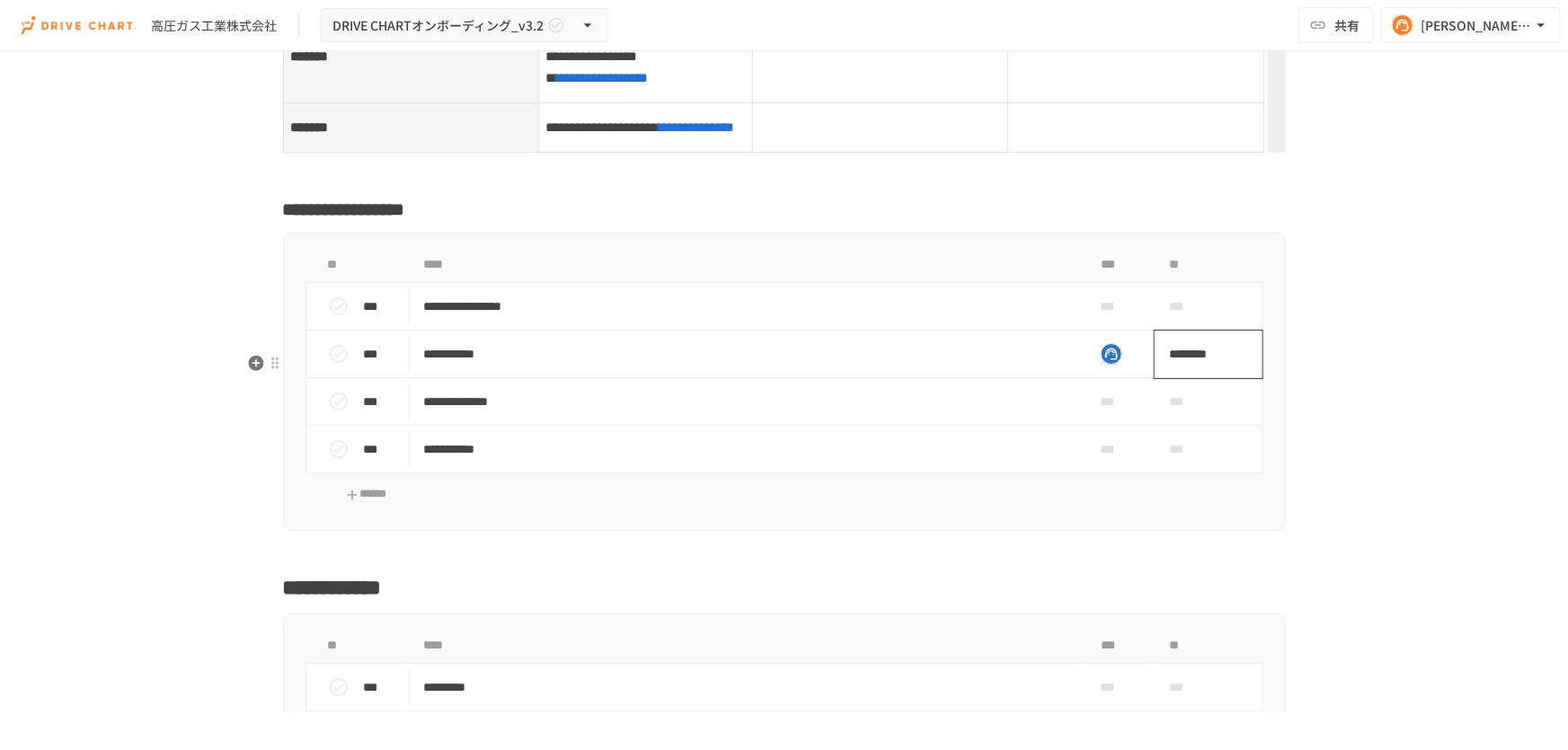 click on "********" at bounding box center [1202, 354] 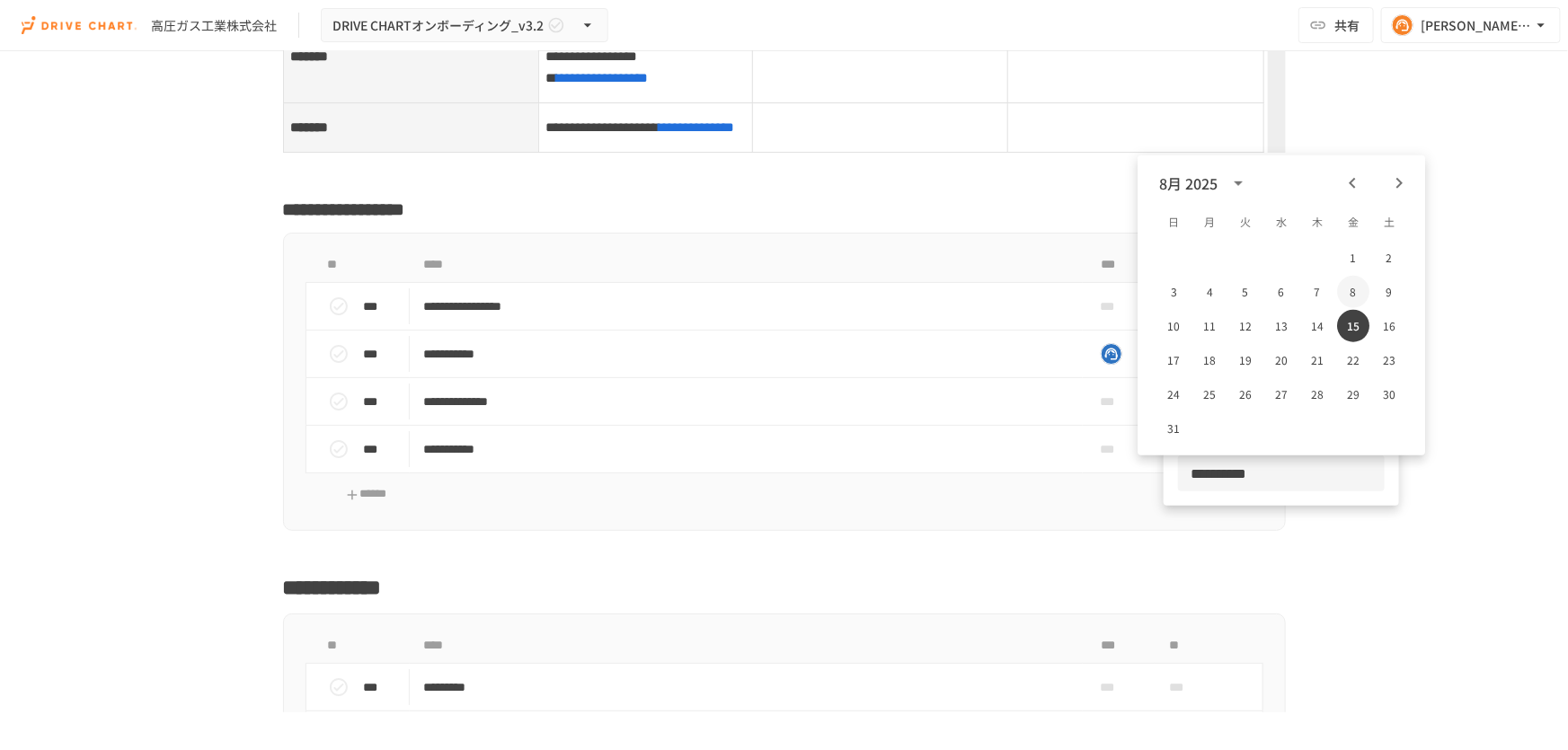 click on "8" at bounding box center (1353, 292) 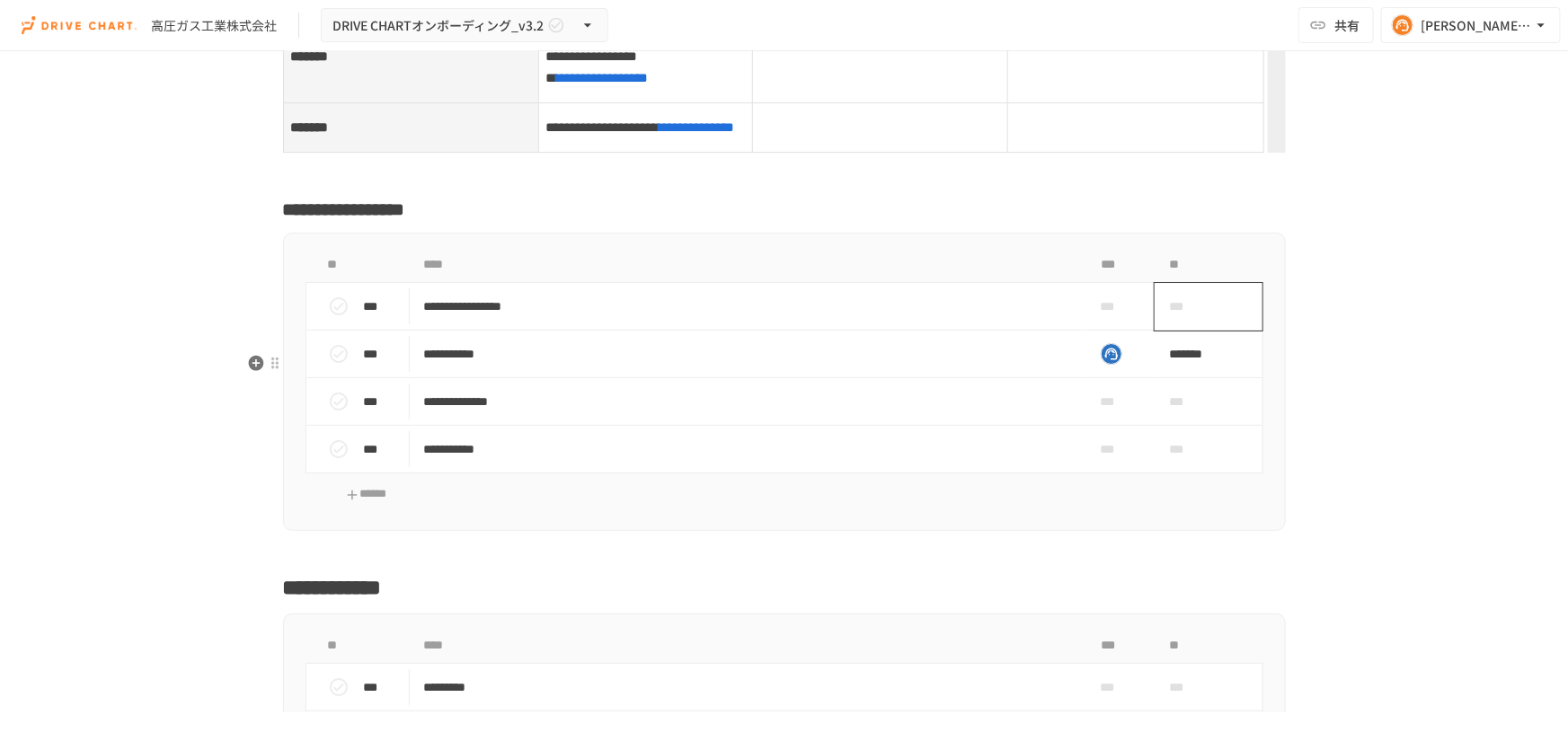 click on "***" at bounding box center [1188, 306] 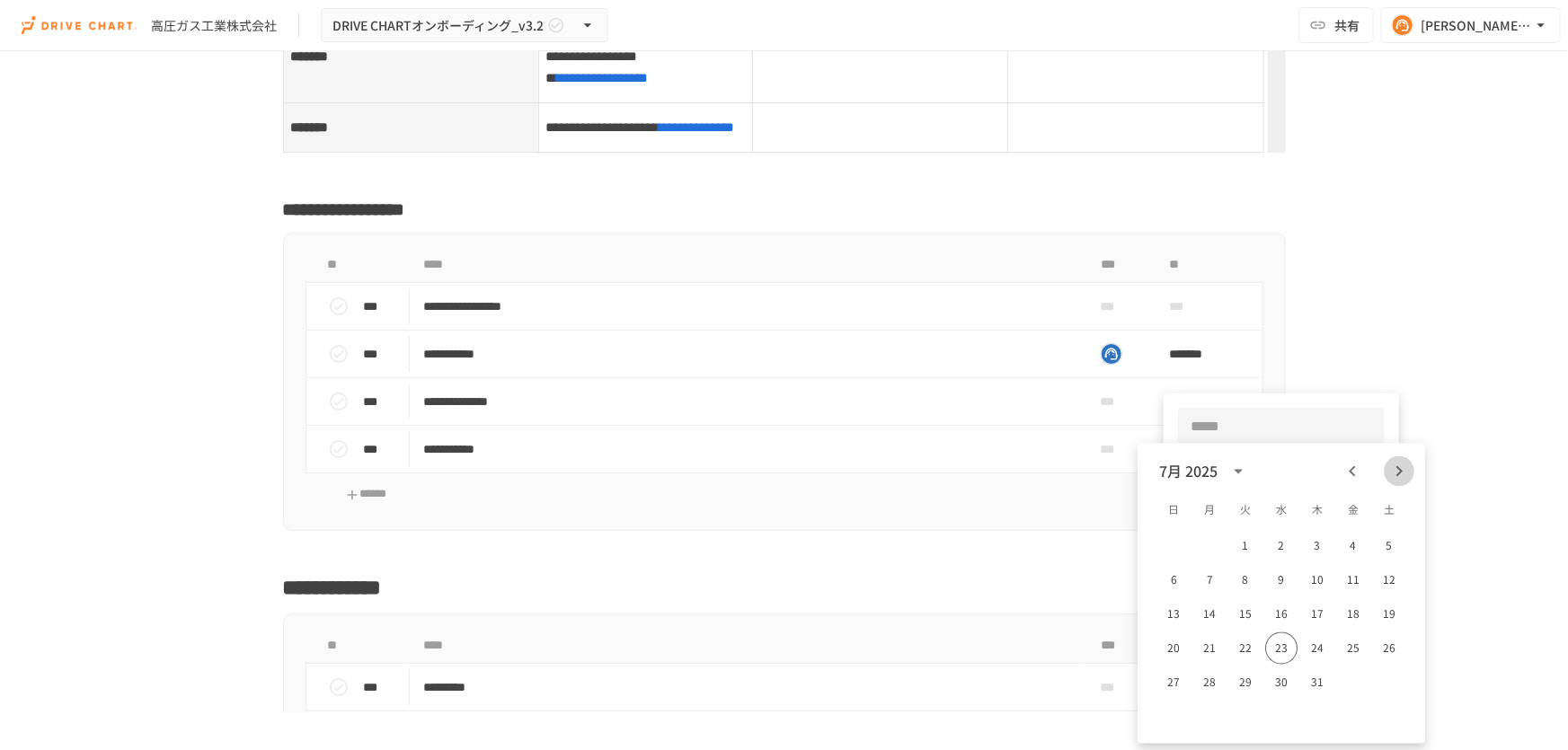 click 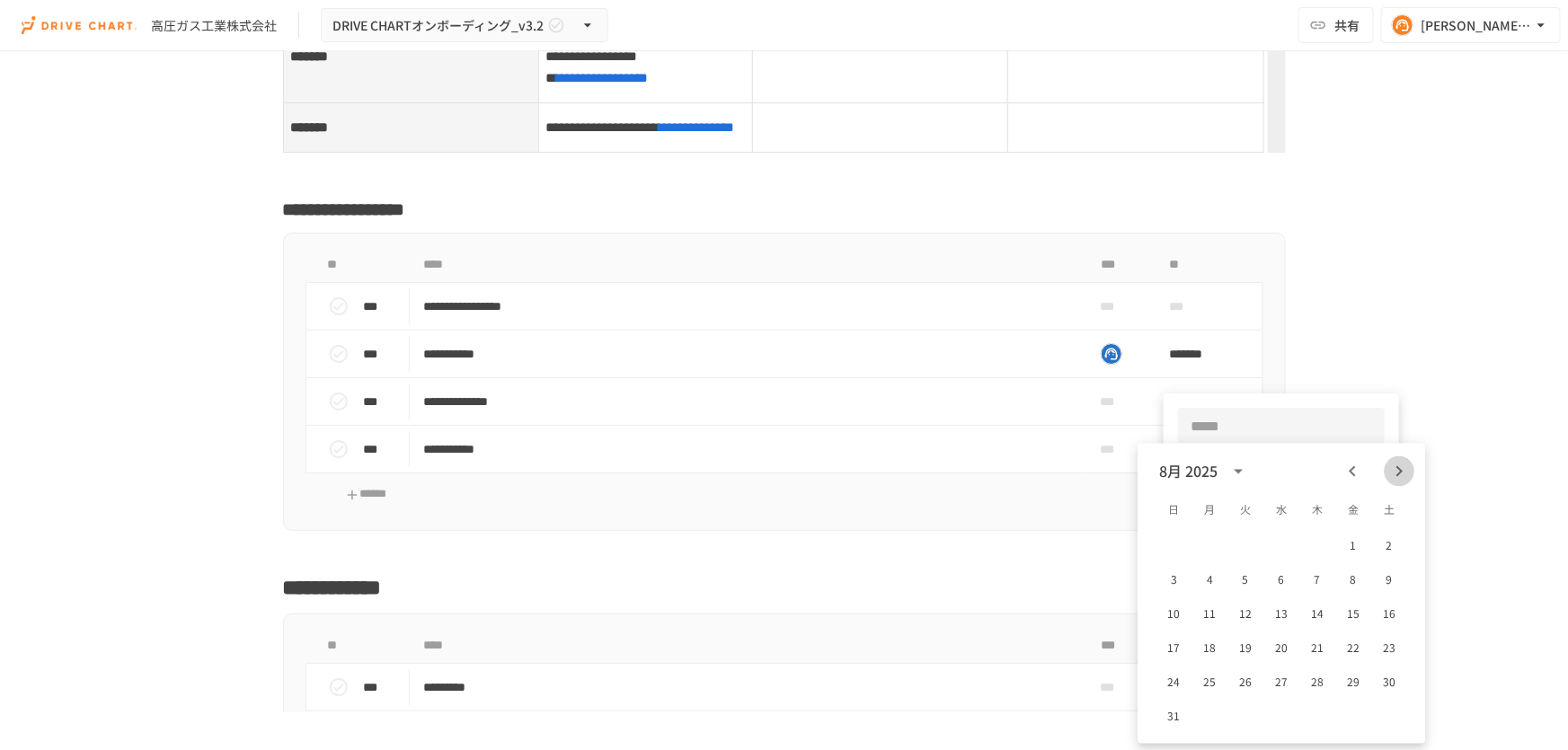 click 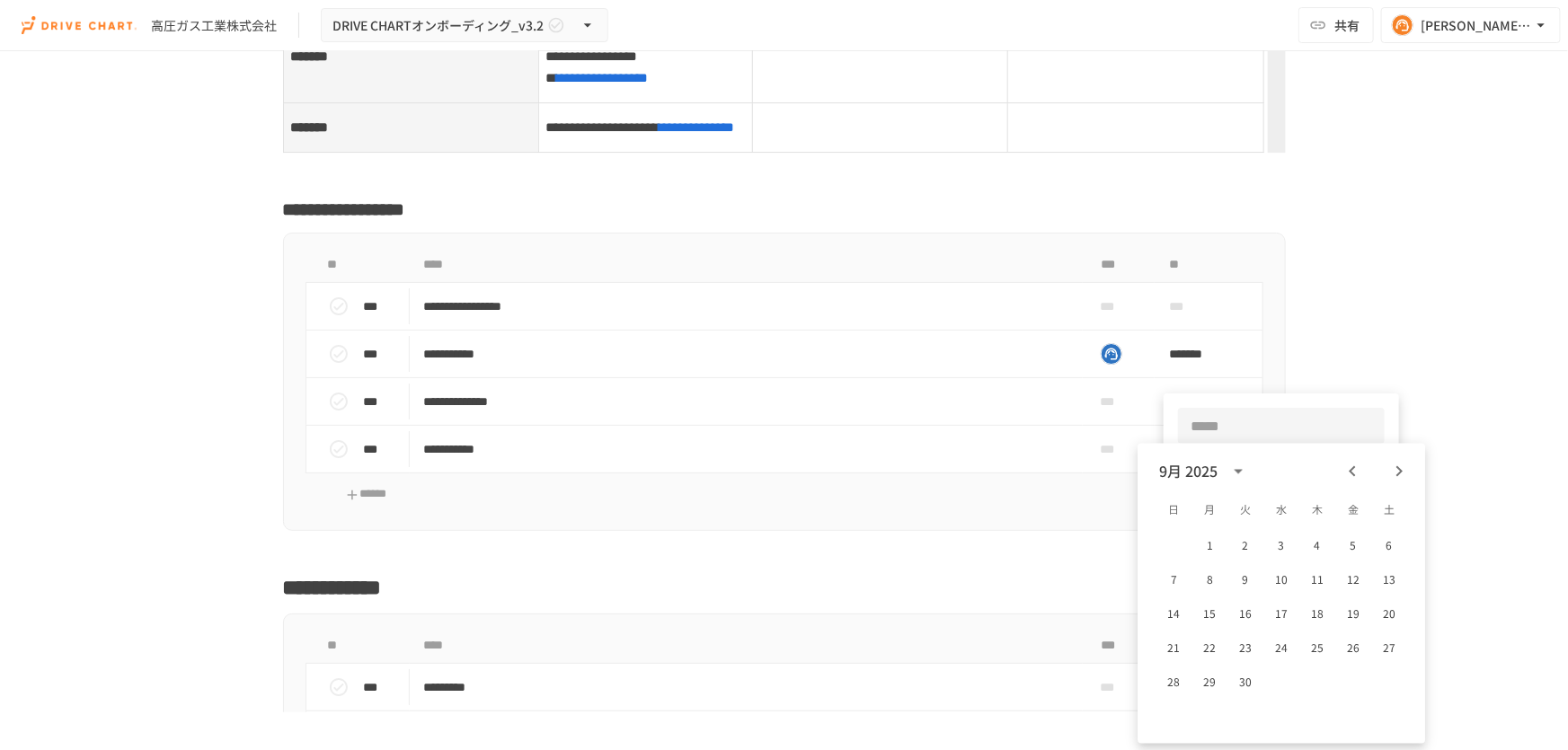 click 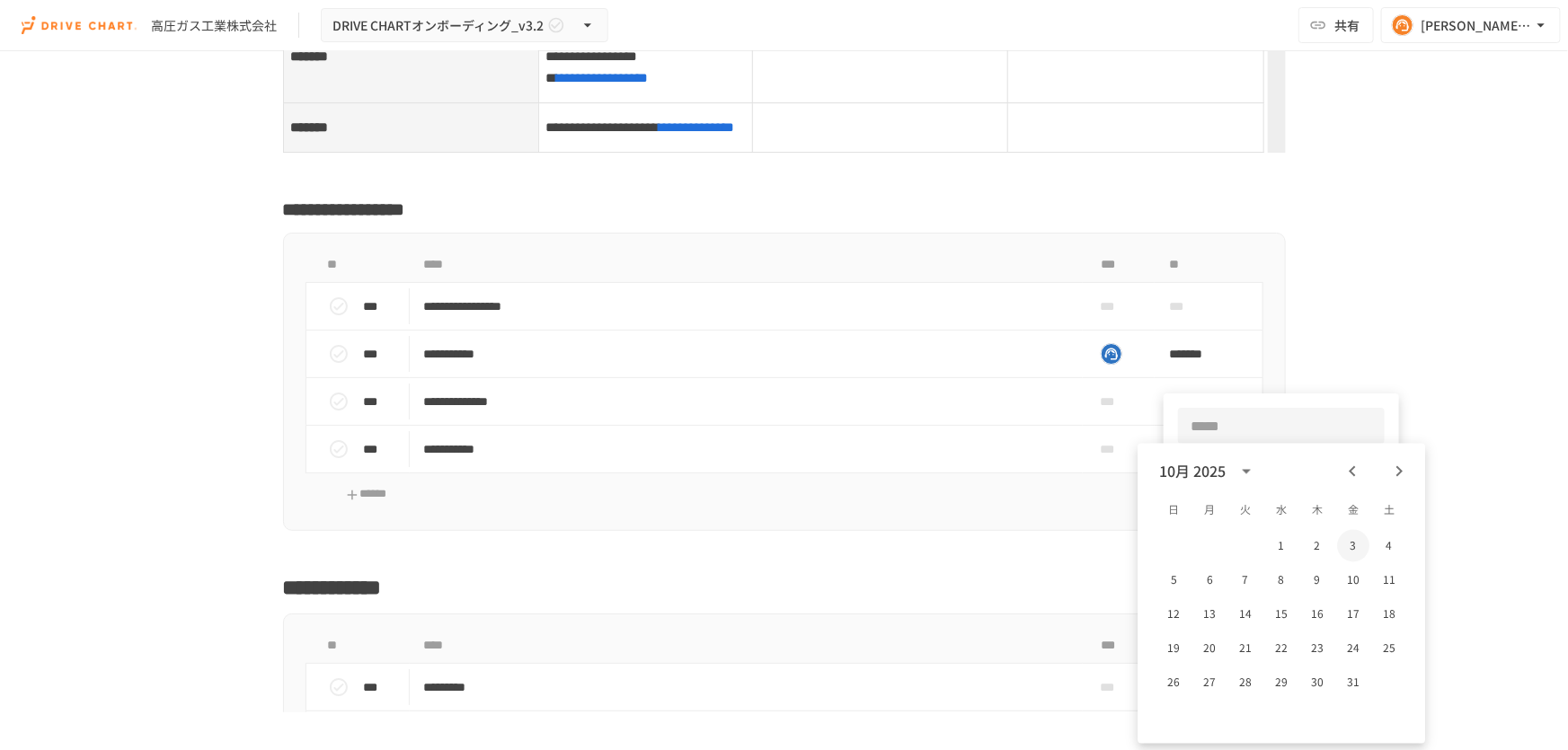 click on "3" at bounding box center [1353, 546] 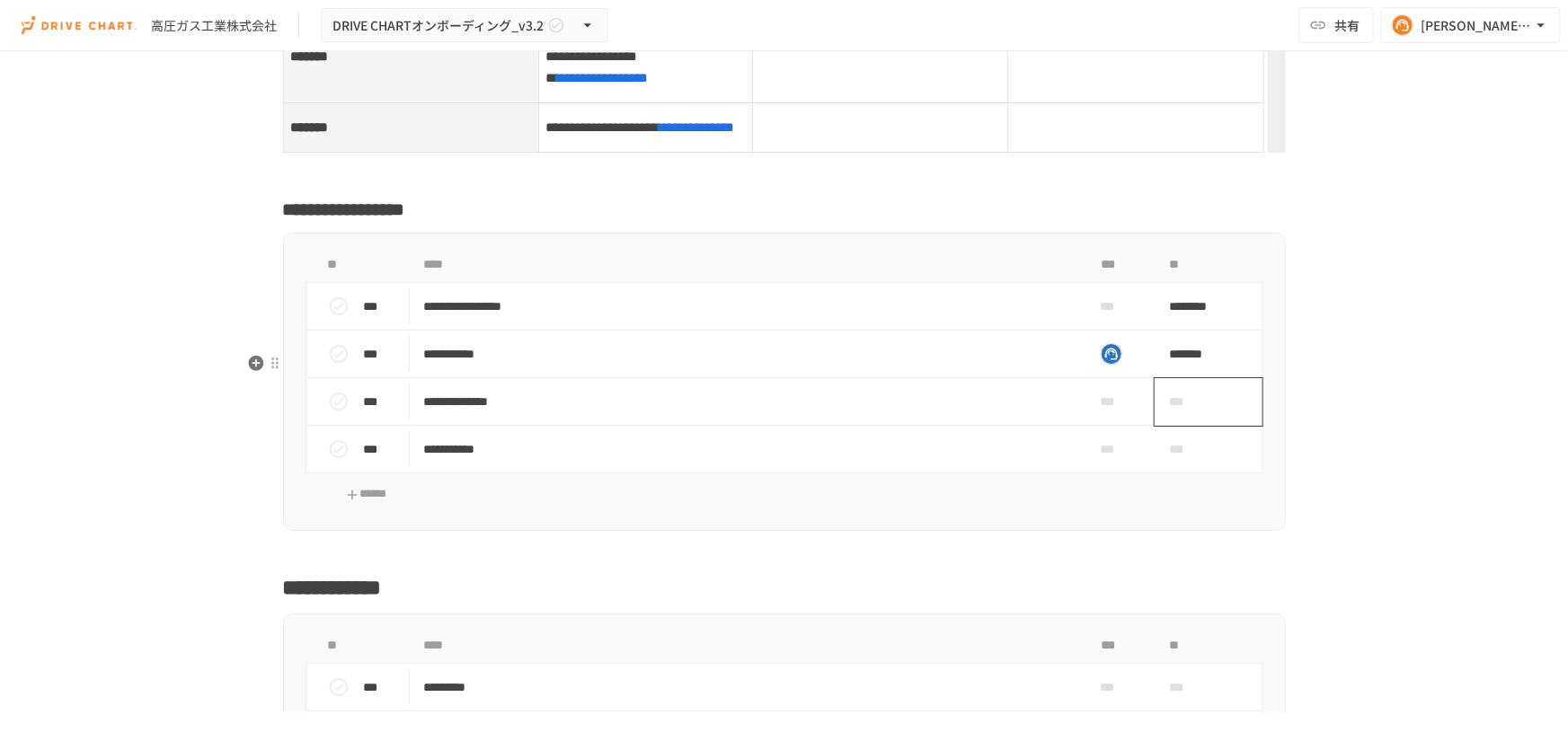 click on "***" at bounding box center (1209, 401) 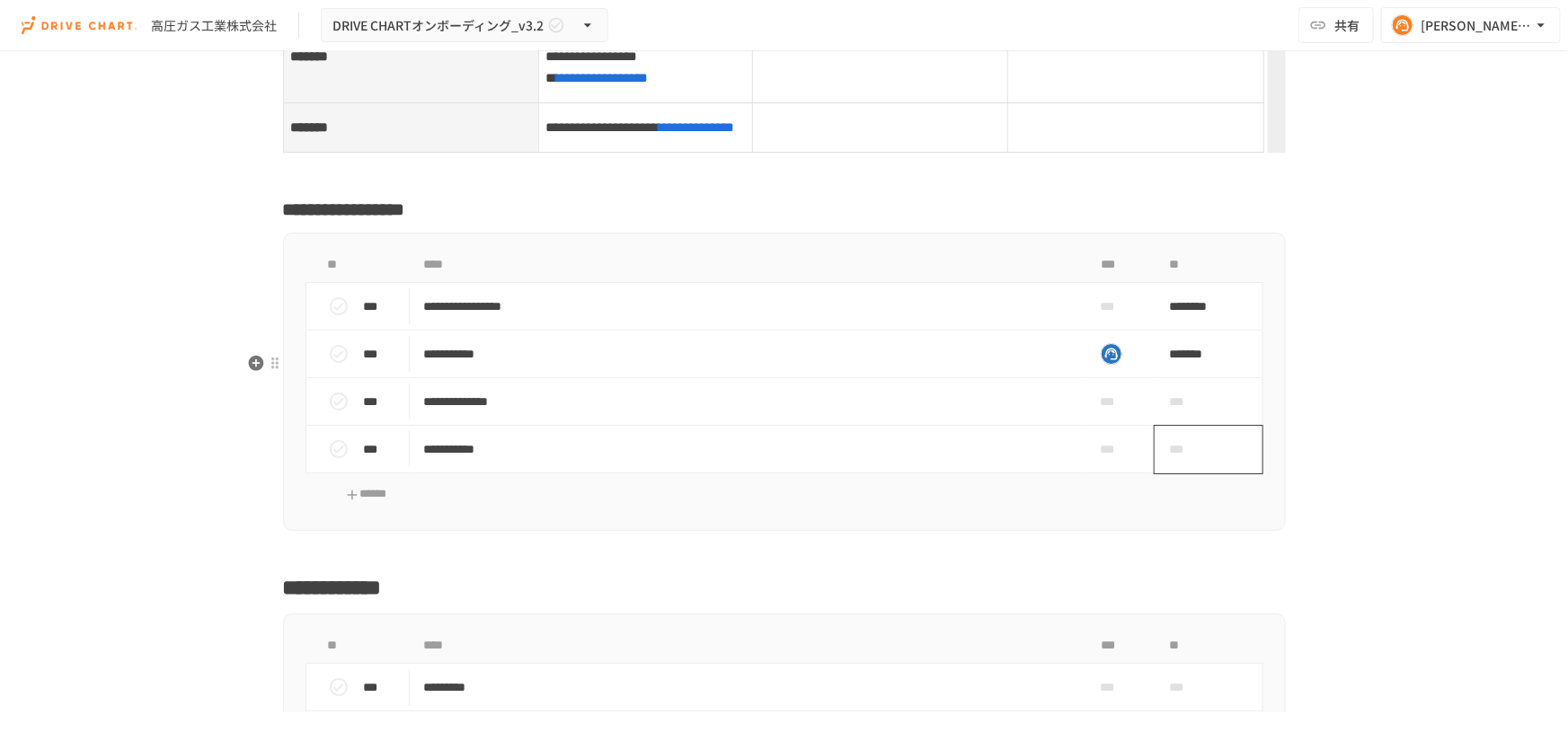 click on "***" at bounding box center [1209, 449] 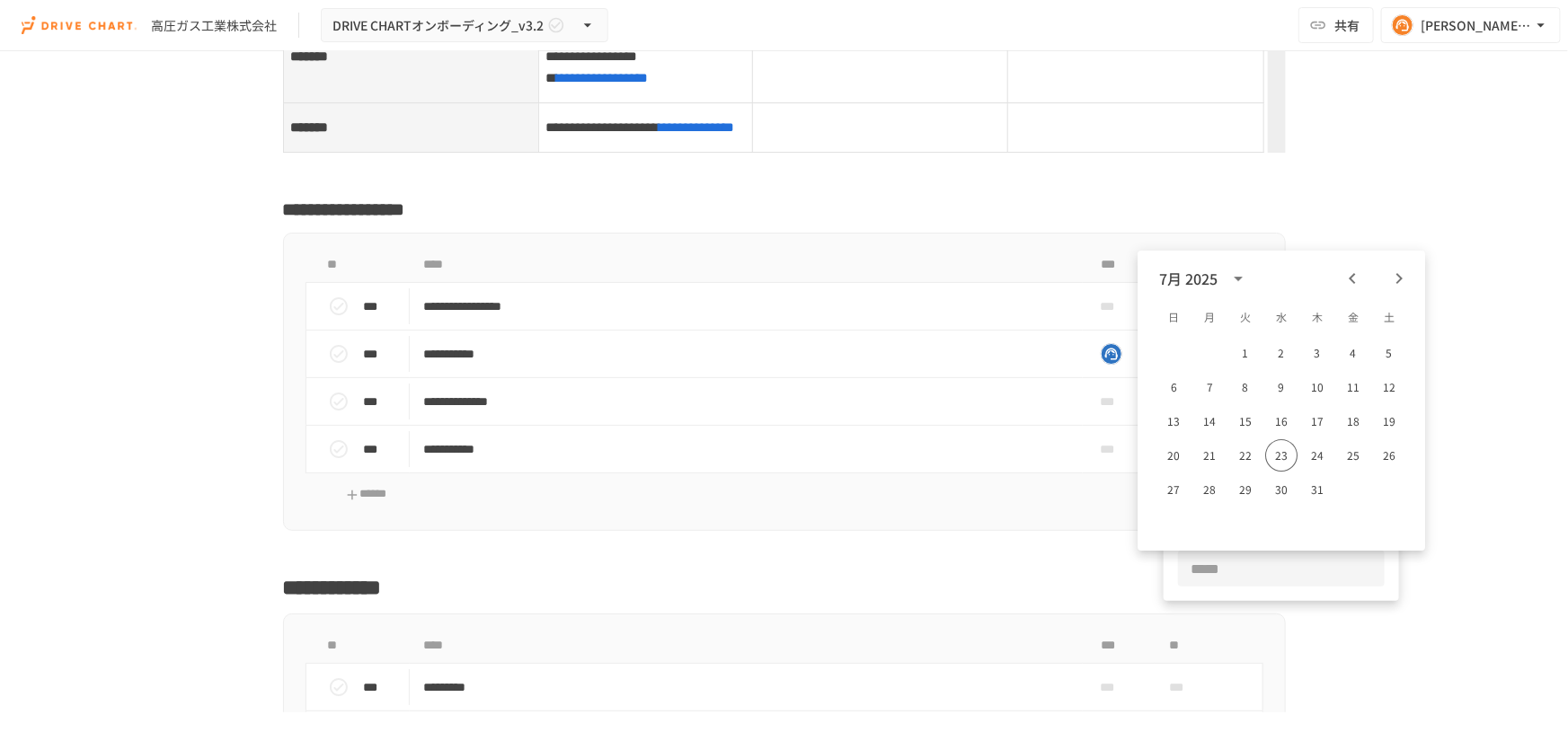 click 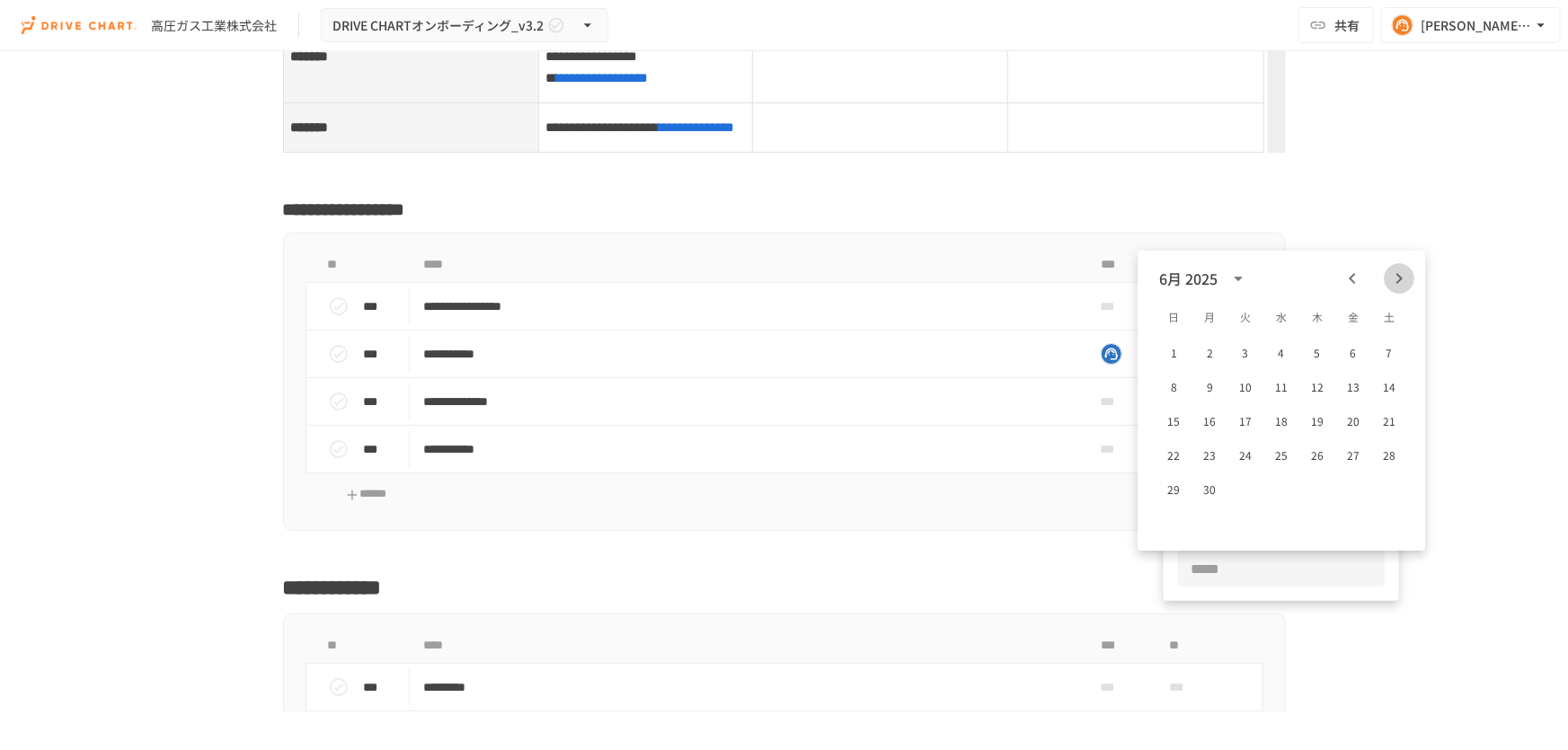 click 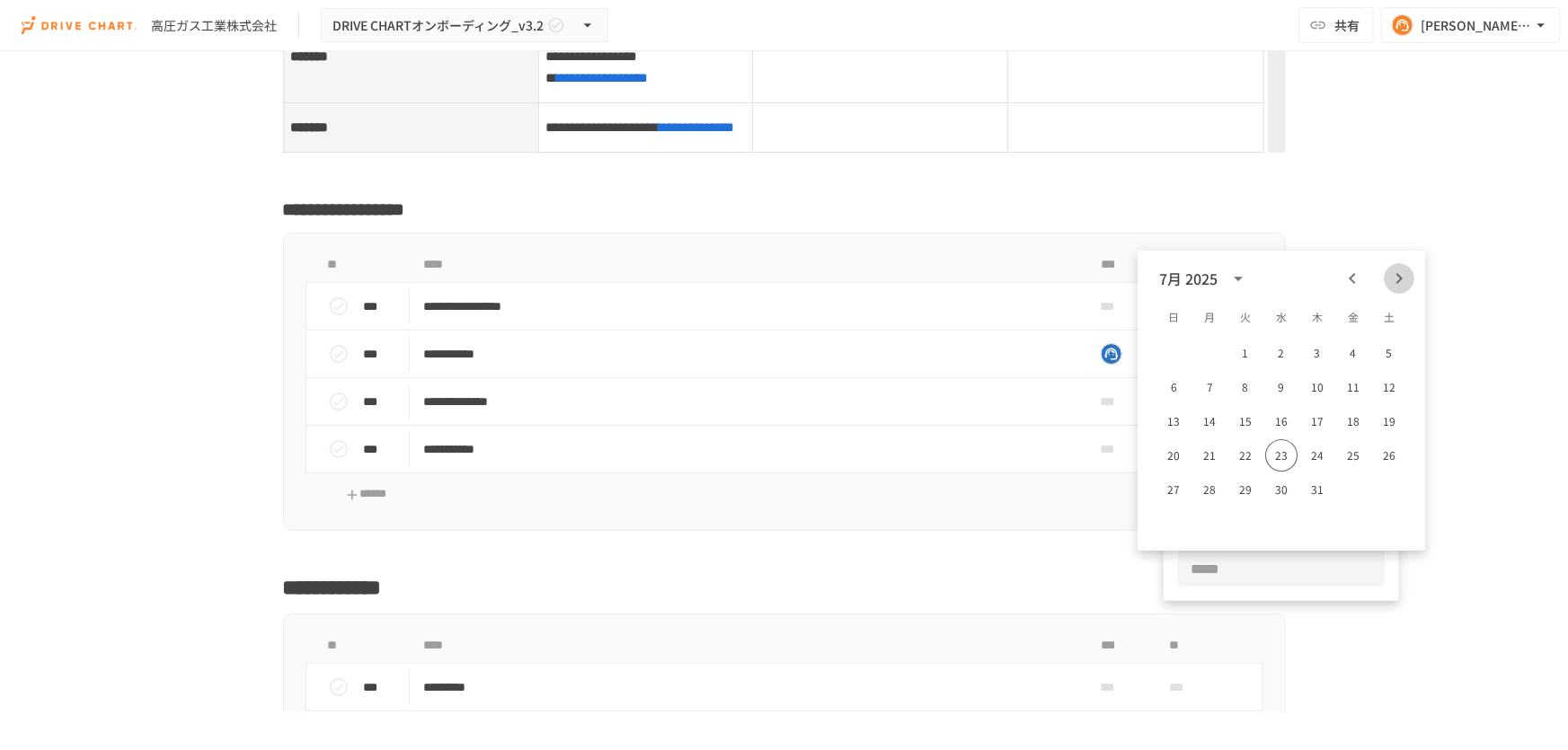 click 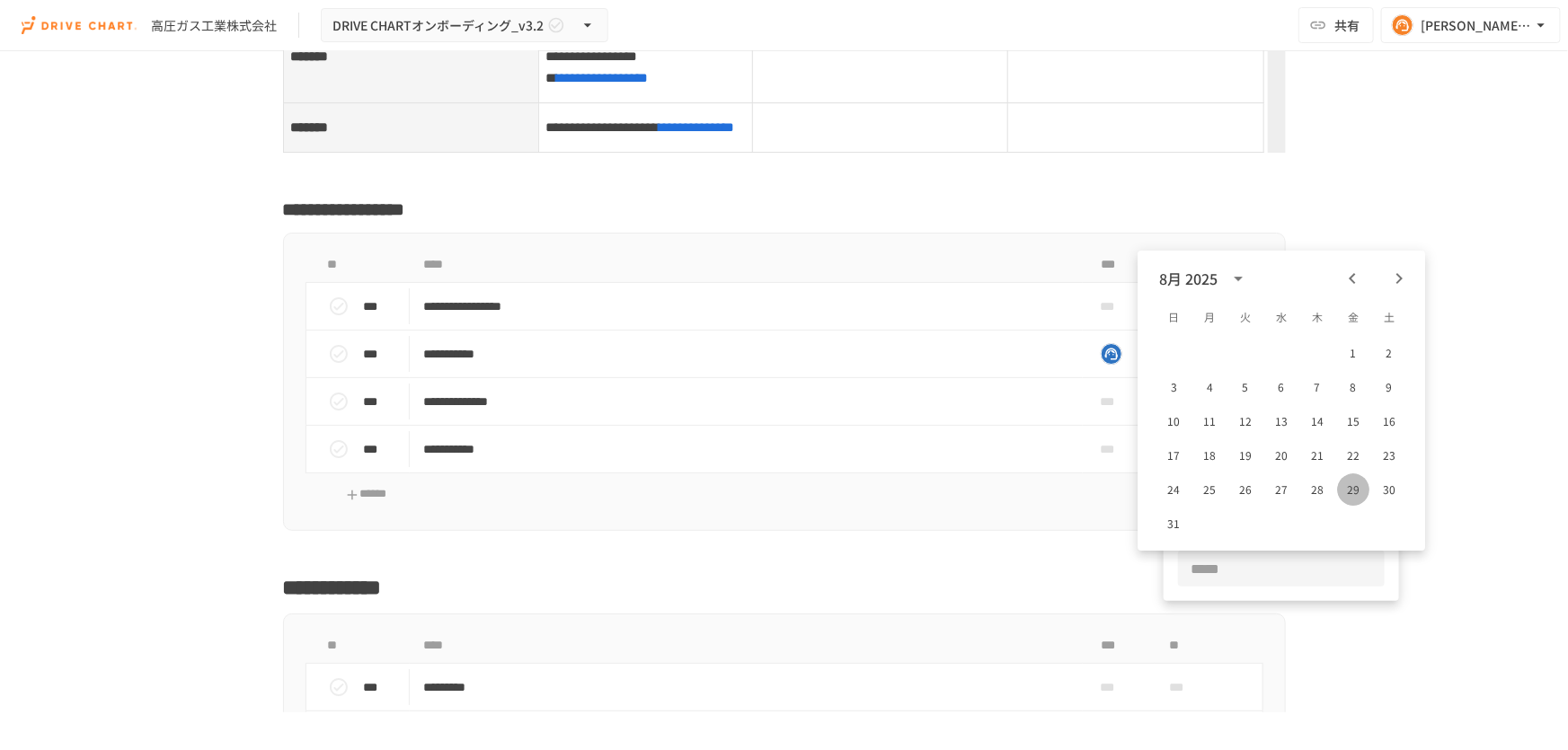 click on "29" at bounding box center [1353, 490] 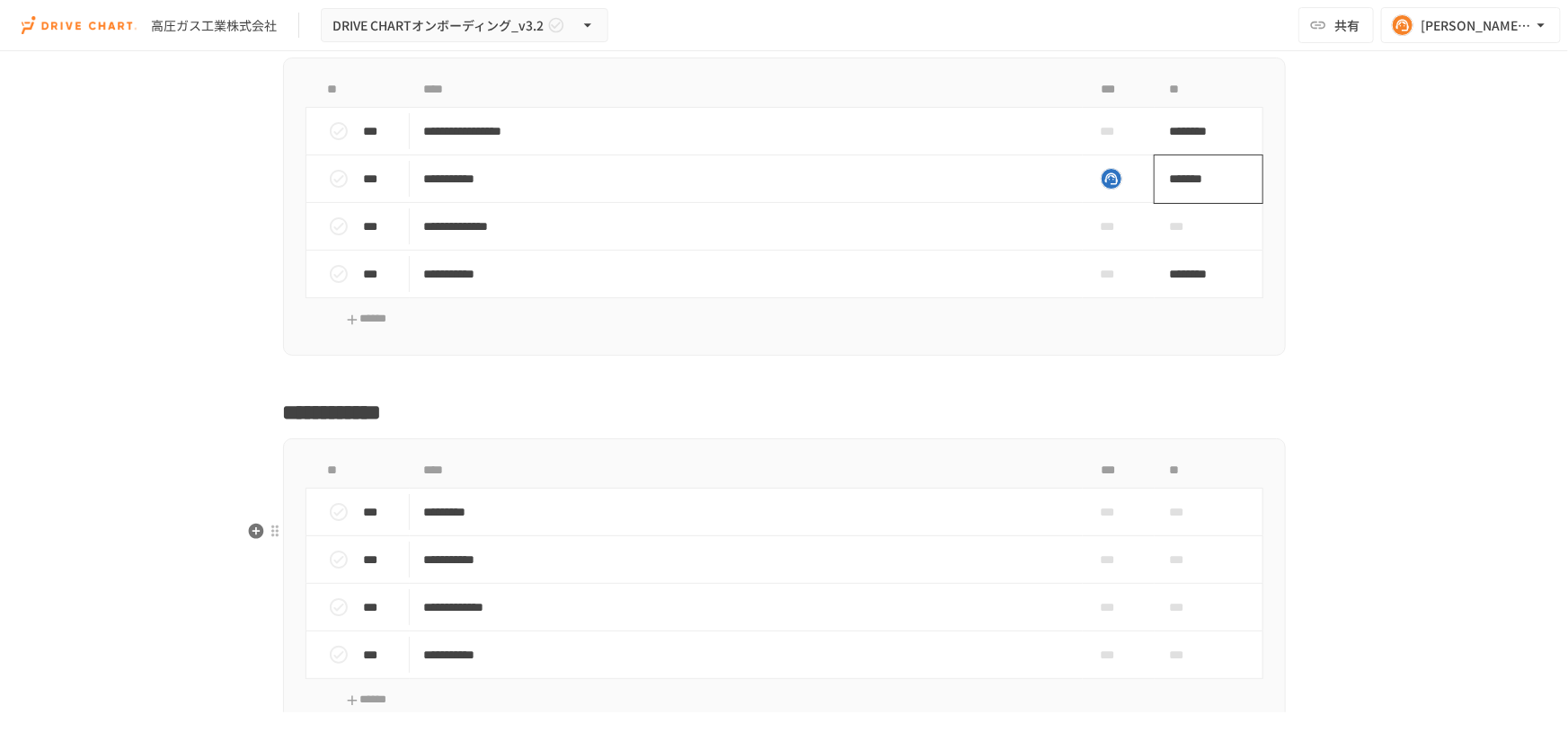 scroll, scrollTop: 6650, scrollLeft: 0, axis: vertical 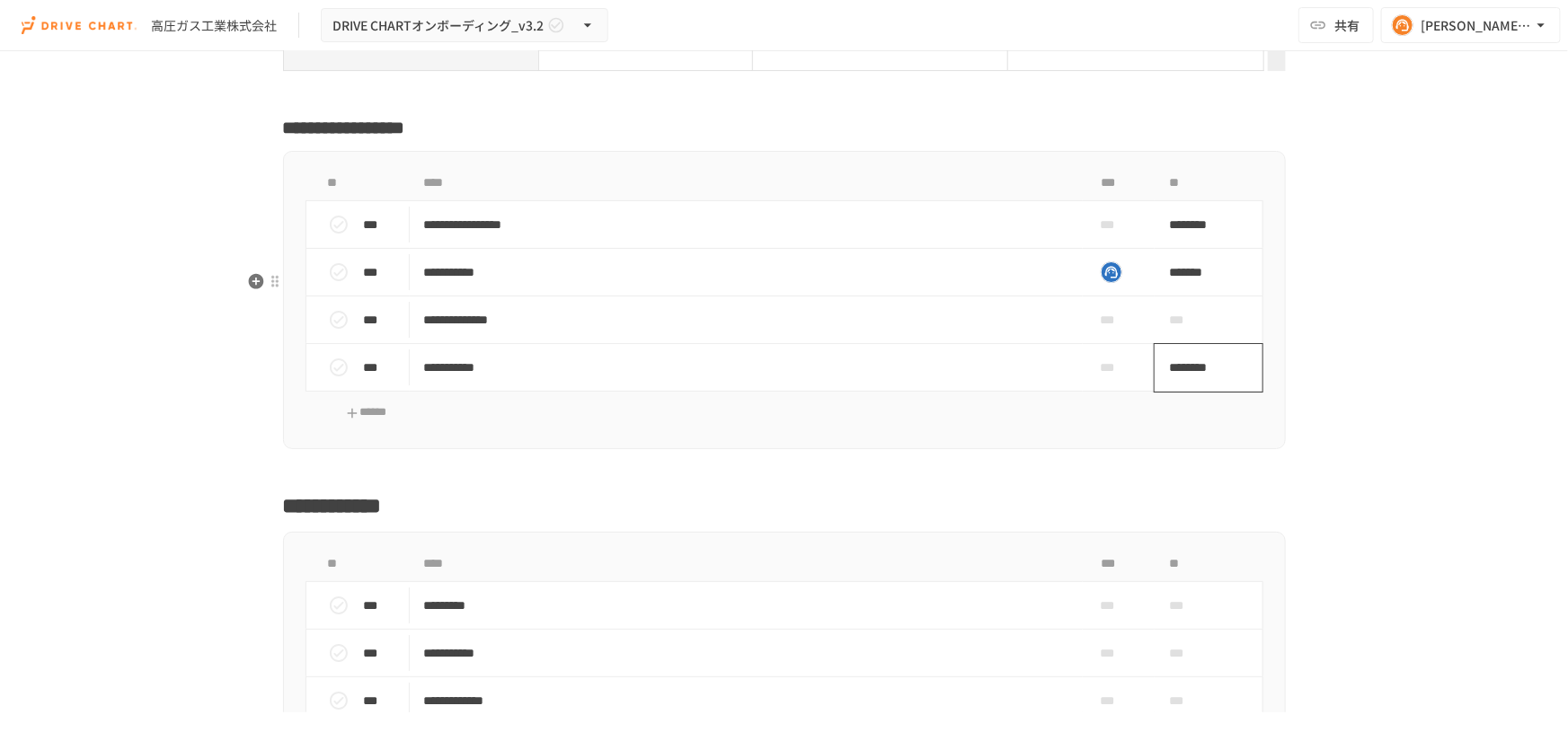click on "********" at bounding box center [1202, 367] 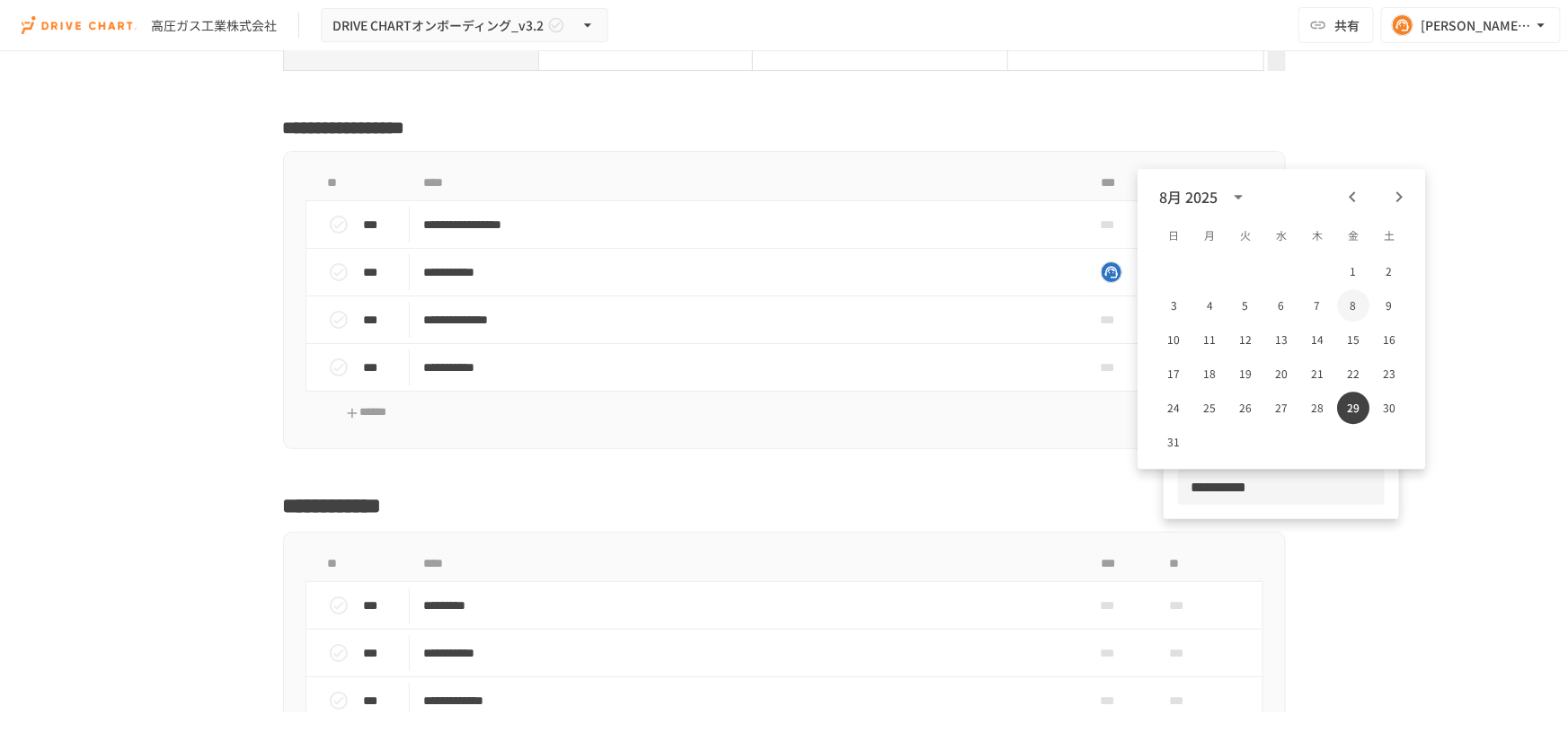 click on "8" at bounding box center [1353, 305] 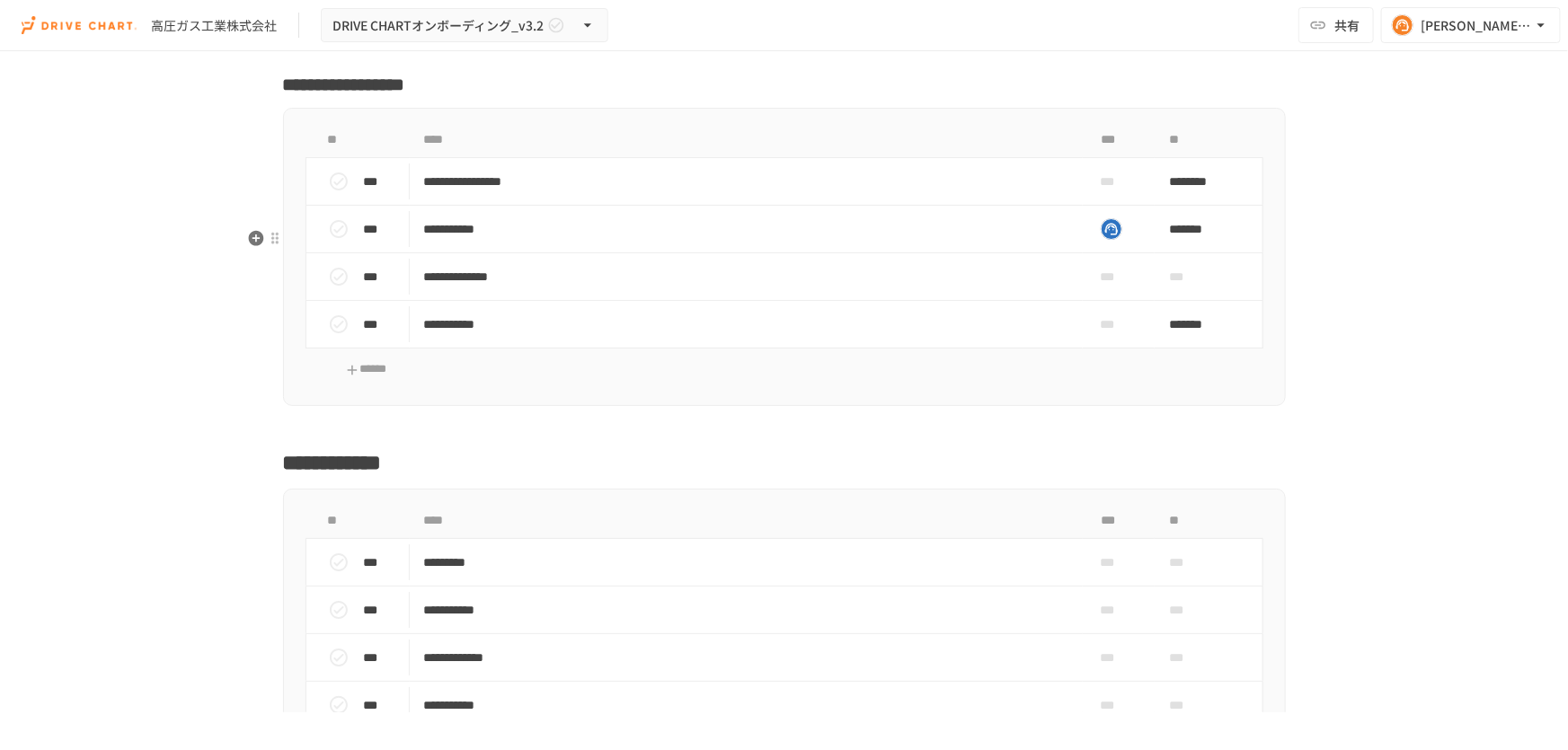 scroll, scrollTop: 6732, scrollLeft: 0, axis: vertical 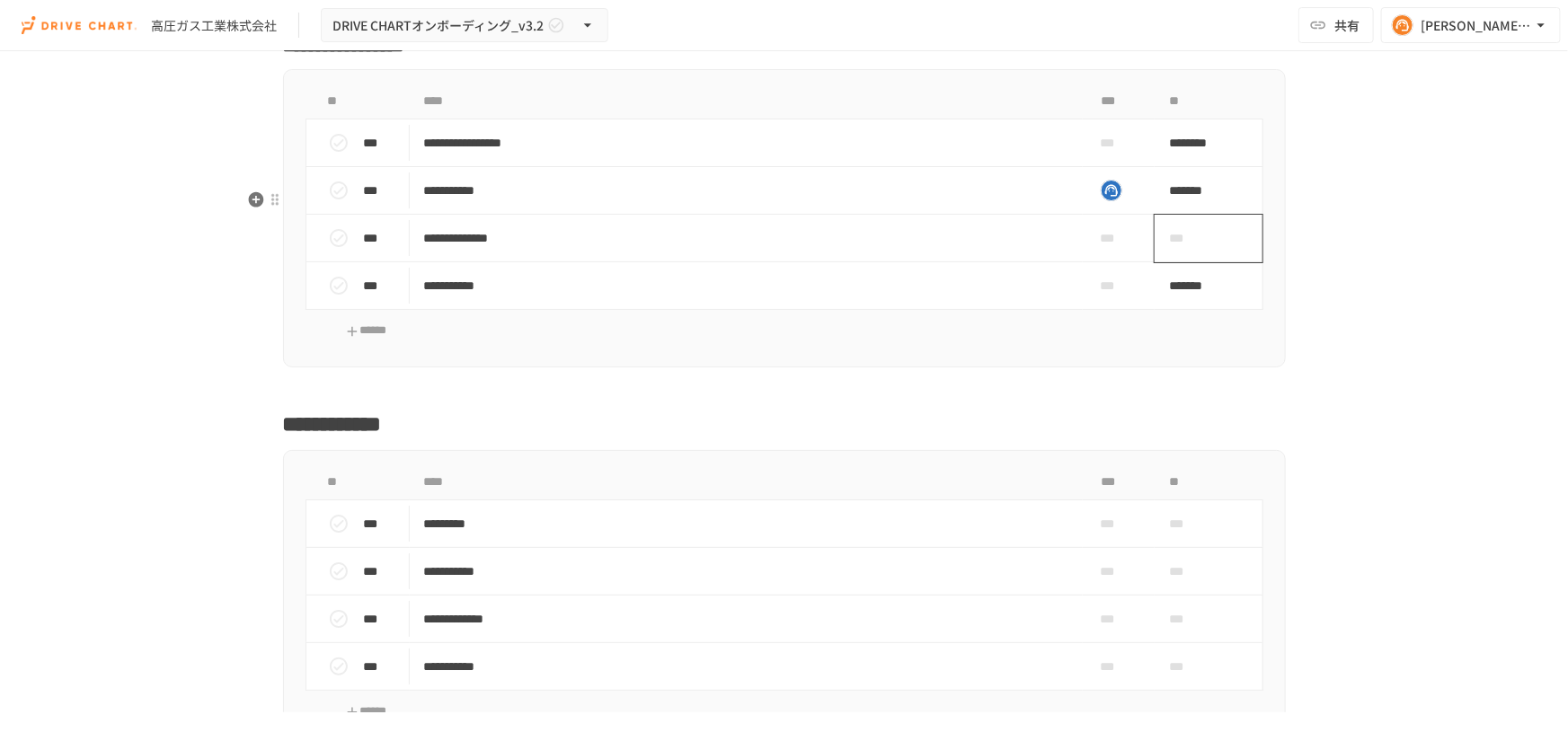 click on "***" at bounding box center (1188, 238) 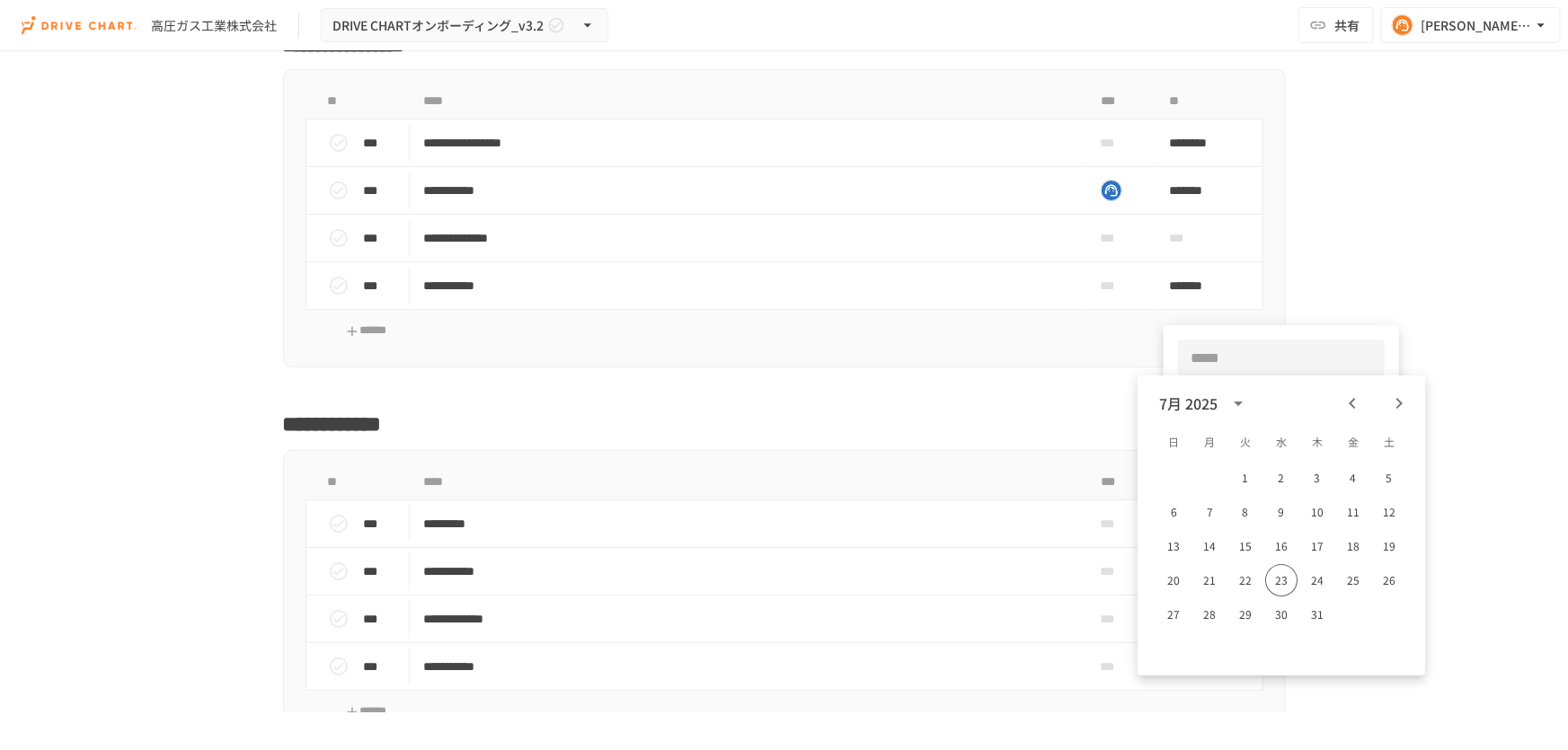 click at bounding box center (784, 375) 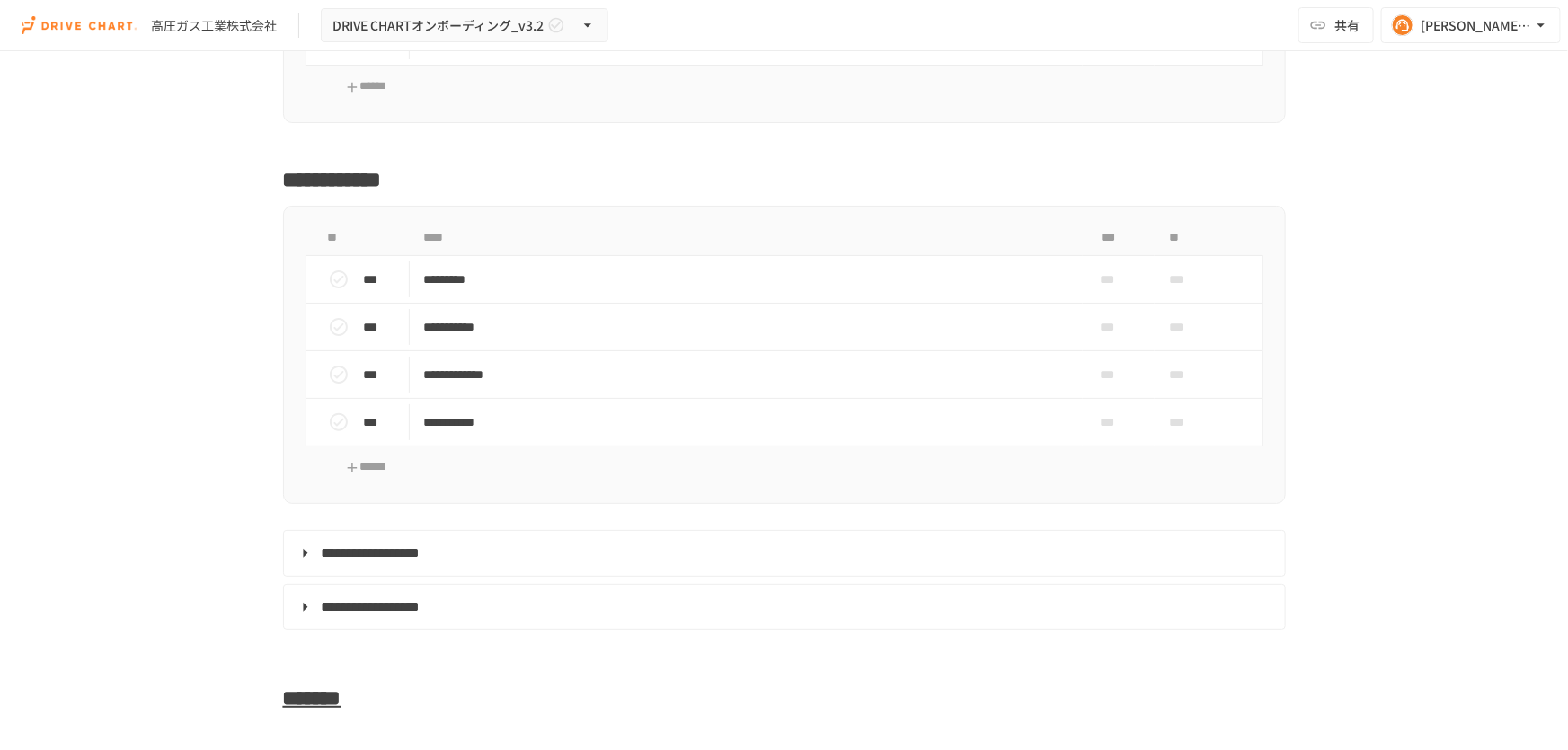 scroll, scrollTop: 6977, scrollLeft: 0, axis: vertical 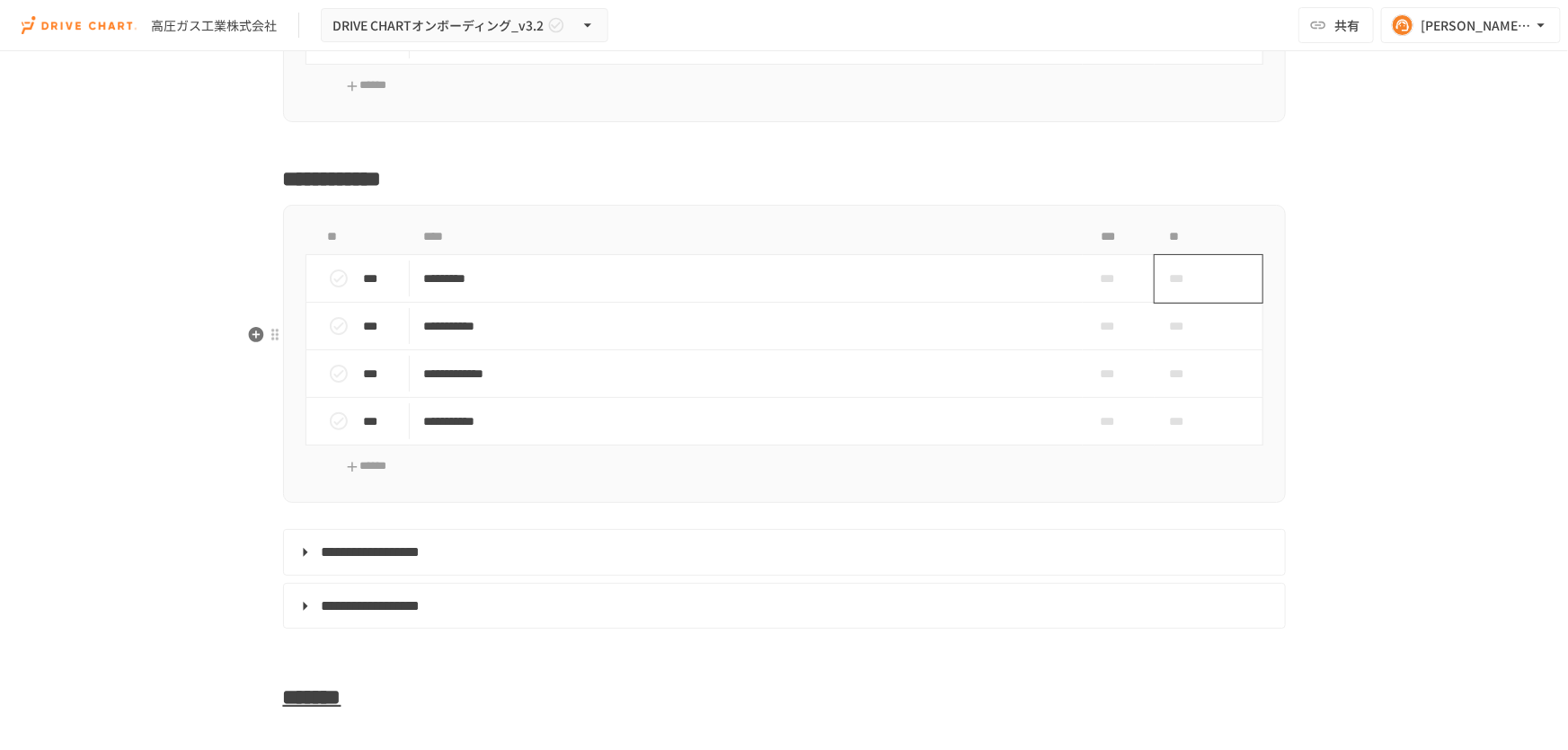 click on "***" at bounding box center (1188, 278) 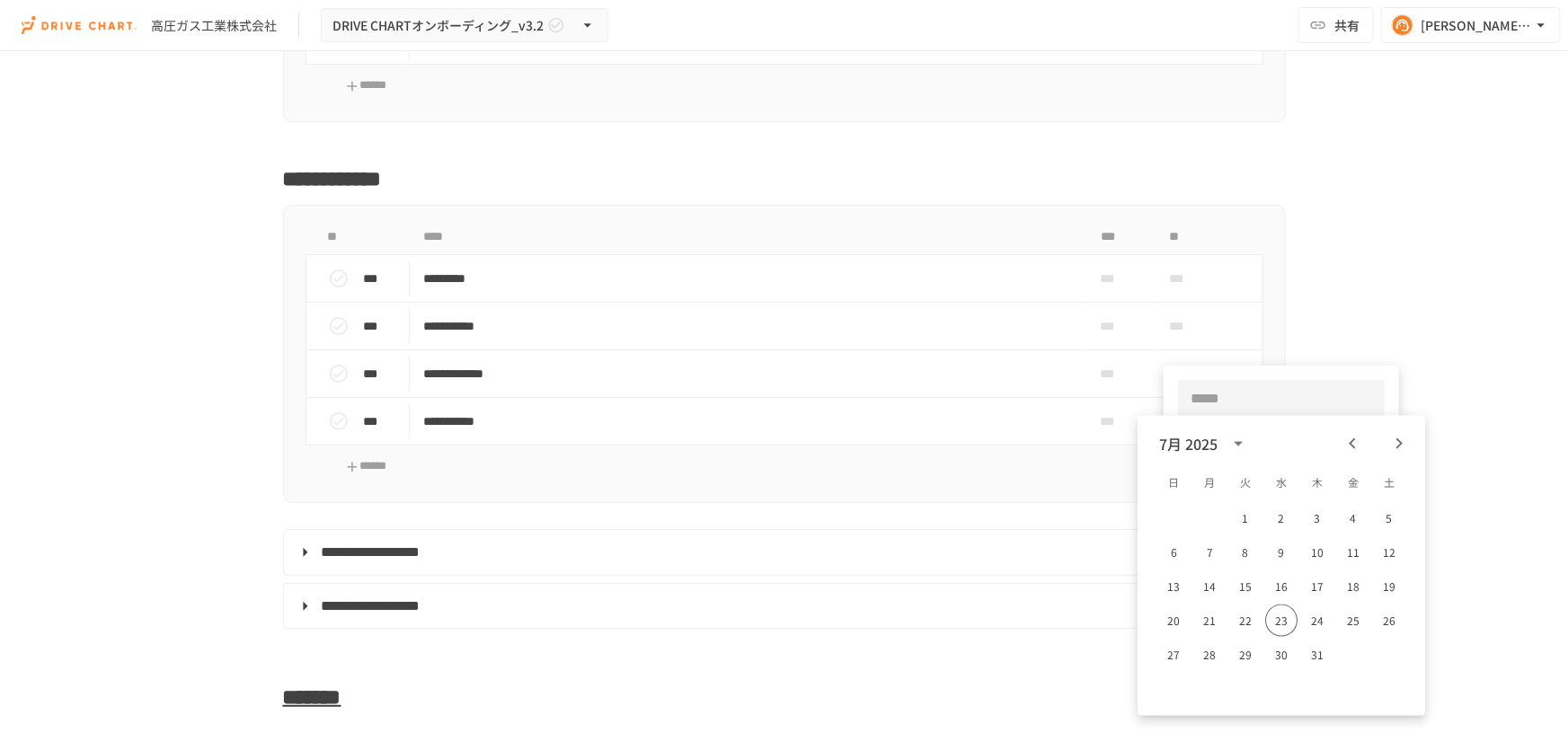 click at bounding box center [1352, 444] 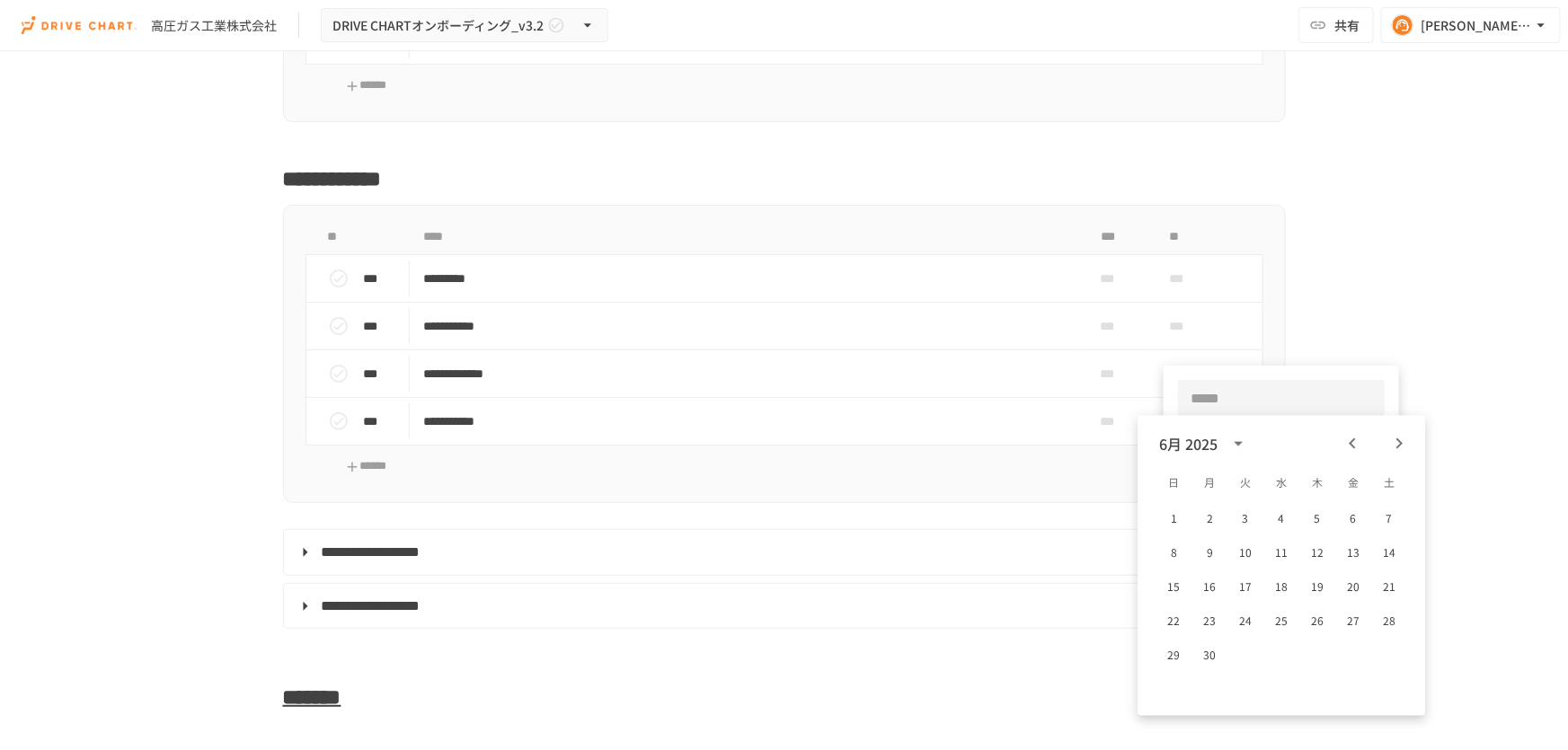 click 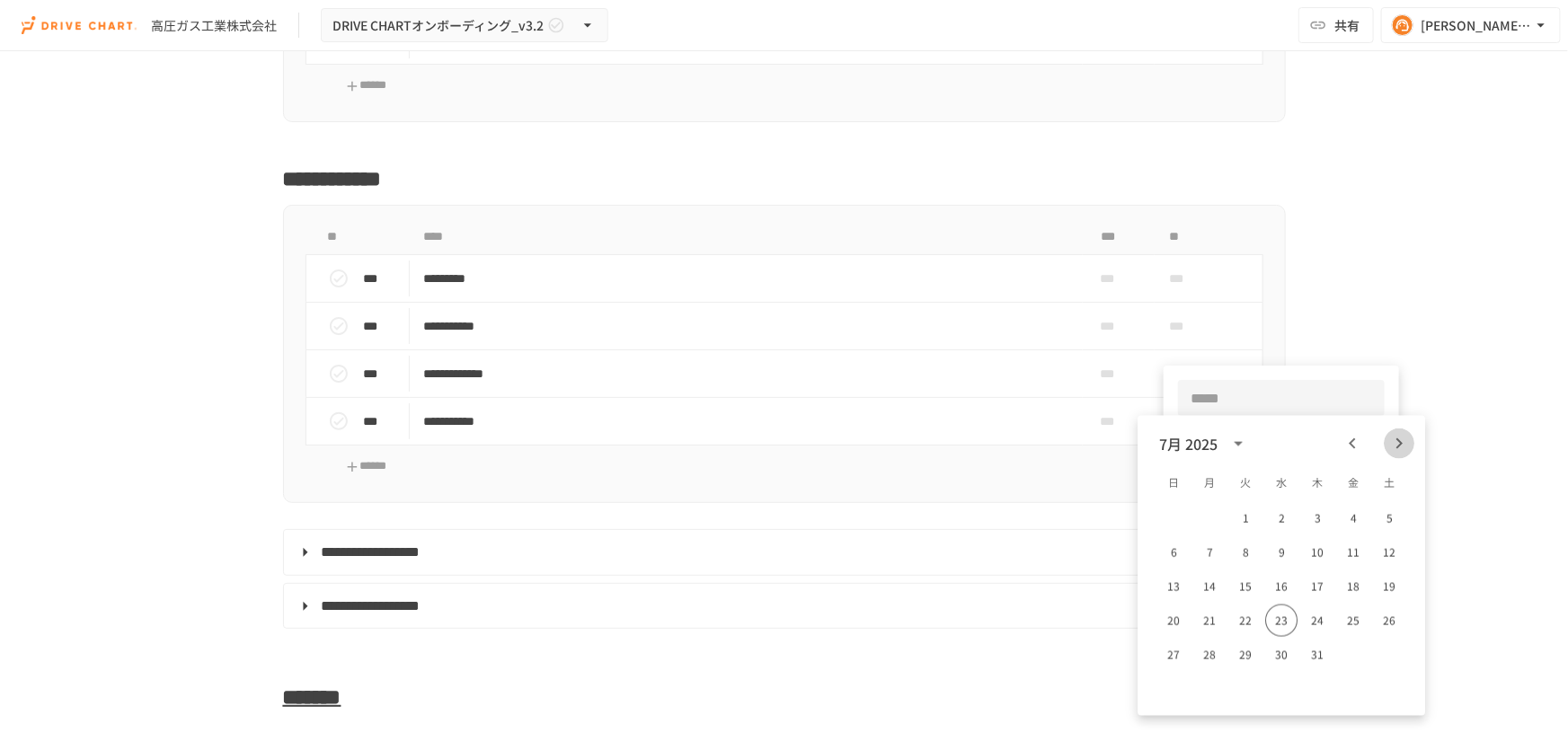 click 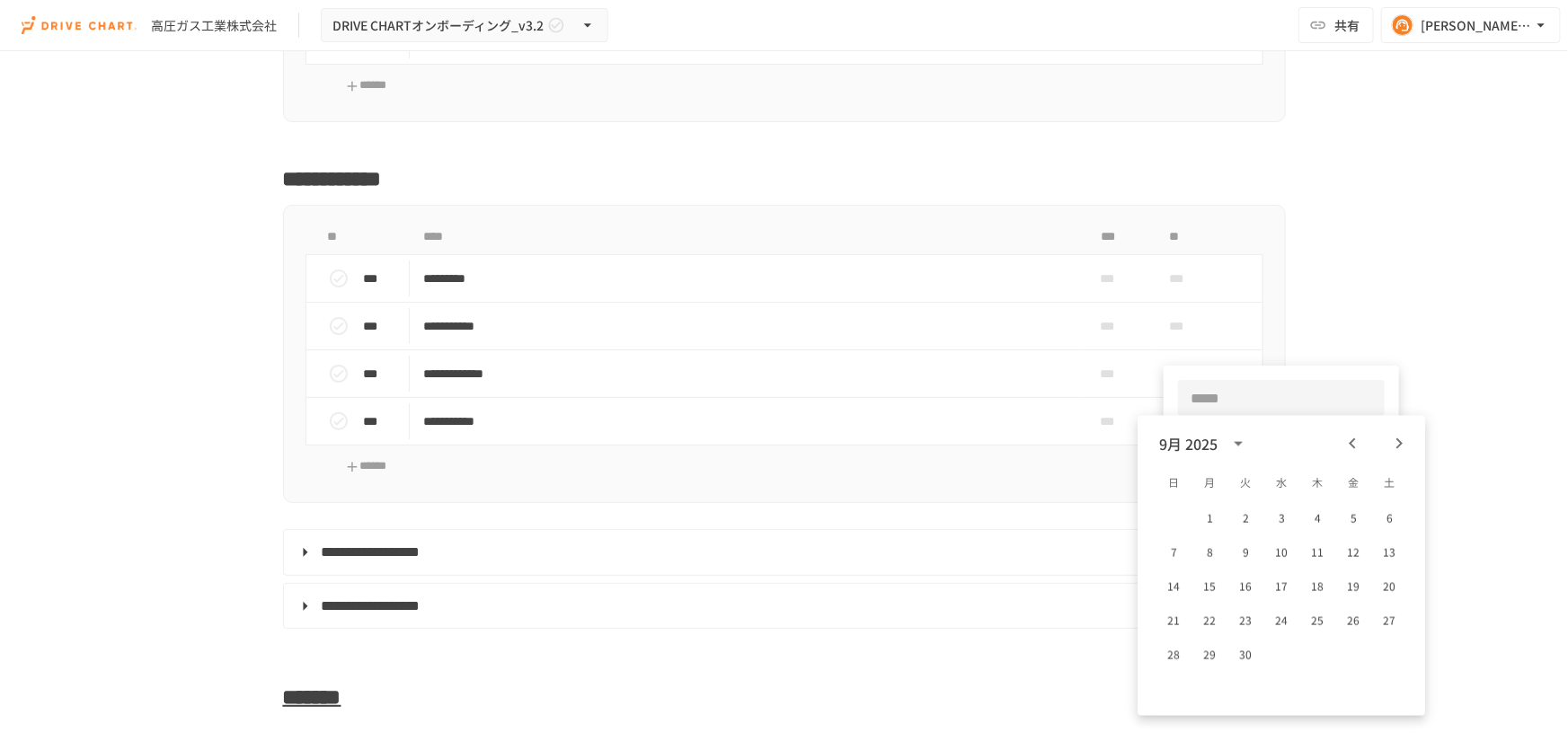 click 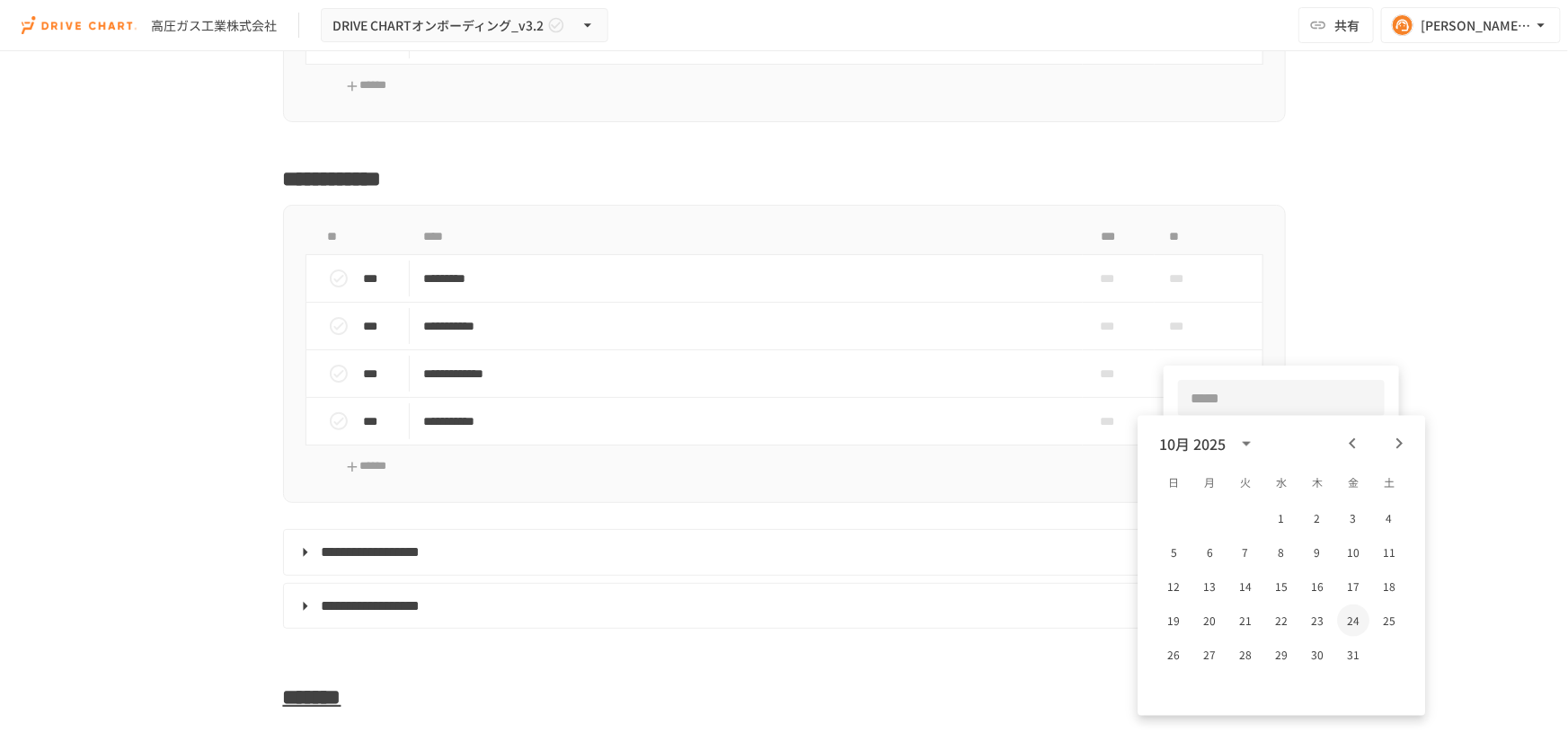 click on "24" at bounding box center [1353, 621] 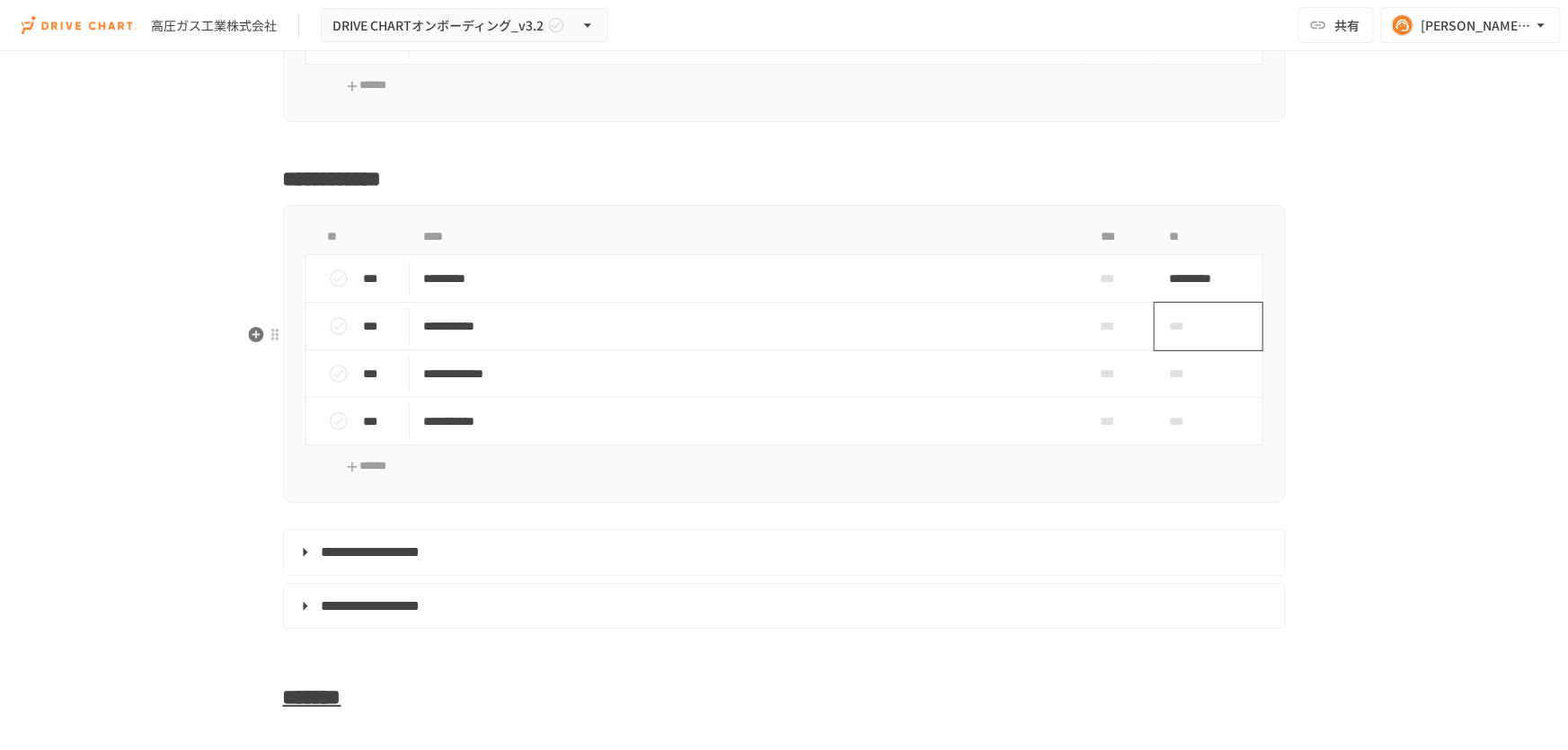 click on "***" at bounding box center (1209, 326) 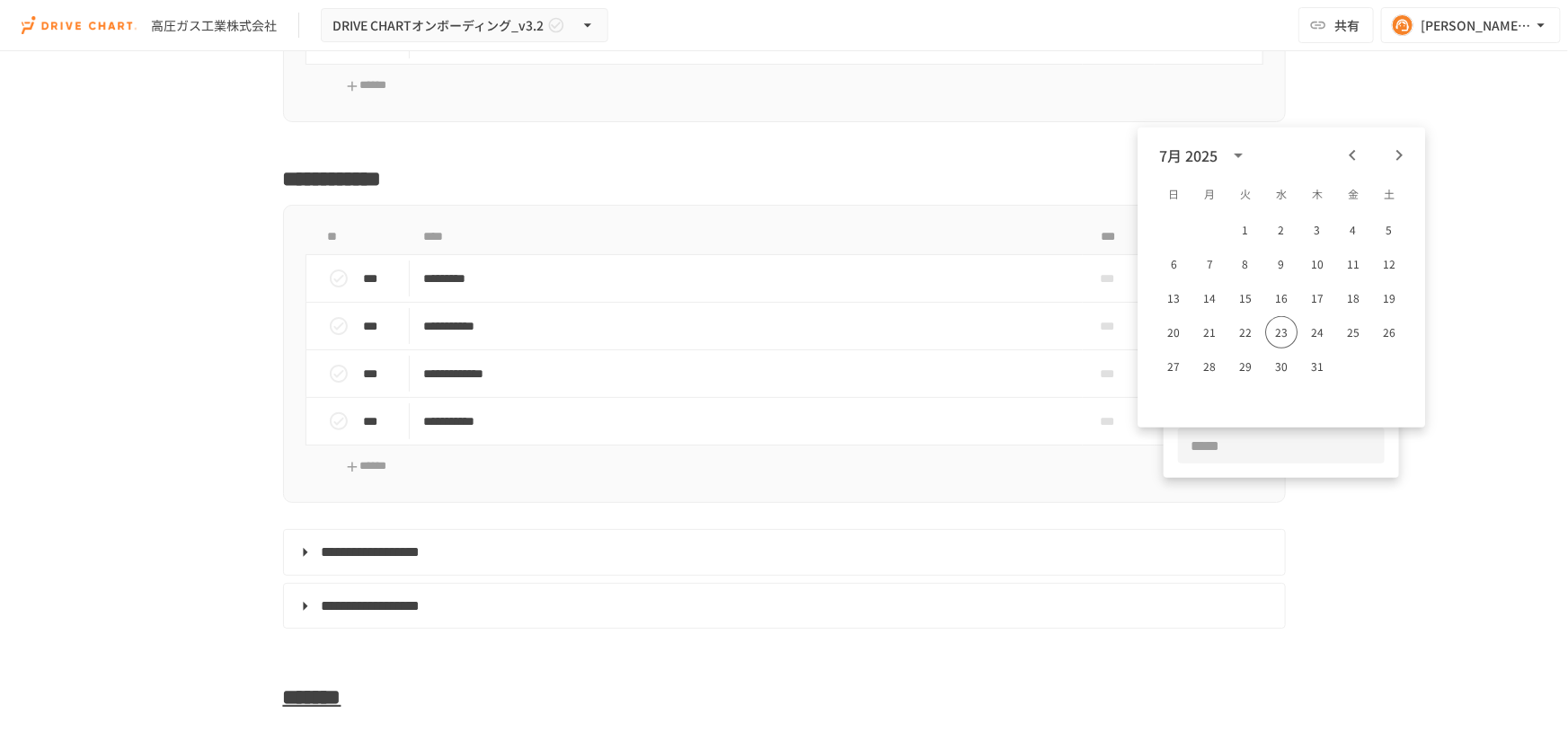 click 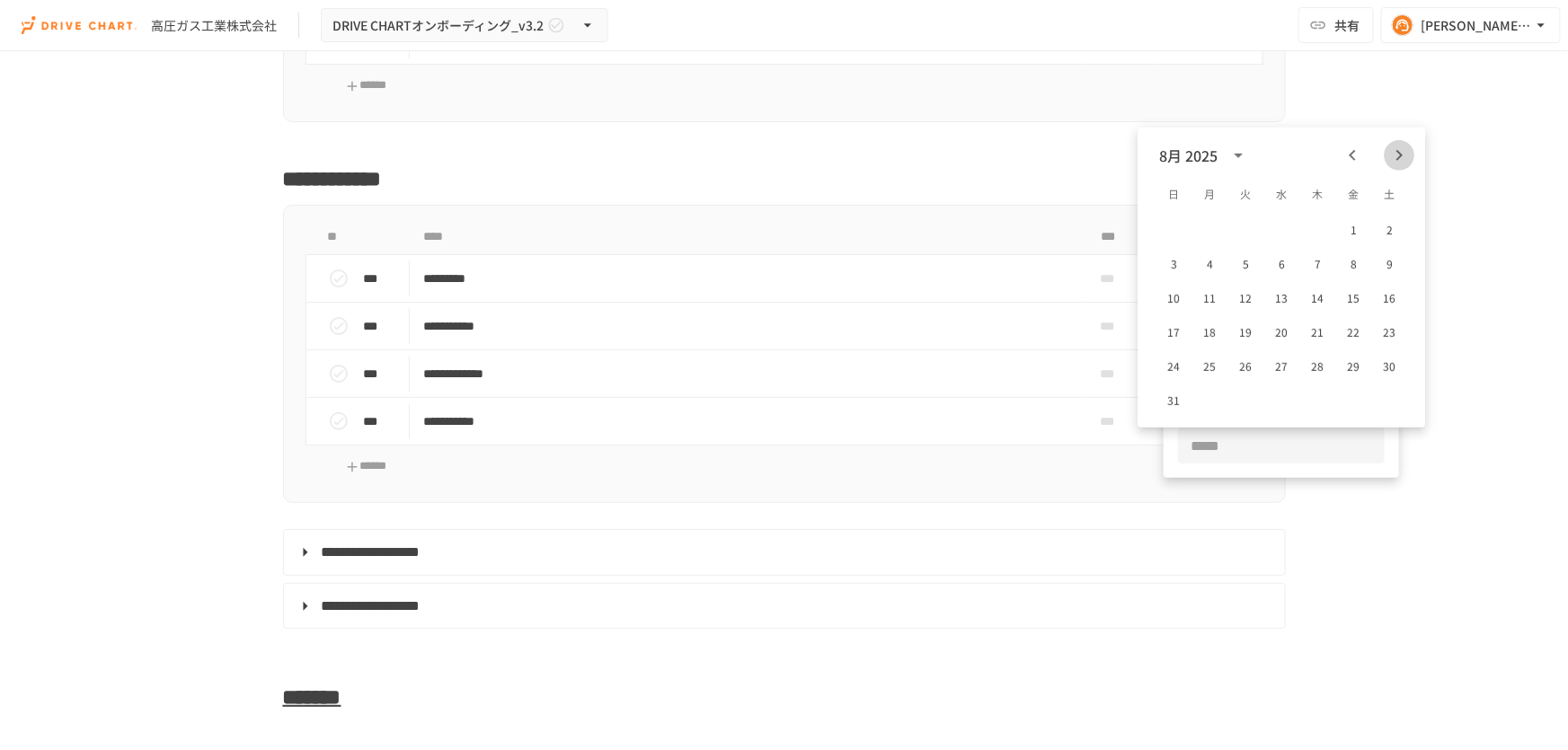 click 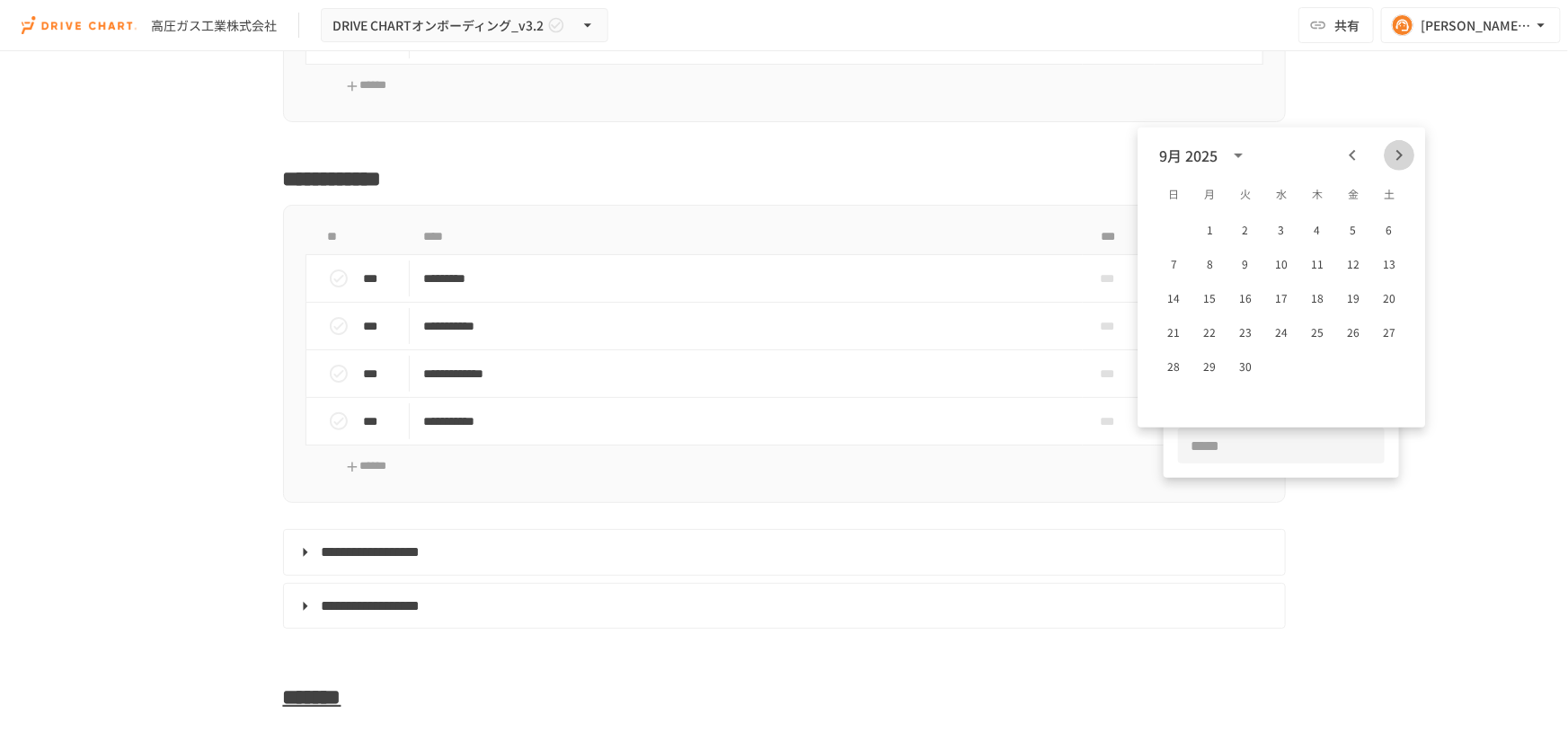 click 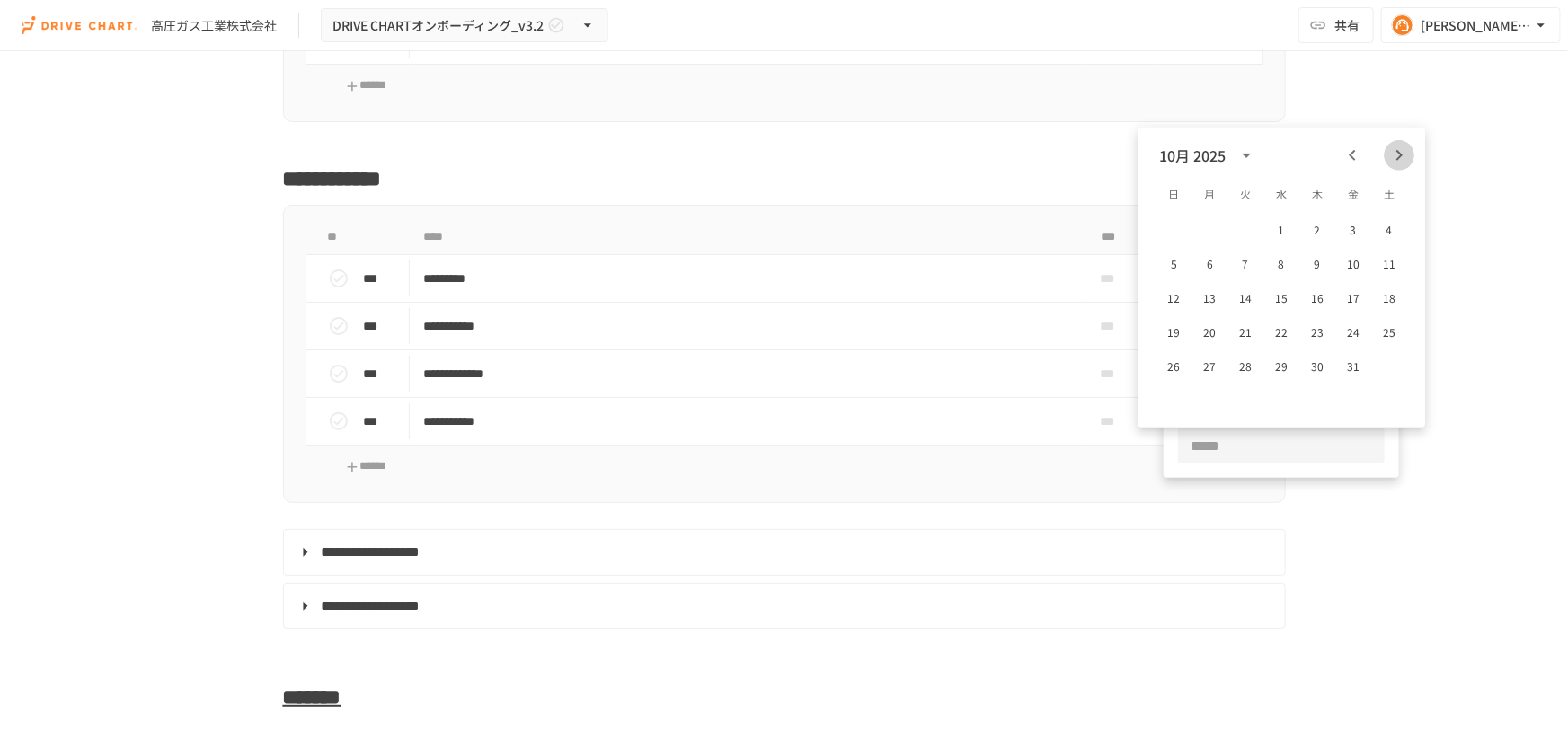 click 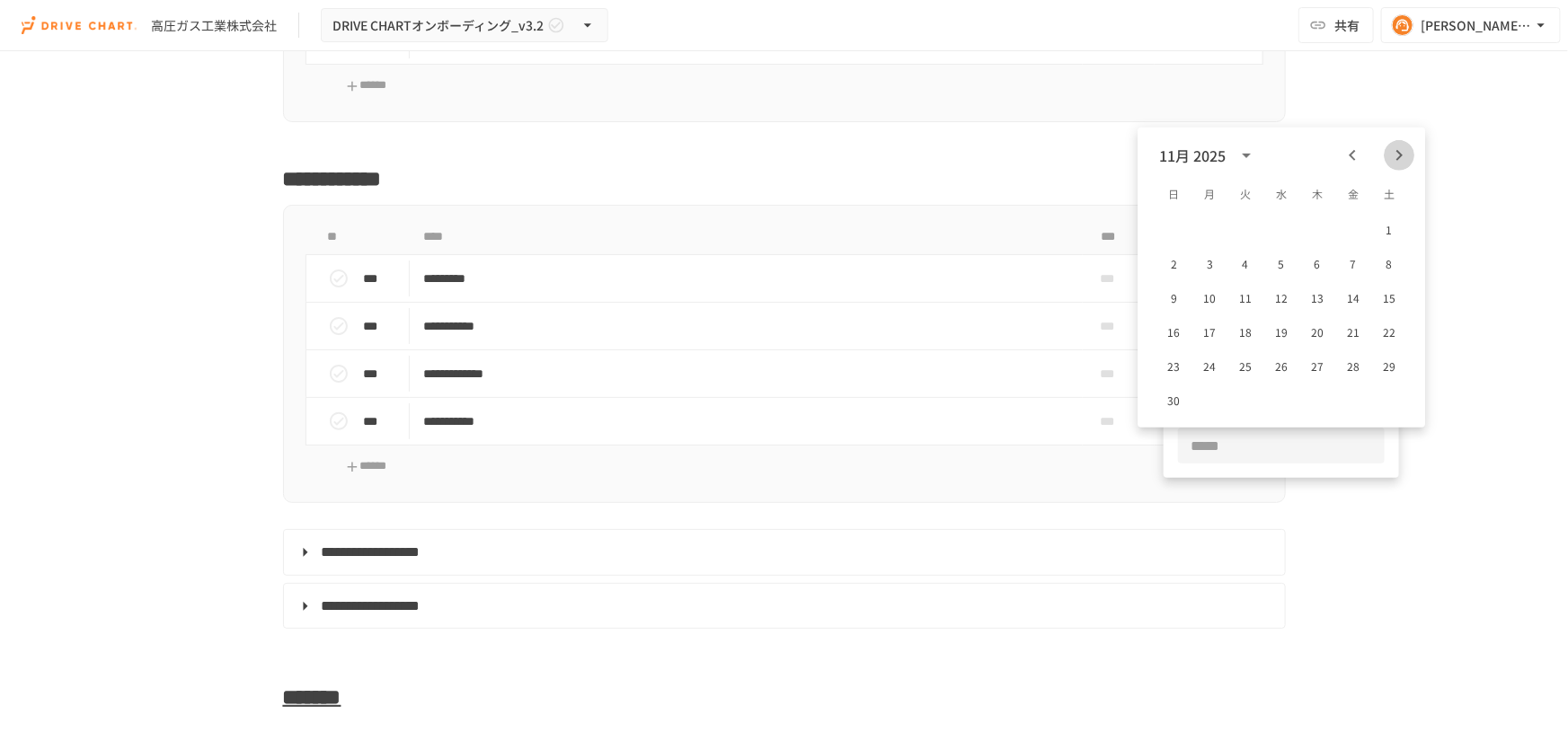 click 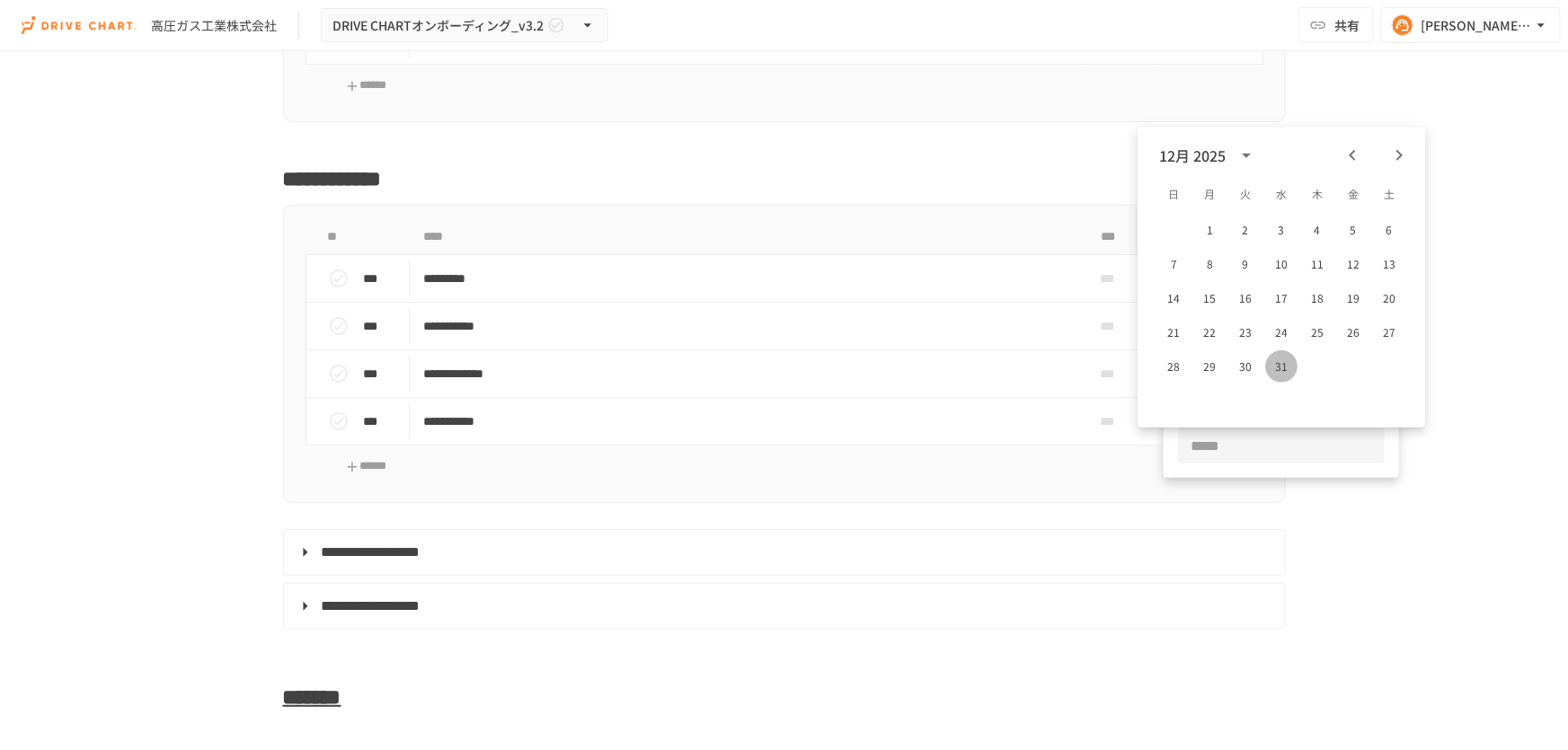click on "31" at bounding box center [1281, 366] 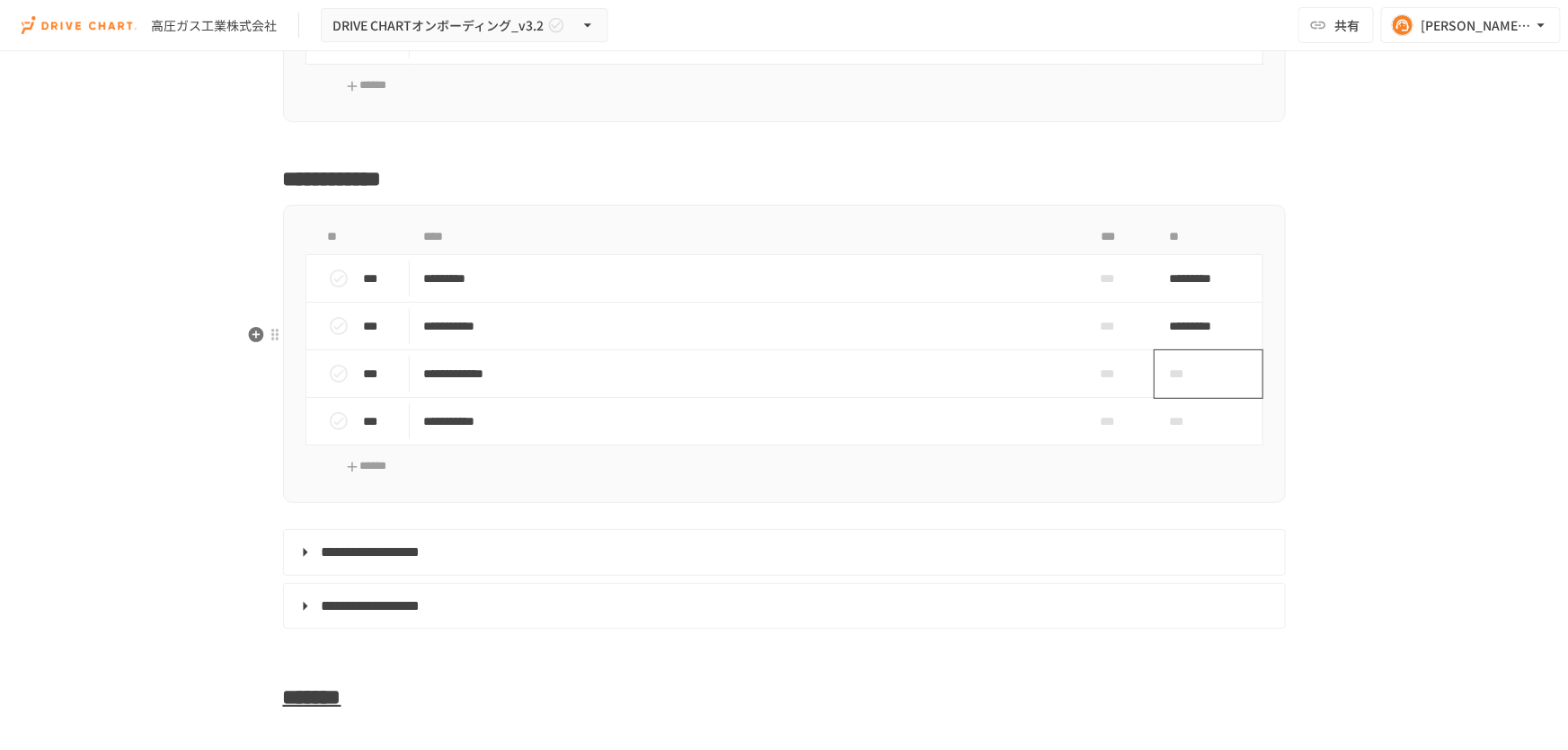 click on "***" at bounding box center [1209, 374] 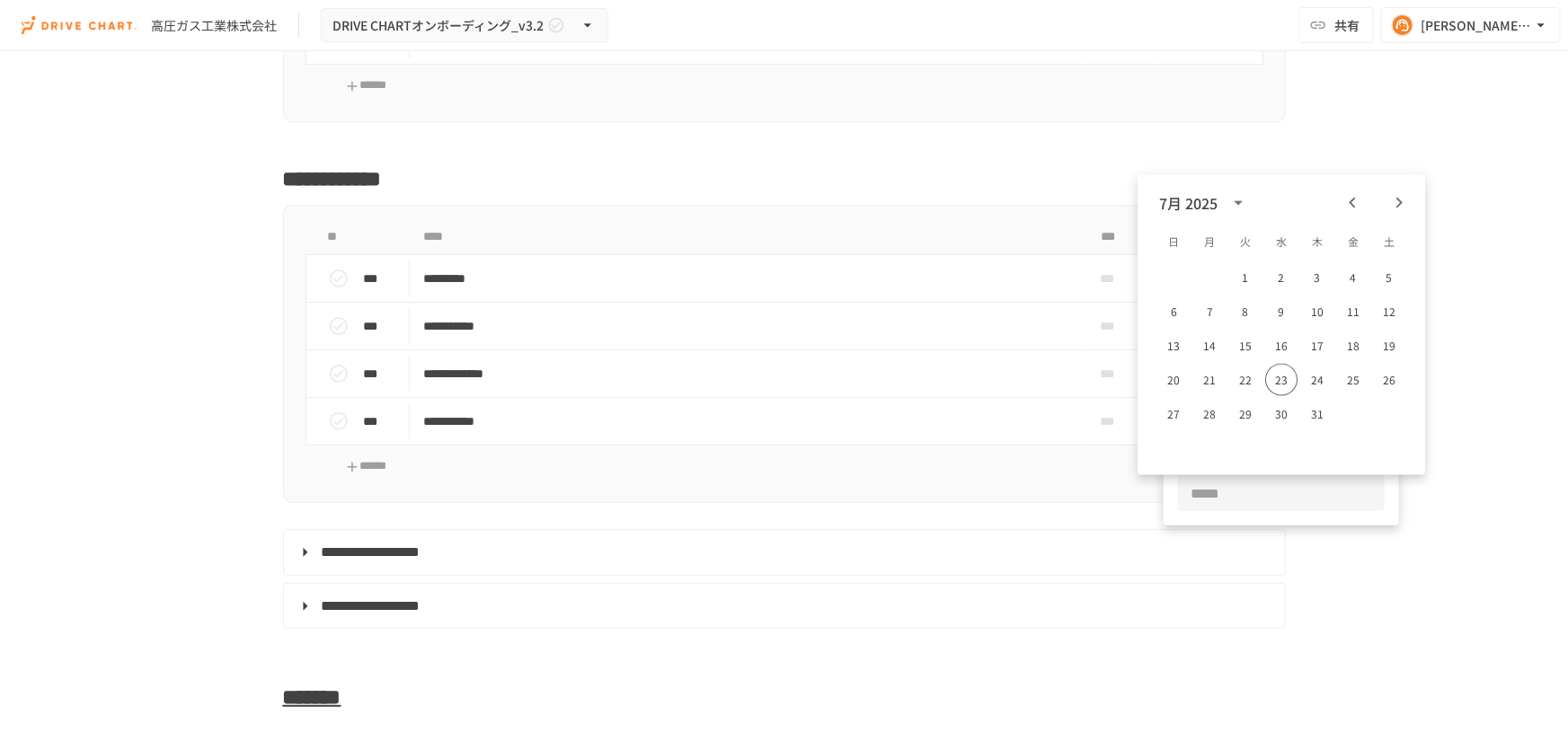 click 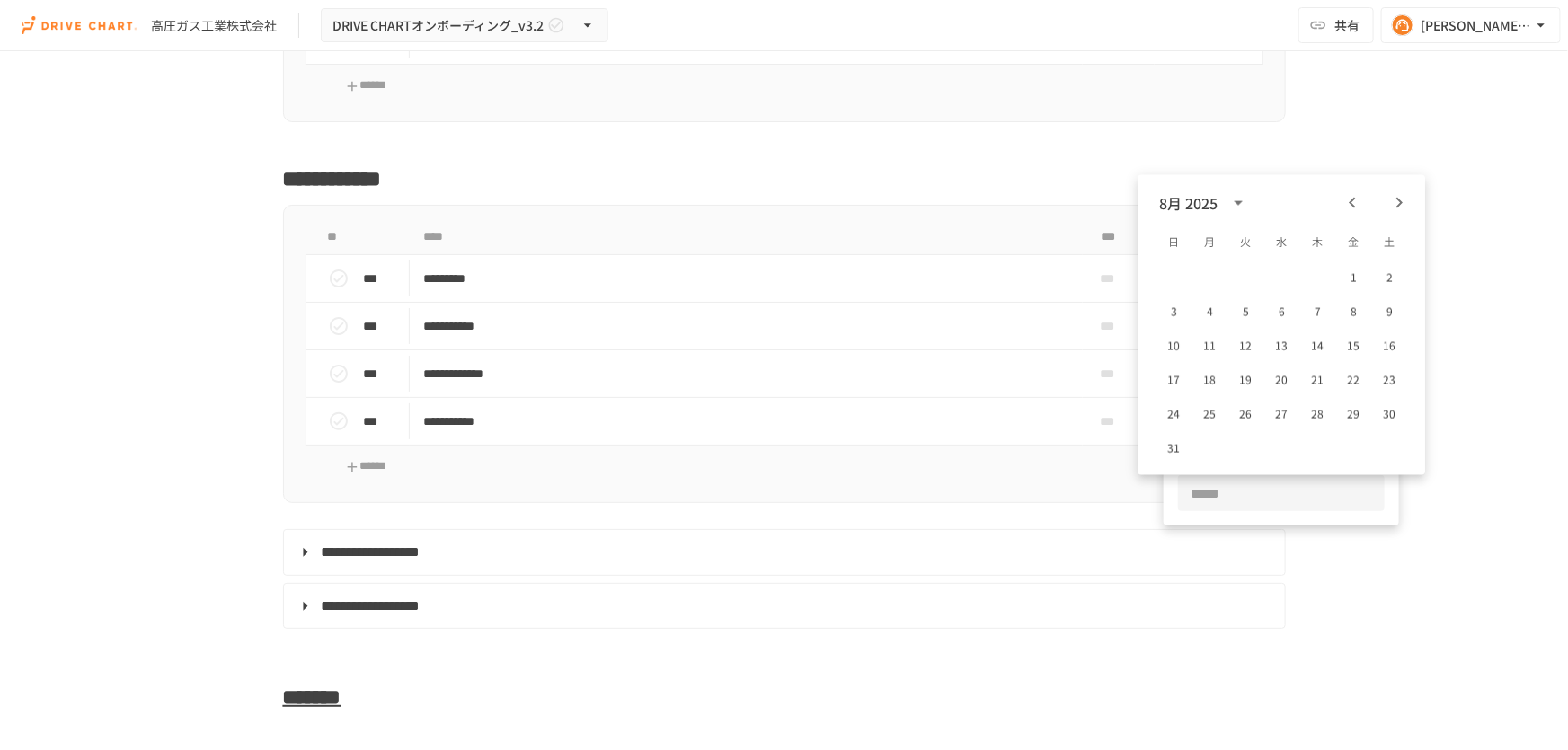 click 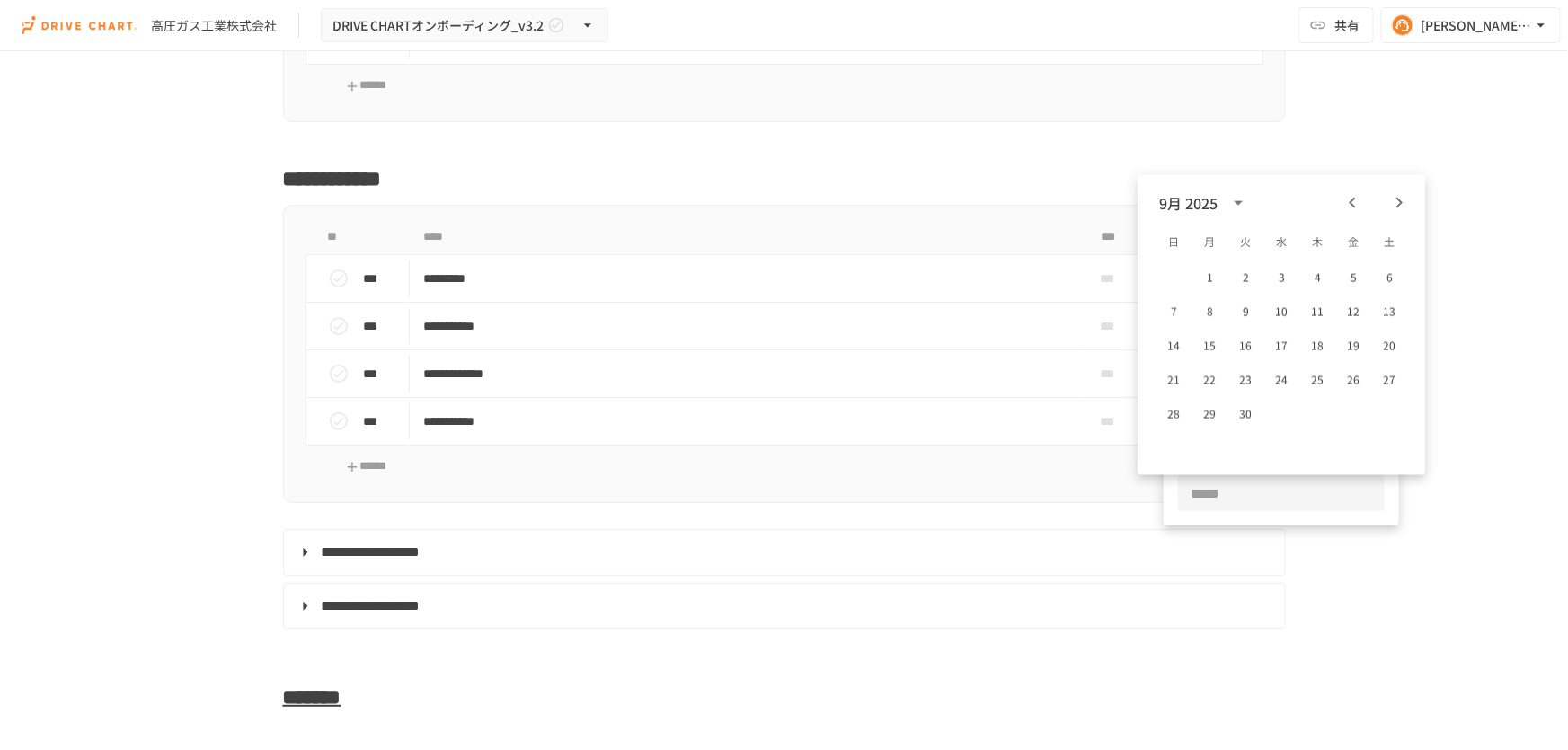 click 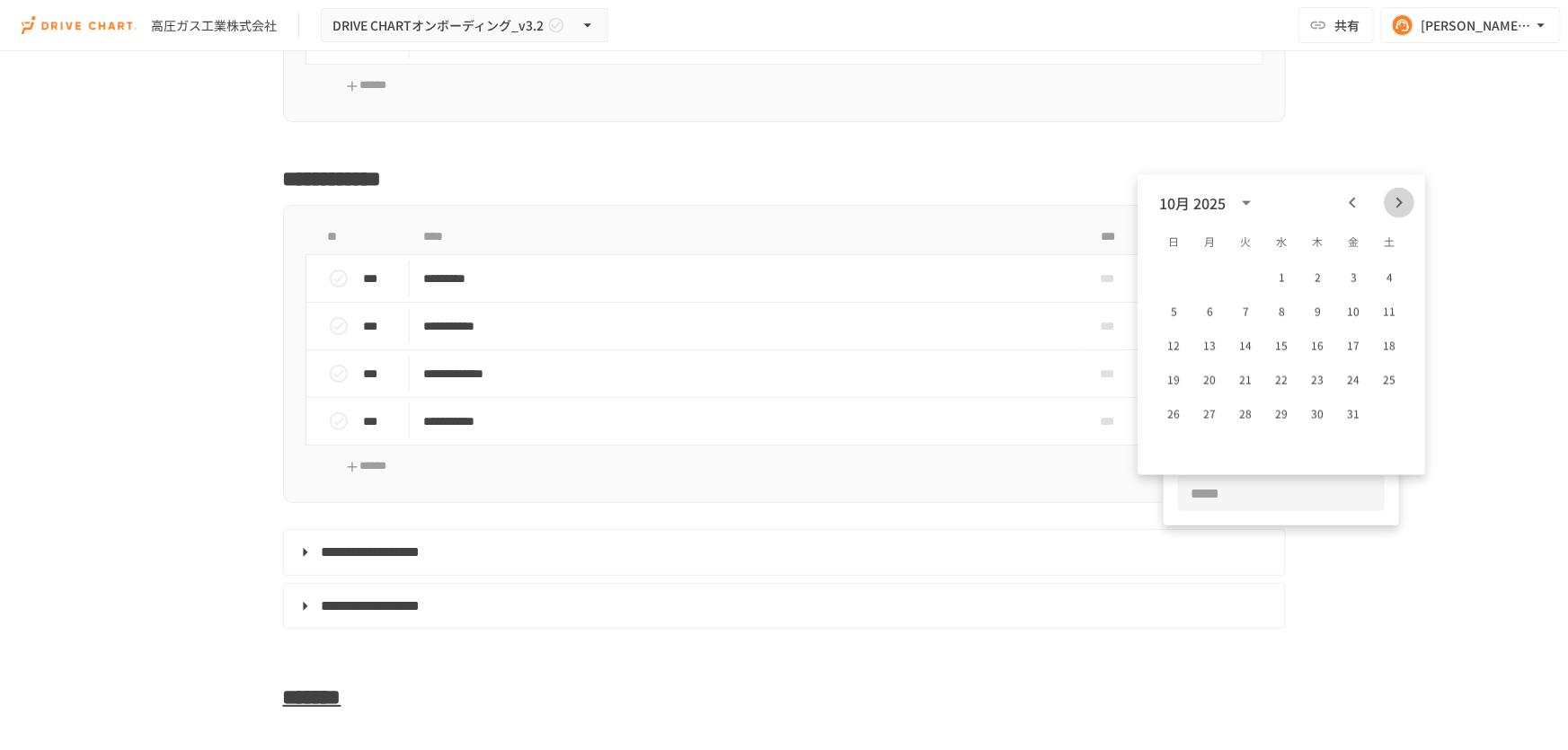 click 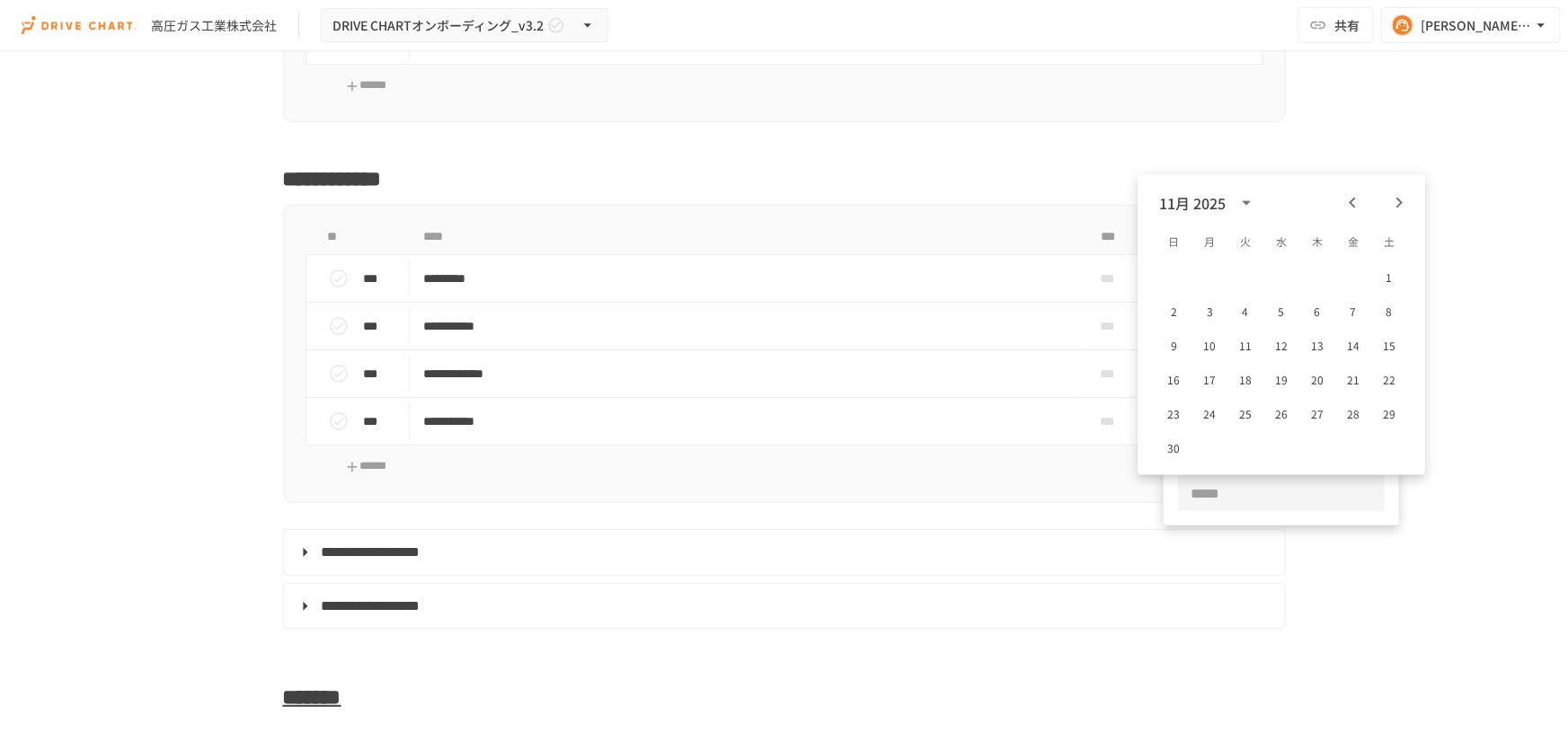 click 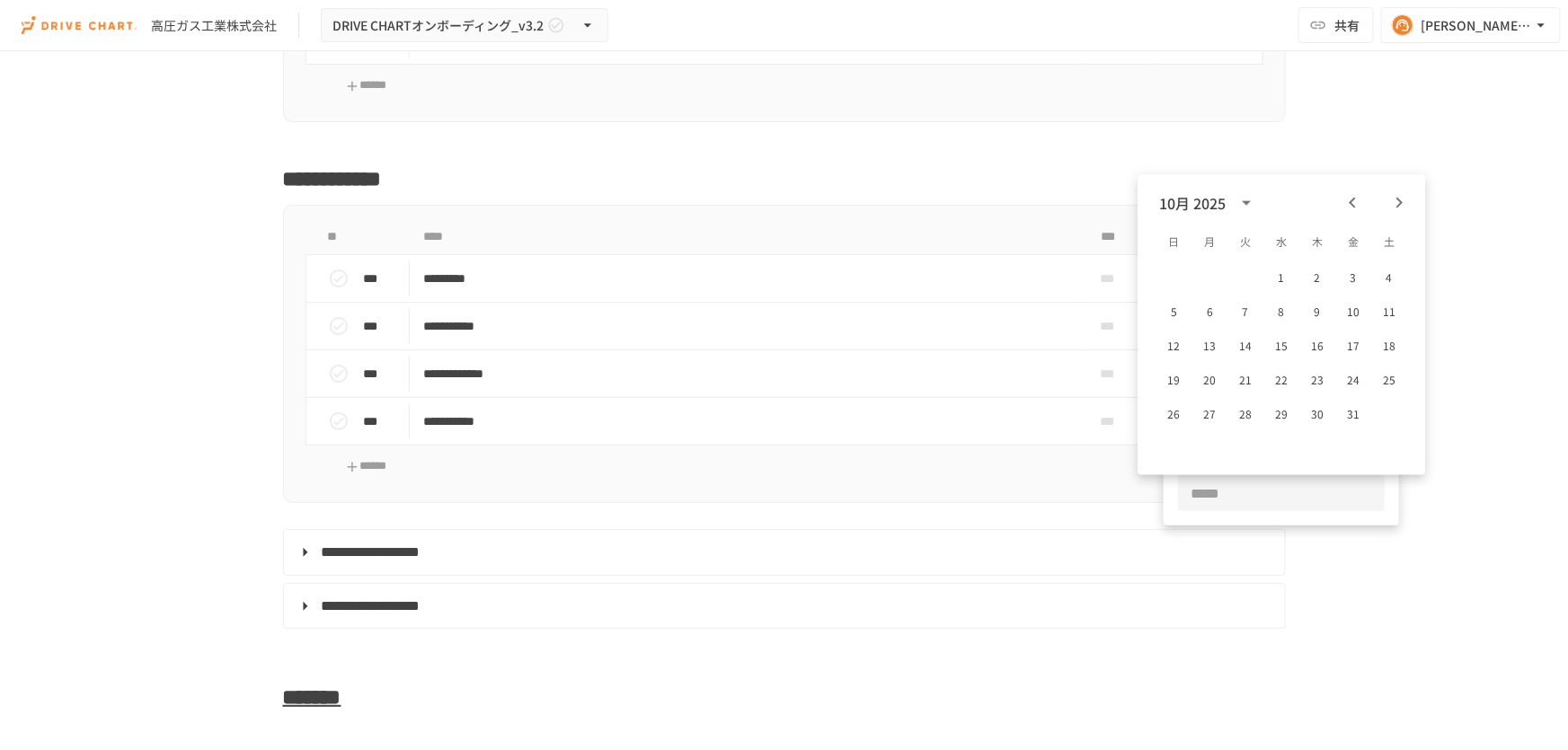click 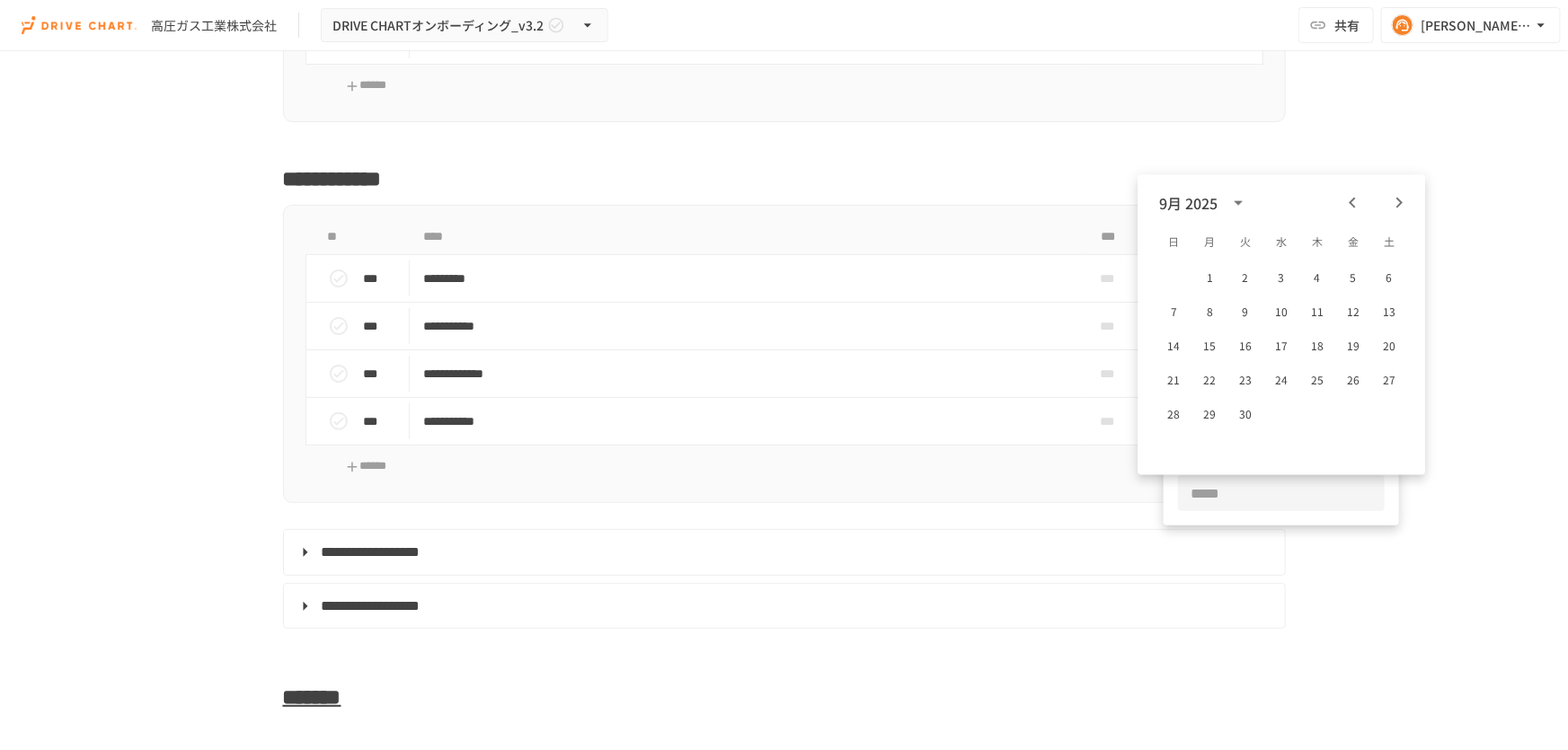 click 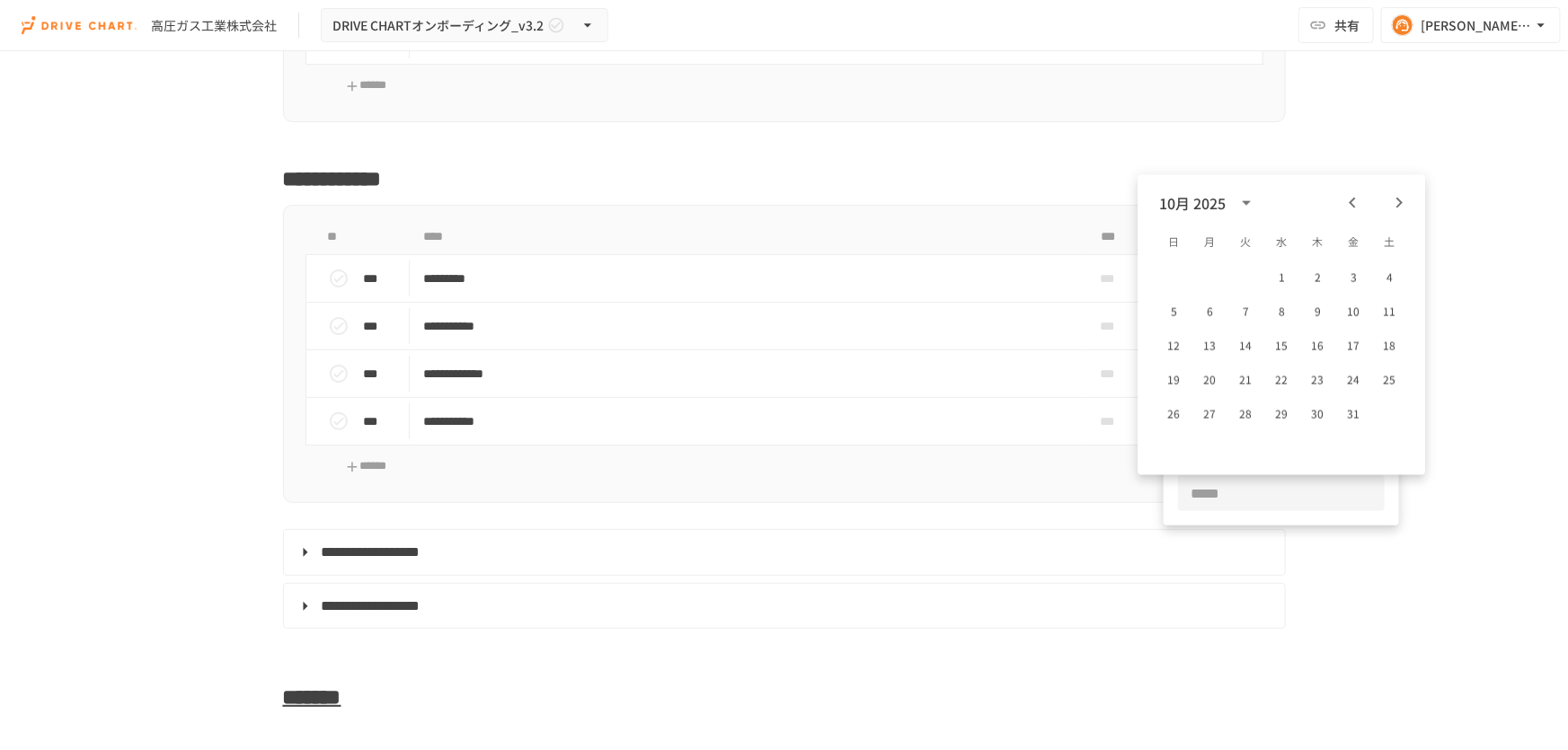click 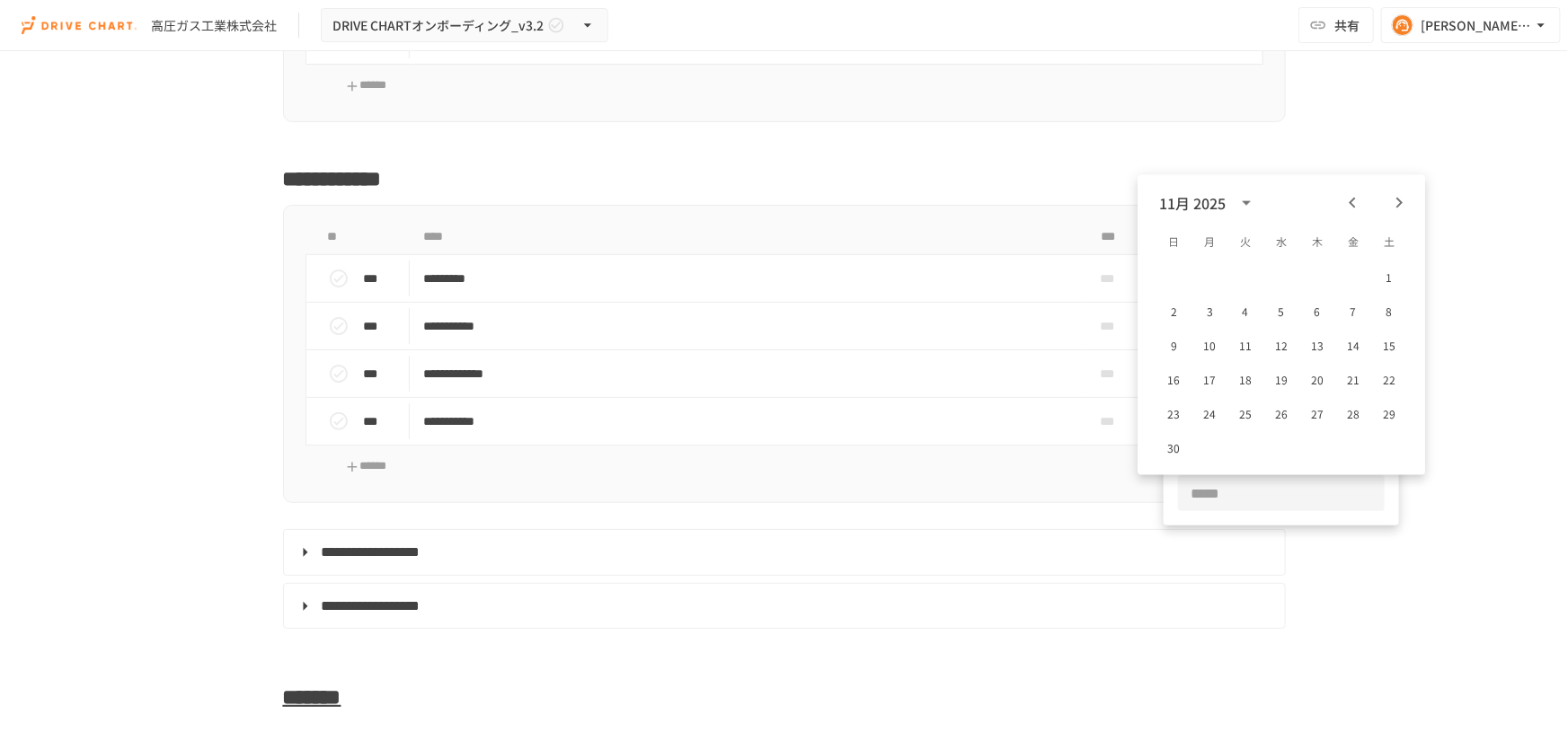 click 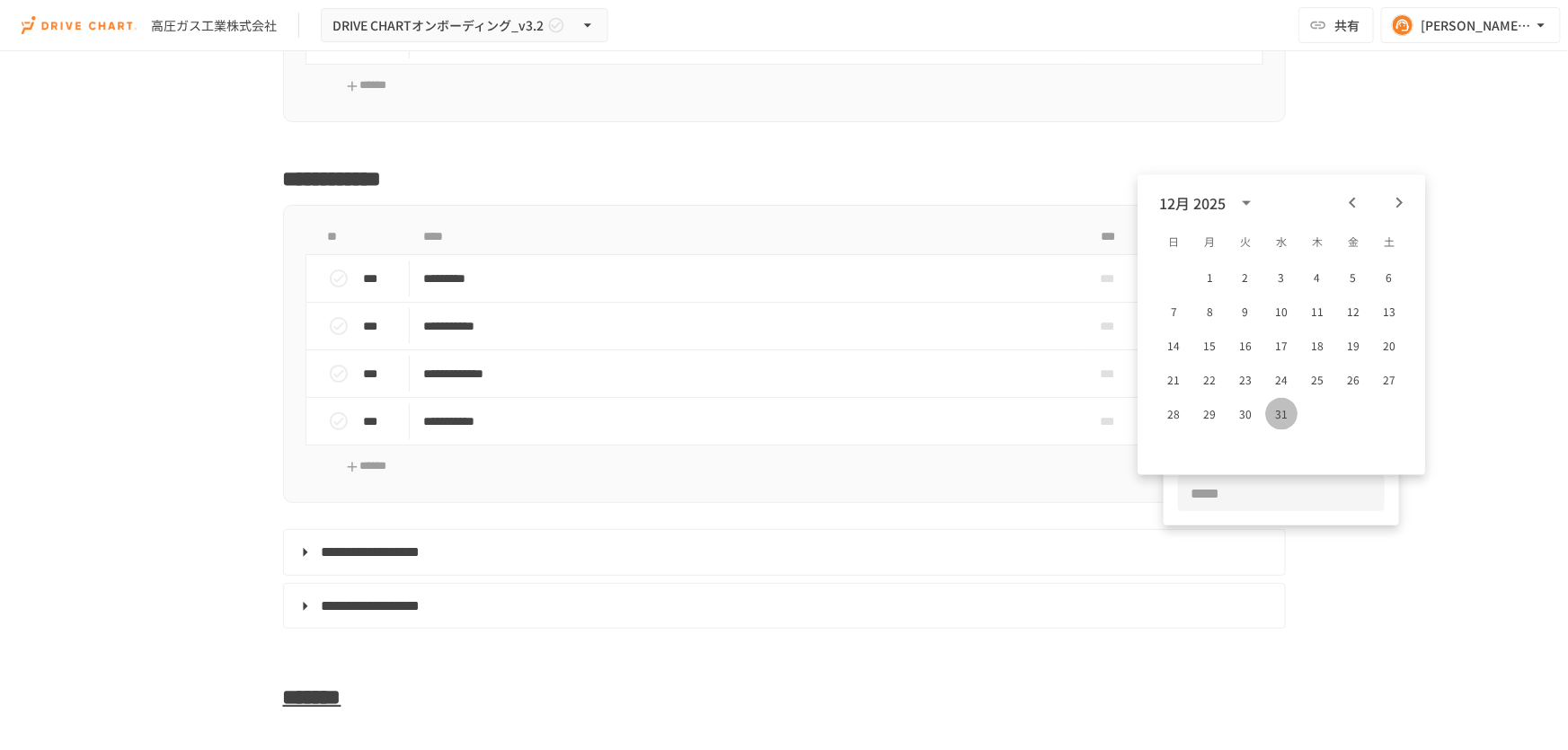 click on "31" at bounding box center [1281, 414] 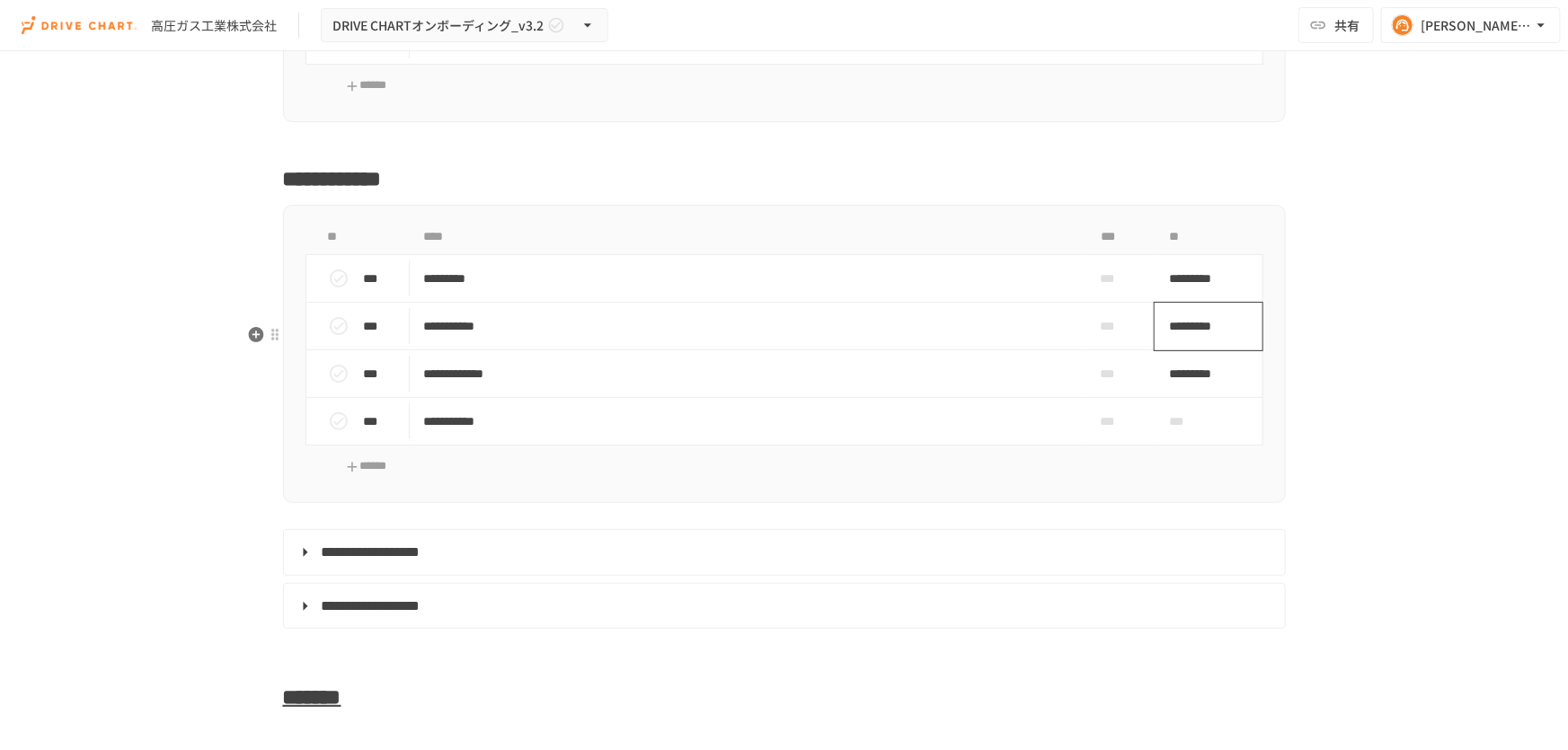 click on "*********" at bounding box center [1206, 326] 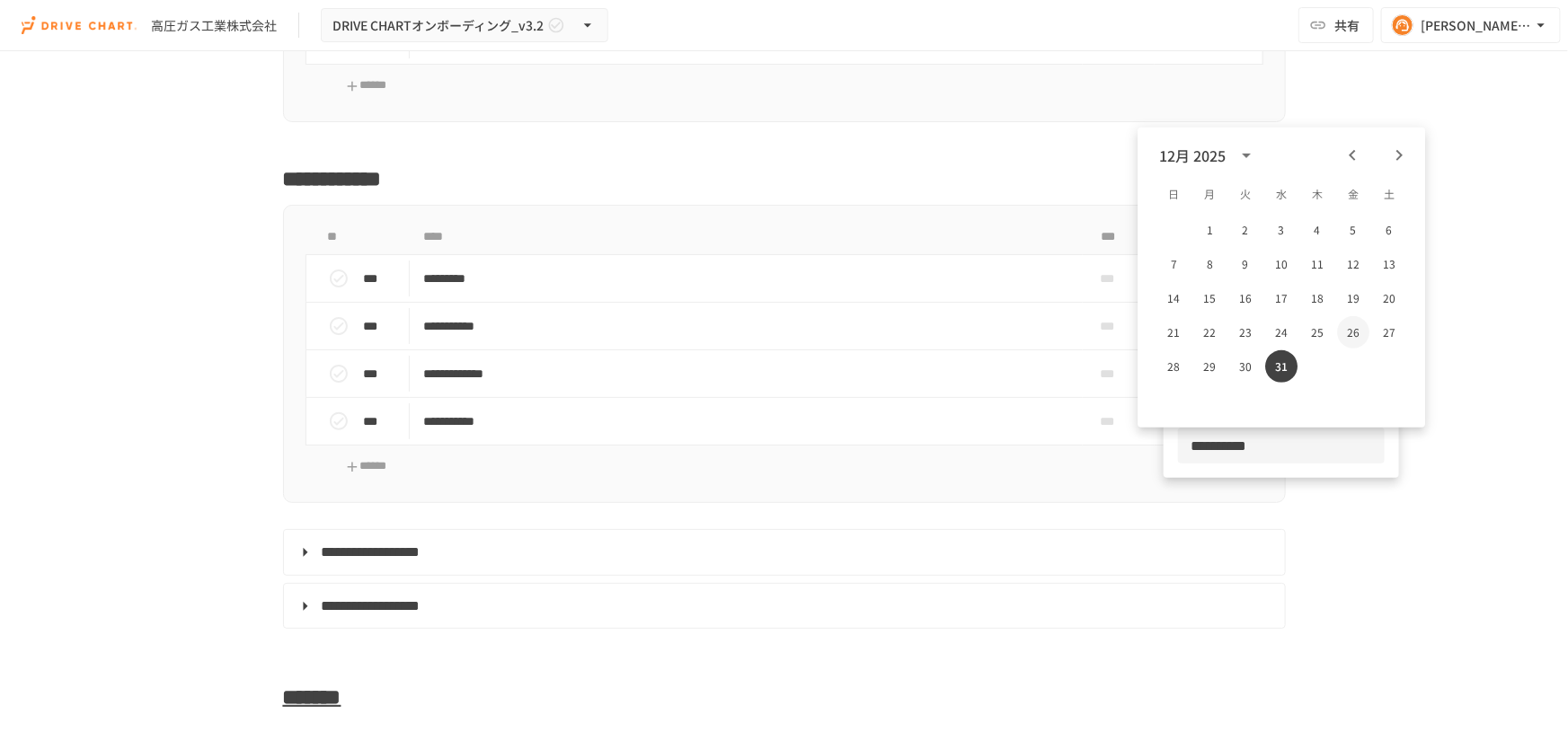 click on "26" at bounding box center [1353, 332] 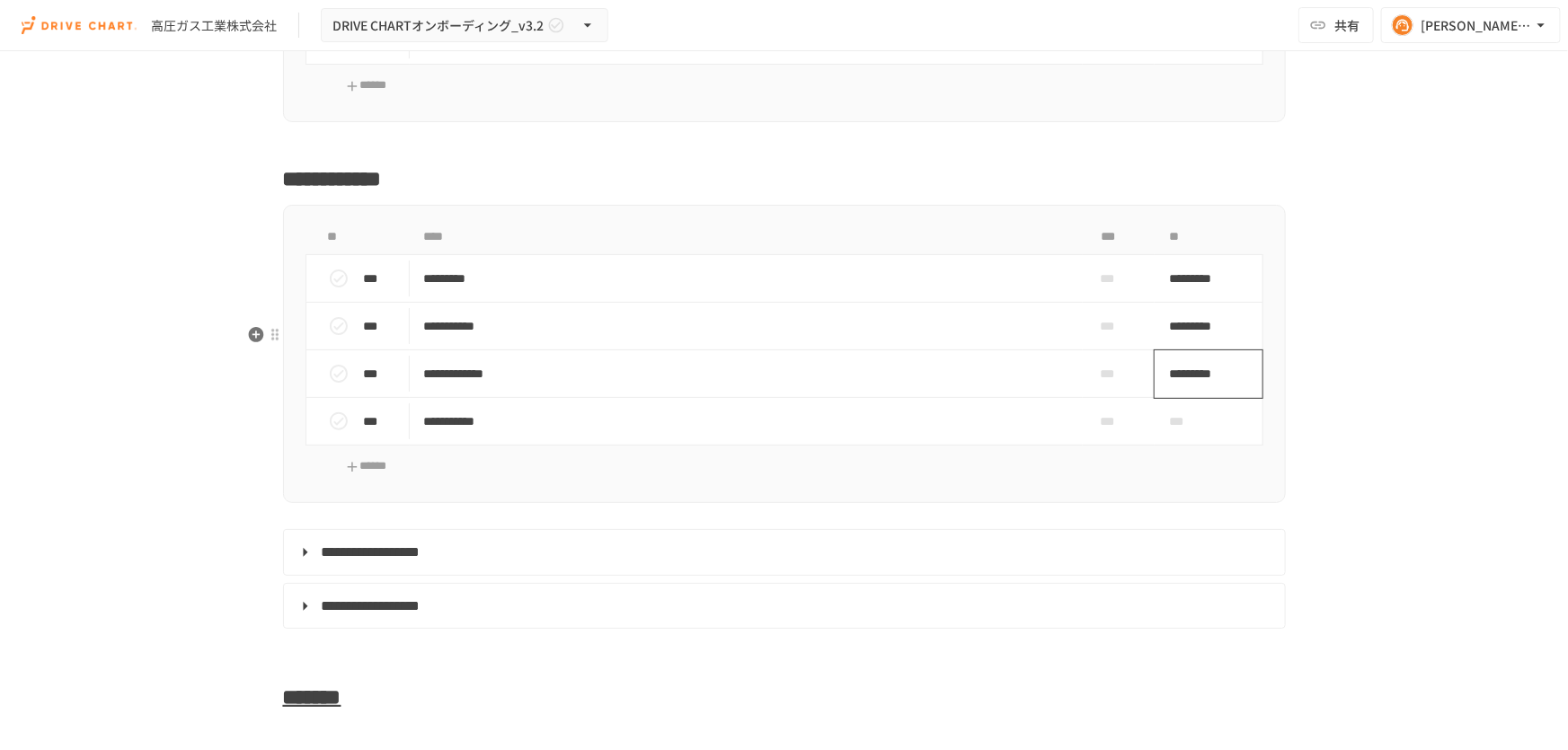 click on "*********" at bounding box center [1206, 374] 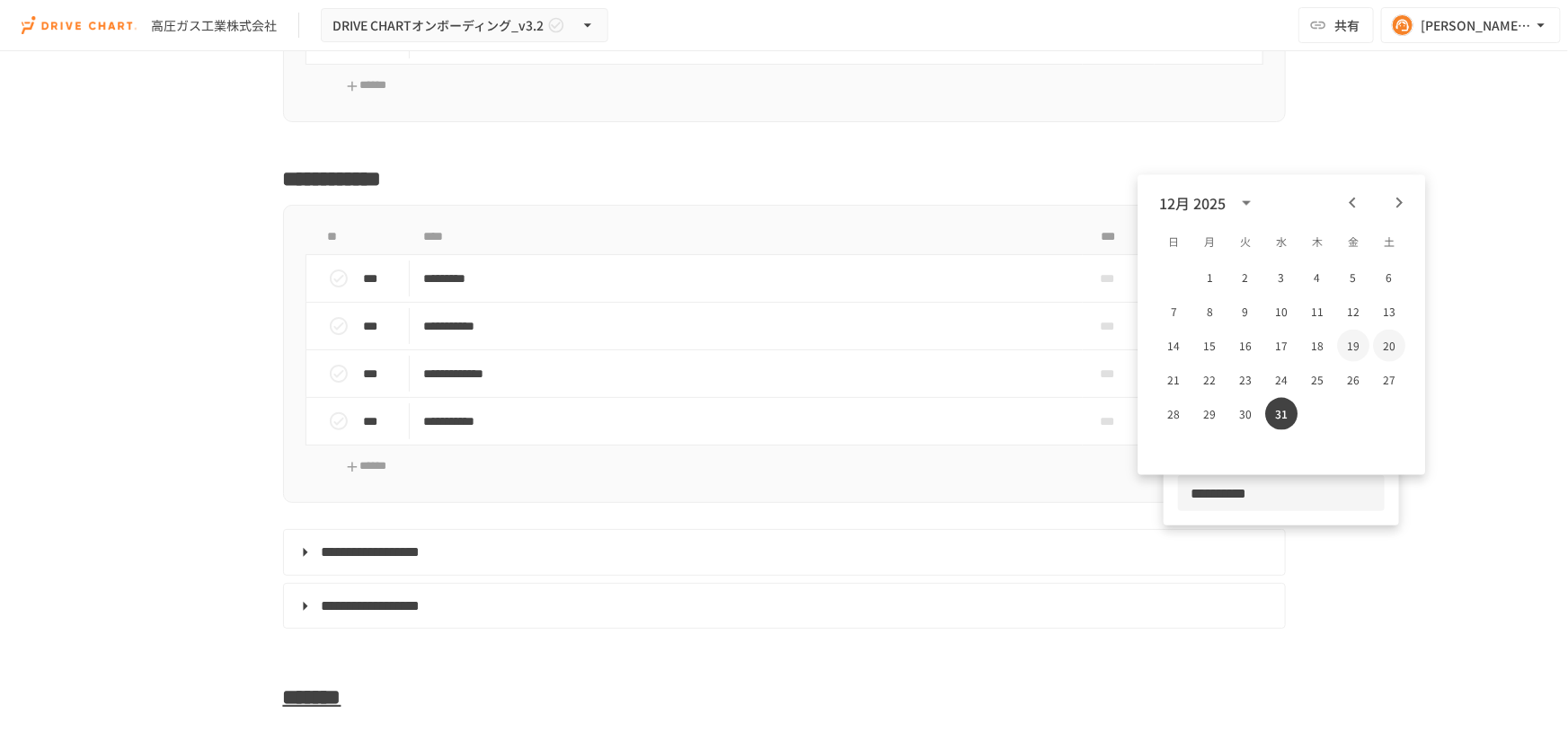 click on "19" at bounding box center [1353, 346] 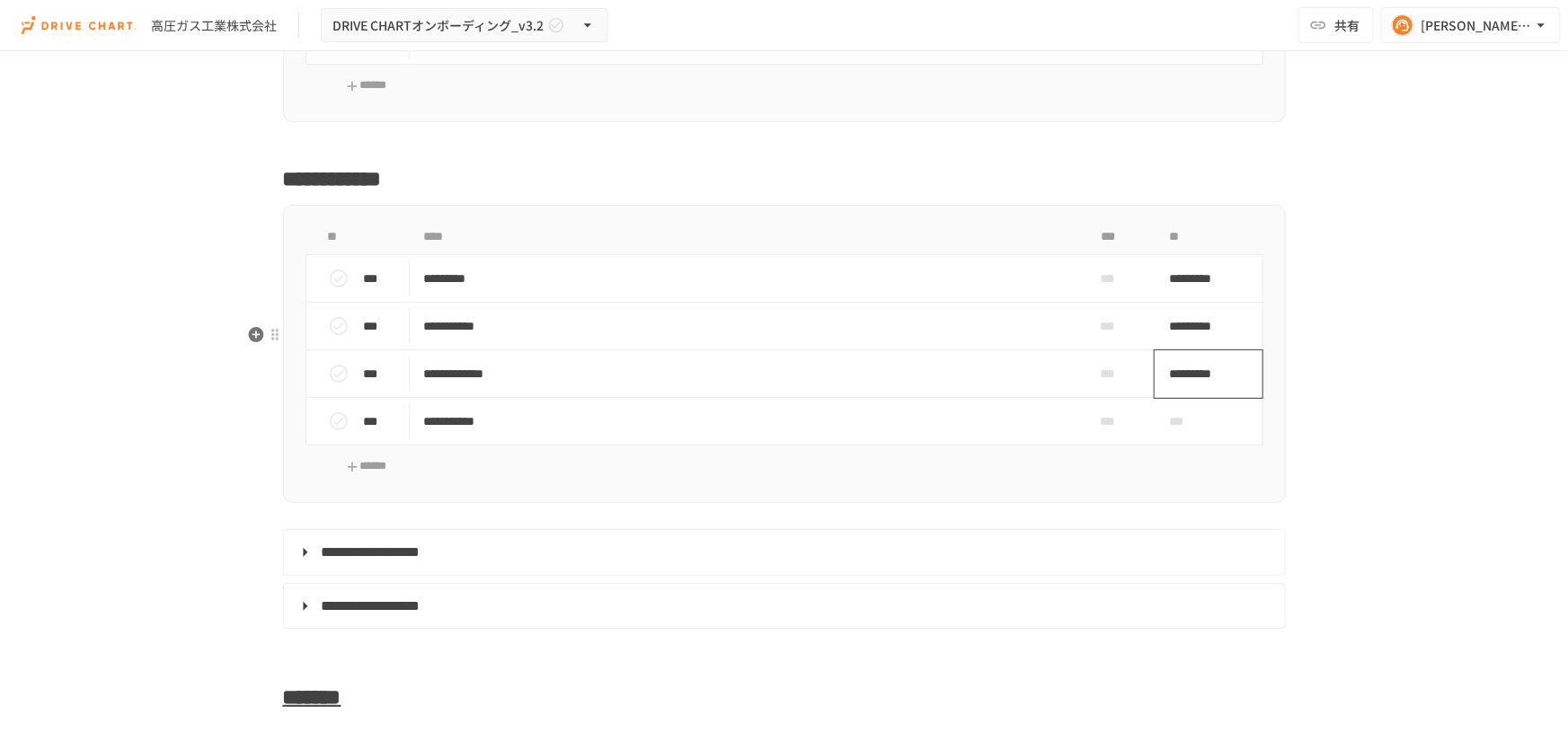 click on "*********" at bounding box center [1209, 374] 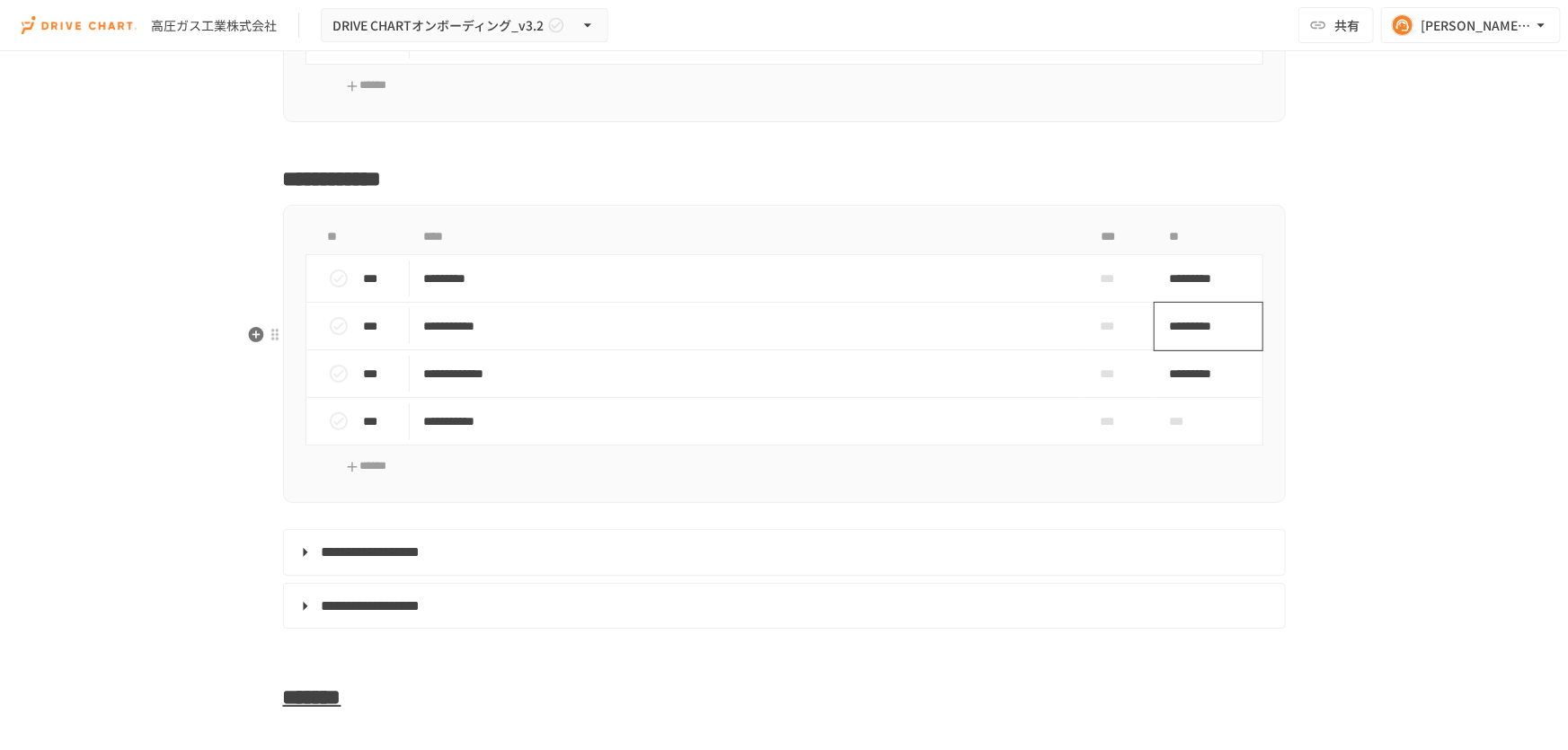 click on "*********" at bounding box center [1209, 326] 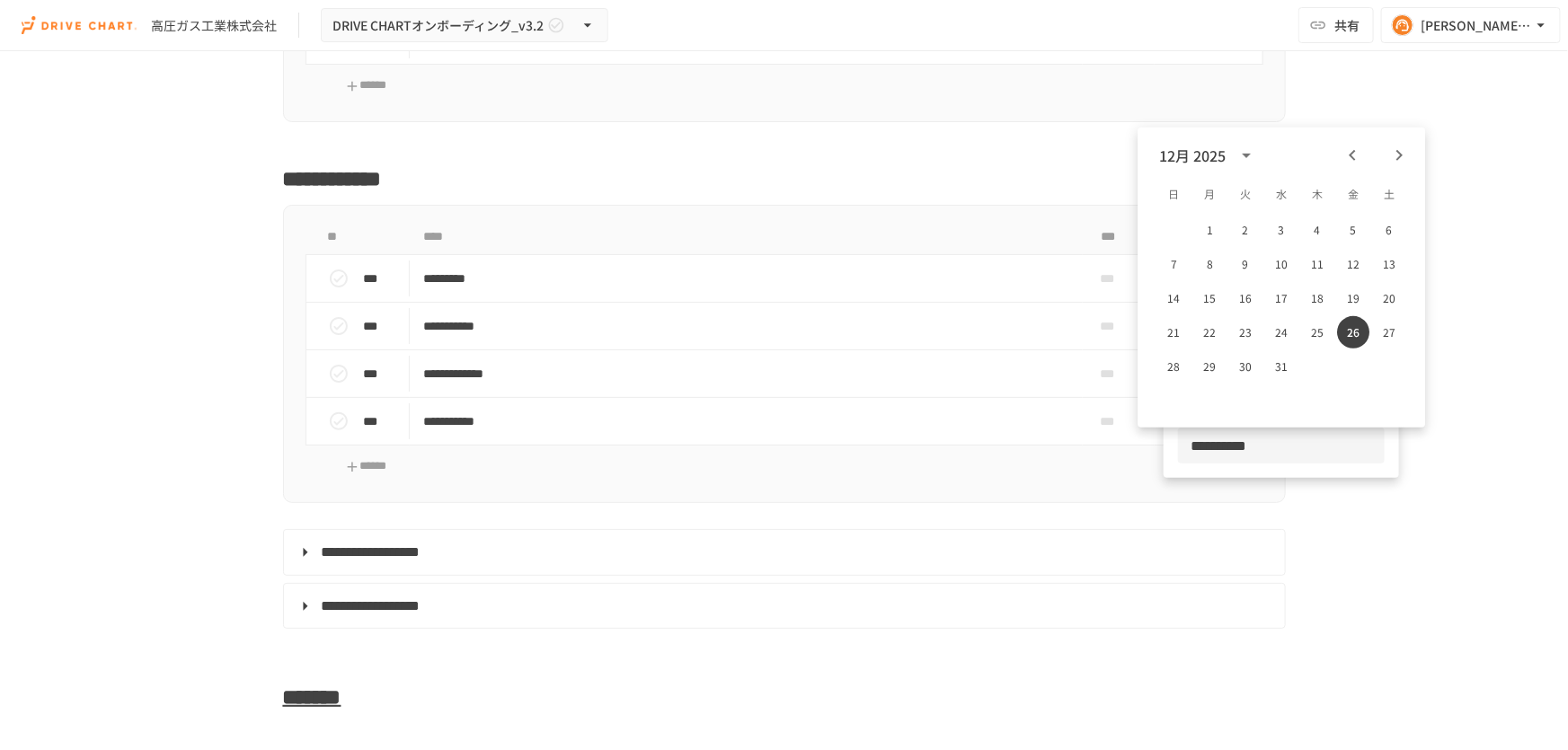 click 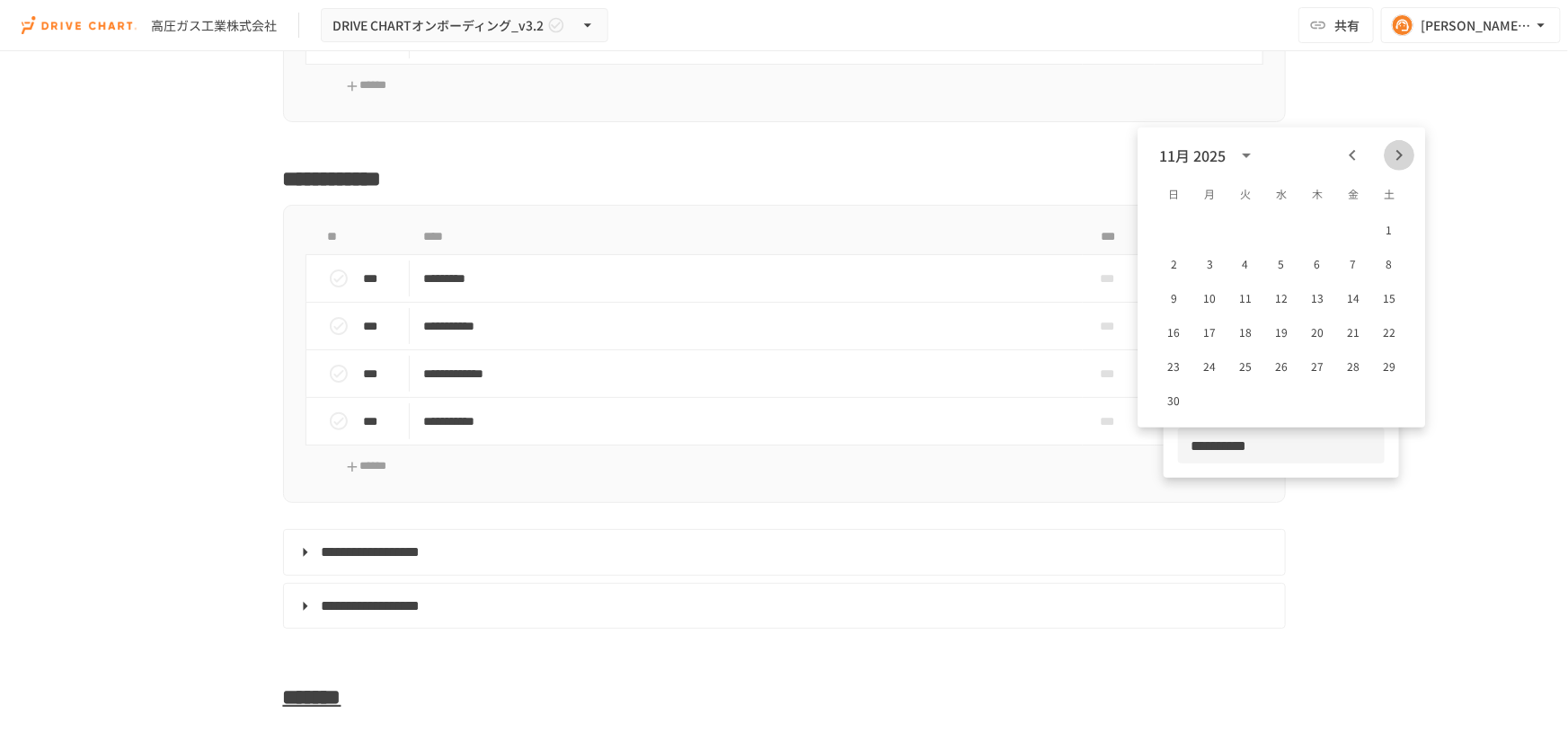 click 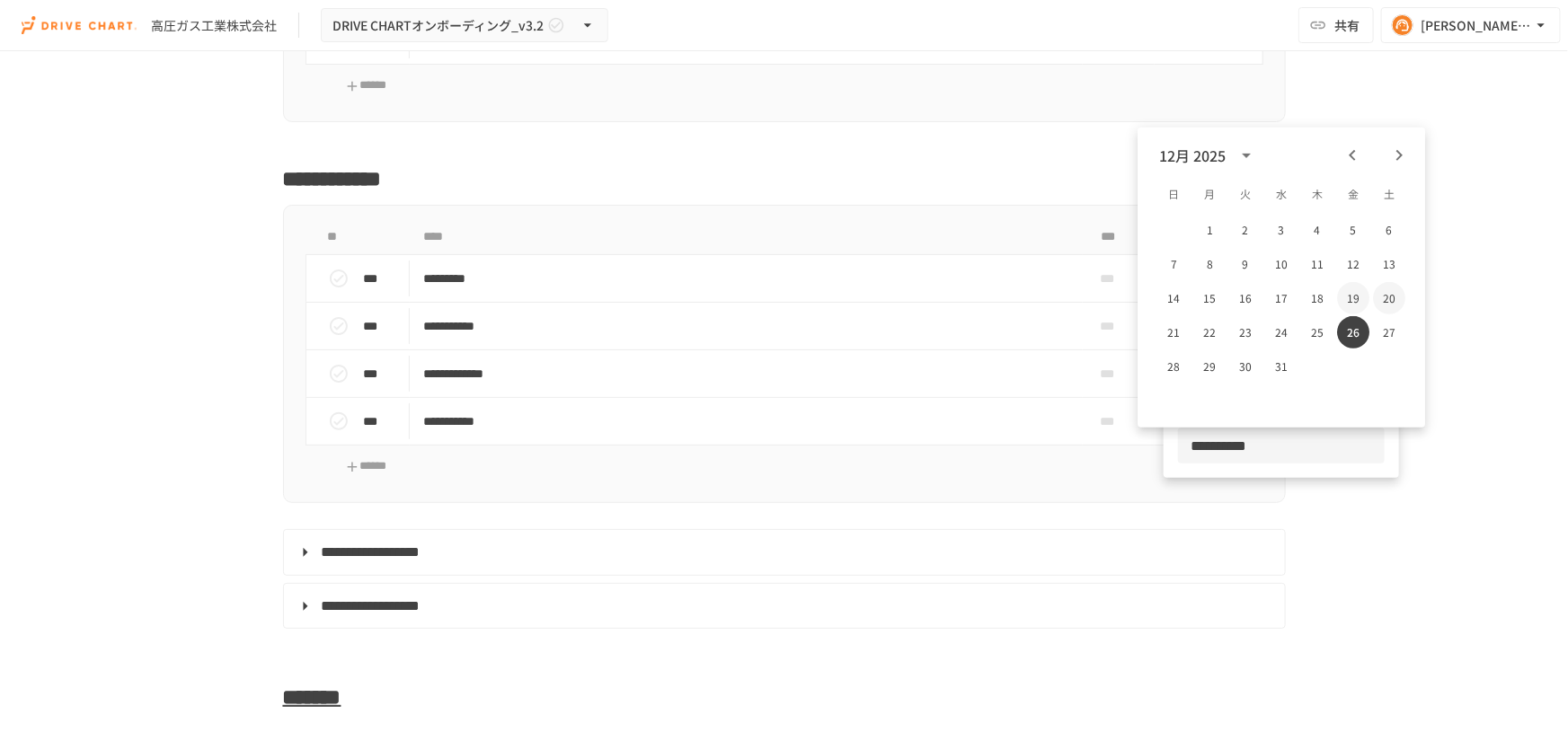 click on "19" at bounding box center [1353, 298] 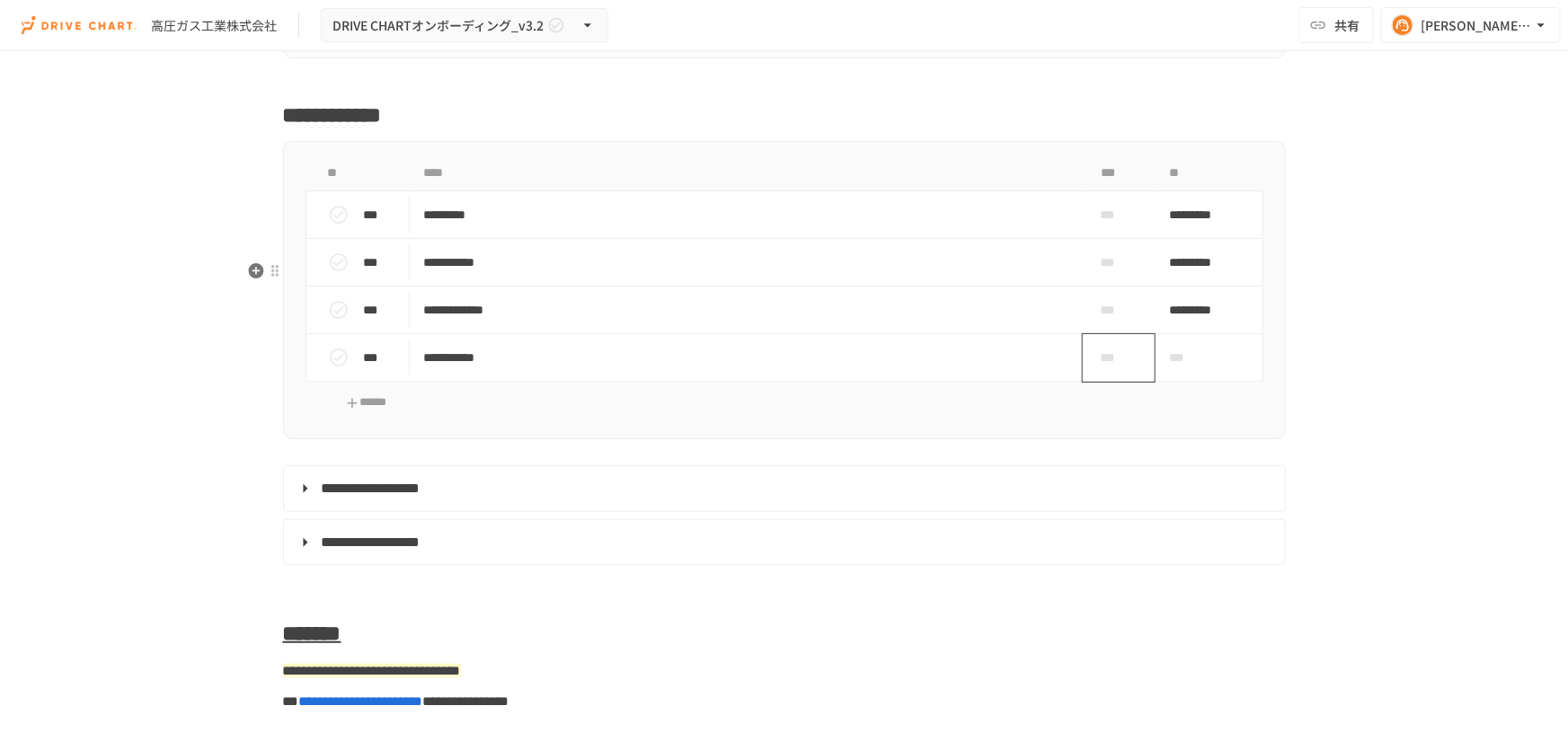 scroll, scrollTop: 7059, scrollLeft: 0, axis: vertical 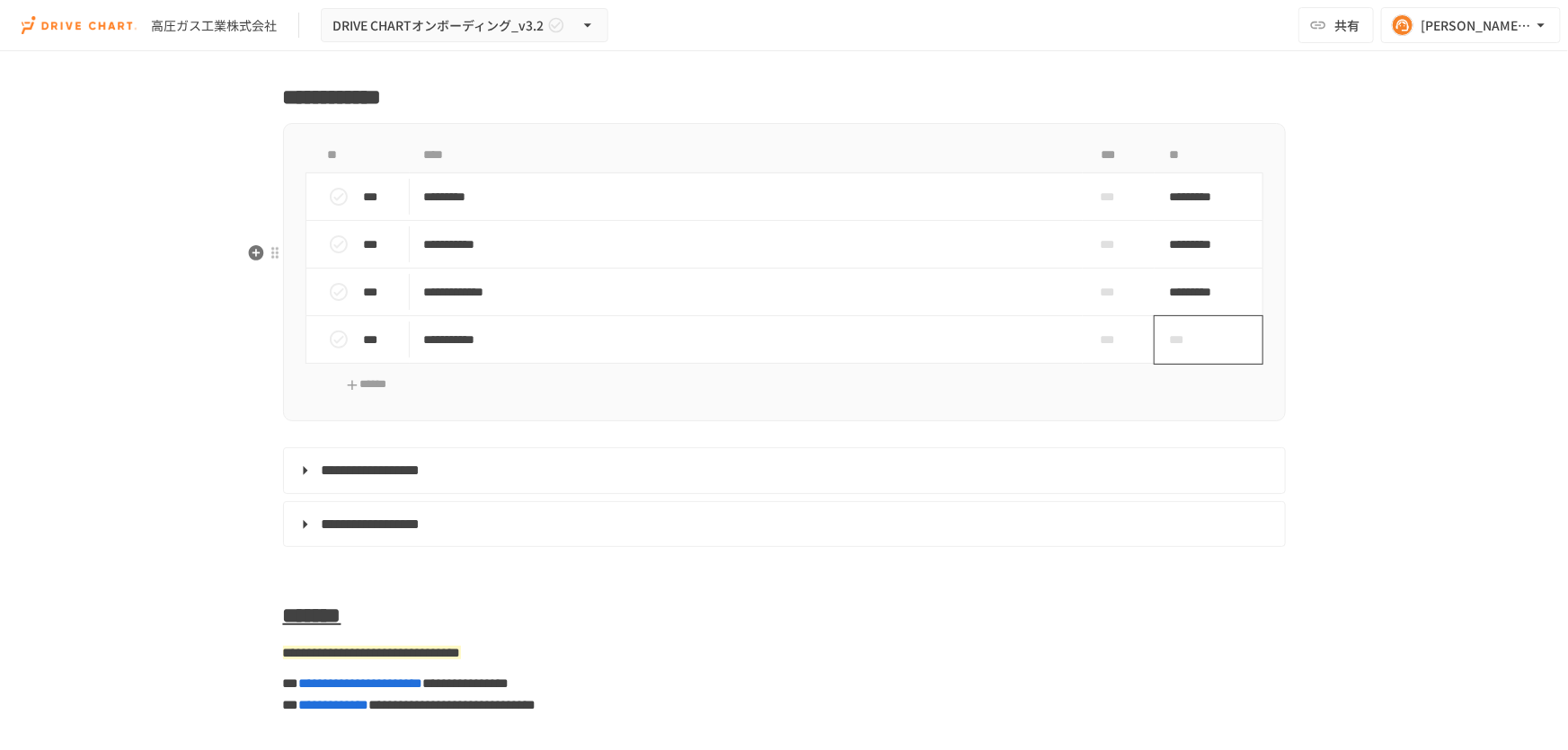 click on "***" at bounding box center [1209, 340] 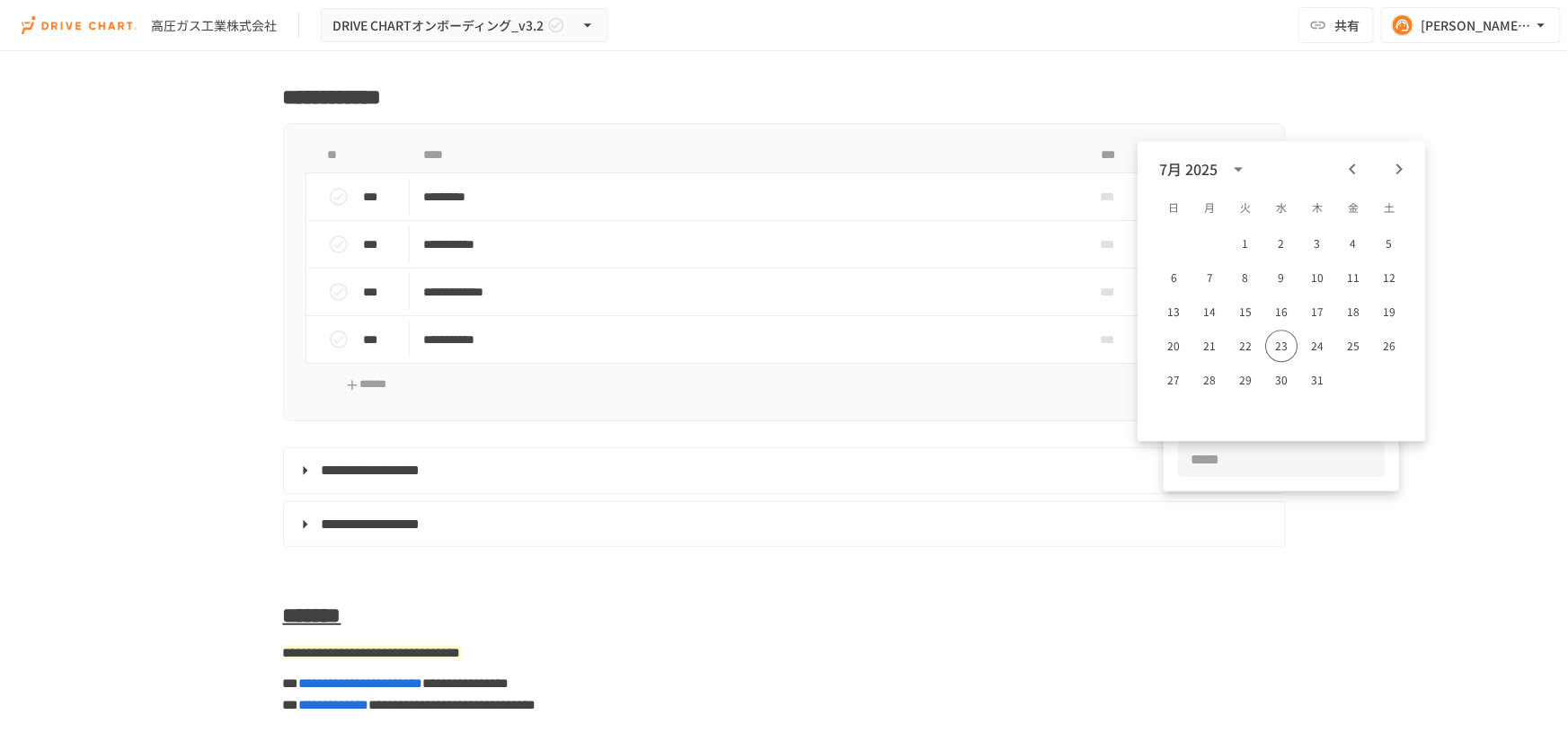 click 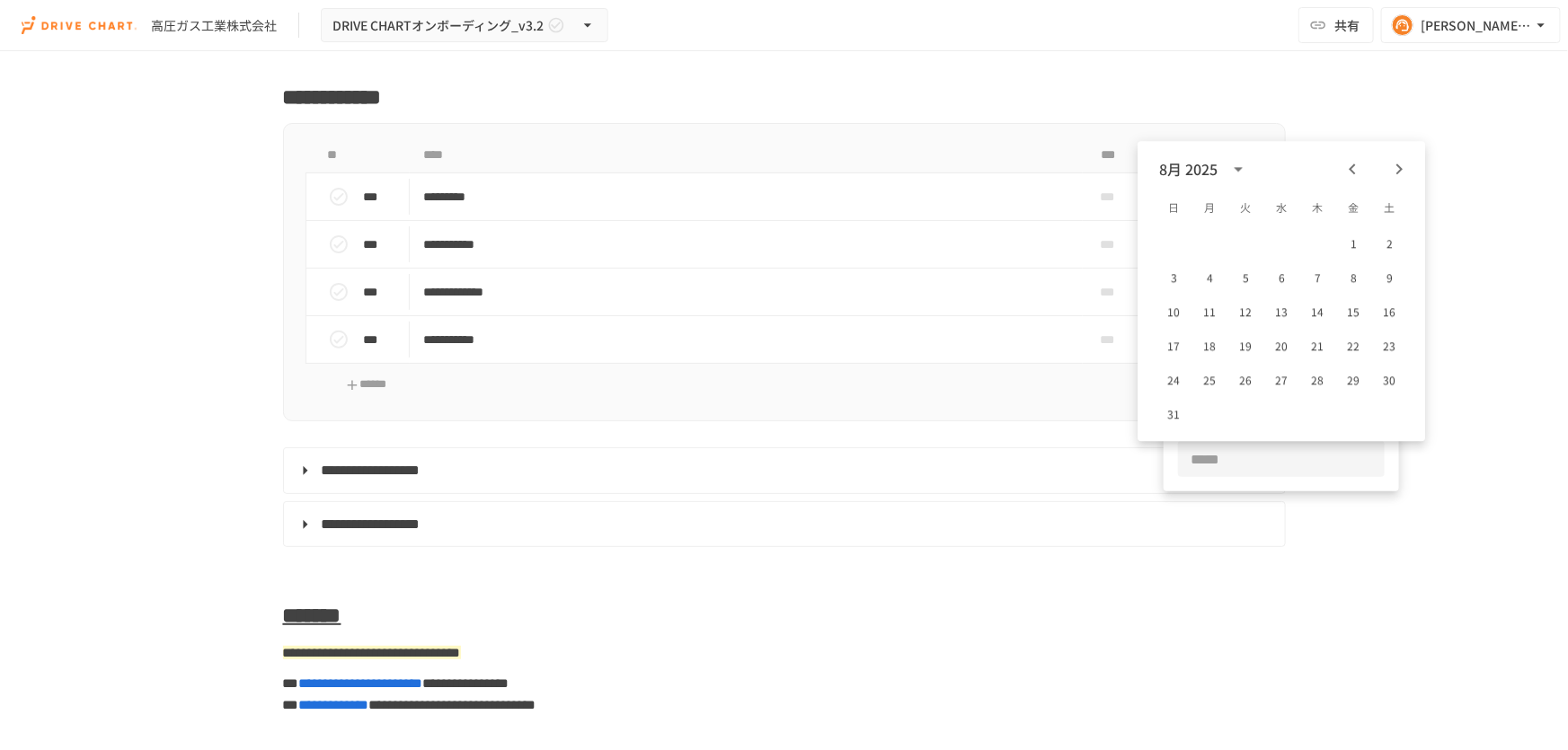 click 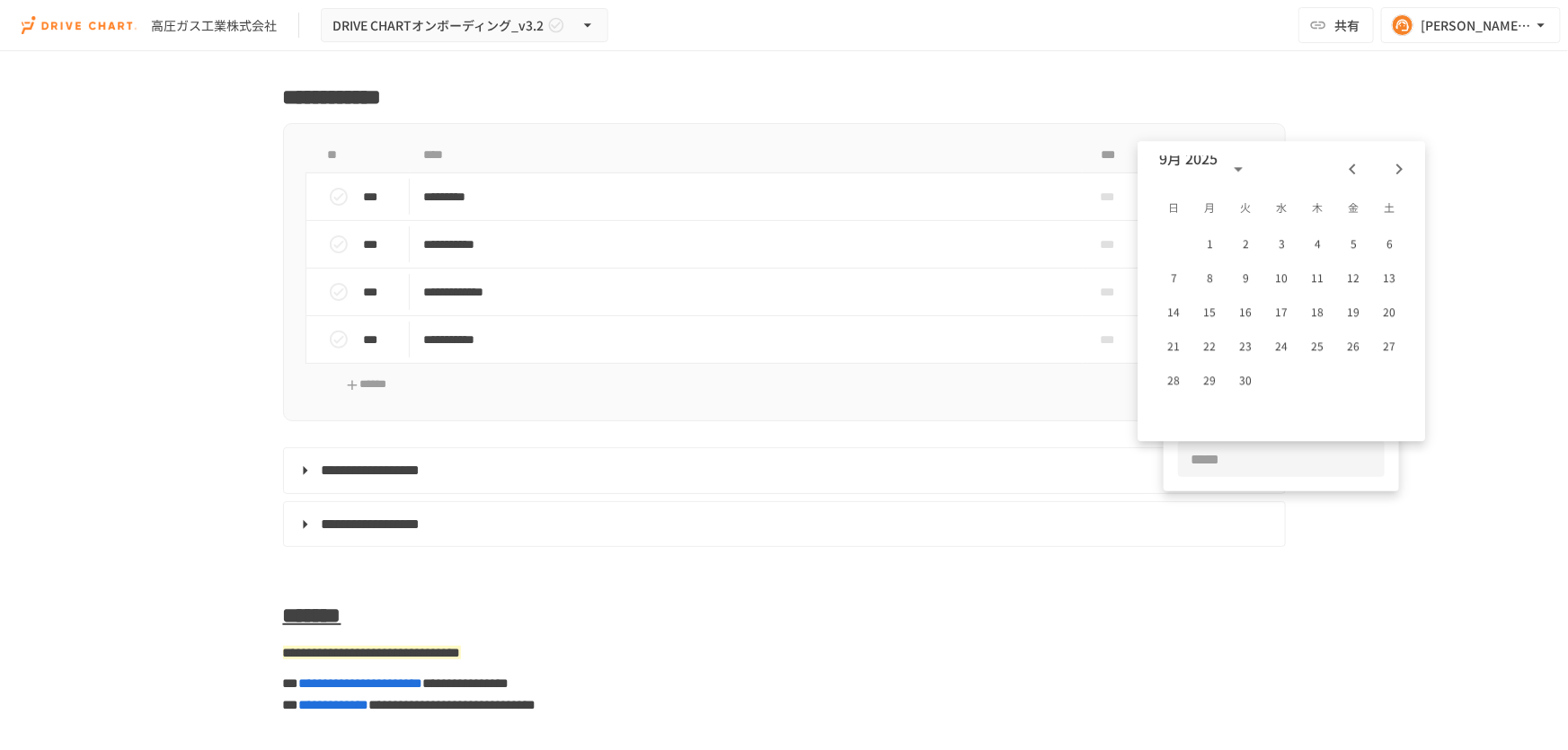 click 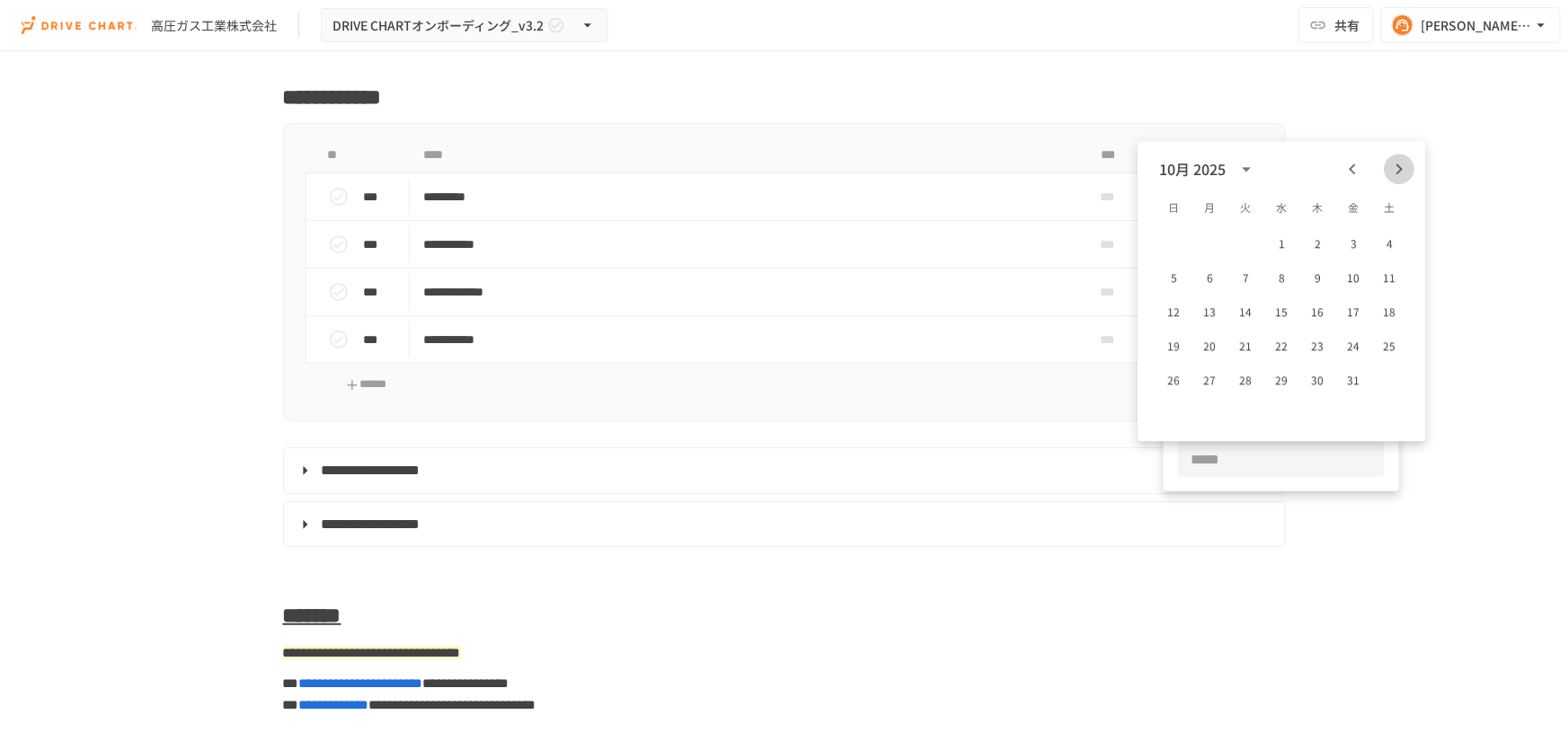 click 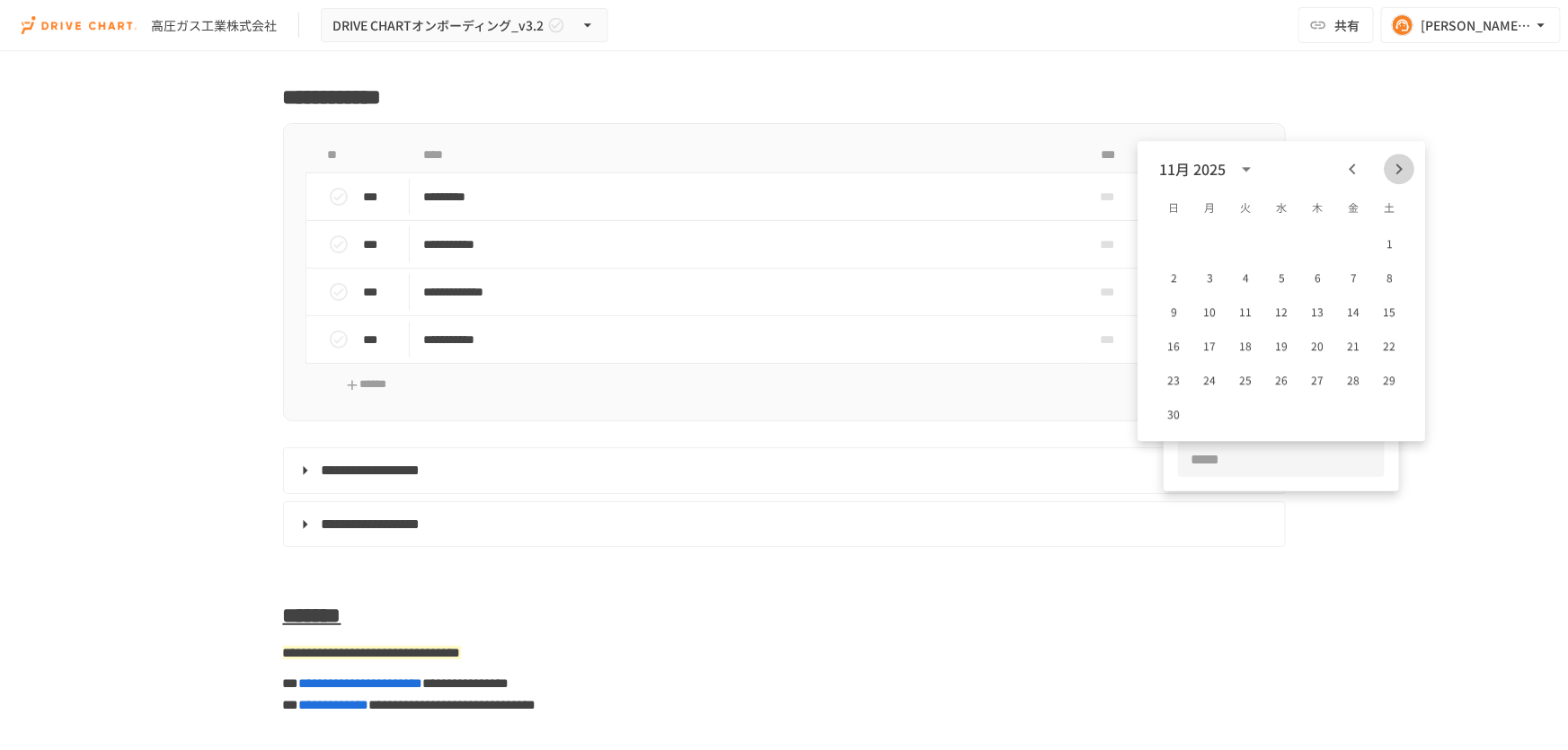 click 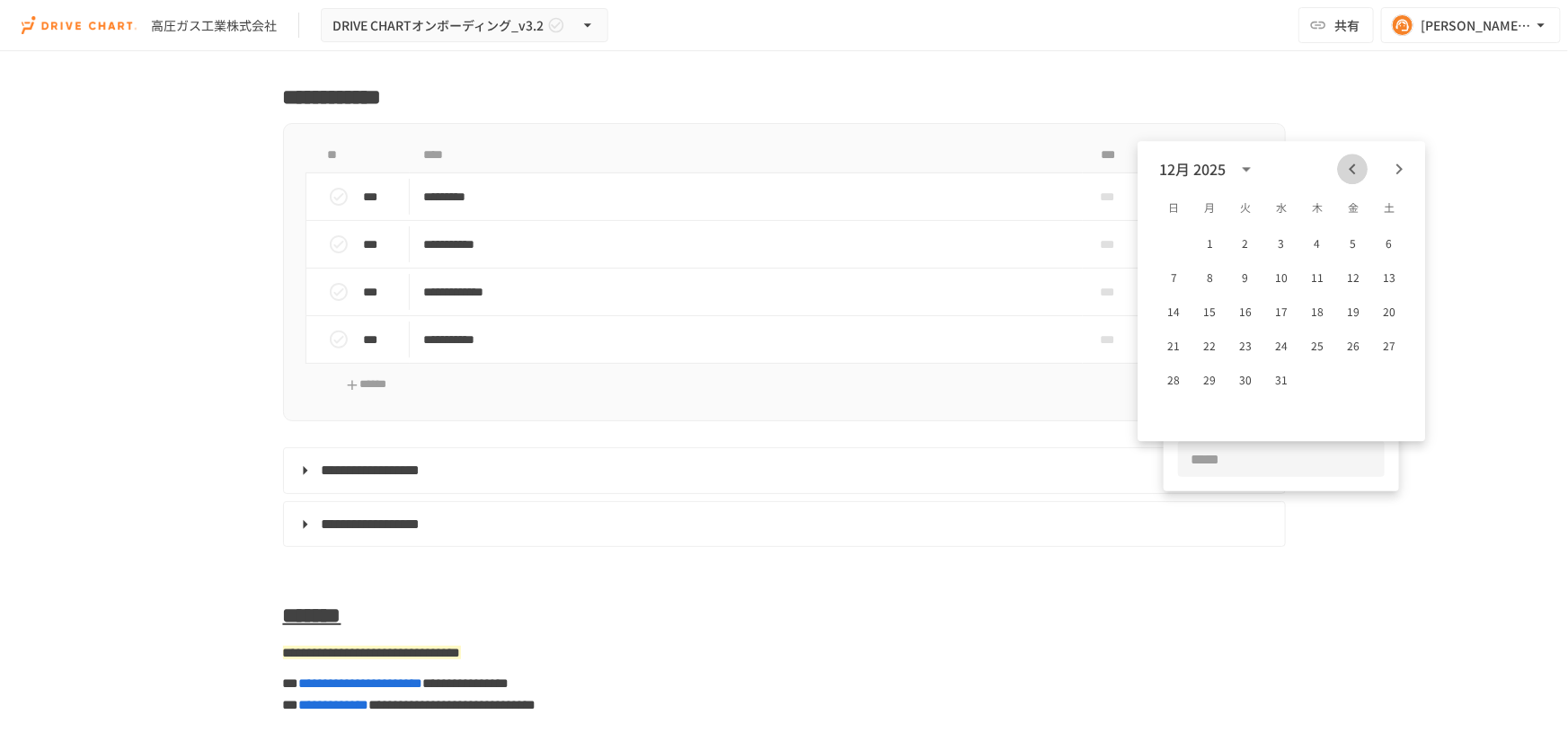 click 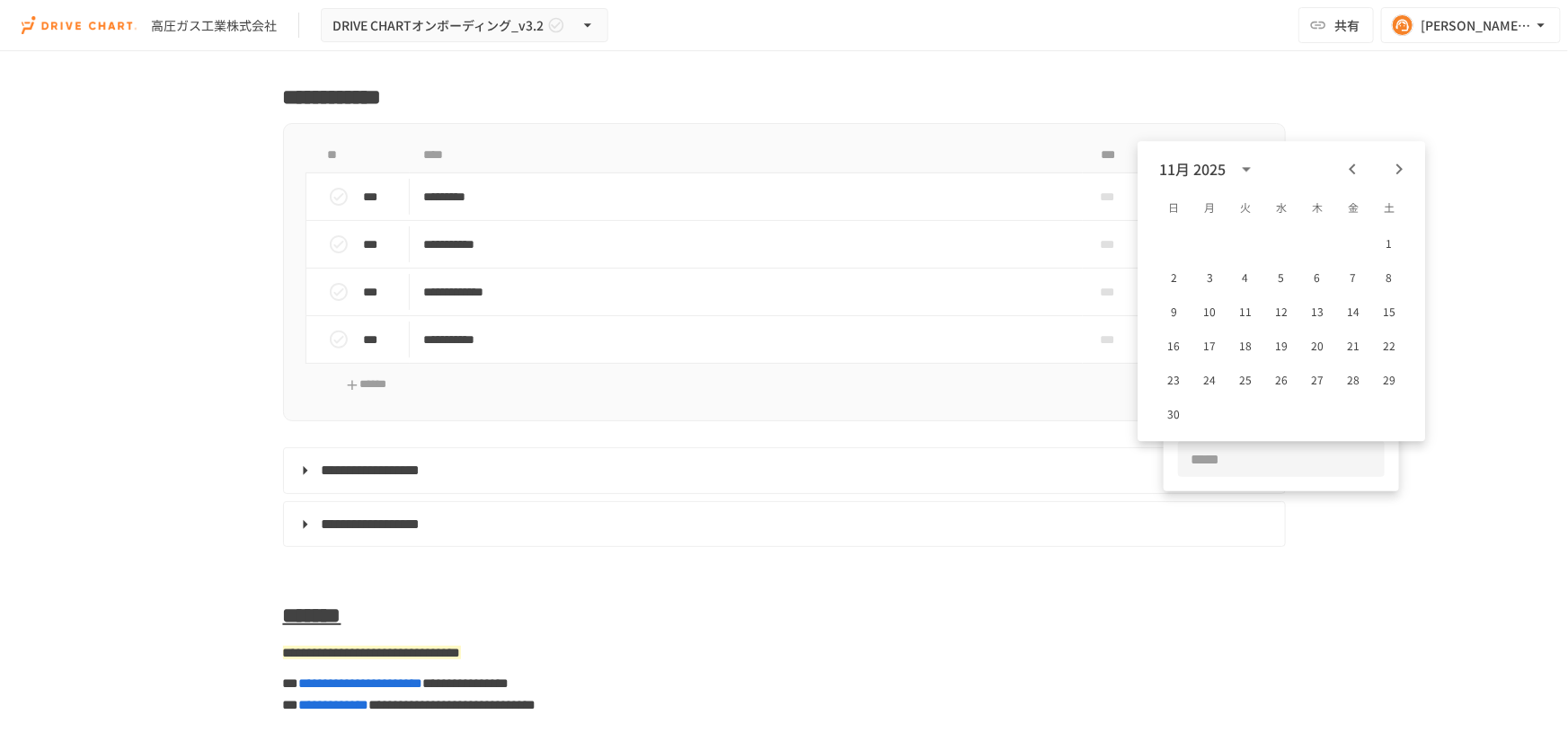 click at bounding box center [1399, 169] 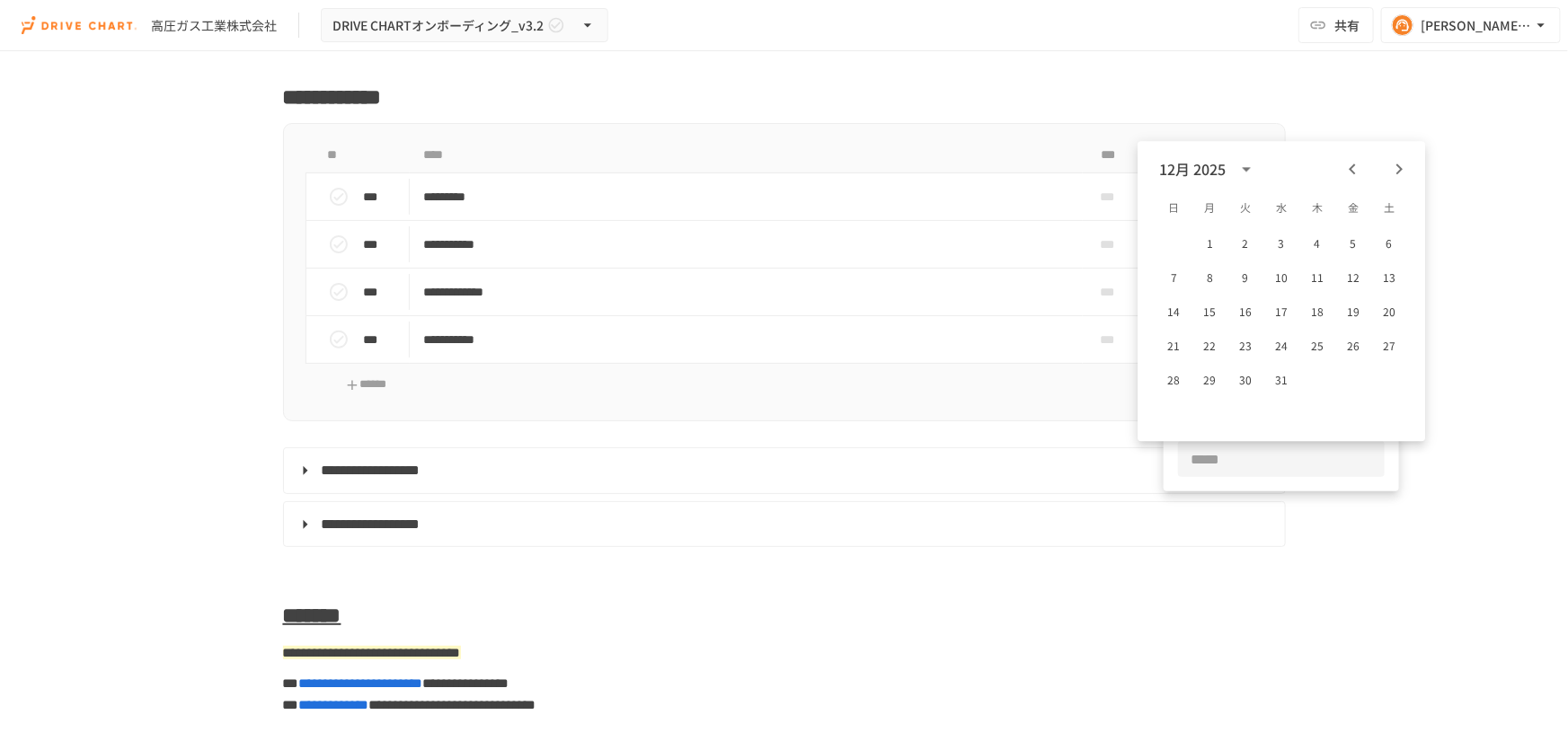 click at bounding box center (1399, 169) 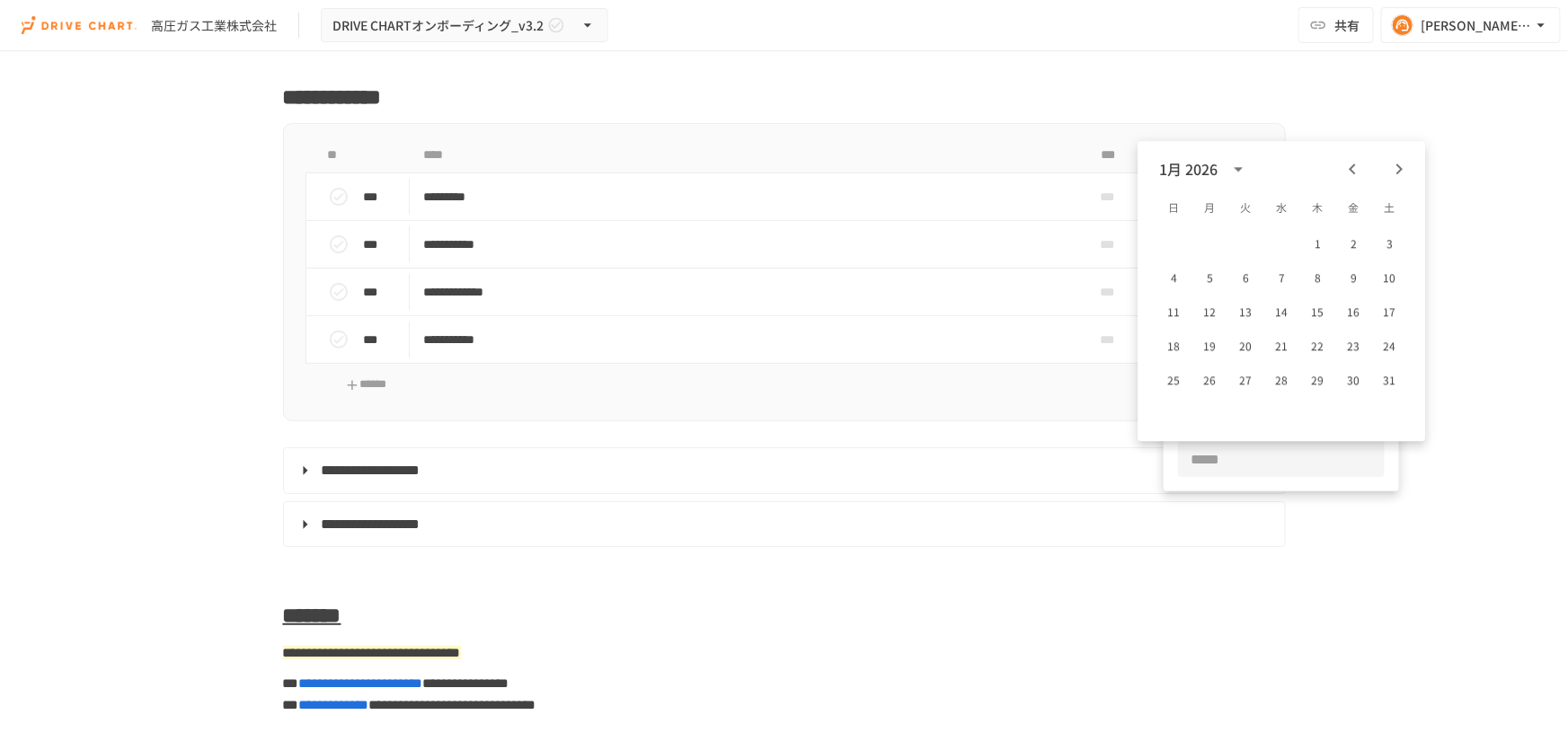 click at bounding box center (1399, 169) 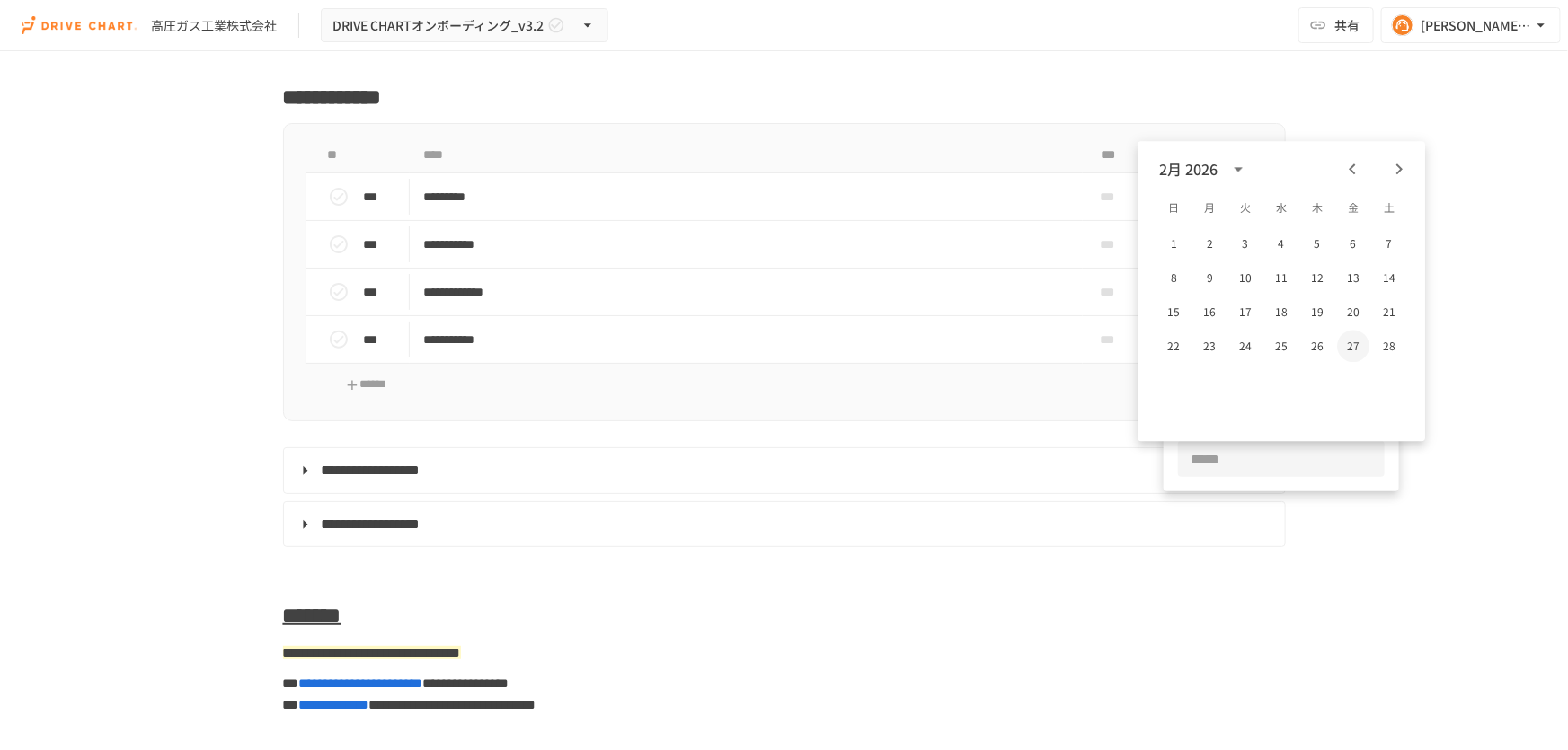 click on "27" at bounding box center (1353, 346) 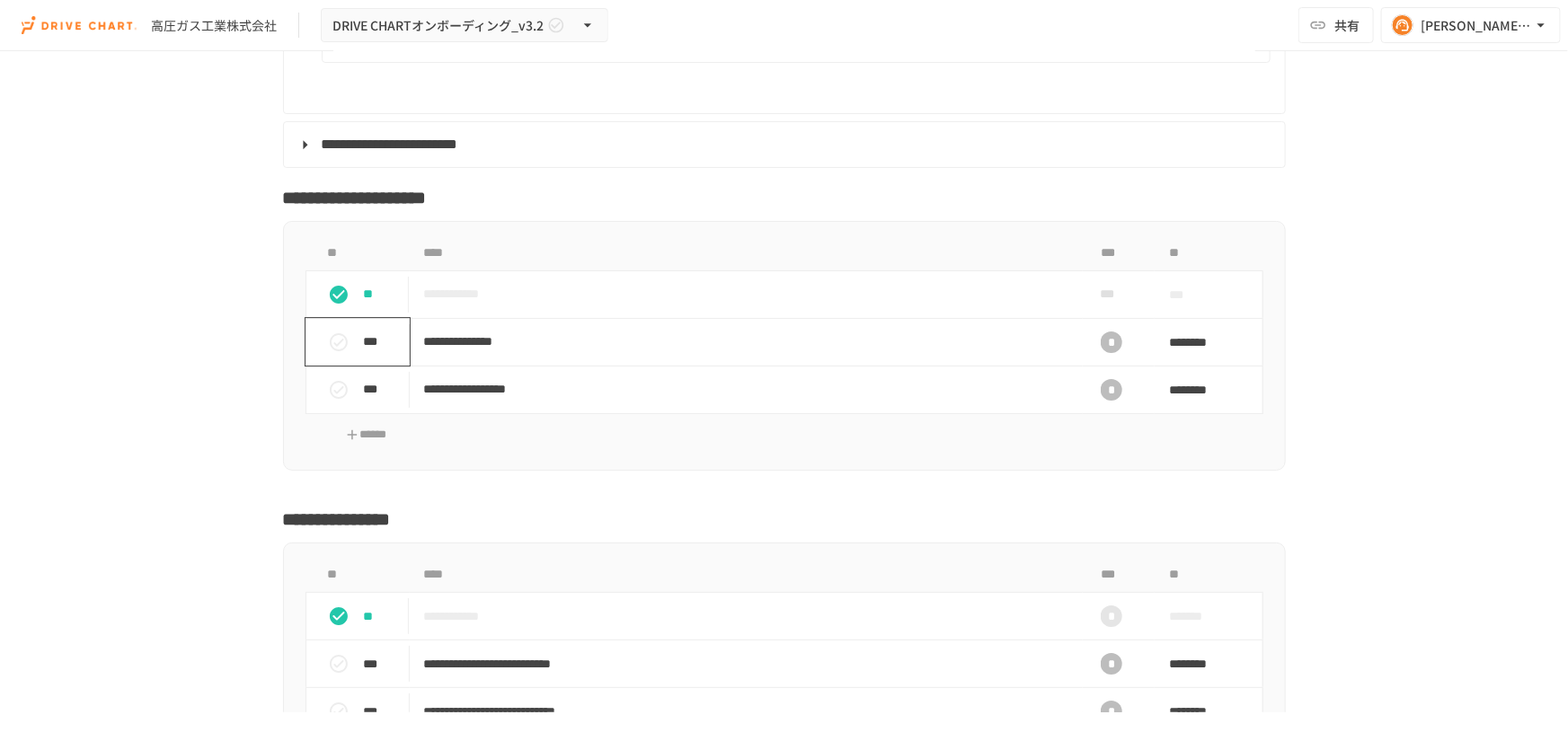 scroll, scrollTop: 2689, scrollLeft: 0, axis: vertical 